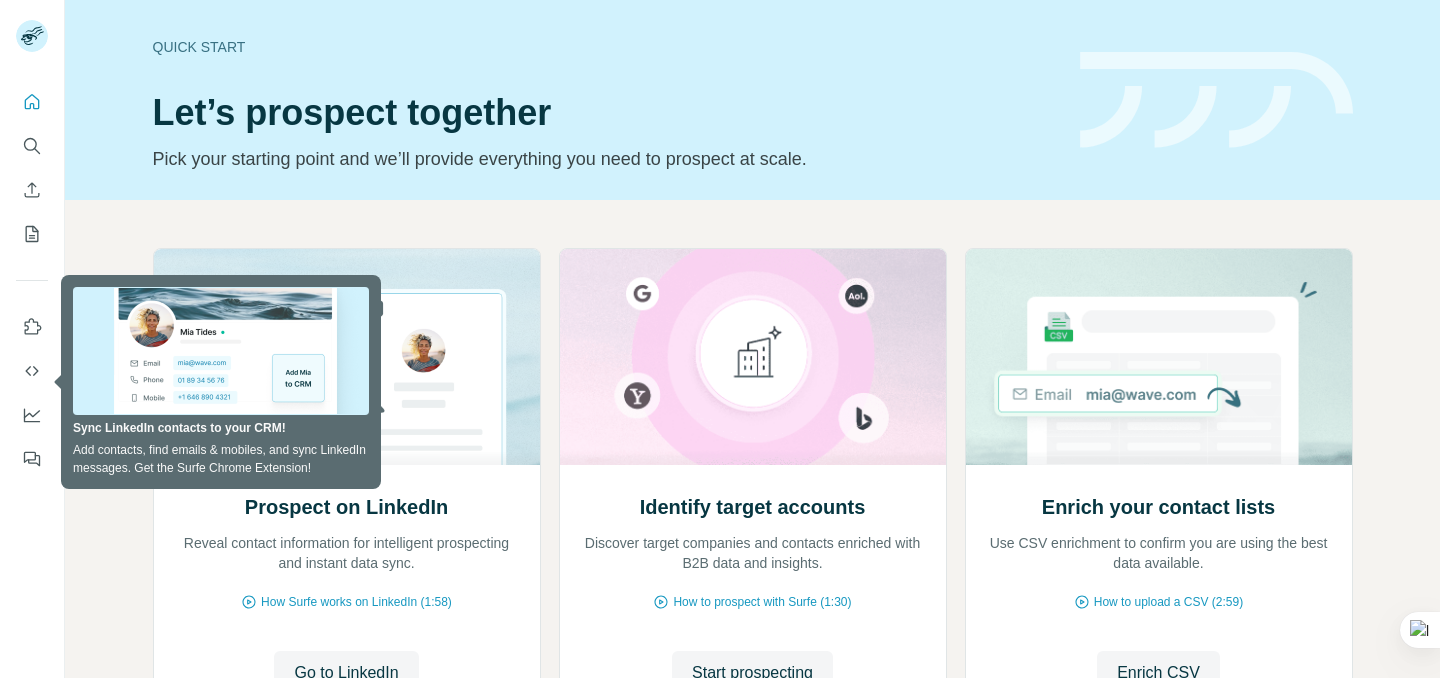 scroll, scrollTop: 0, scrollLeft: 0, axis: both 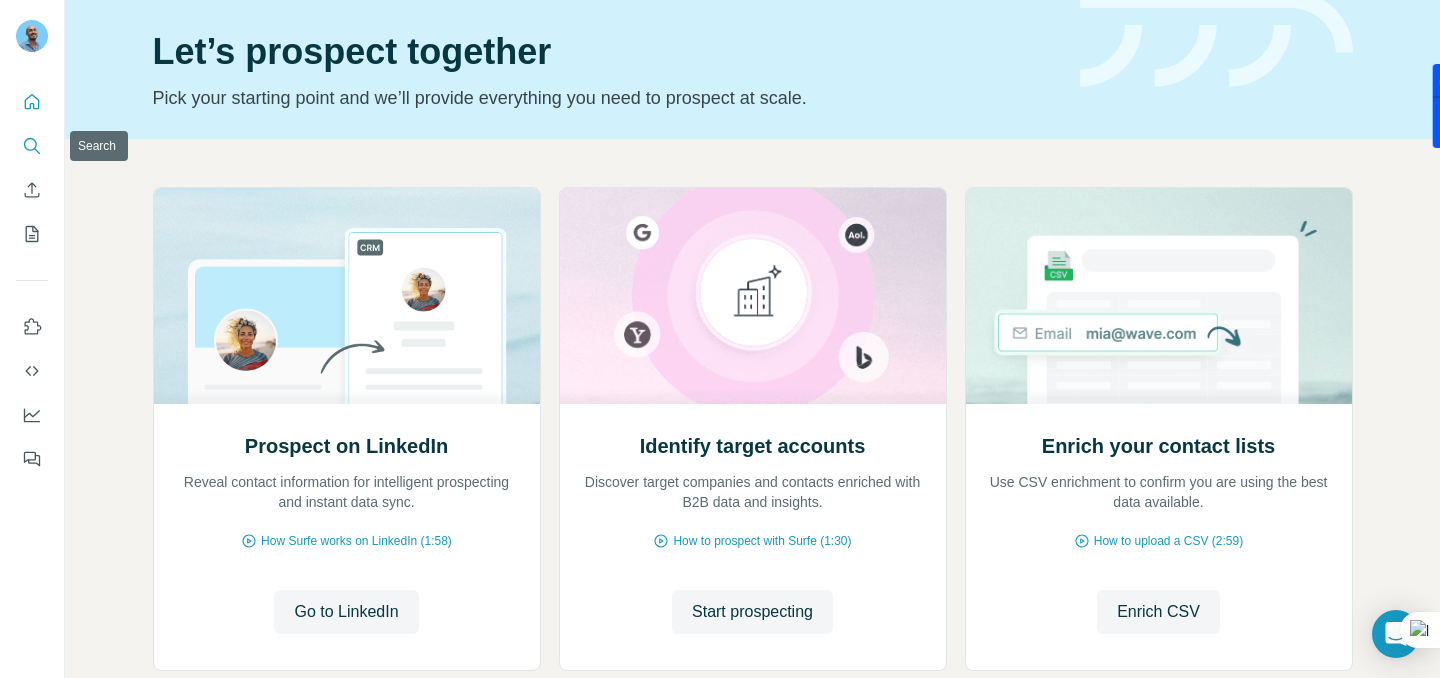 click 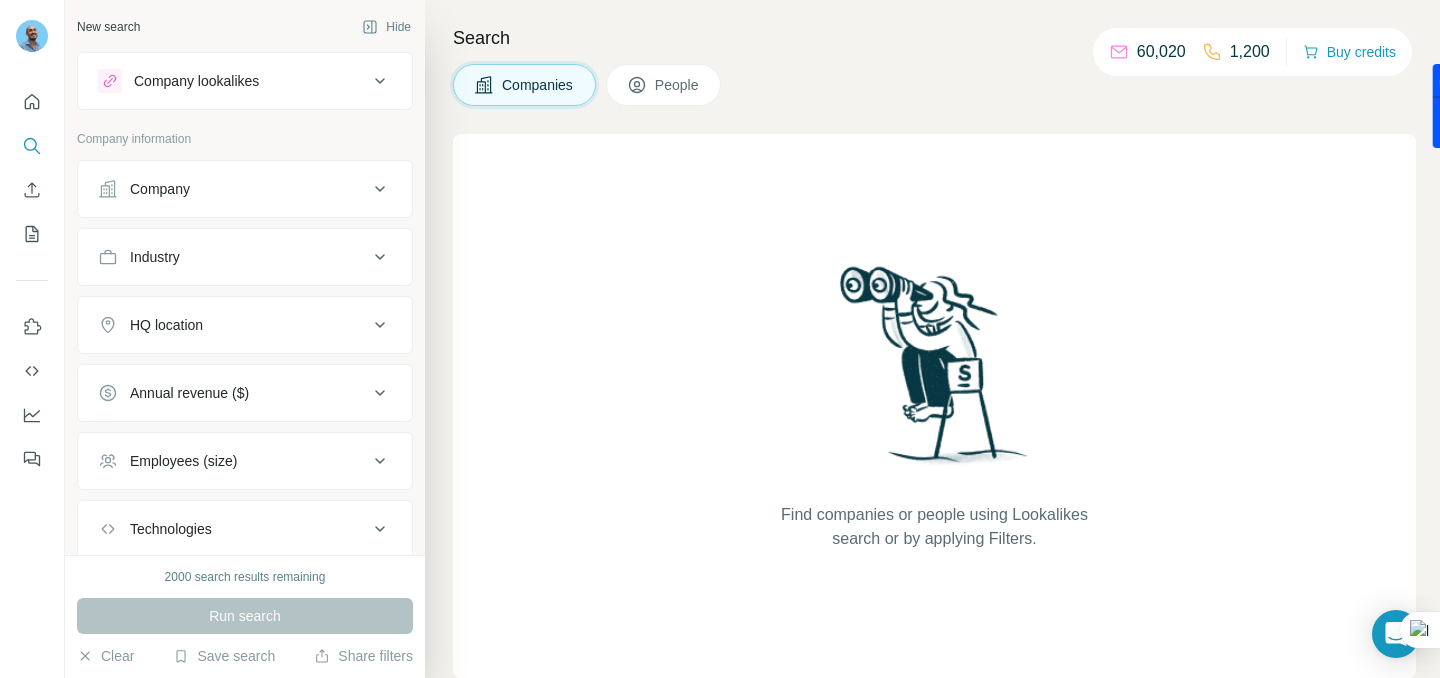 click on "Company lookalikes" at bounding box center [233, 81] 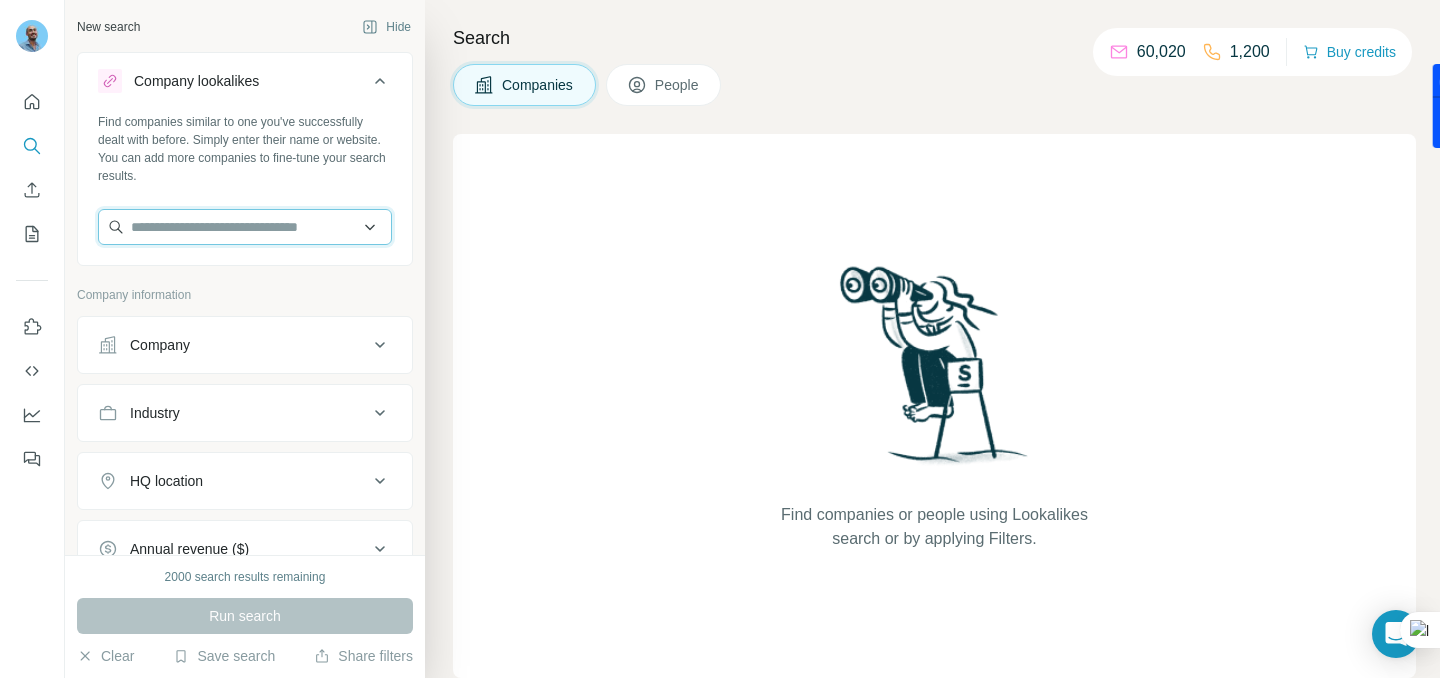 click at bounding box center [245, 227] 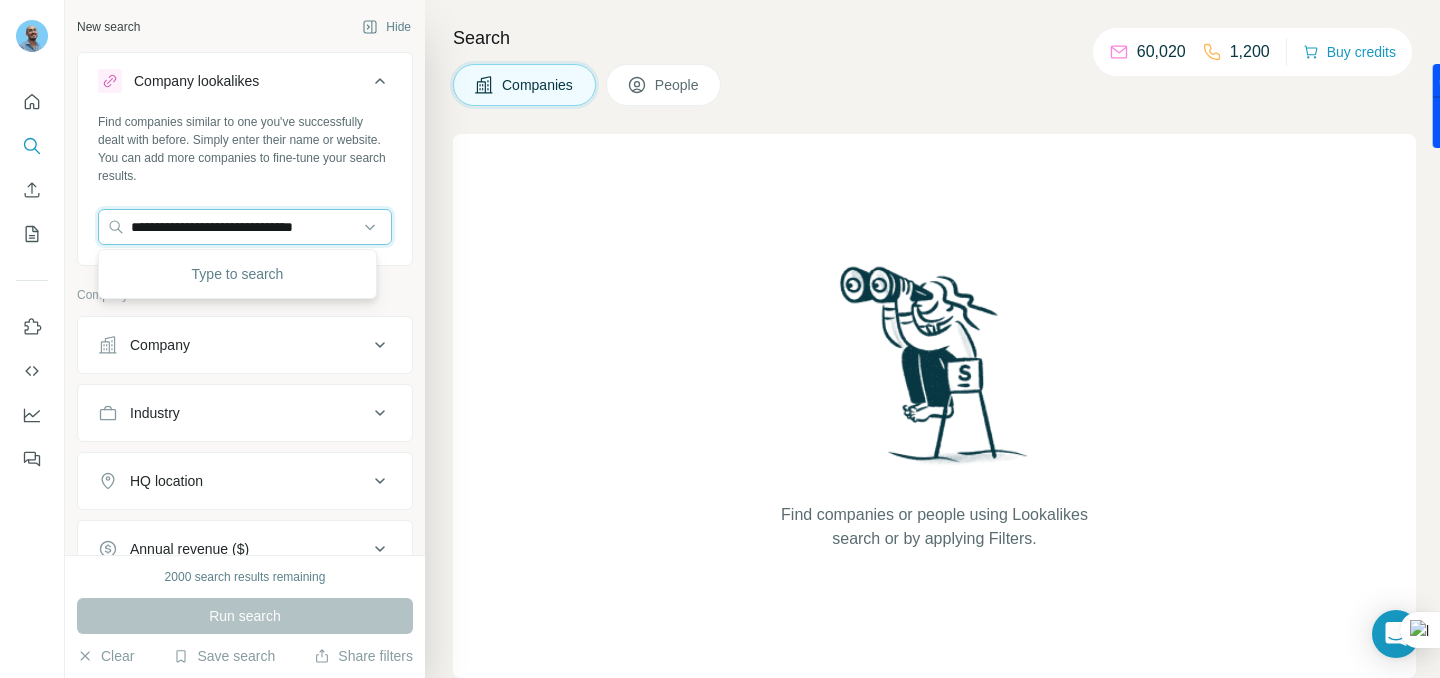 scroll, scrollTop: 0, scrollLeft: 16, axis: horizontal 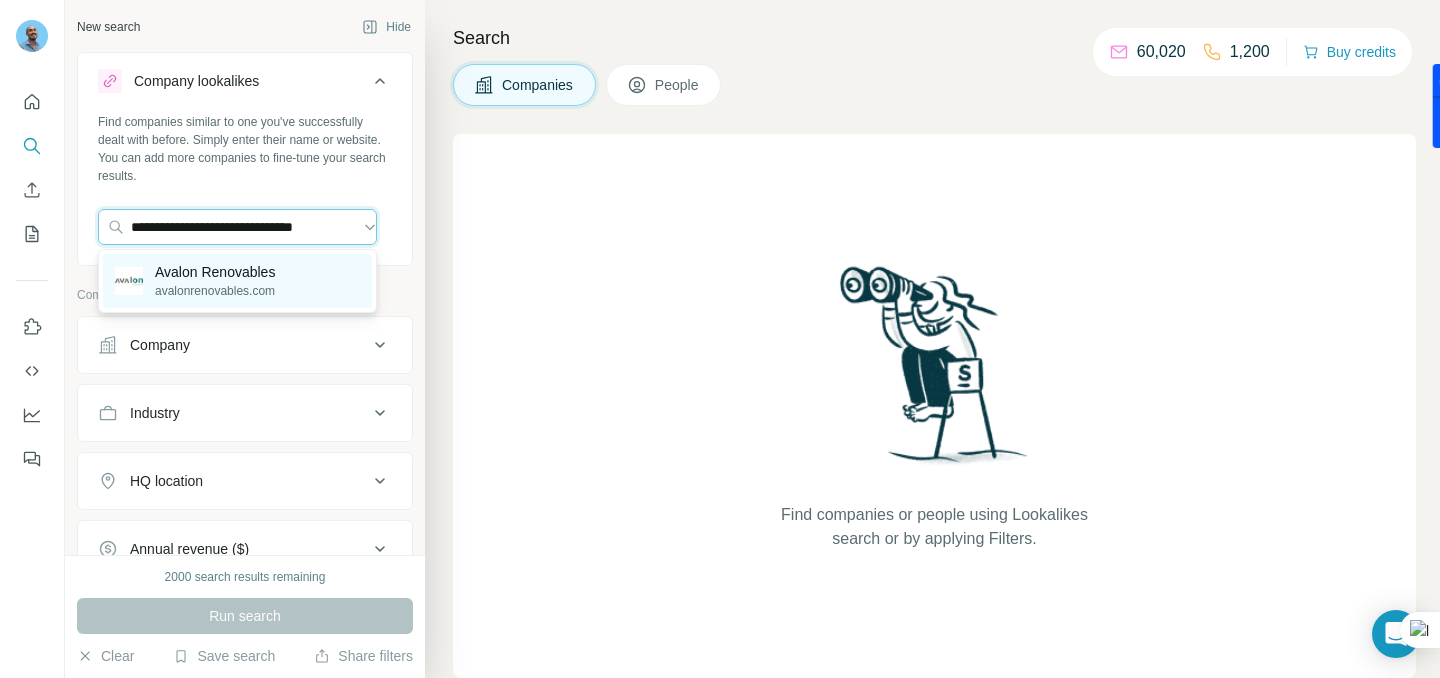 type on "**********" 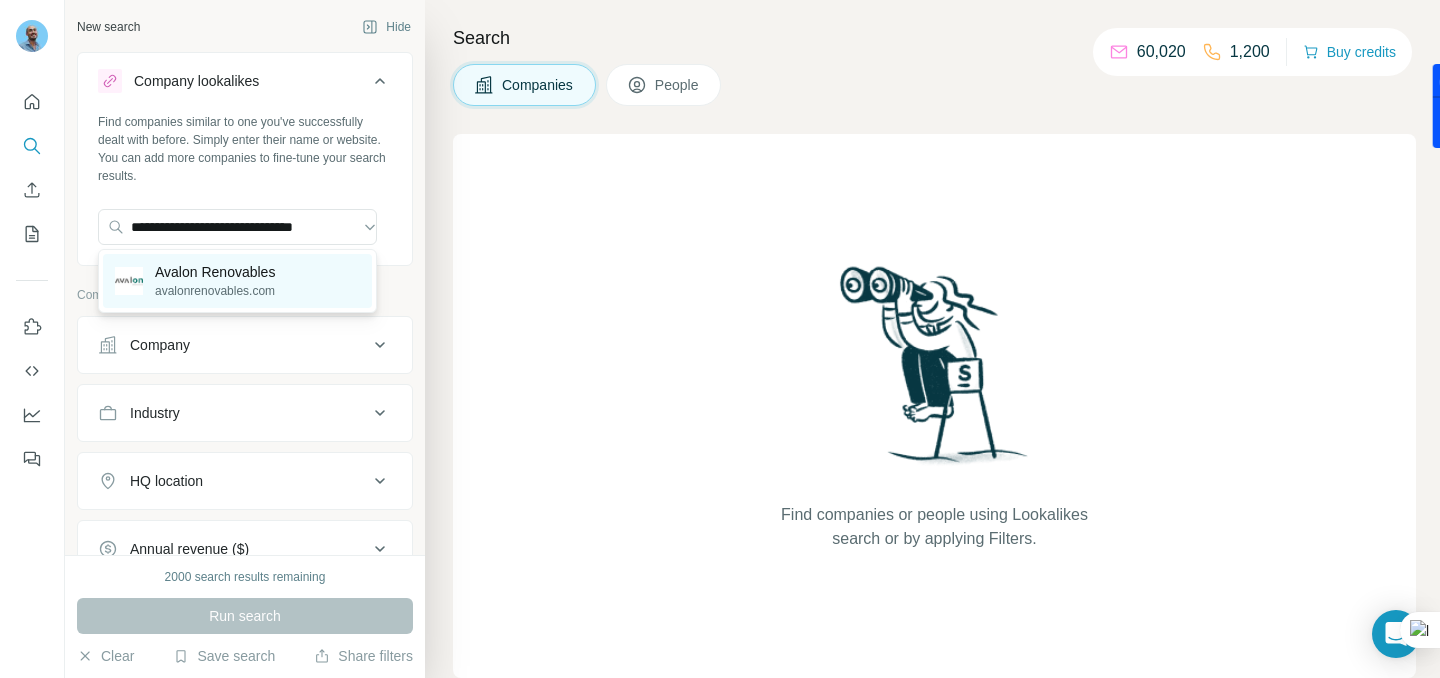 click on "Avalon Renovables avalonrenovables.com" at bounding box center [237, 281] 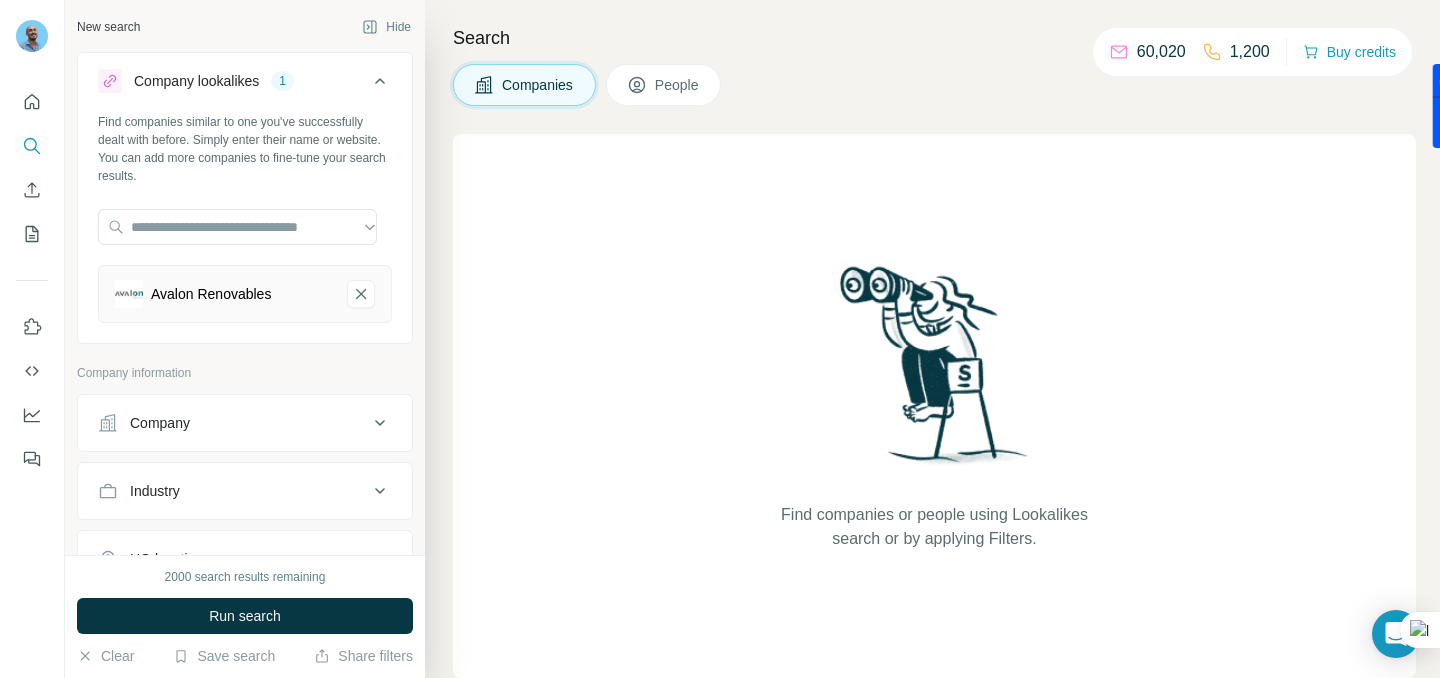 scroll, scrollTop: 0, scrollLeft: 0, axis: both 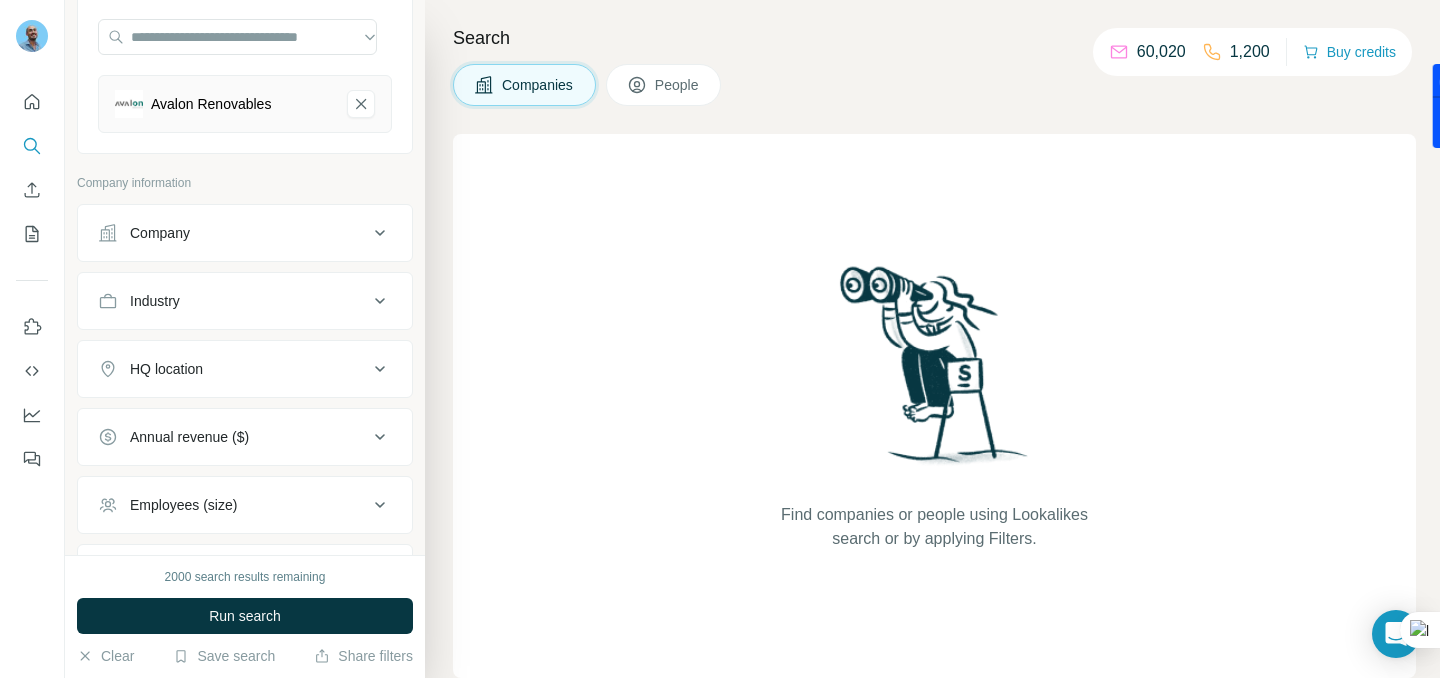 click on "Company" at bounding box center [233, 233] 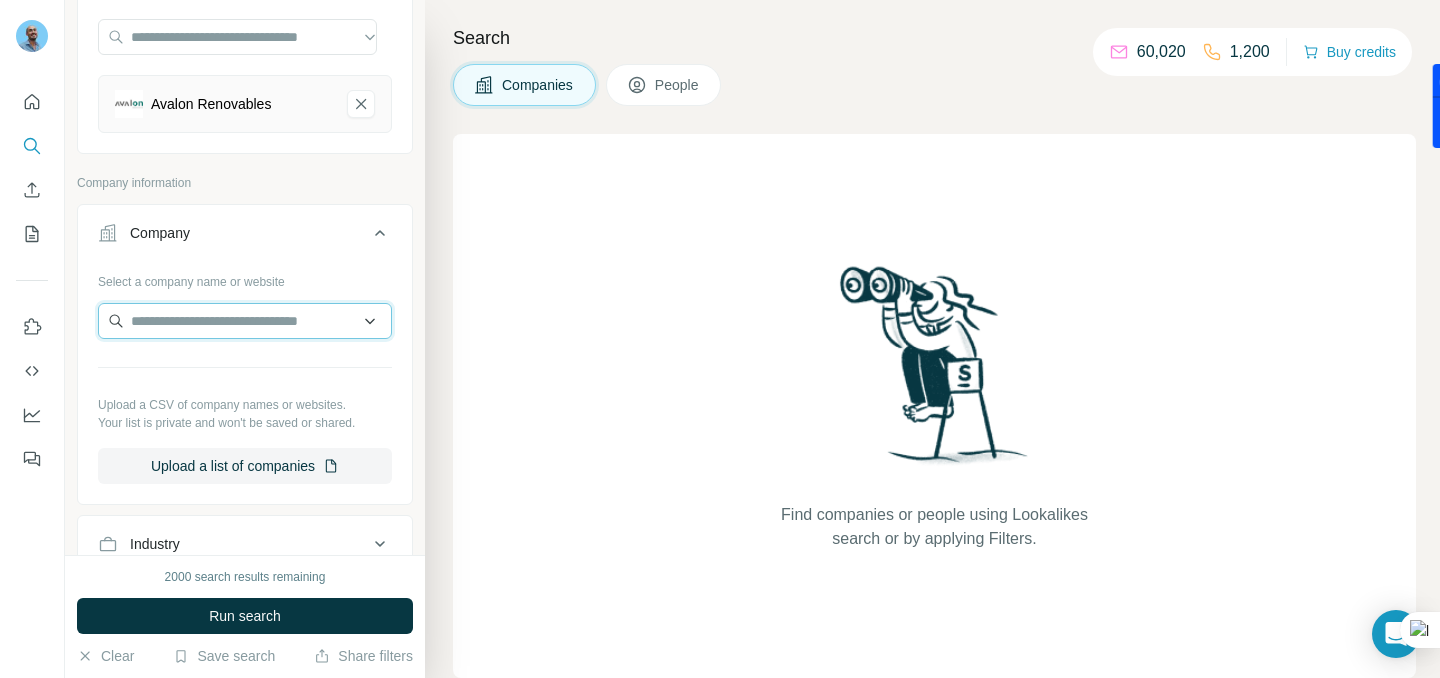 click at bounding box center [245, 321] 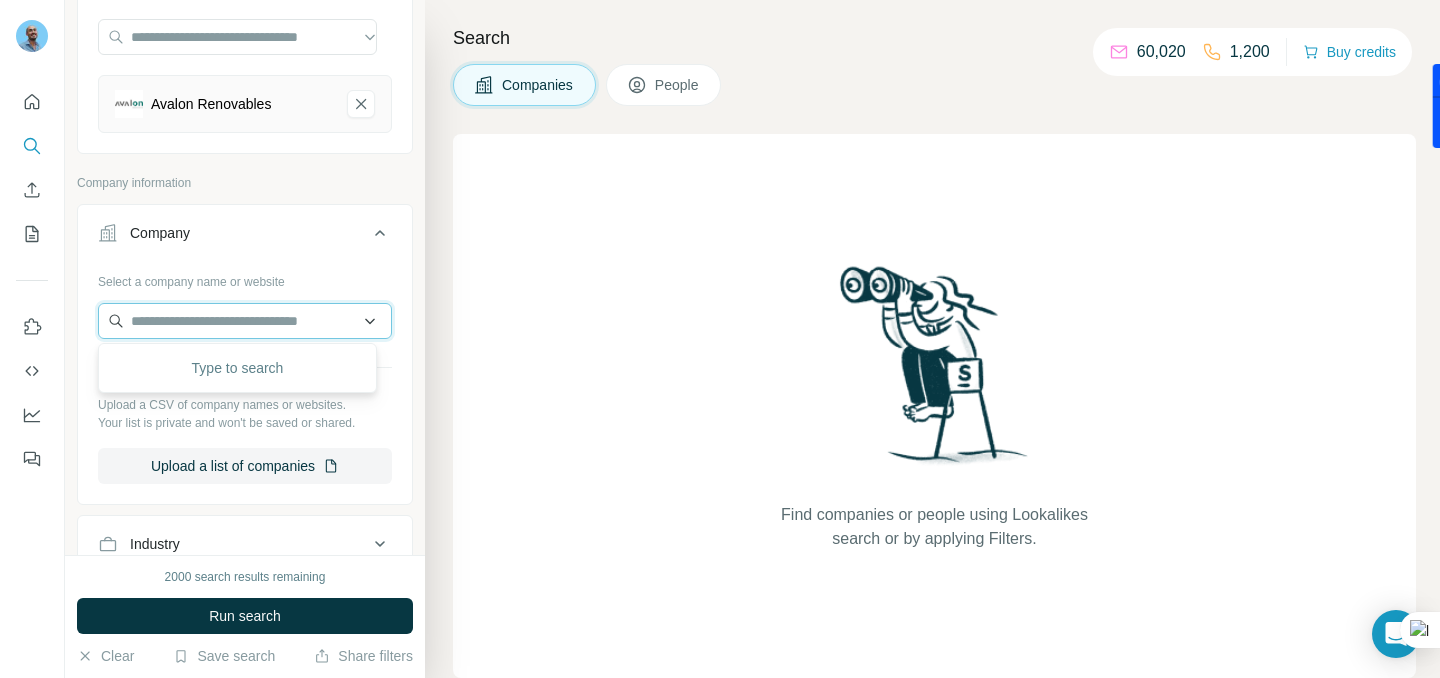 click at bounding box center (245, 321) 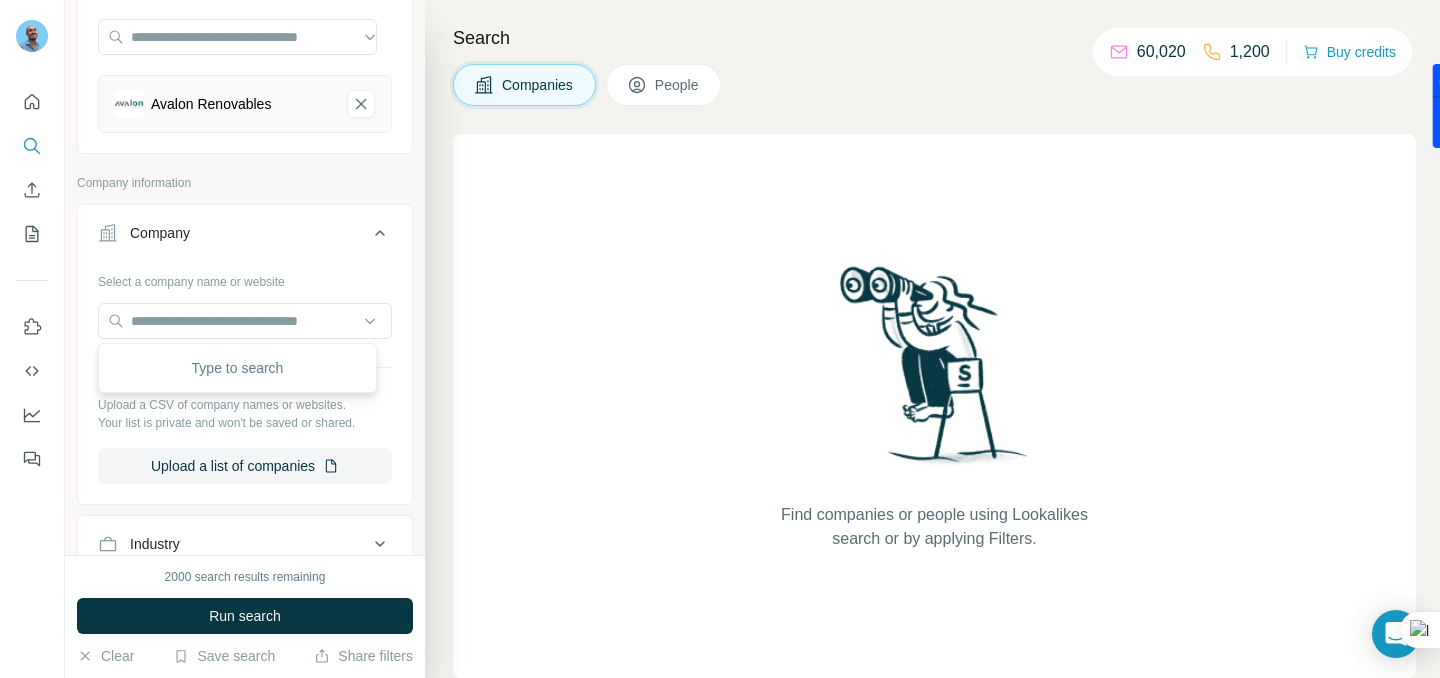 click on "Find companies or people using Lookalikes search or by applying Filters." at bounding box center [934, 406] 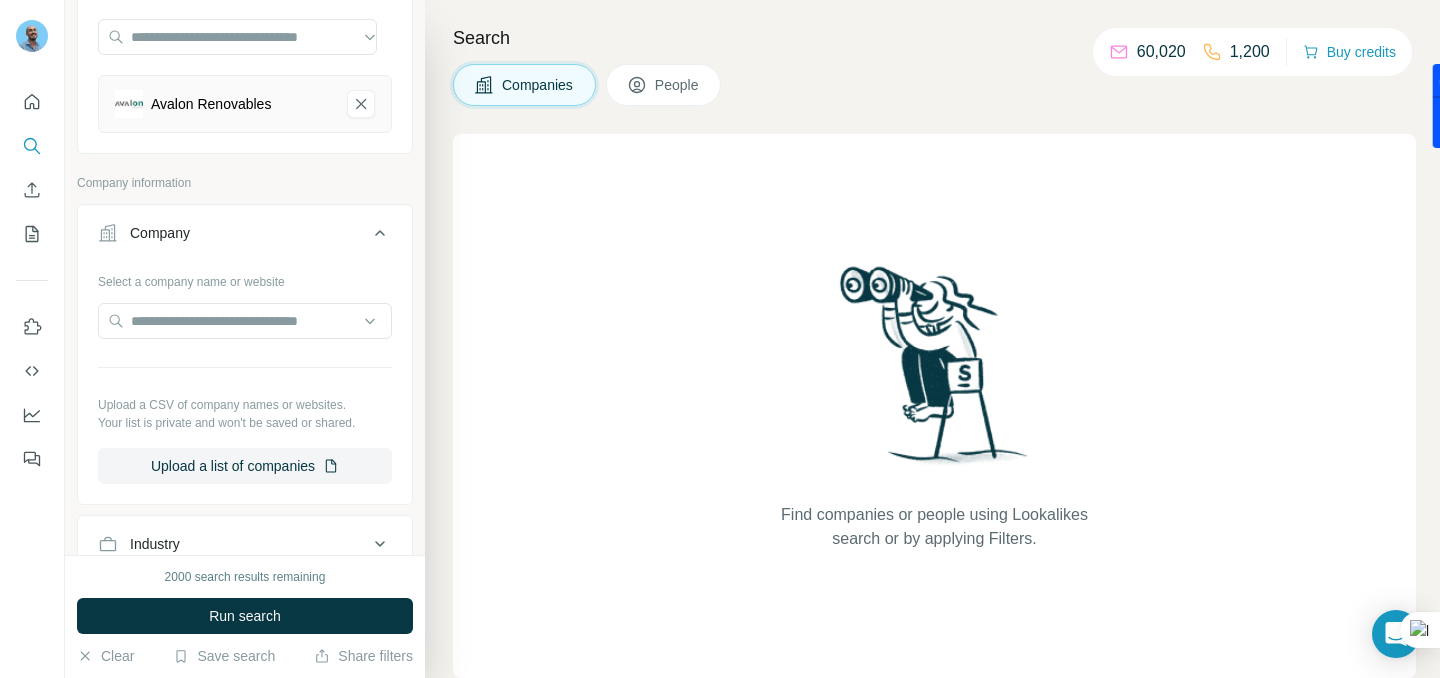 click on "Company lookalikes 1 Find companies similar to one you've successfully dealt with before. Simply enter their name or website. You can add more companies to fine-tune your search results. Avalon Renovables Company information Company Select a company name or website Upload a CSV of company names or websites. Your list is private and won't be saved or shared. Upload a list of companies Industry HQ location Annual revenue ($) Employees (size) Technologies Keywords" at bounding box center (245, 387) 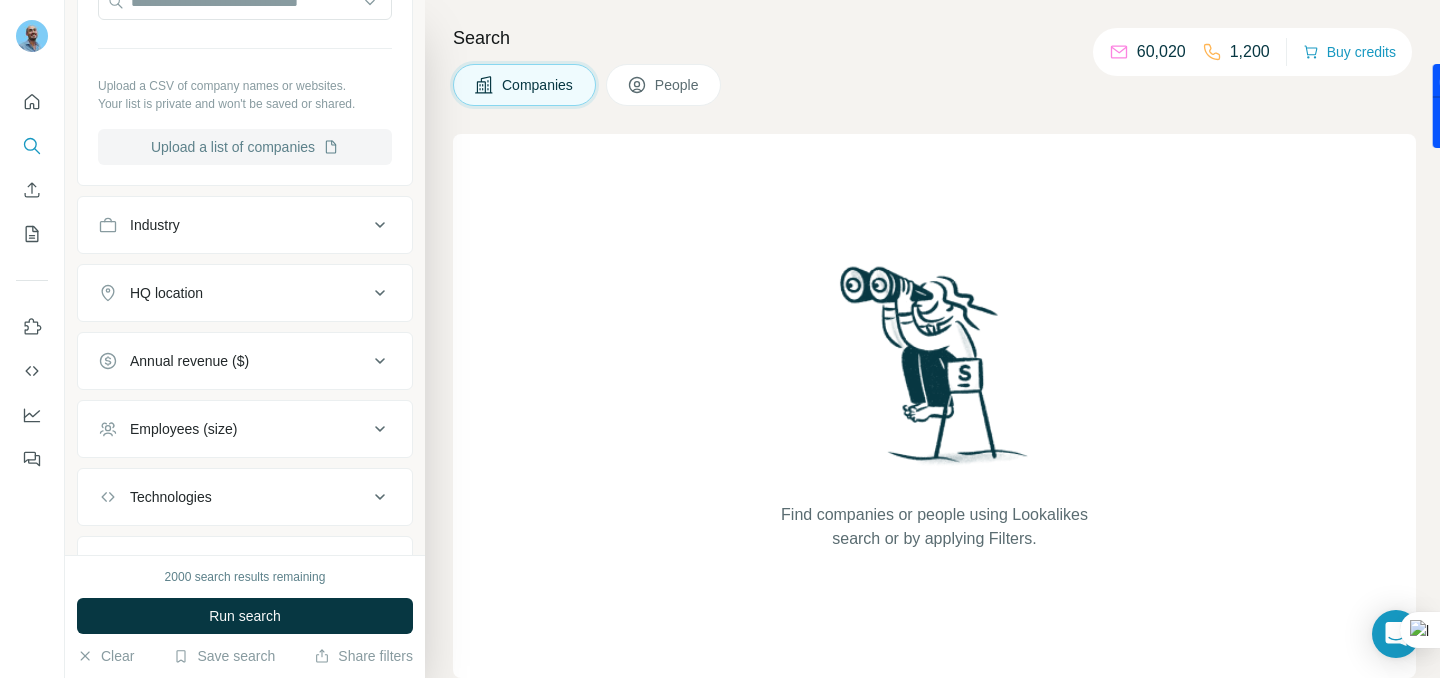 scroll, scrollTop: 510, scrollLeft: 0, axis: vertical 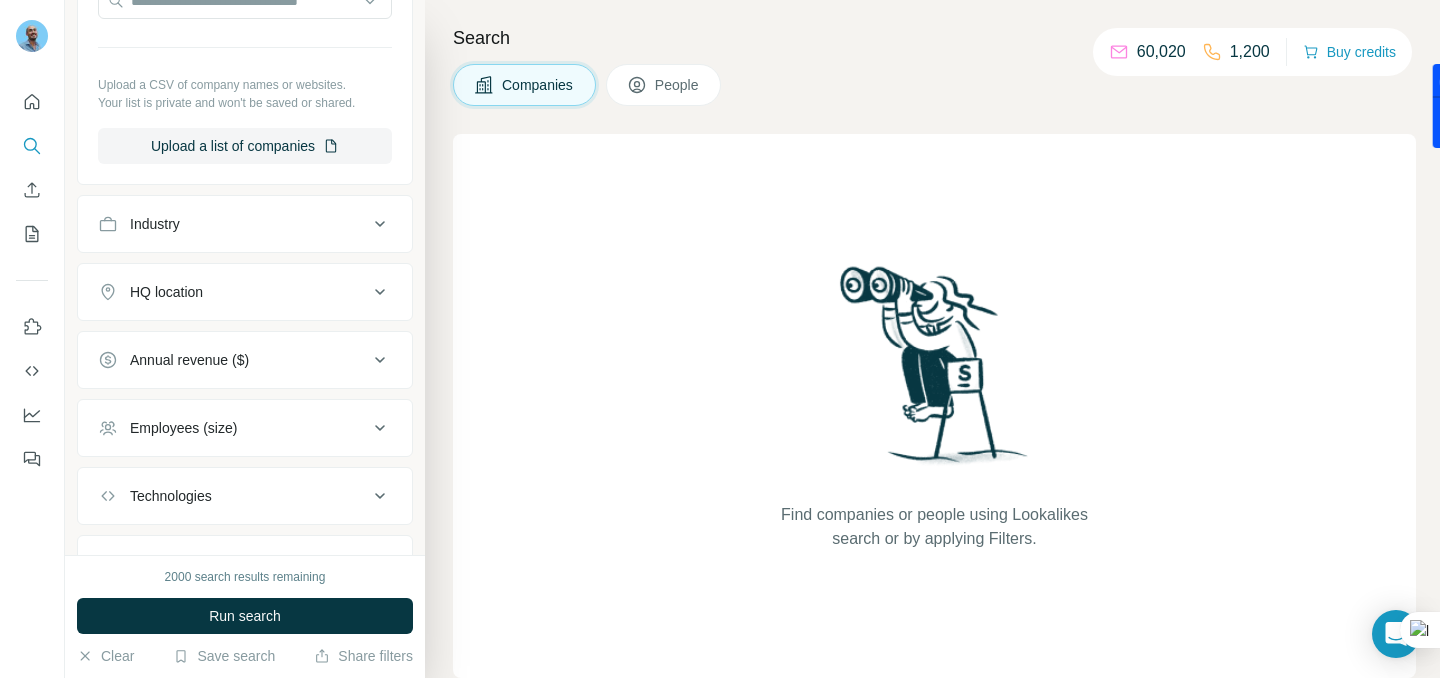 click on "Industry" at bounding box center [233, 224] 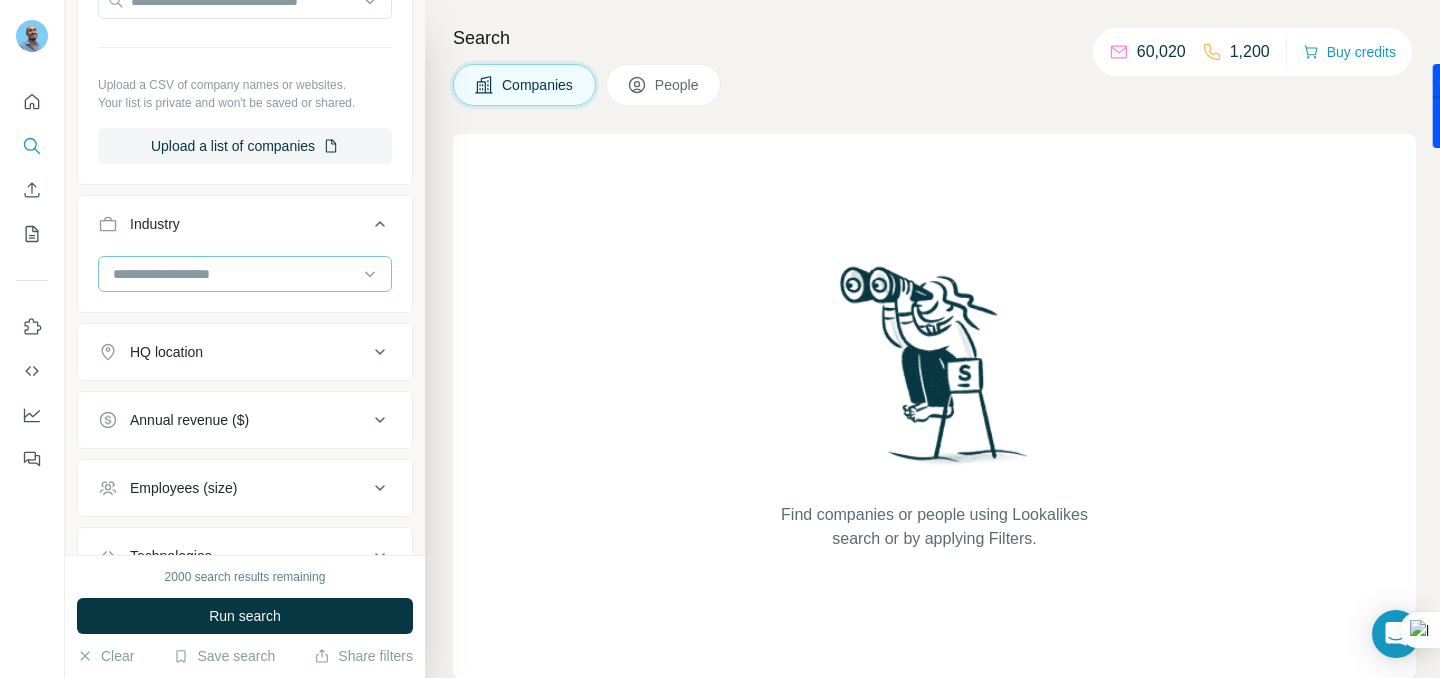 click at bounding box center [234, 274] 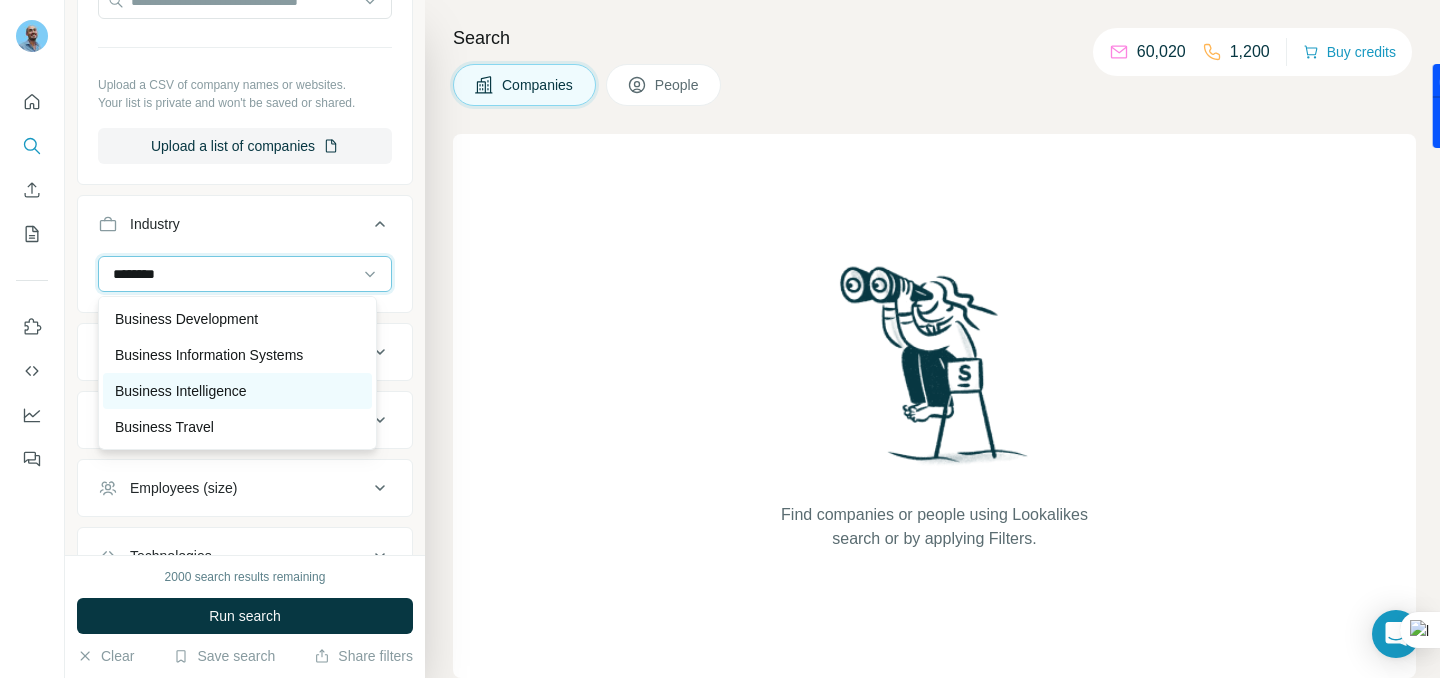 scroll, scrollTop: 72, scrollLeft: 0, axis: vertical 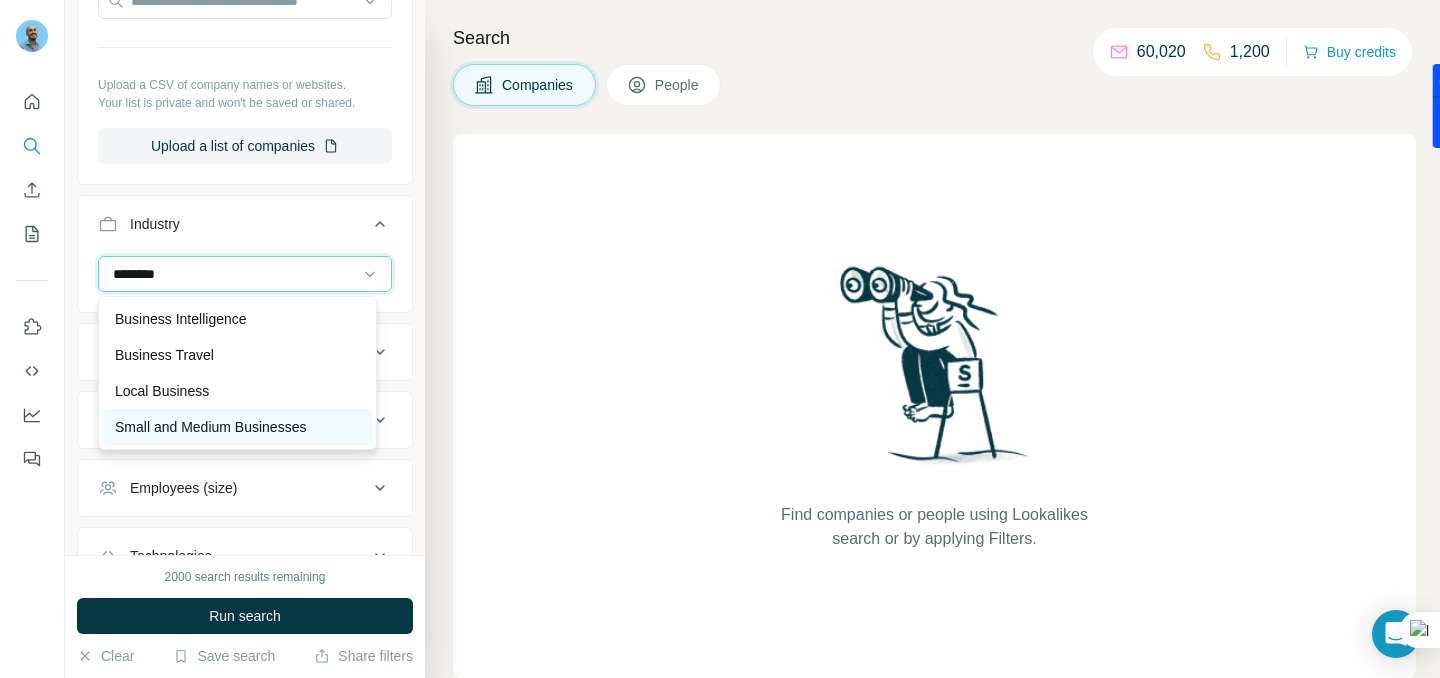 type on "********" 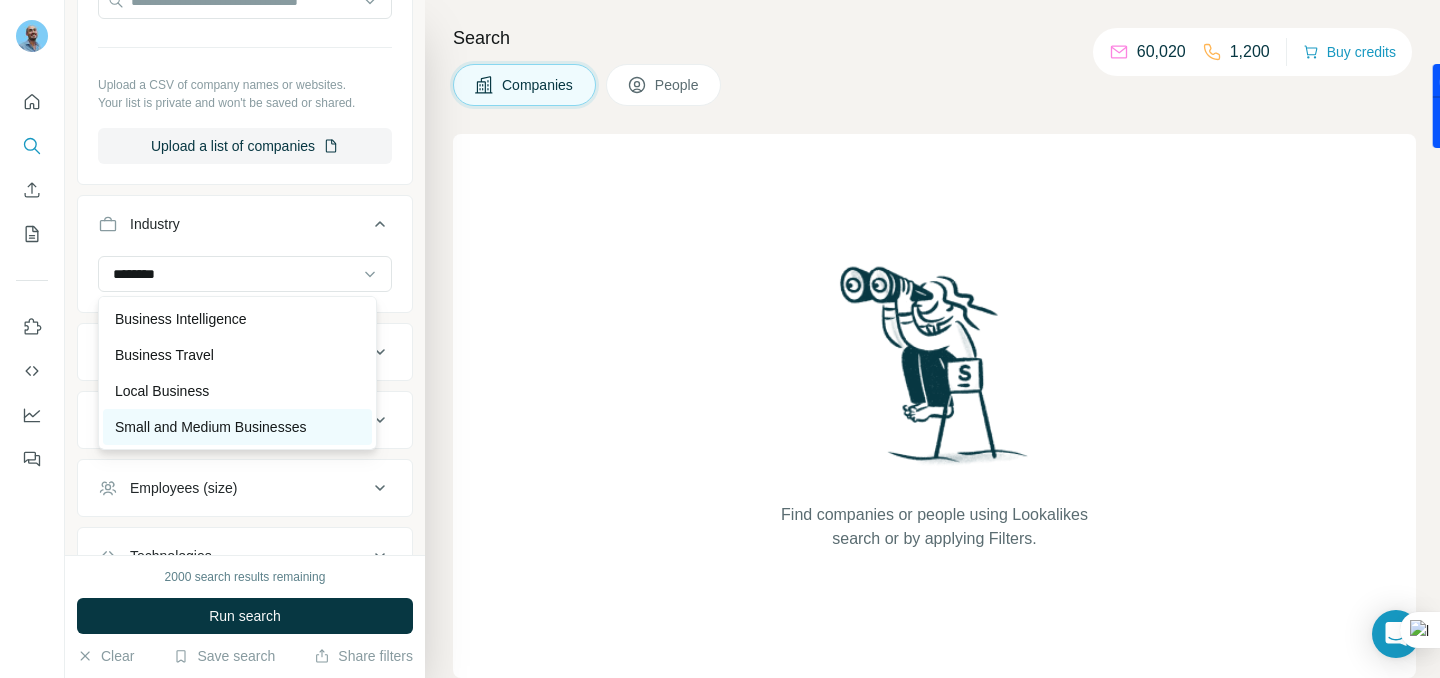 click on "Small and Medium Businesses" at bounding box center [210, 427] 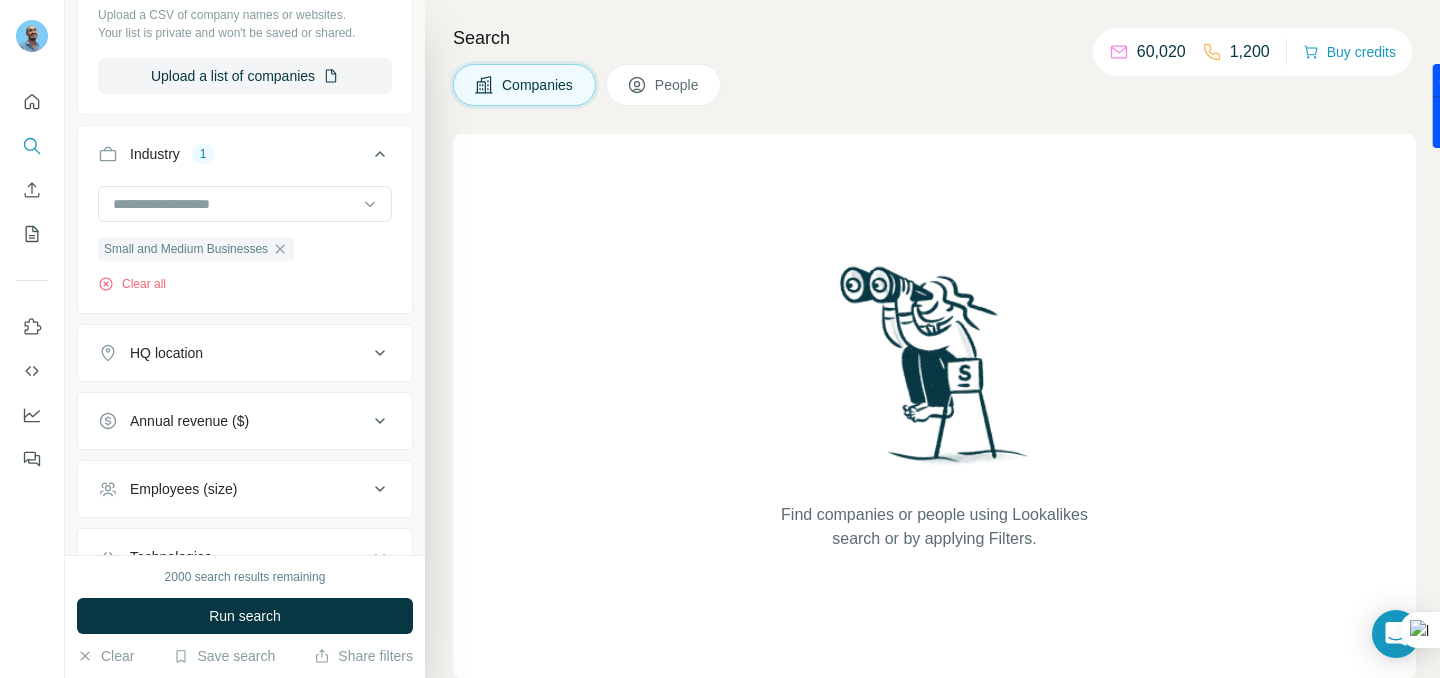 scroll, scrollTop: 607, scrollLeft: 0, axis: vertical 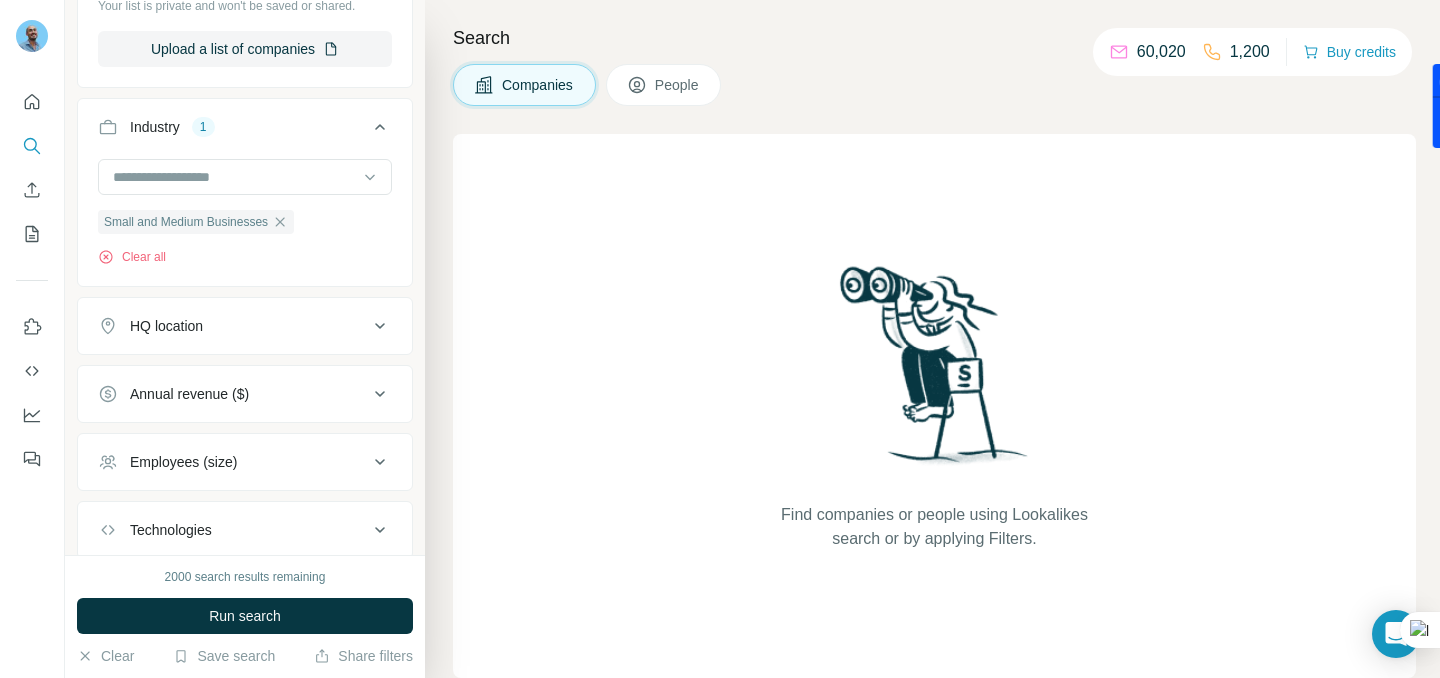 click on "HQ location" at bounding box center [233, 326] 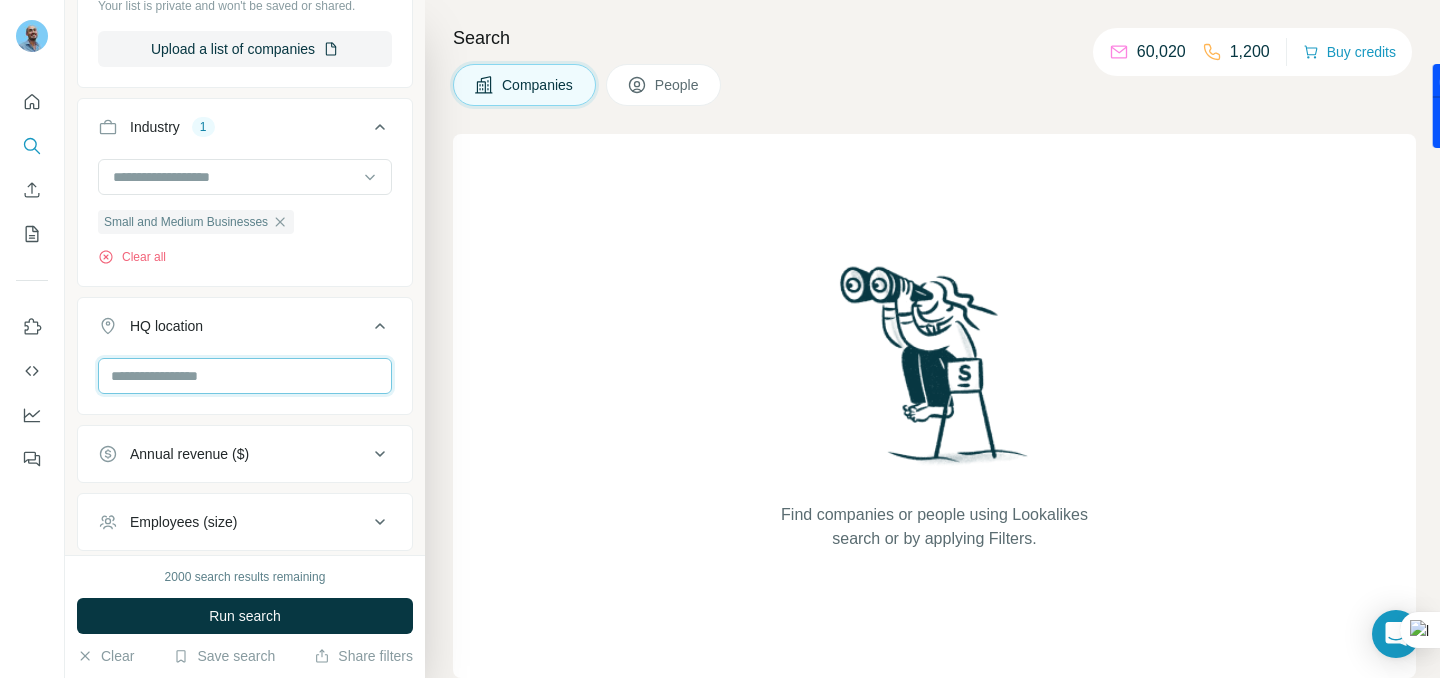 click at bounding box center [245, 376] 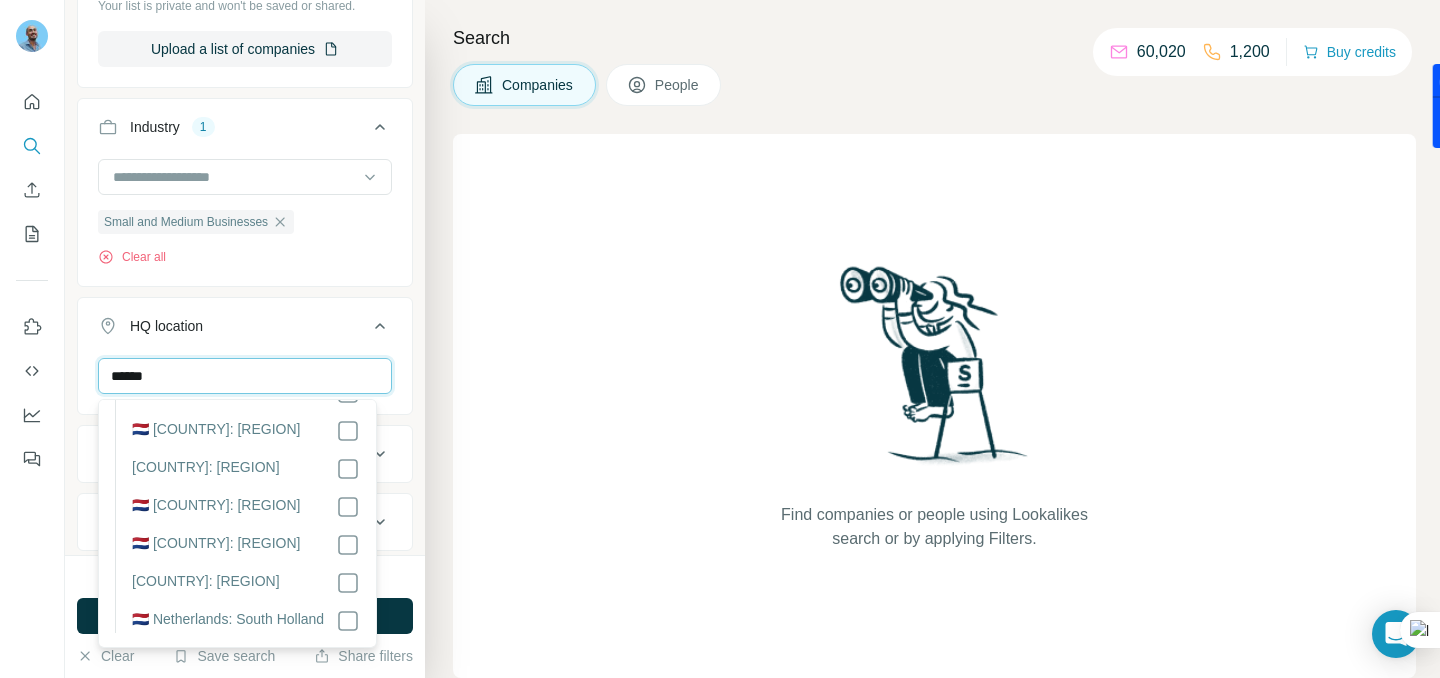 scroll, scrollTop: 583, scrollLeft: 0, axis: vertical 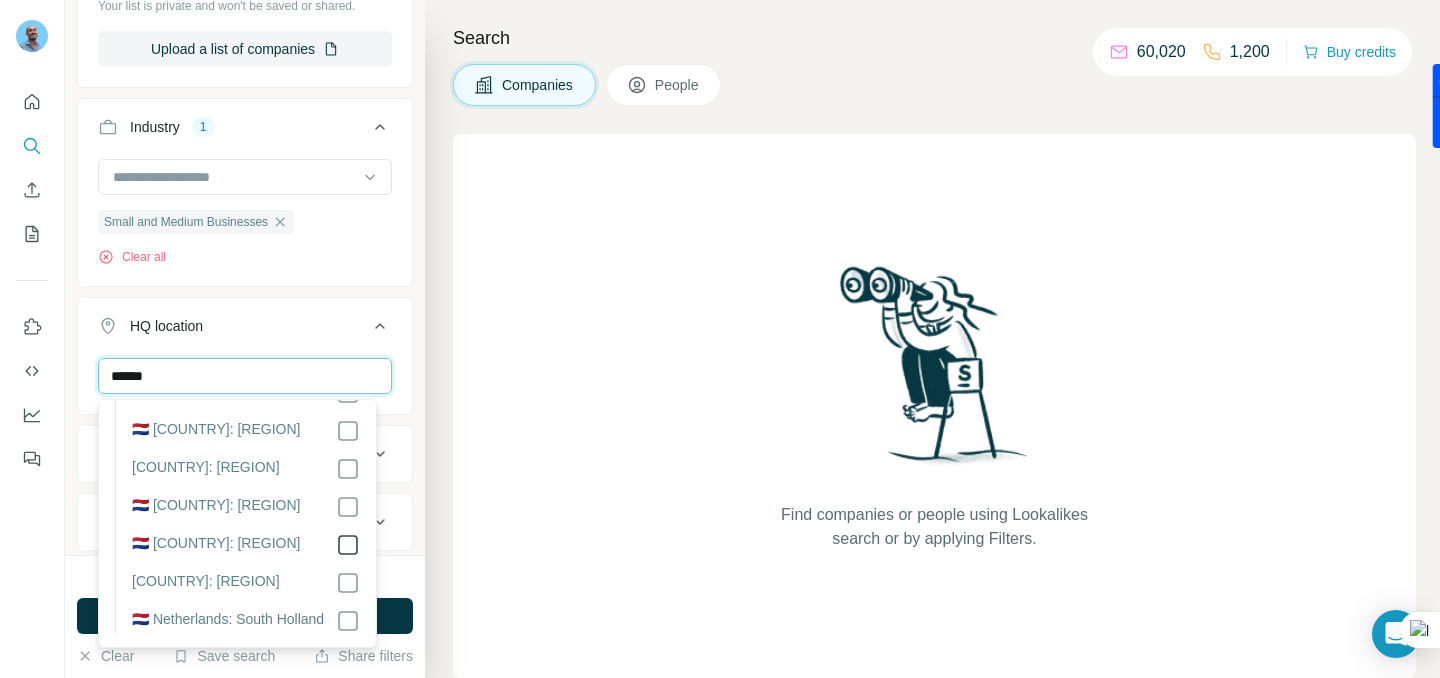 type on "******" 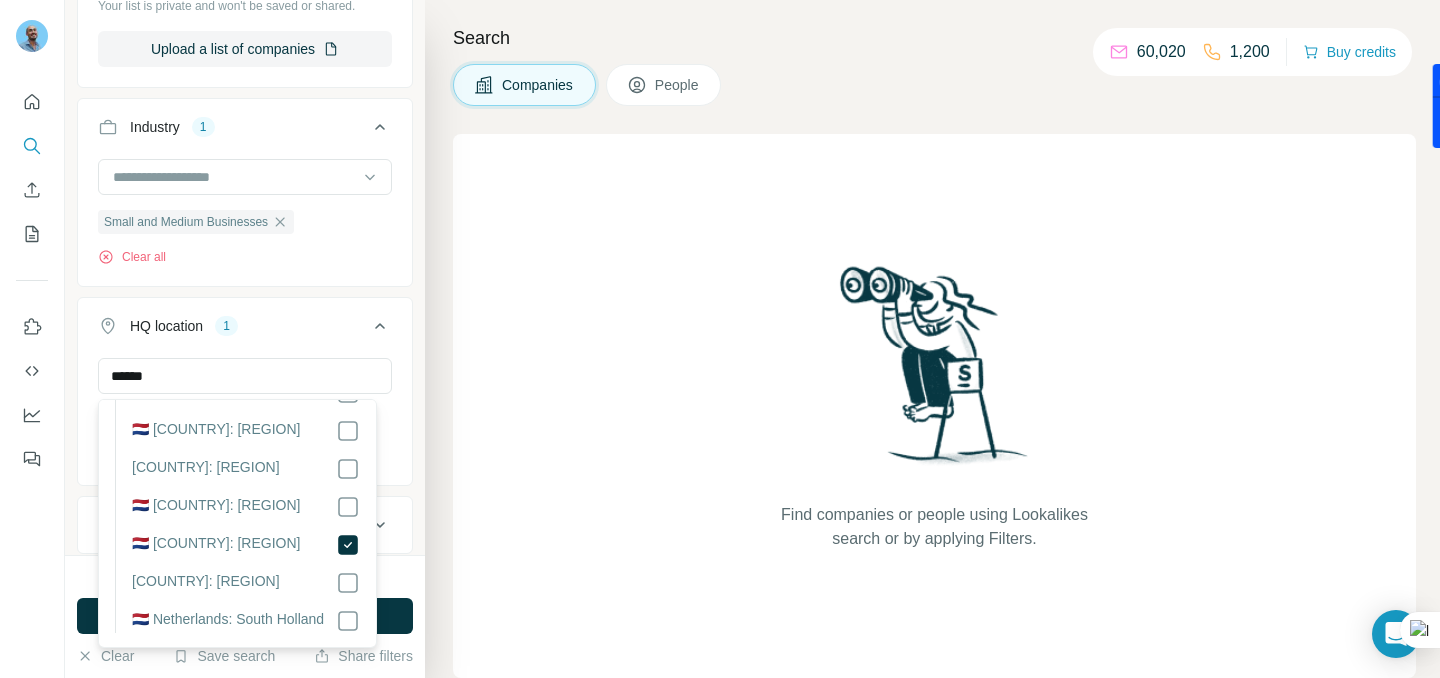 click on "****** Utrecht   Clear all" at bounding box center [245, 419] 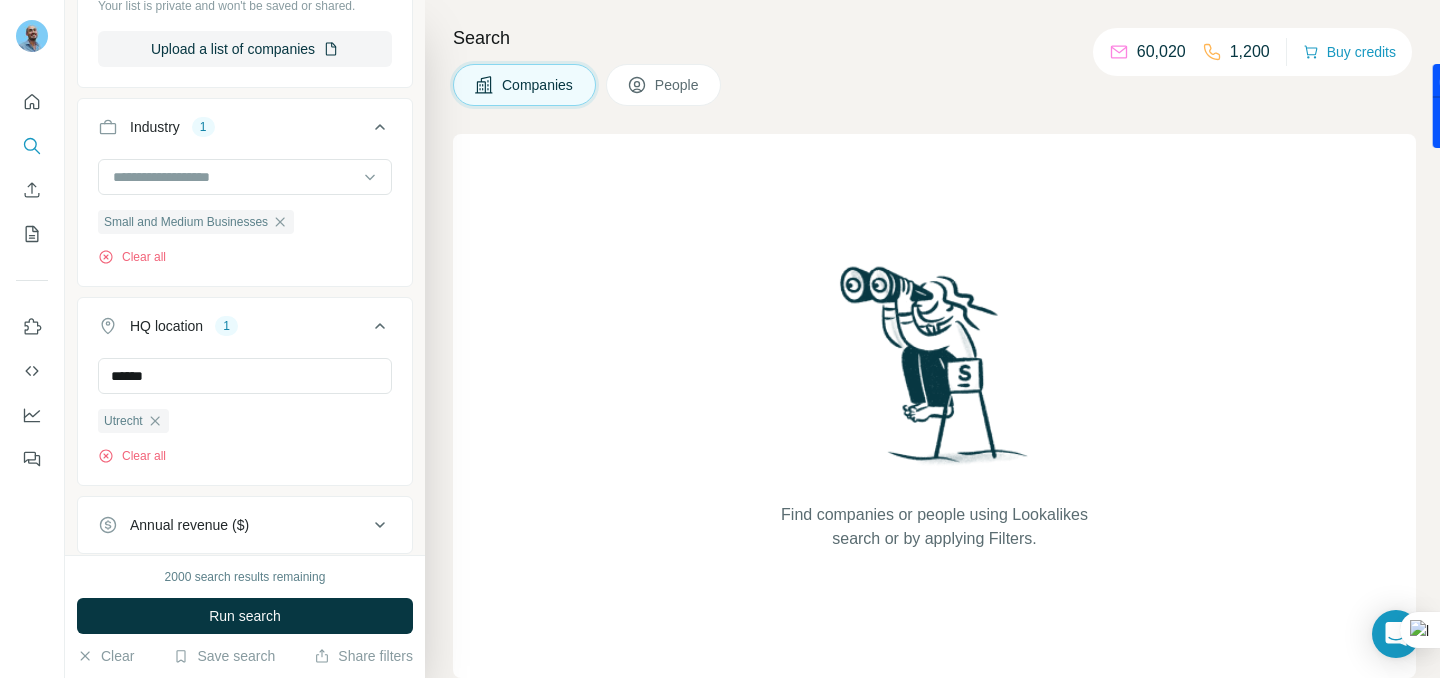 type 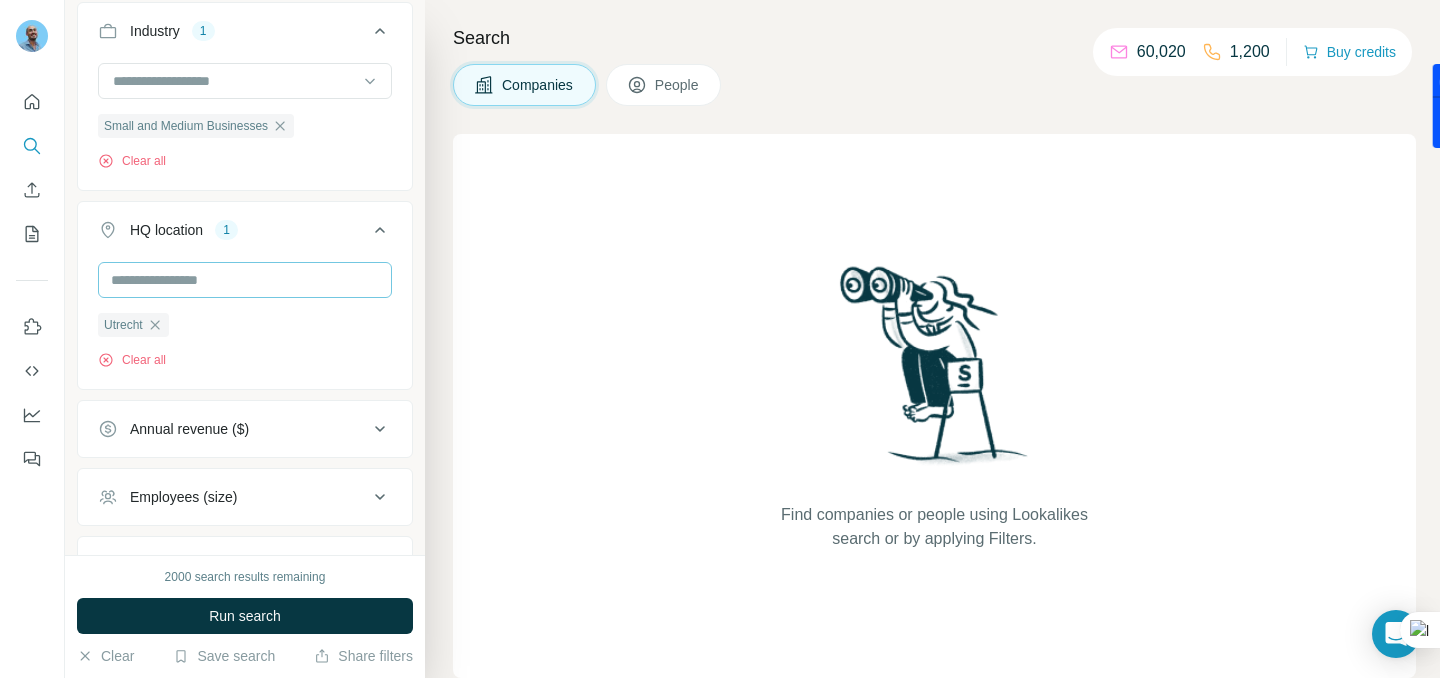 scroll, scrollTop: 711, scrollLeft: 0, axis: vertical 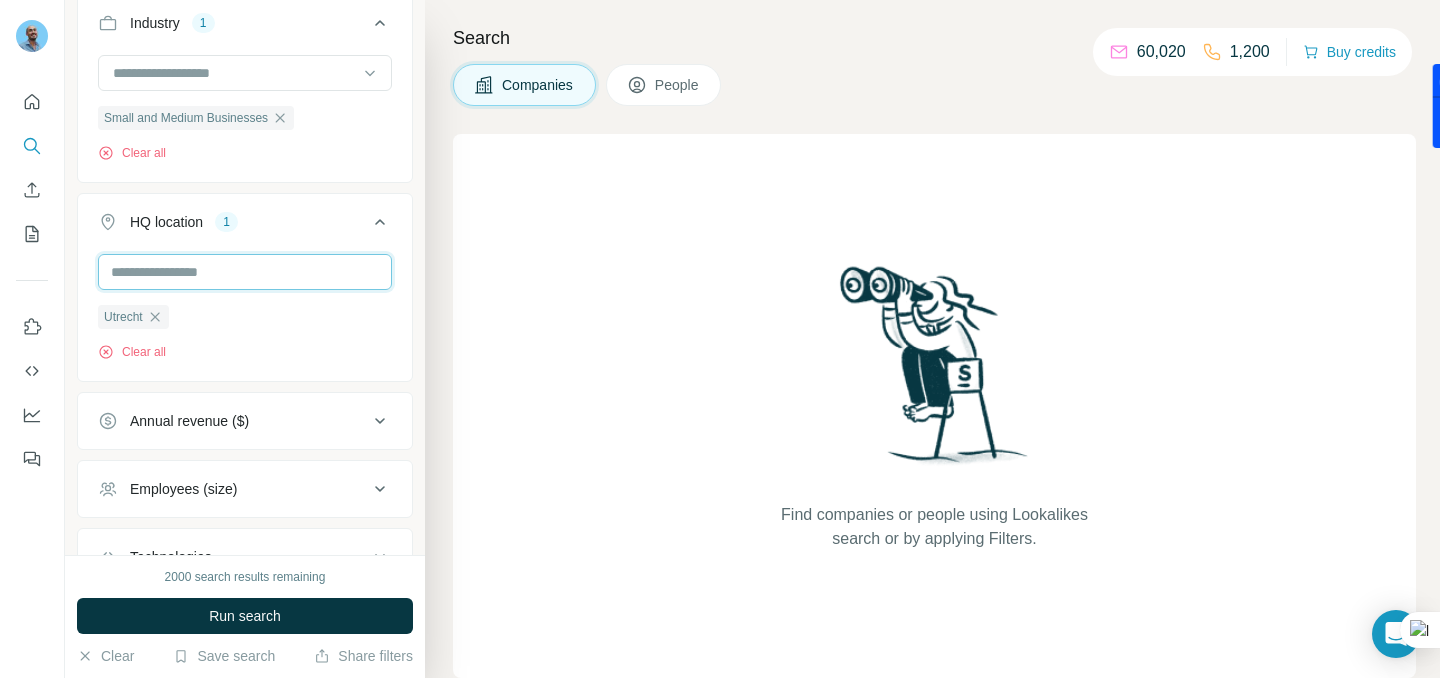 click at bounding box center [245, 272] 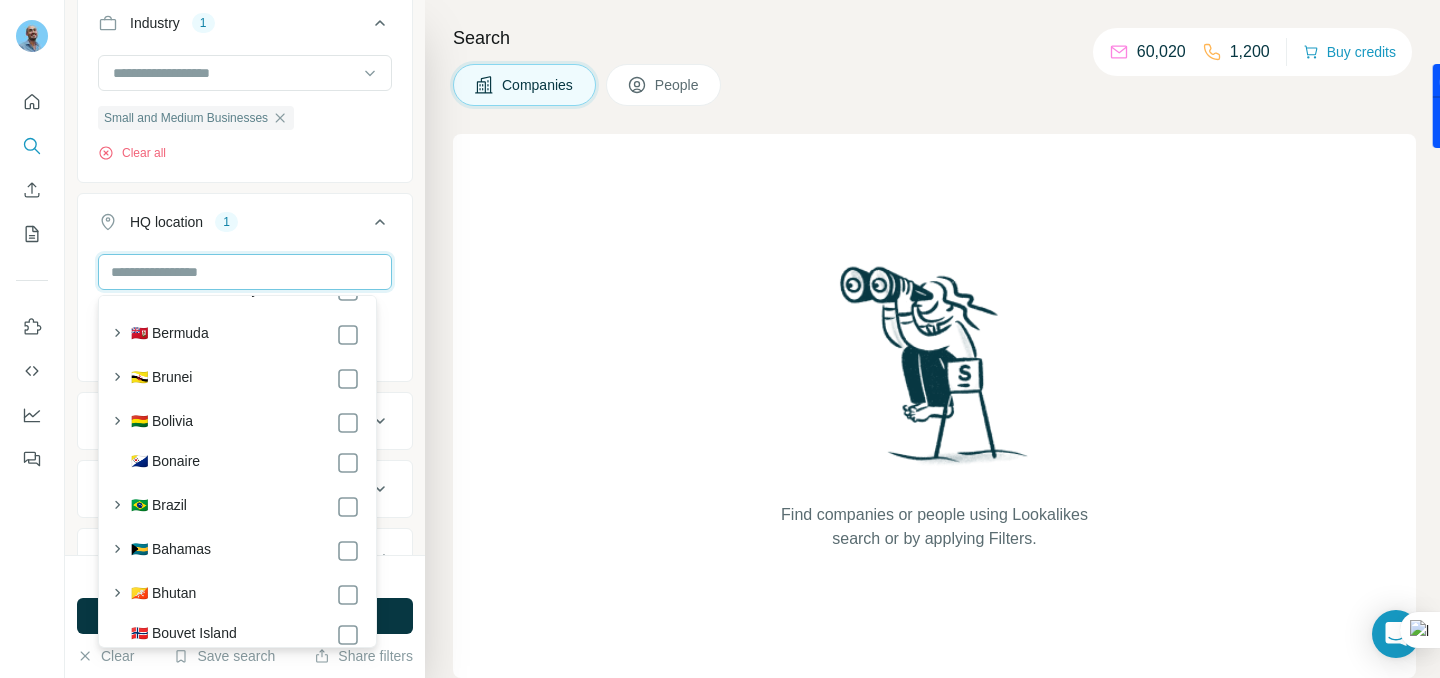 scroll, scrollTop: 1229, scrollLeft: 0, axis: vertical 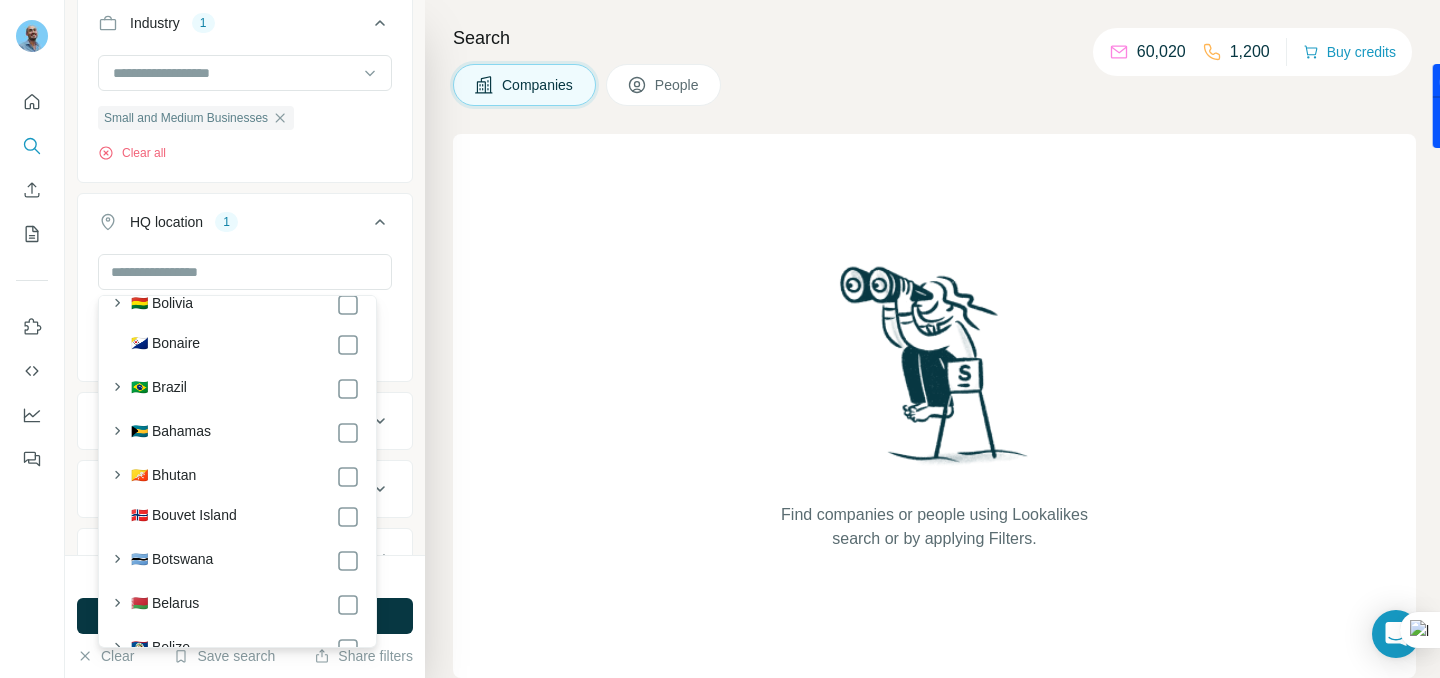 click on "New search Hide Company lookalikes 1 Find companies similar to one you've successfully dealt with before. Simply enter their name or website. You can add more companies to fine-tune your search results. Avalon Renovables Company information Company Select a company name or website Upload a CSV of company names or websites. Your list is private and won't be saved or shared. Upload a list of companies Industry 1 Small and Medium Businesses   Clear all HQ location 1 Utrecht   Clear all Annual revenue ($) Employees (size) Technologies Keywords" at bounding box center (245, 277) 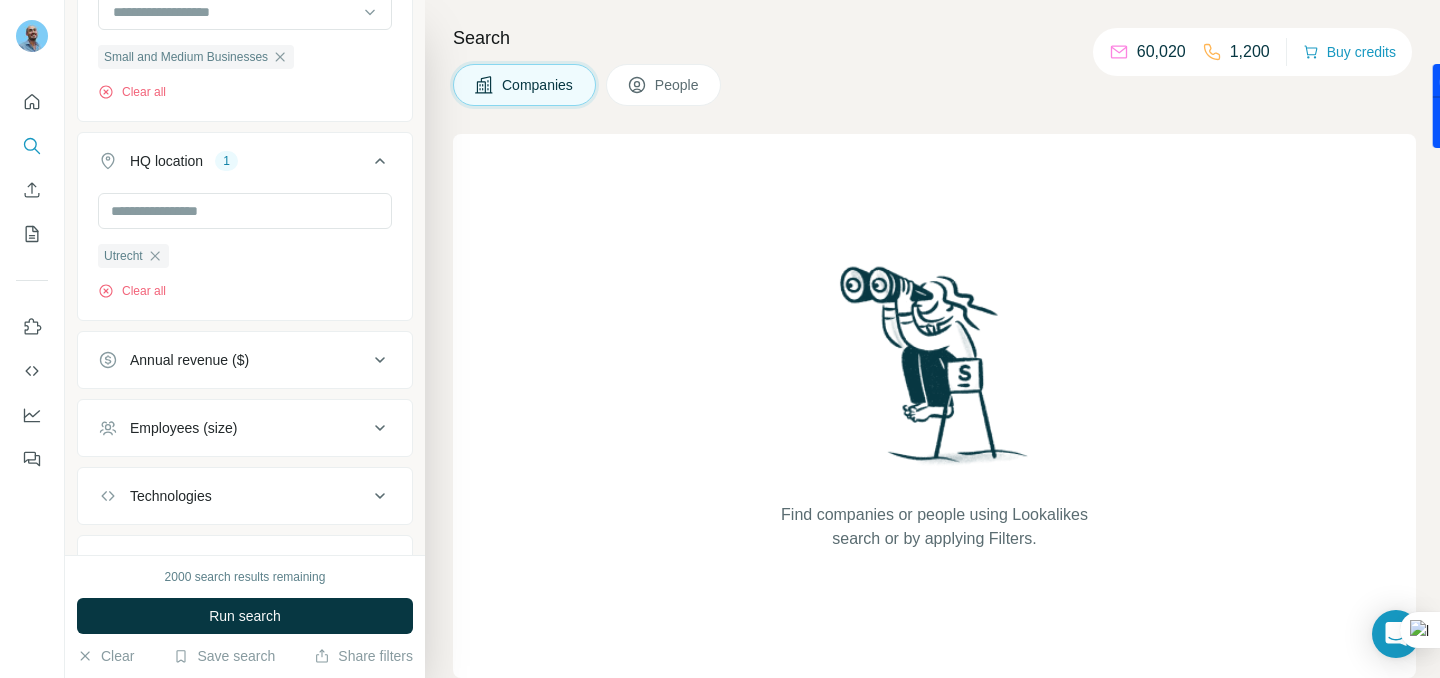scroll, scrollTop: 771, scrollLeft: 0, axis: vertical 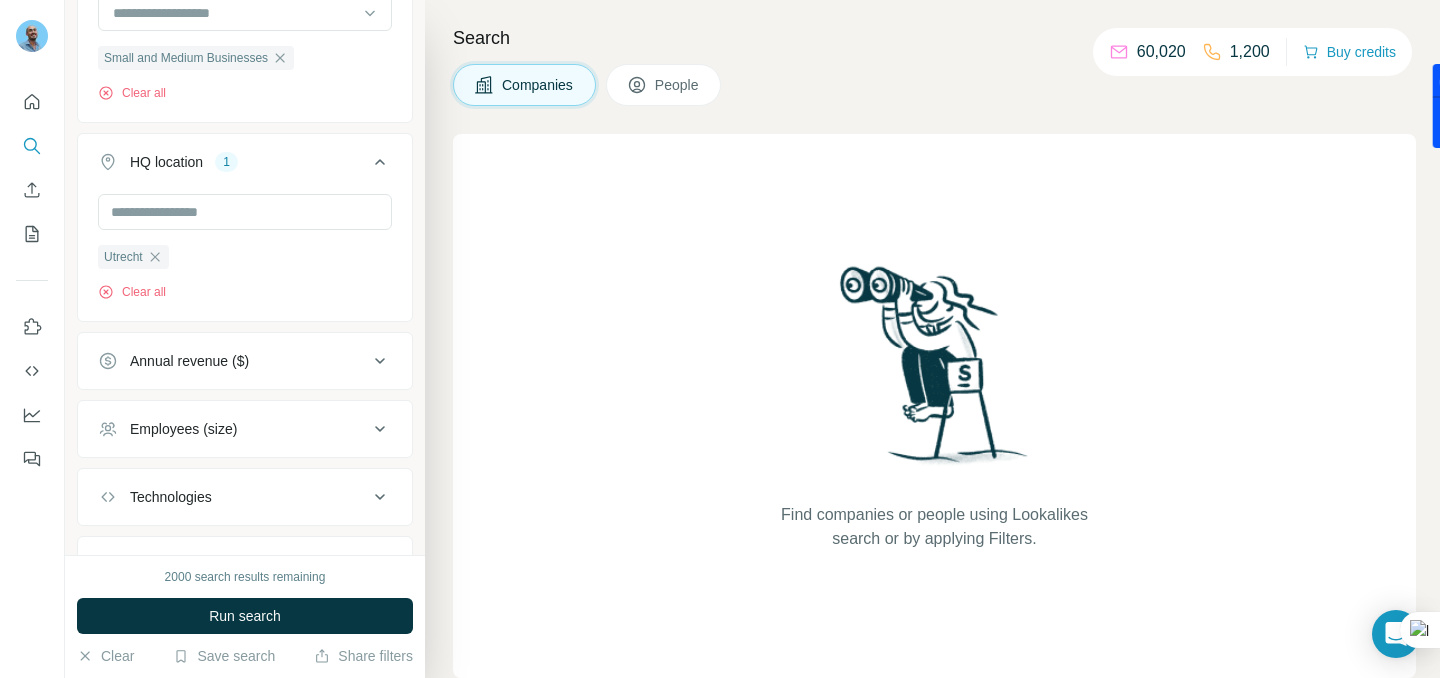 click on "Employees (size)" at bounding box center [233, 429] 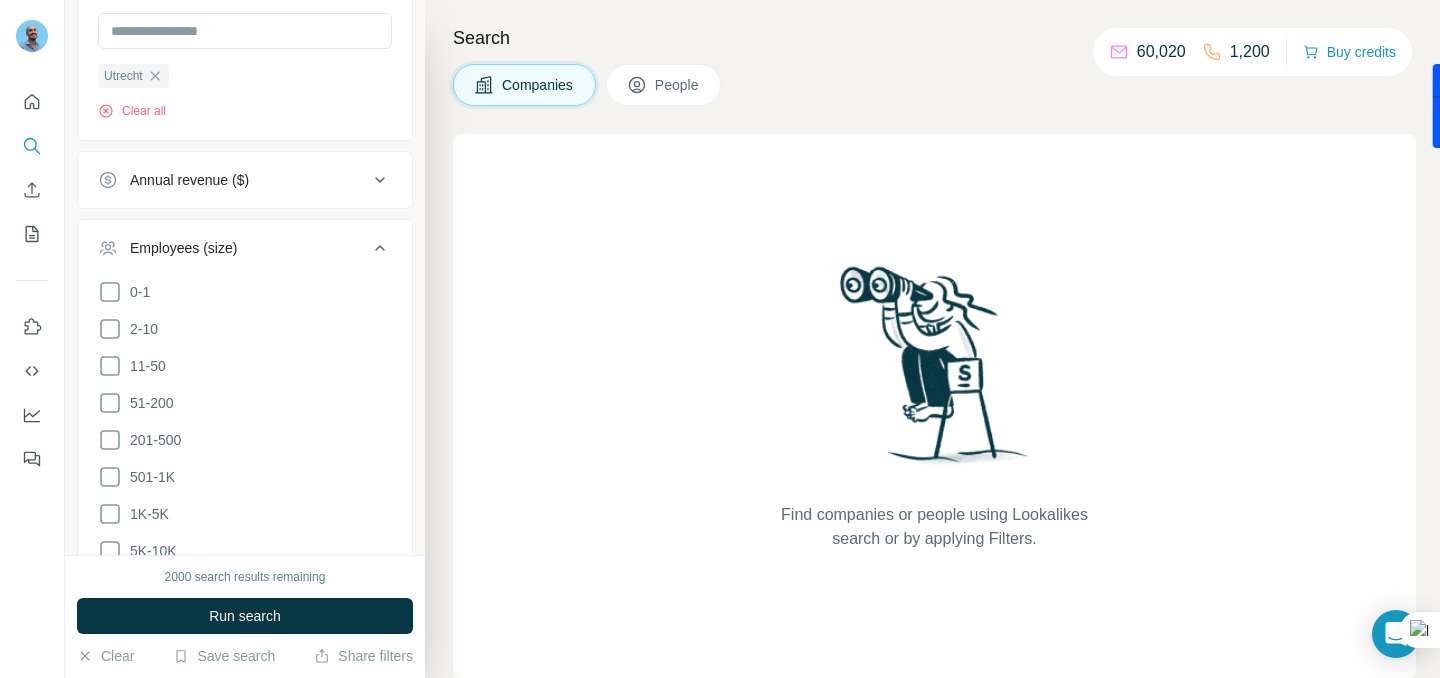 scroll, scrollTop: 959, scrollLeft: 0, axis: vertical 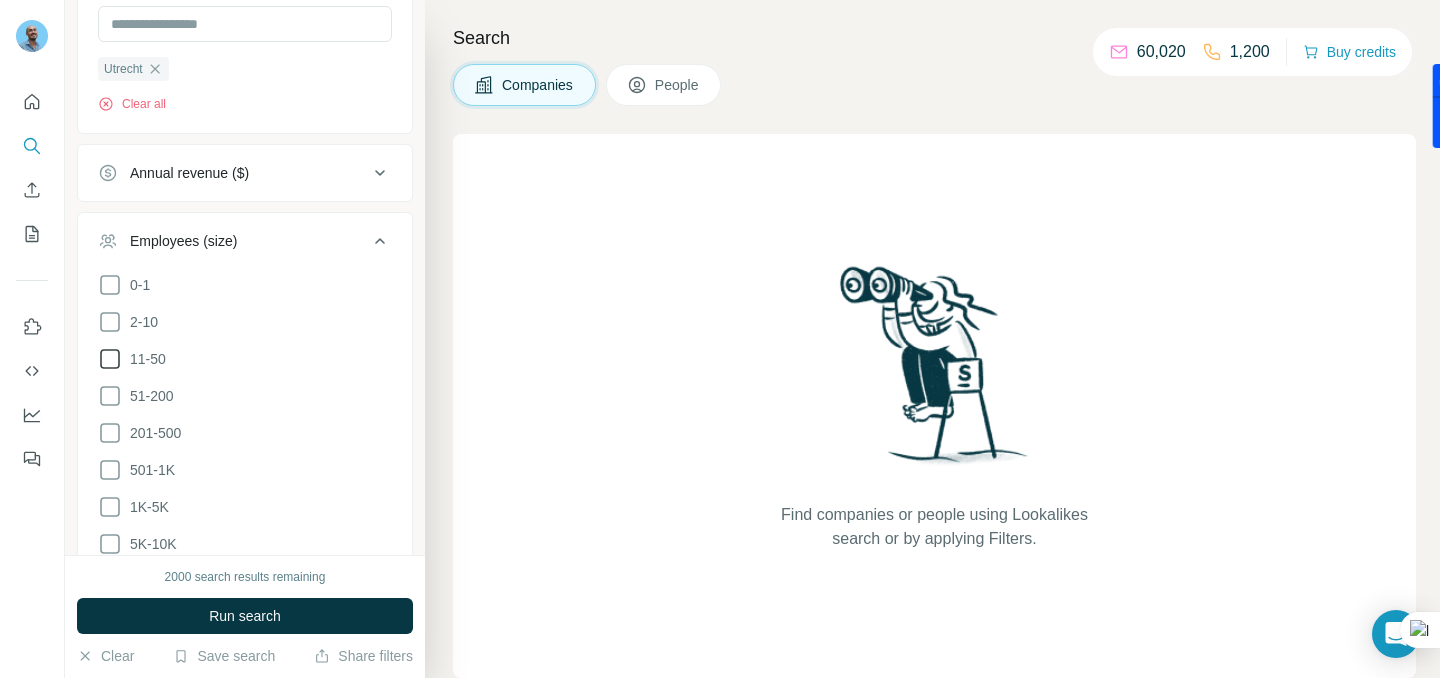 click 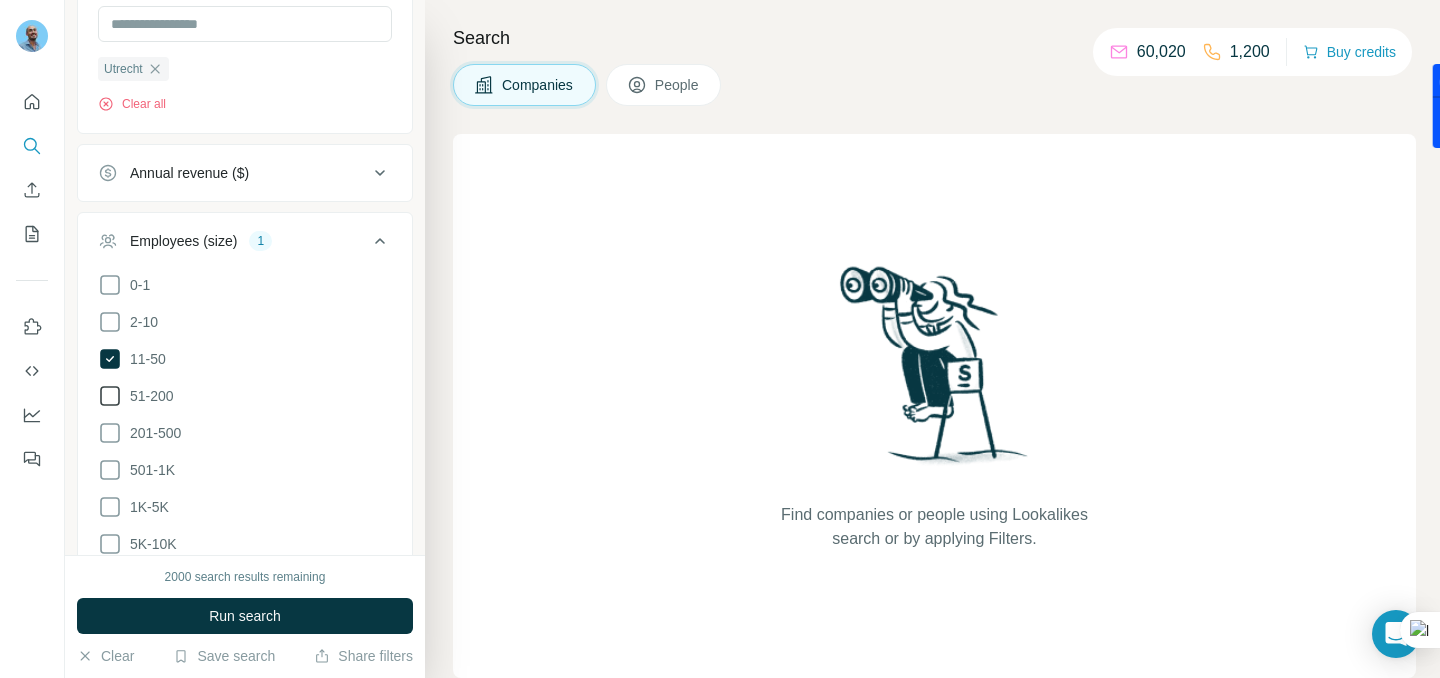 click 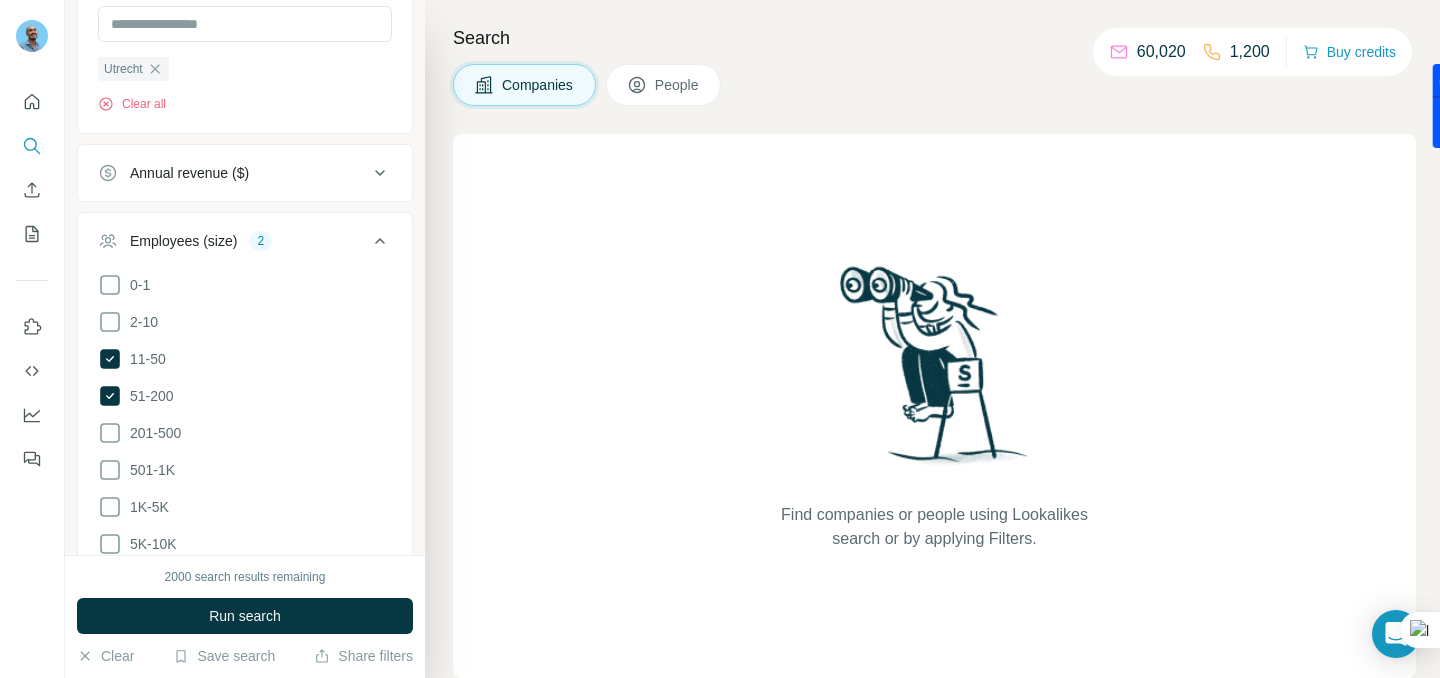 click on "New search Hide Company lookalikes 1 Find companies similar to one you've successfully dealt with before. Simply enter their name or website. You can add more companies to fine-tune your search results. Avalon Renovables Company information Company Select a company name or website Upload a CSV of company names or websites. Your list is private and won't be saved or shared. Upload a list of companies Industry 1 Small and Medium Businesses   Clear all HQ location 1 Utrecht   Clear all Annual revenue ($) Employees (size) 2 0-1 2-10 11-50 51-200 201-500 501-1K 1K-5K 5K-10K 10K-50K 50K-100K 100K-500K 500K+ Clear all Technologies Keywords" at bounding box center [245, 277] 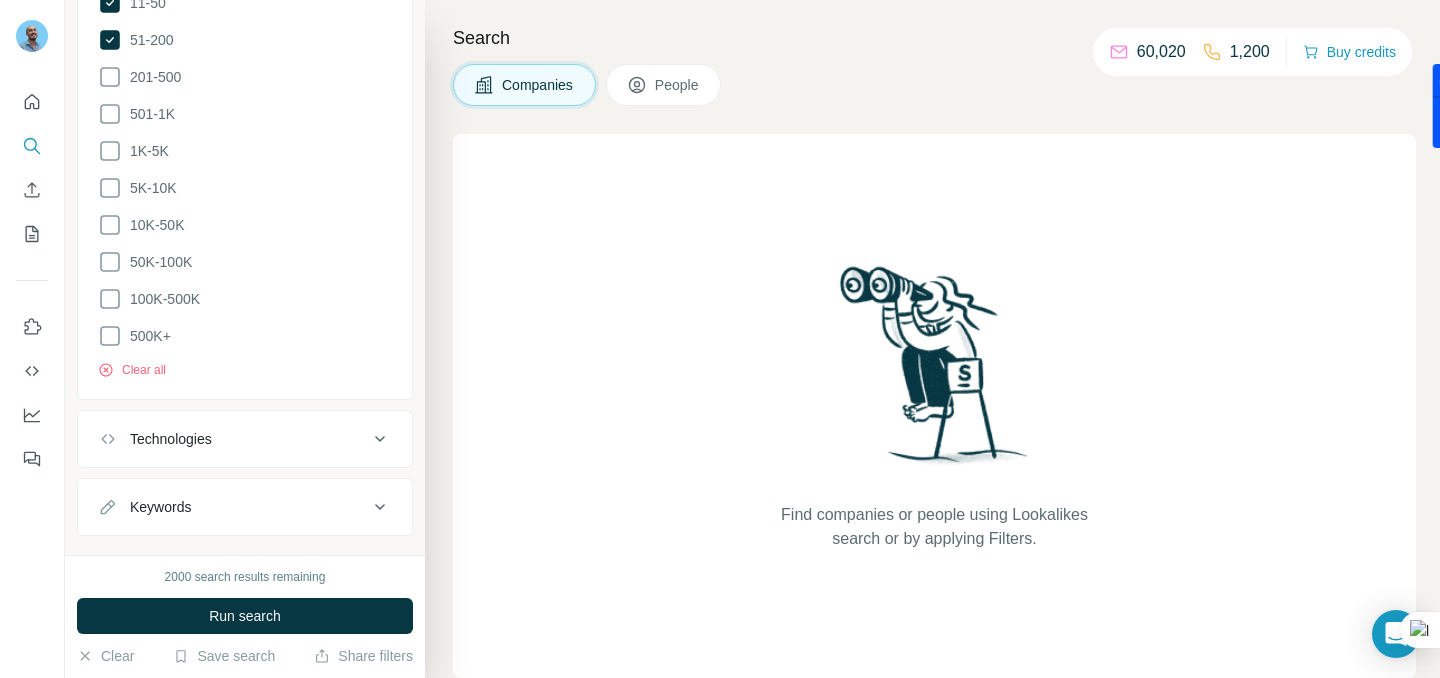 scroll, scrollTop: 1342, scrollLeft: 0, axis: vertical 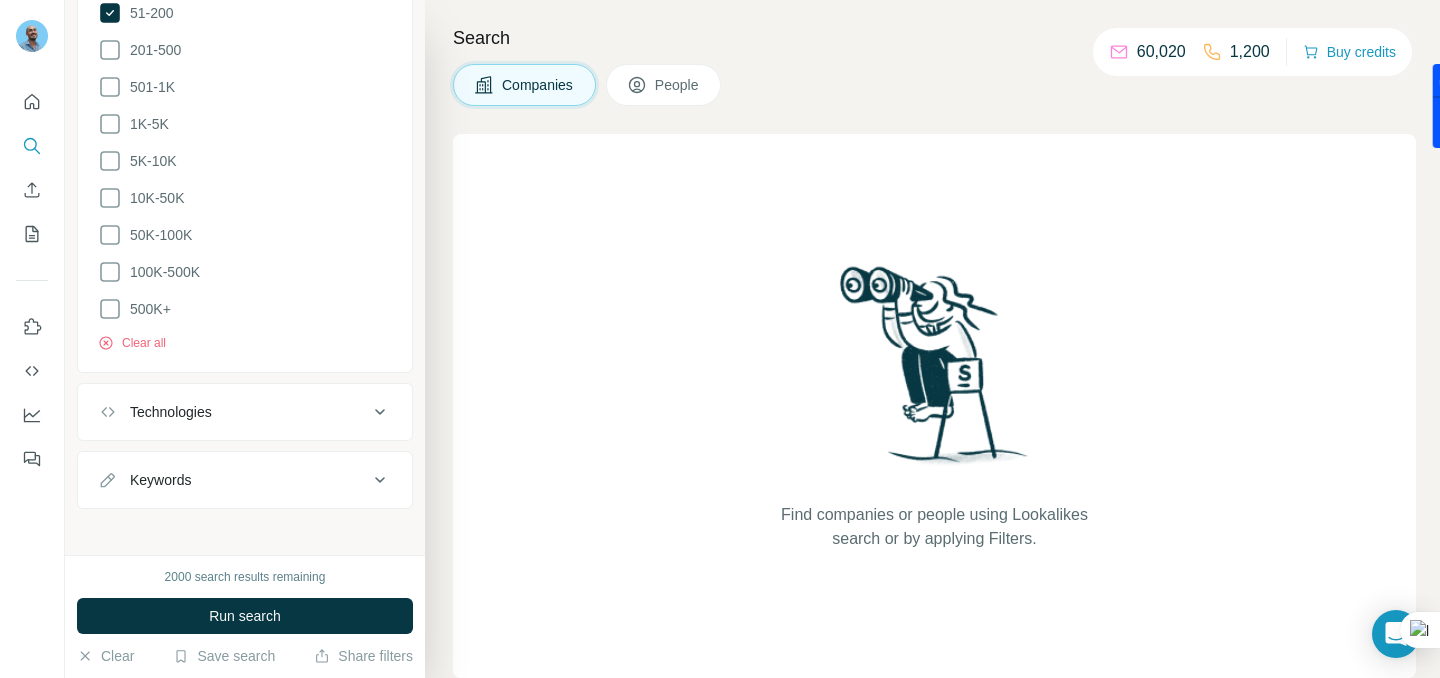 click on "Technologies" at bounding box center (245, 412) 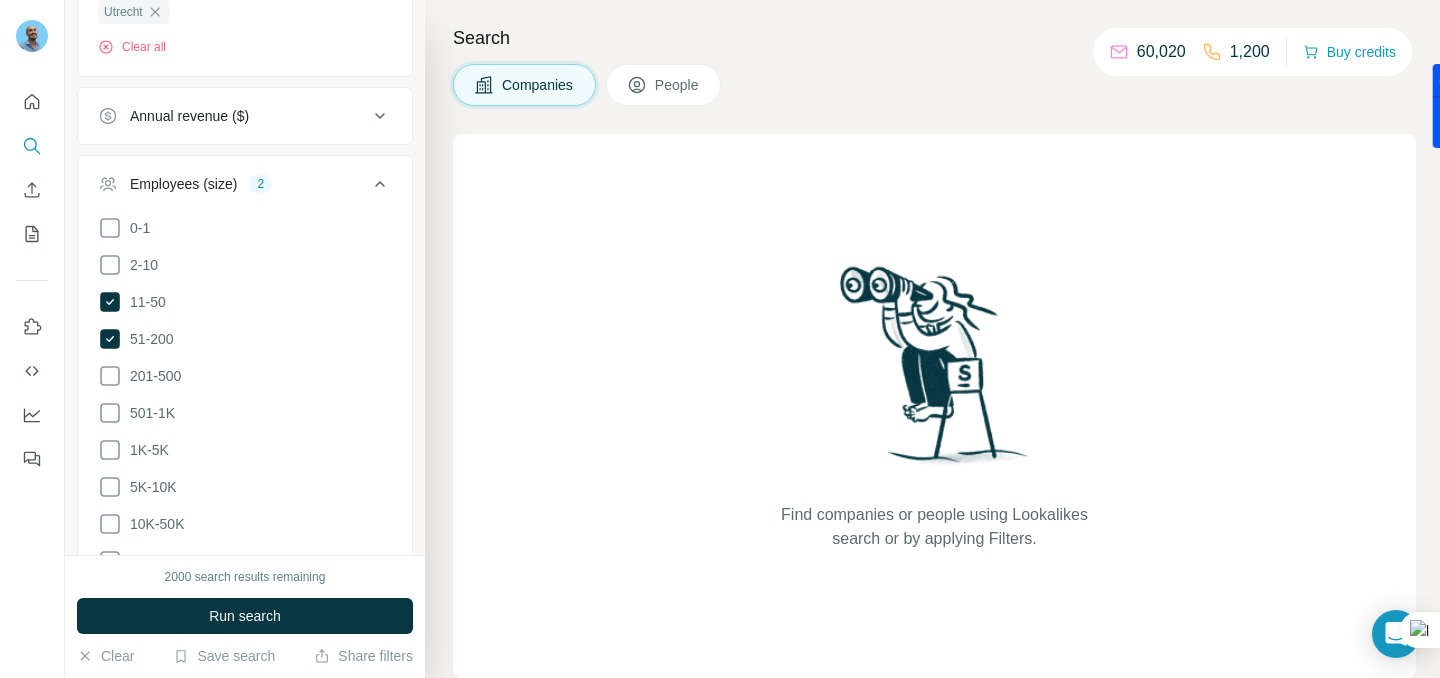 scroll, scrollTop: 1006, scrollLeft: 0, axis: vertical 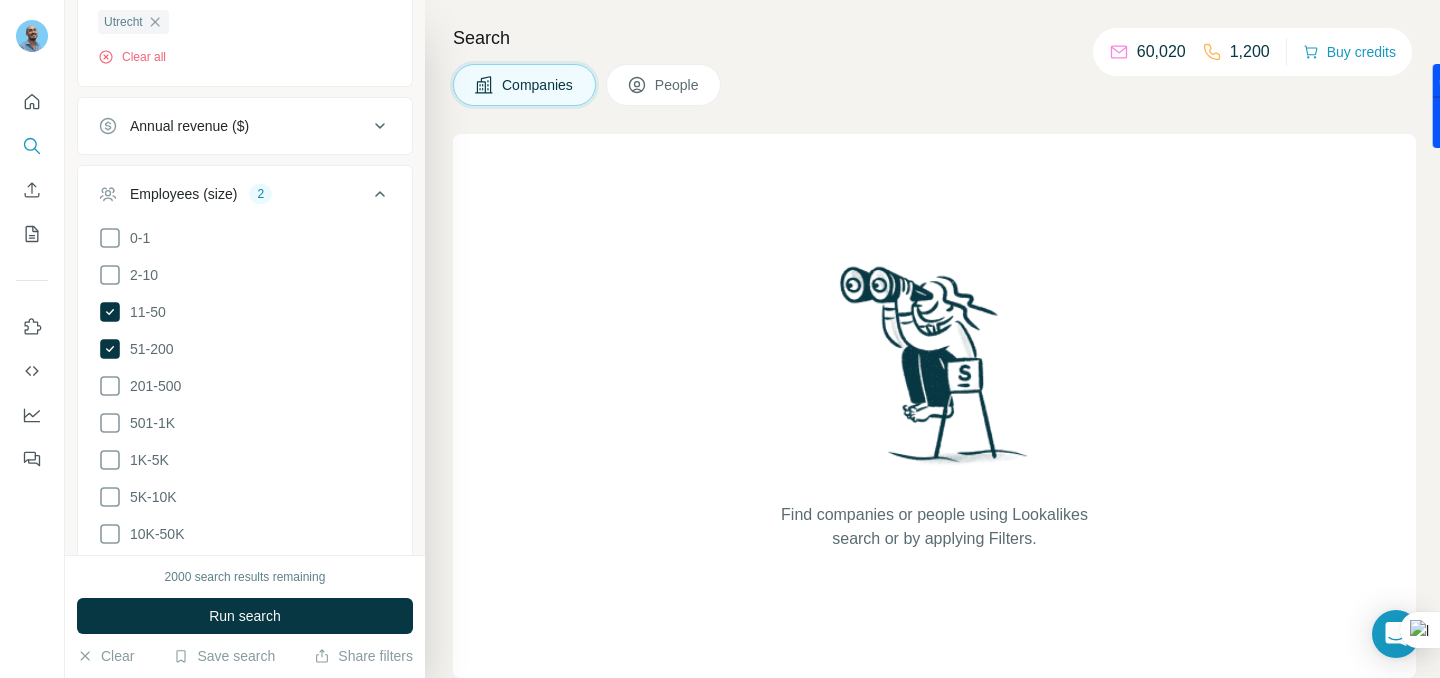click on "Employees (size) 2" at bounding box center [245, 198] 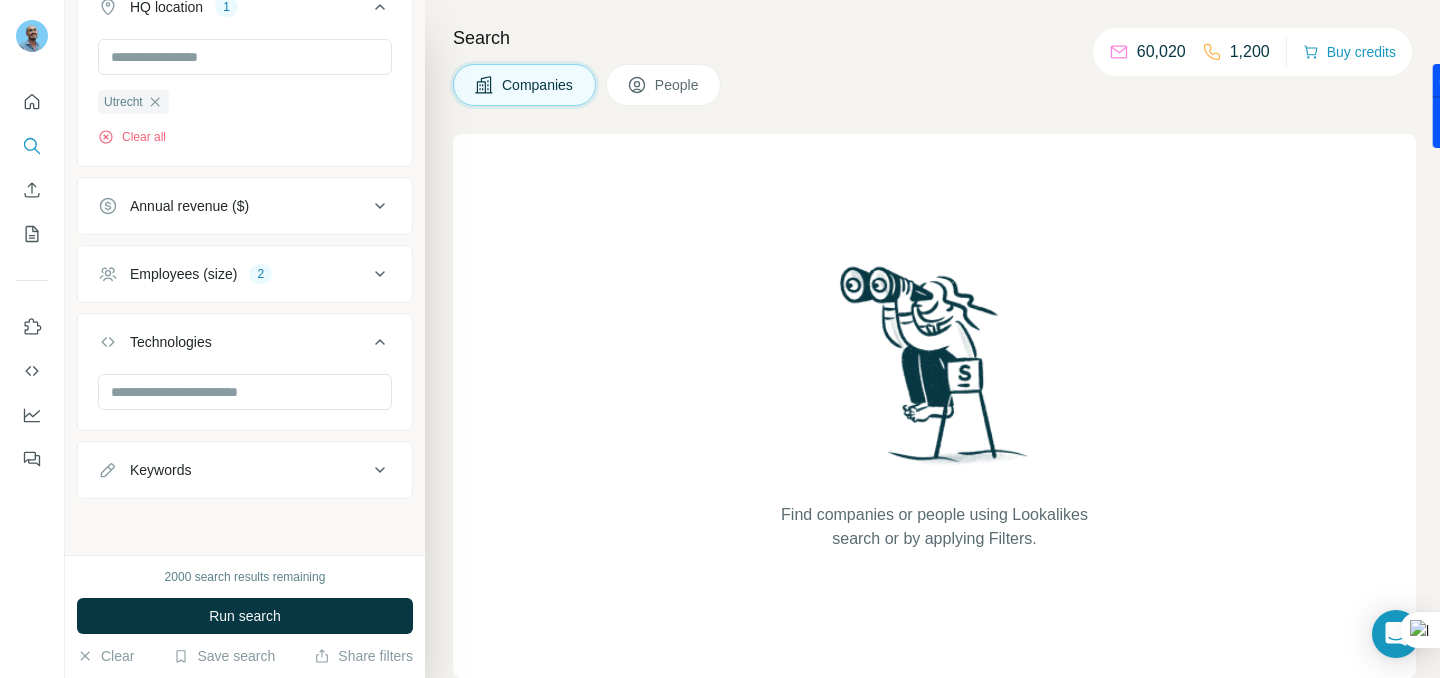 scroll, scrollTop: 928, scrollLeft: 0, axis: vertical 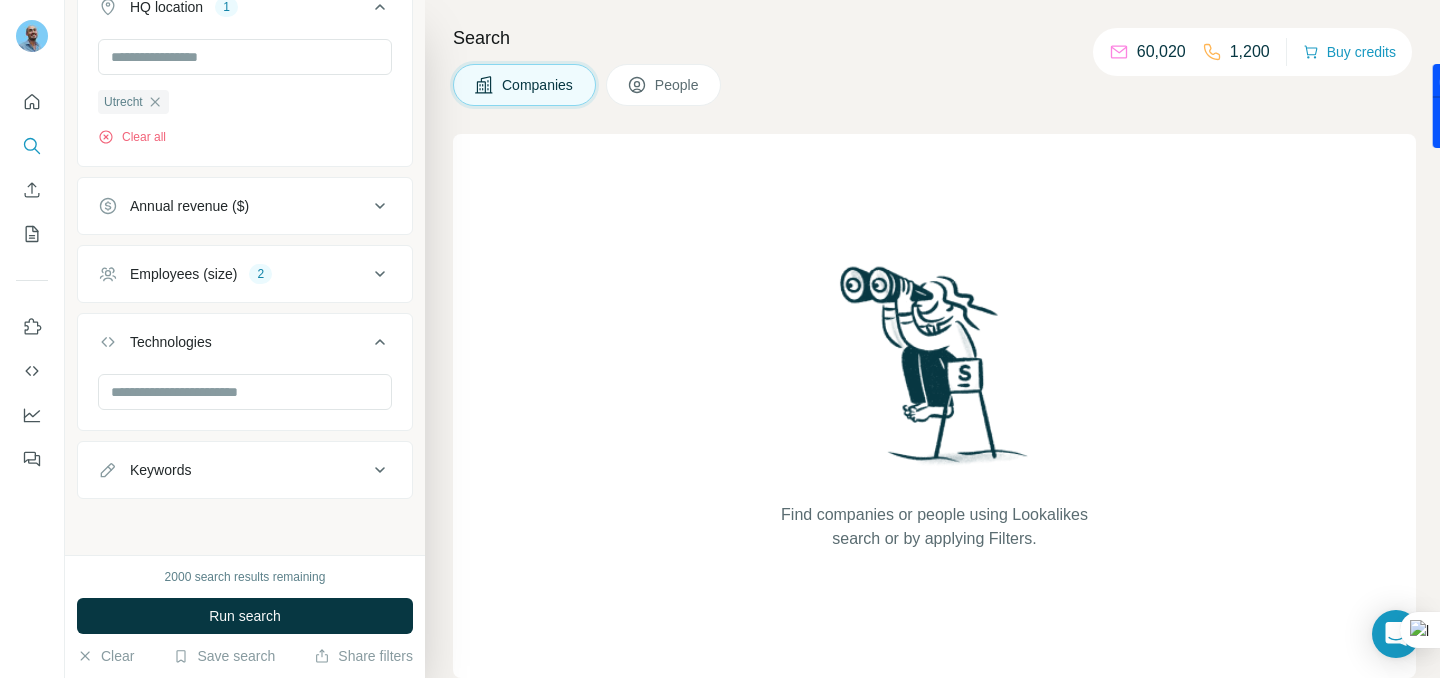 click on "Keywords" at bounding box center (233, 470) 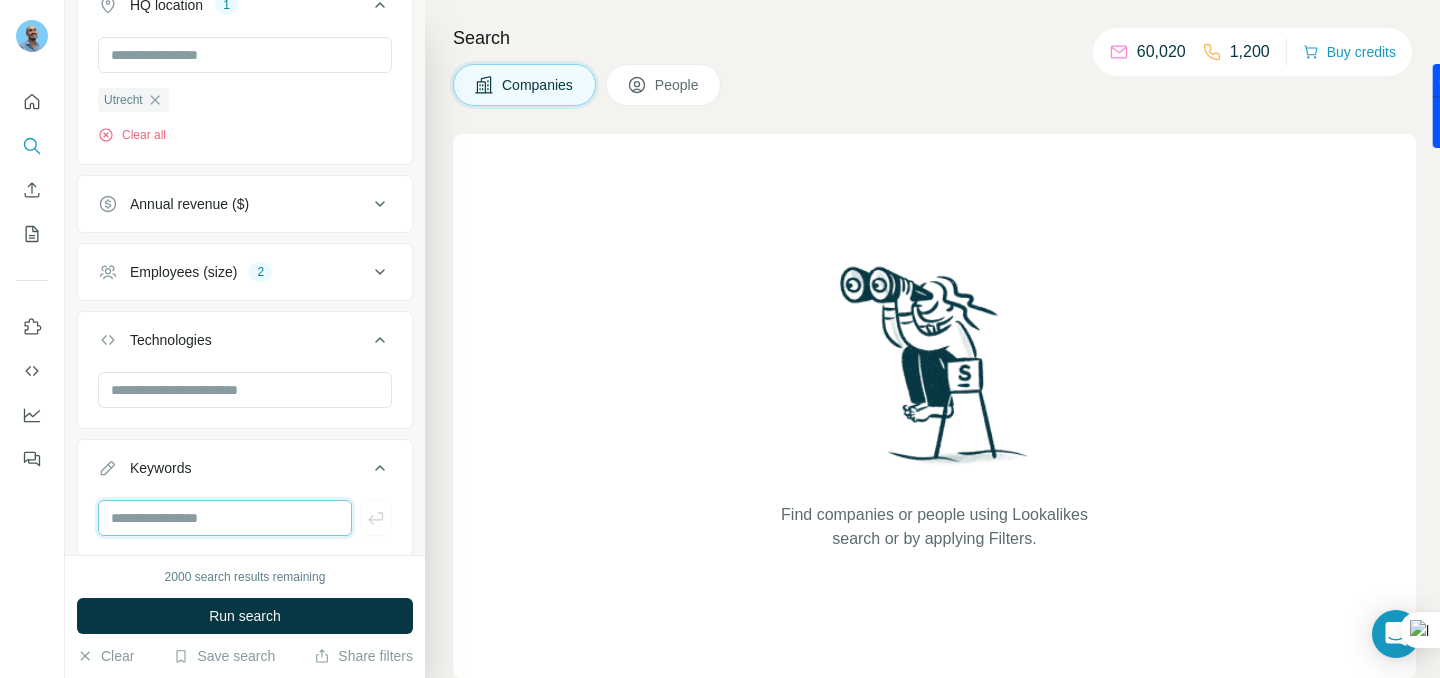 click at bounding box center [225, 518] 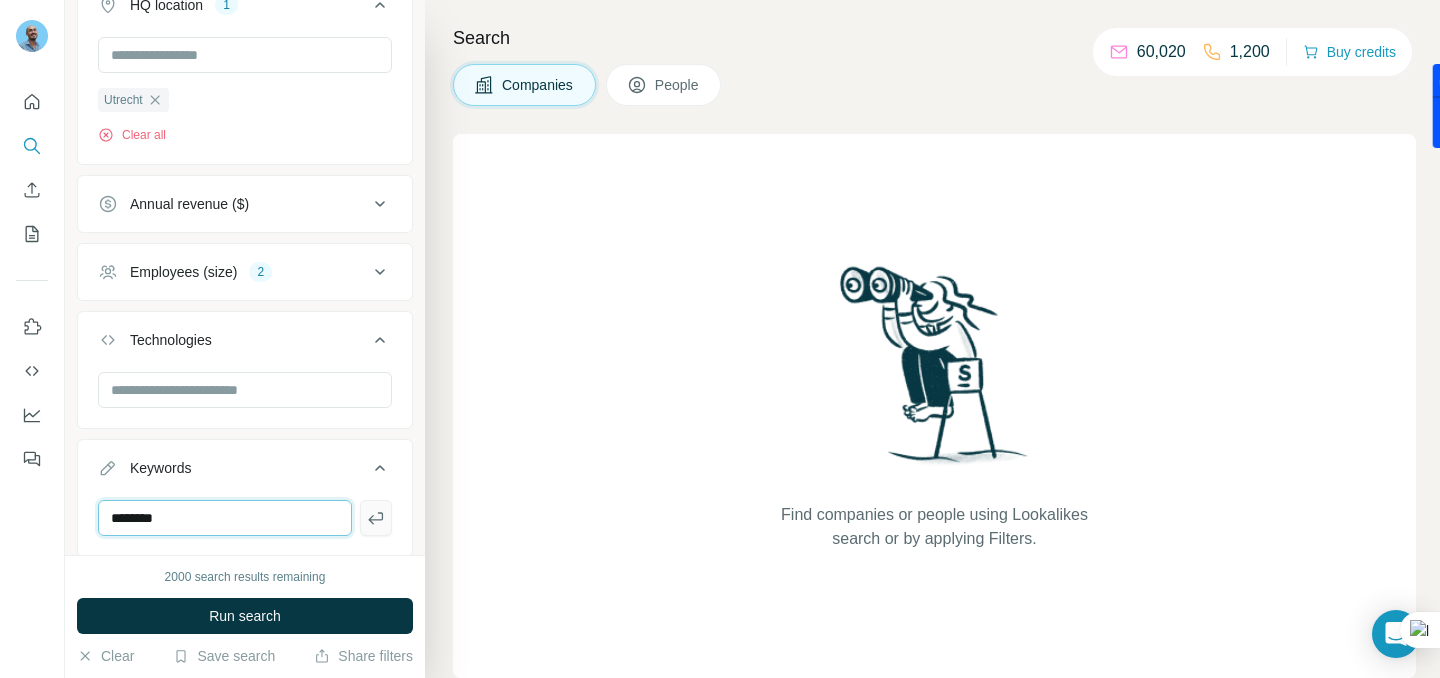 type on "********" 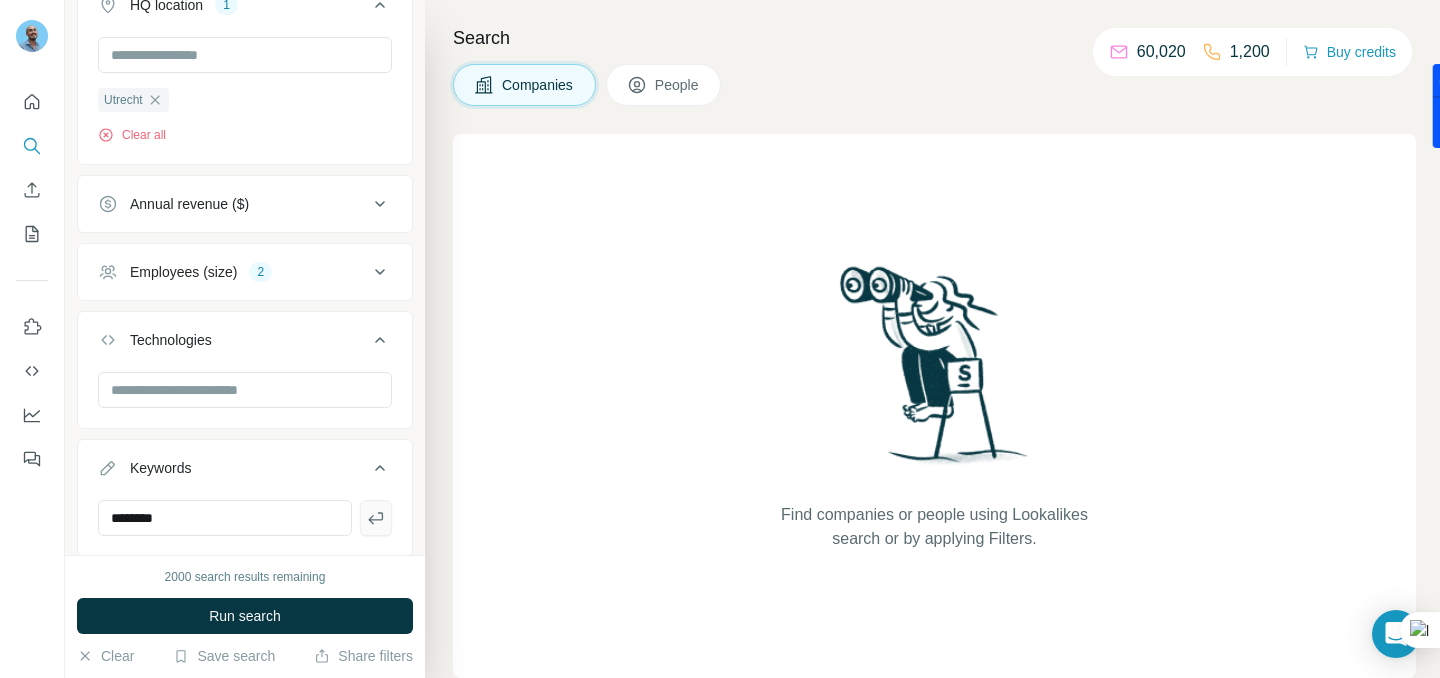 click 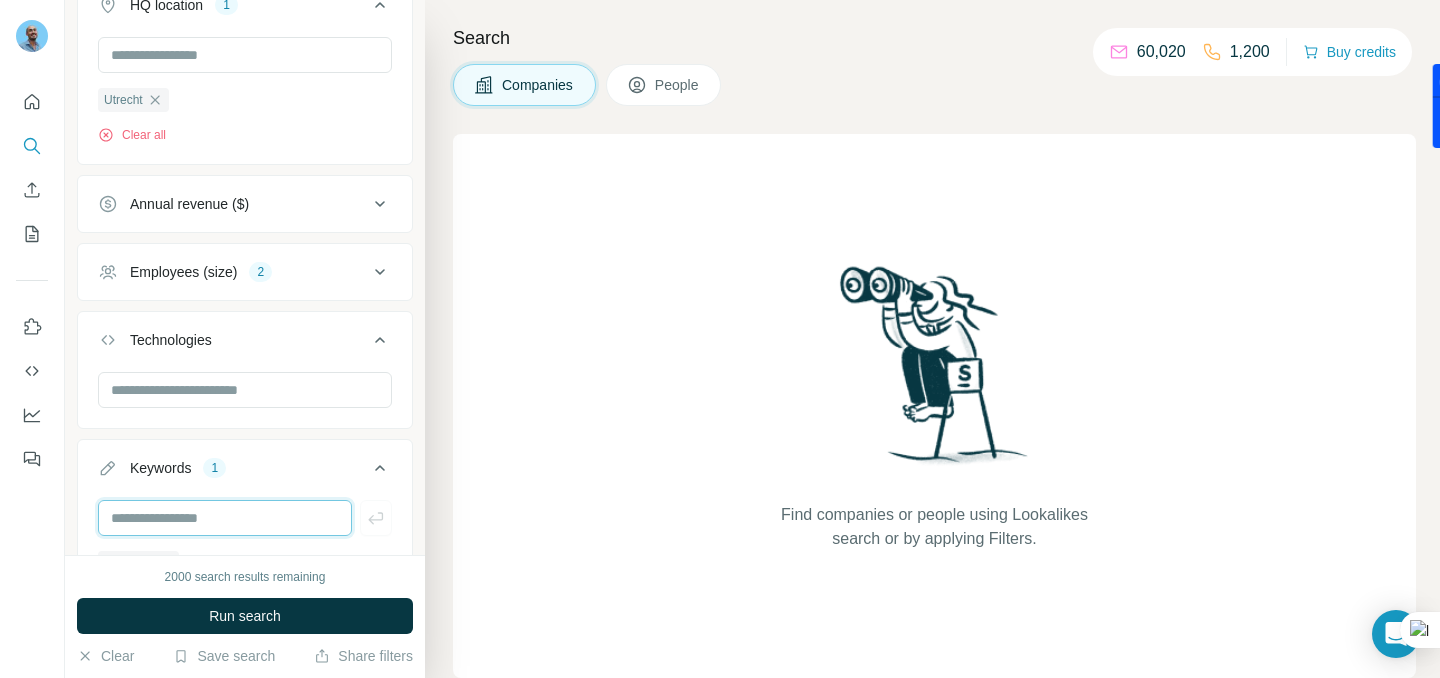 click at bounding box center [225, 518] 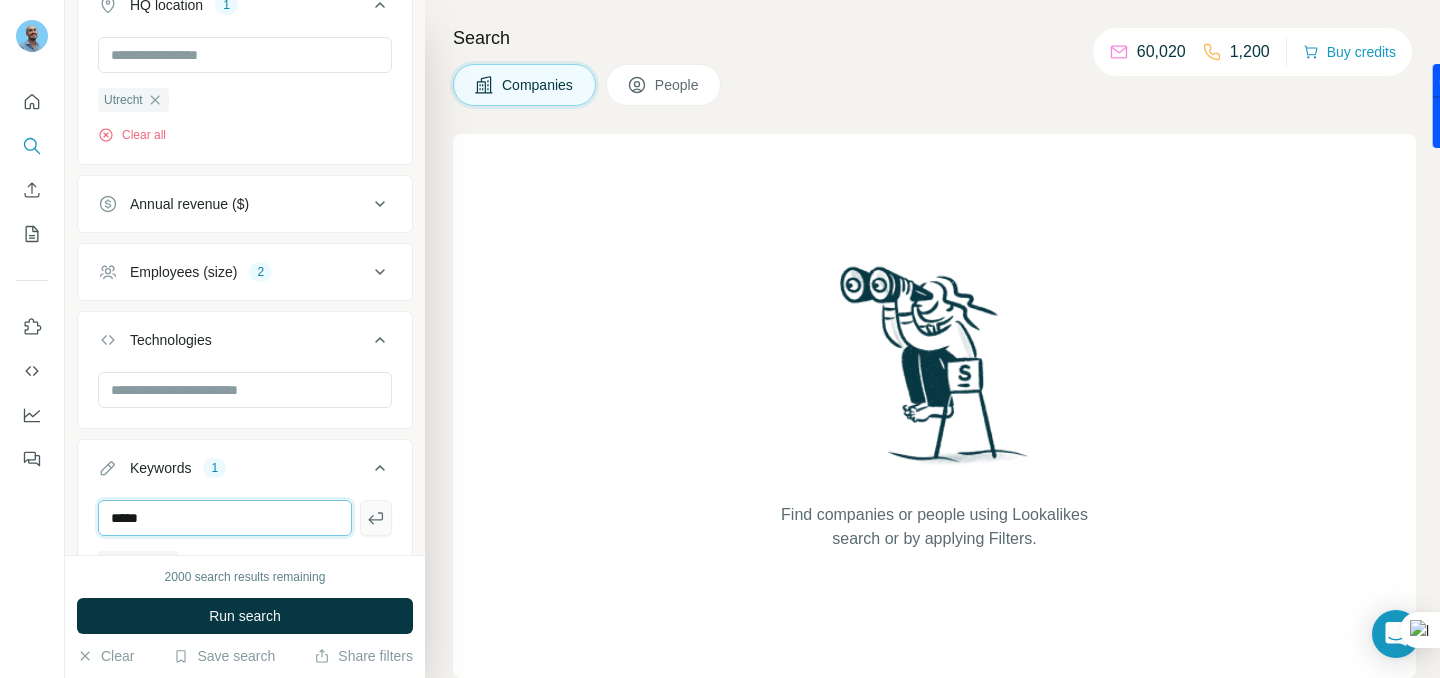 type on "*****" 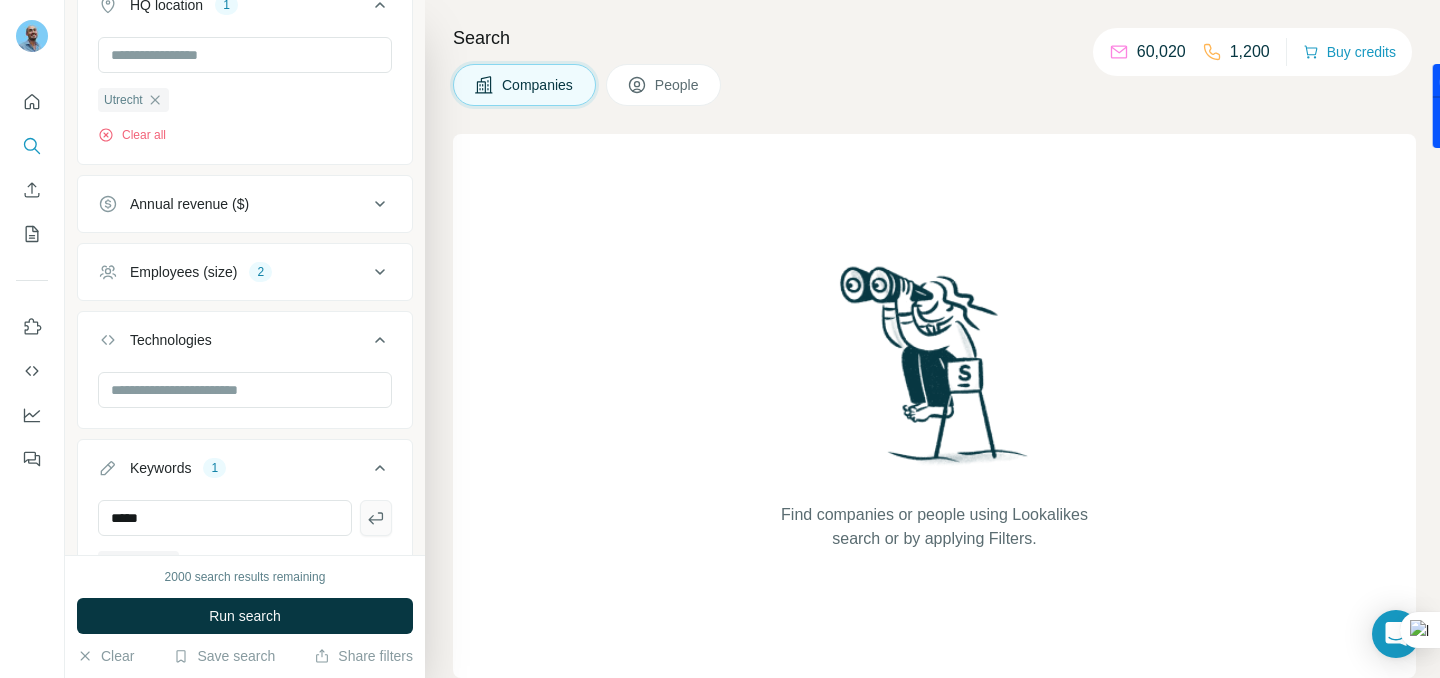 click 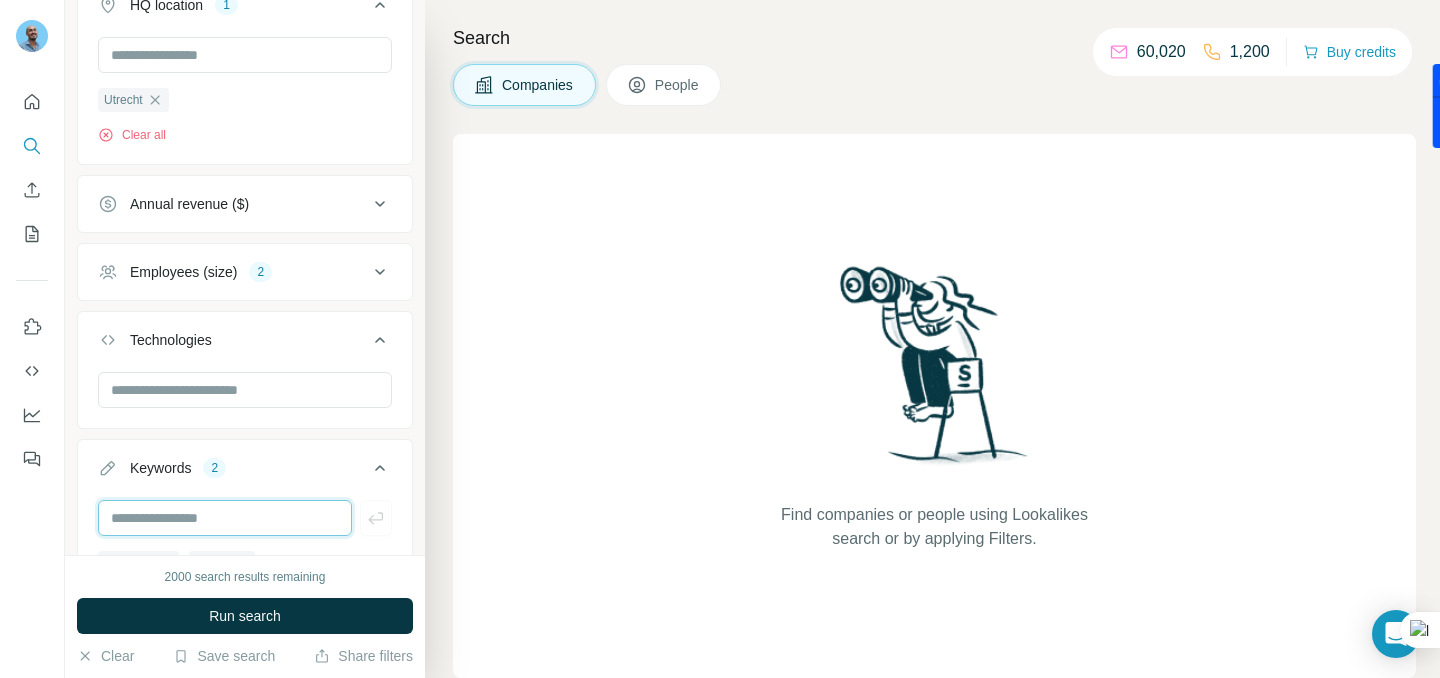 click at bounding box center (225, 518) 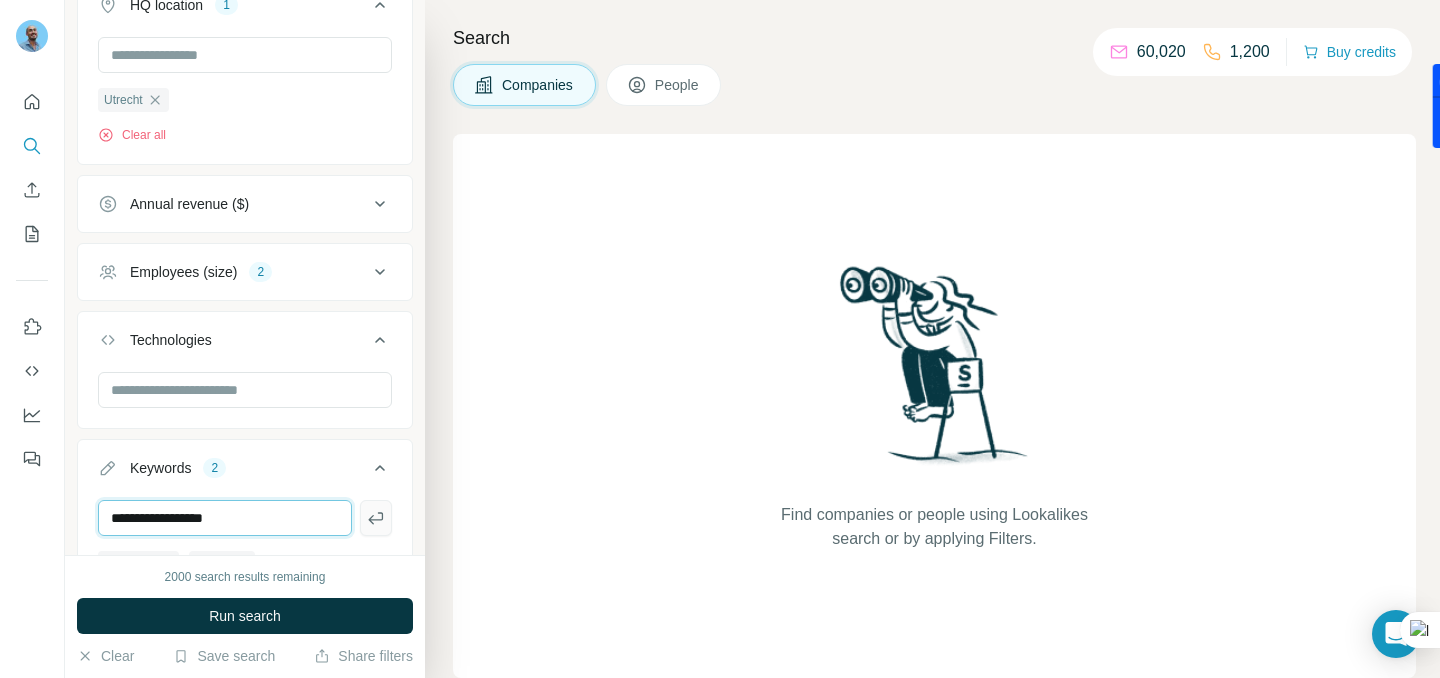 type on "**********" 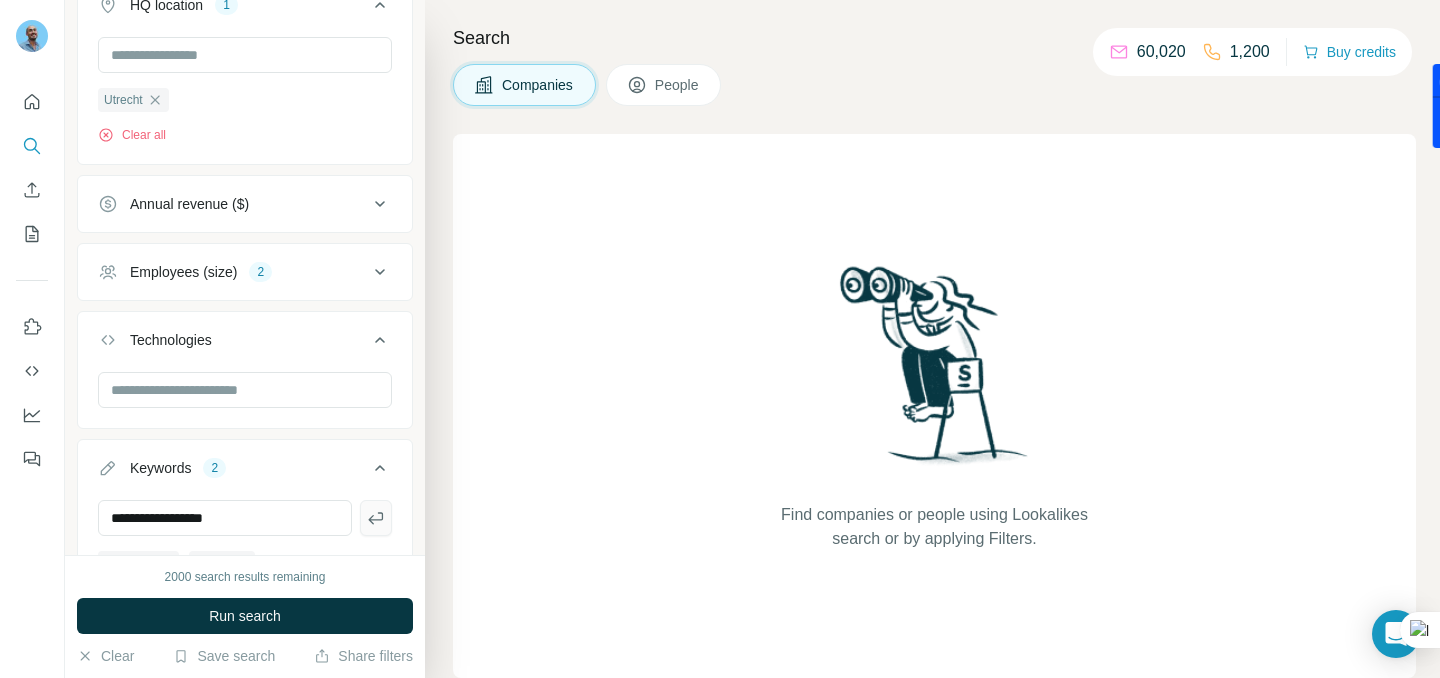 click at bounding box center [376, 518] 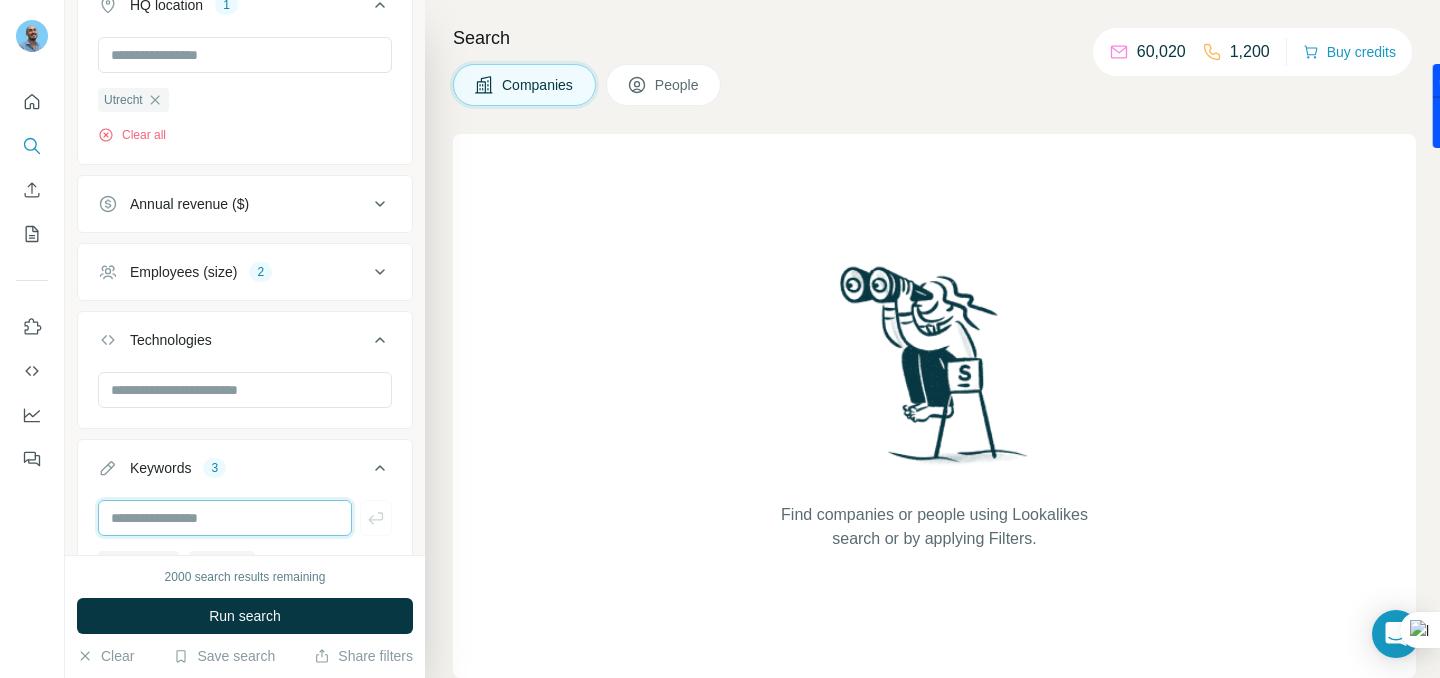 click at bounding box center [225, 518] 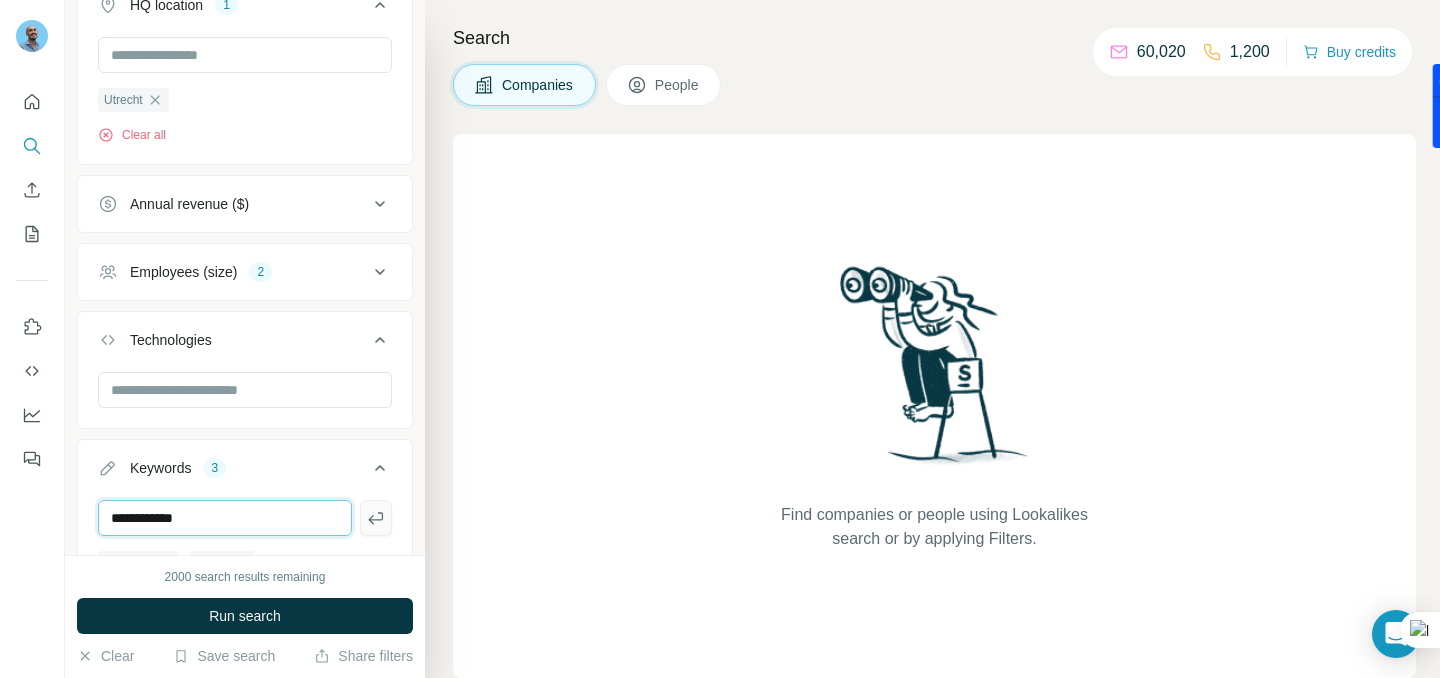type on "**********" 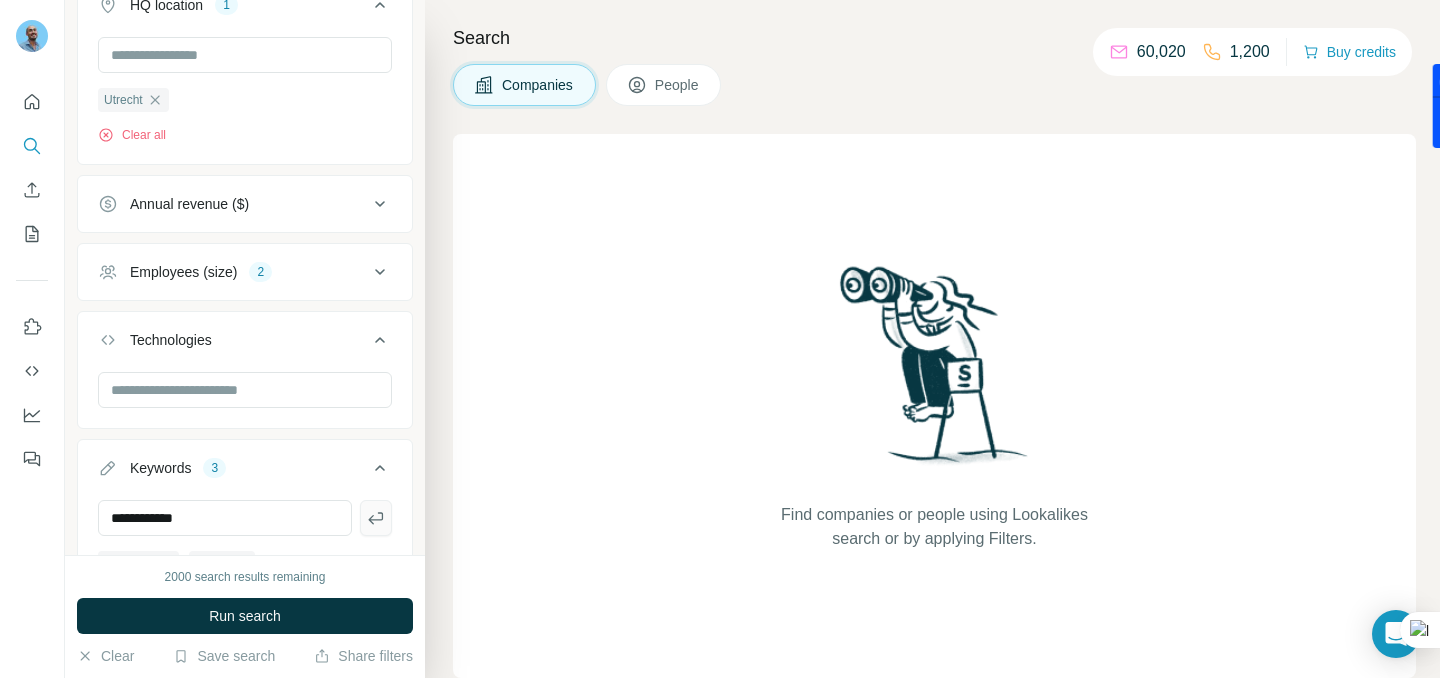 click 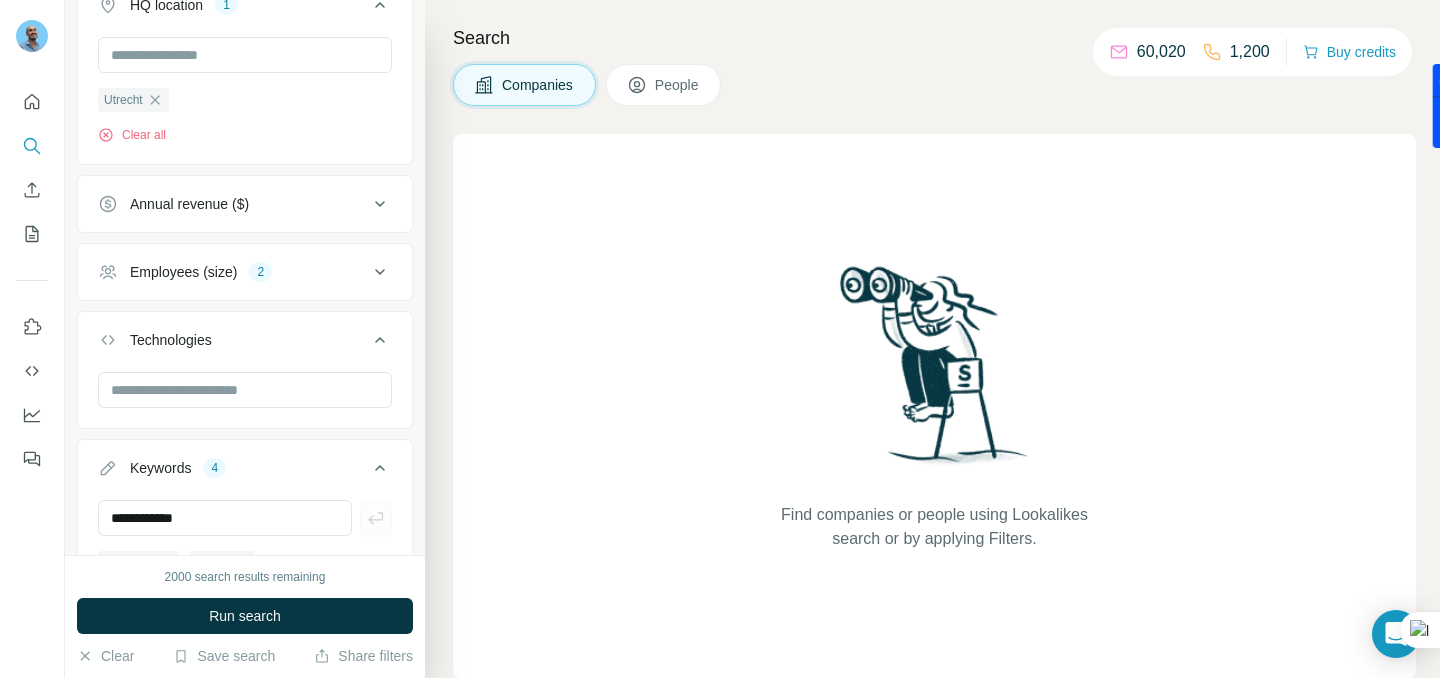 type 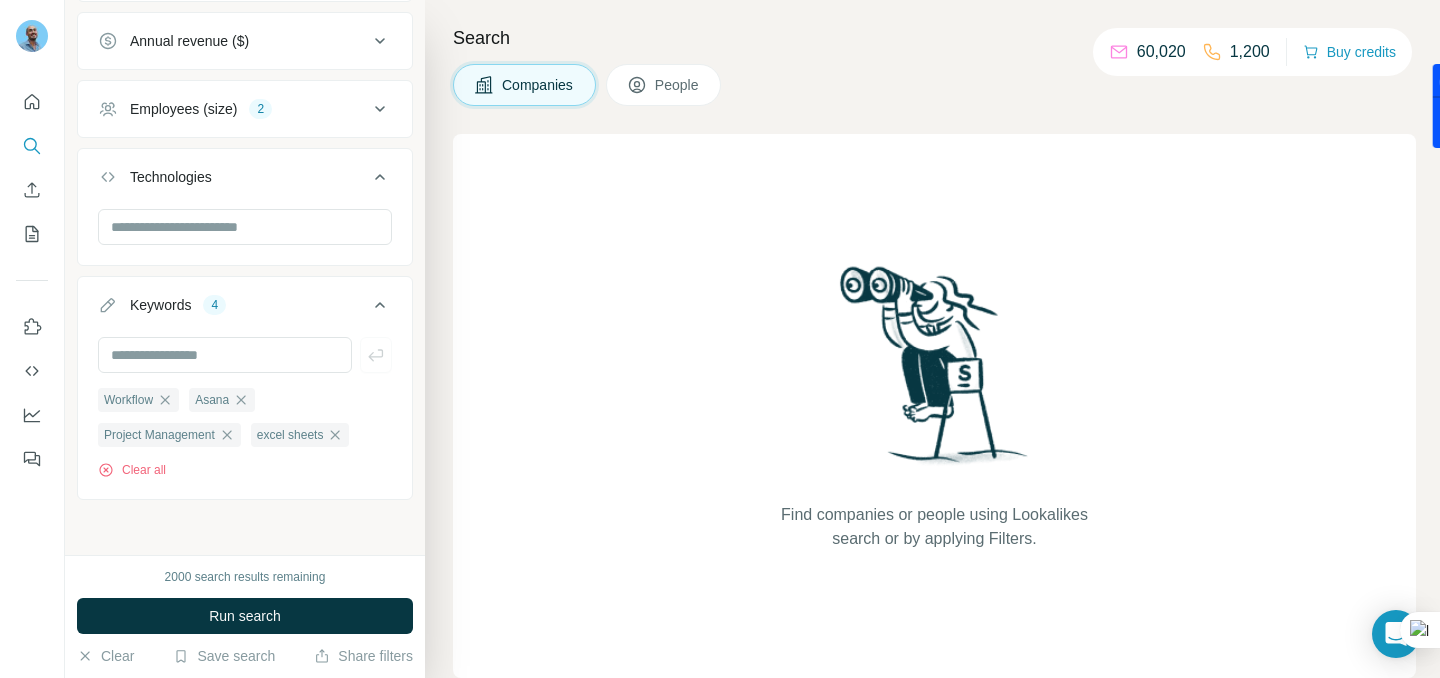 scroll, scrollTop: 1096, scrollLeft: 0, axis: vertical 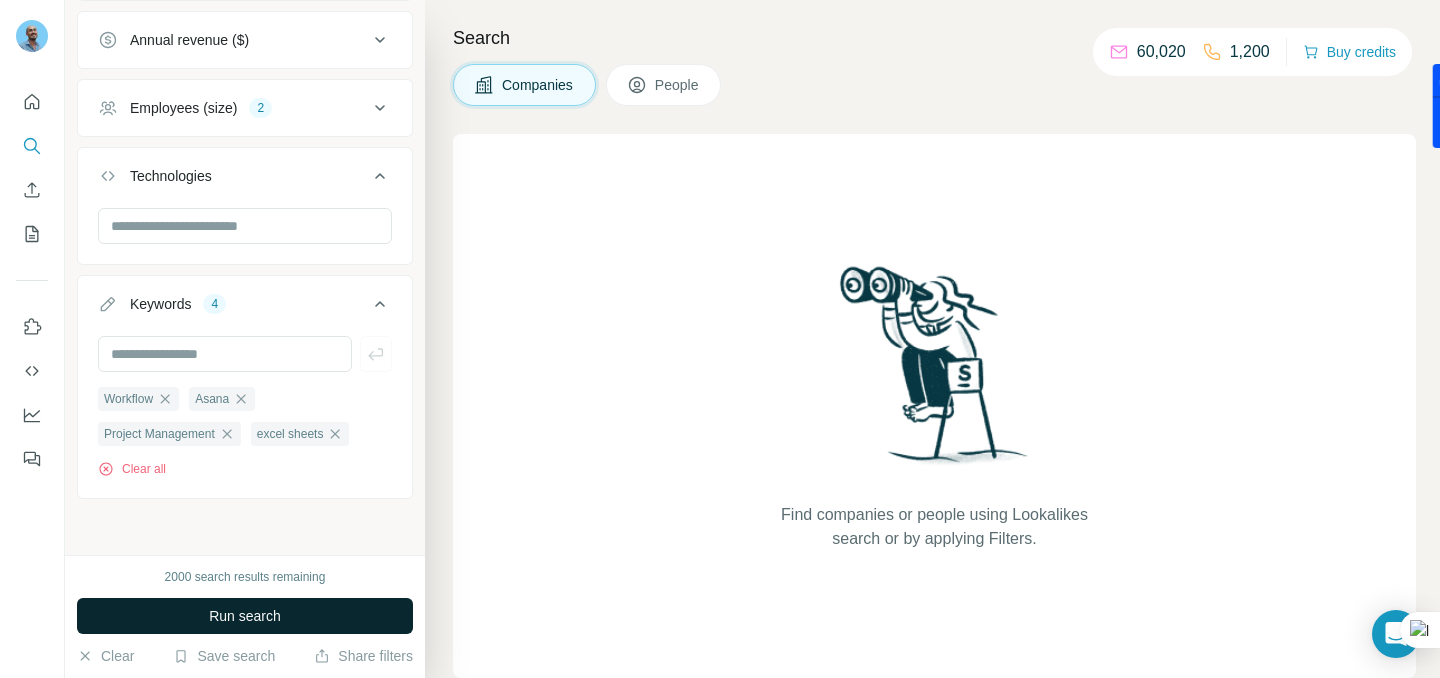 click on "Run search" at bounding box center (245, 616) 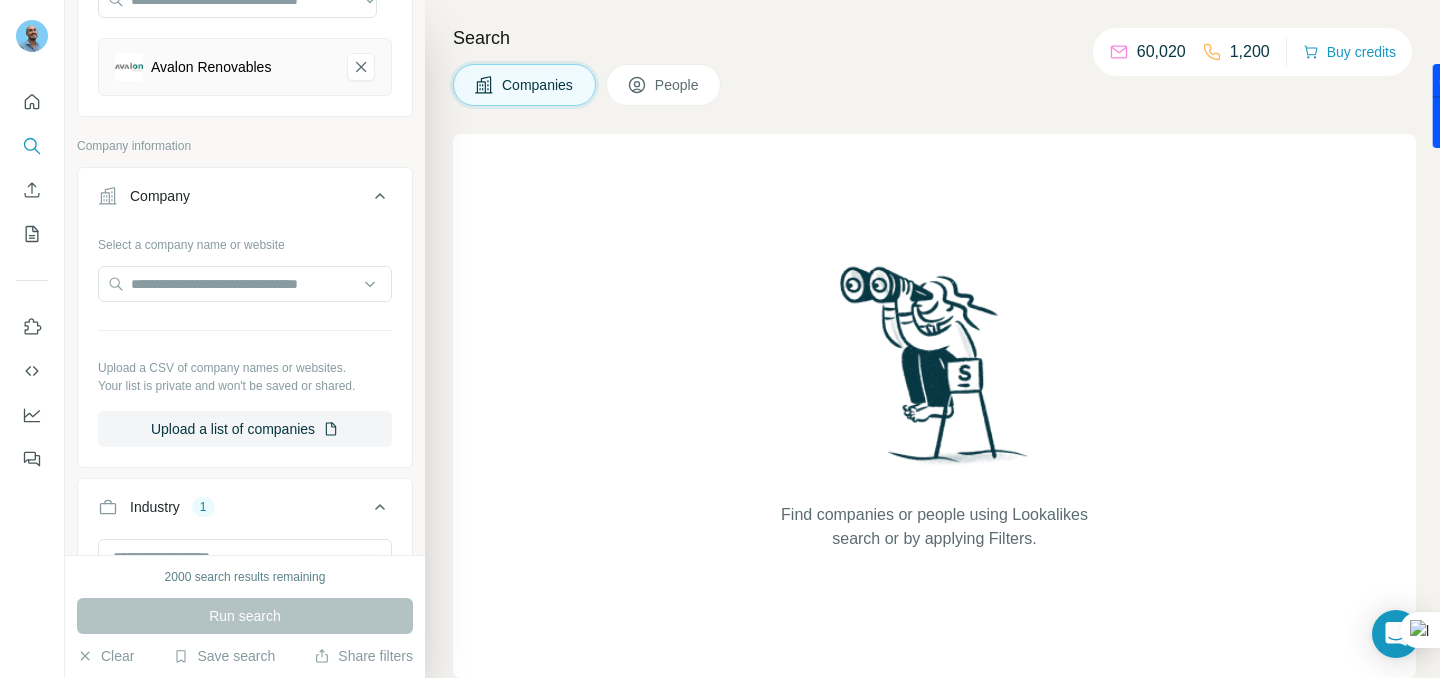 scroll, scrollTop: 0, scrollLeft: 0, axis: both 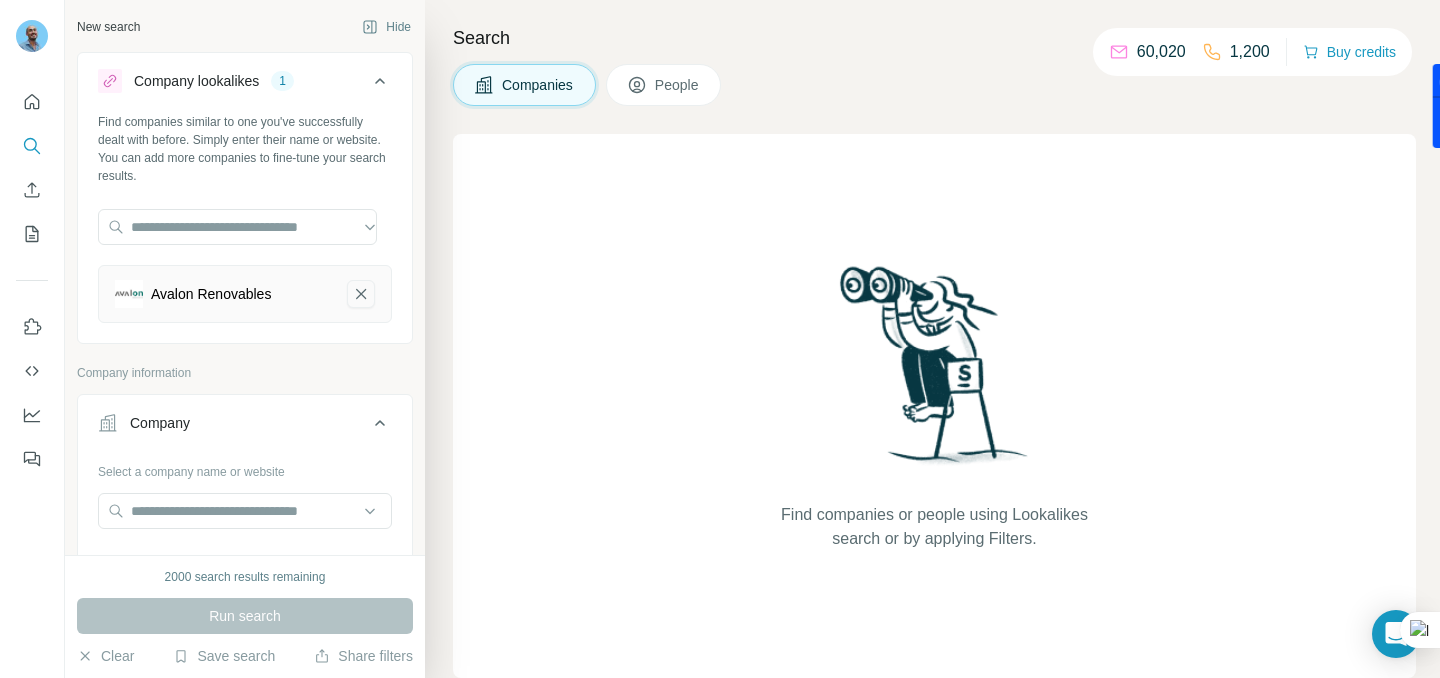 click 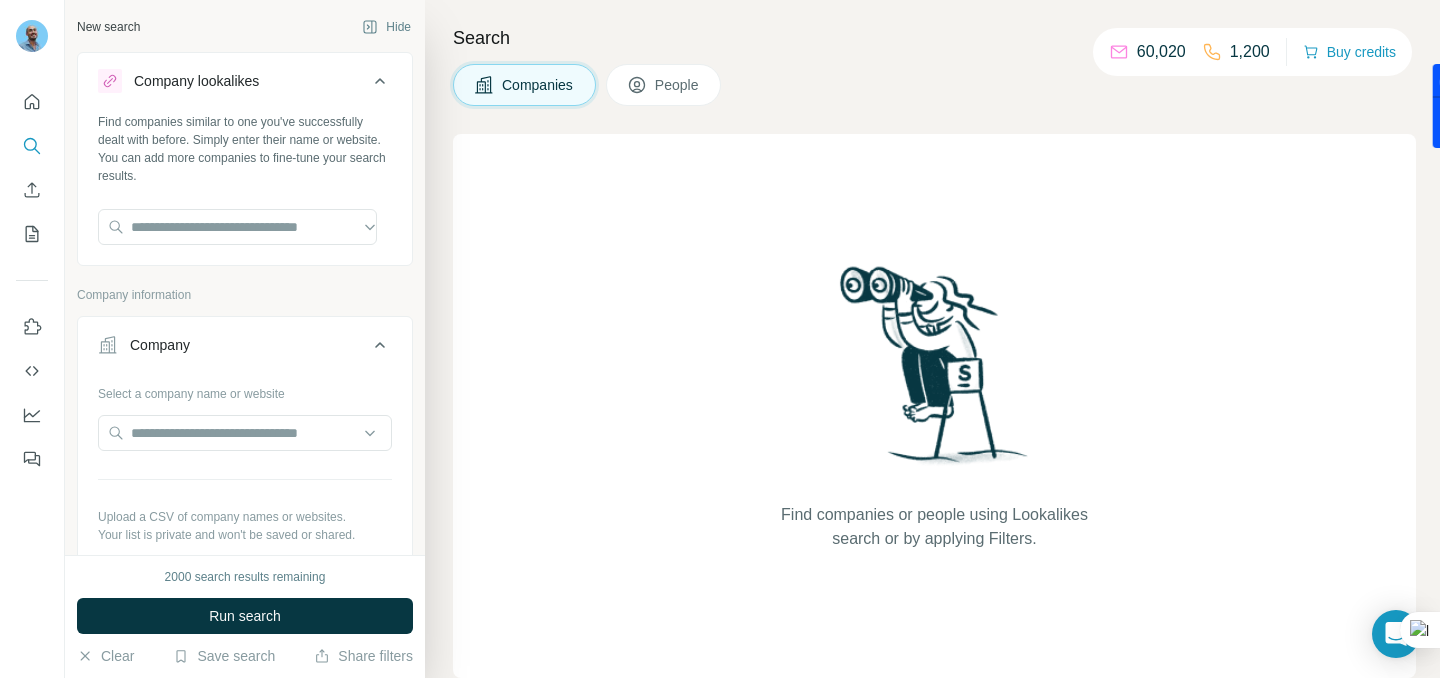 click 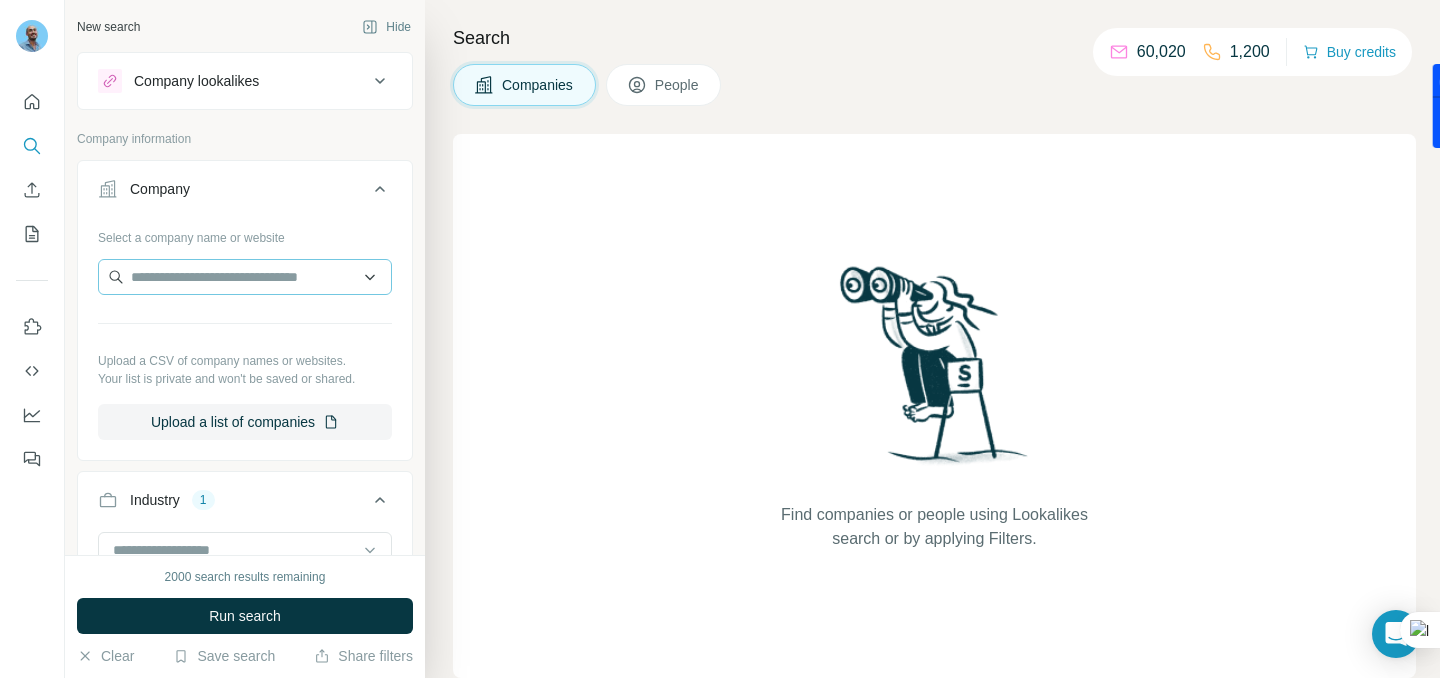 scroll, scrollTop: 91, scrollLeft: 0, axis: vertical 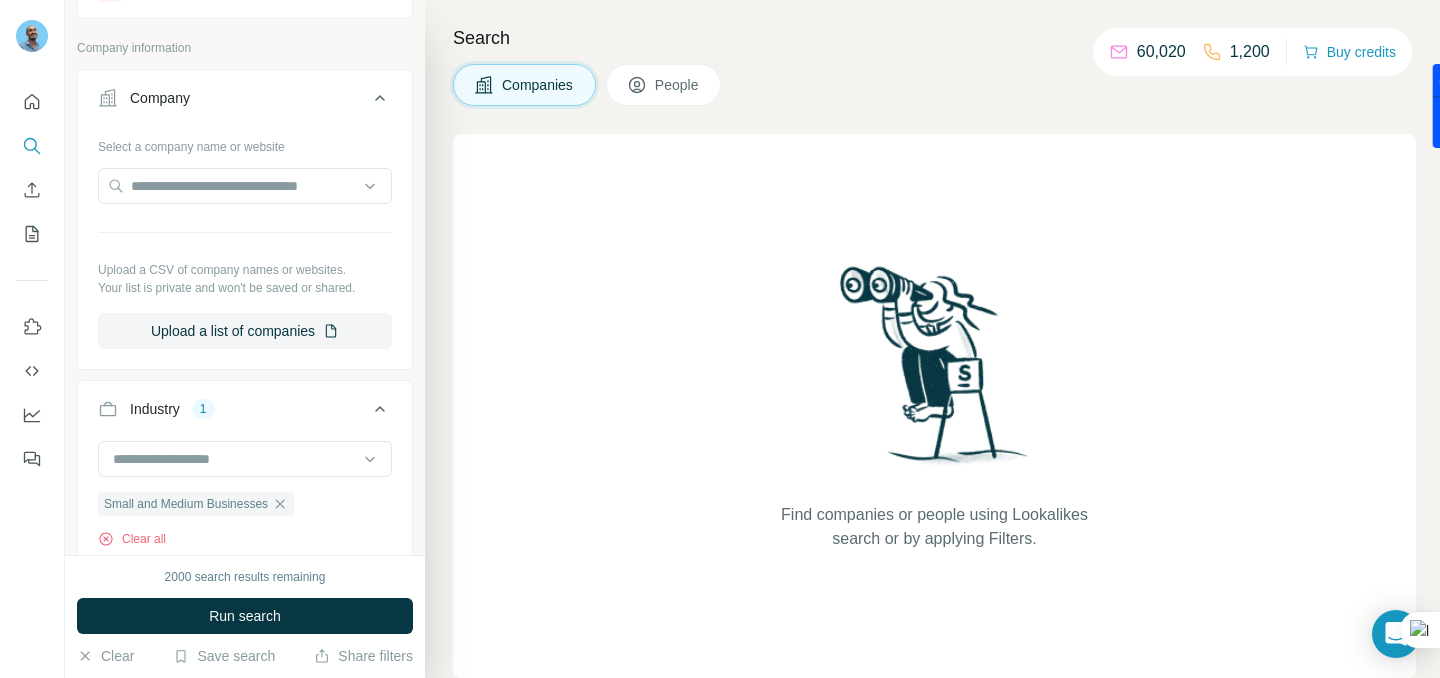 click 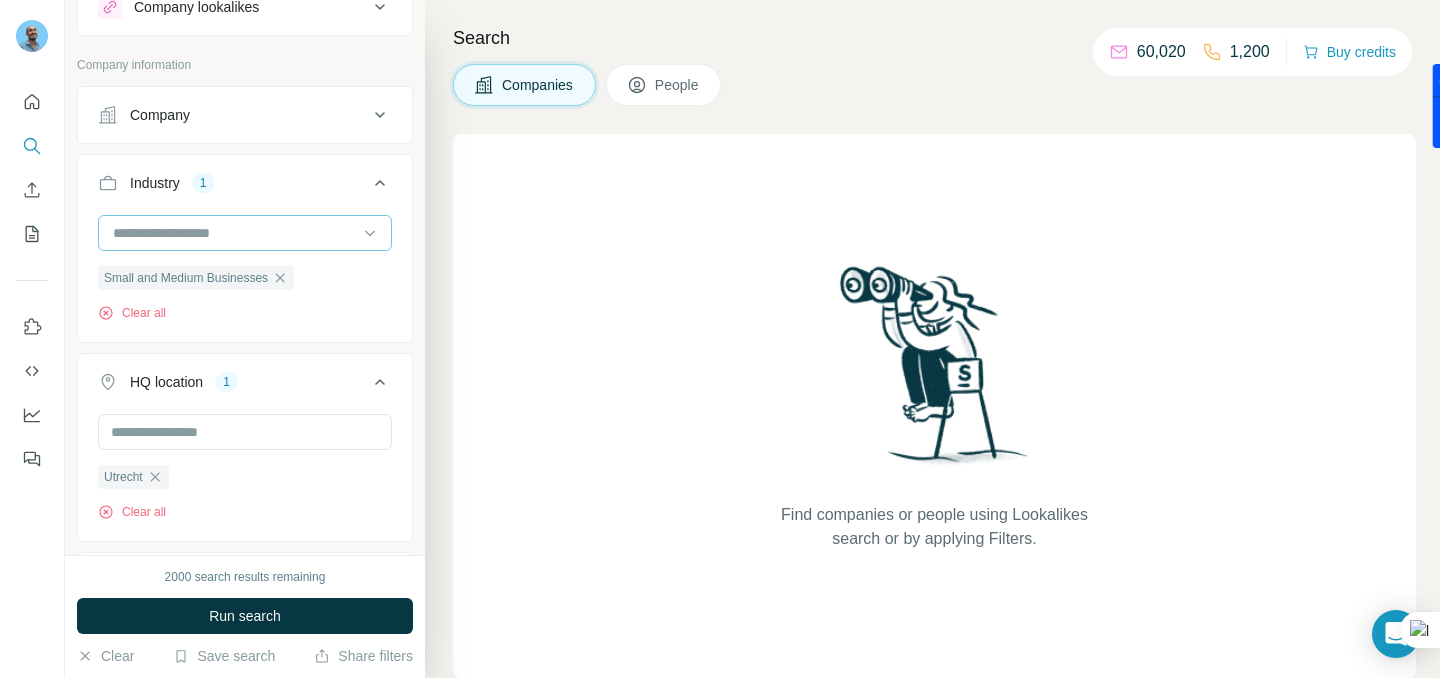 scroll, scrollTop: 94, scrollLeft: 0, axis: vertical 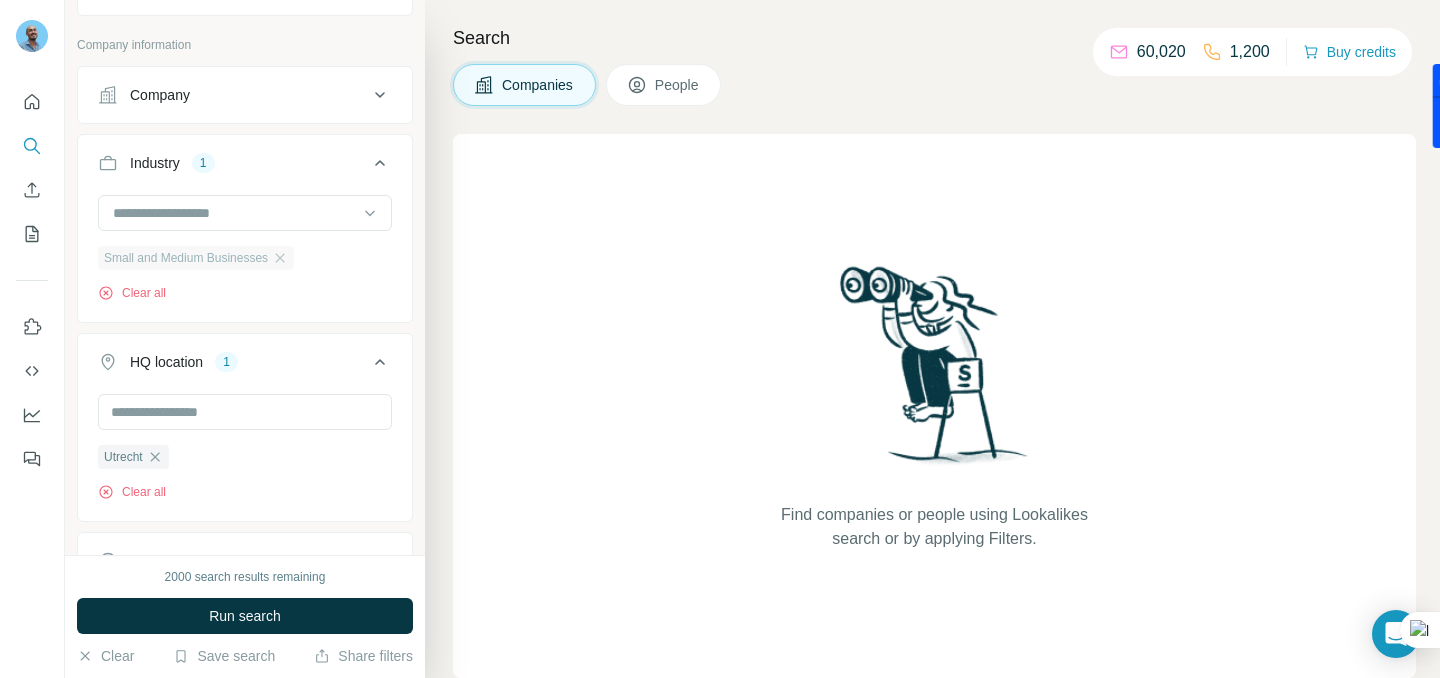 click on "Small and Medium Businesses" at bounding box center [196, 258] 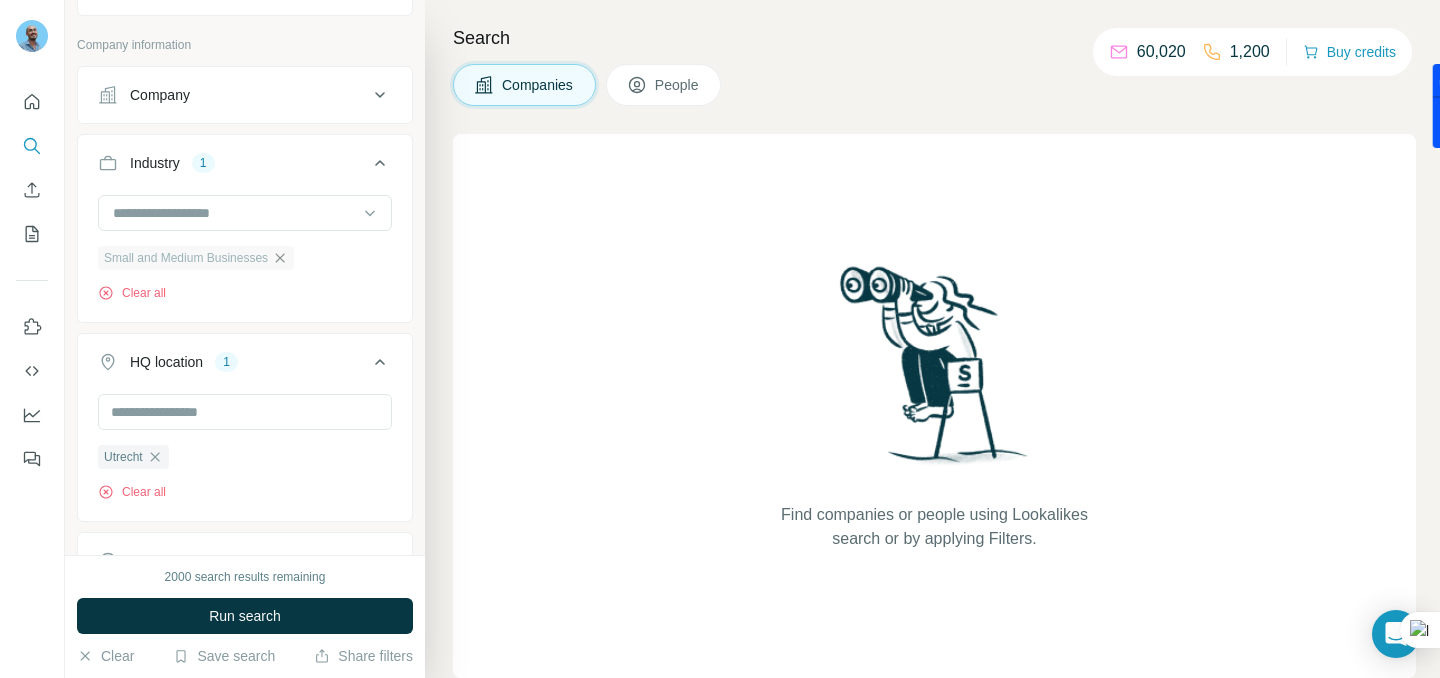 click 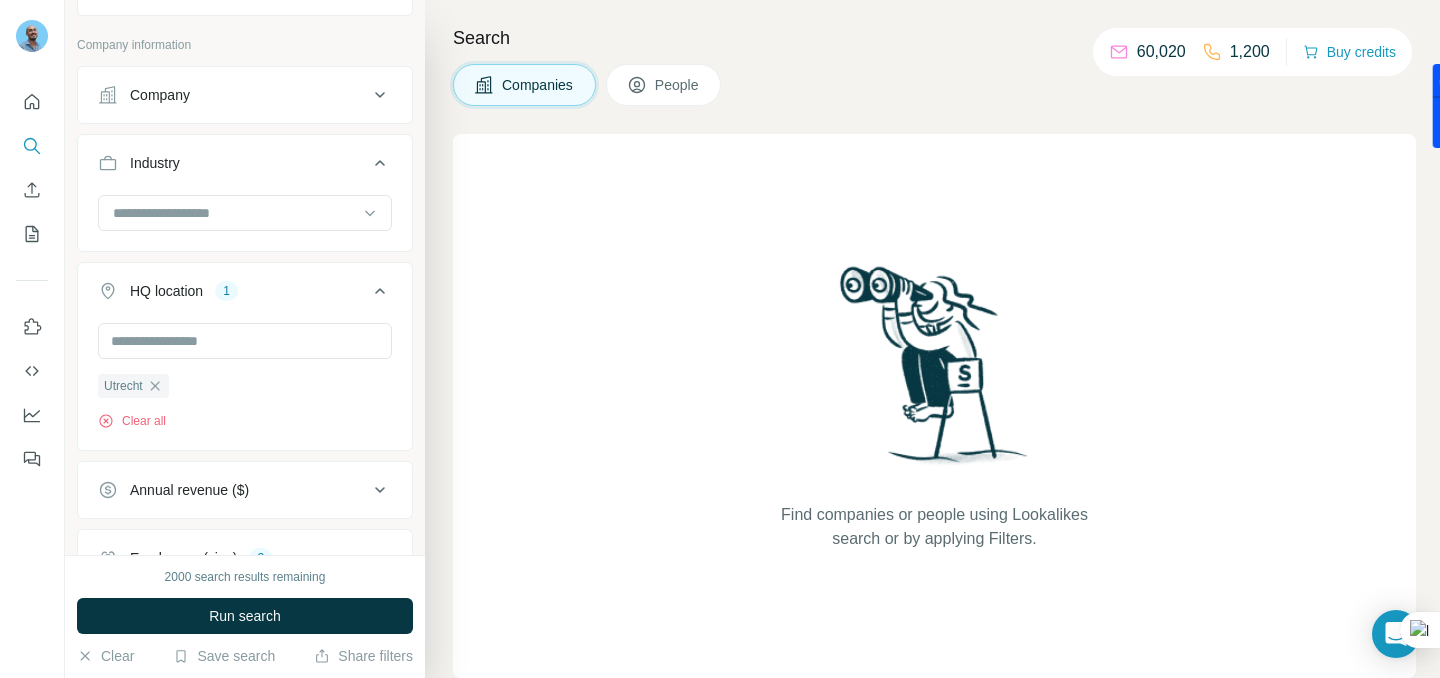 click 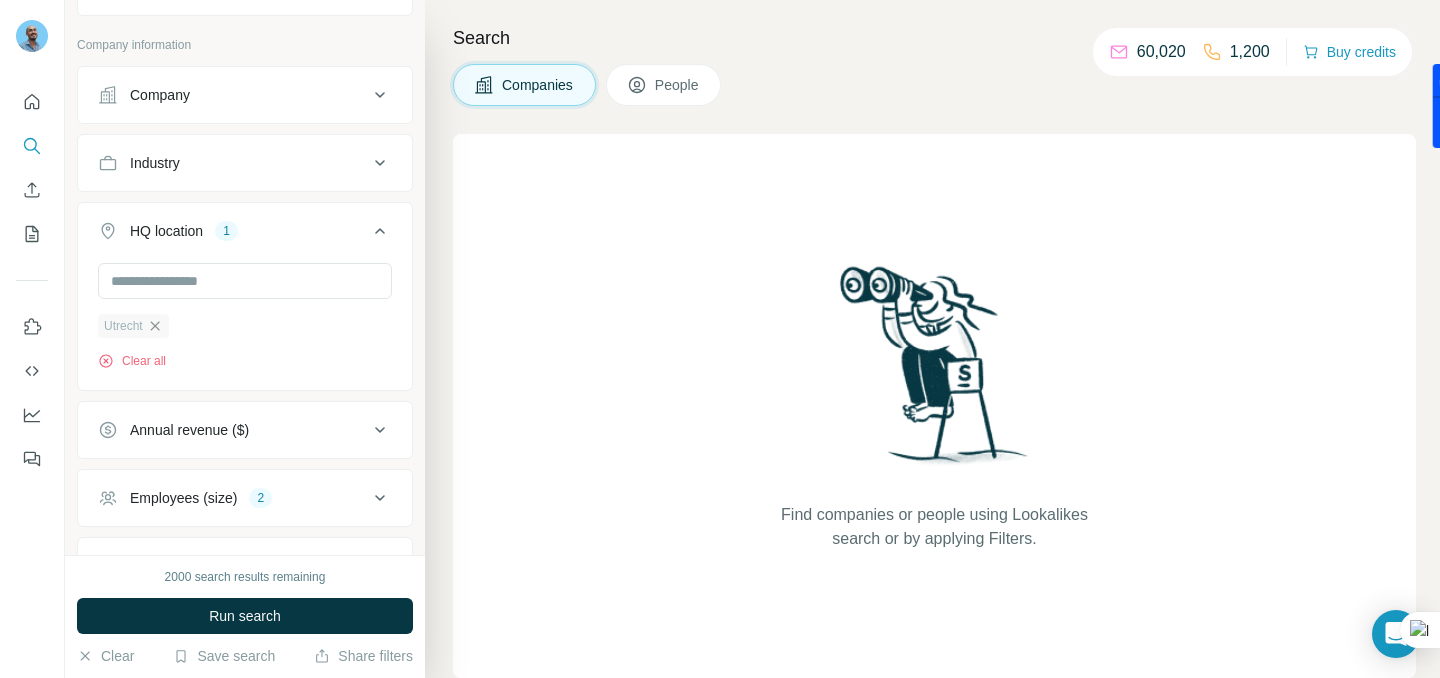 click 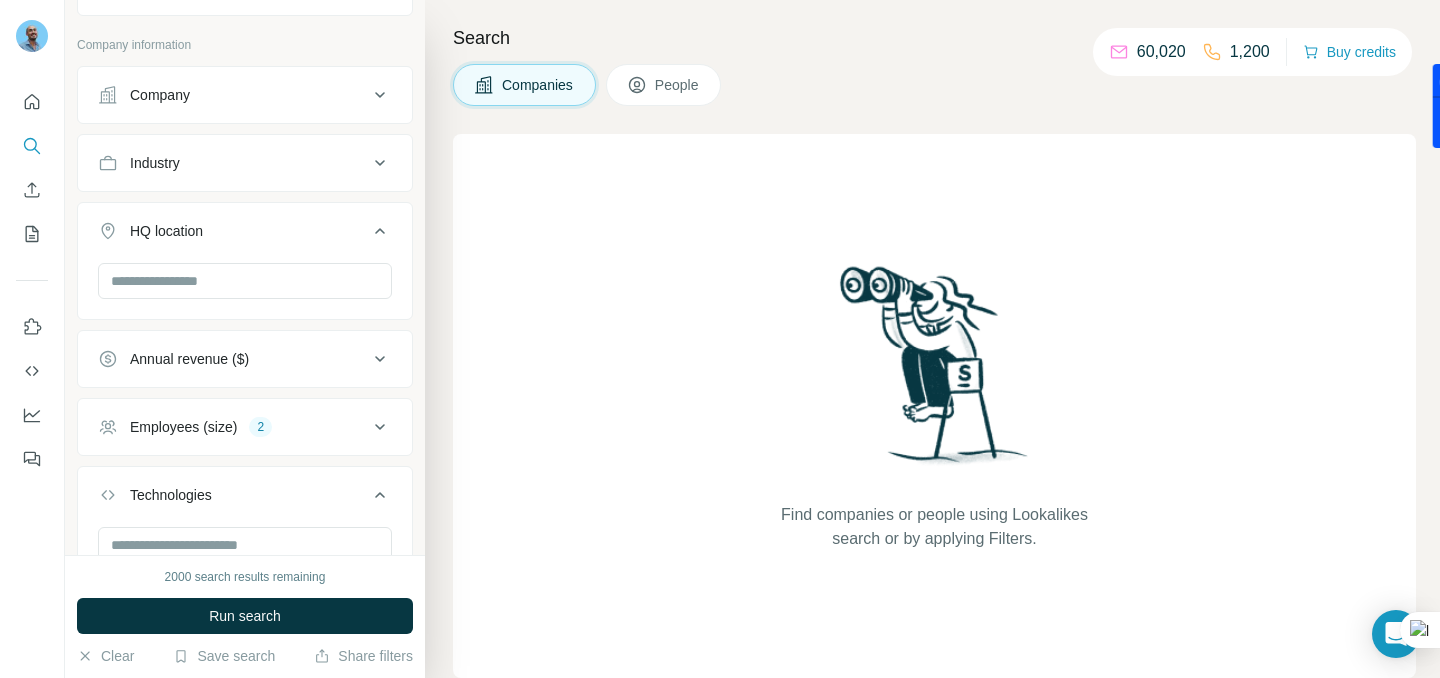 click 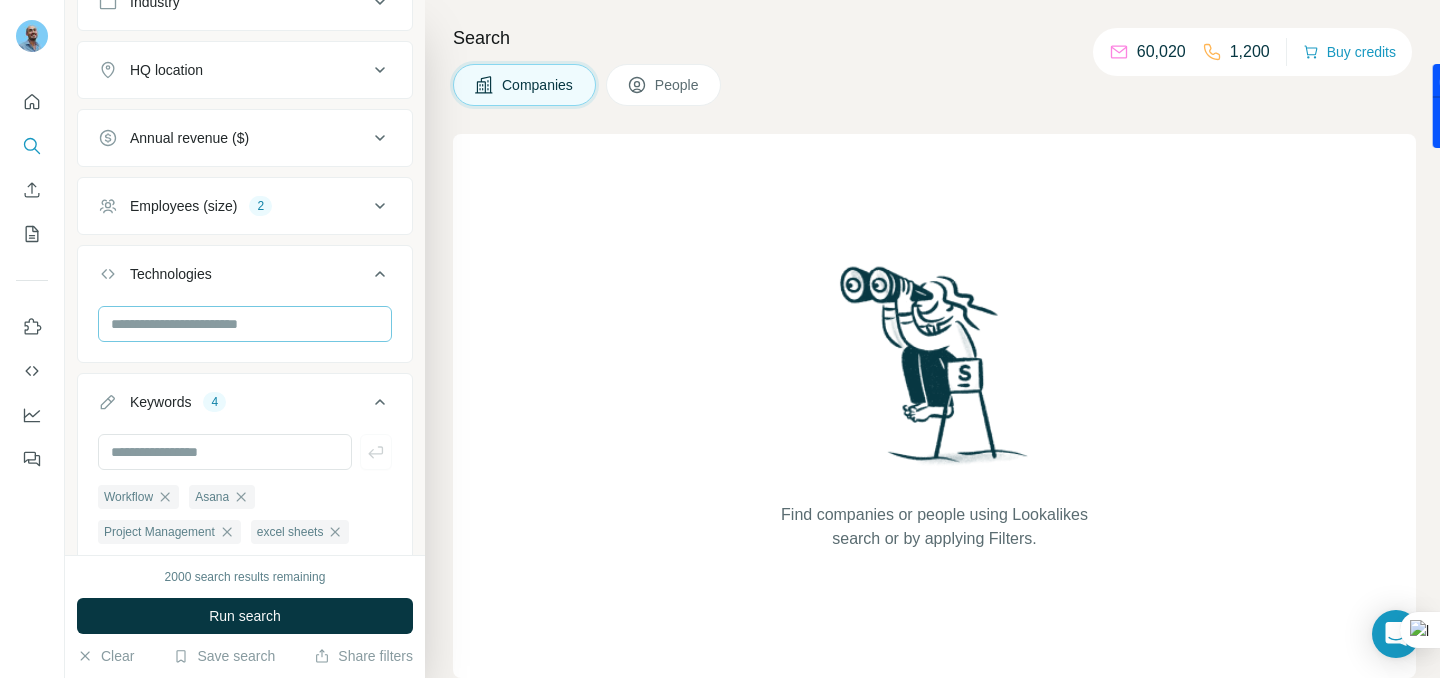 scroll, scrollTop: 355, scrollLeft: 0, axis: vertical 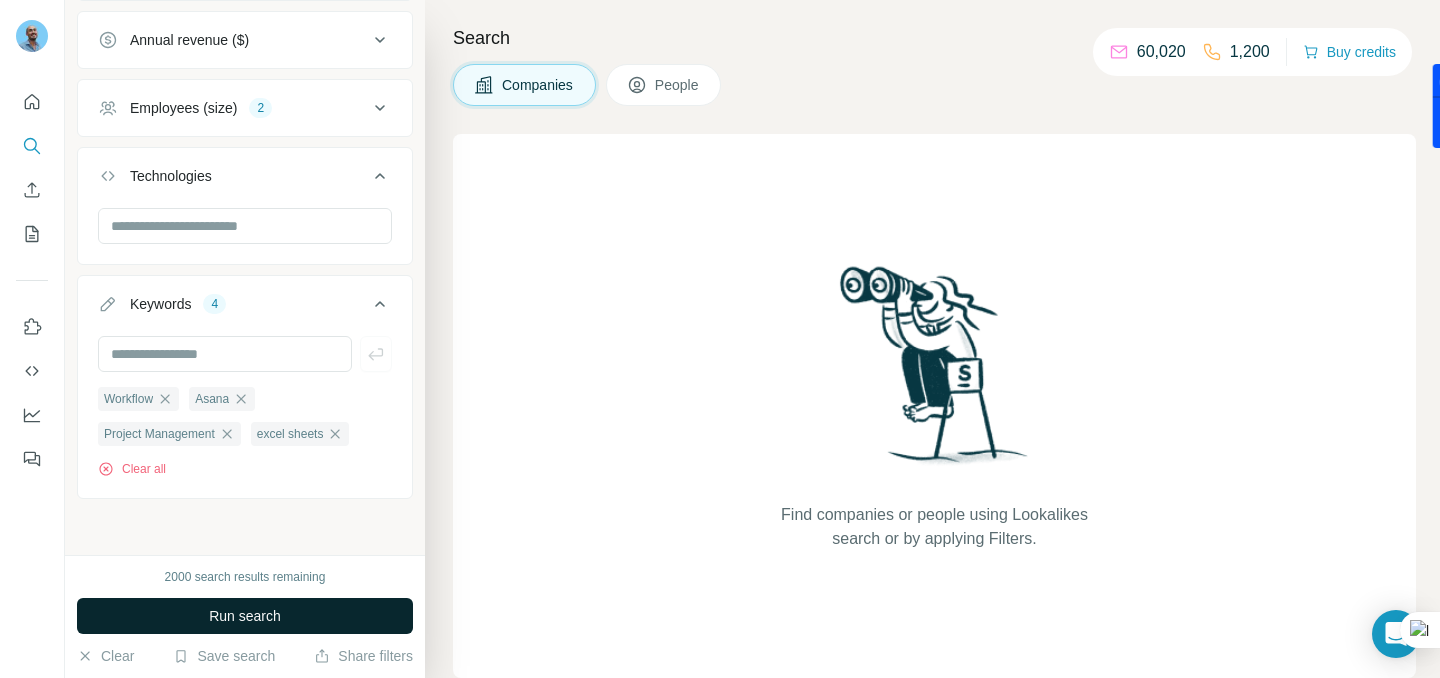 click on "Run search" at bounding box center [245, 616] 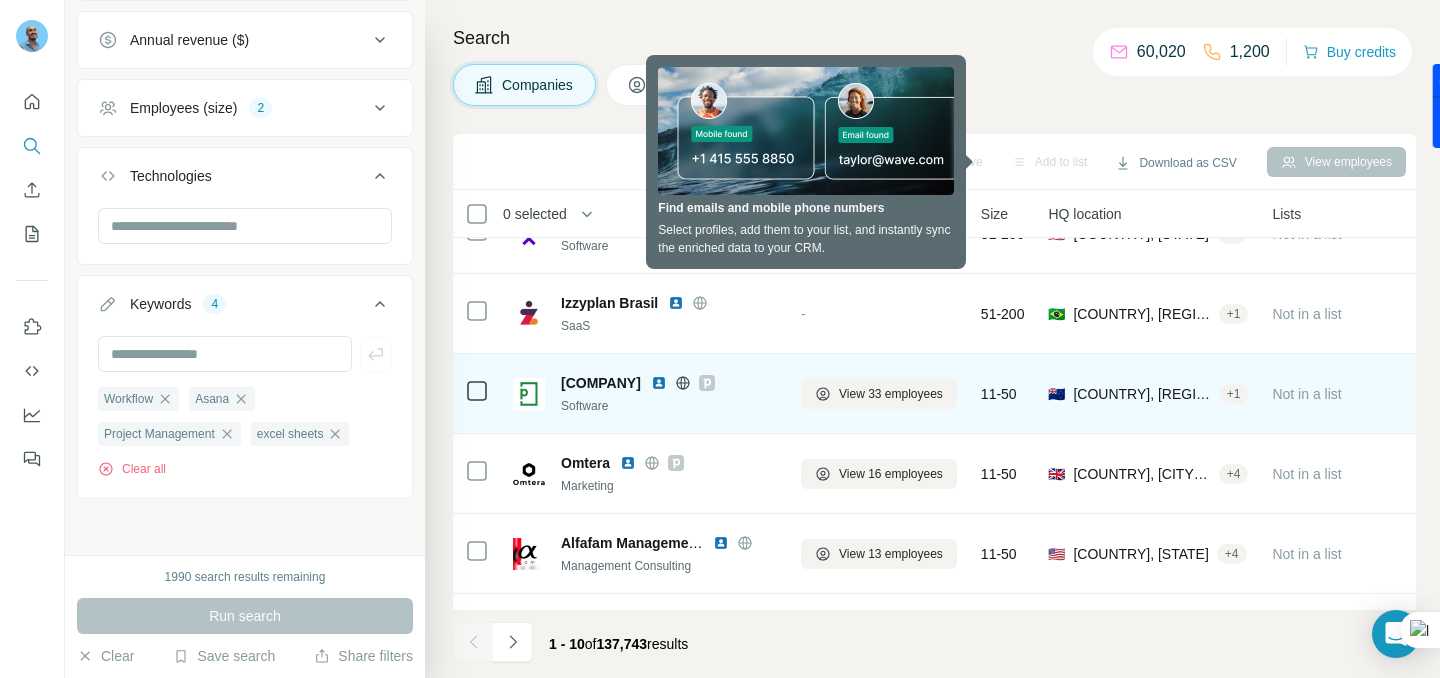 scroll, scrollTop: 133, scrollLeft: 0, axis: vertical 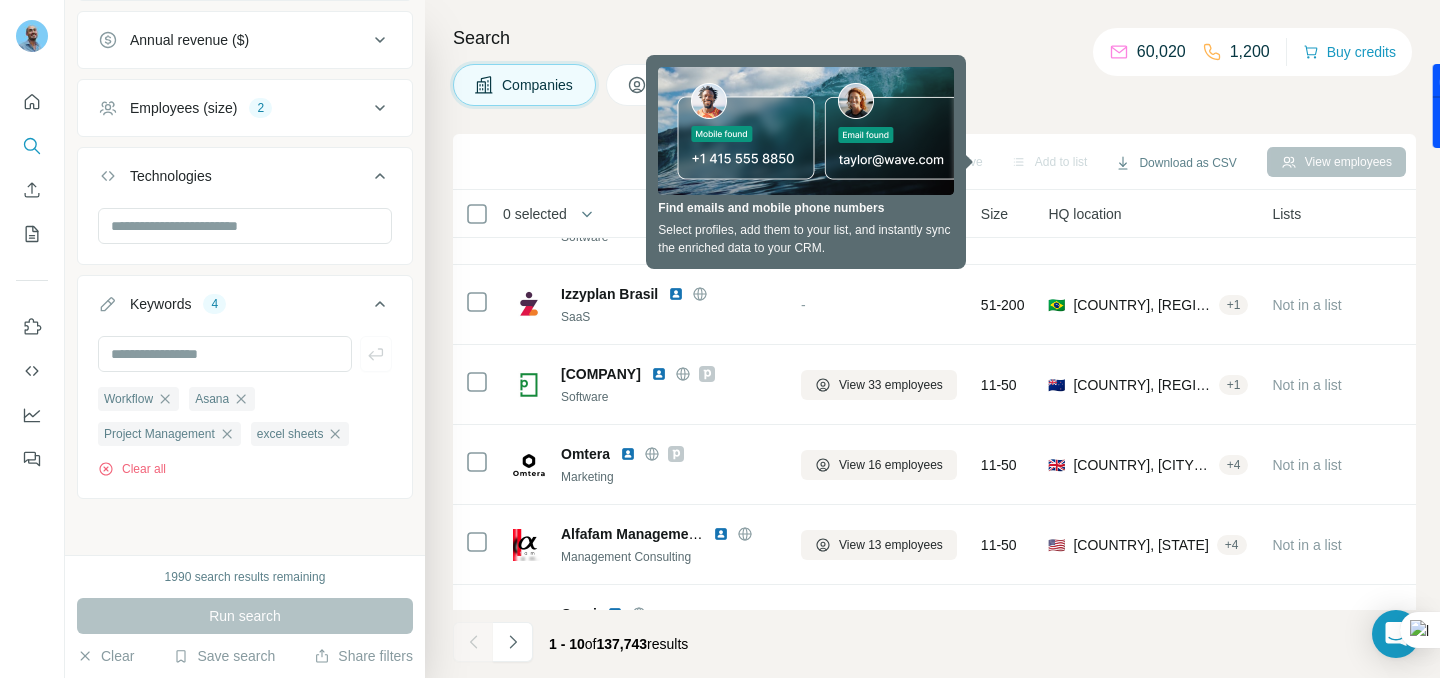 click on "Companies People" at bounding box center (934, 85) 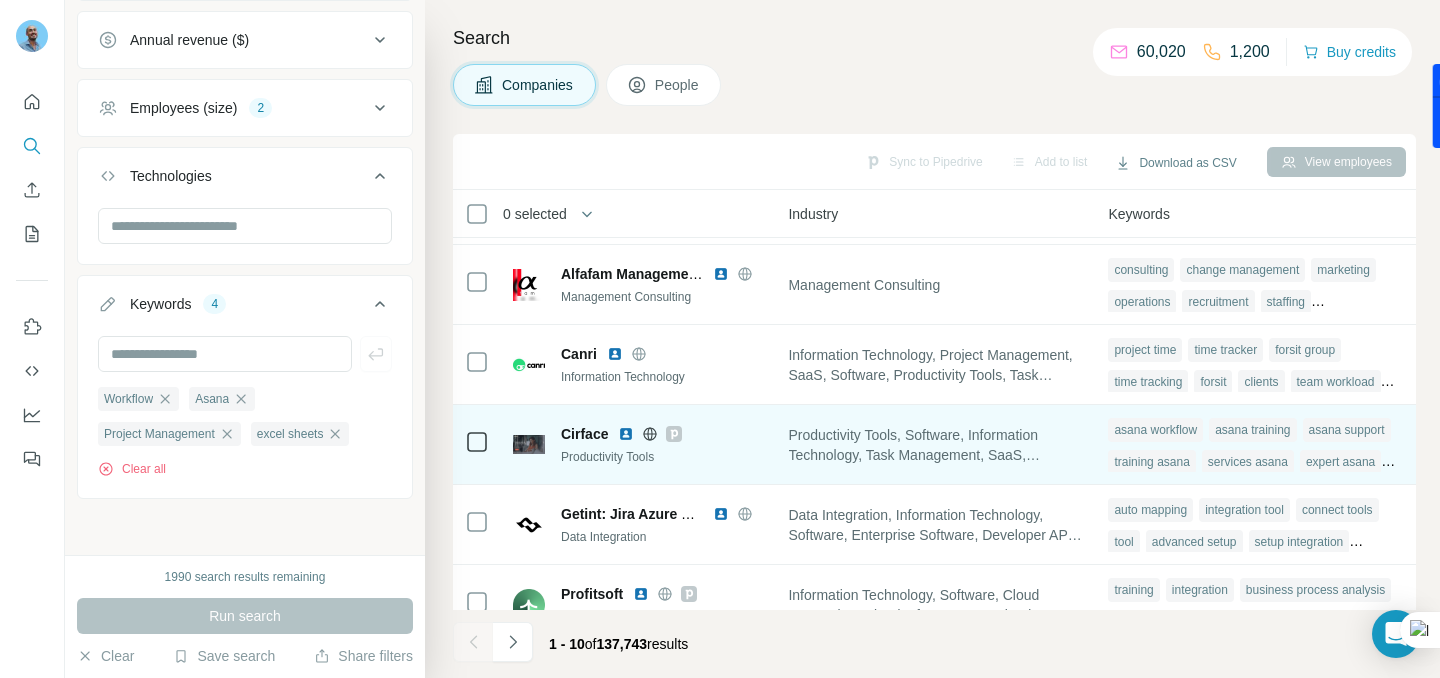 scroll, scrollTop: 439, scrollLeft: 1458, axis: both 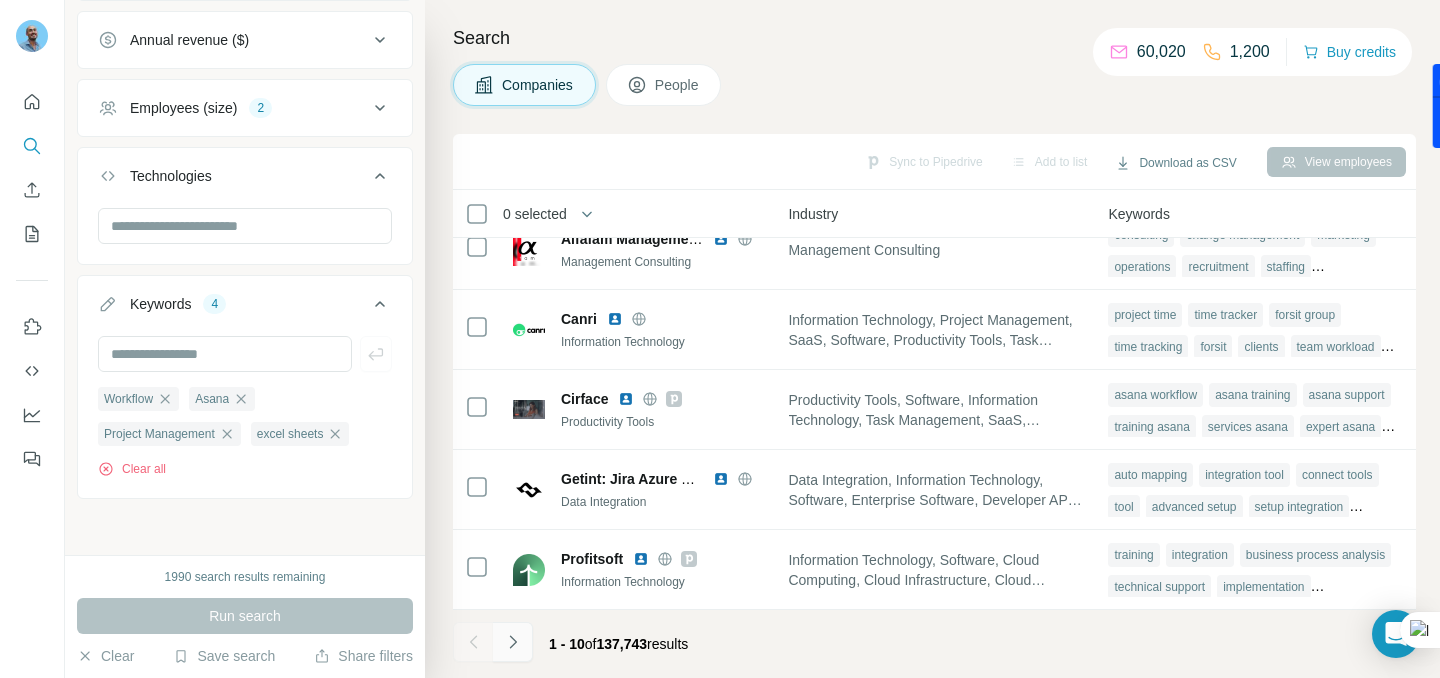 click 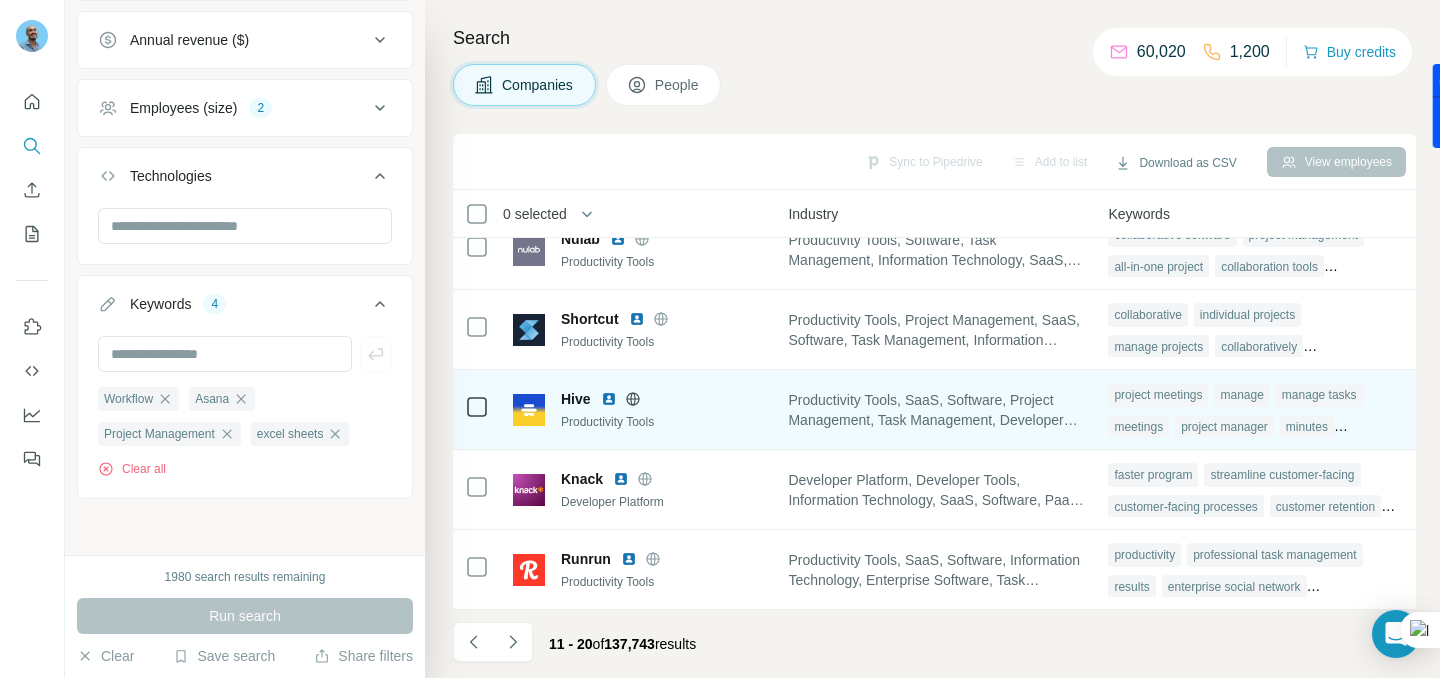 scroll, scrollTop: 439, scrollLeft: 1458, axis: both 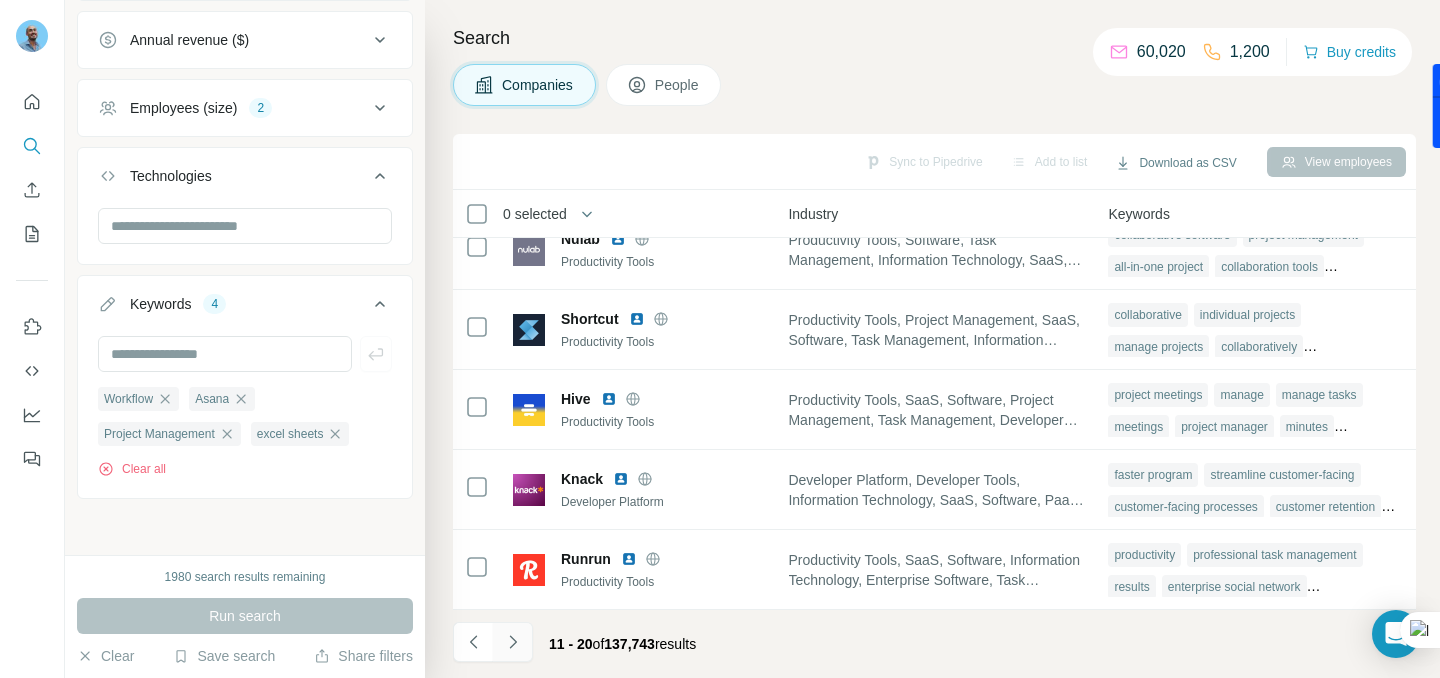 click 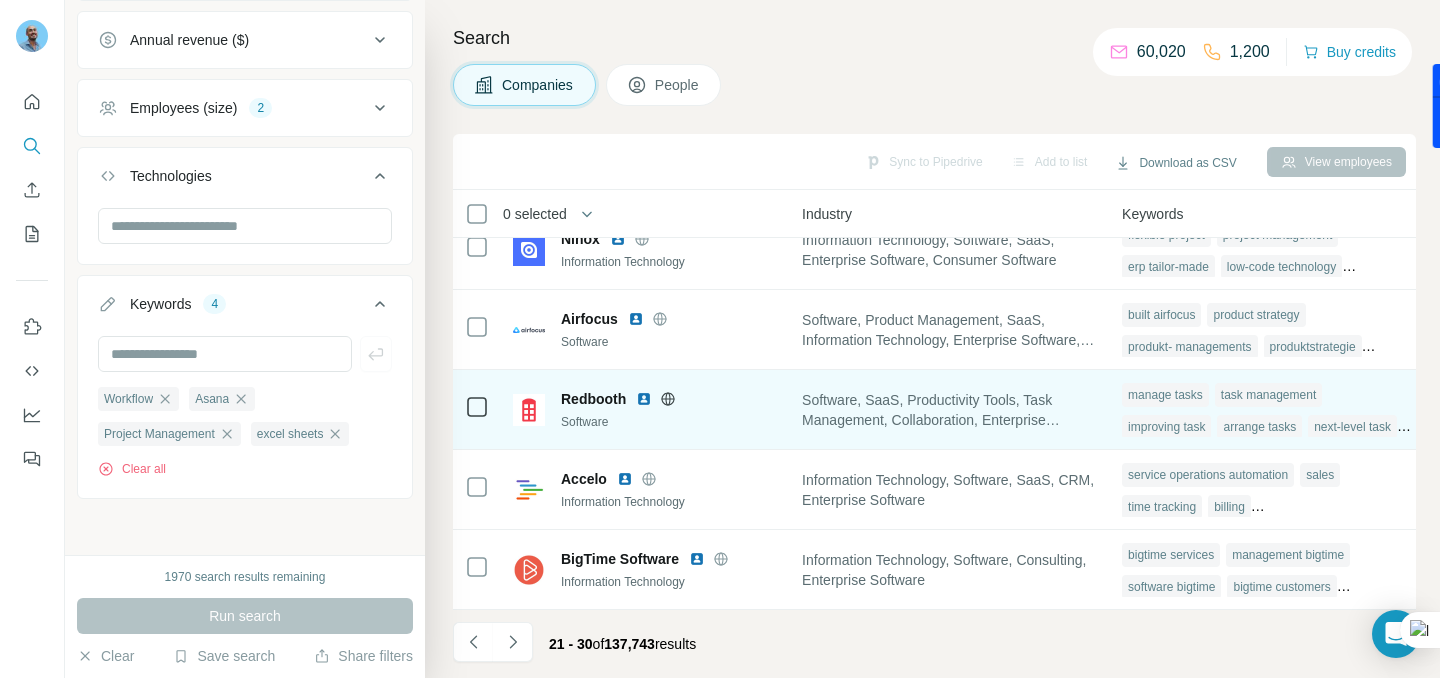 scroll, scrollTop: 439, scrollLeft: 1465, axis: both 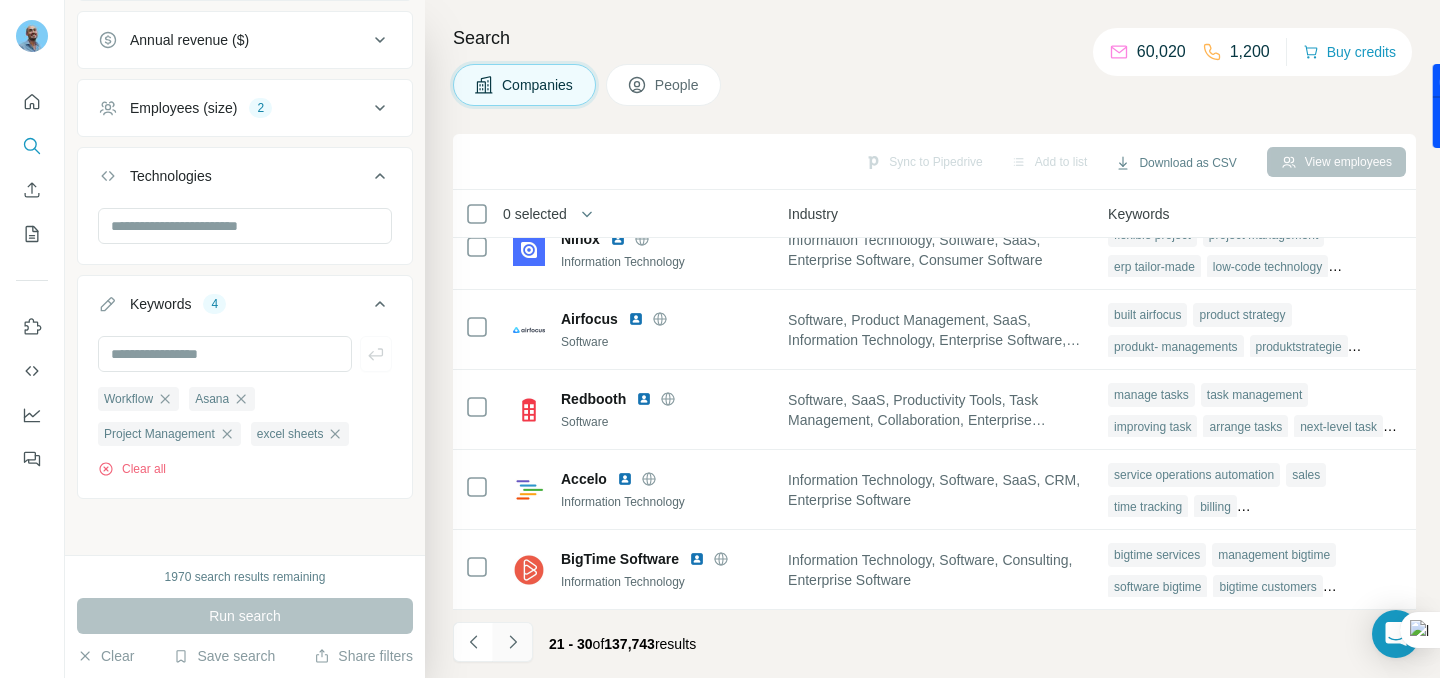 click 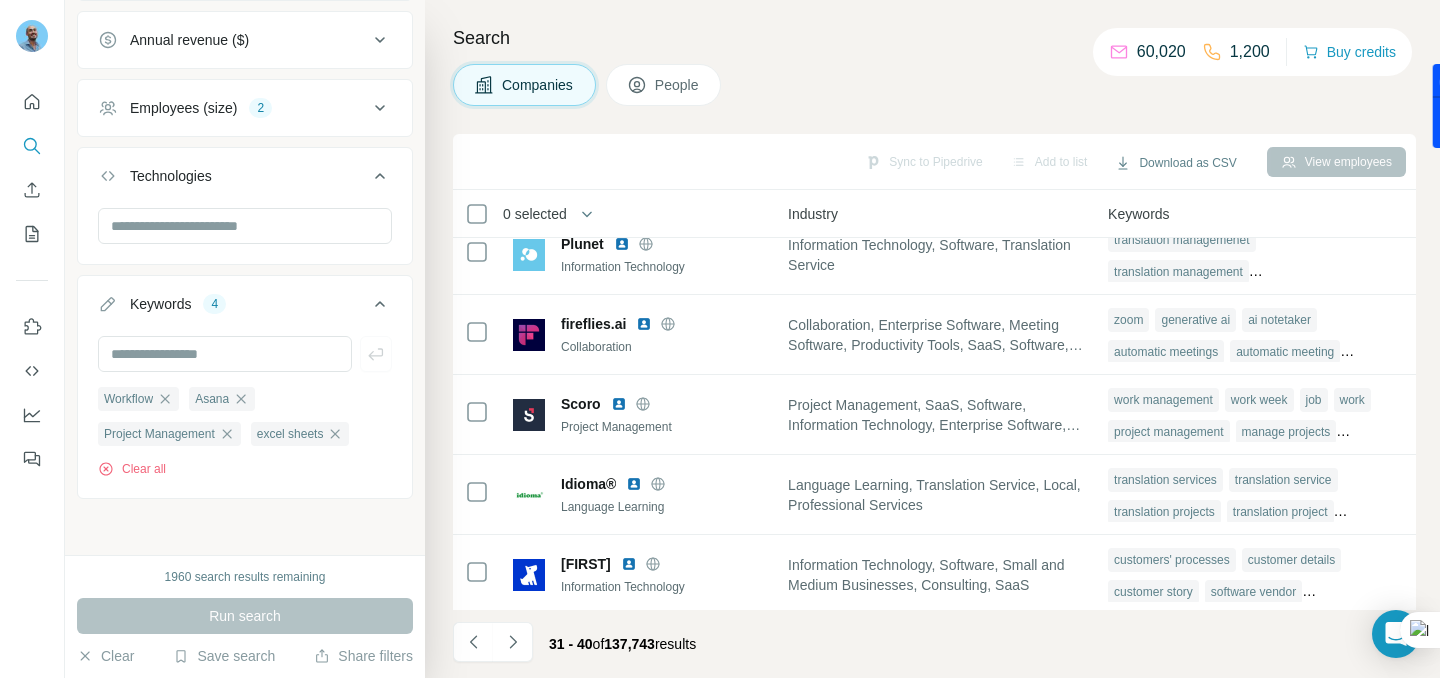 scroll, scrollTop: 0, scrollLeft: 1464, axis: horizontal 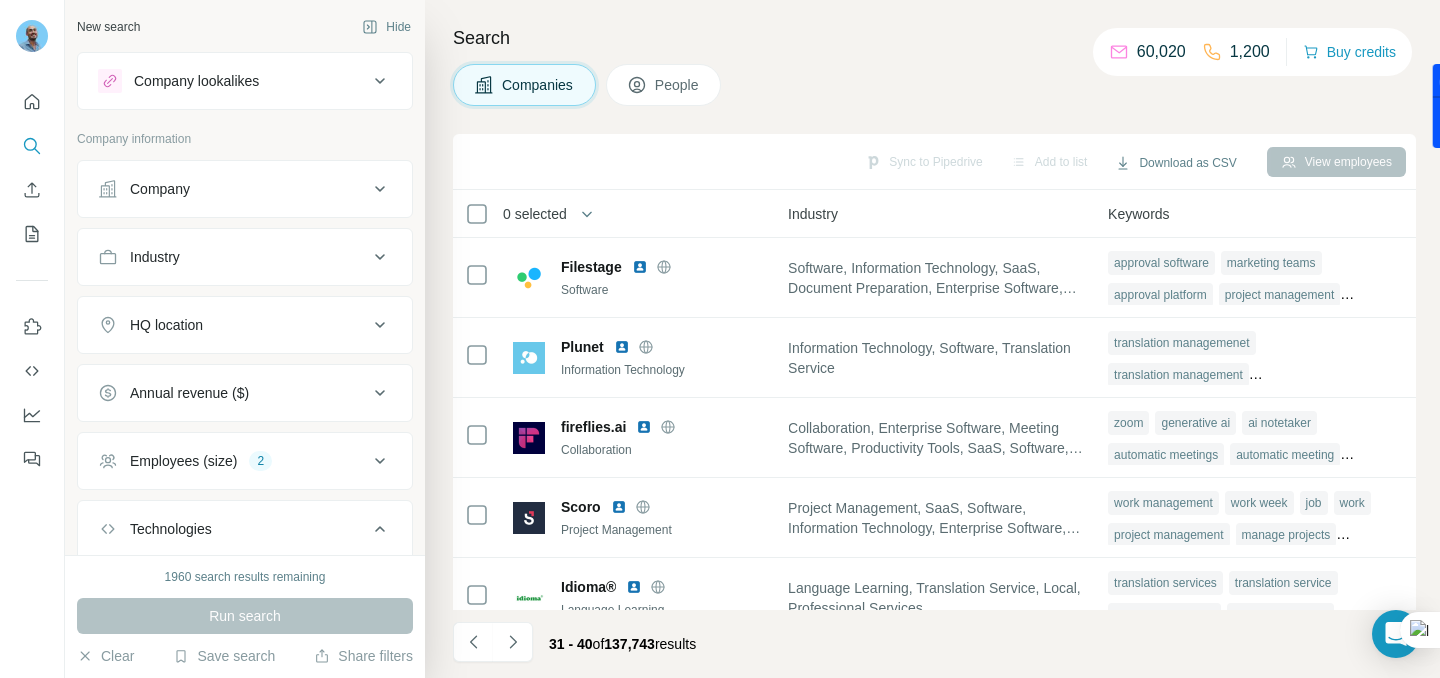click on "Industry" at bounding box center (233, 257) 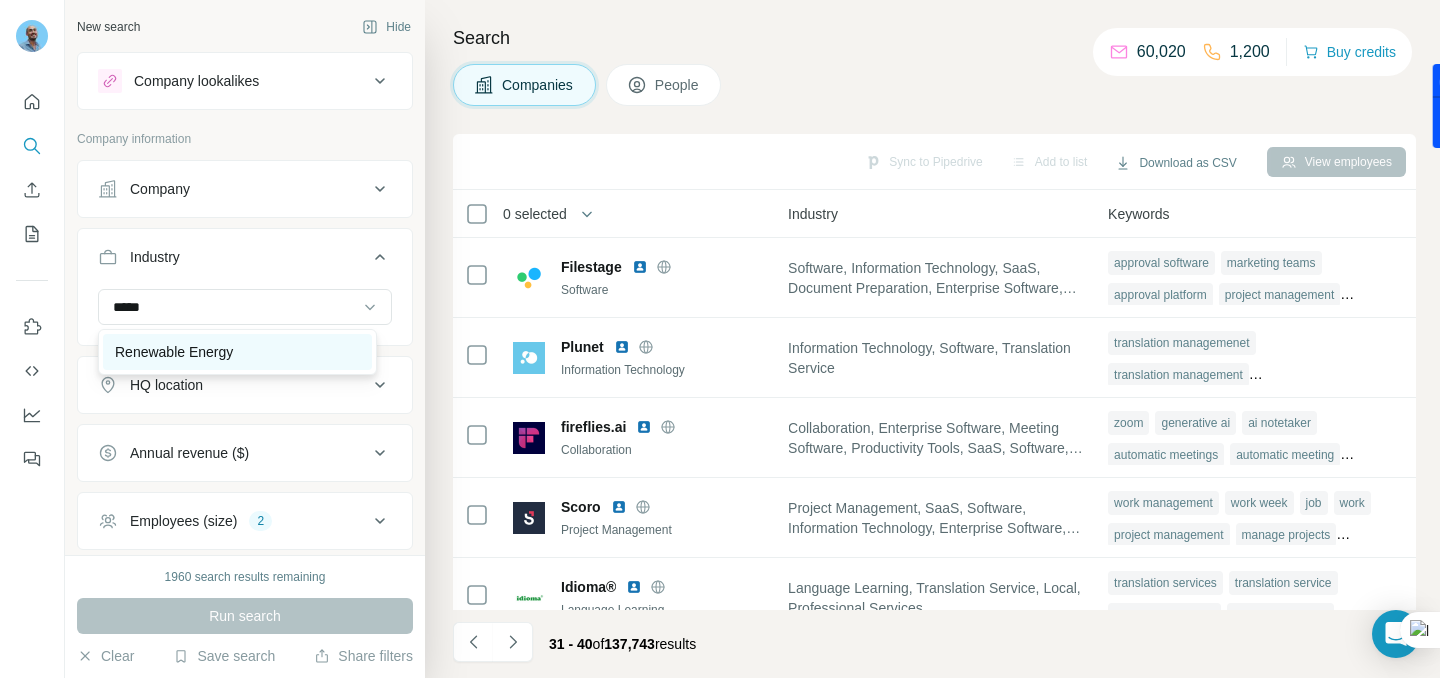 type on "*****" 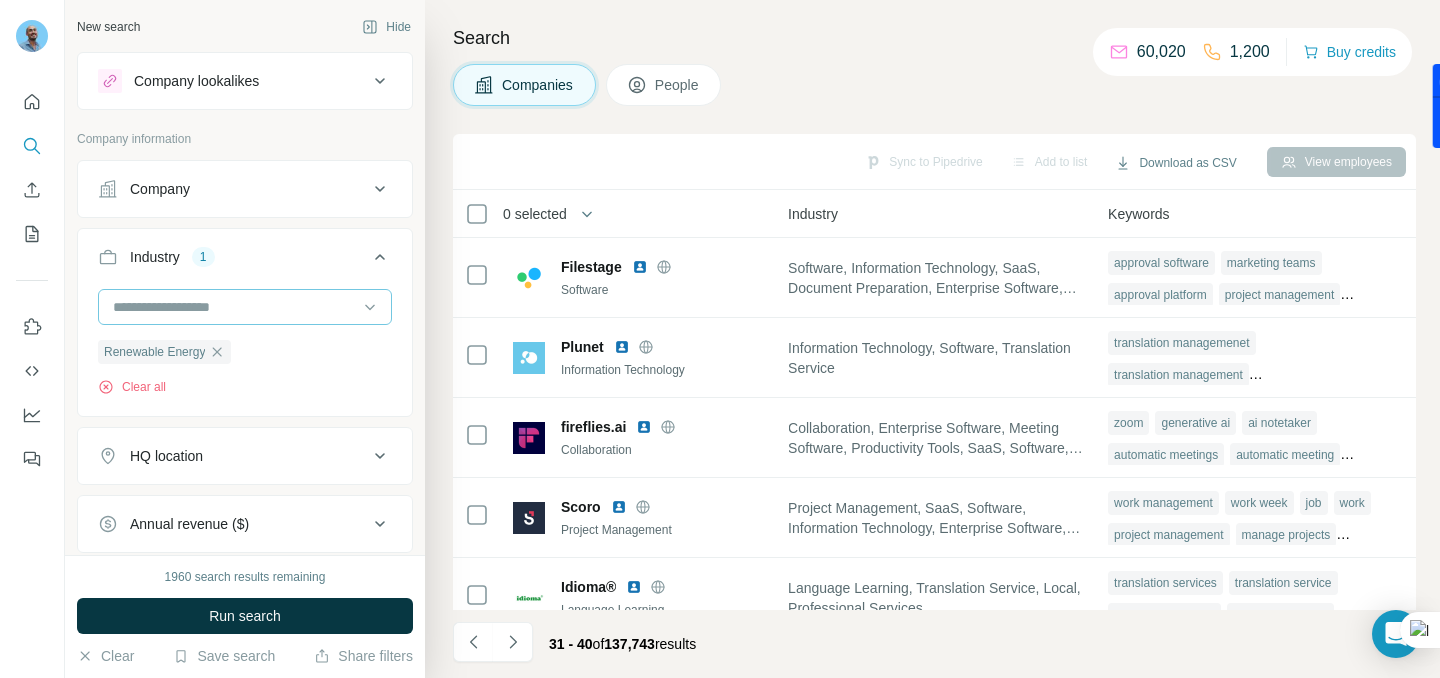 click at bounding box center (234, 307) 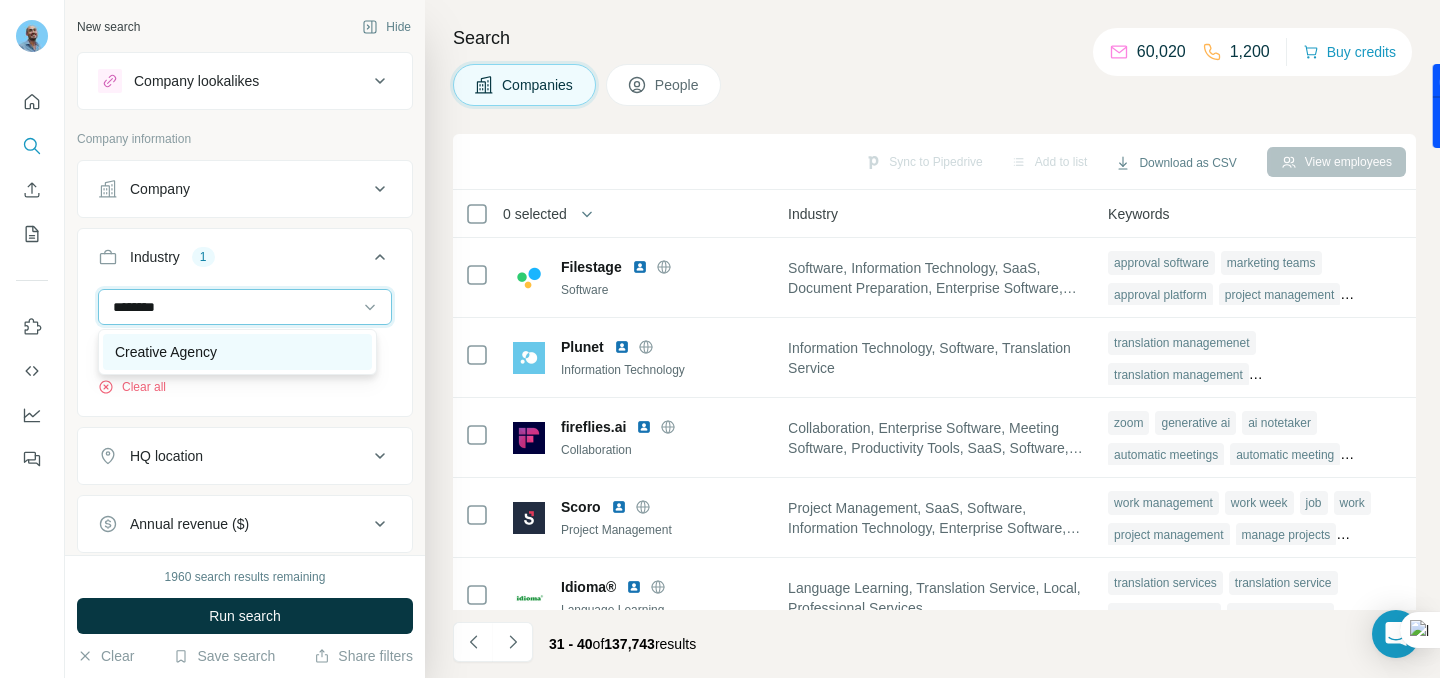type on "********" 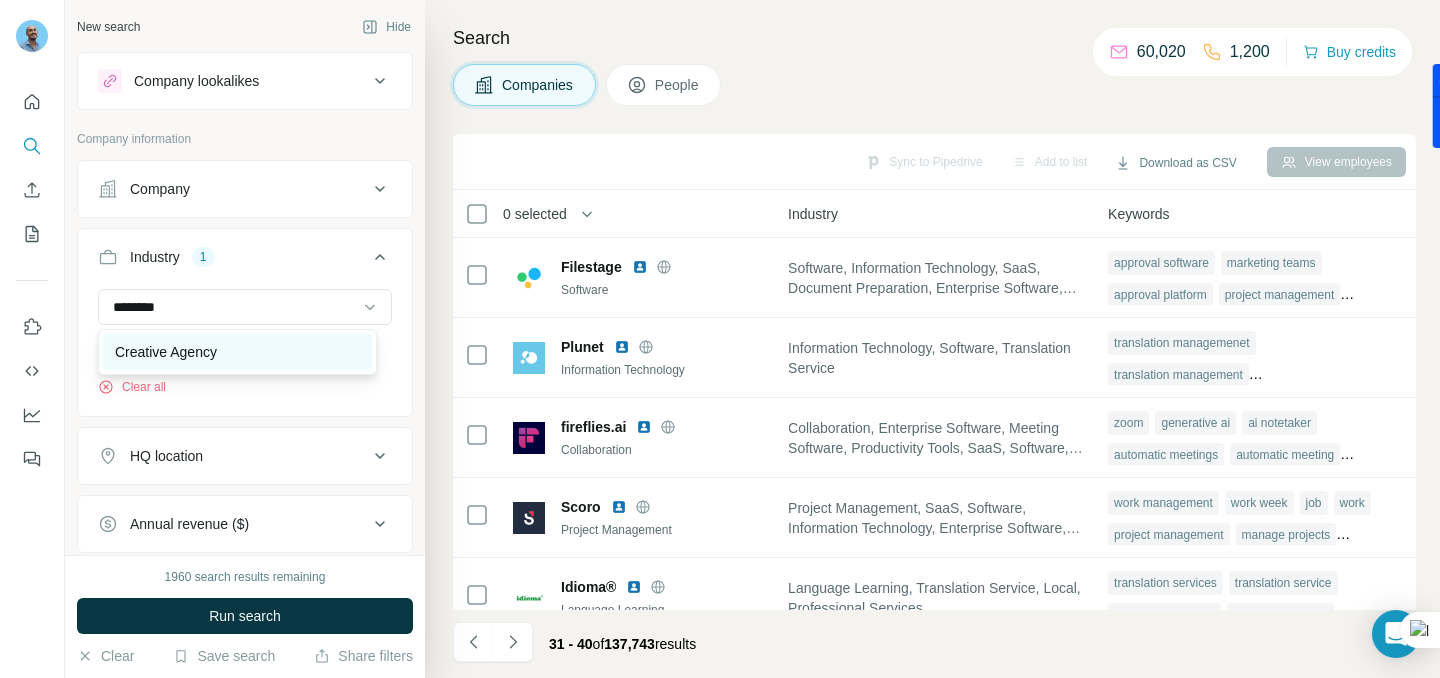 click on "Creative Agency" at bounding box center [237, 352] 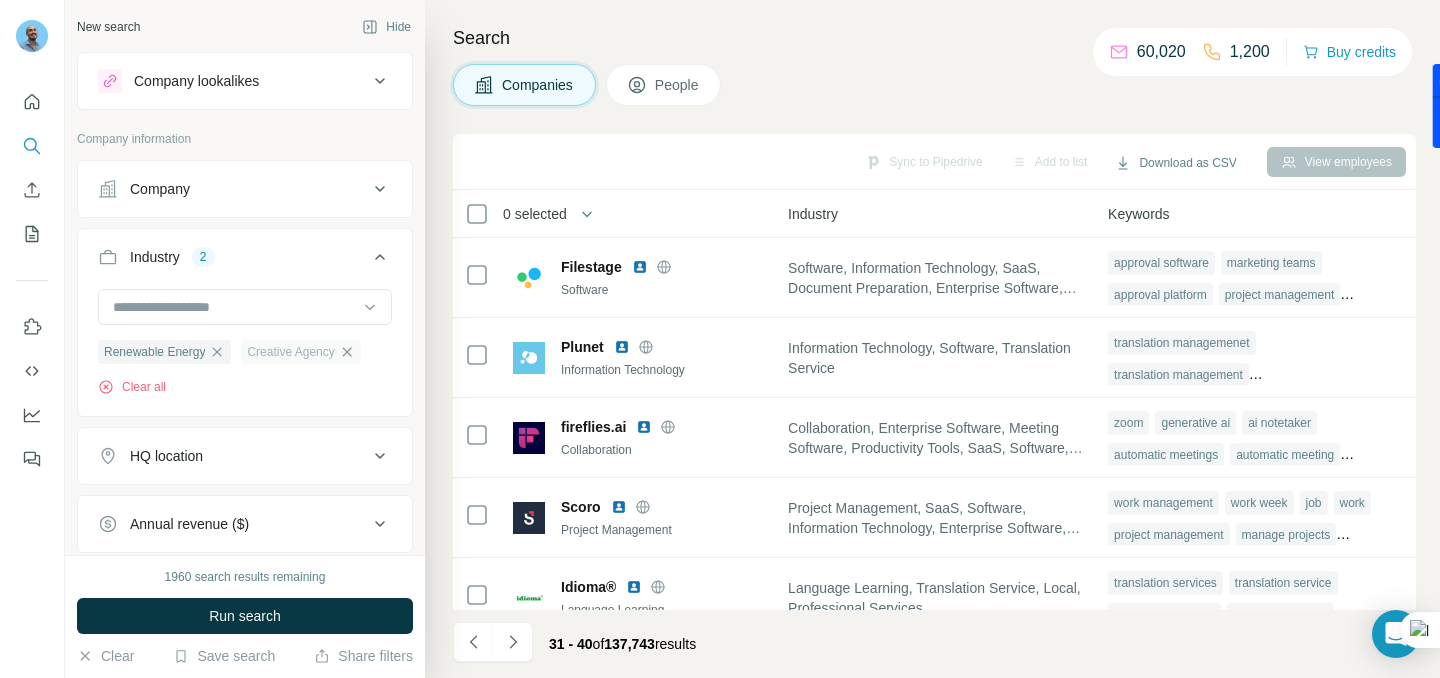click 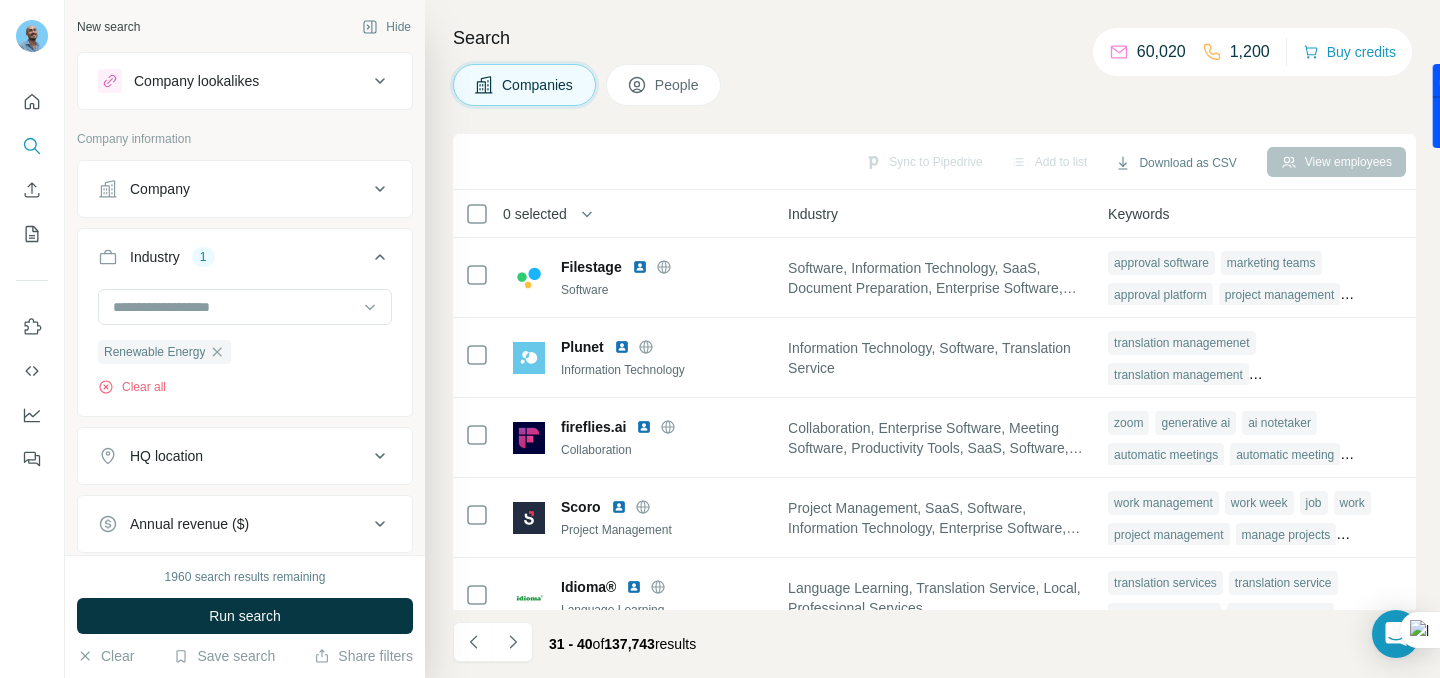 click 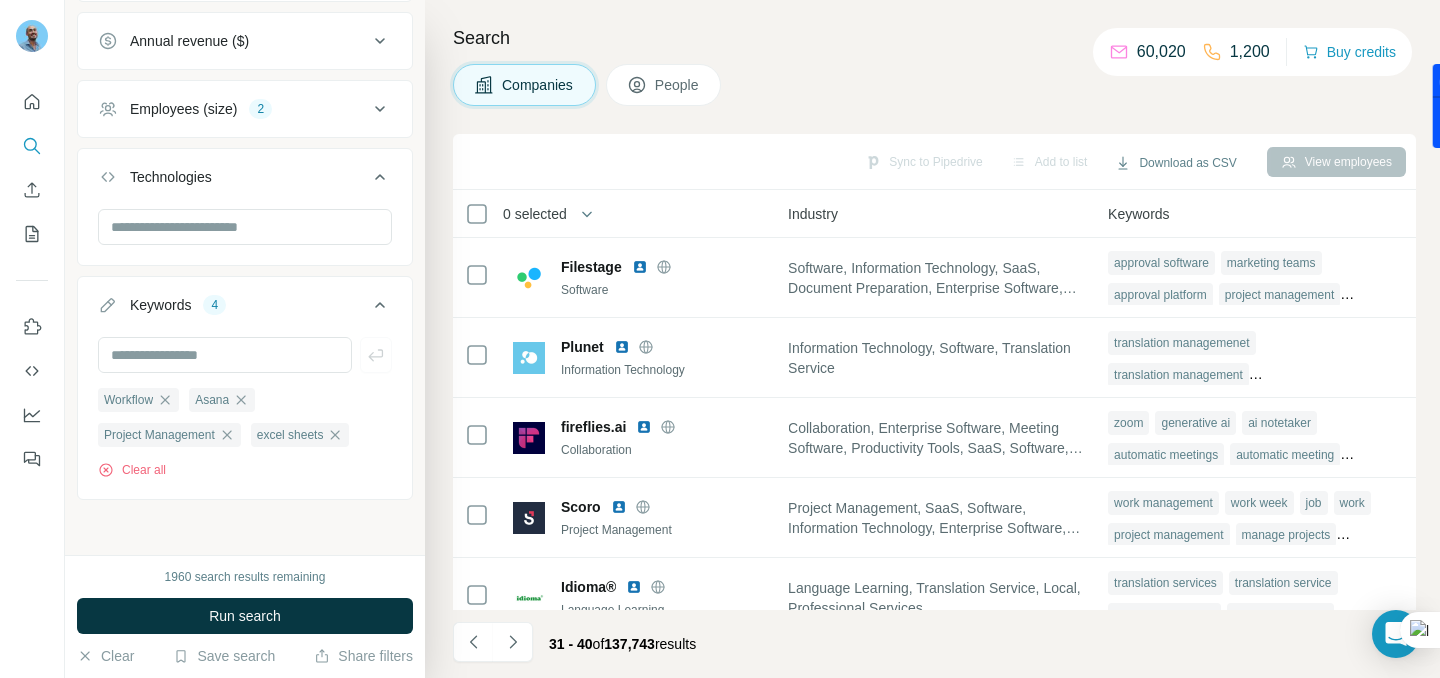 scroll, scrollTop: 355, scrollLeft: 0, axis: vertical 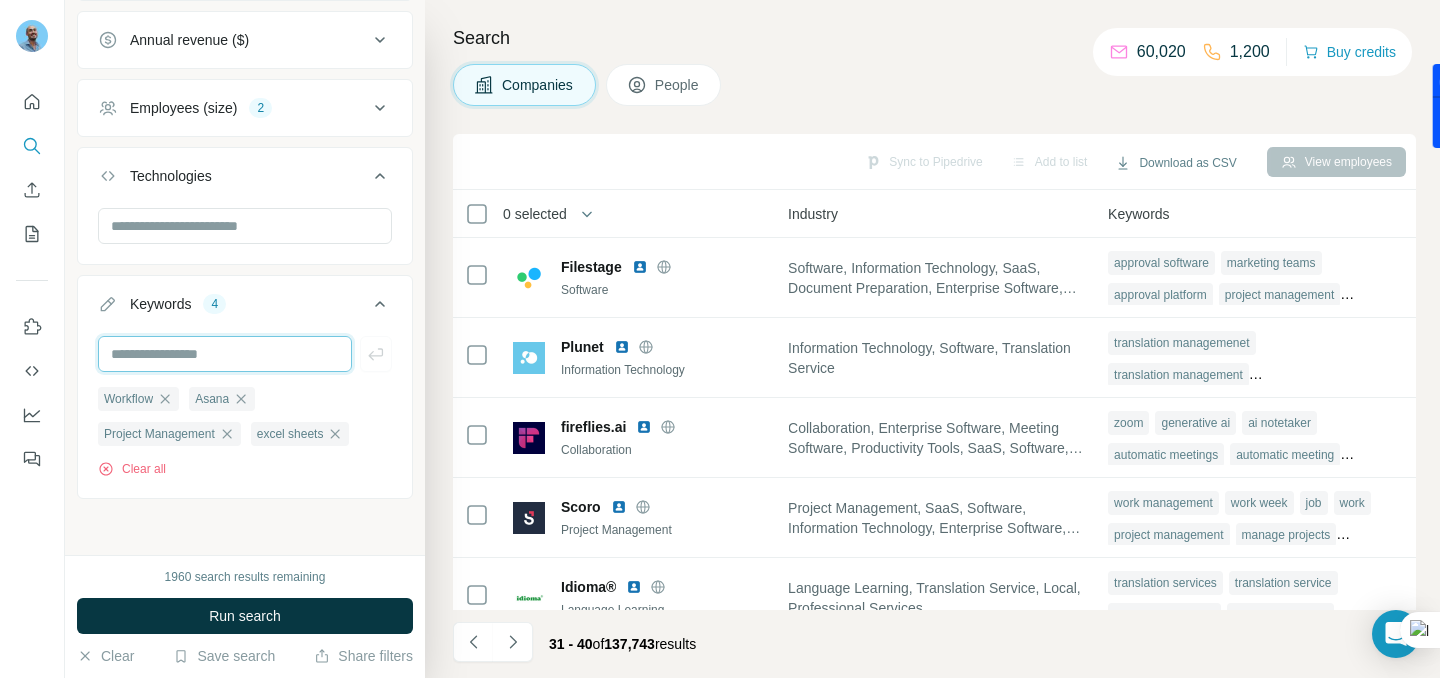 click at bounding box center [225, 354] 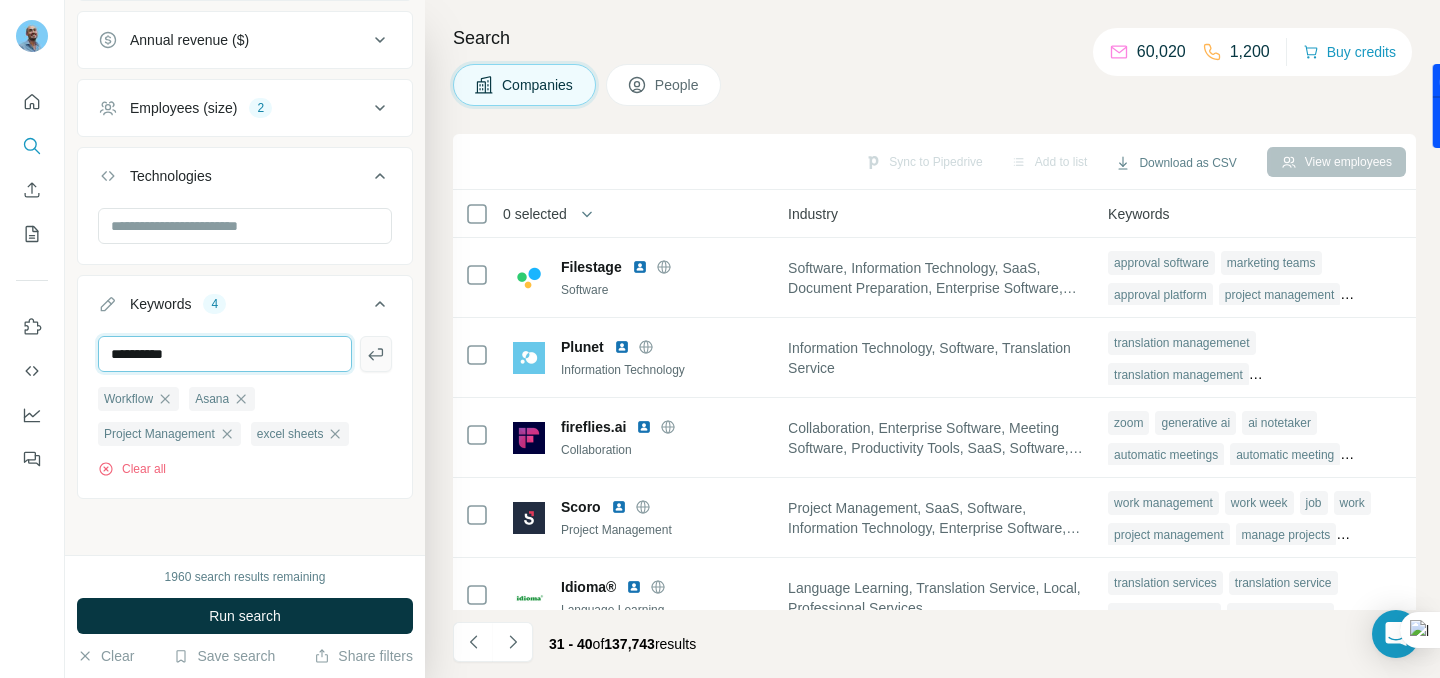 type on "**********" 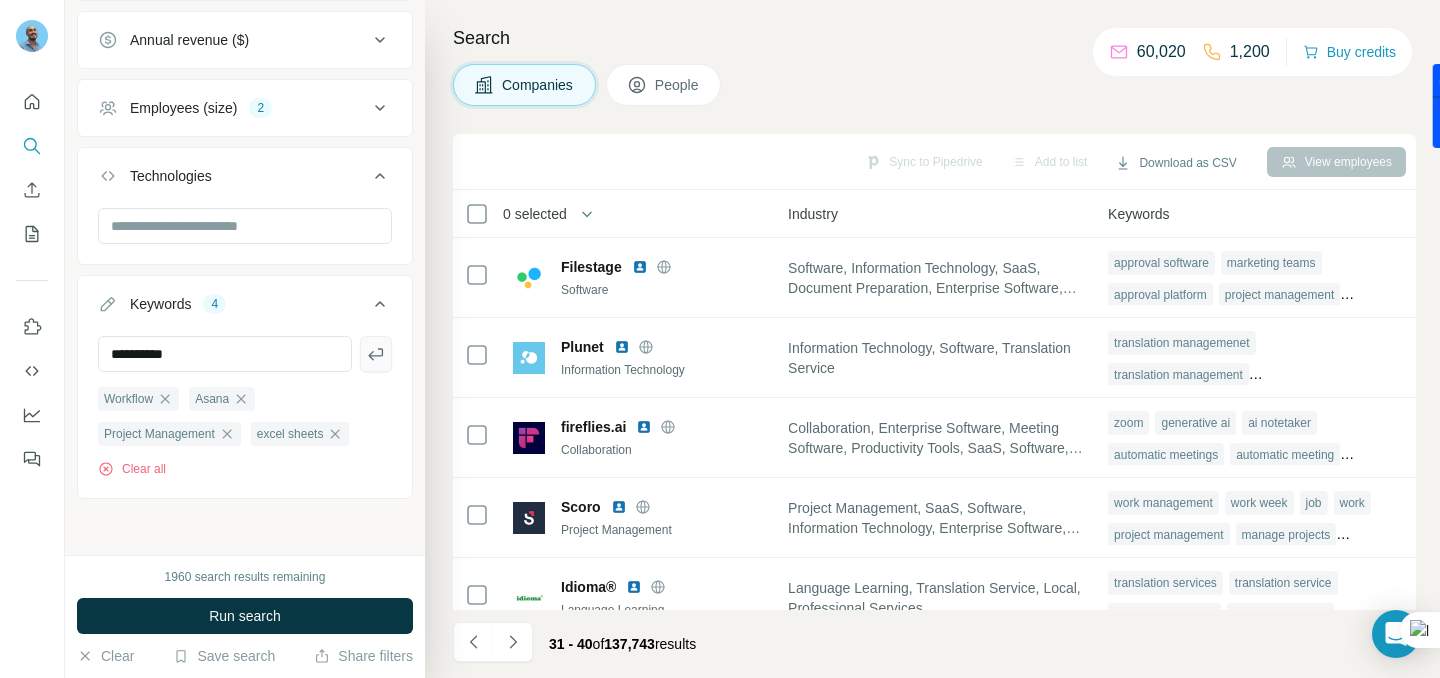 click 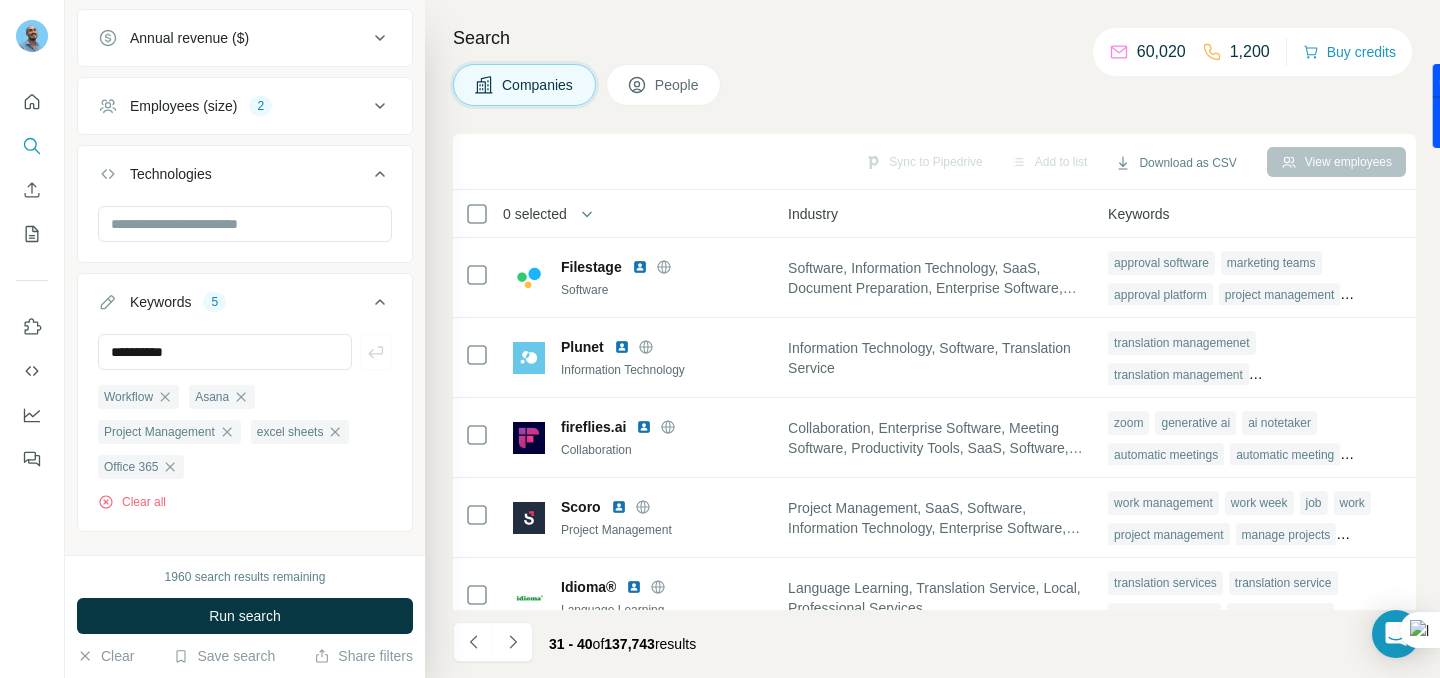 type 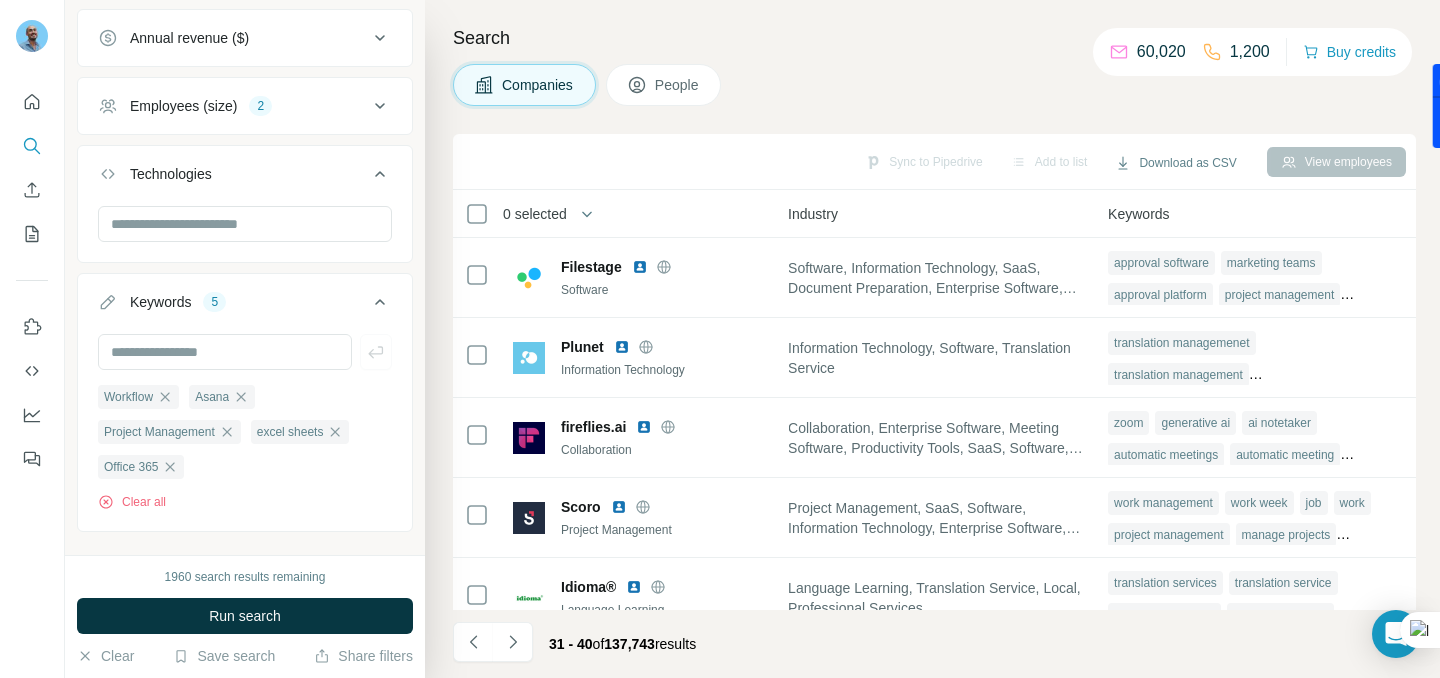 click 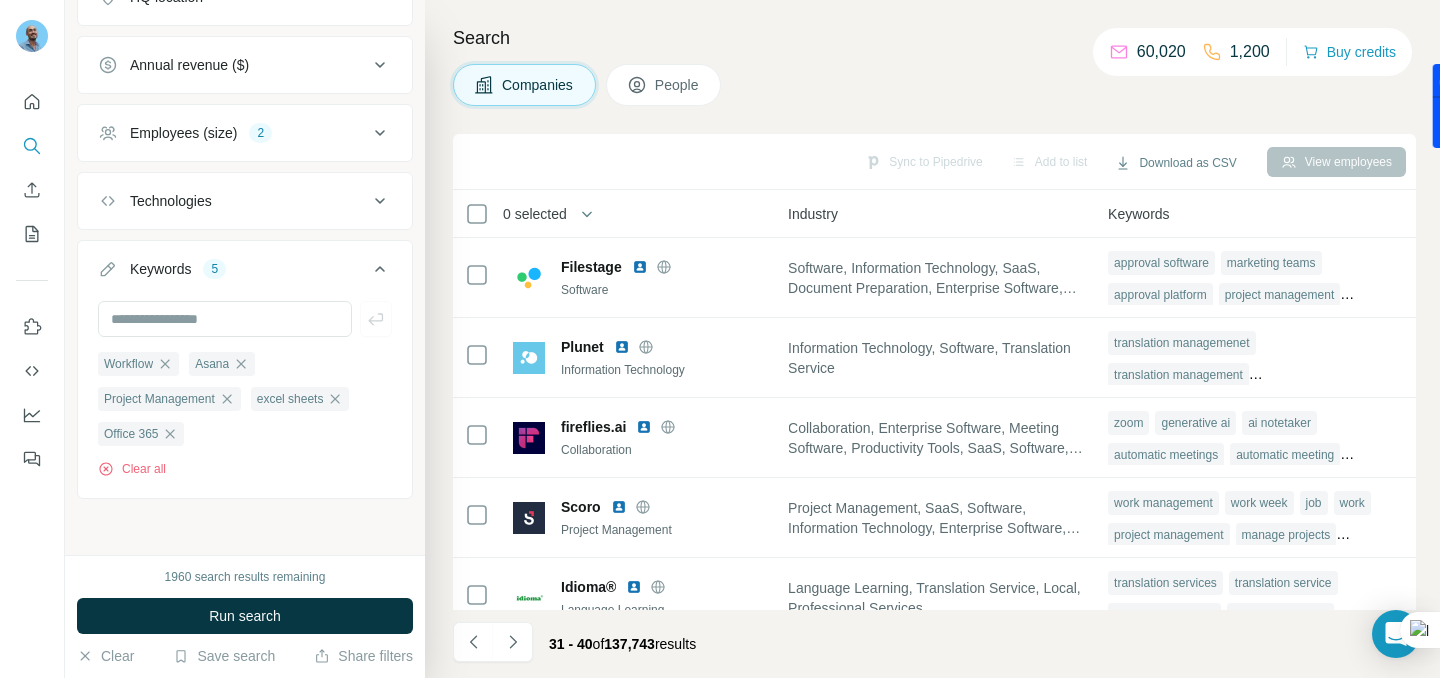 click 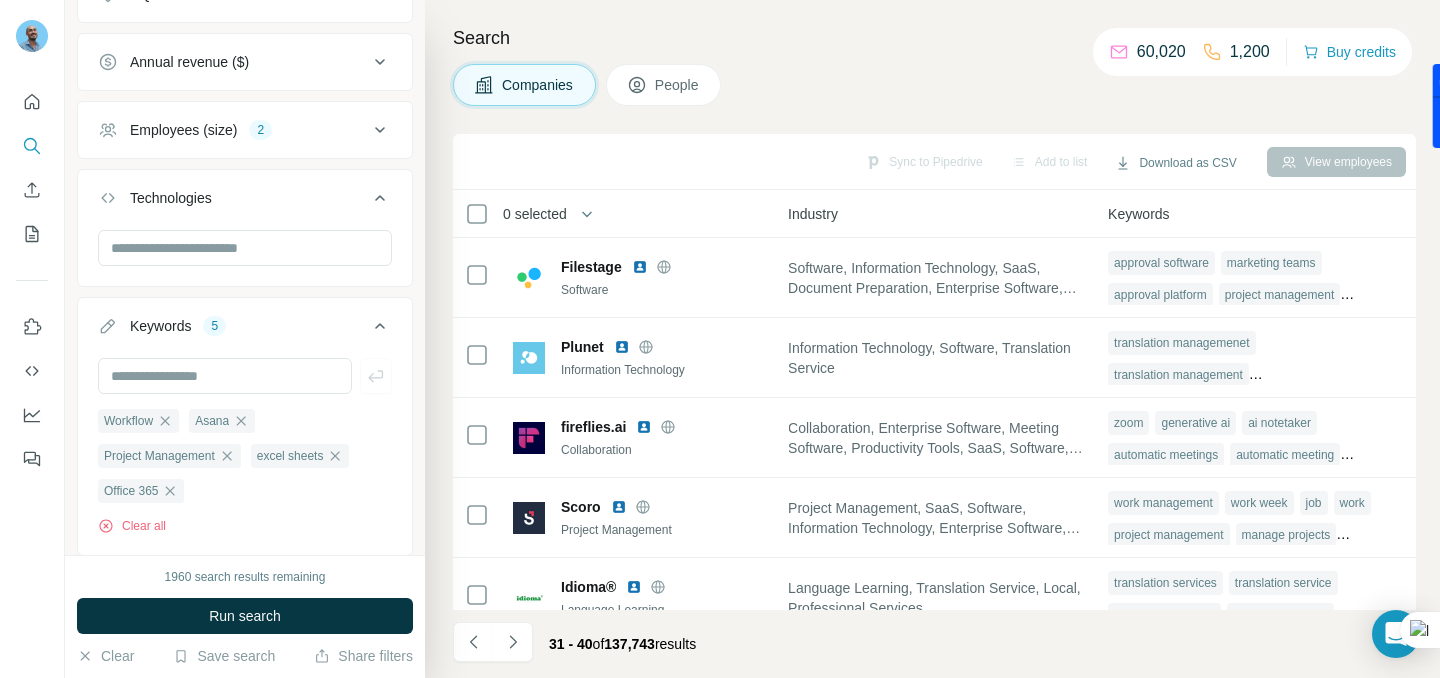 scroll, scrollTop: 355, scrollLeft: 0, axis: vertical 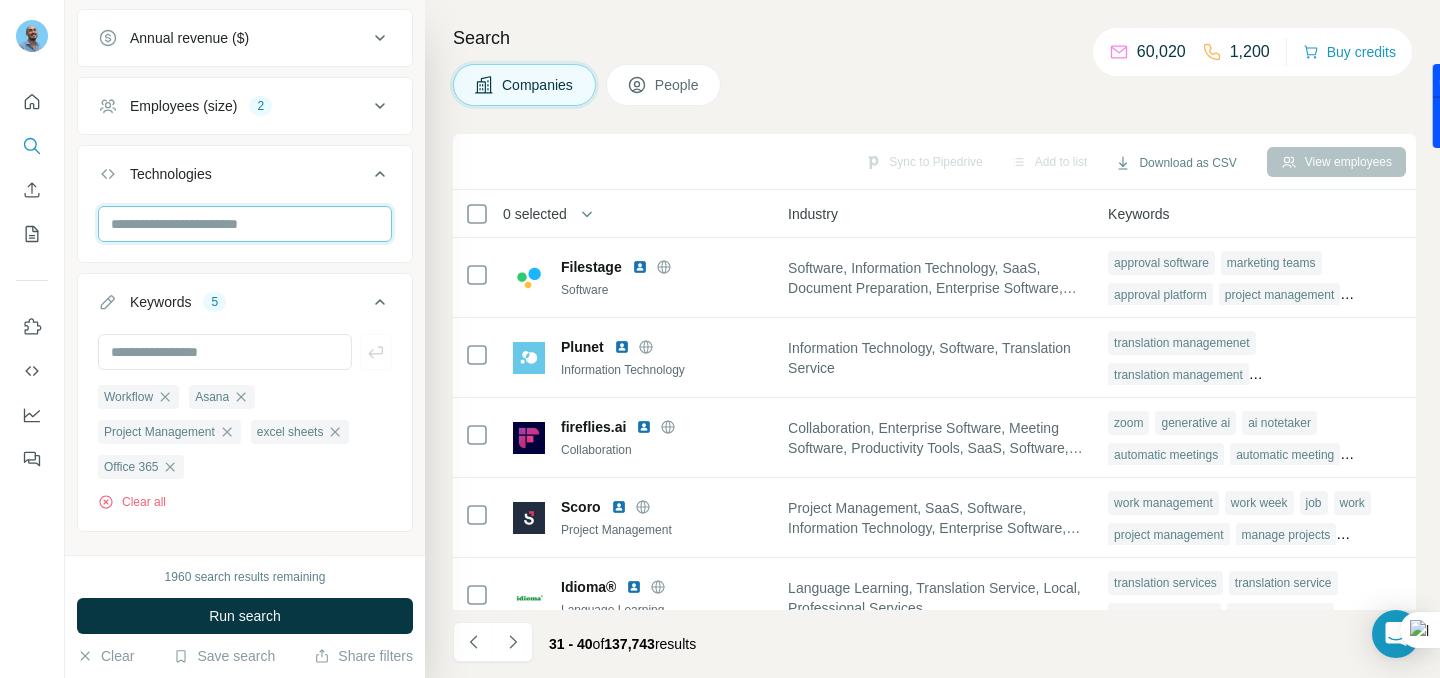 click at bounding box center (245, 224) 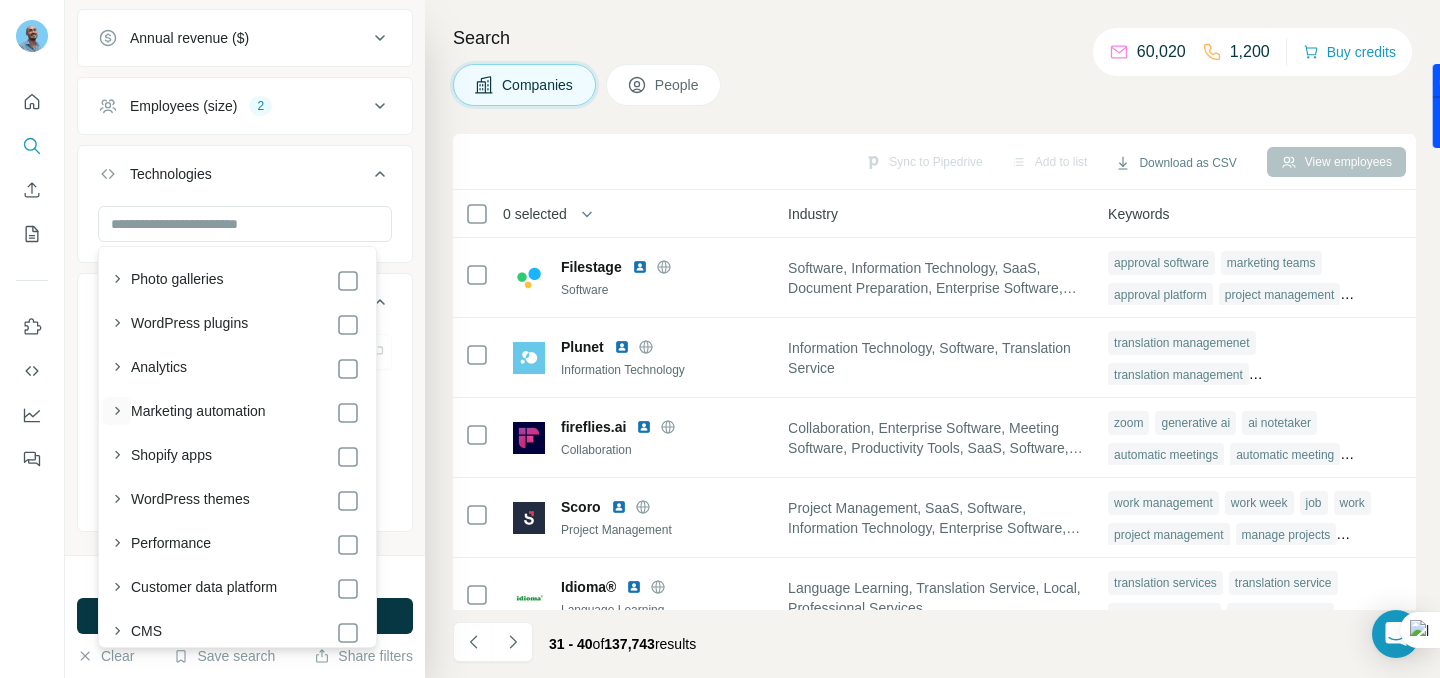 click 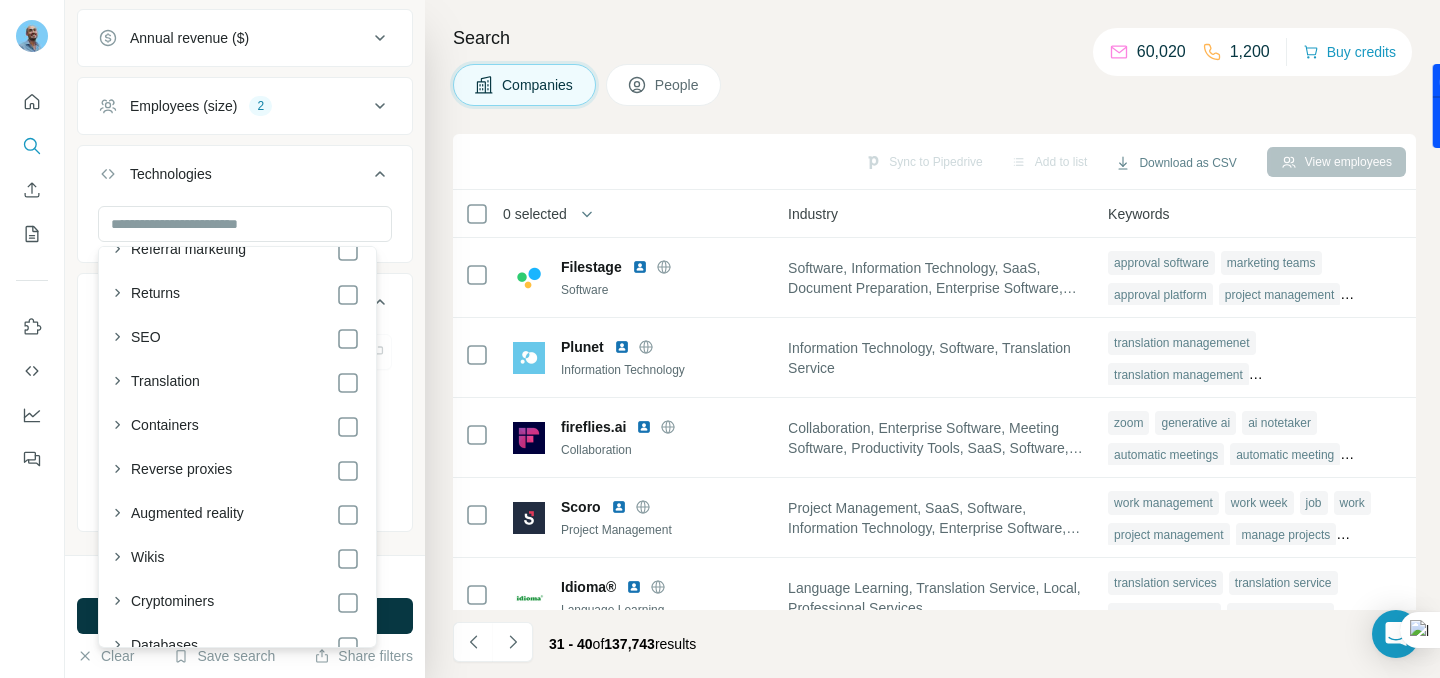 scroll, scrollTop: 8689, scrollLeft: 0, axis: vertical 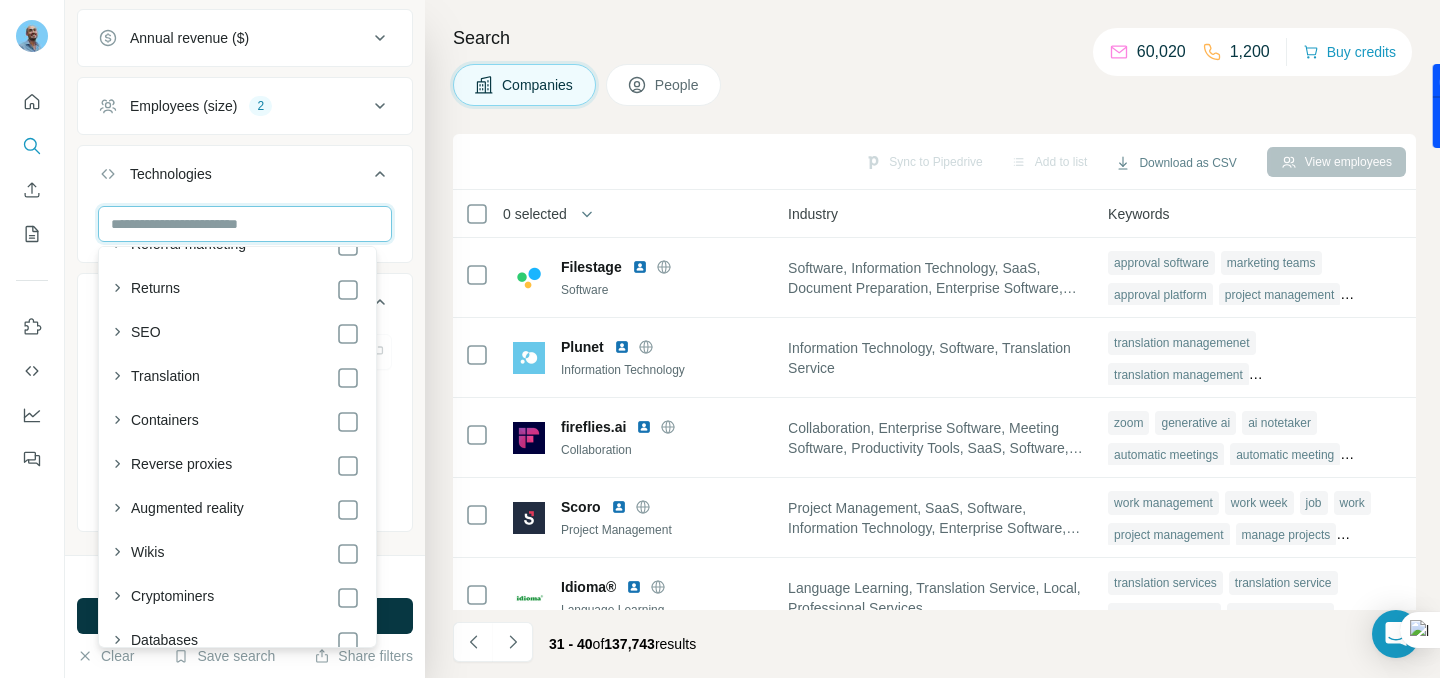 click at bounding box center [245, 224] 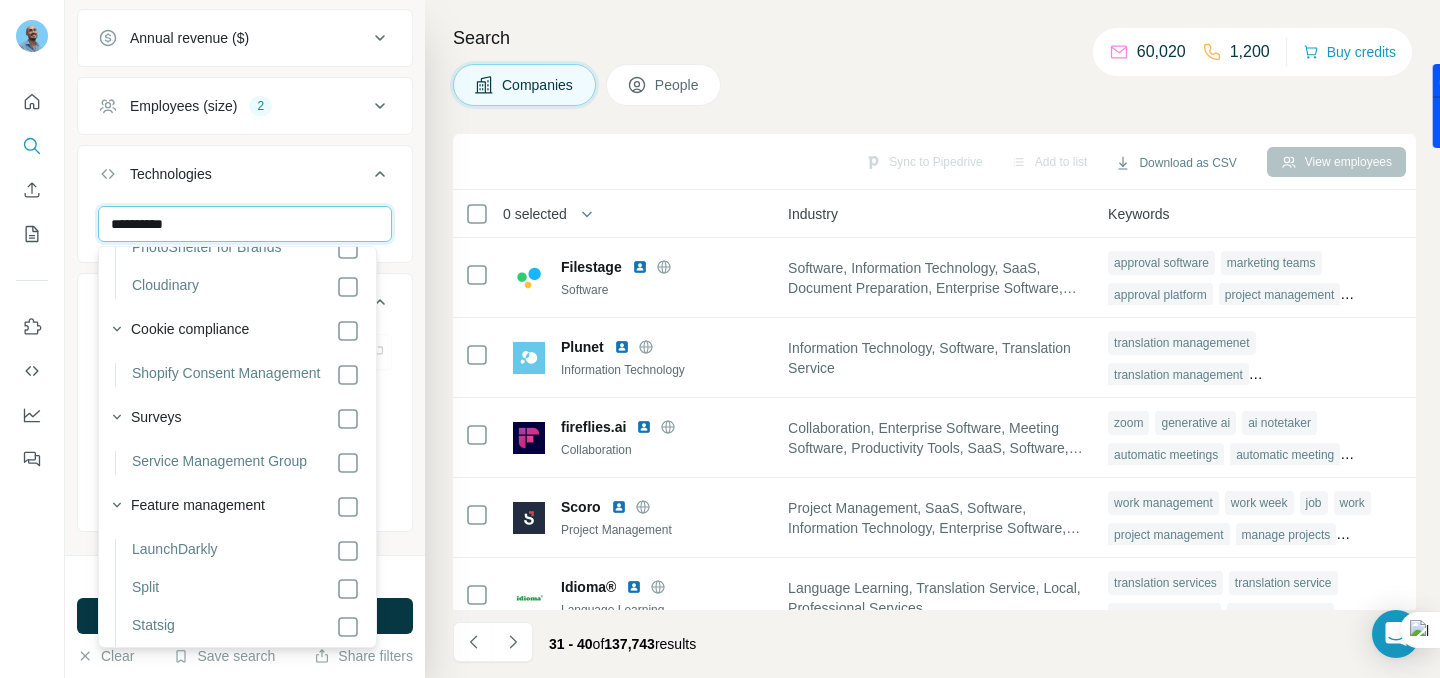 scroll, scrollTop: 1284, scrollLeft: 0, axis: vertical 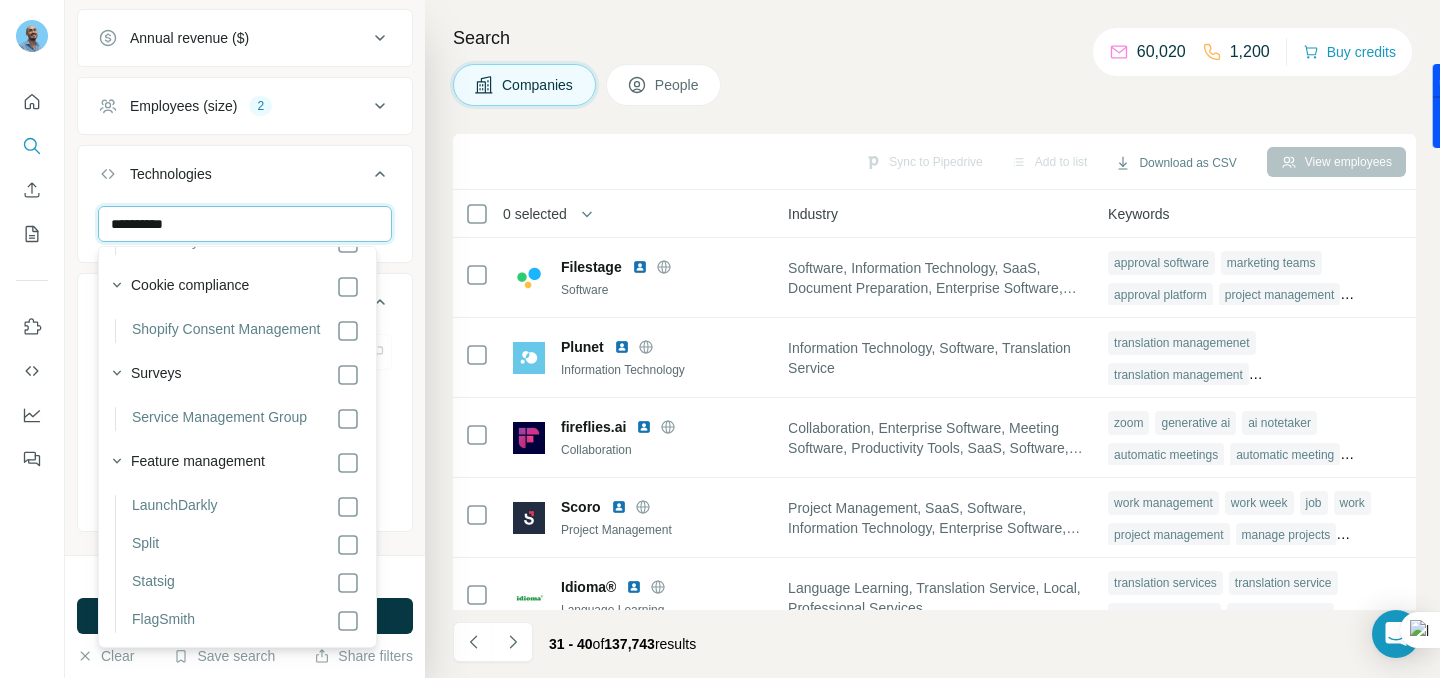 click on "**********" at bounding box center (245, 224) 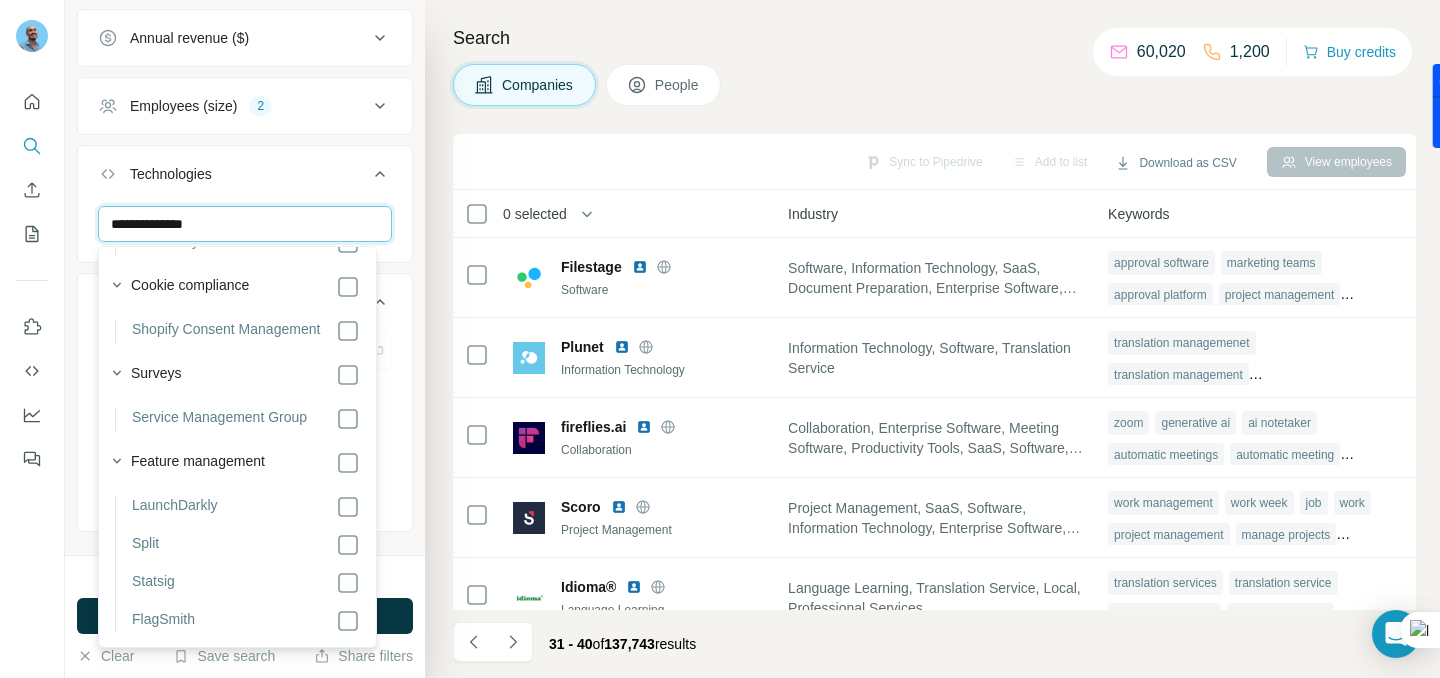 type on "**********" 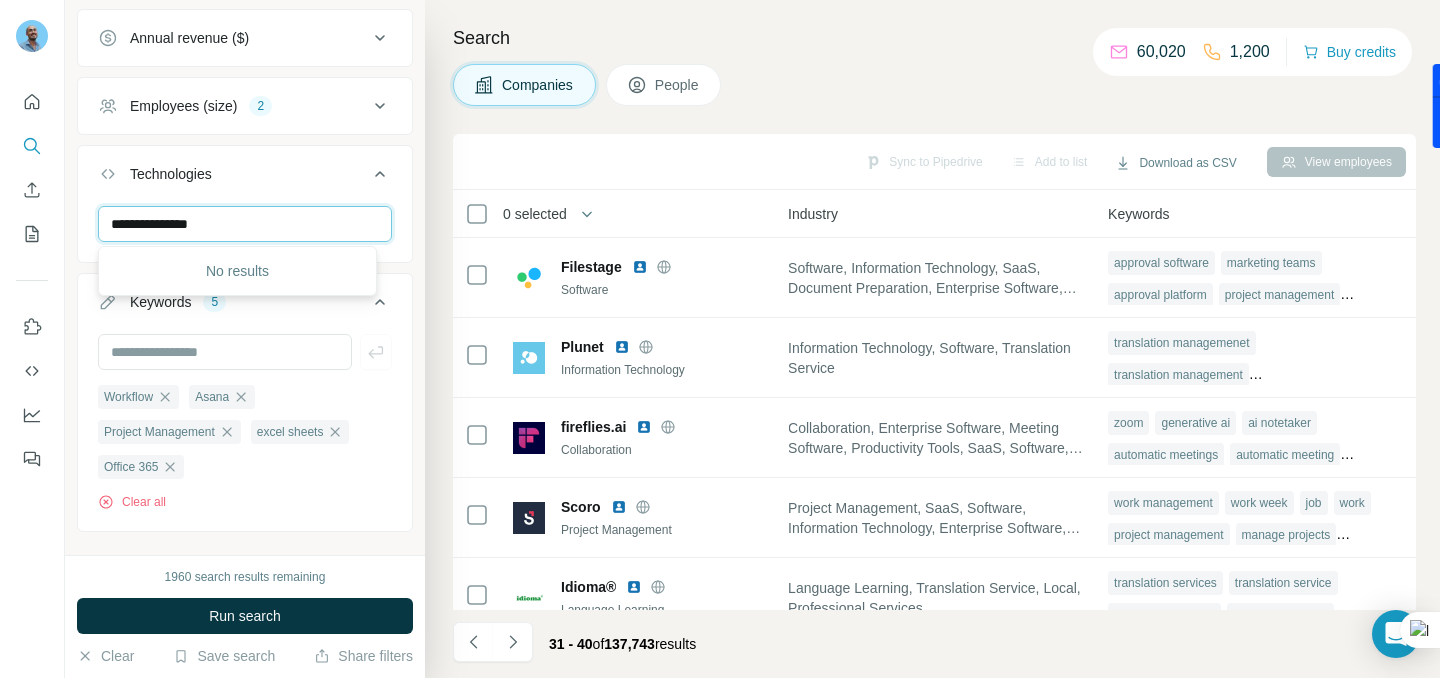 scroll, scrollTop: 0, scrollLeft: 0, axis: both 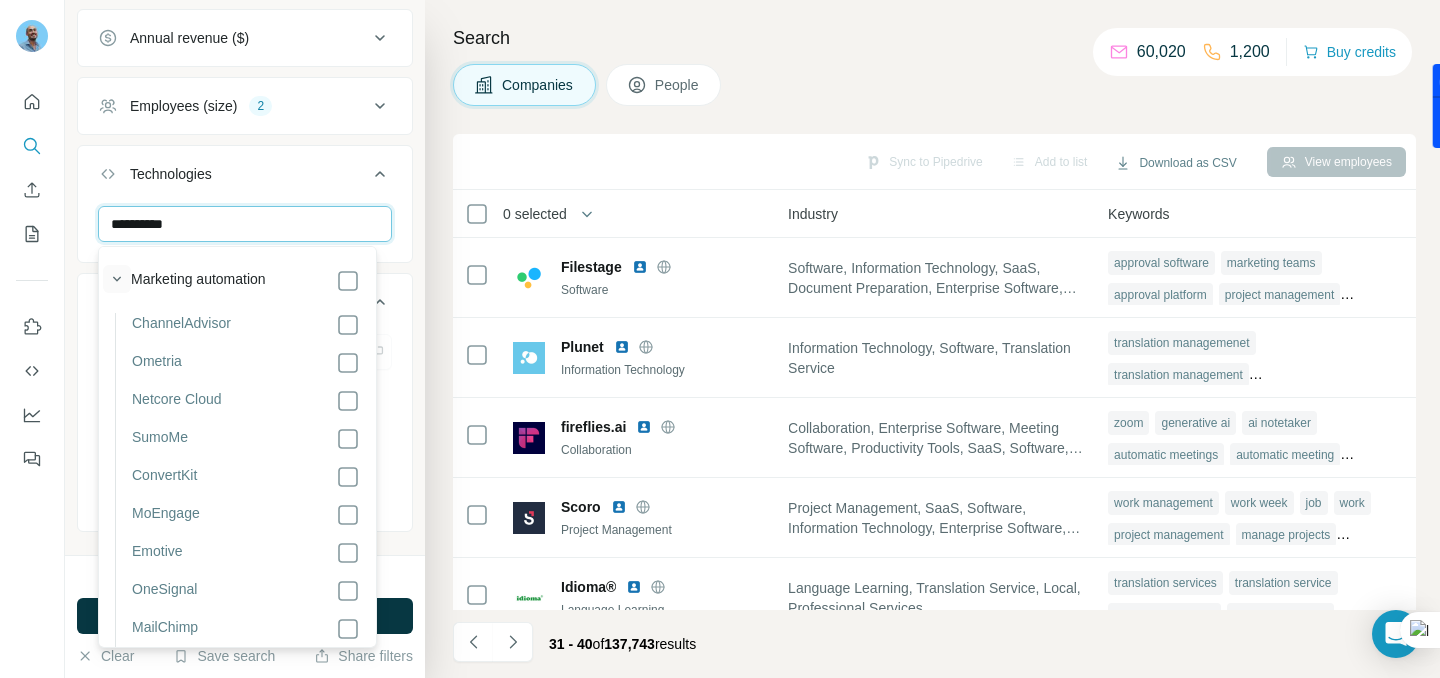 type on "**********" 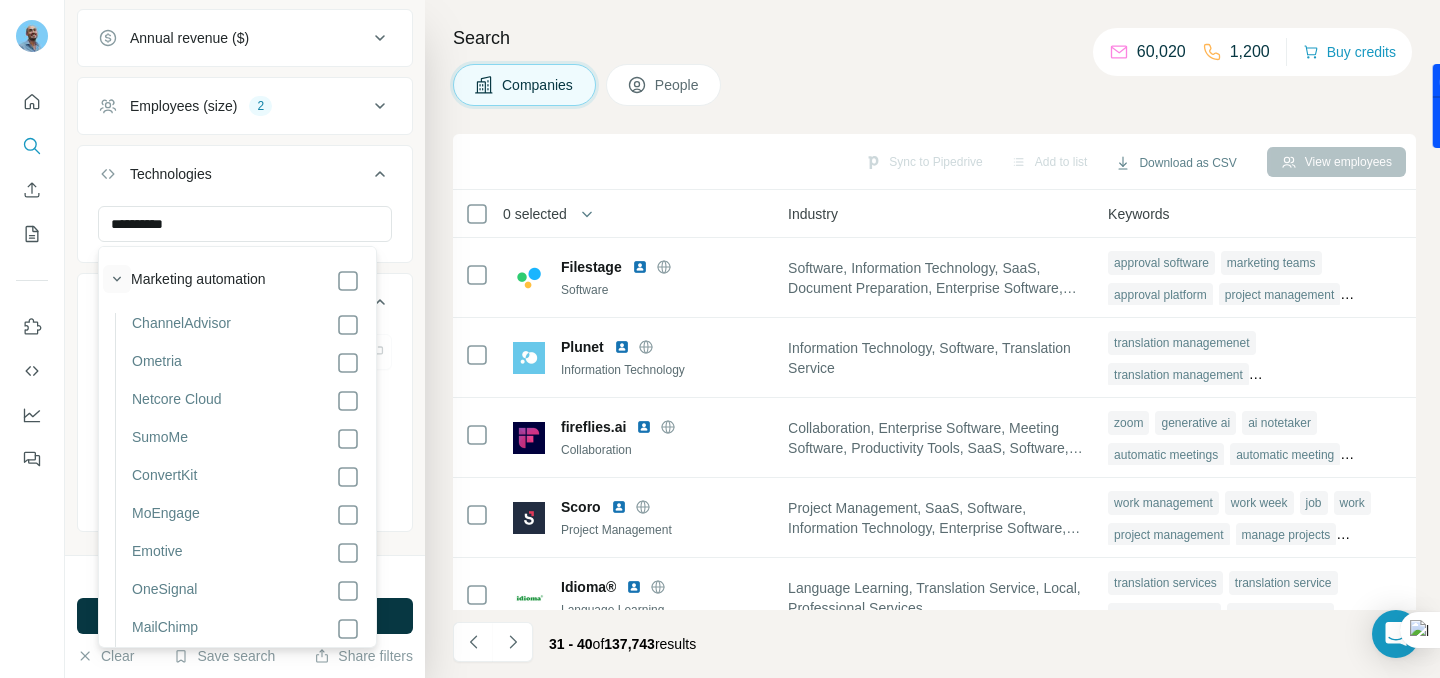 click 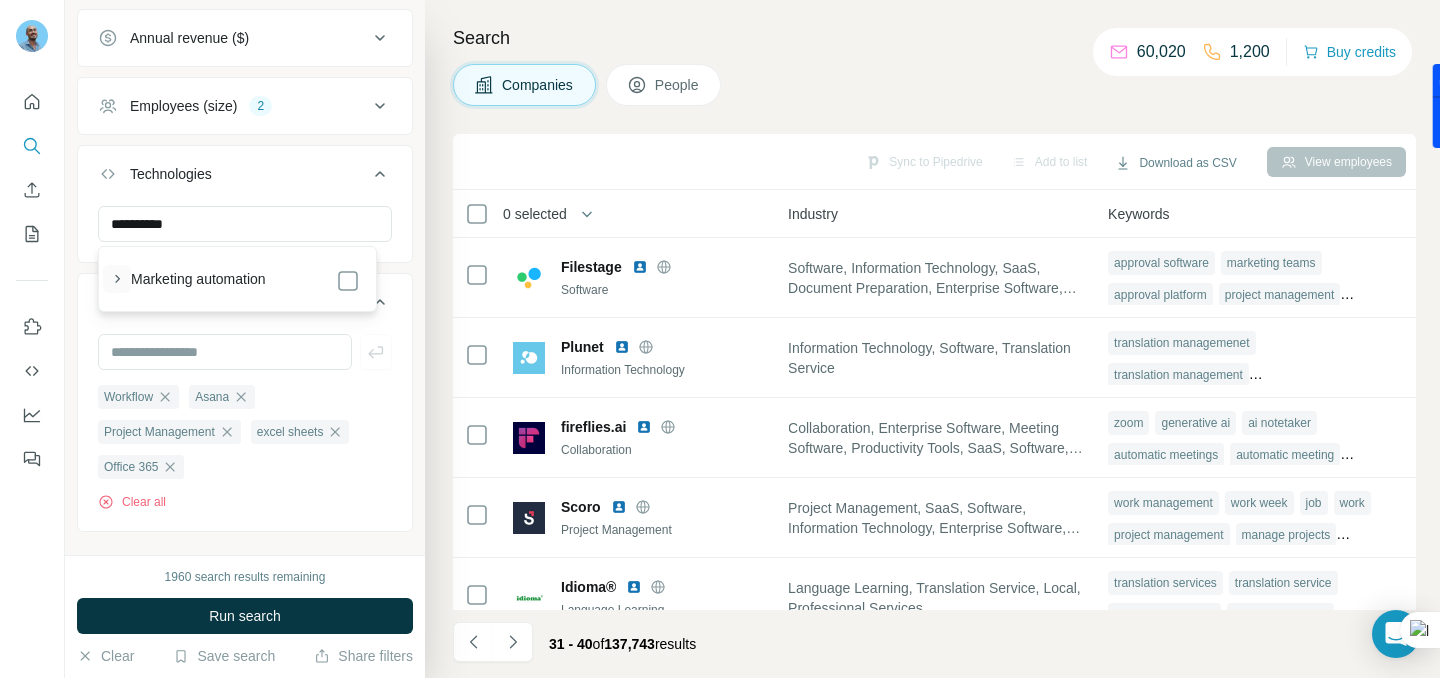 click 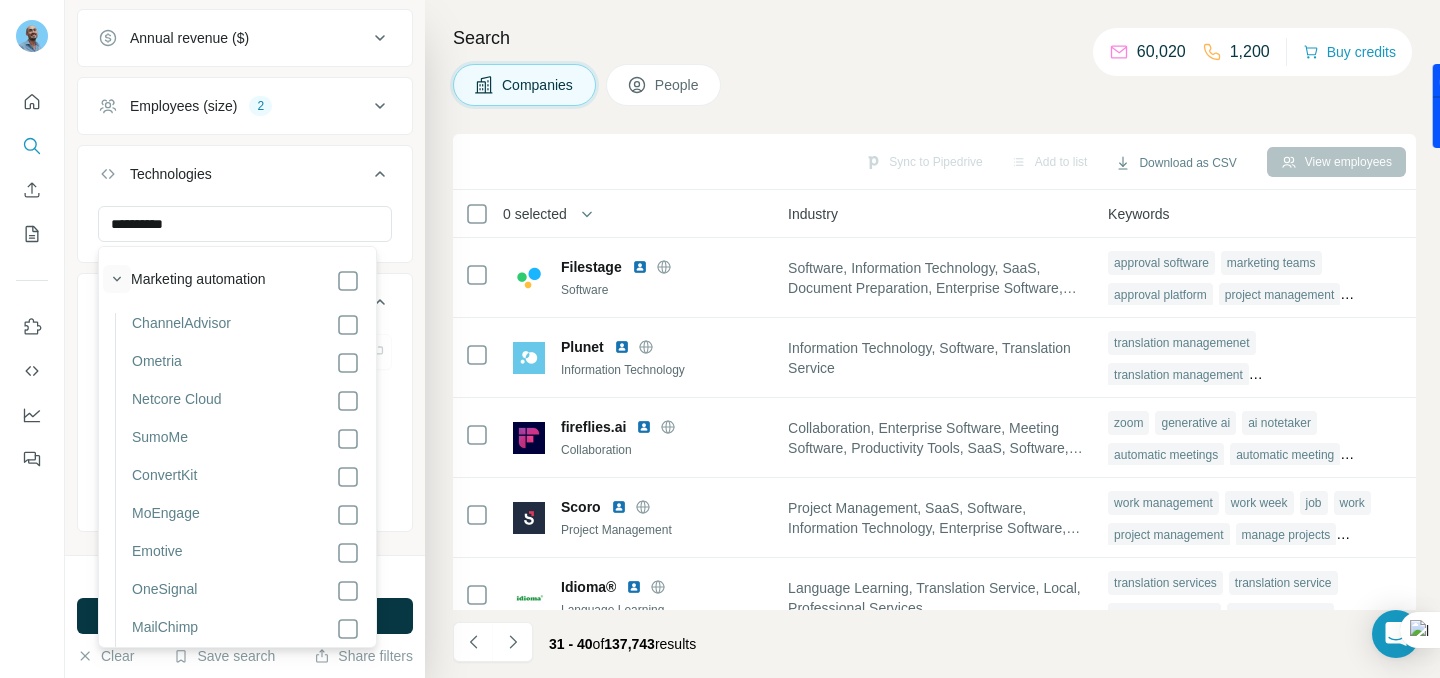 click 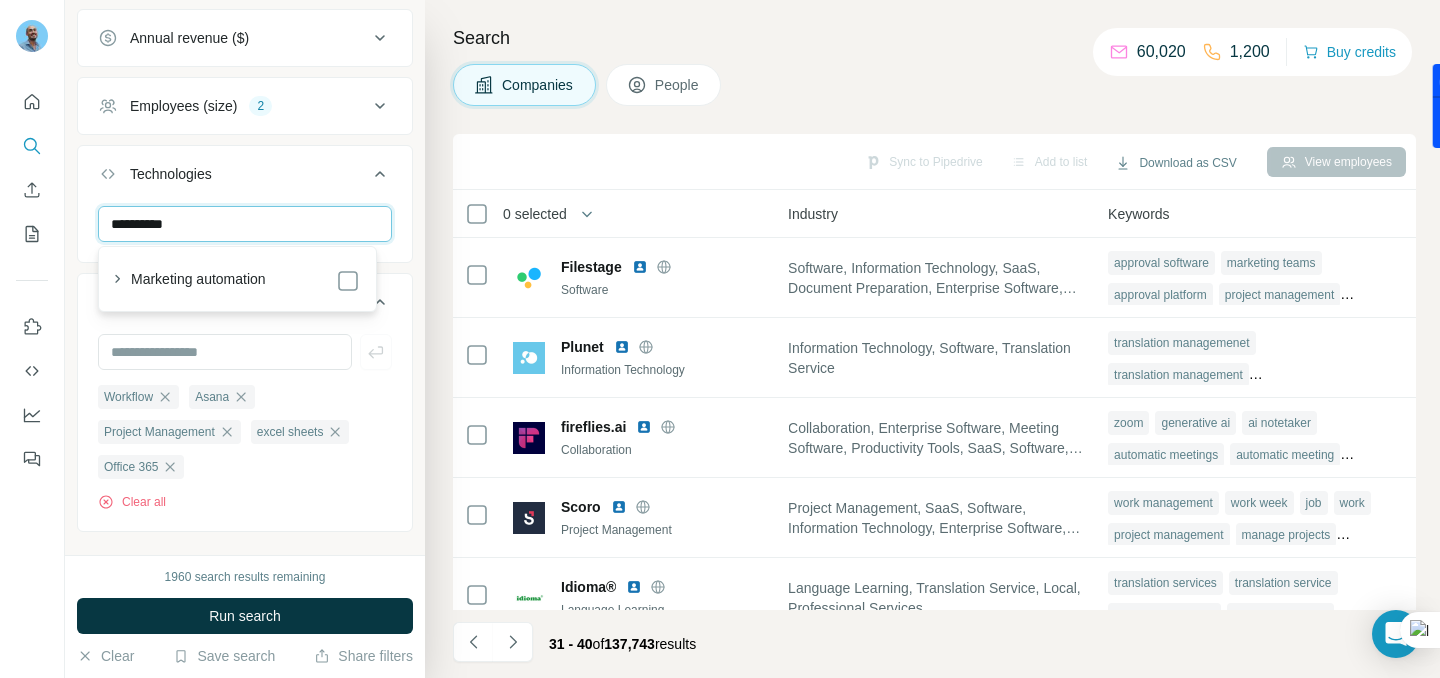 click on "**********" at bounding box center (245, 224) 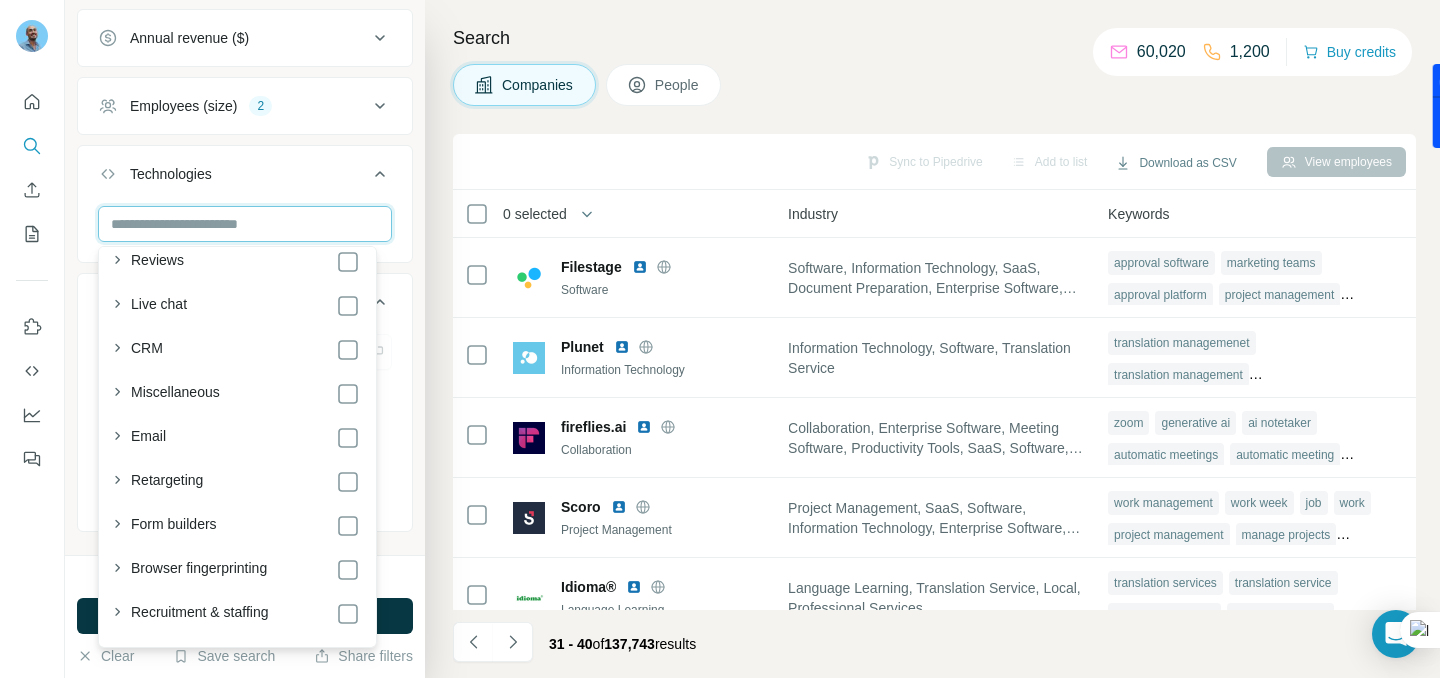 scroll, scrollTop: 1195, scrollLeft: 0, axis: vertical 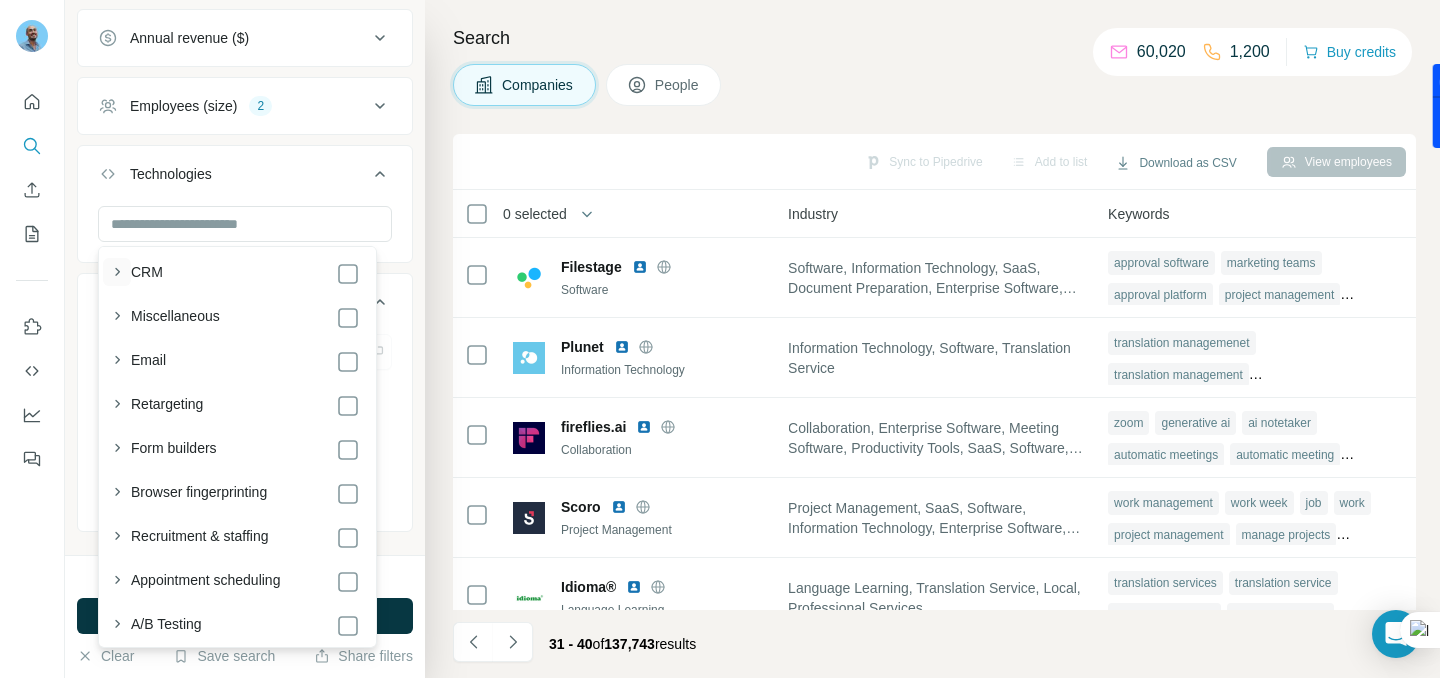 click 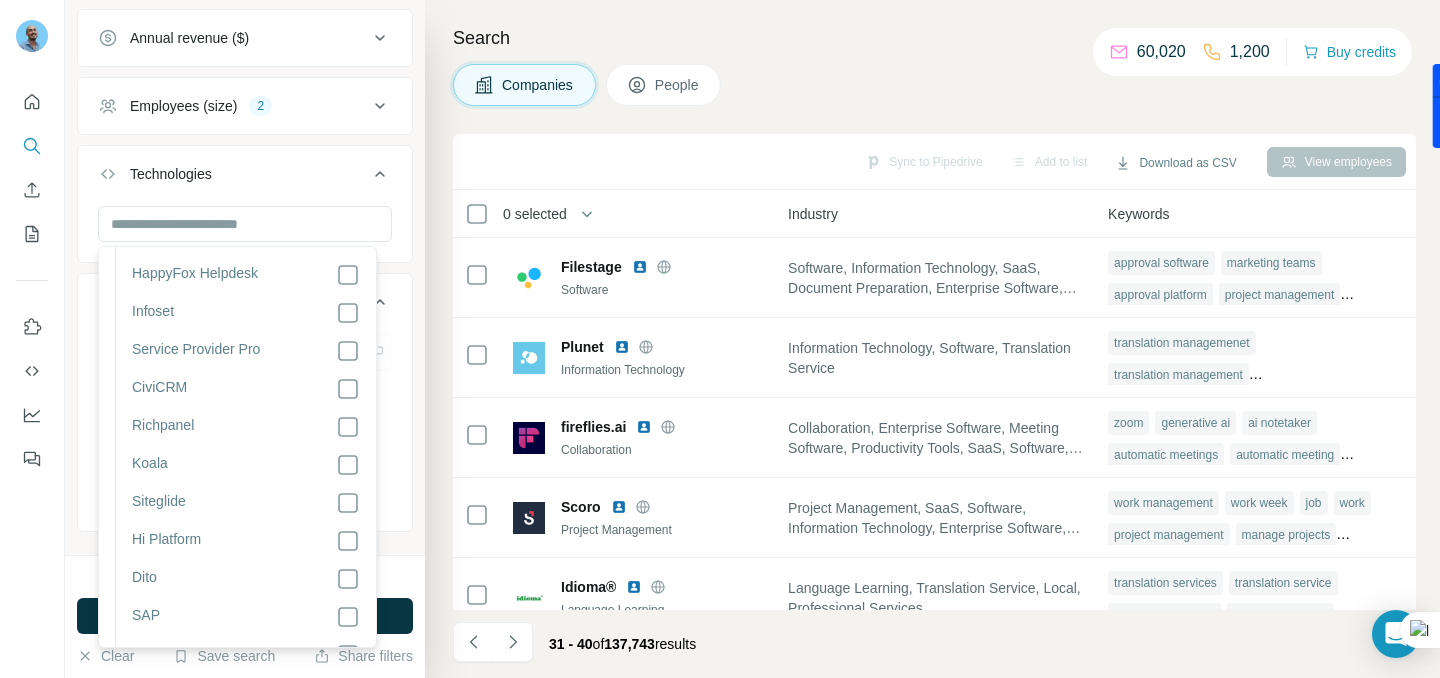 scroll, scrollTop: 2080, scrollLeft: 0, axis: vertical 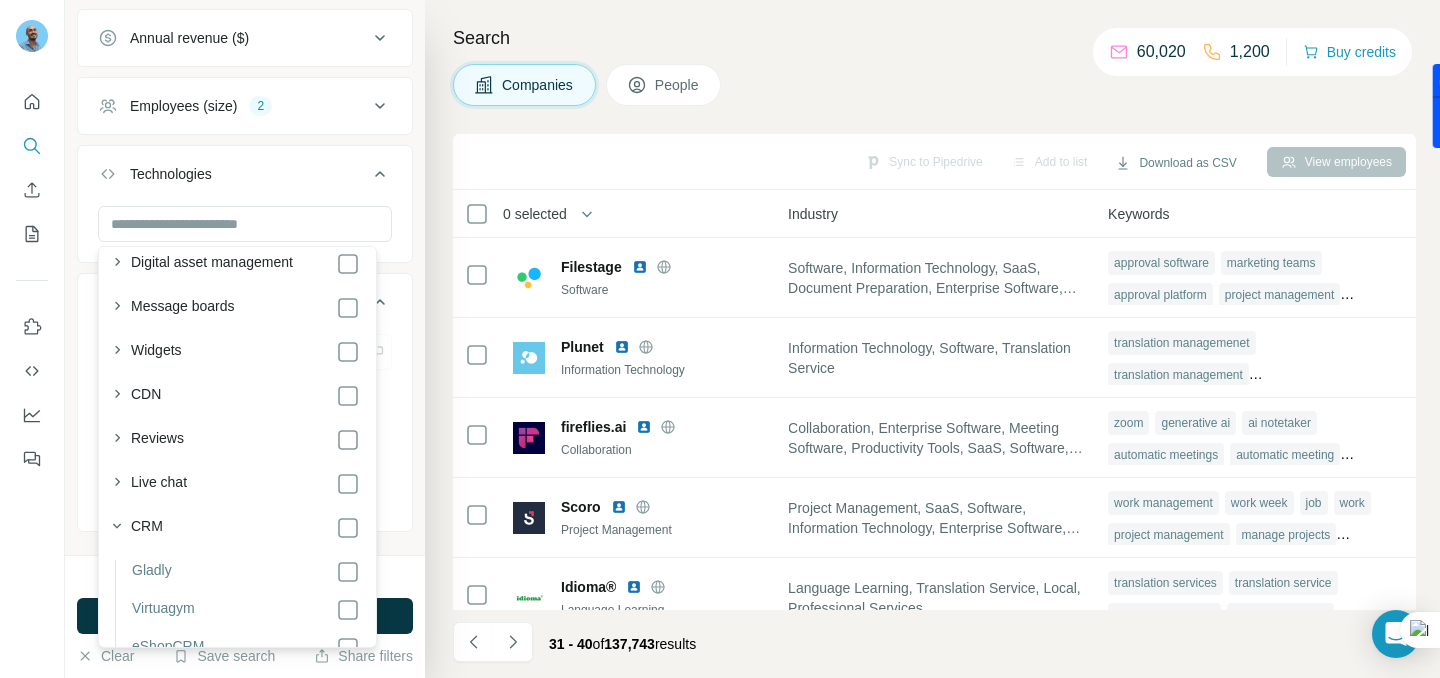 click on "Photo galleries WordPress plugins Analytics Marketing automation Shopify apps WordPress themes Performance Customer data platform CMS UI frameworks Personalisation Web server extensions Static site generator Ecommerce Web frameworks LMS JavaScript libraries Page builders Affiliate programs Advertising Security Digital asset management Message boards Widgets CDN Reviews Live chat CRM Gladly Virtuagym eShopCRM Salesforce Pipedrive DeskPro Neon CRM Sellsy Vtiger Kapture CRM Astute Solutions MDS Brand Pico WoowUp GLPI Zoho Tessitura Salesforce Desk Freshworks CRM Slate NationBuilder HappyFox Helpdesk Infoset Service Provider Pro CiviCRM Richpanel Koala Siteglide Hi Platform Dito SAP Bitrix24 OperateBeyond Blackbaud Luminate Online Keap Ellucian CRM Recruit LiveHelp Kustomer amoCRM Insightly CRM Channel.io Anthology Encompass Perfex CRM vcita Bigin Salesforce Service Cloud DX1 Miscellaneous Email Retargeting Form builders Browser fingerprinting Recruitment & staffing Appointment scheduling A/B Testing Web servers" at bounding box center (237, 2412) 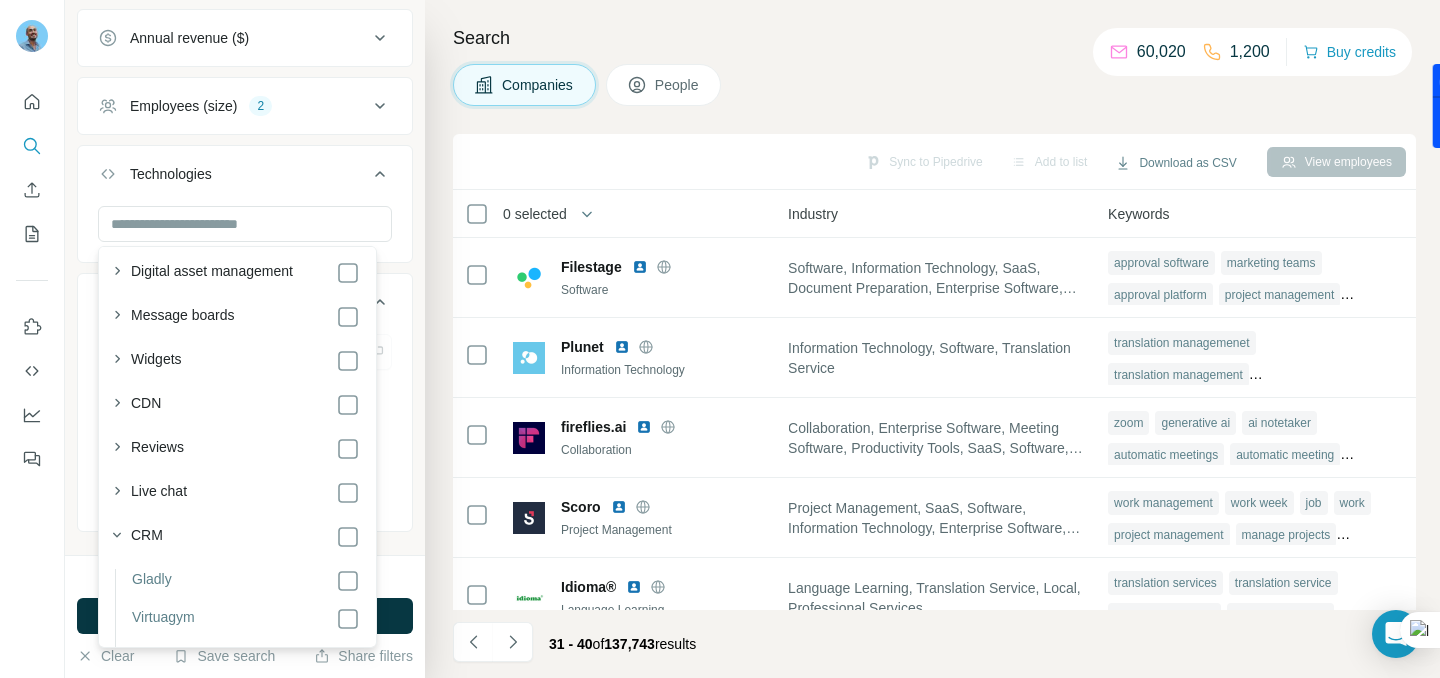 scroll, scrollTop: 929, scrollLeft: 0, axis: vertical 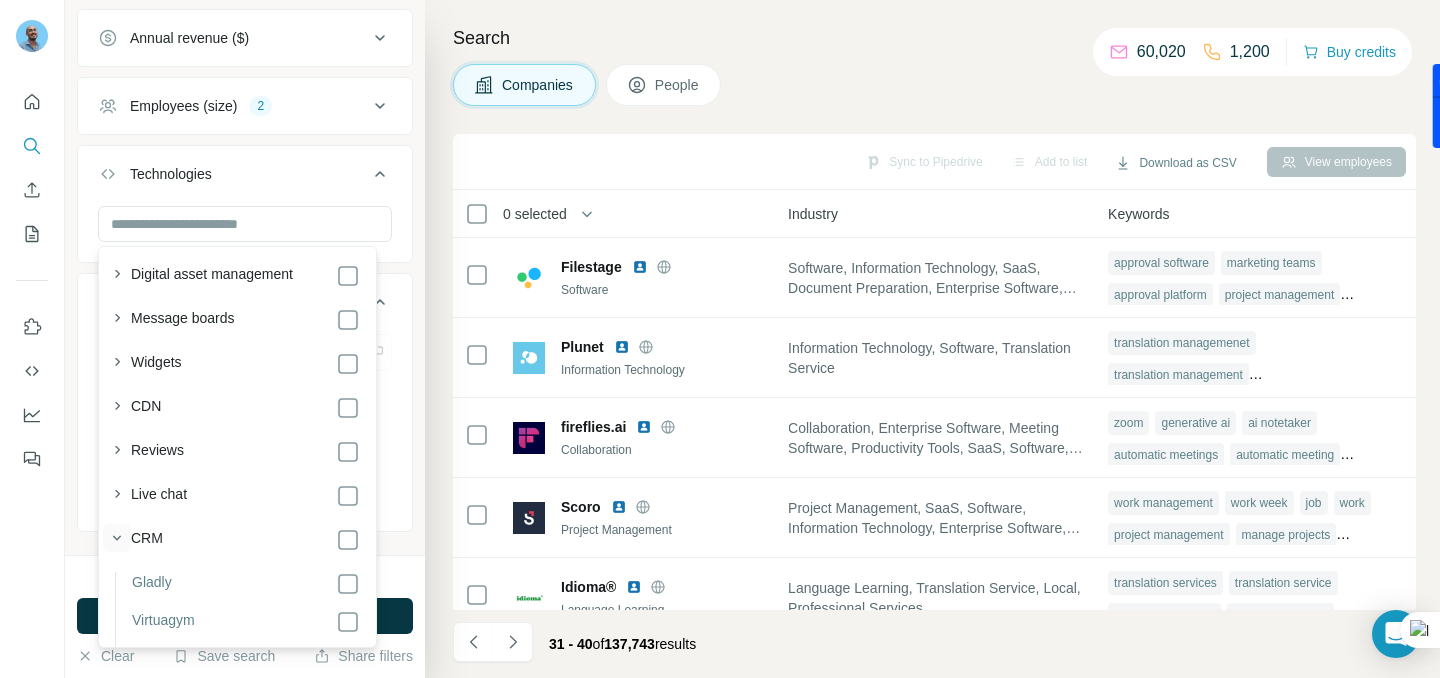 click 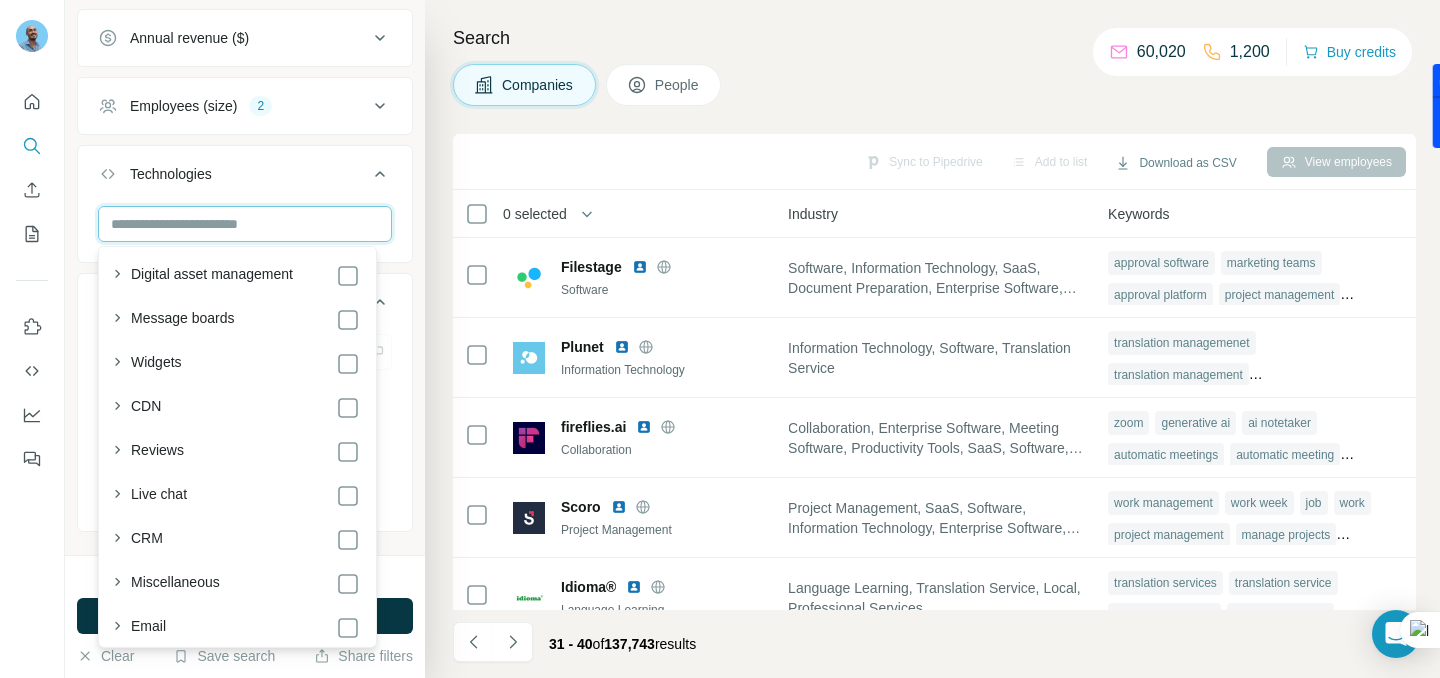 click at bounding box center (245, 224) 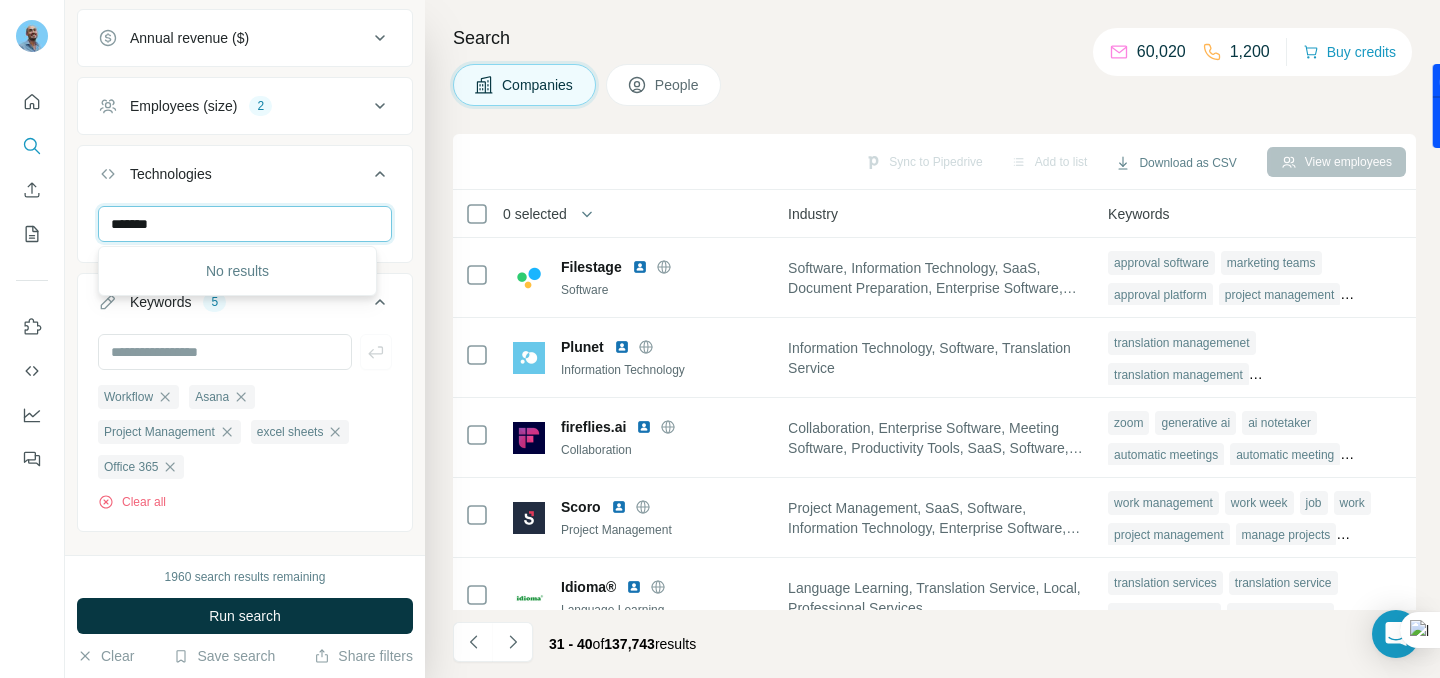 scroll, scrollTop: 0, scrollLeft: 0, axis: both 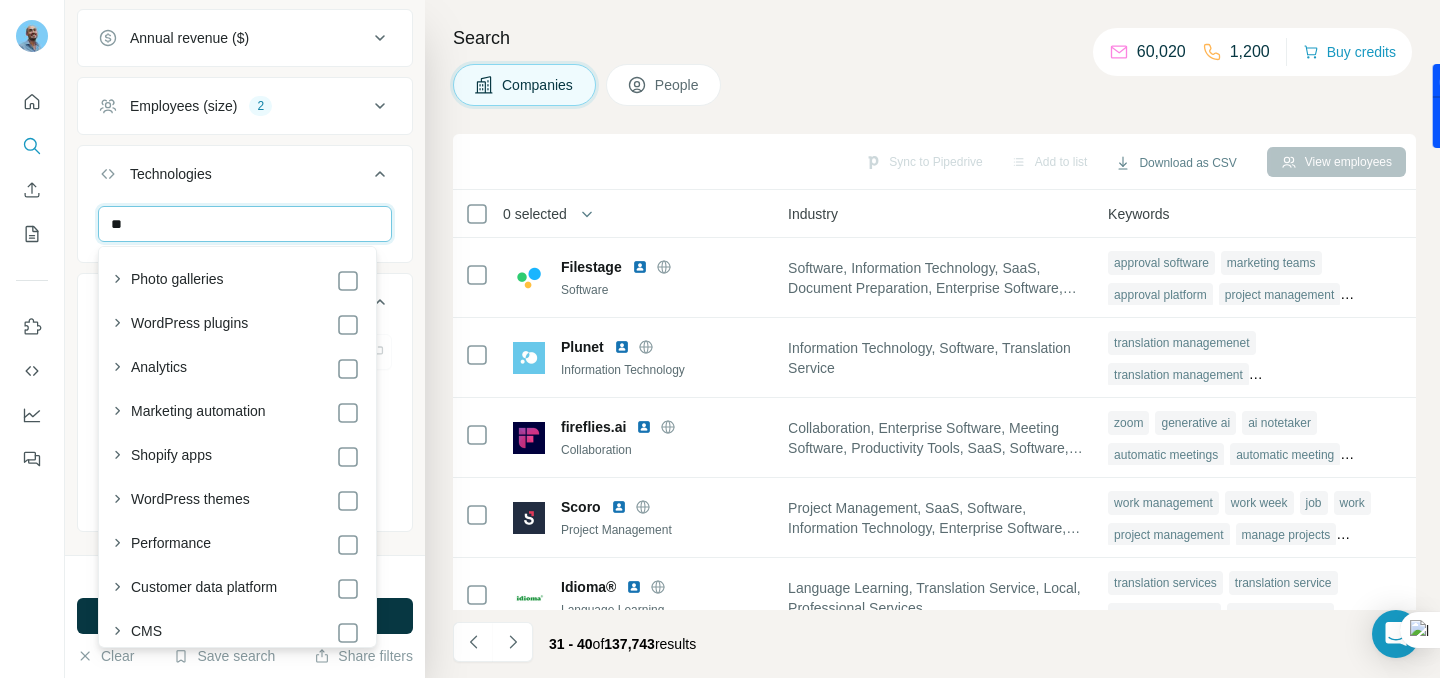 type on "*" 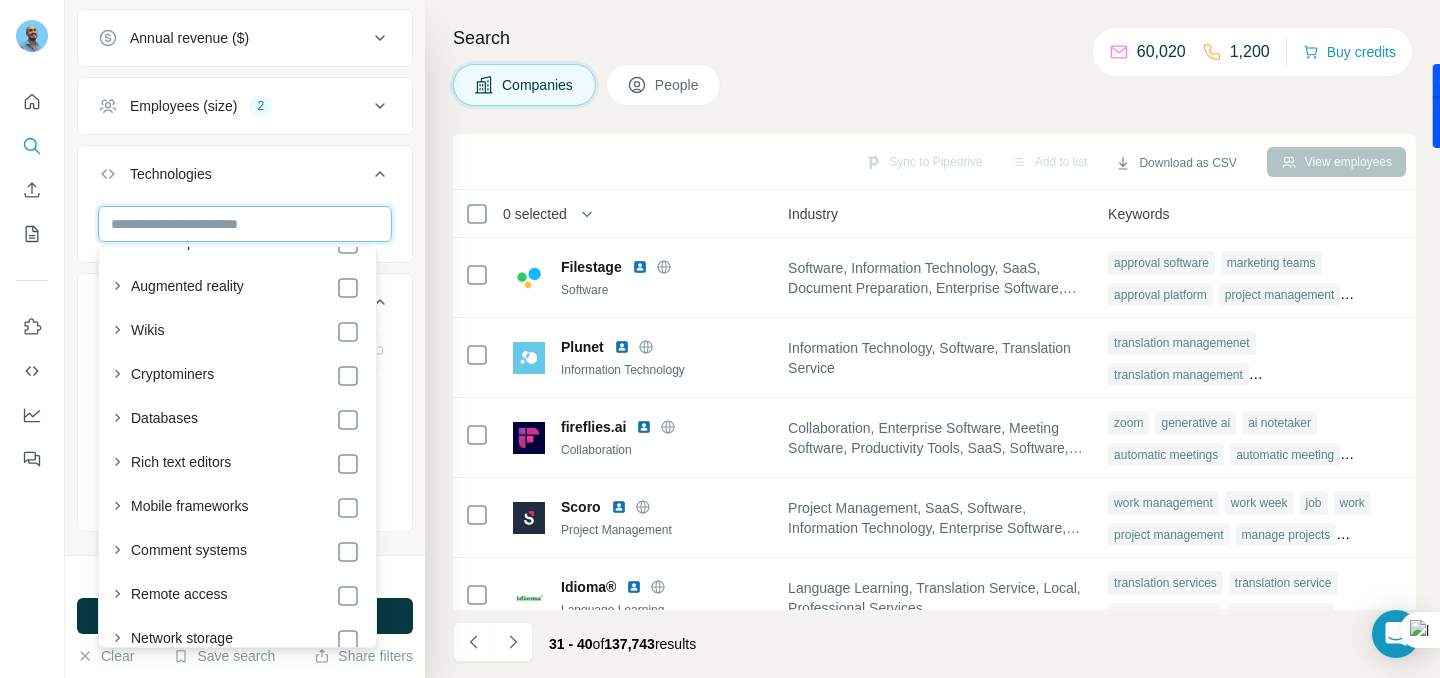 scroll, scrollTop: 4016, scrollLeft: 0, axis: vertical 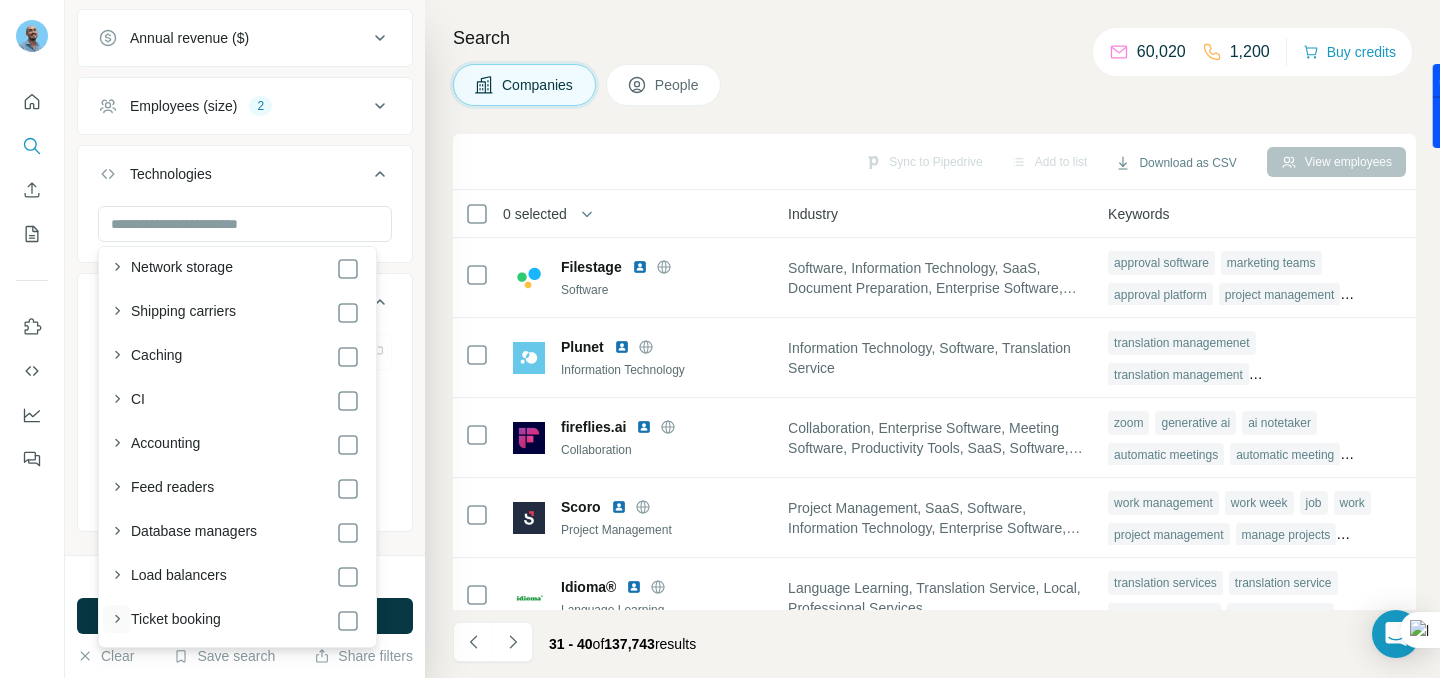 click 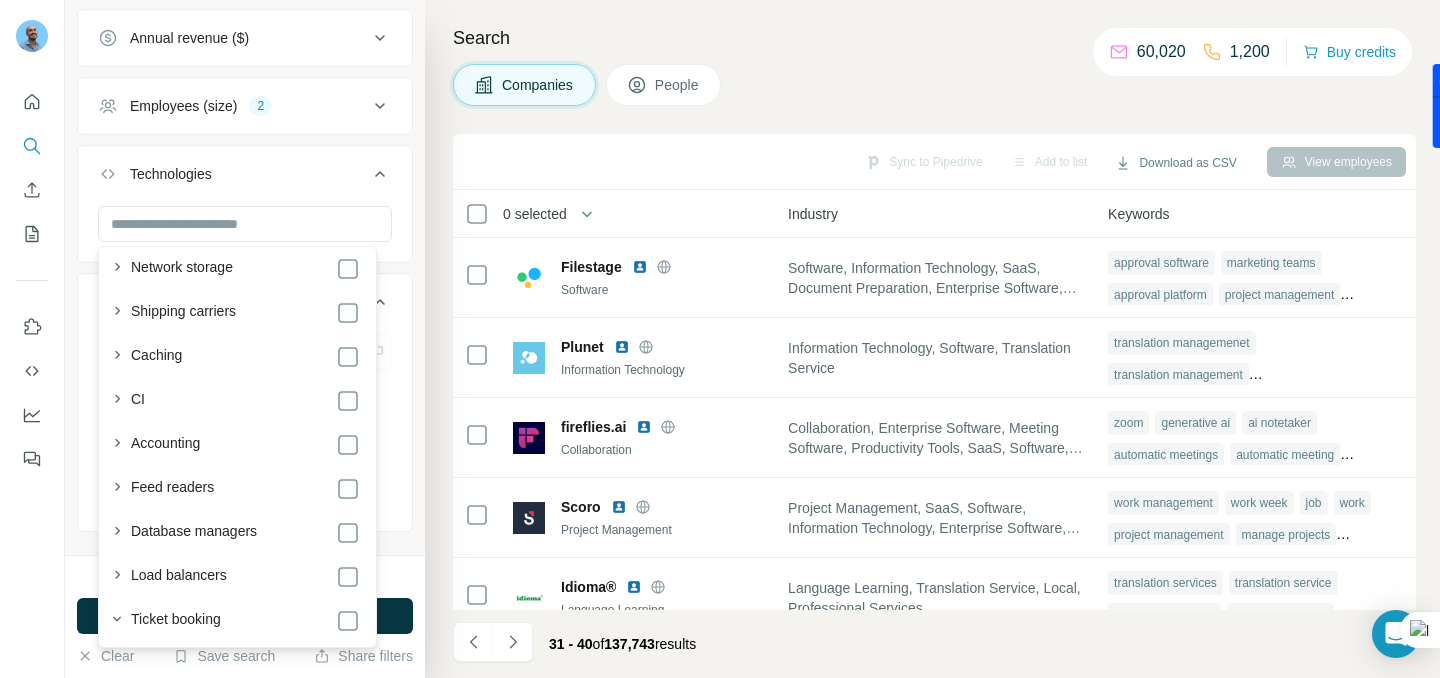 scroll, scrollTop: 4060, scrollLeft: 0, axis: vertical 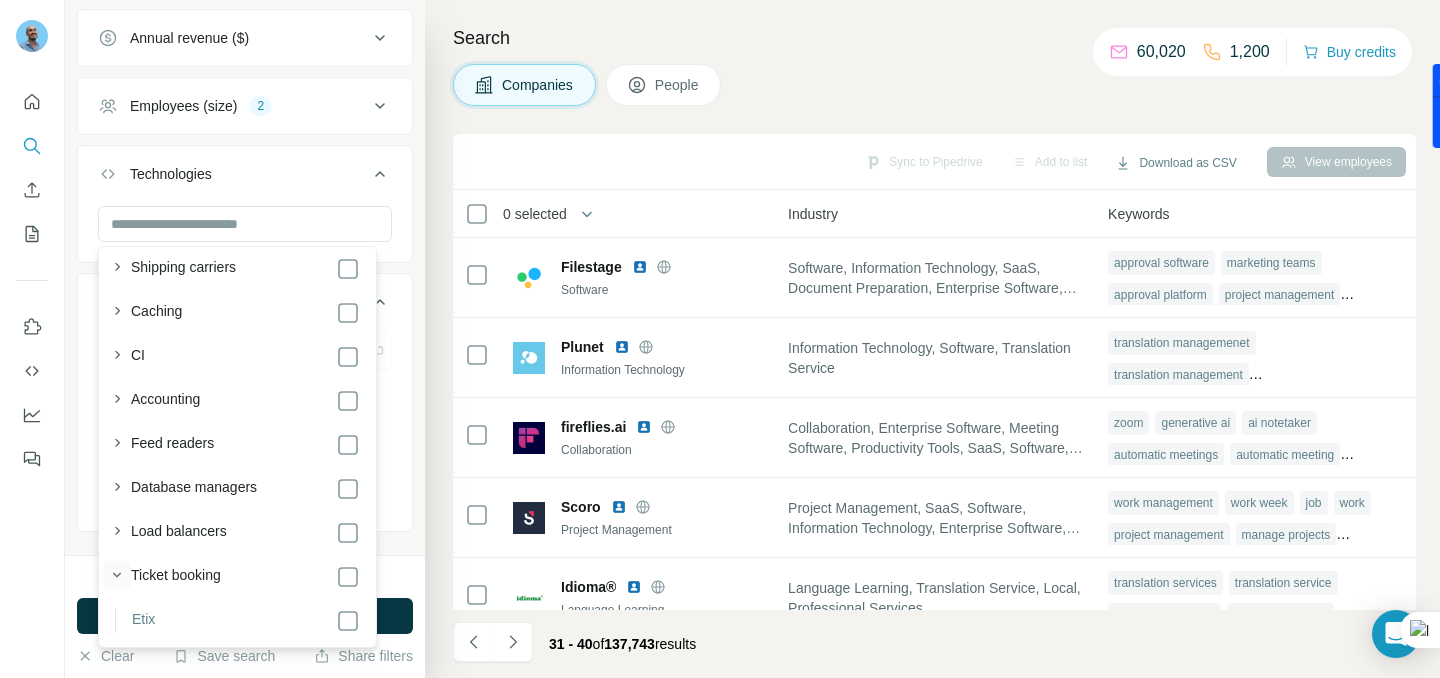 click 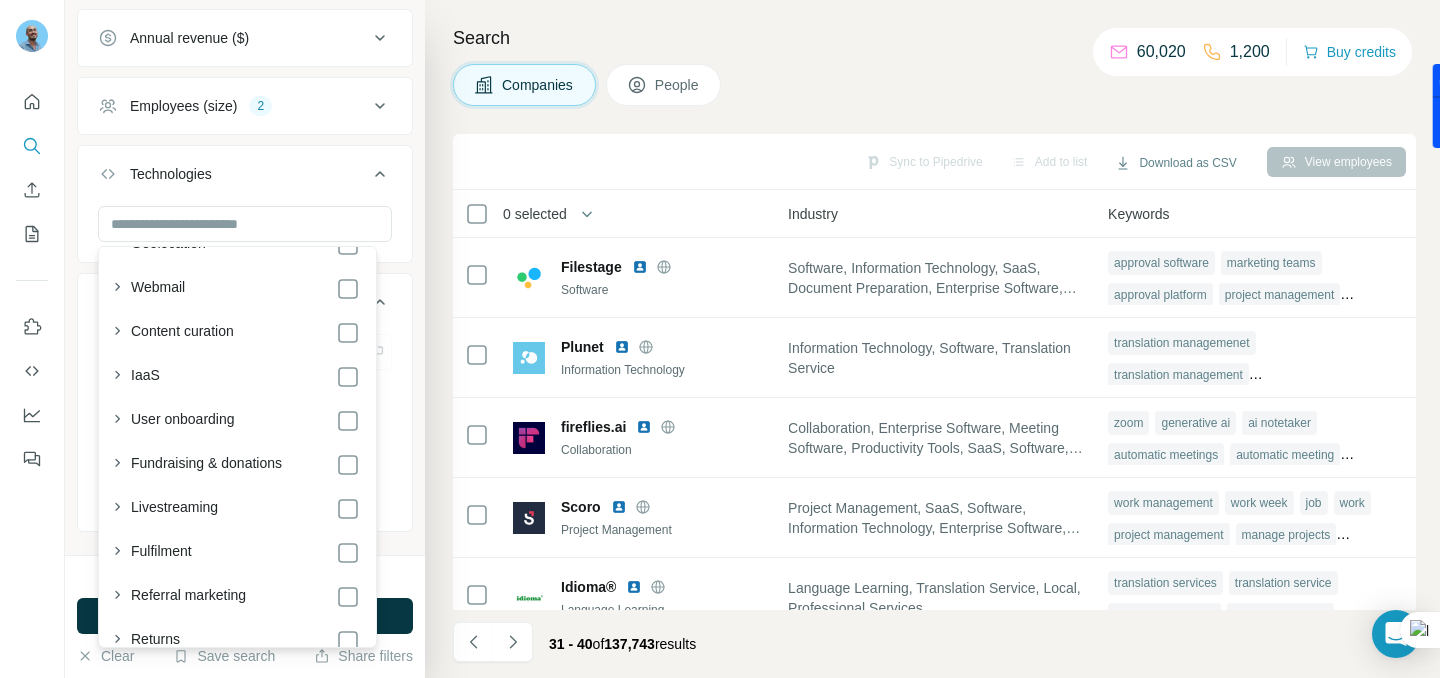 scroll, scrollTop: 3004, scrollLeft: 0, axis: vertical 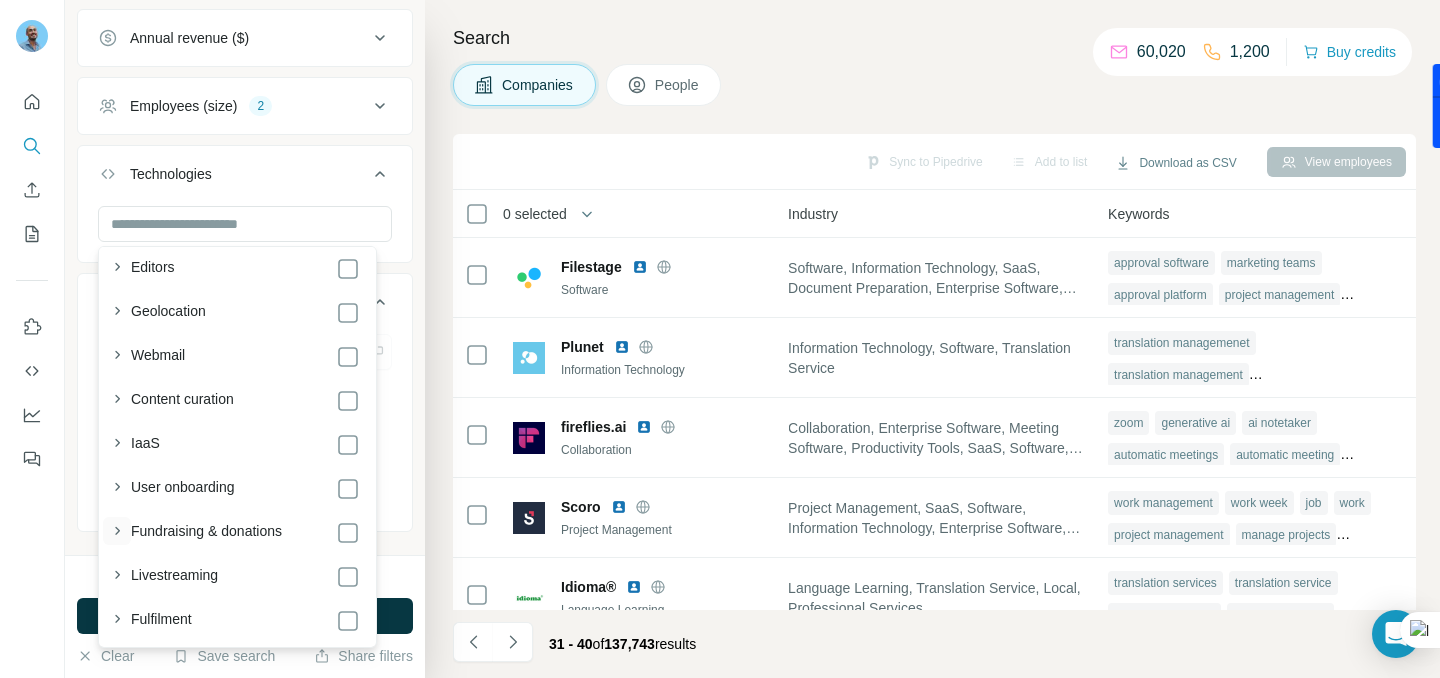 click 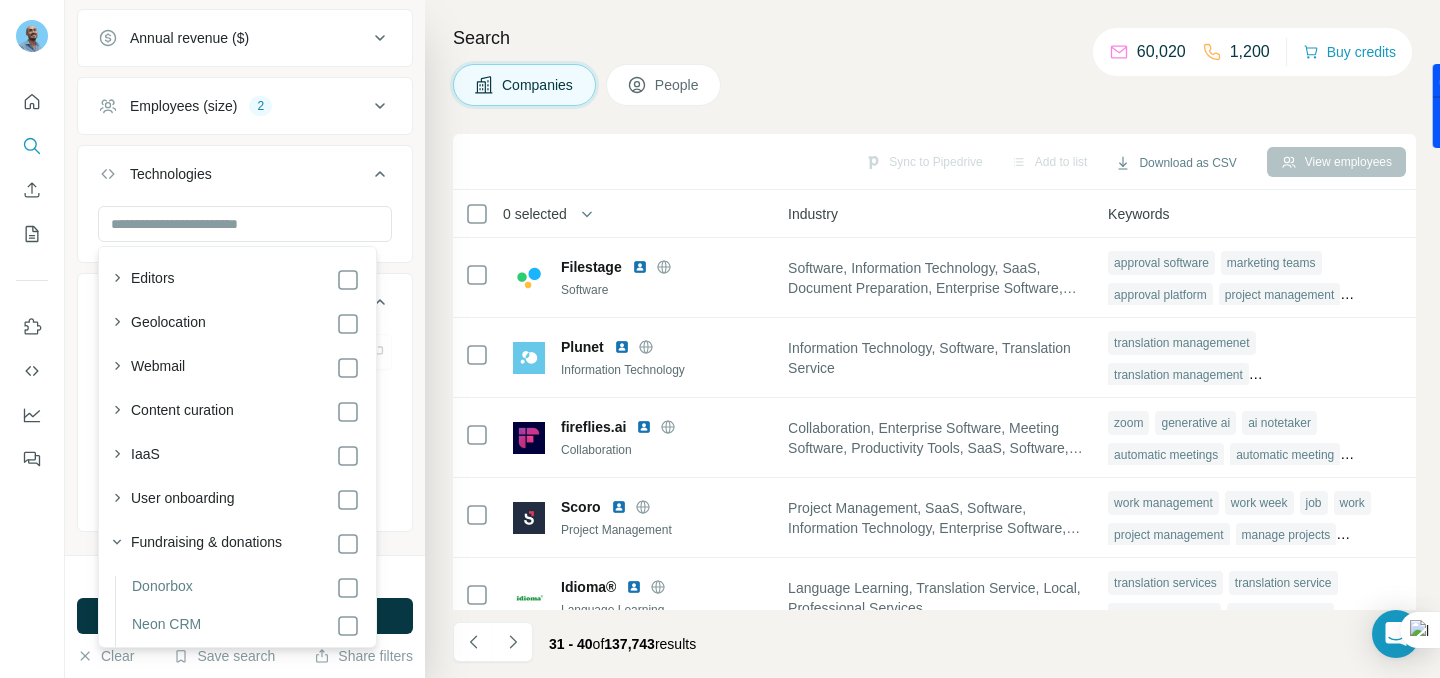 scroll, scrollTop: 3055, scrollLeft: 0, axis: vertical 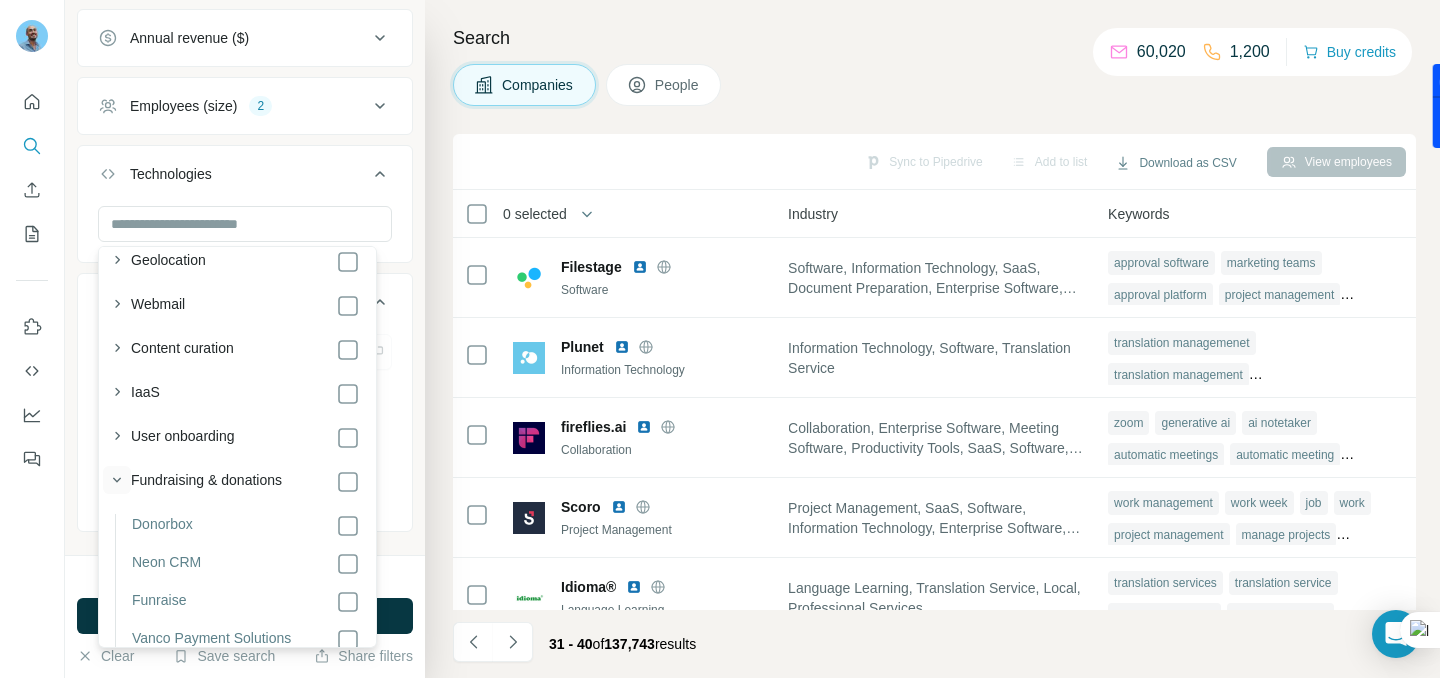 click 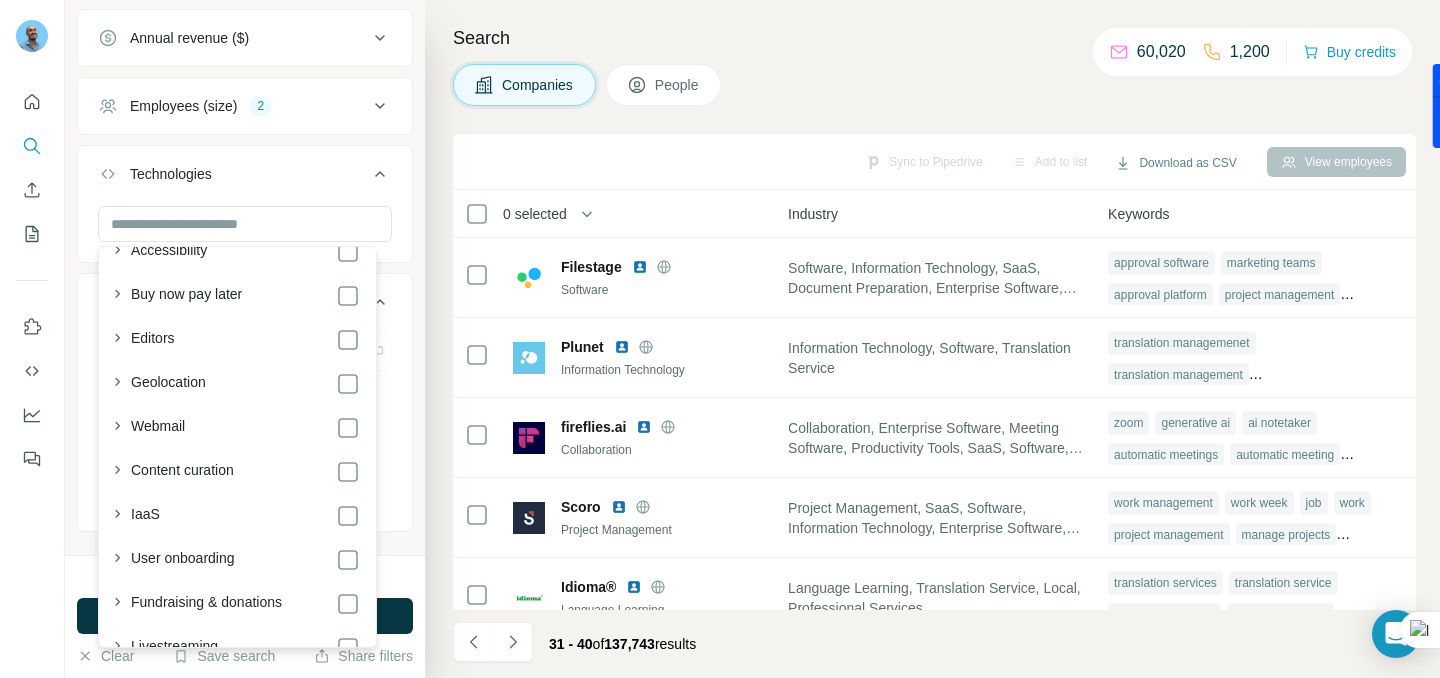 scroll, scrollTop: 2931, scrollLeft: 0, axis: vertical 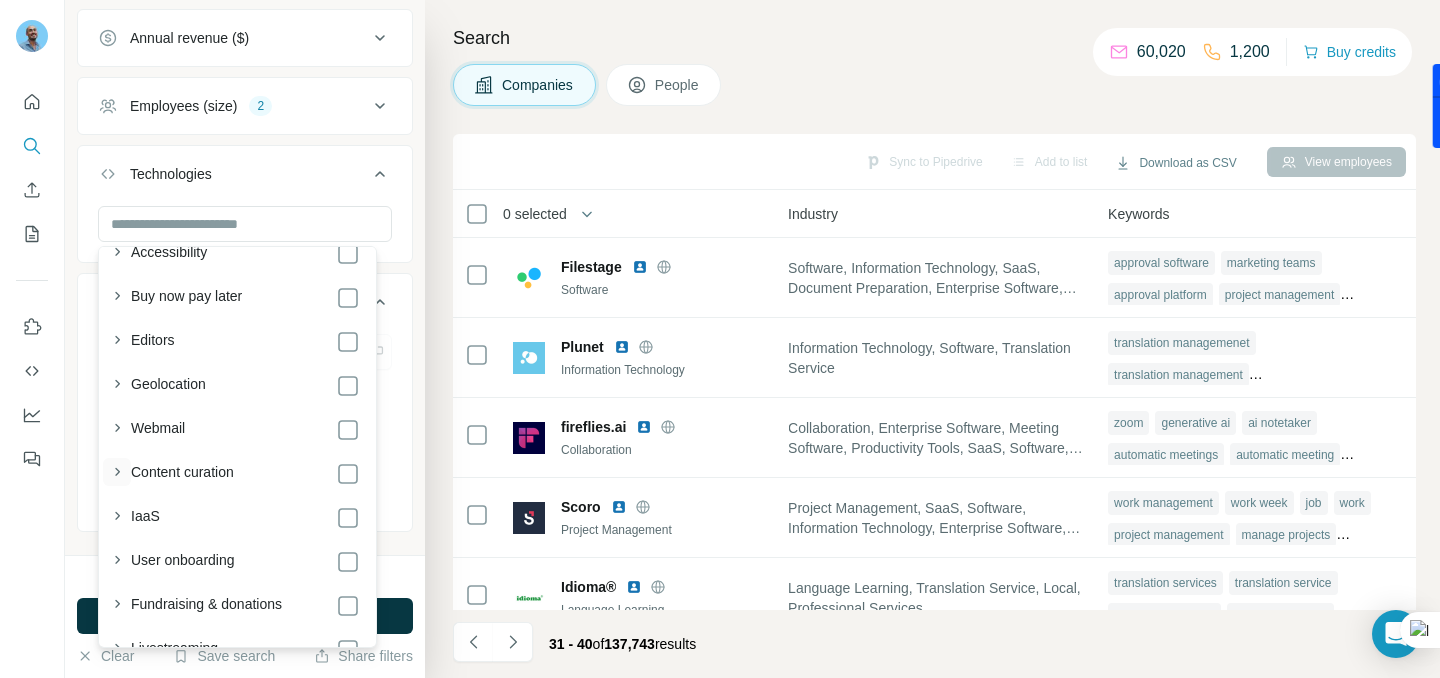 click 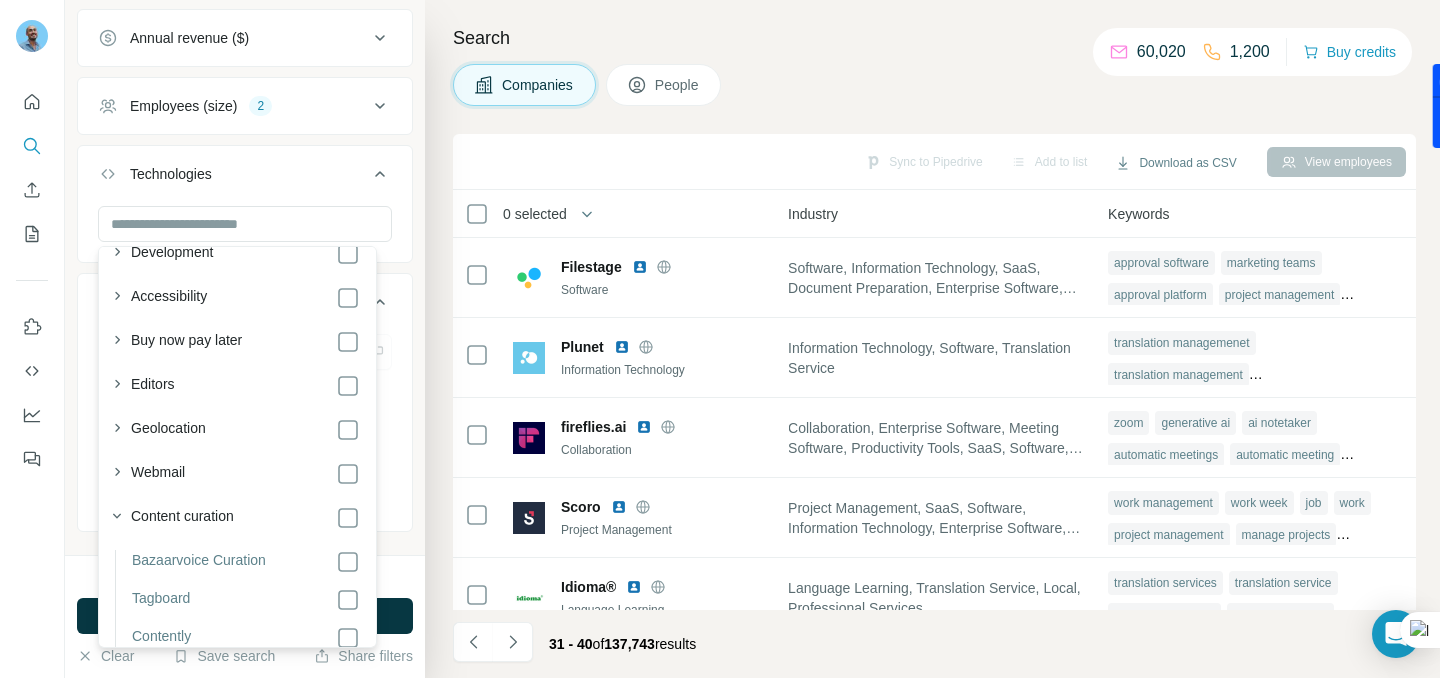 scroll, scrollTop: 2878, scrollLeft: 0, axis: vertical 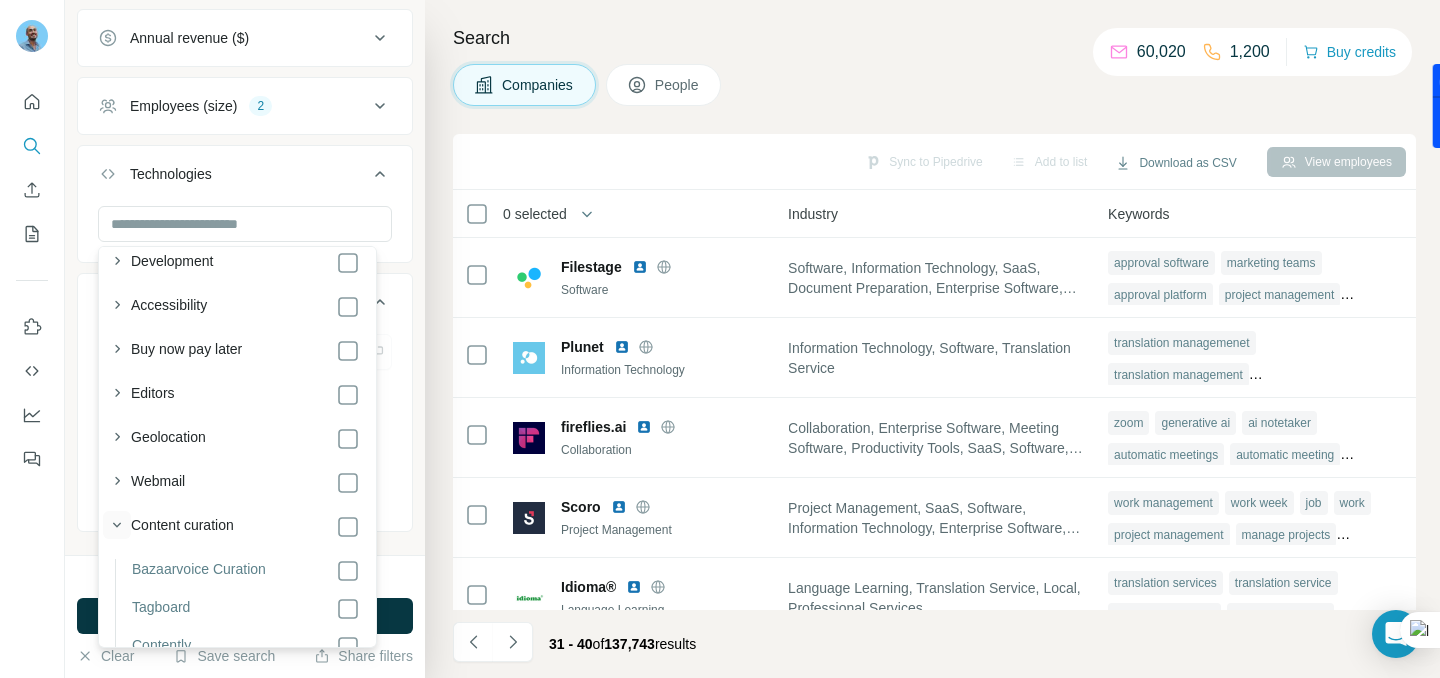 click 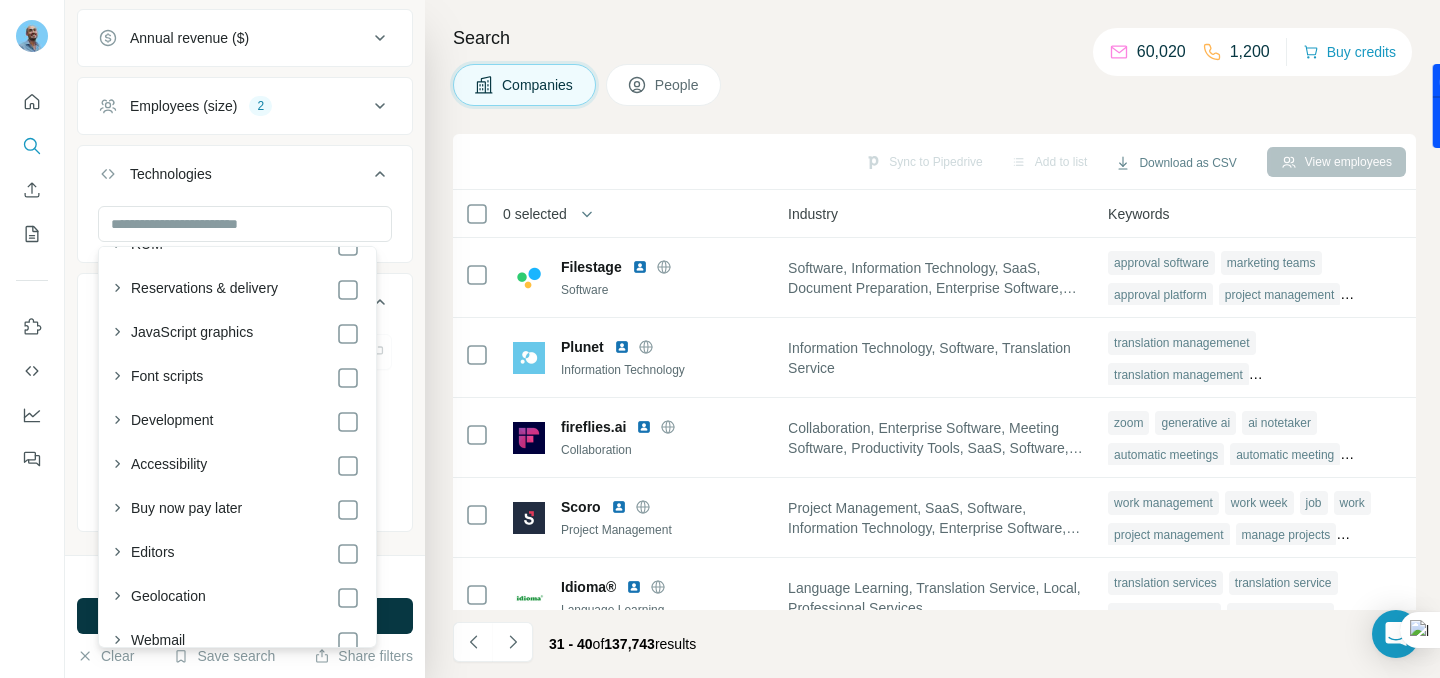 scroll, scrollTop: 2748, scrollLeft: 0, axis: vertical 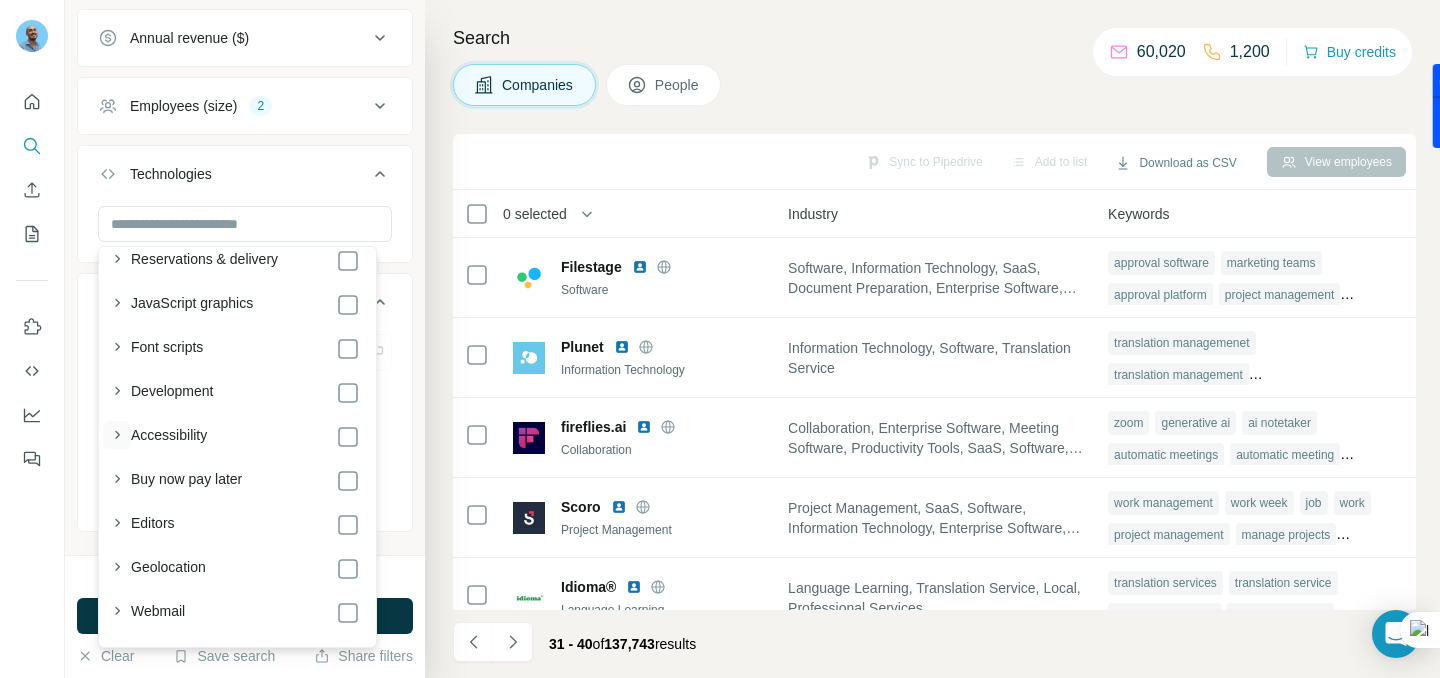 click 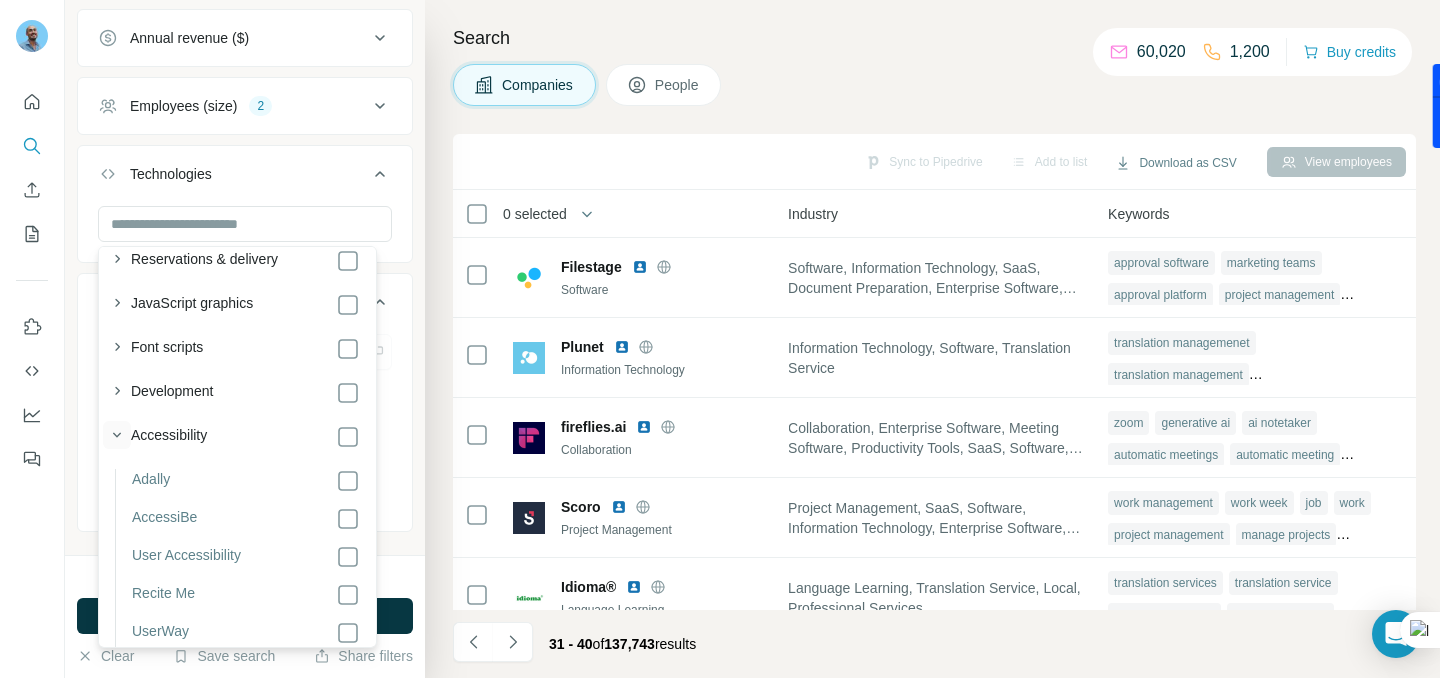 click 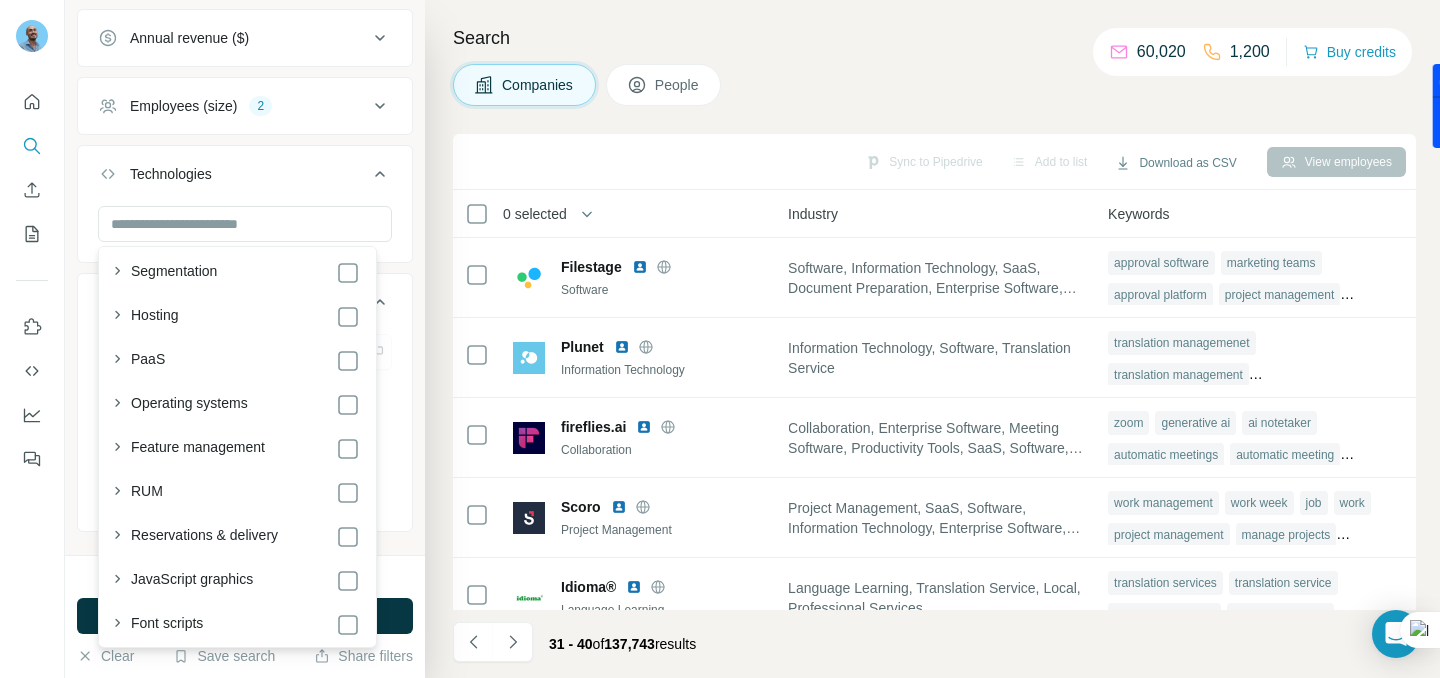 scroll, scrollTop: 2467, scrollLeft: 0, axis: vertical 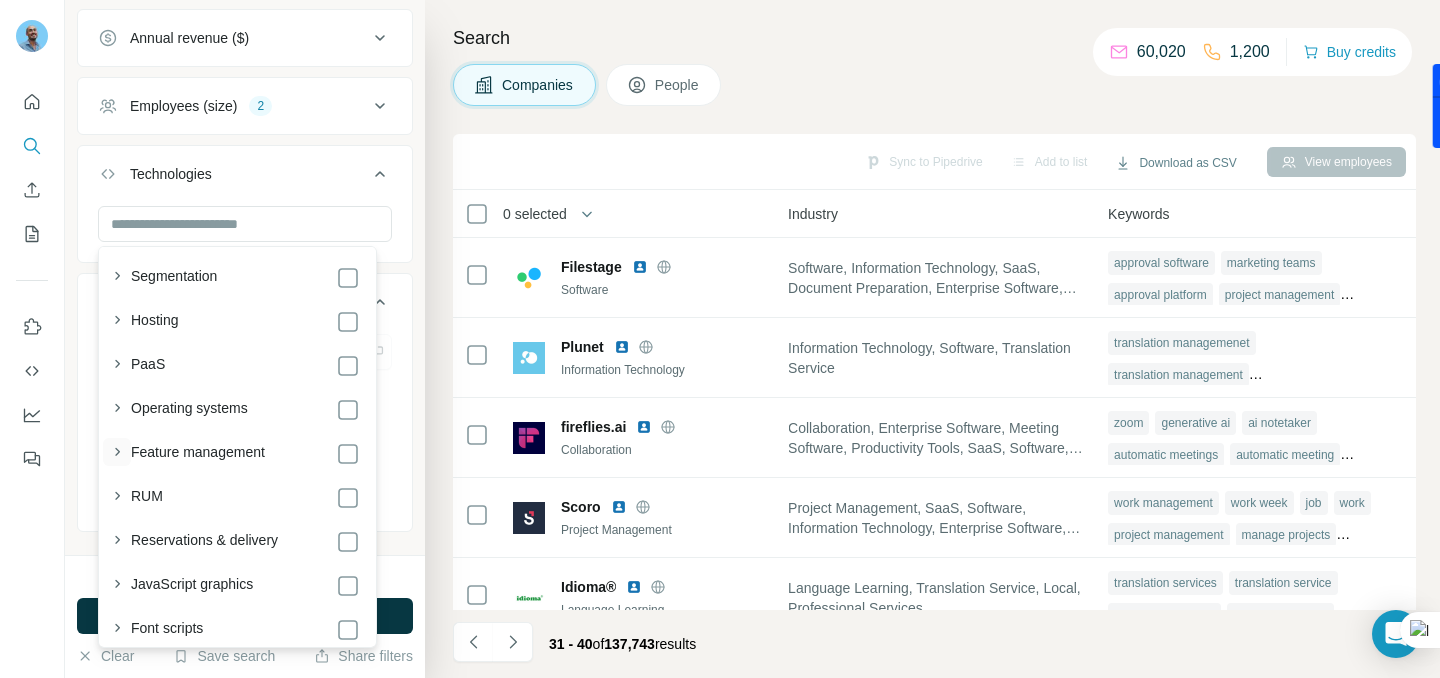 click 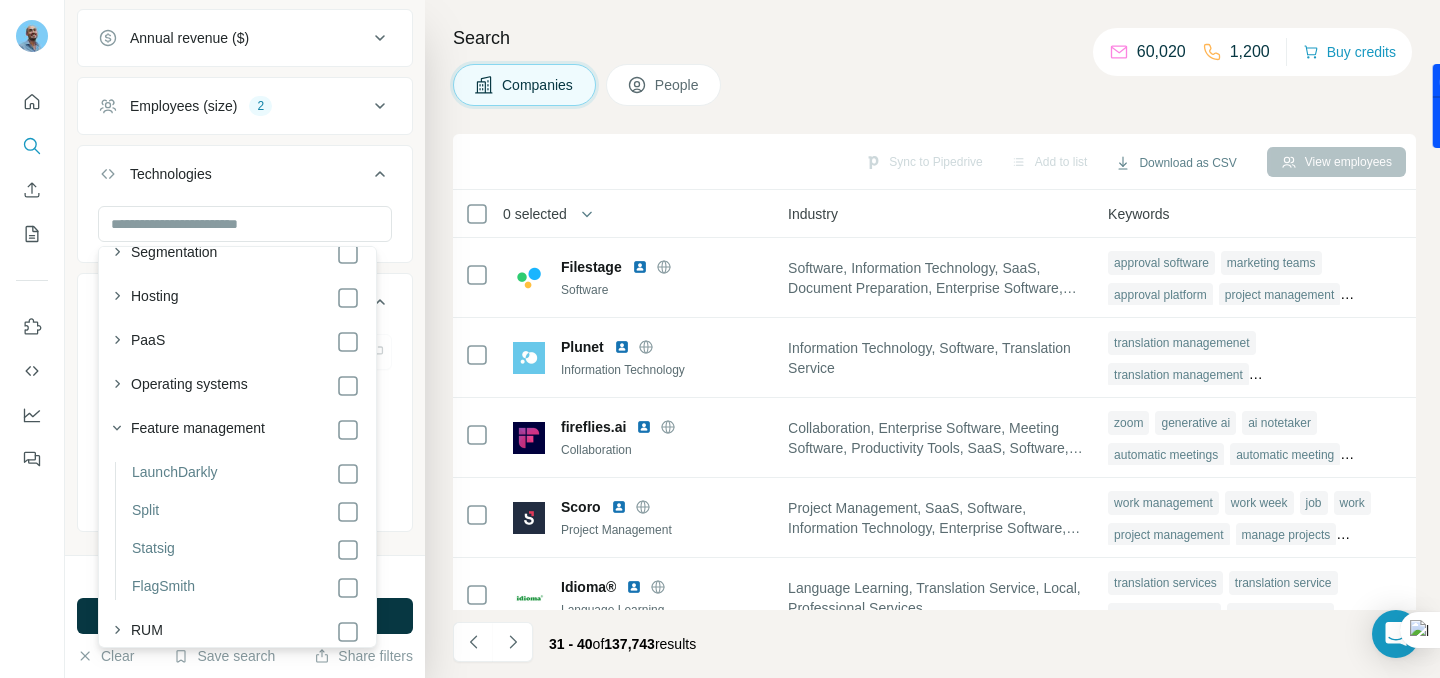 scroll, scrollTop: 2484, scrollLeft: 0, axis: vertical 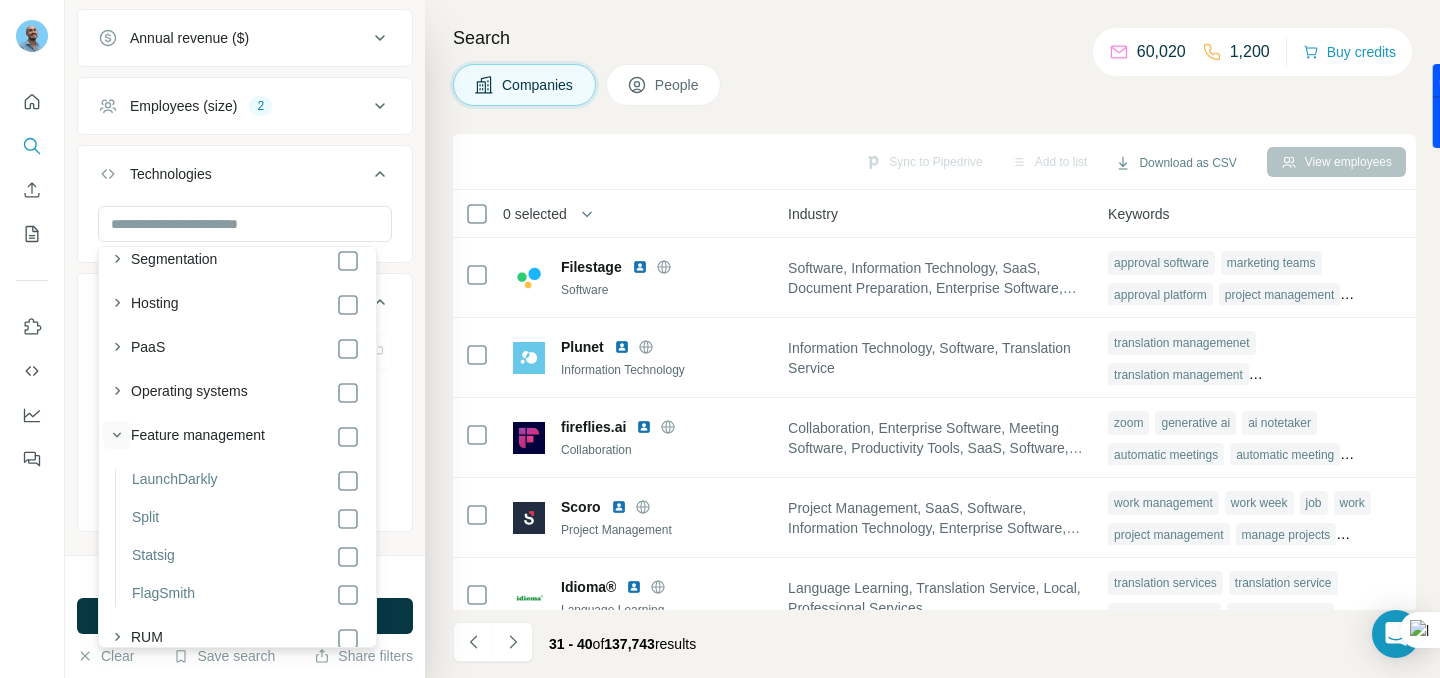 click 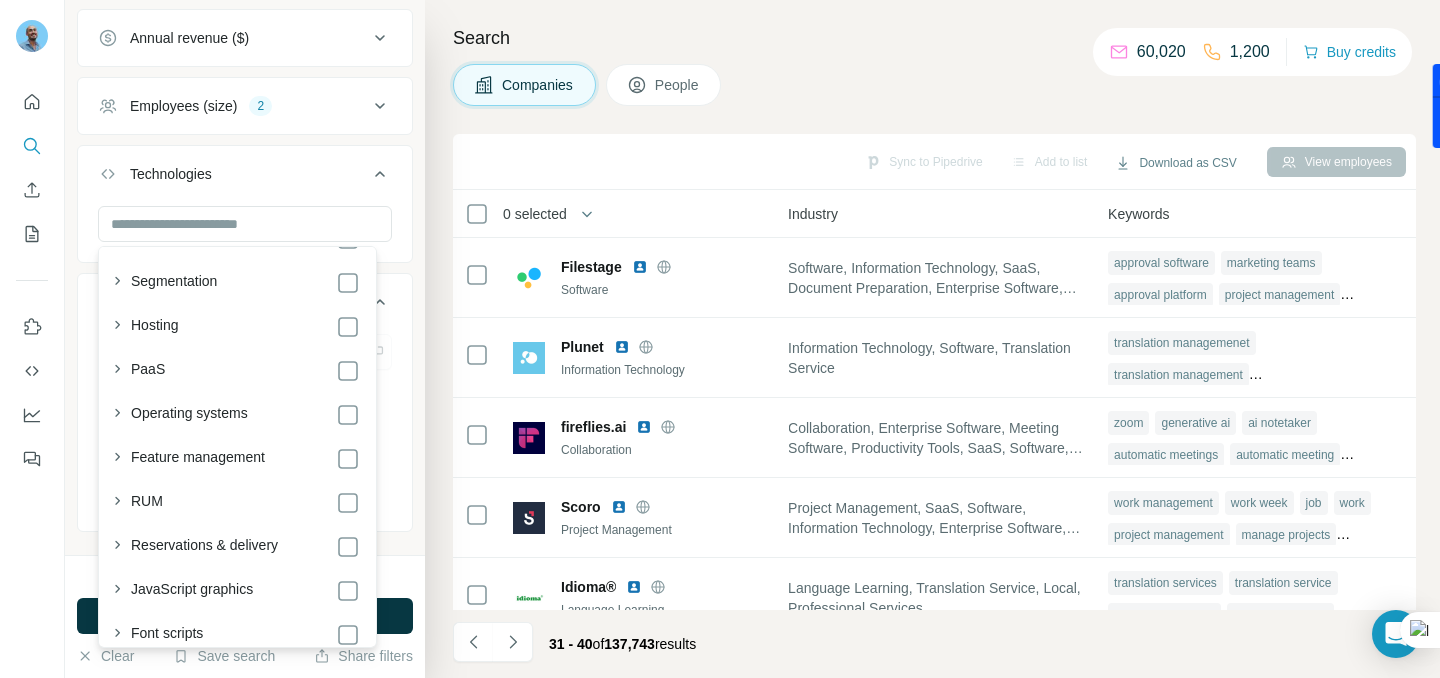 scroll, scrollTop: 2461, scrollLeft: 0, axis: vertical 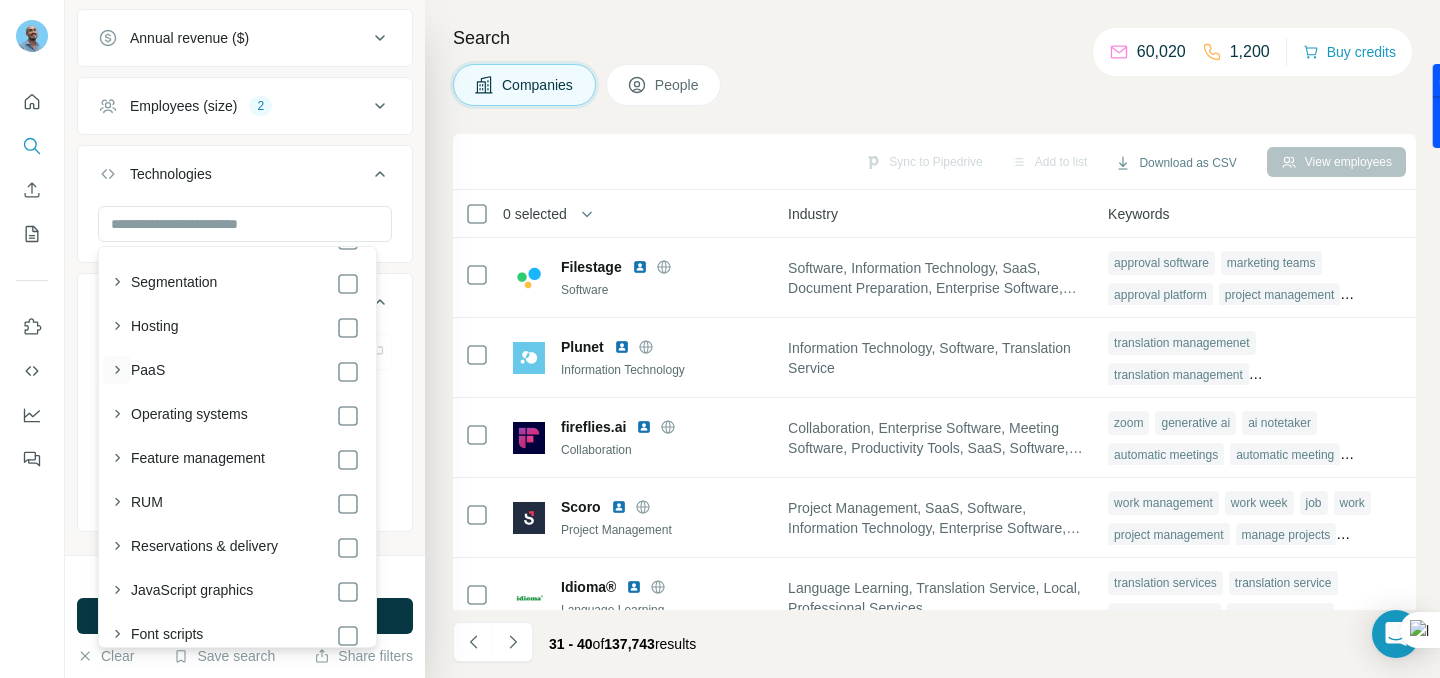 click 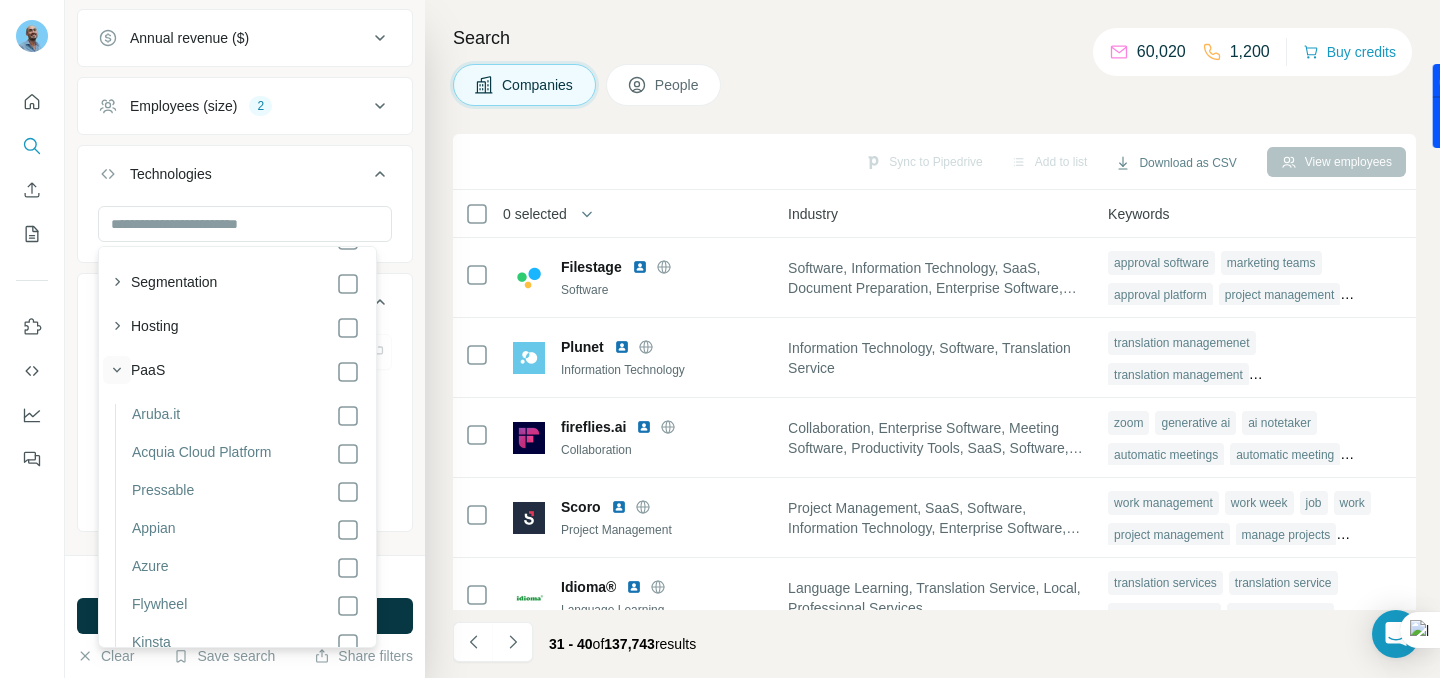 click 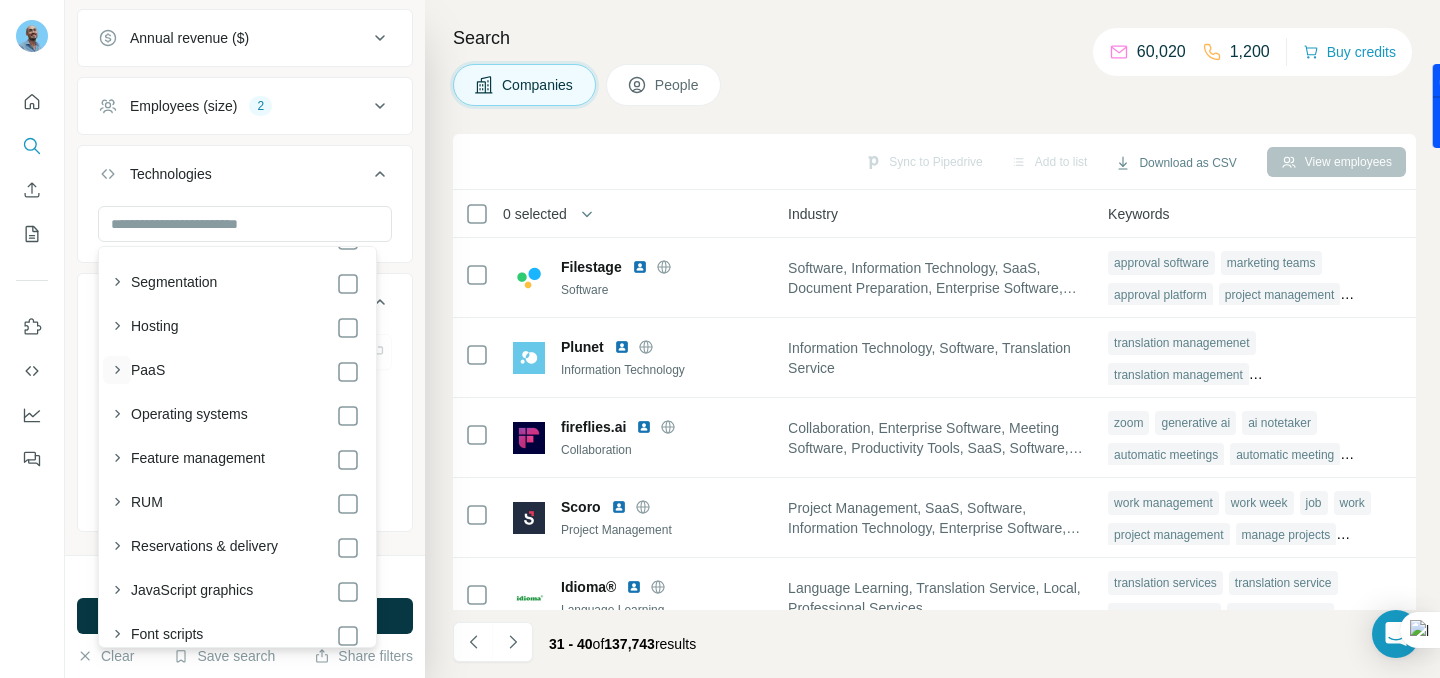 click 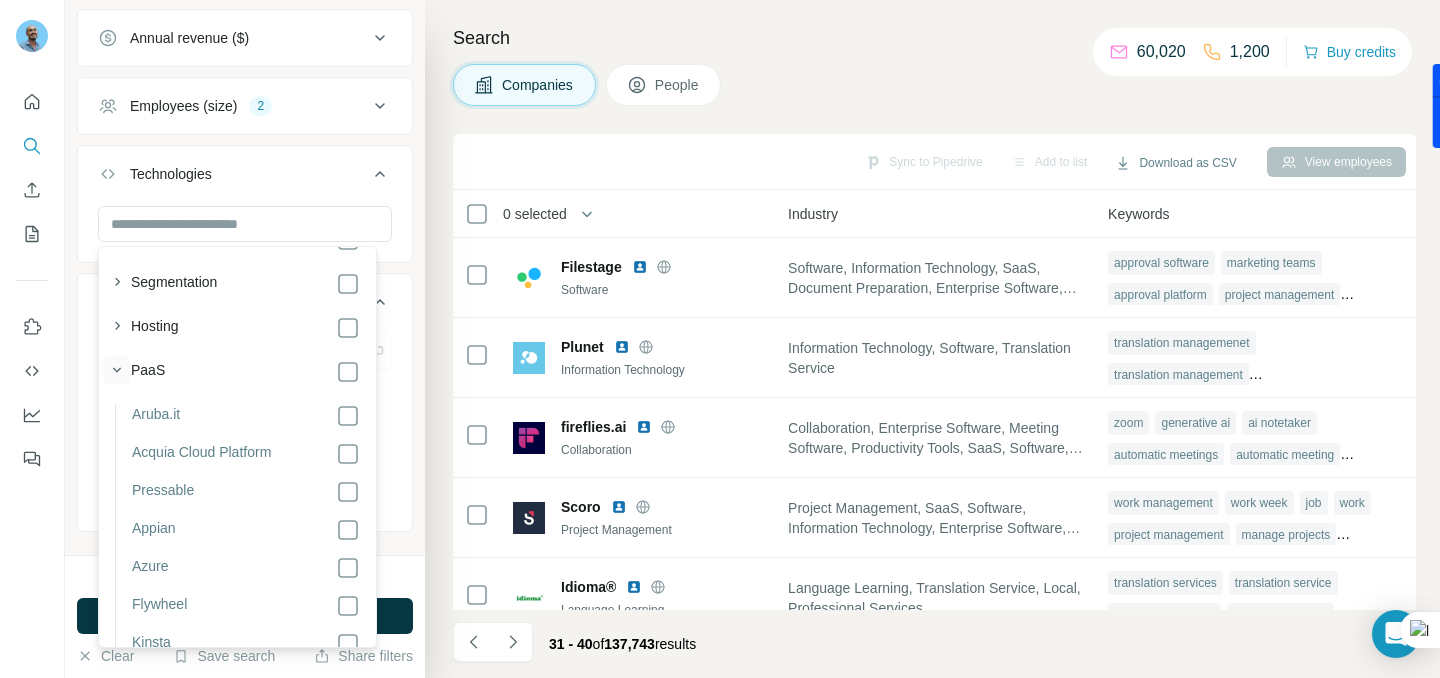 click 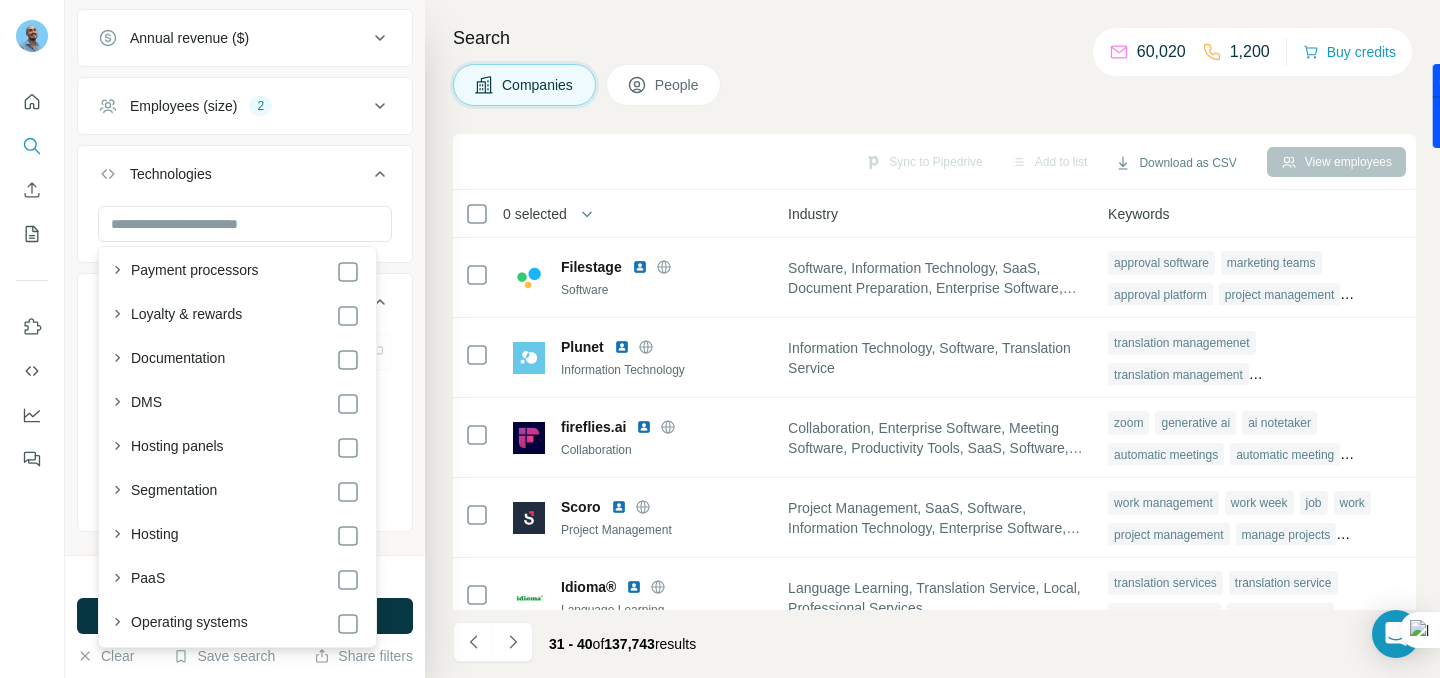 scroll, scrollTop: 2247, scrollLeft: 0, axis: vertical 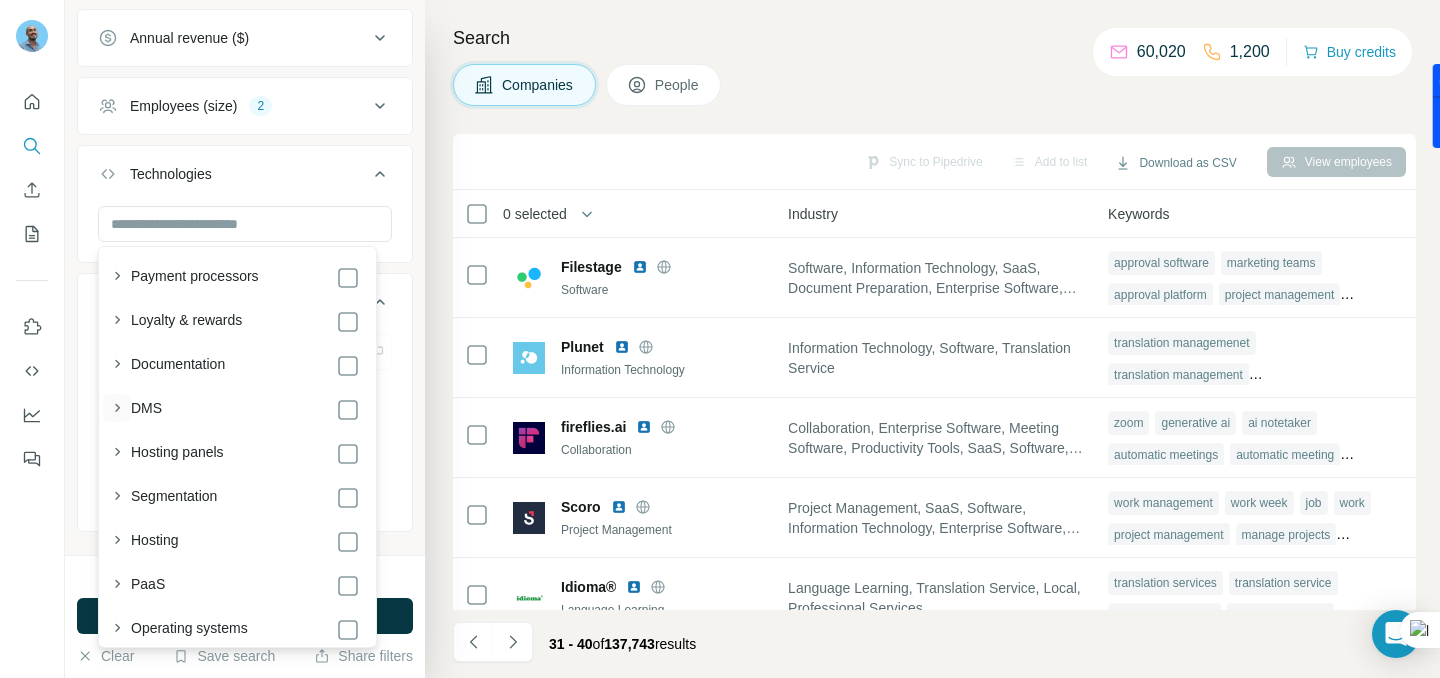 click 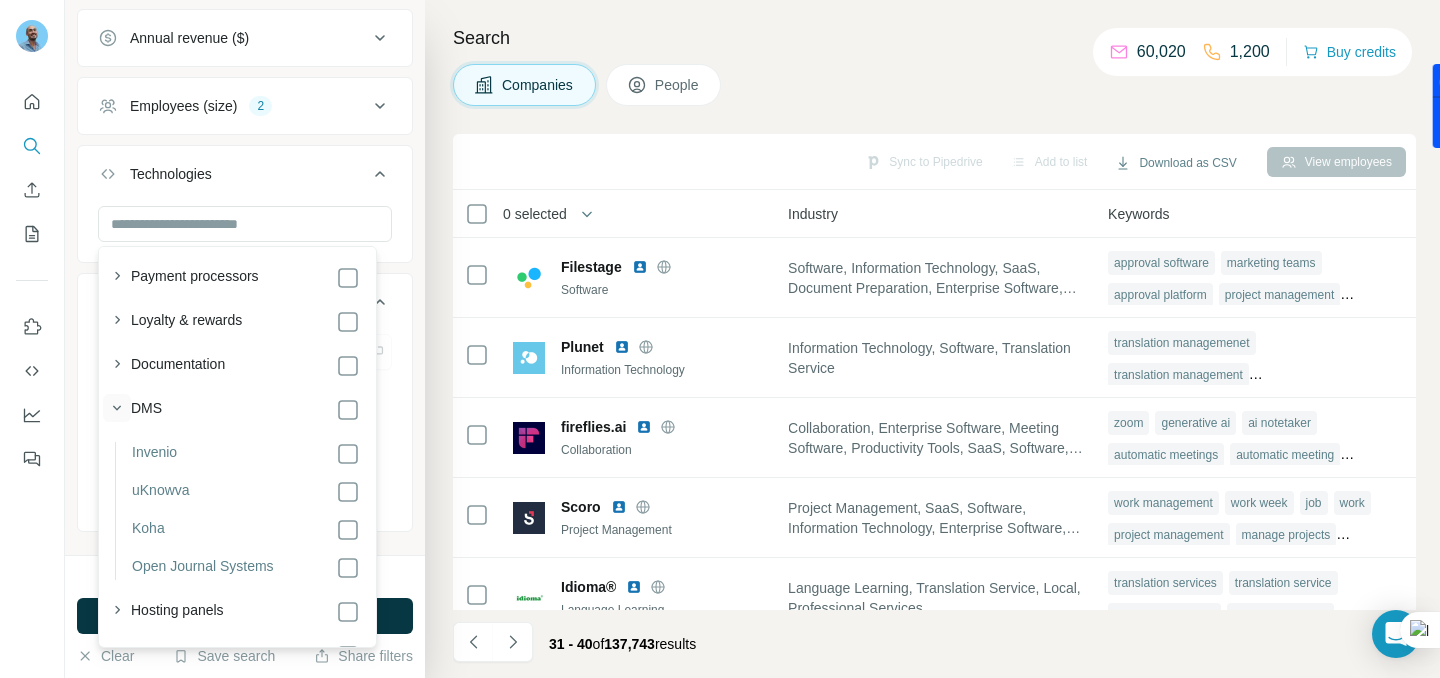 click 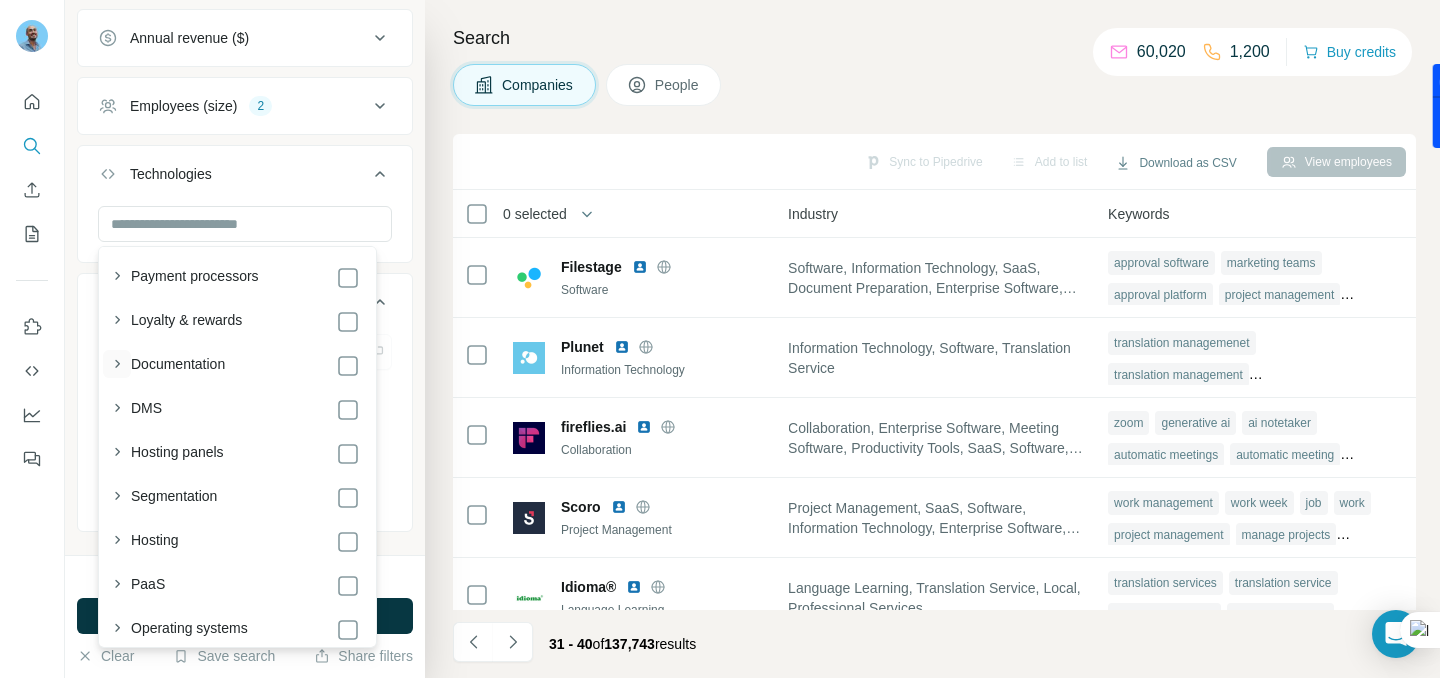 click 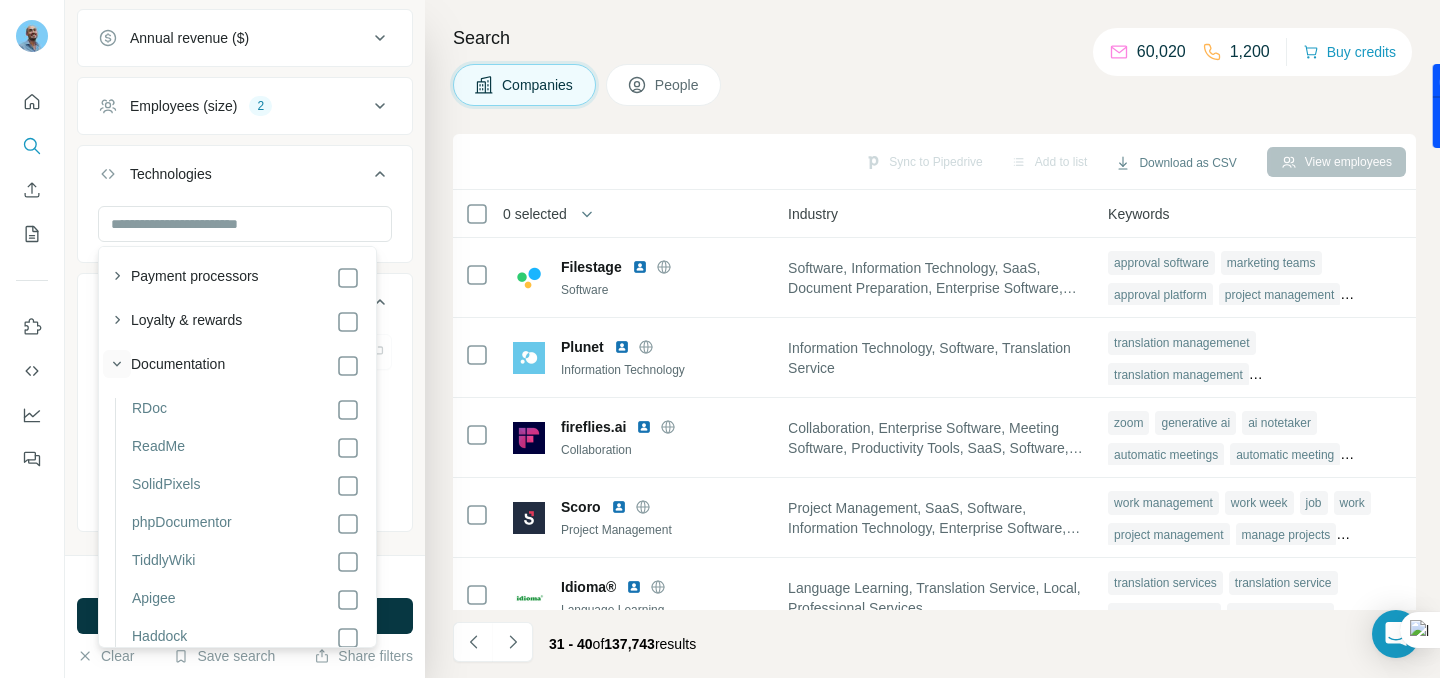 click 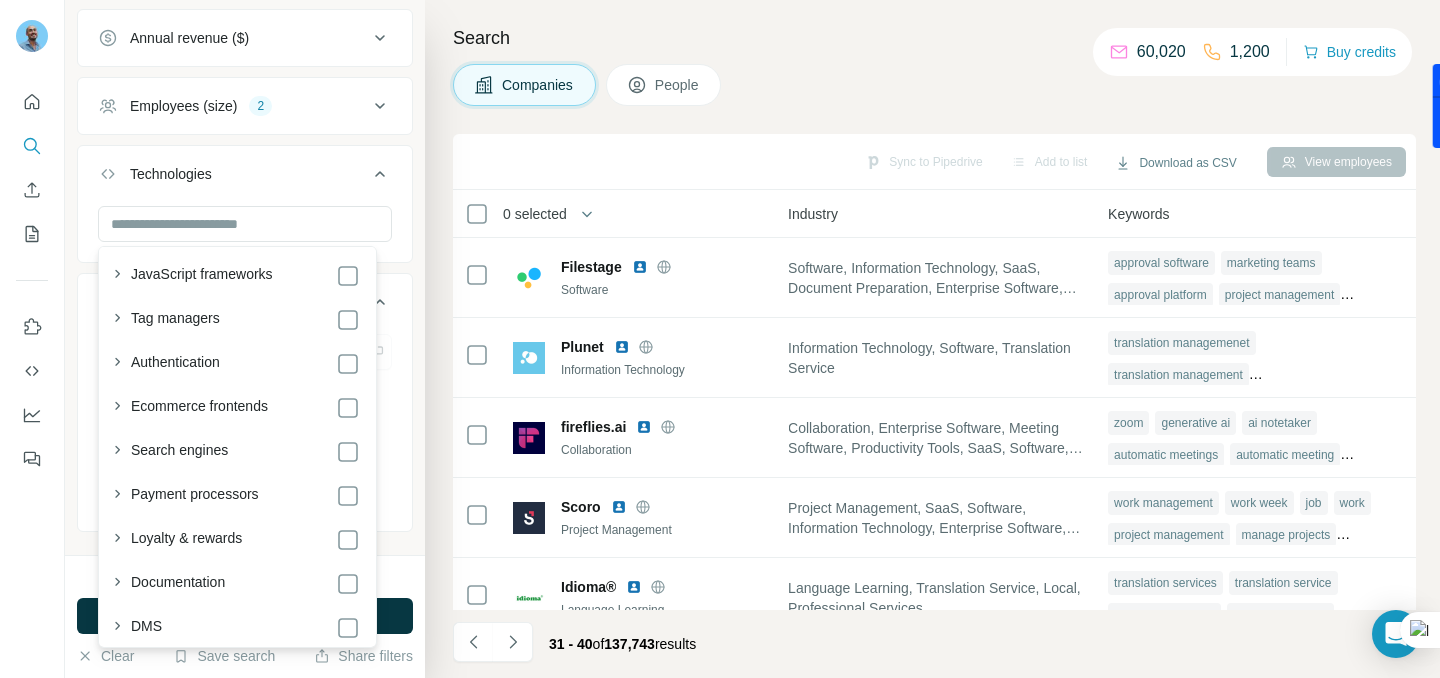 scroll, scrollTop: 2024, scrollLeft: 0, axis: vertical 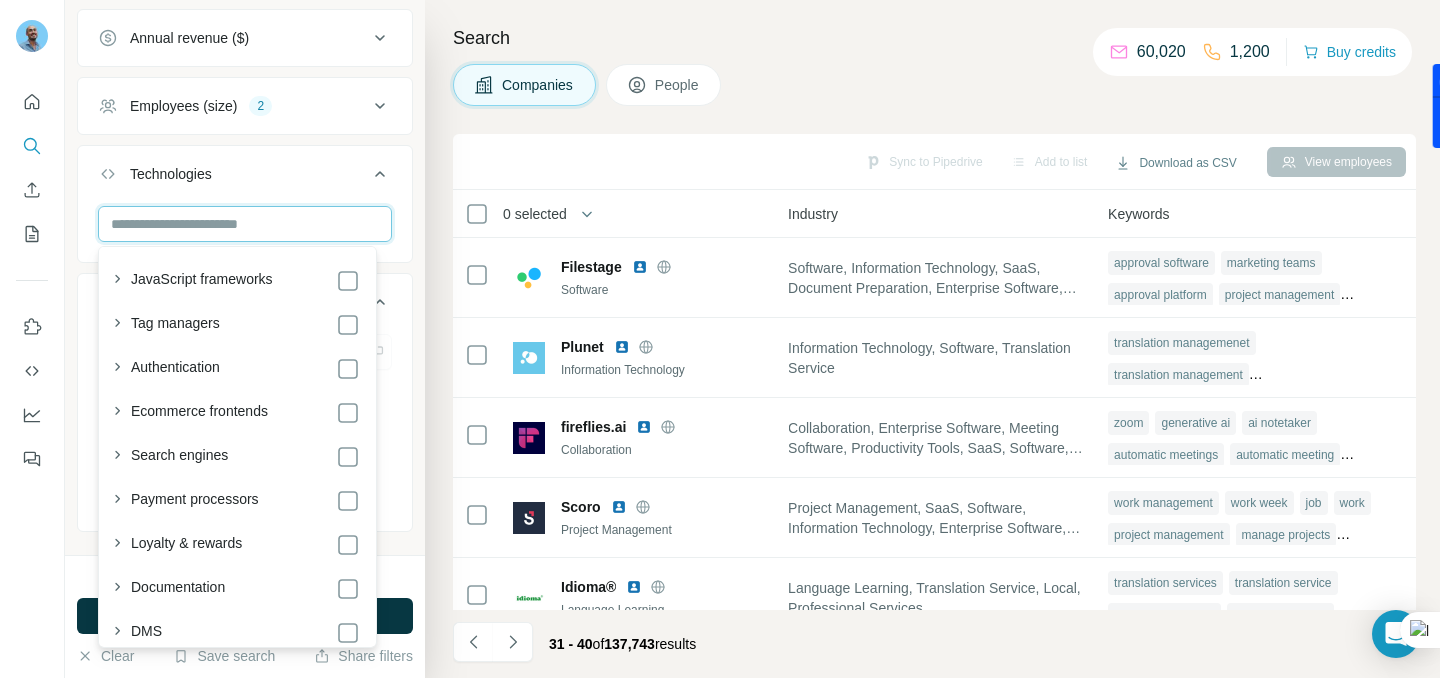 click at bounding box center (245, 224) 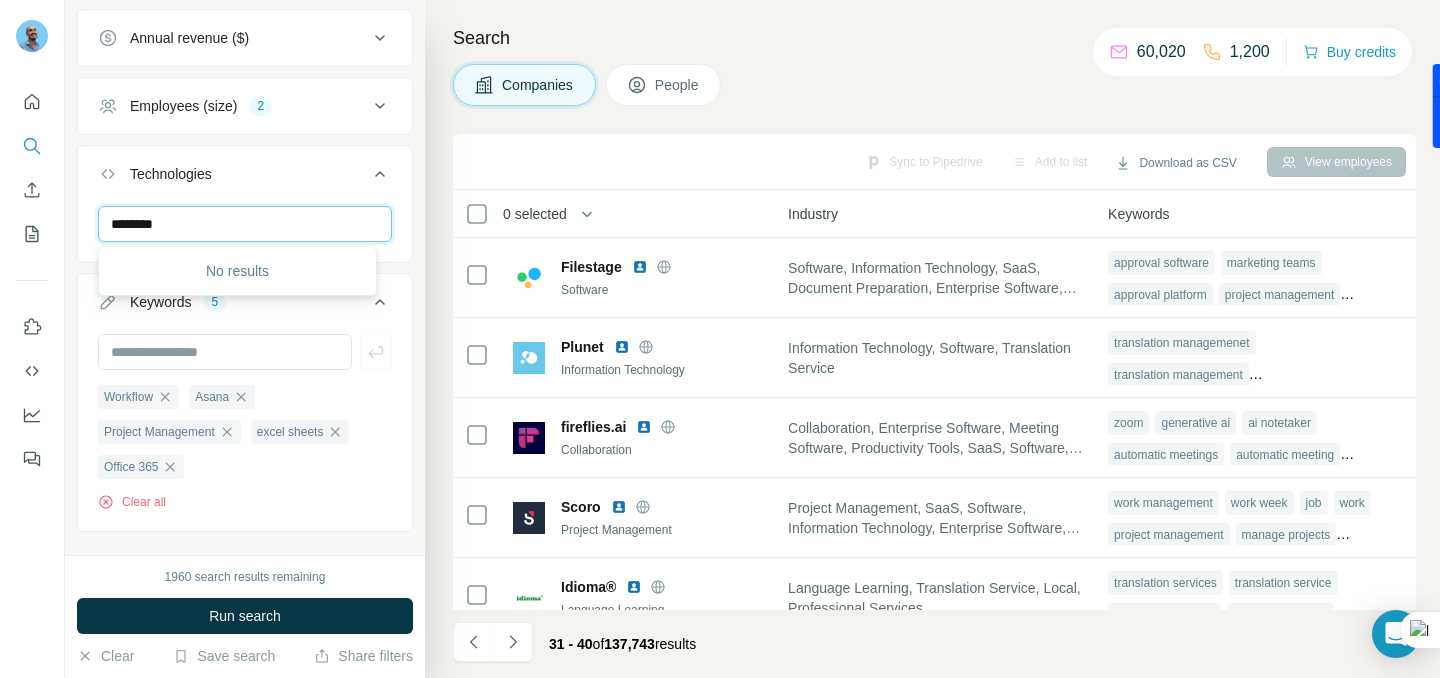 scroll, scrollTop: 0, scrollLeft: 0, axis: both 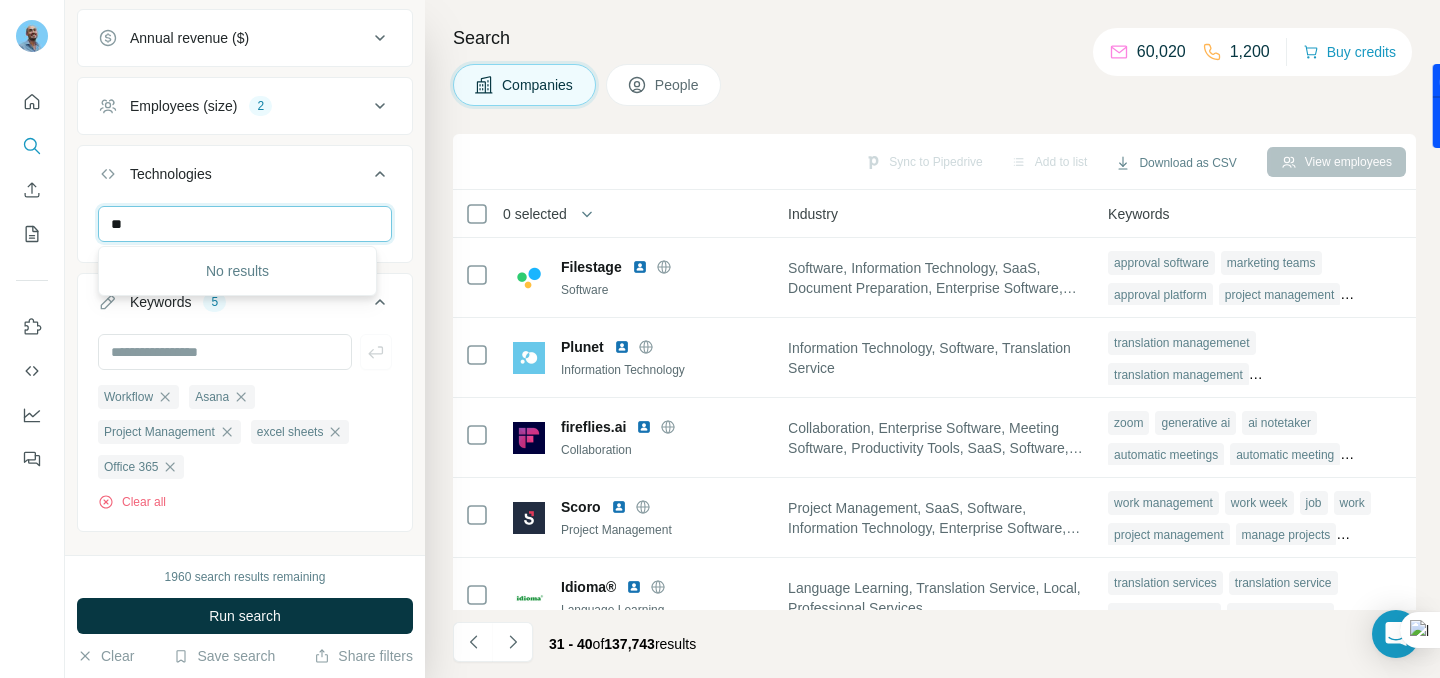 type on "*" 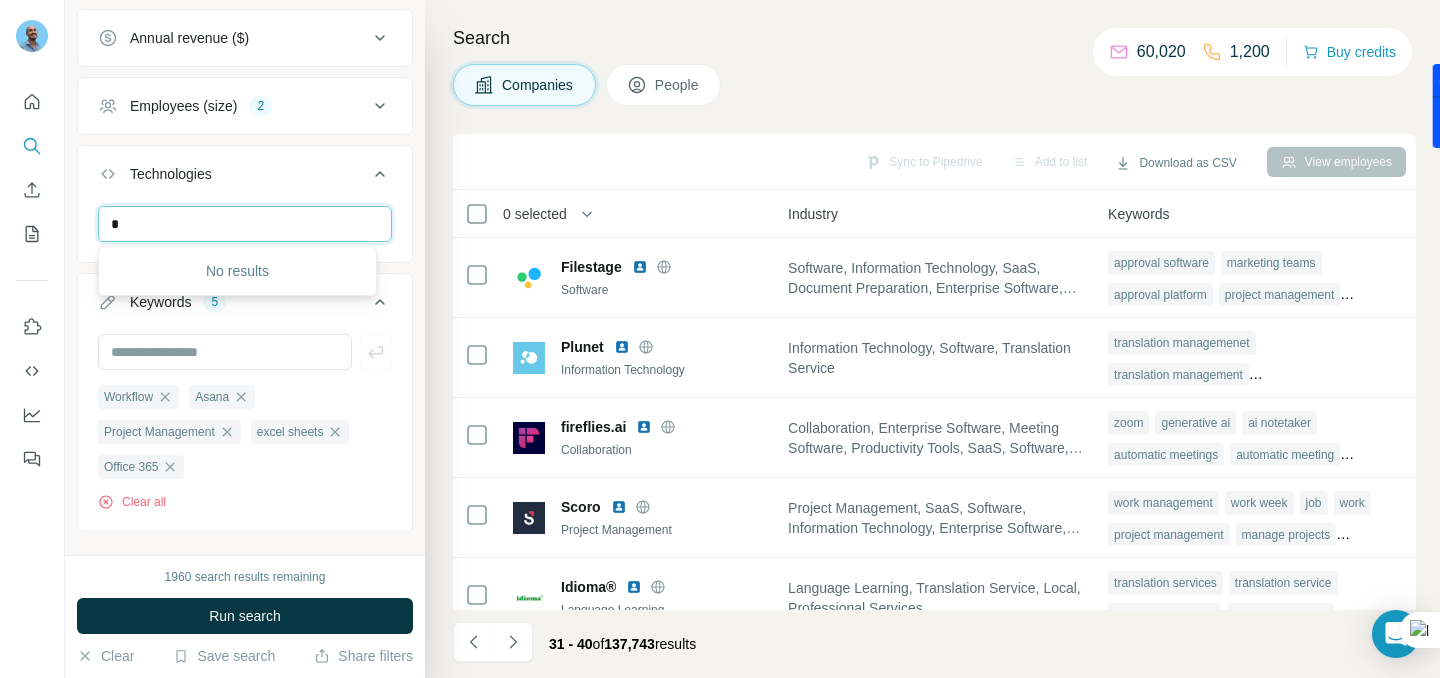 type 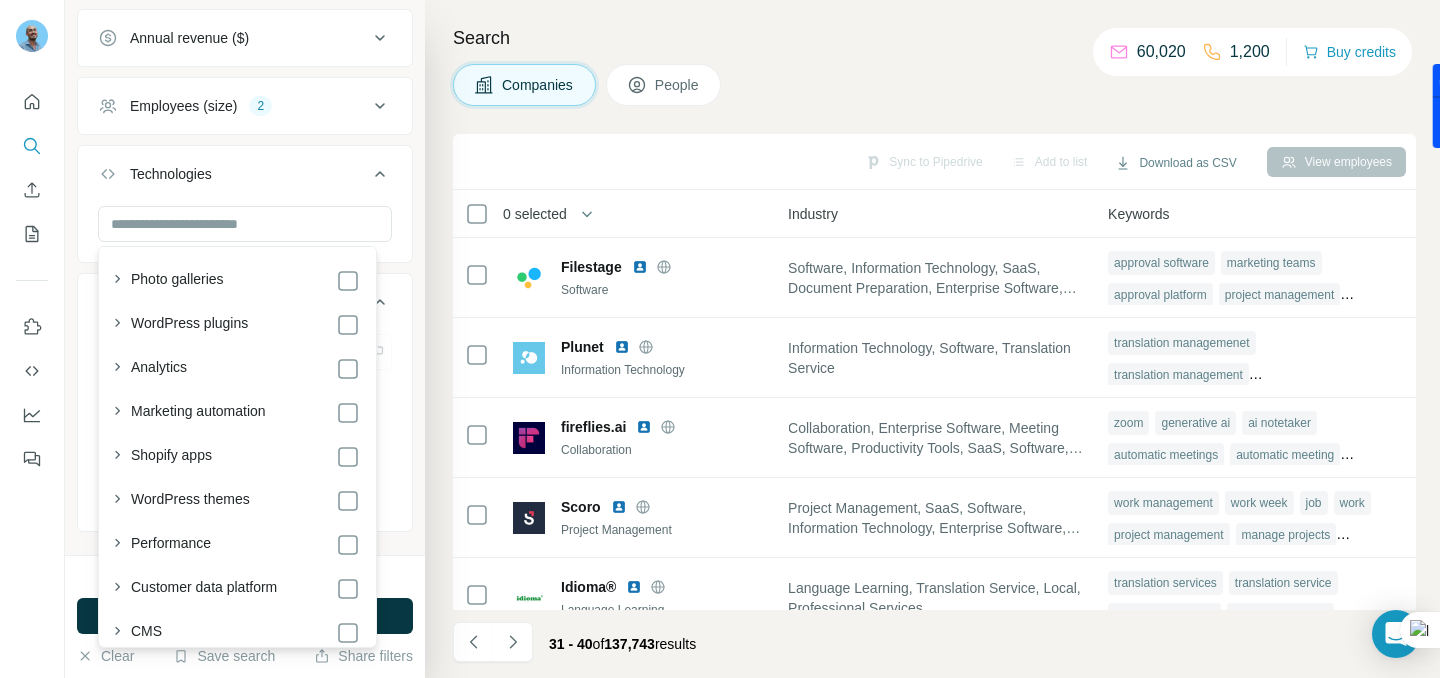 click 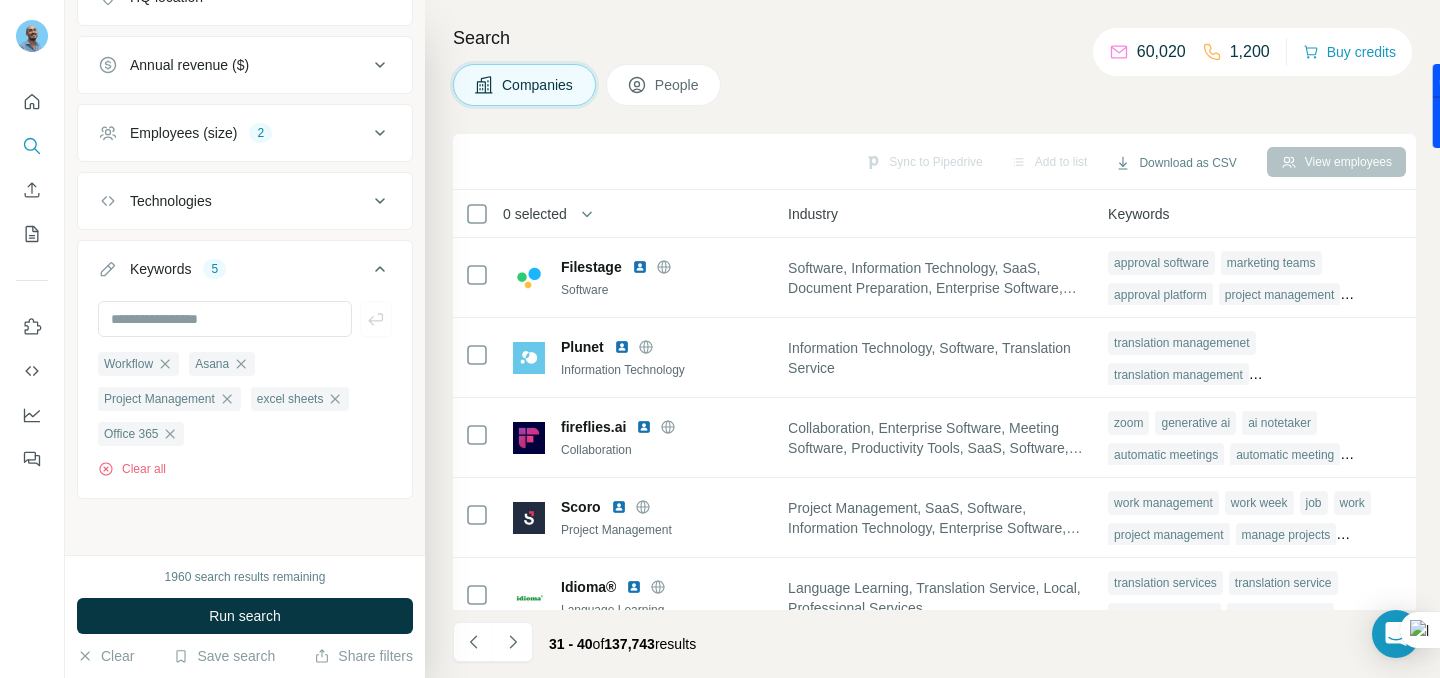 scroll, scrollTop: 331, scrollLeft: 0, axis: vertical 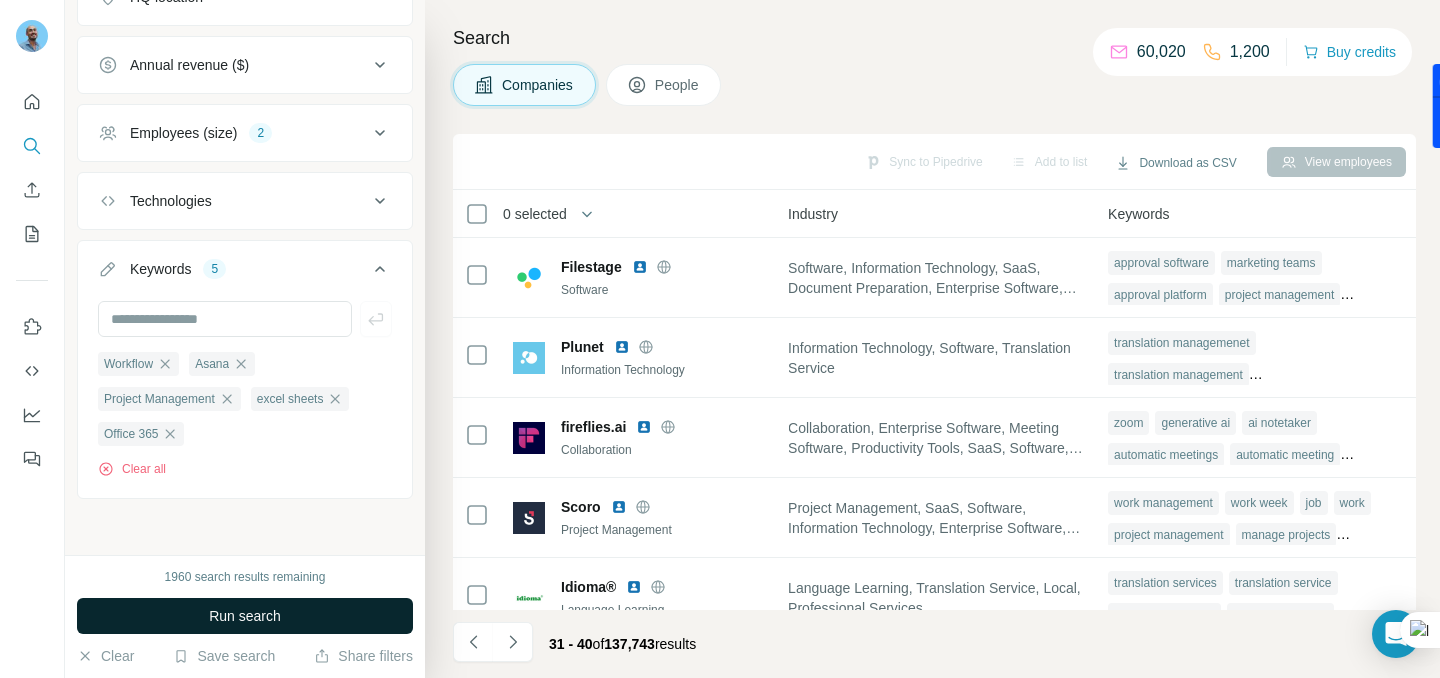 click on "Run search" at bounding box center (245, 616) 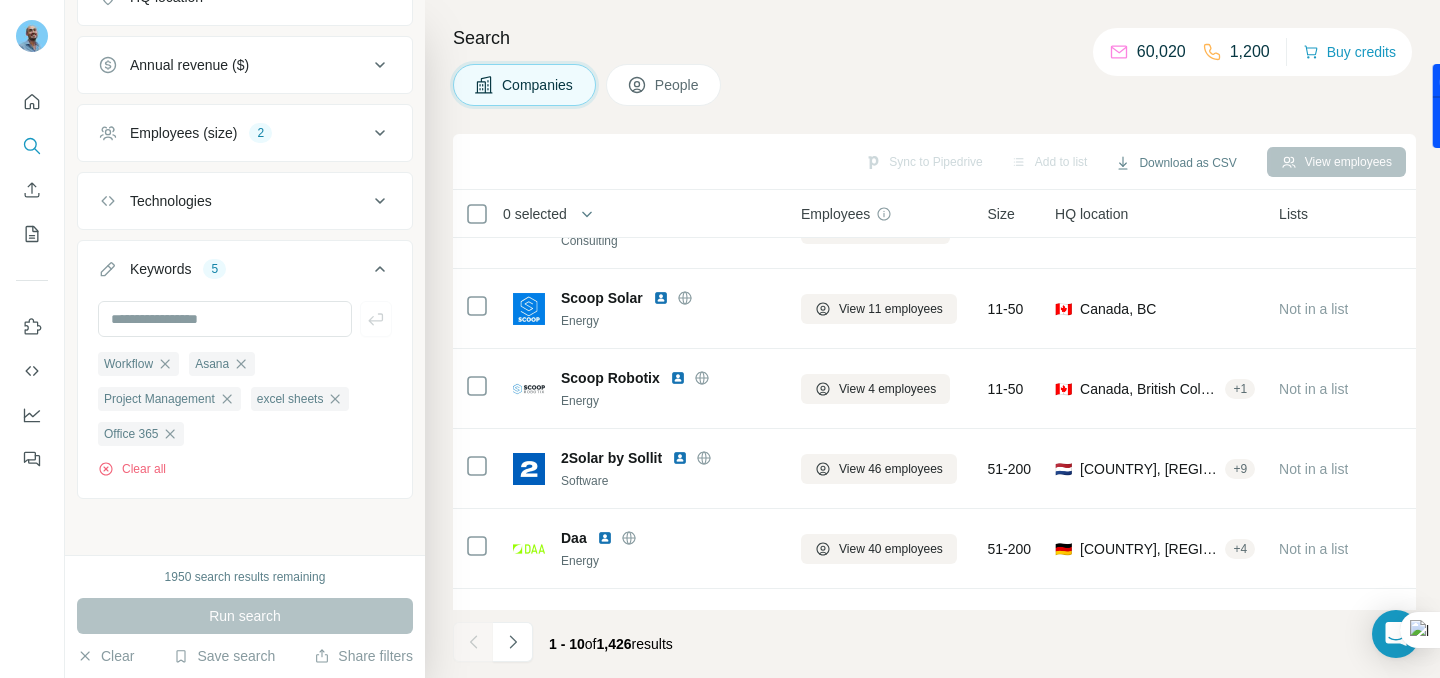 scroll, scrollTop: 401, scrollLeft: 0, axis: vertical 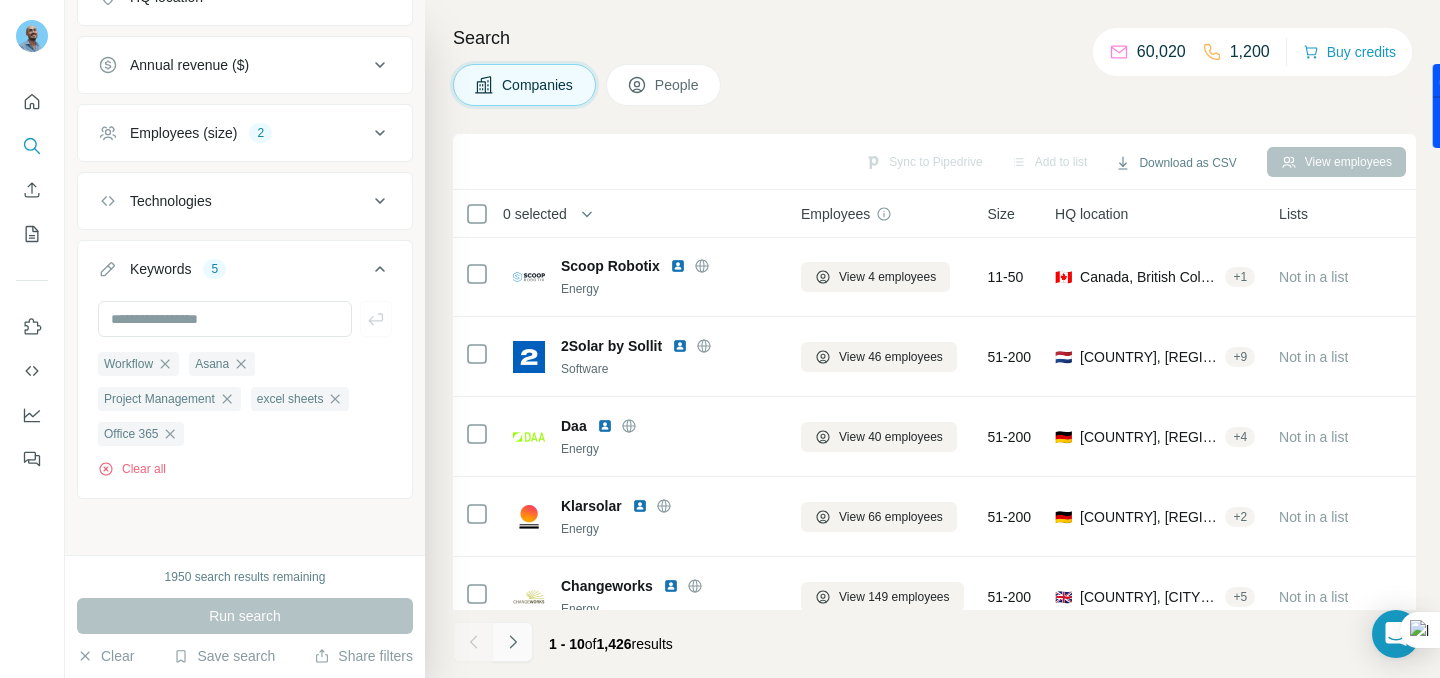 click 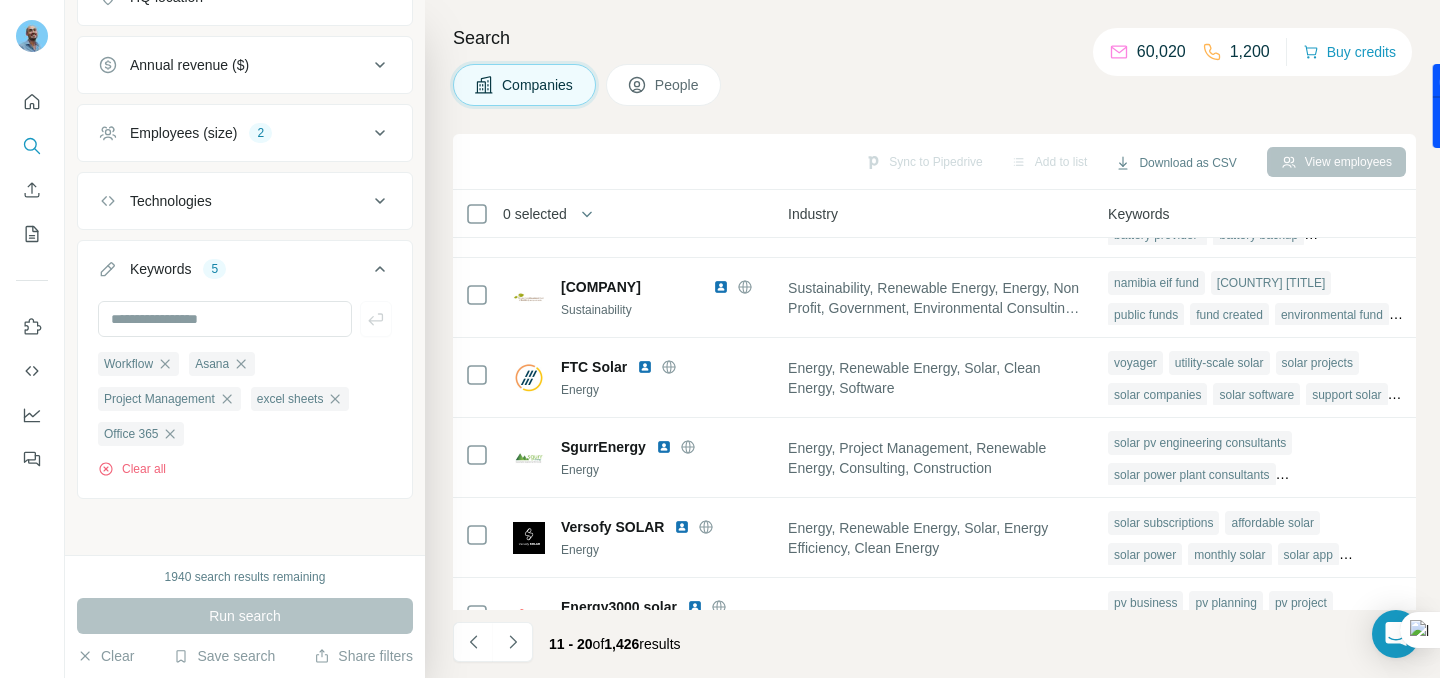 scroll, scrollTop: 439, scrollLeft: 1464, axis: both 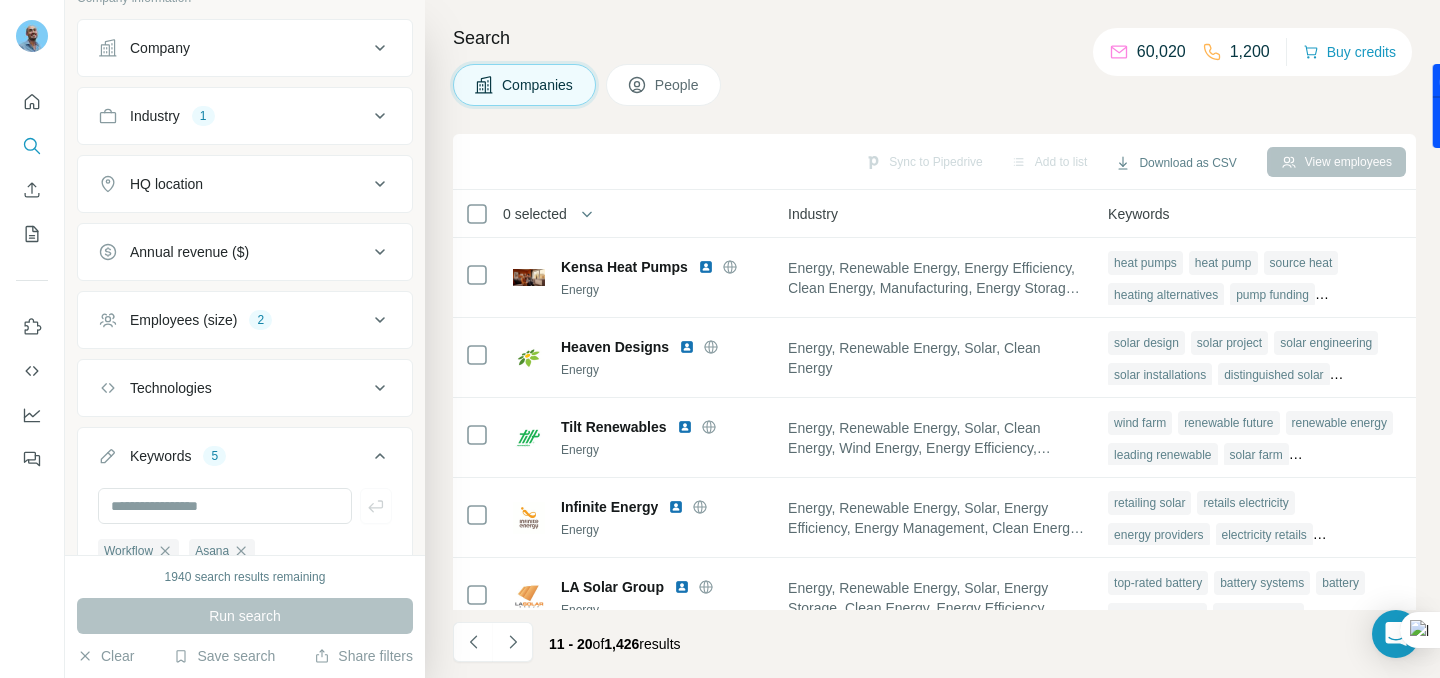 click on "People" at bounding box center [678, 85] 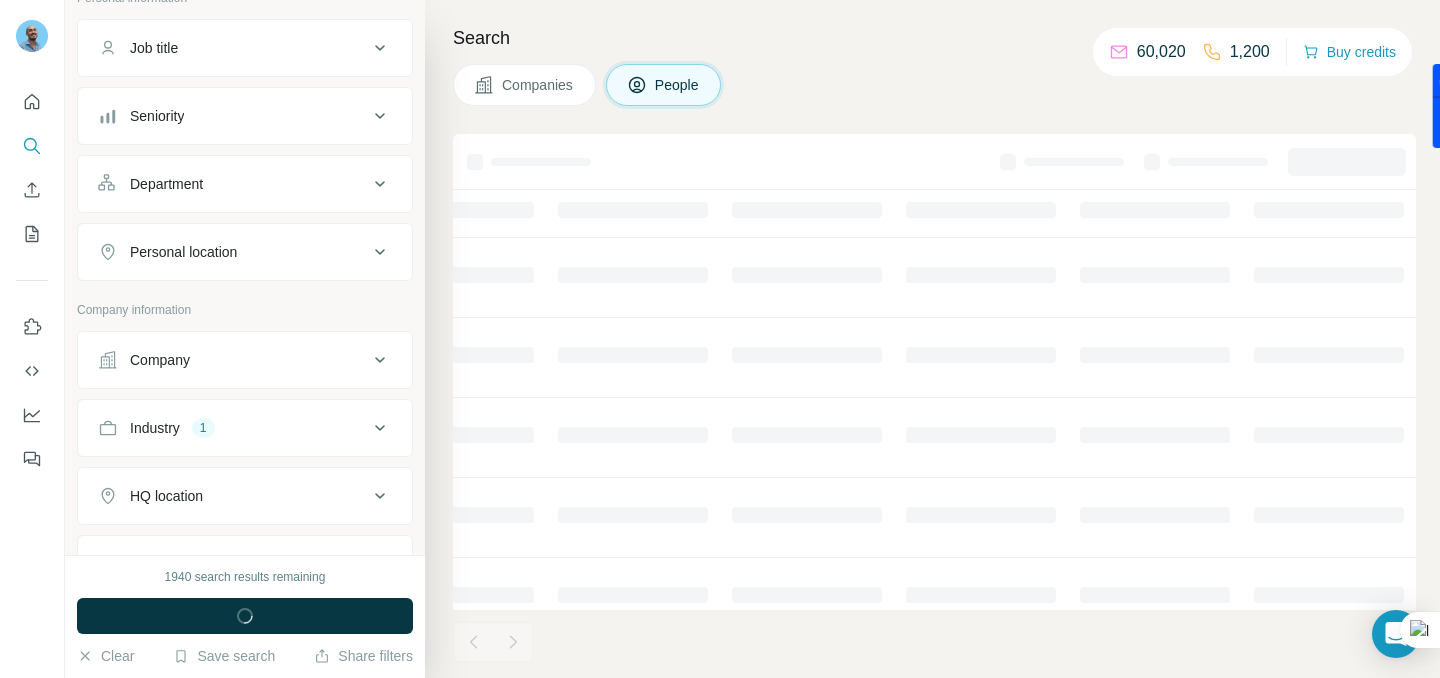 scroll, scrollTop: 0, scrollLeft: 776, axis: horizontal 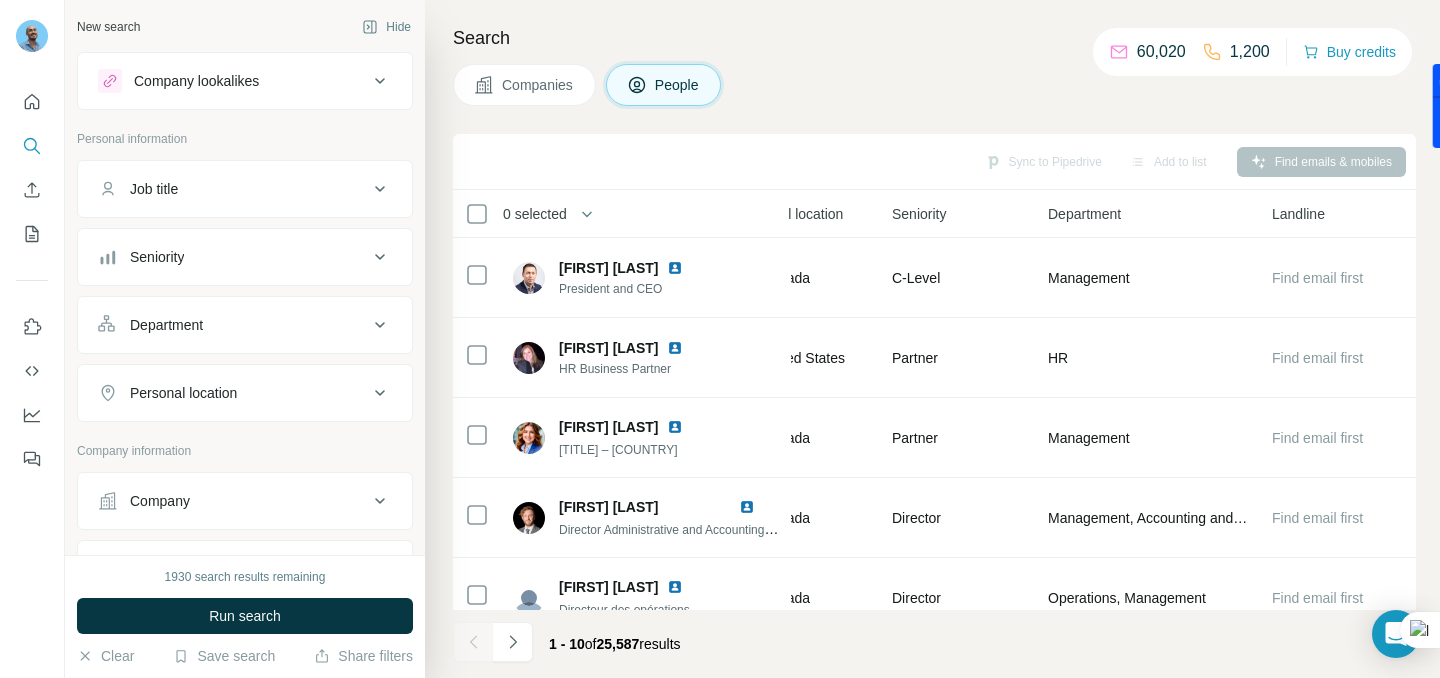 click on "Job title" at bounding box center (233, 189) 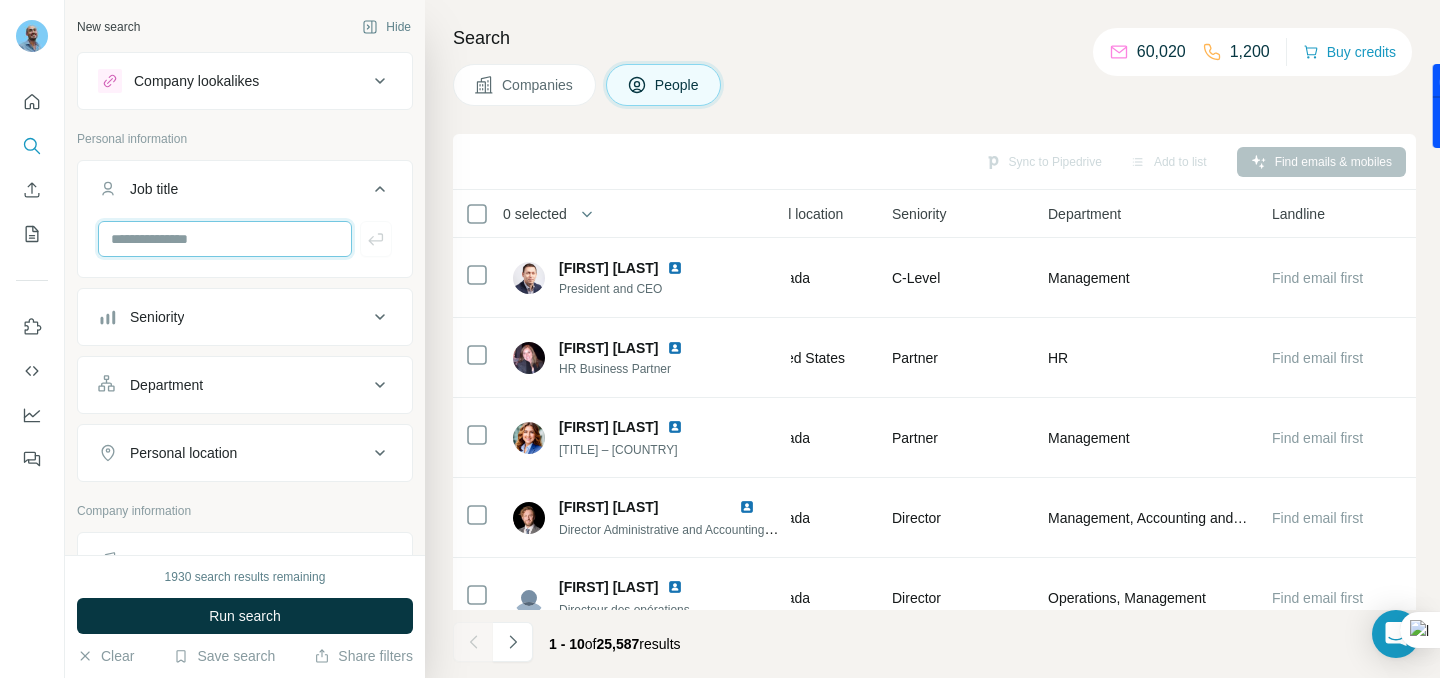 click at bounding box center [225, 239] 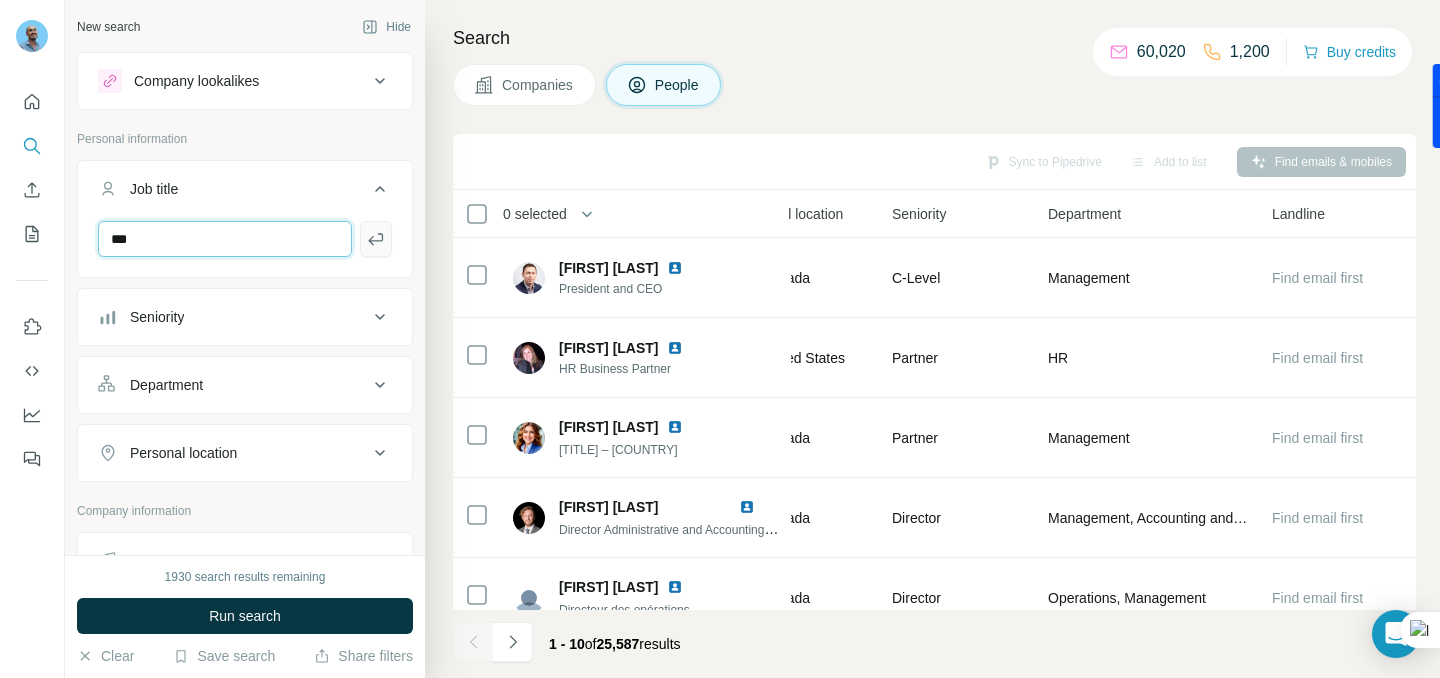 type on "***" 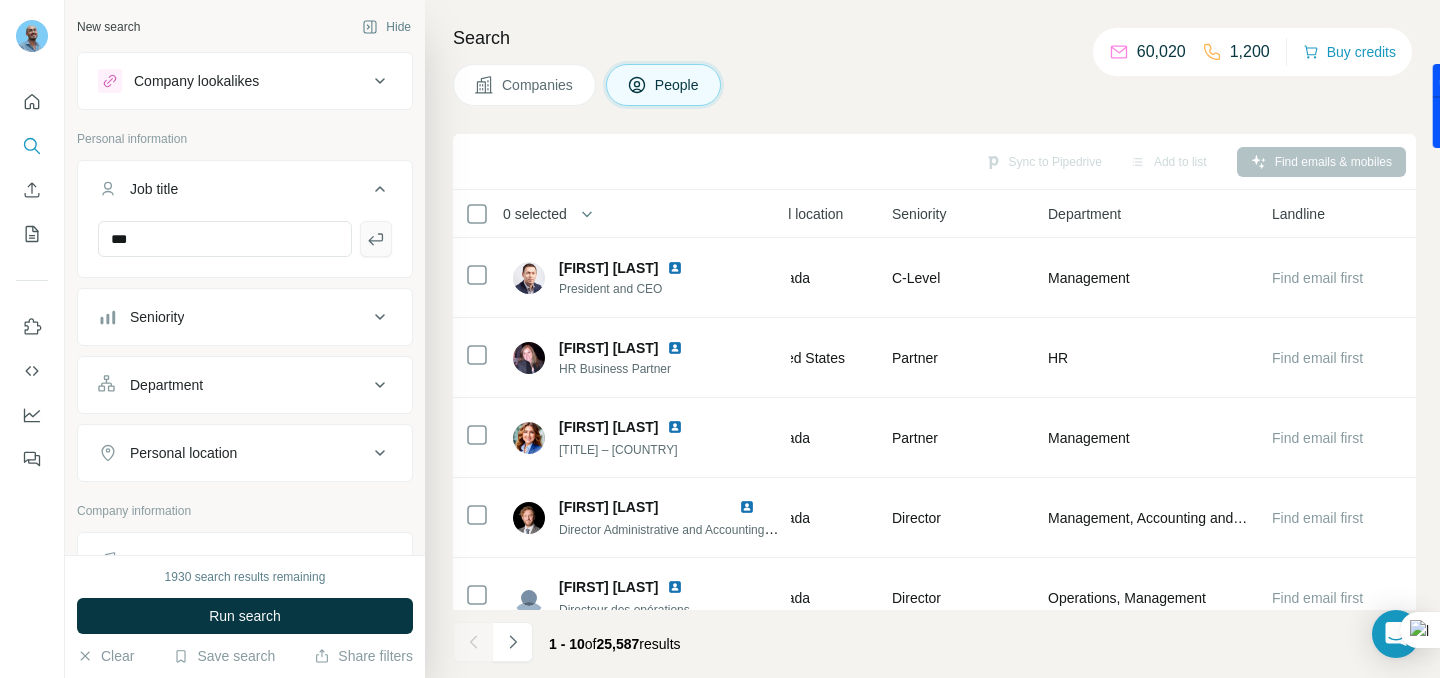 click 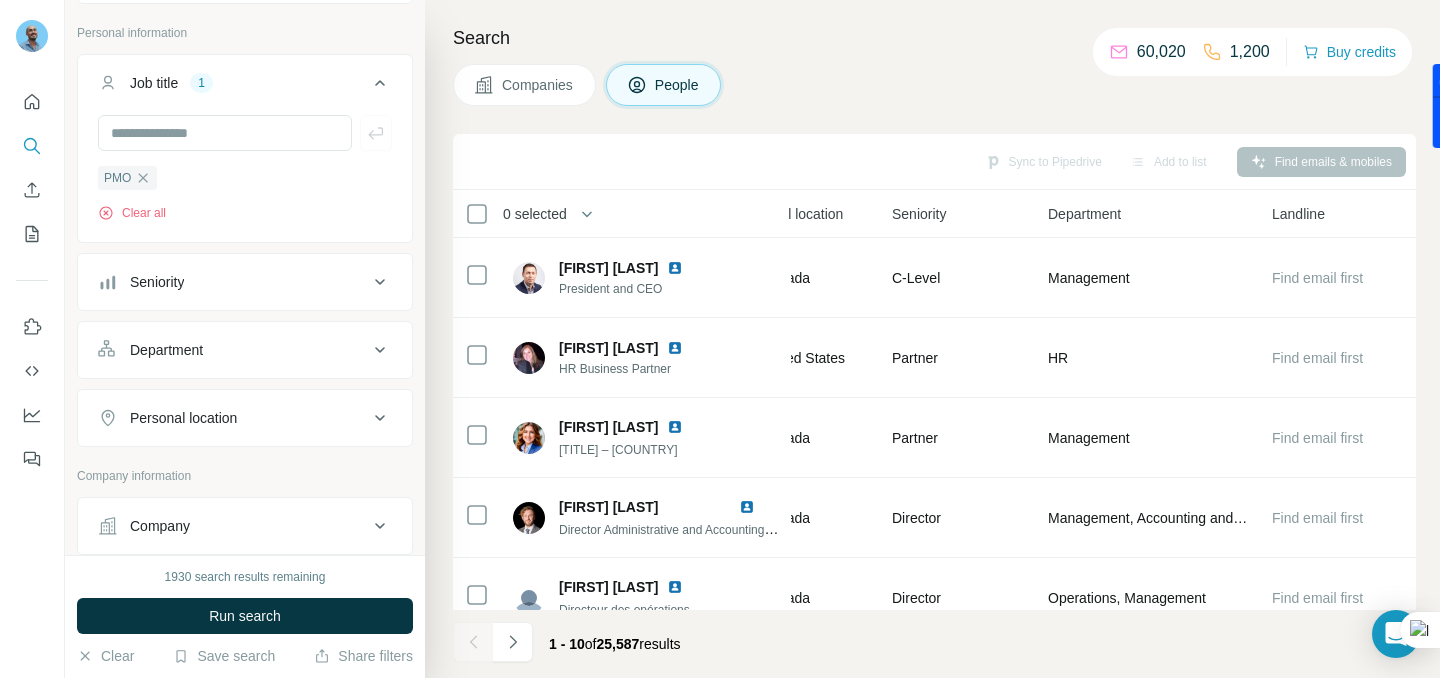 scroll, scrollTop: 0, scrollLeft: 0, axis: both 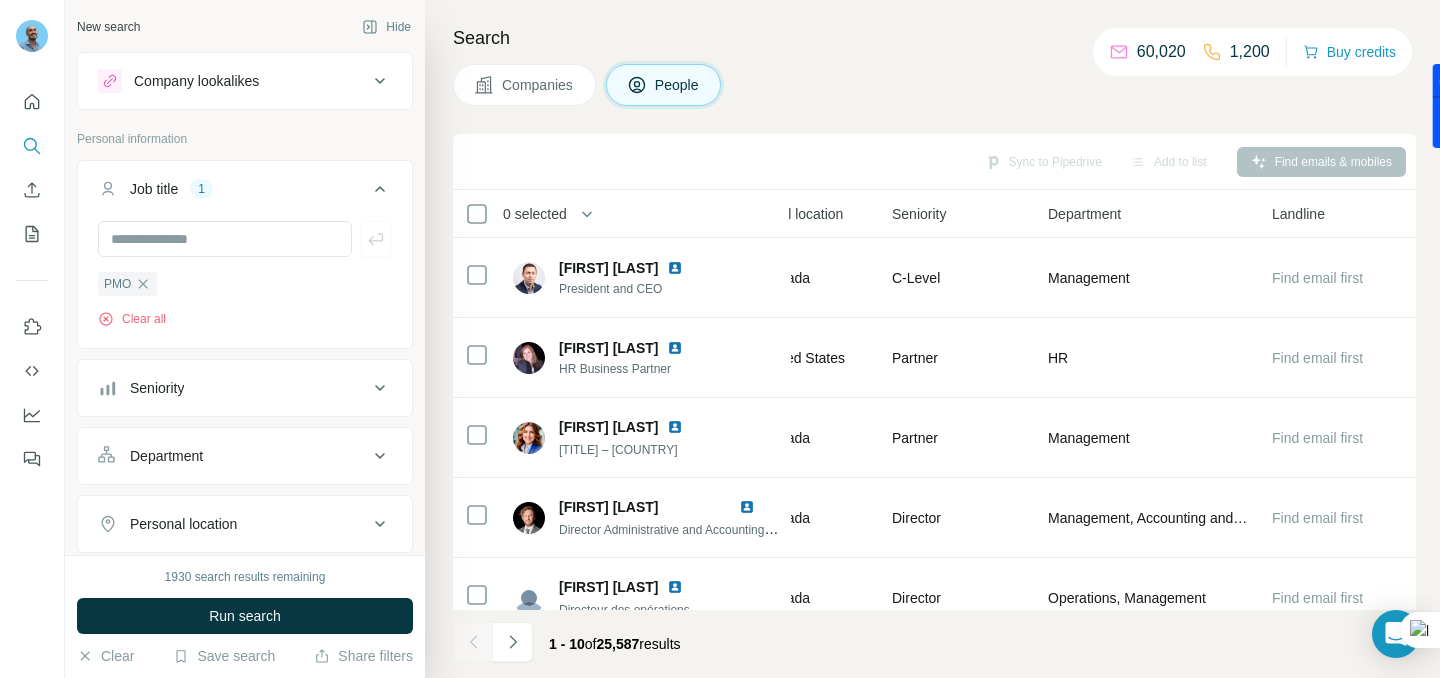 click 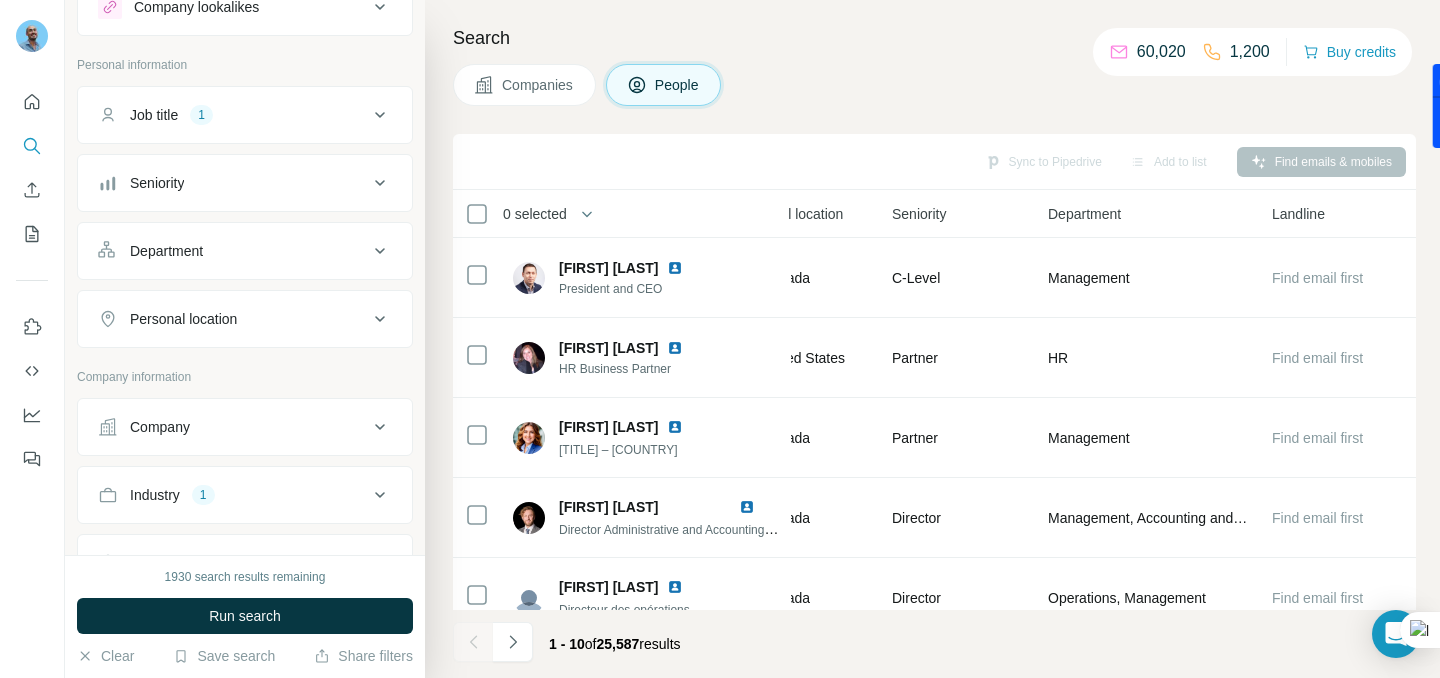scroll, scrollTop: 75, scrollLeft: 0, axis: vertical 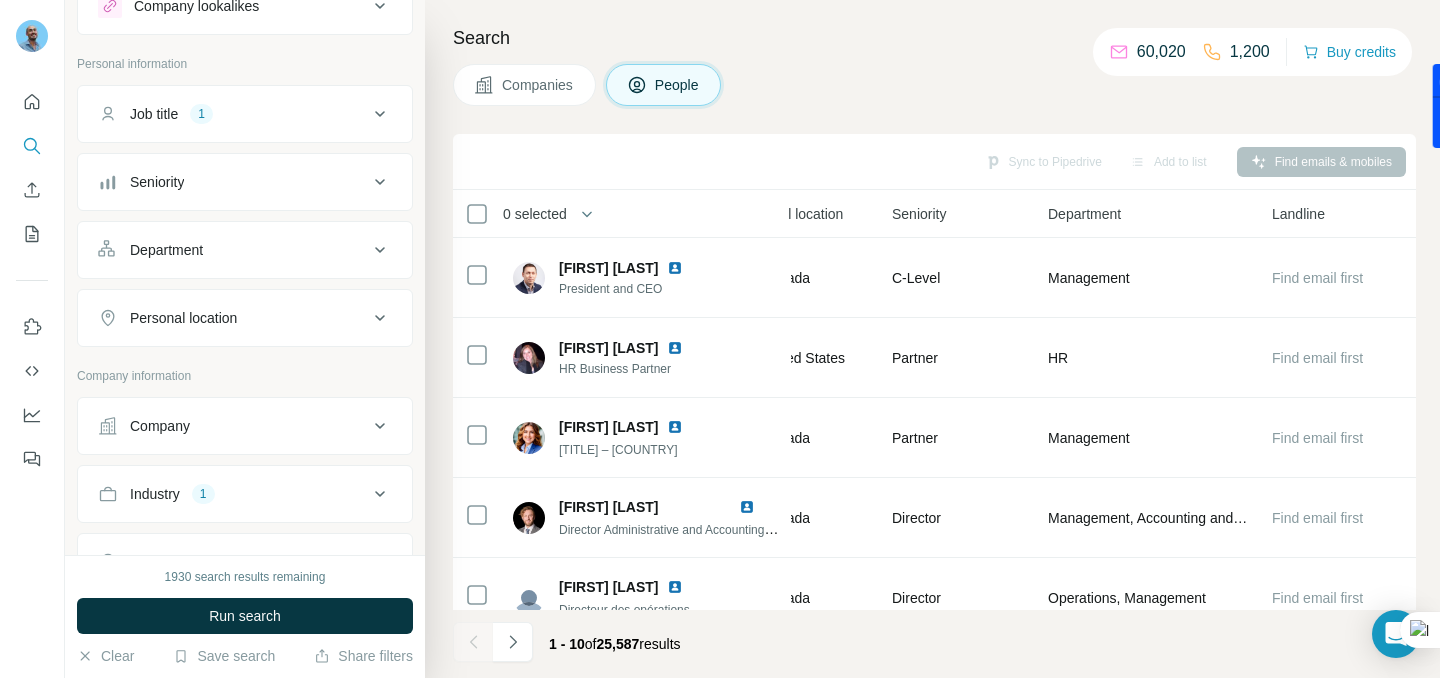 click on "Seniority" at bounding box center (233, 182) 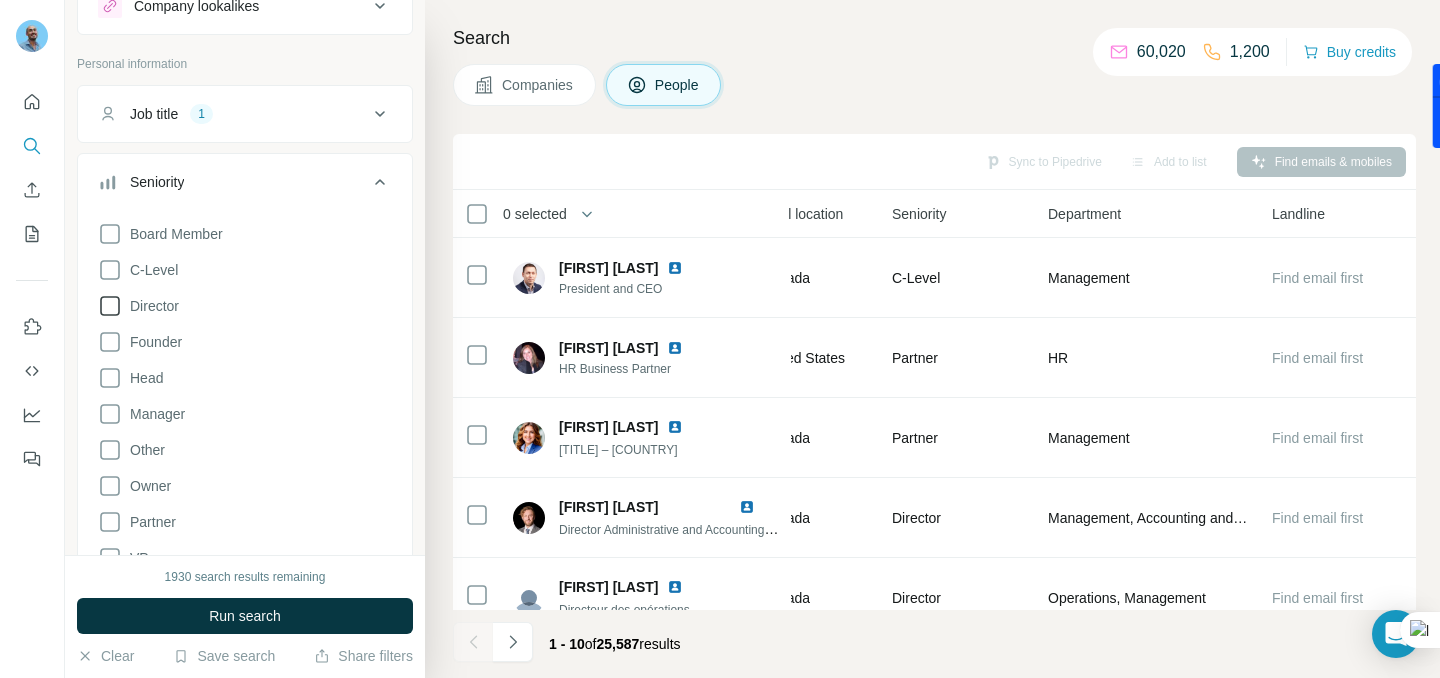 click 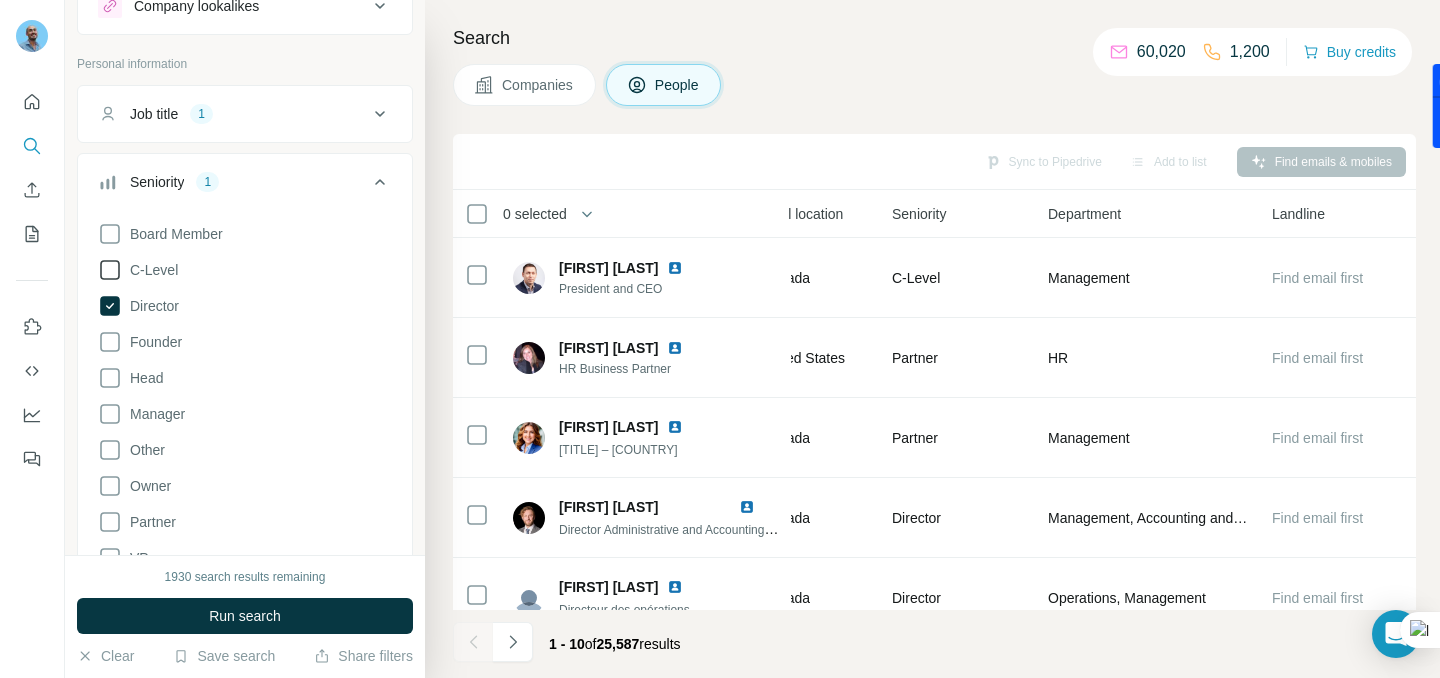 click 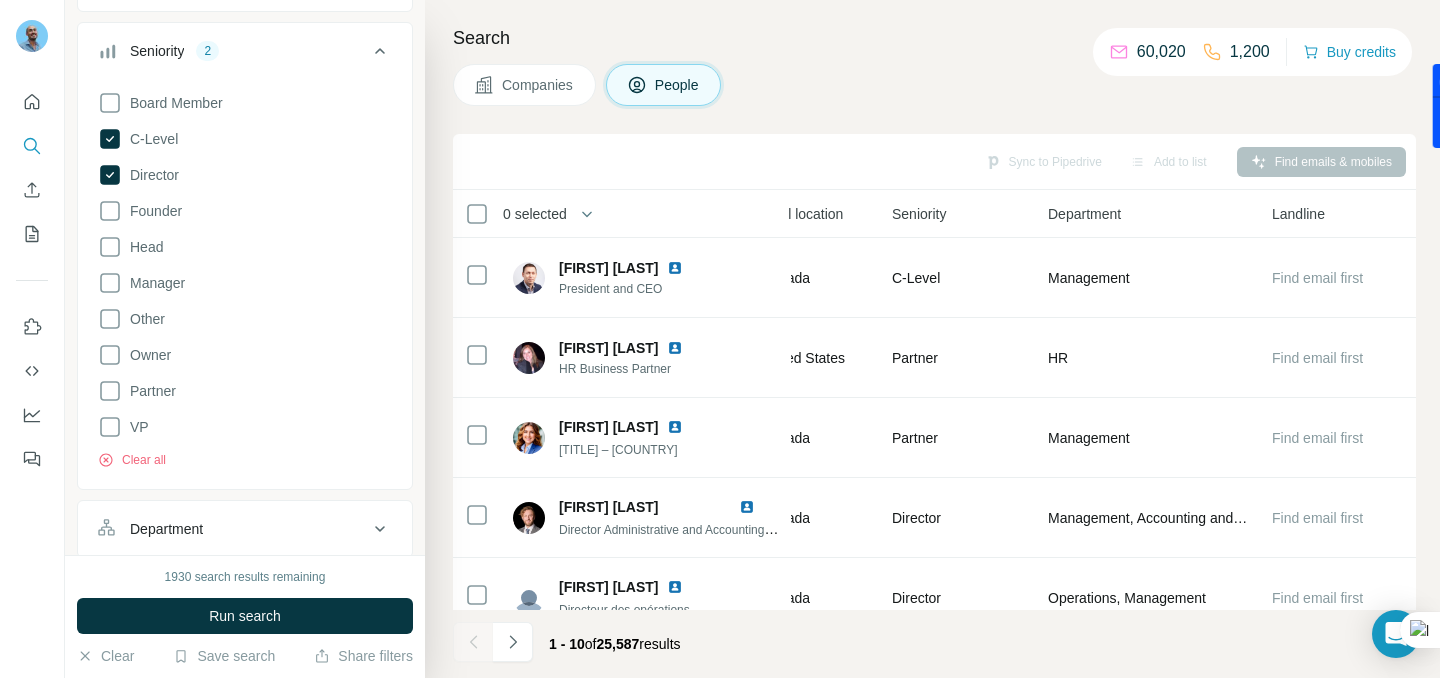 scroll, scrollTop: 207, scrollLeft: 0, axis: vertical 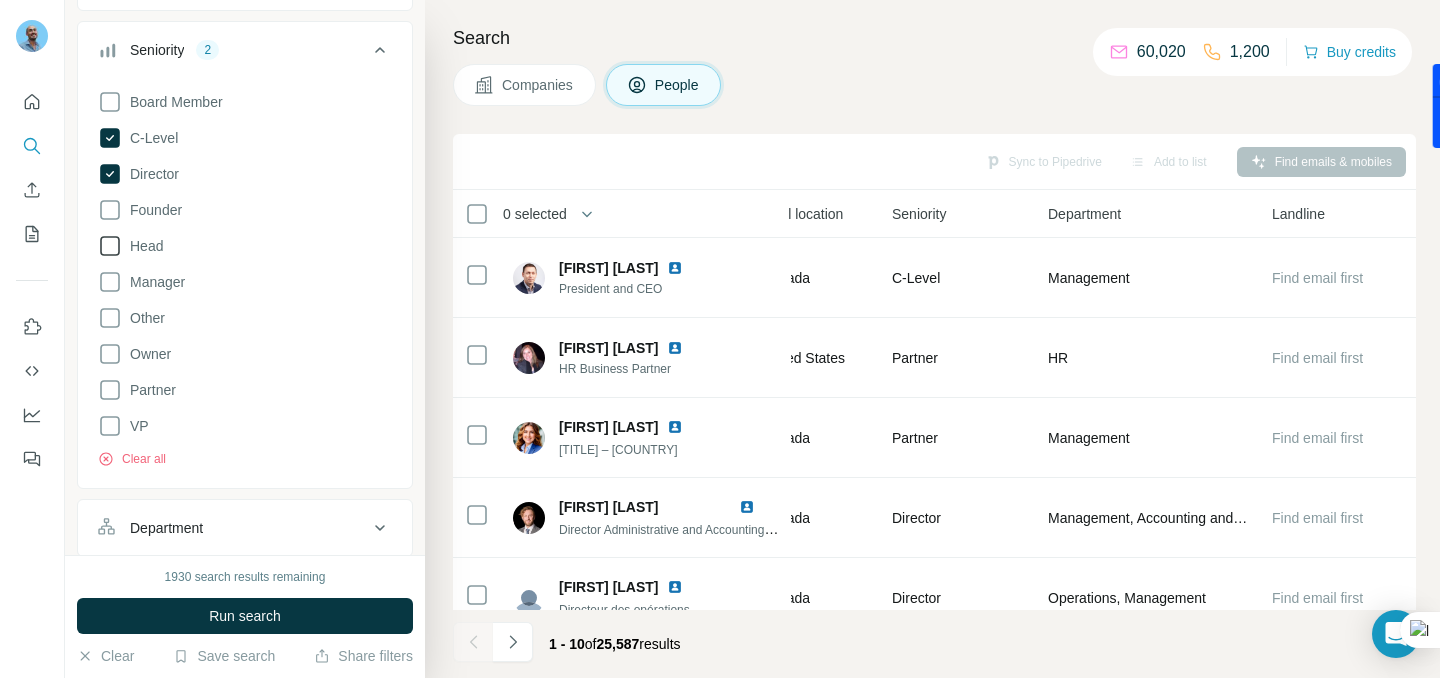 click 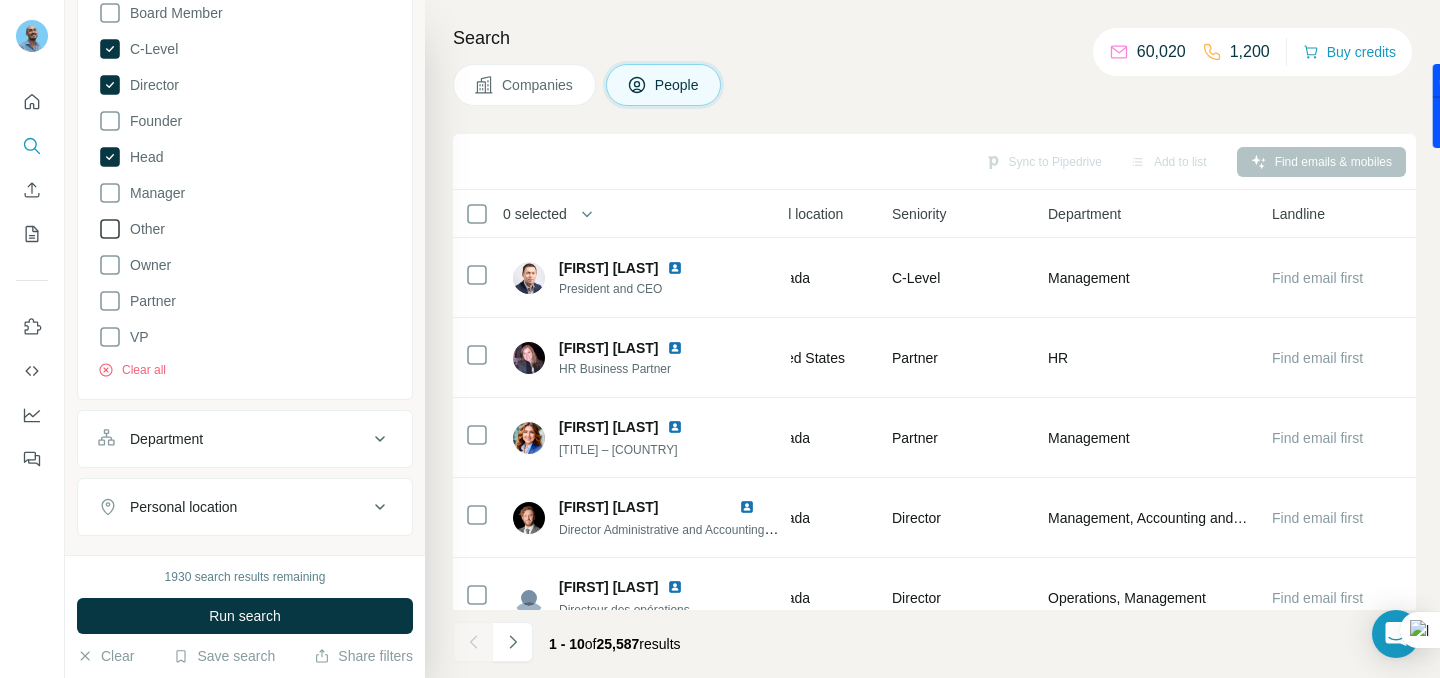 scroll, scrollTop: 299, scrollLeft: 0, axis: vertical 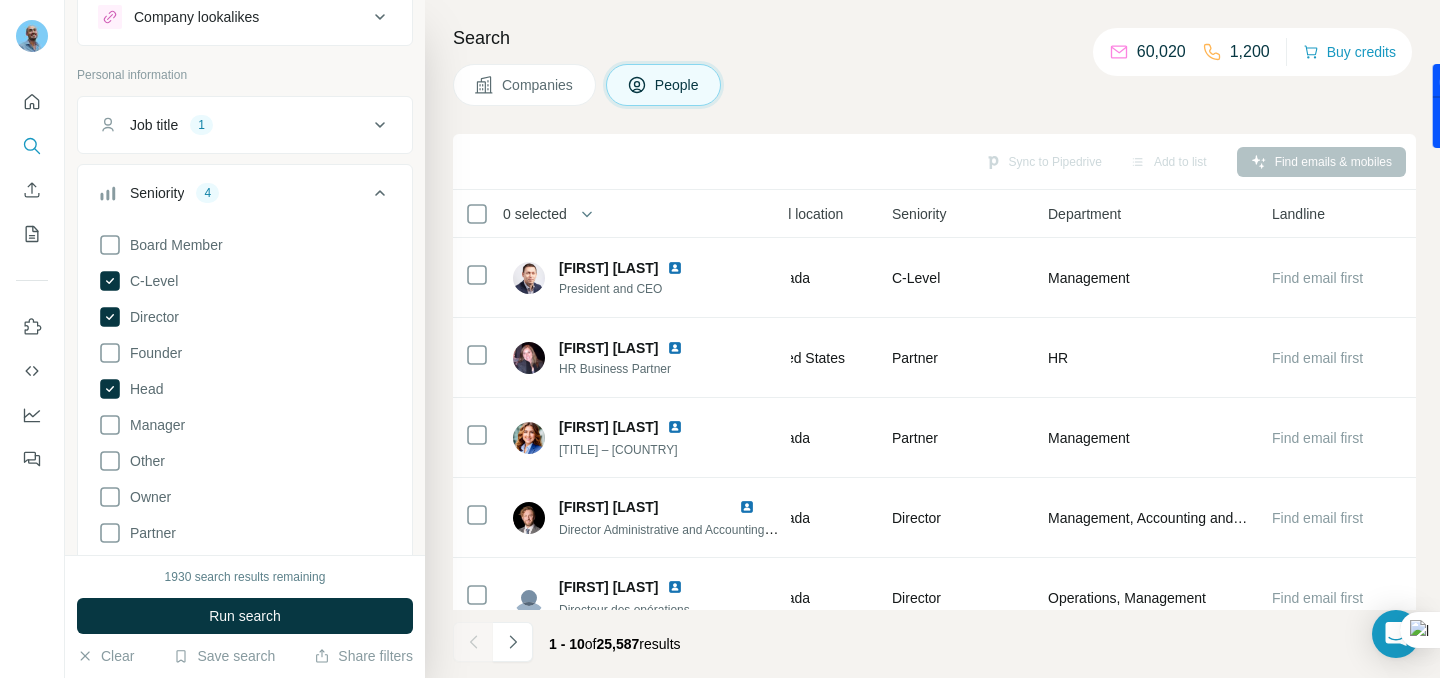 click on "Seniority 4" at bounding box center (233, 193) 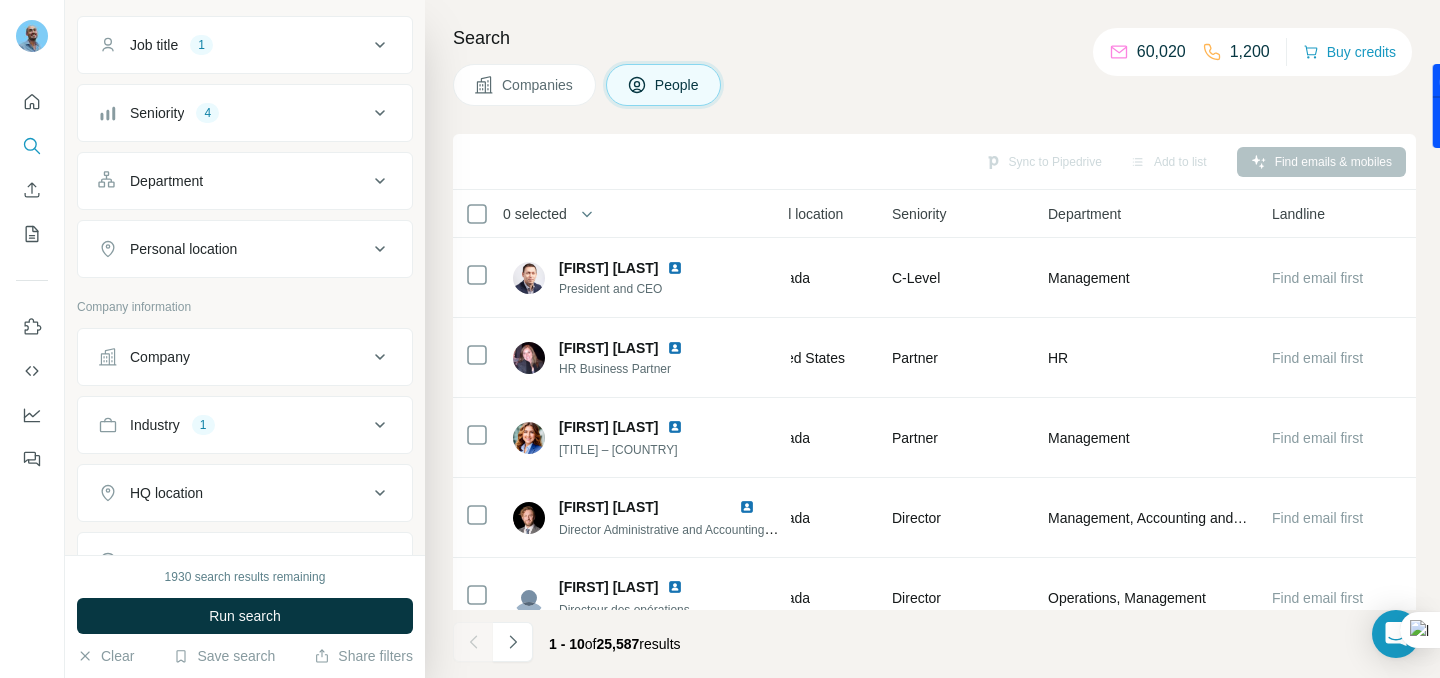 scroll, scrollTop: 146, scrollLeft: 0, axis: vertical 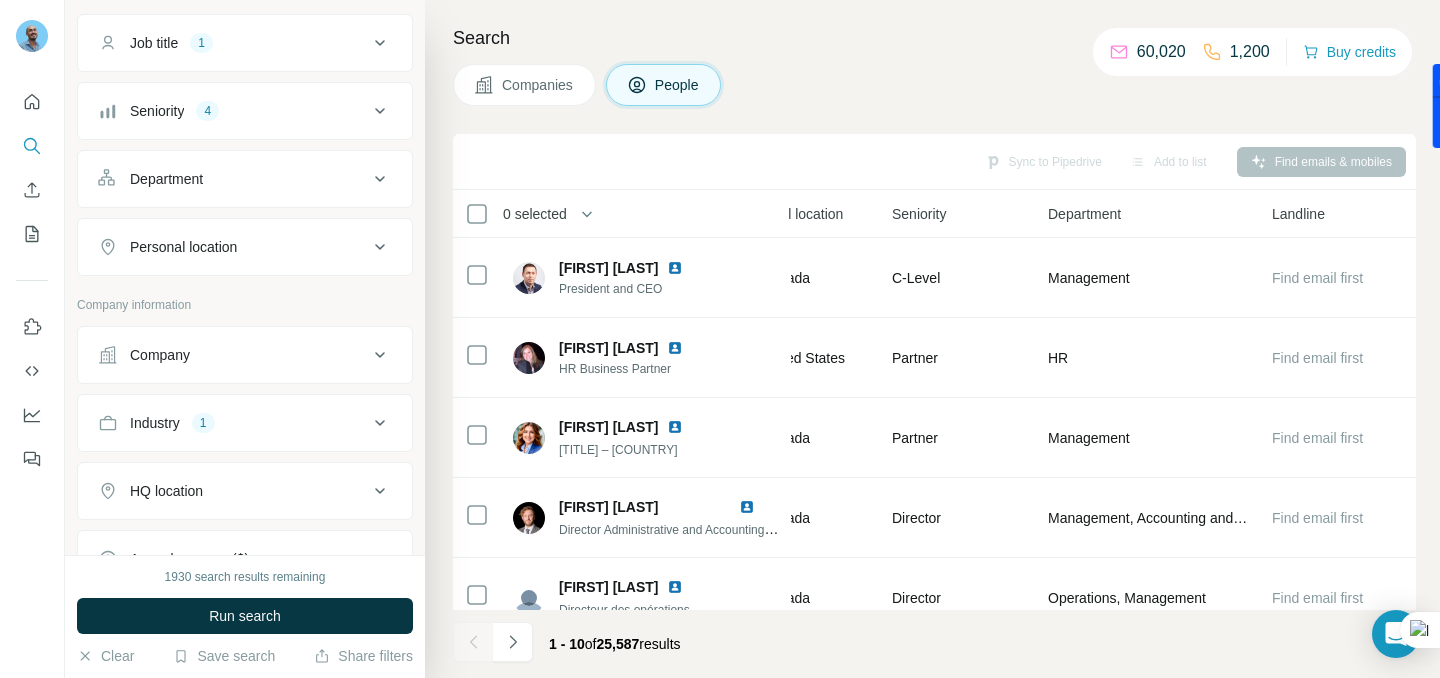click on "Department" at bounding box center (233, 179) 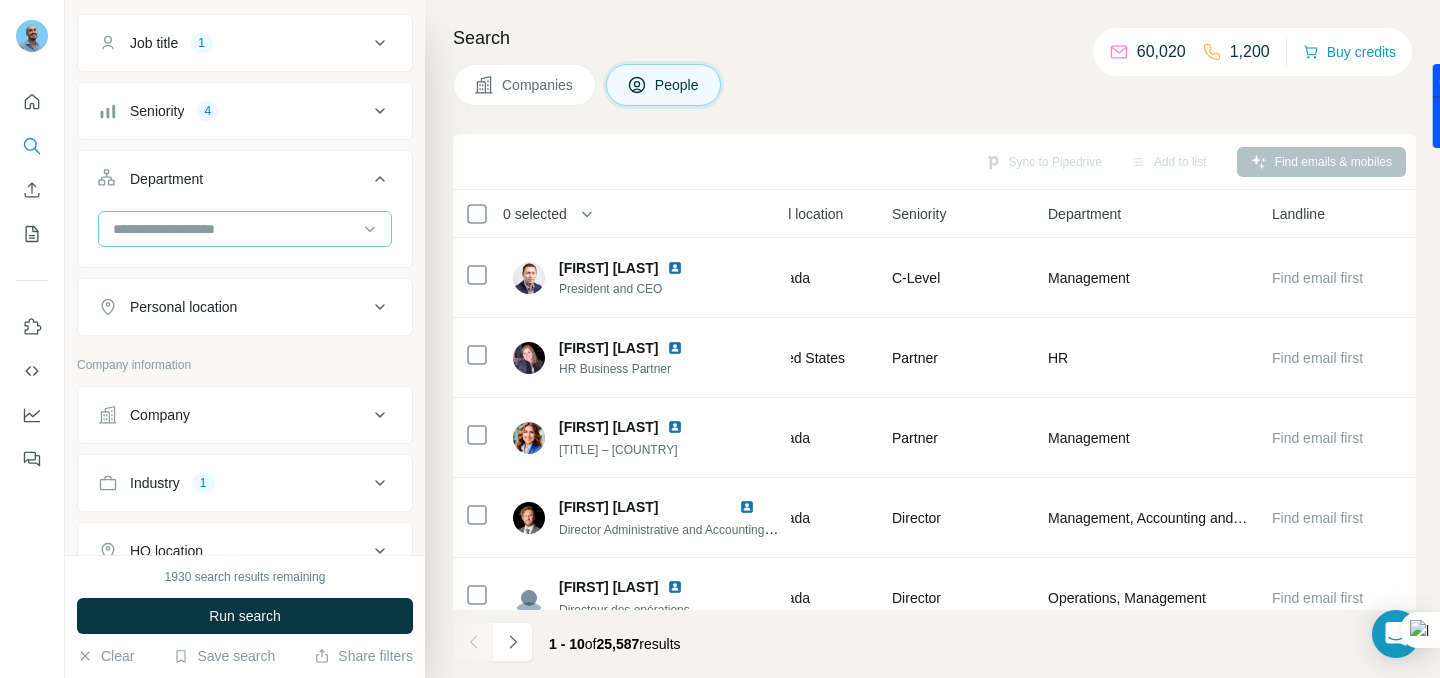 click at bounding box center [234, 229] 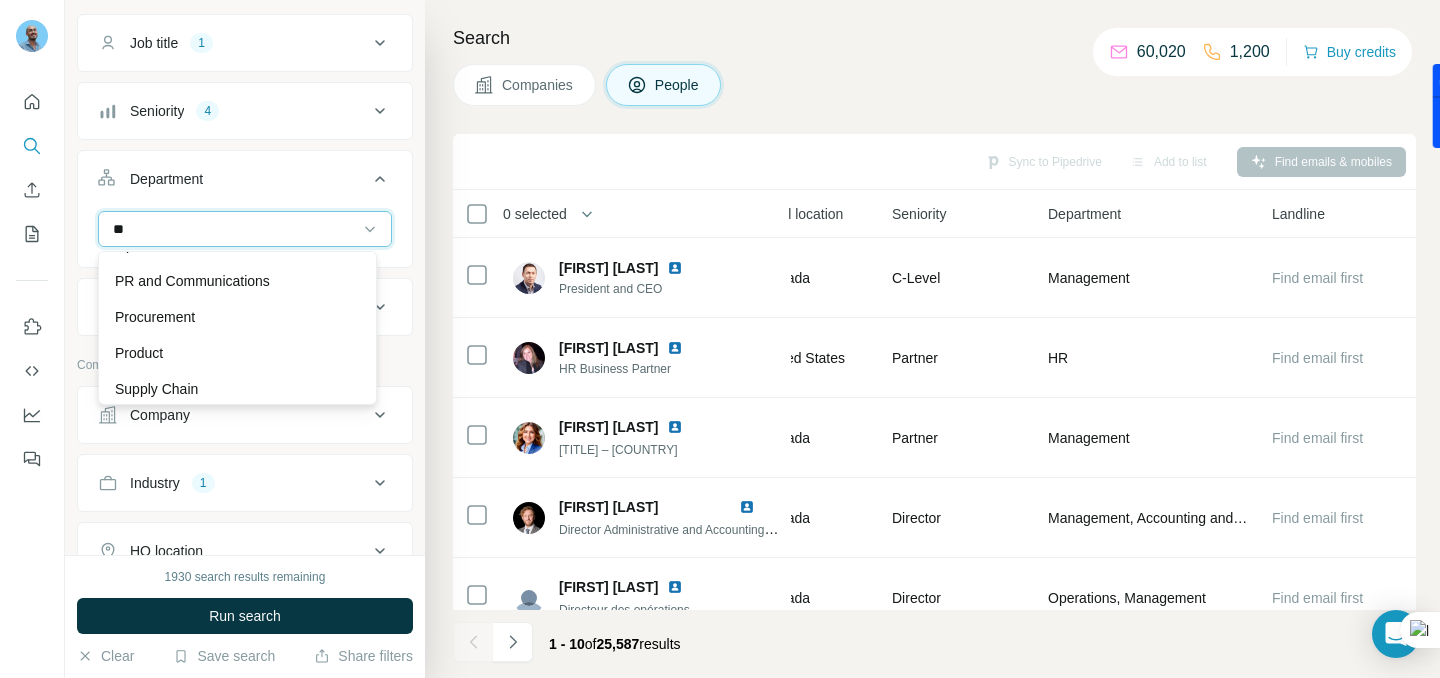 scroll, scrollTop: 0, scrollLeft: 0, axis: both 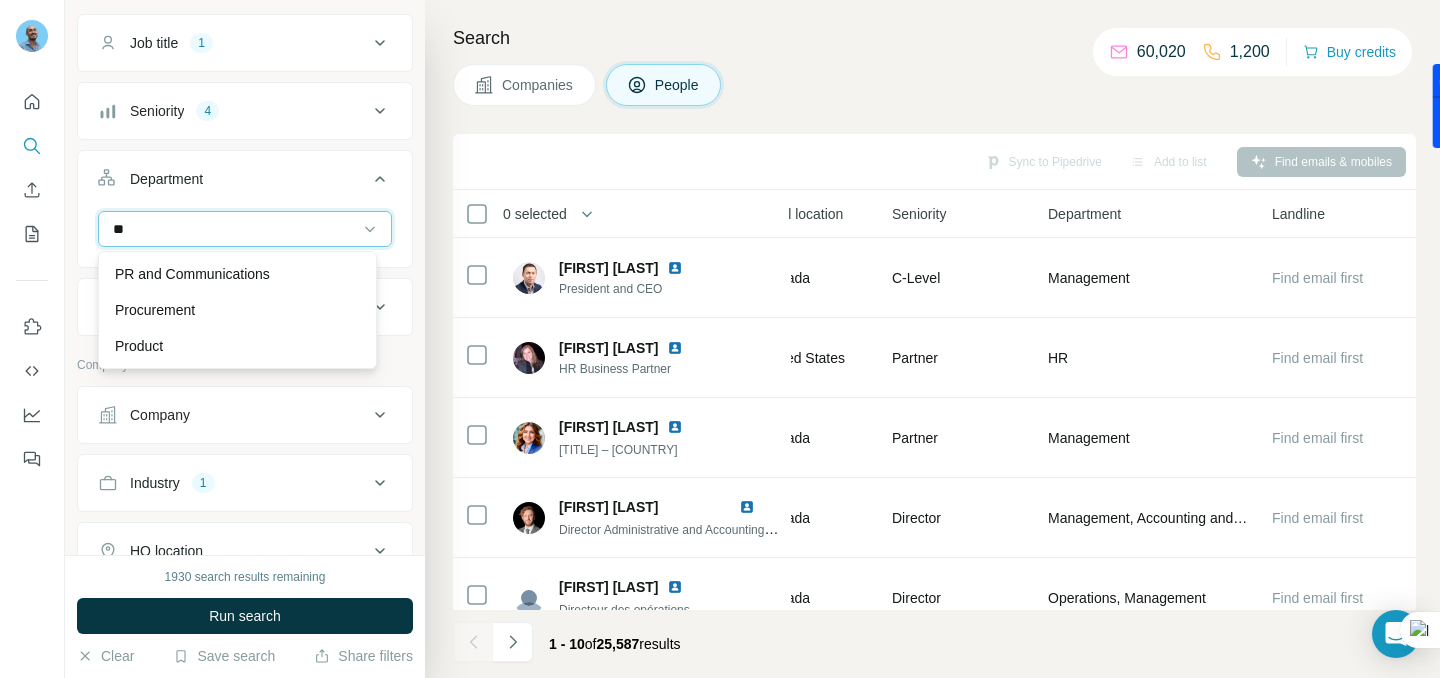 type on "*" 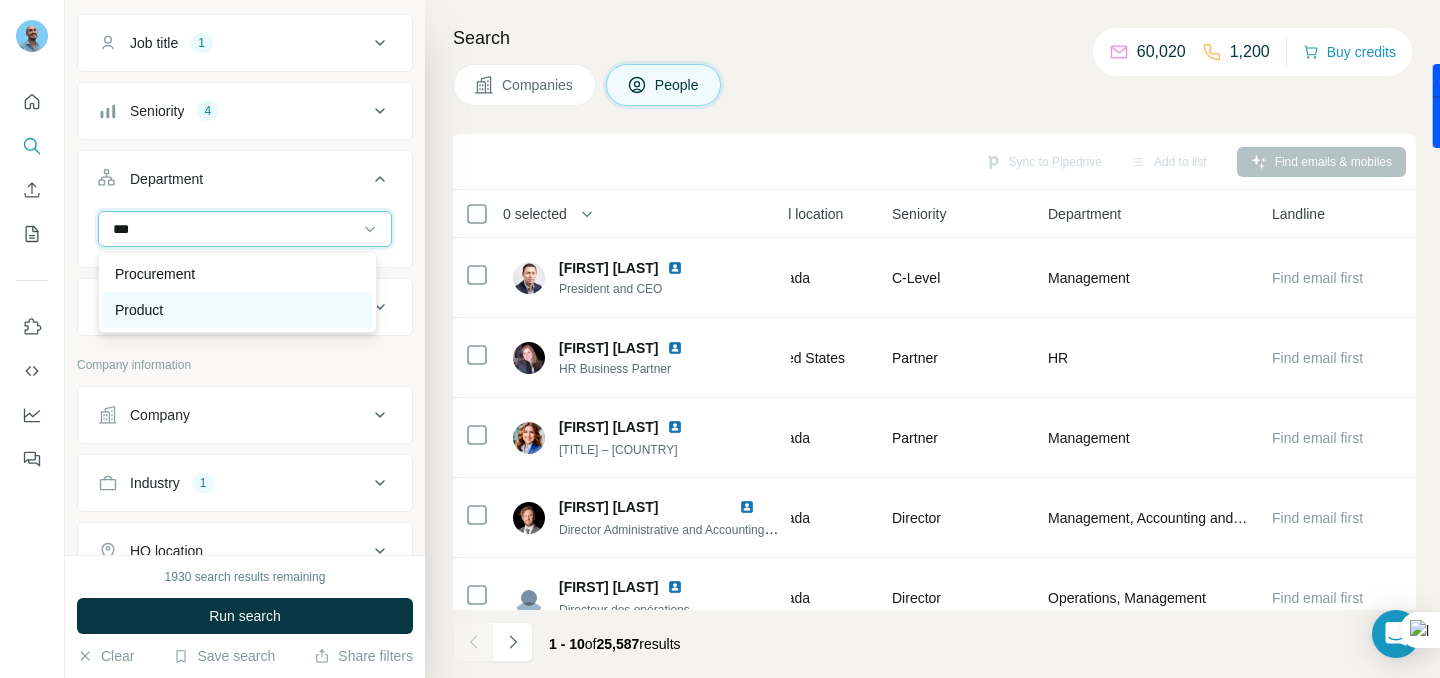 type on "***" 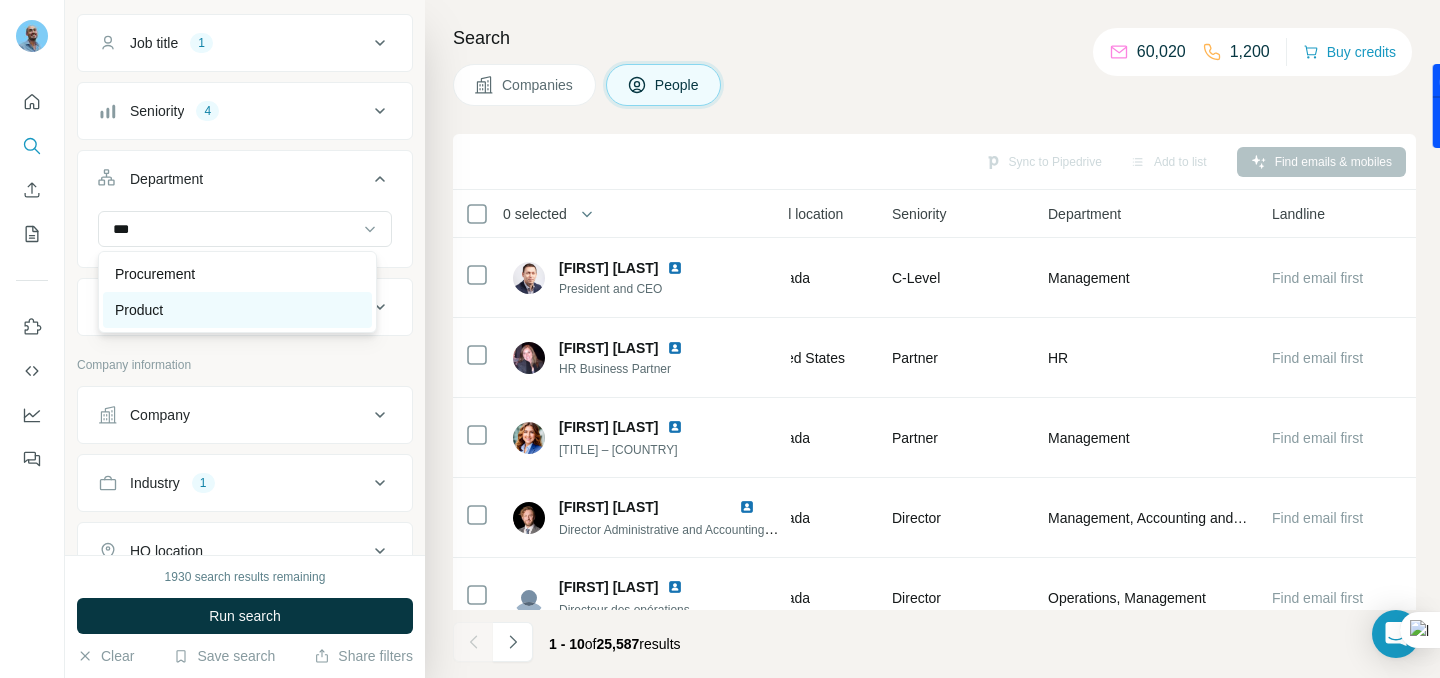click on "Product" at bounding box center [237, 310] 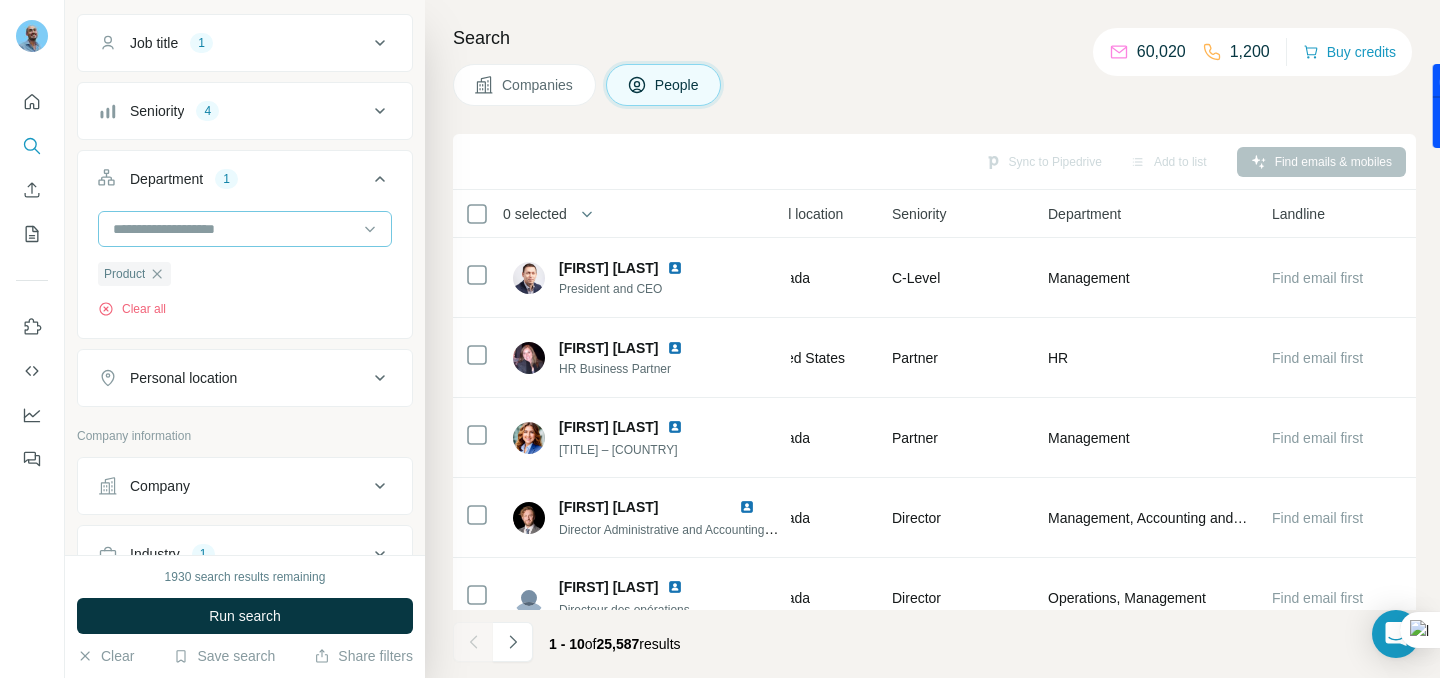 click at bounding box center [234, 229] 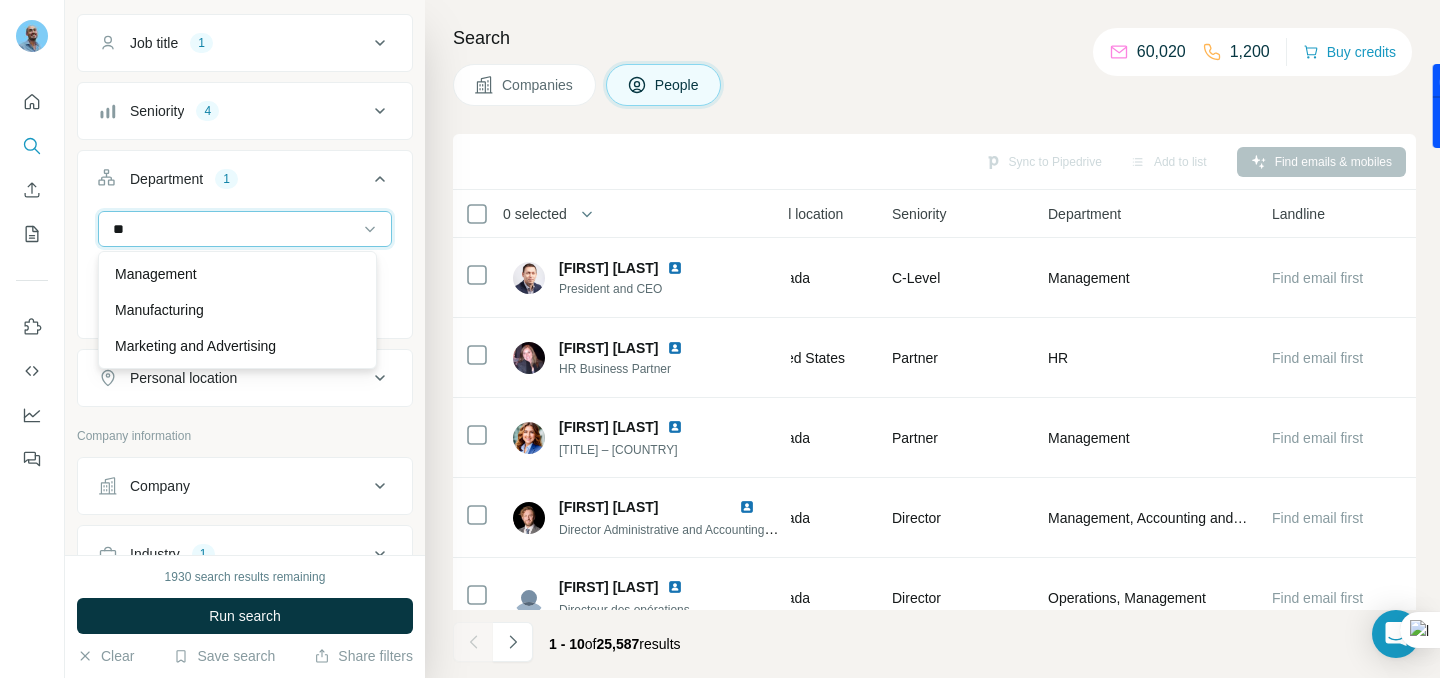 type on "*" 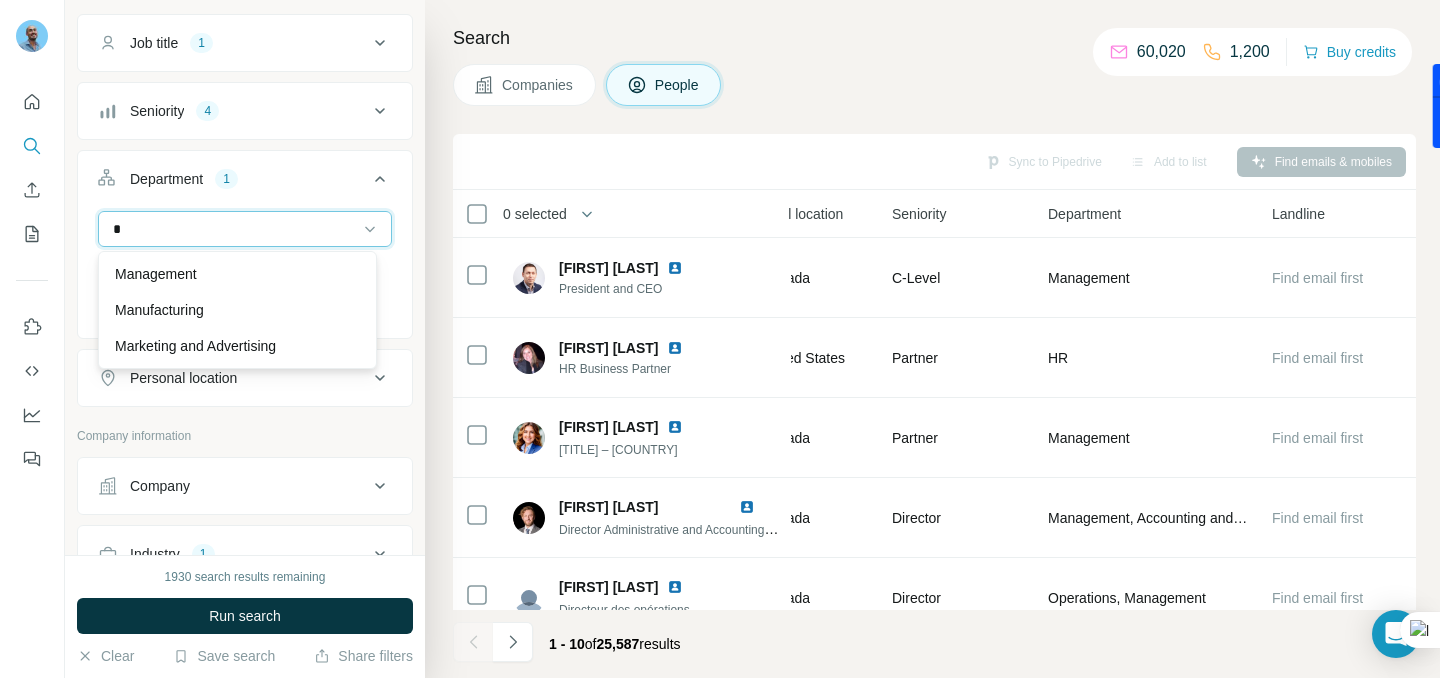 type 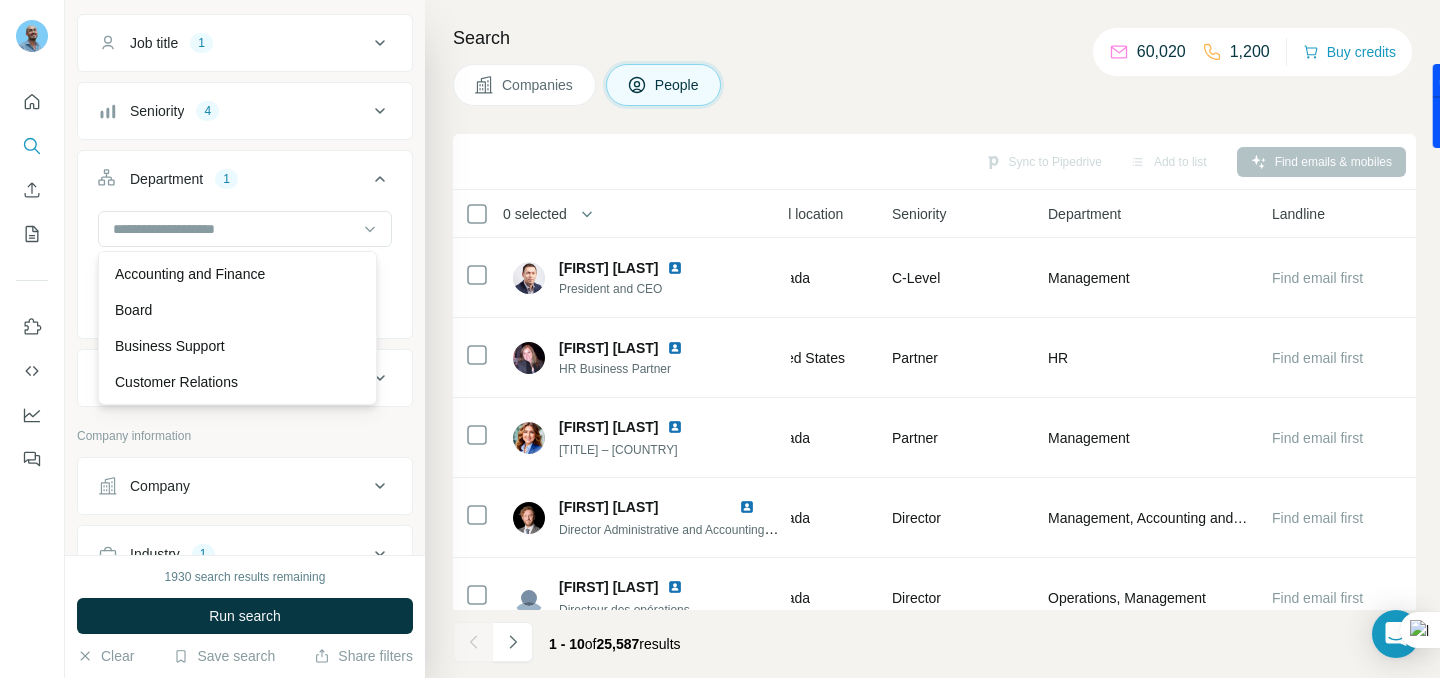 click on "Product   Clear all" at bounding box center [245, 272] 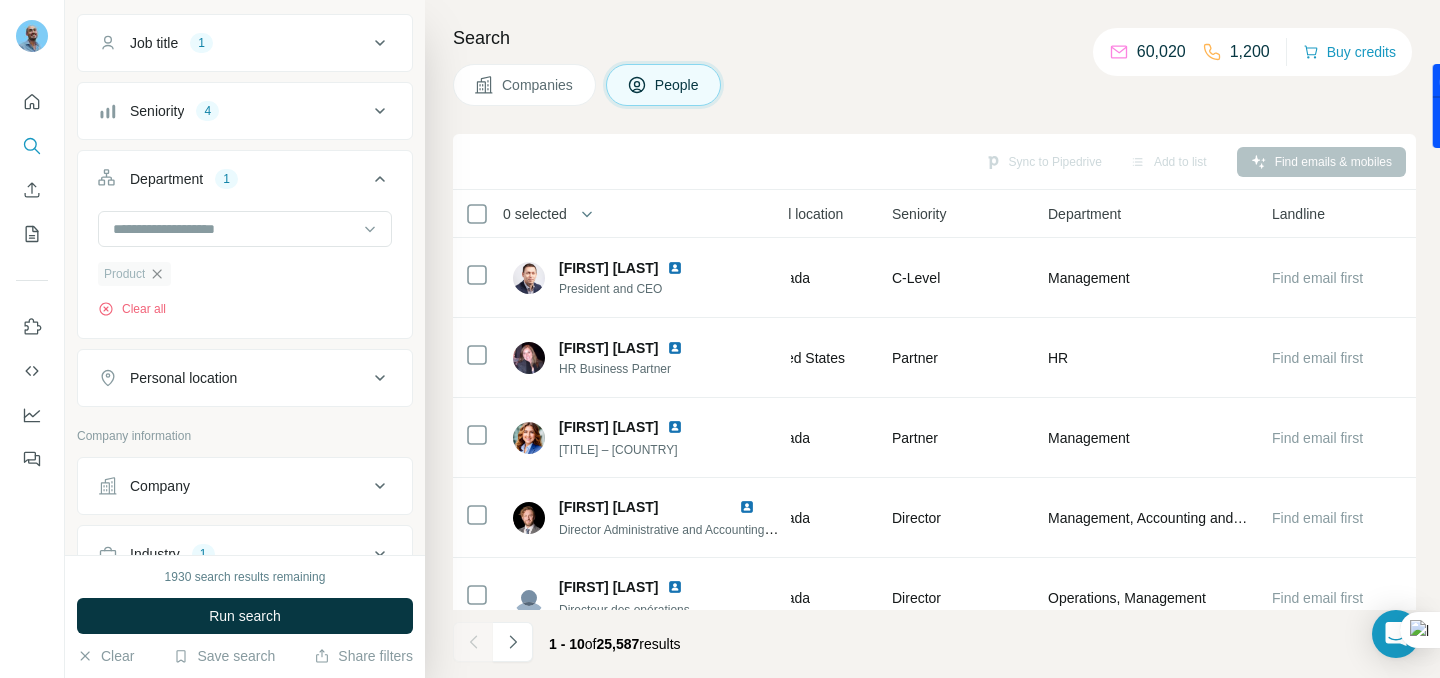 click 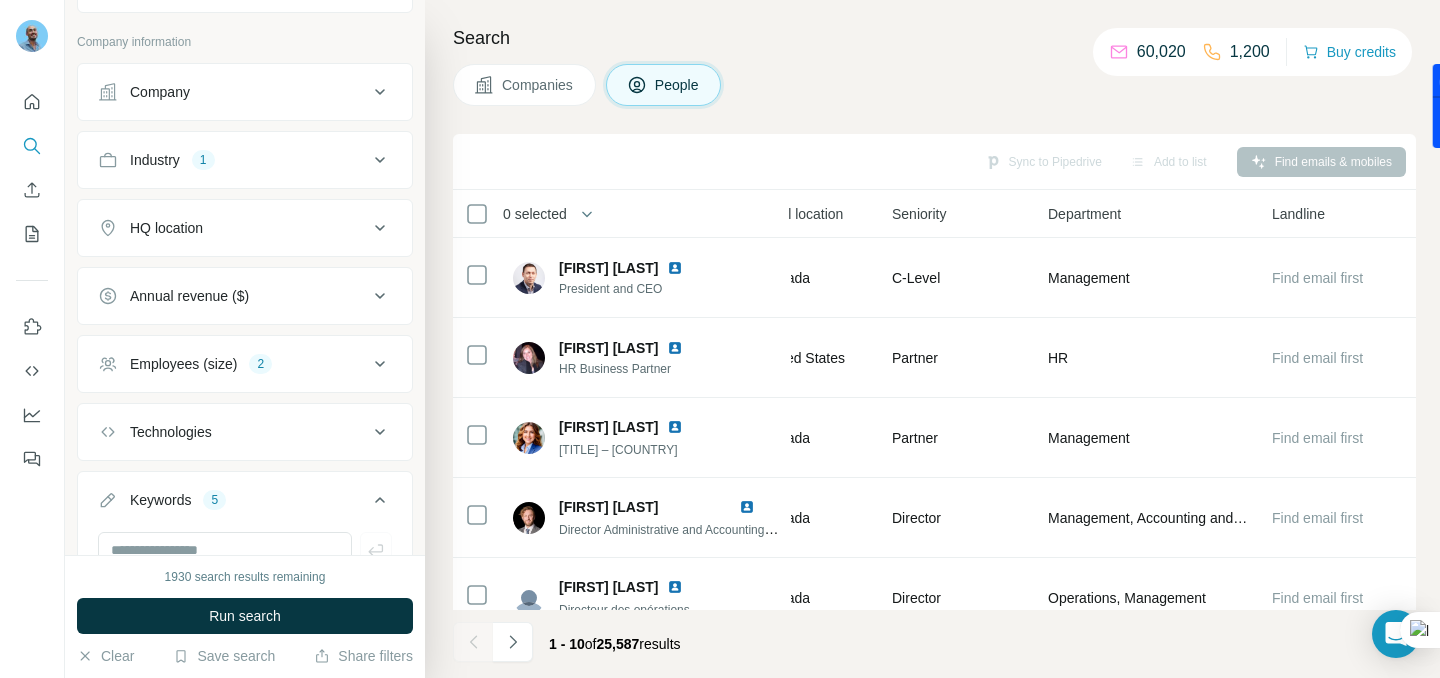 scroll, scrollTop: 474, scrollLeft: 0, axis: vertical 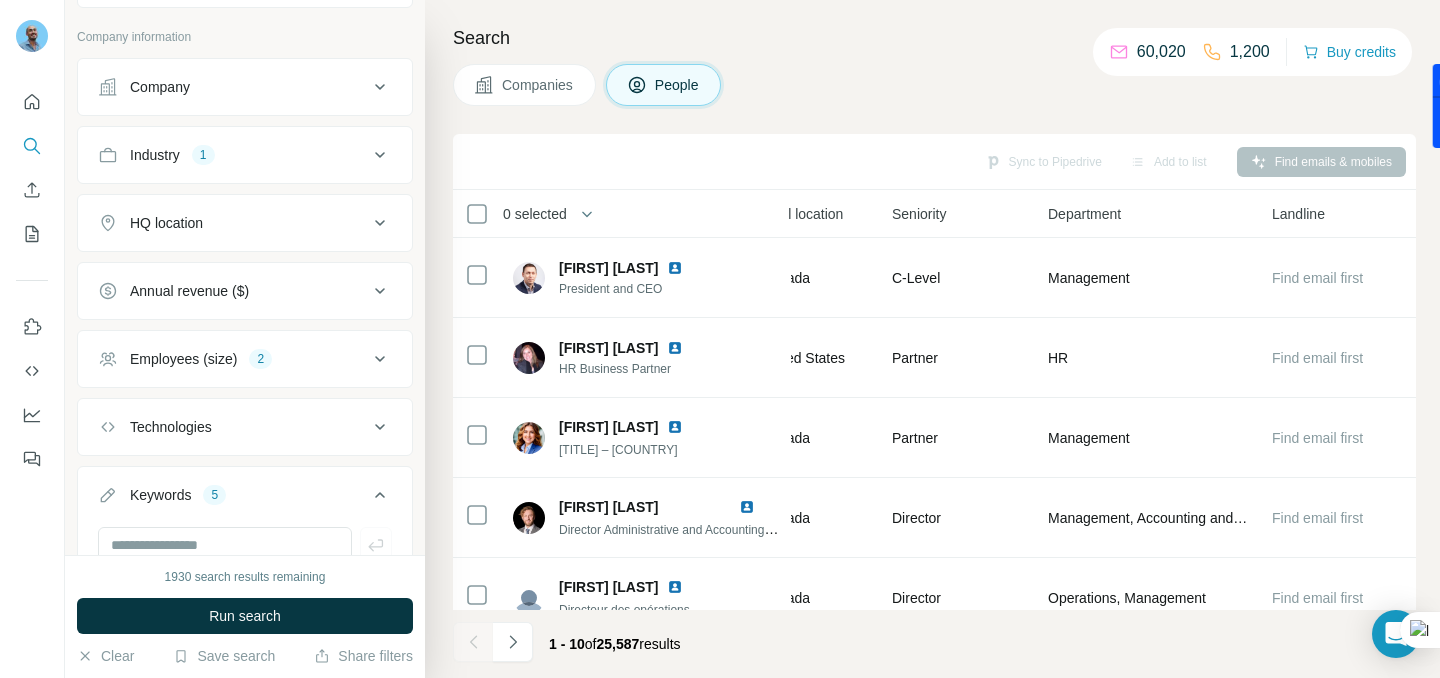 click on "HQ location" at bounding box center (233, 223) 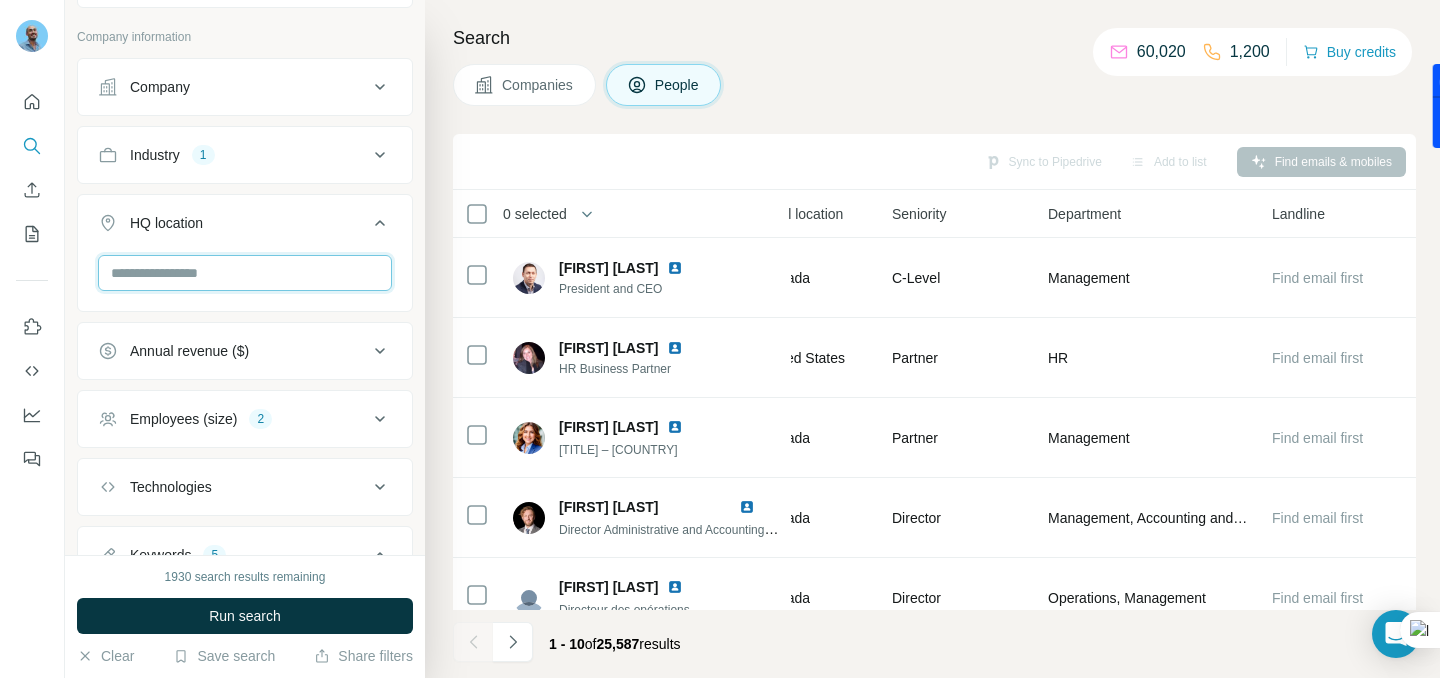 click at bounding box center [245, 273] 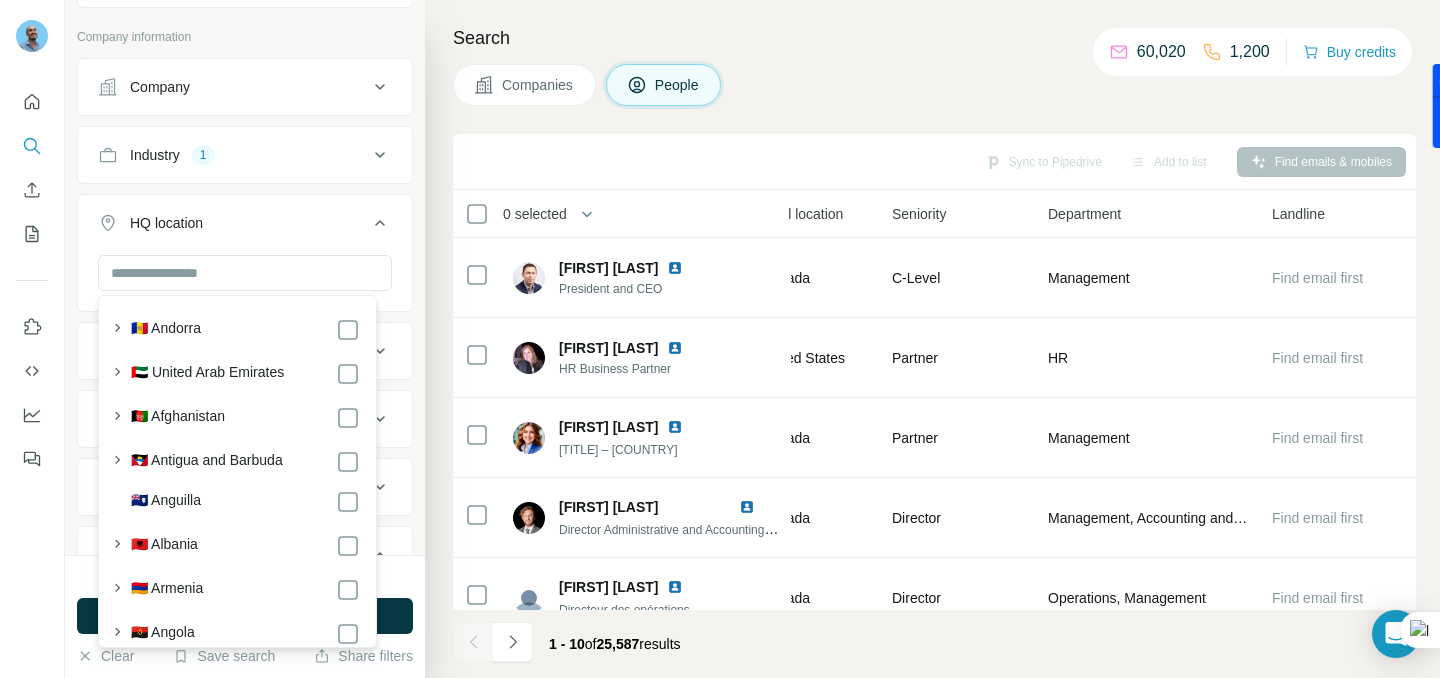 click 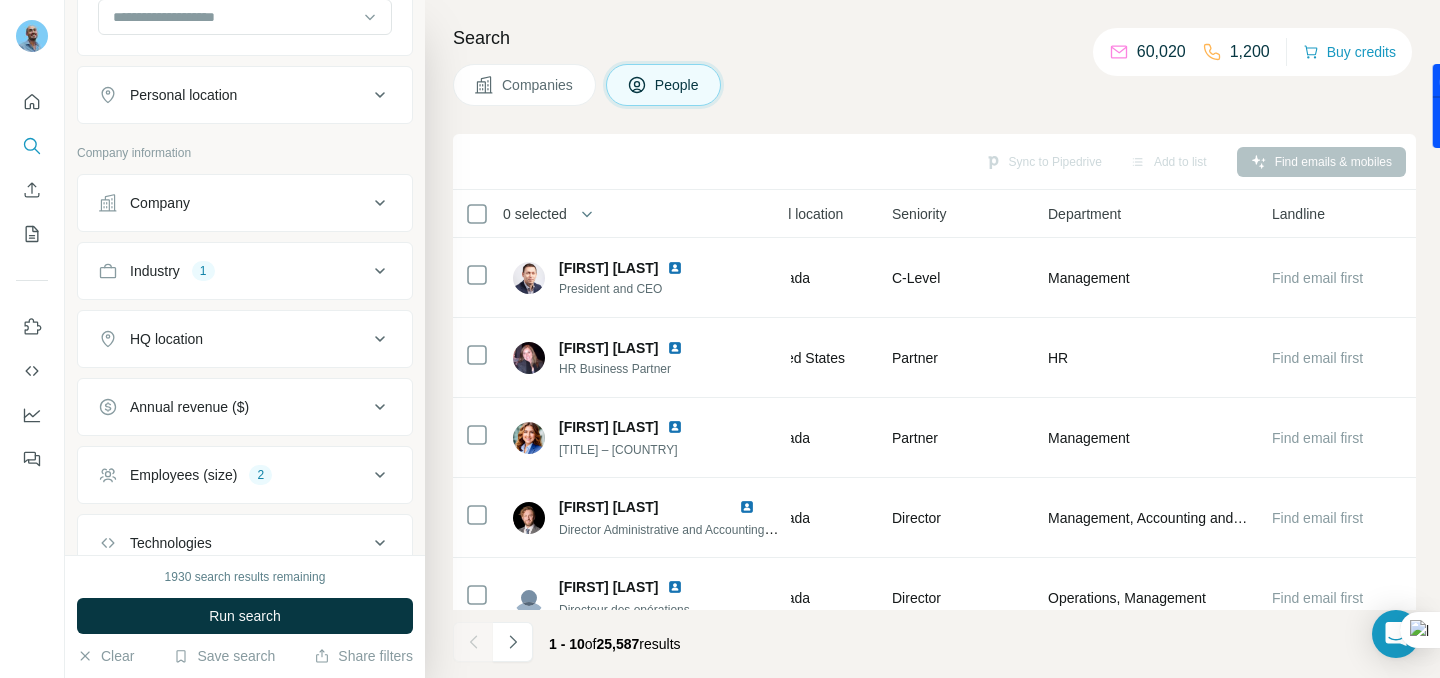 scroll, scrollTop: 299, scrollLeft: 0, axis: vertical 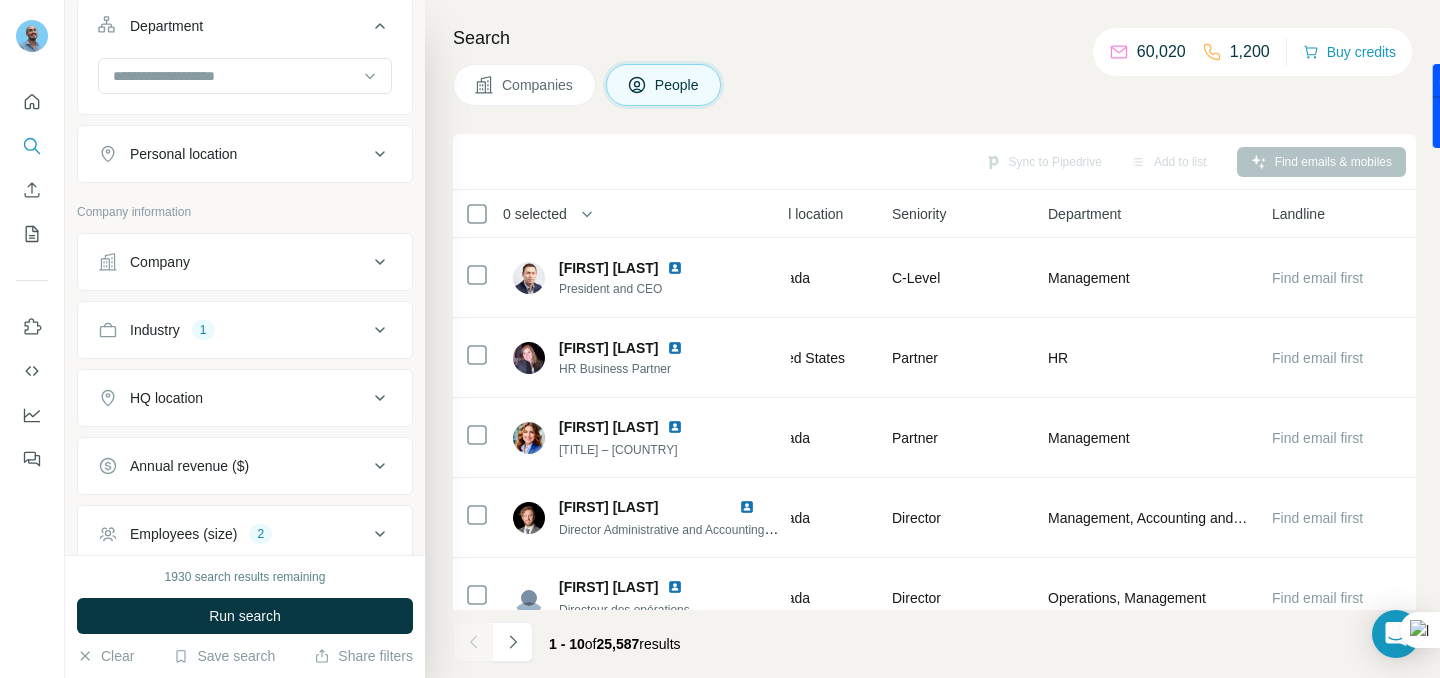 click 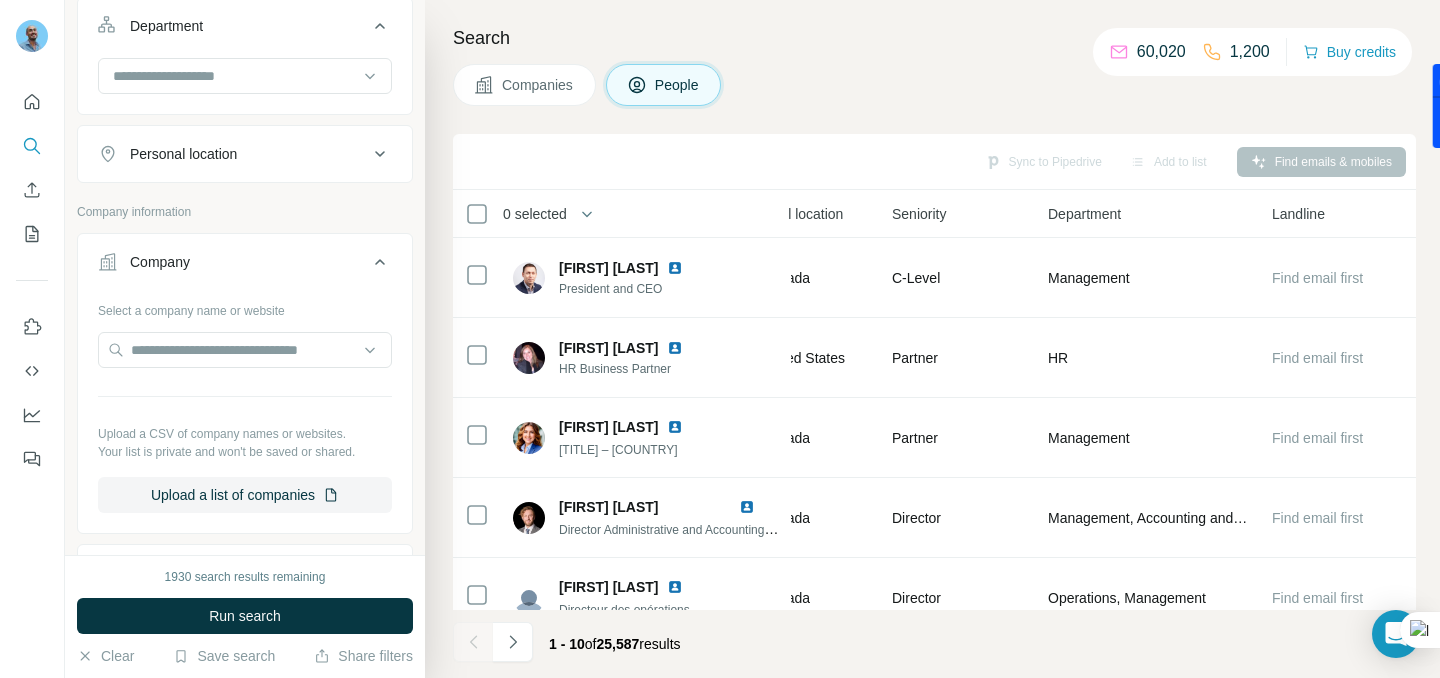 click 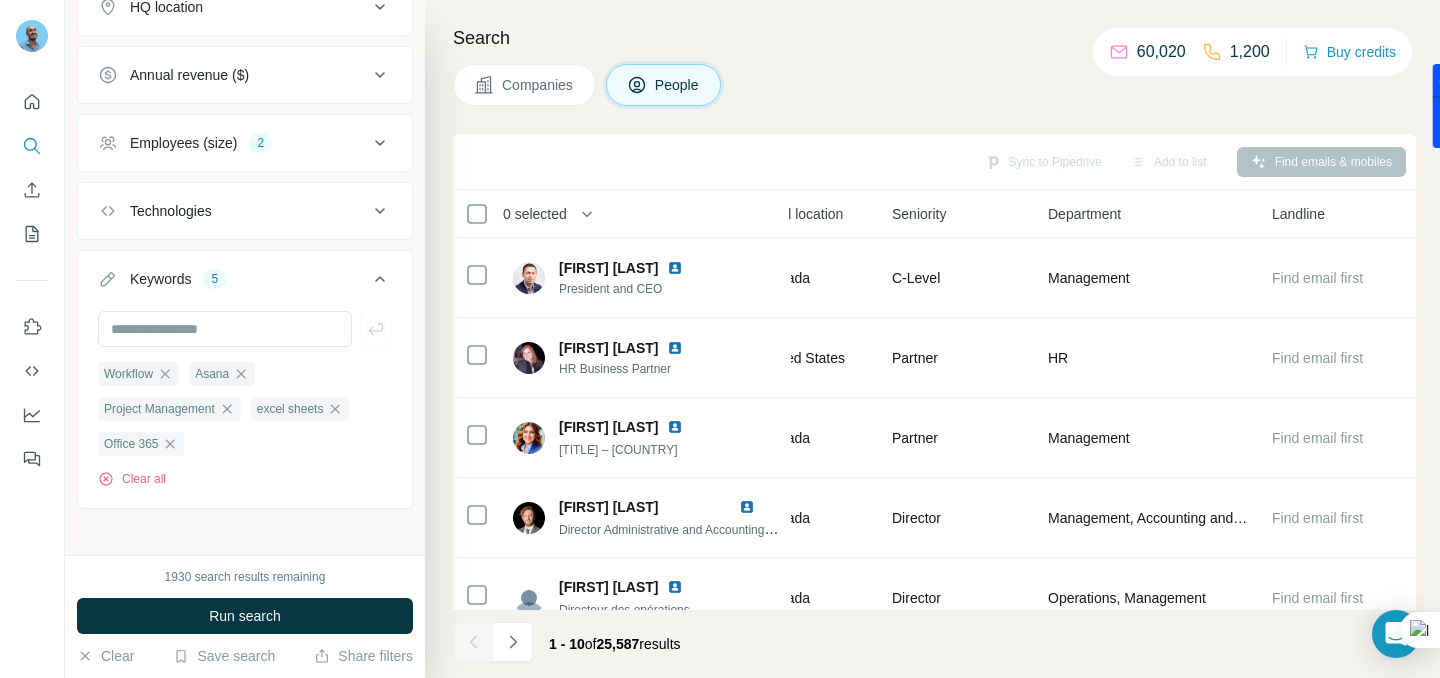 scroll, scrollTop: 703, scrollLeft: 0, axis: vertical 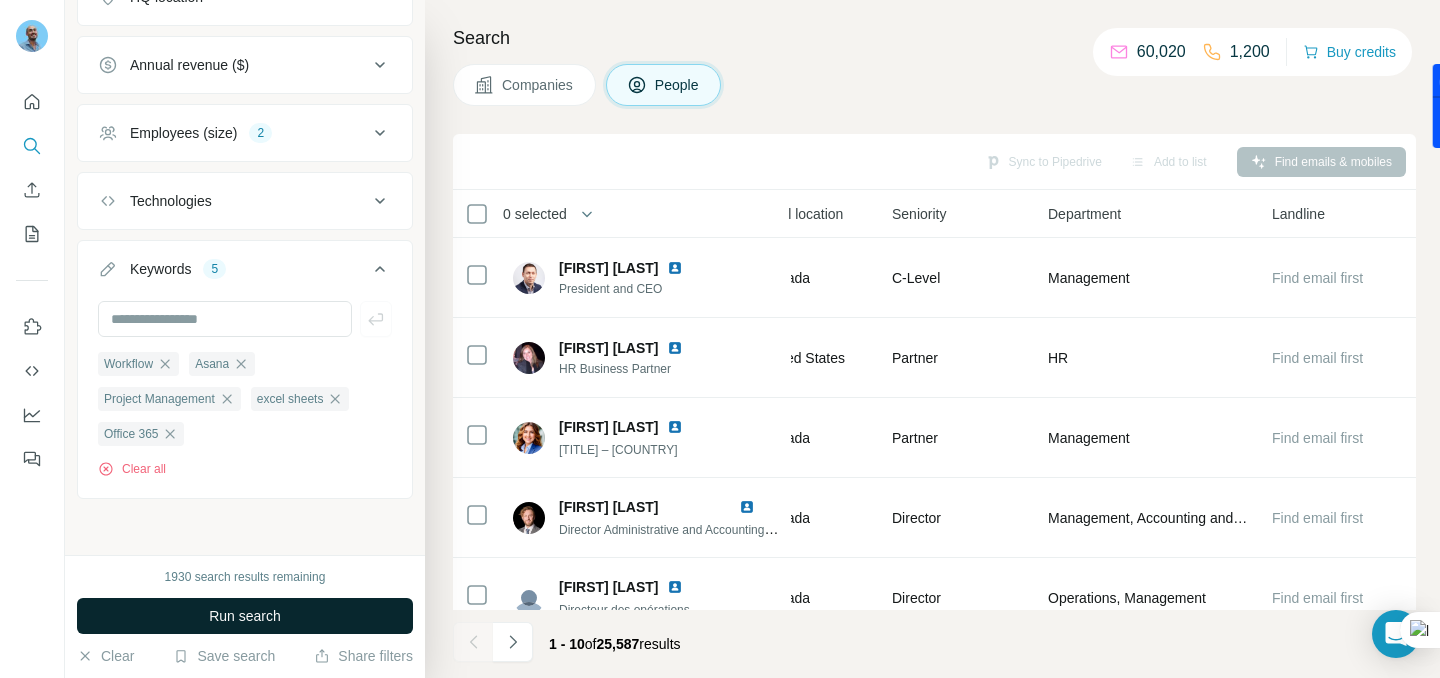 click on "Run search" at bounding box center (245, 616) 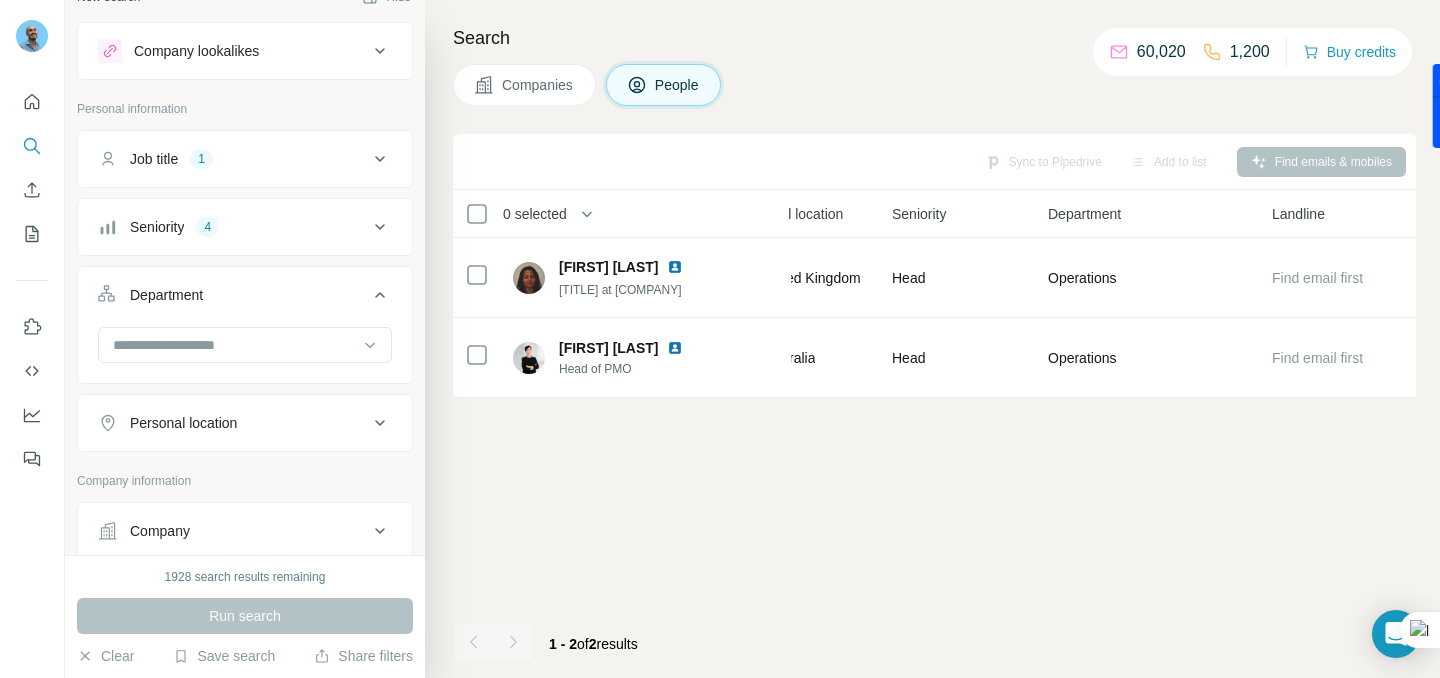 scroll, scrollTop: 8, scrollLeft: 0, axis: vertical 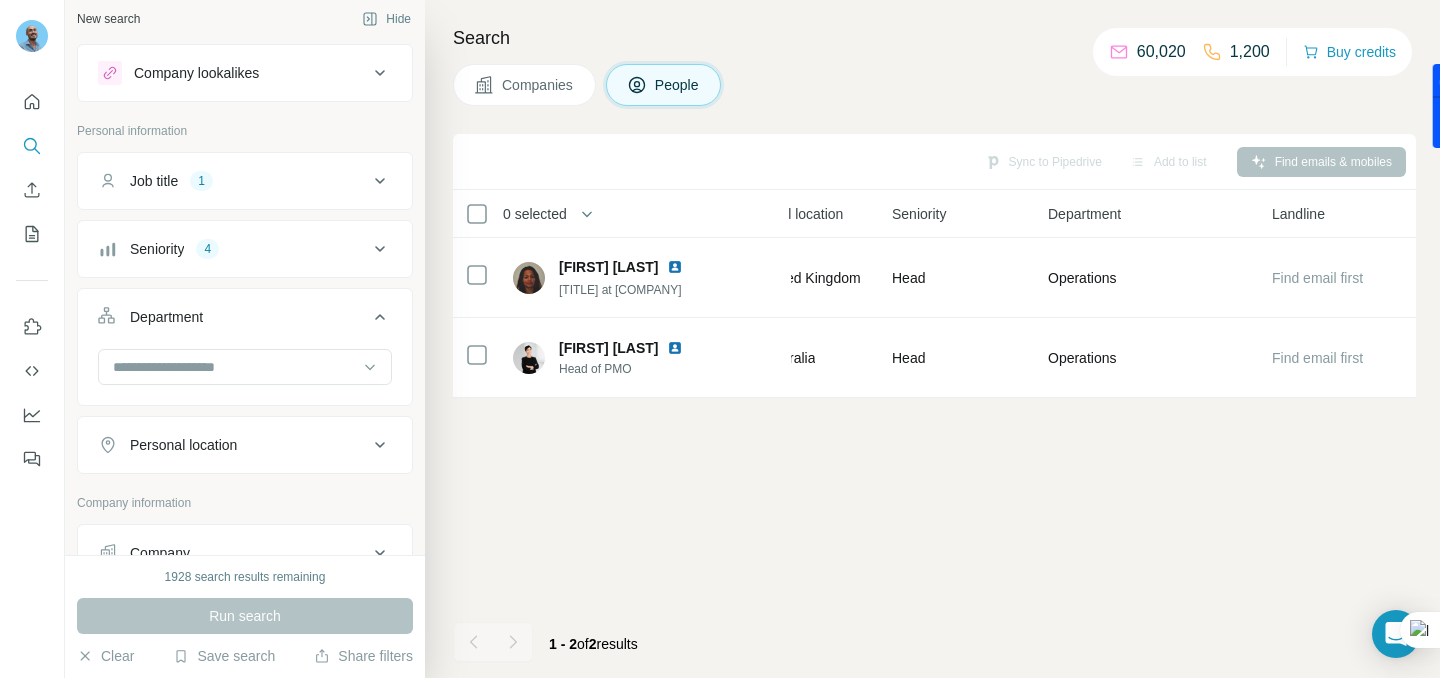 click on "Job title 1" at bounding box center (245, 181) 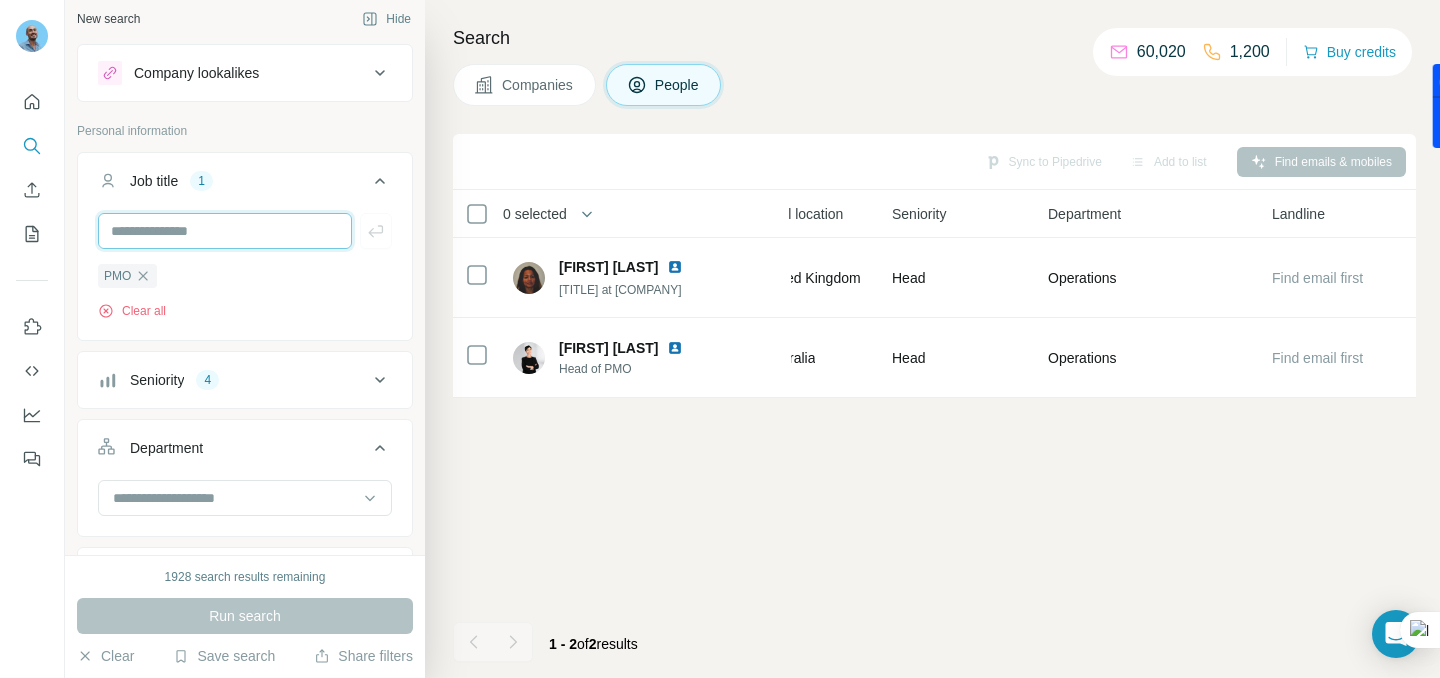 click at bounding box center [225, 231] 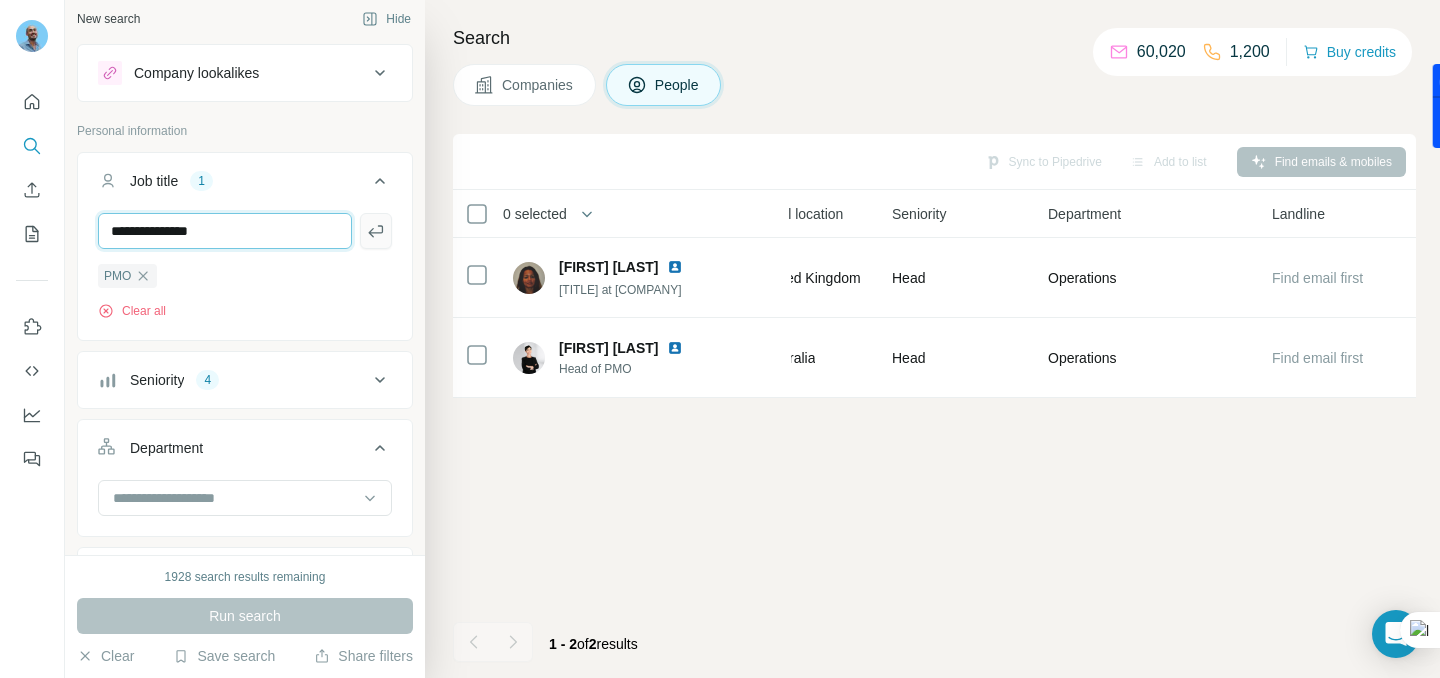 type on "**********" 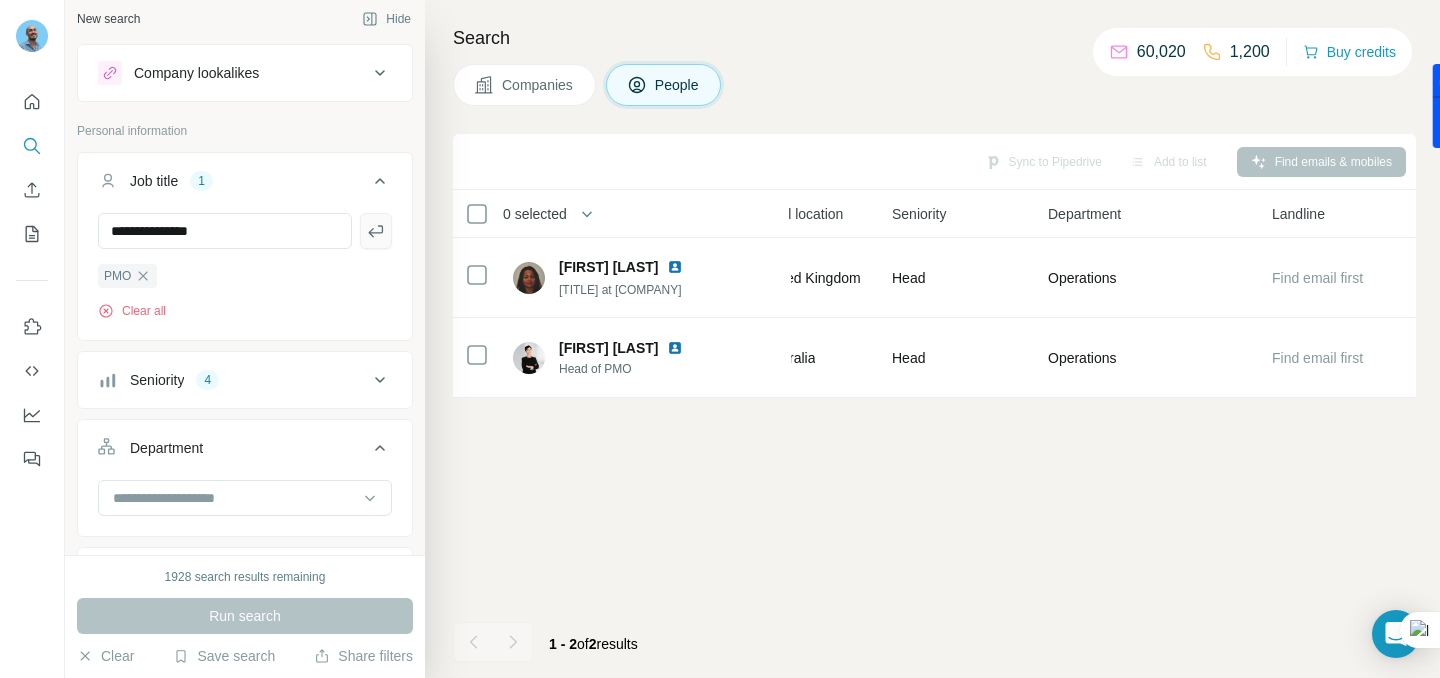 click 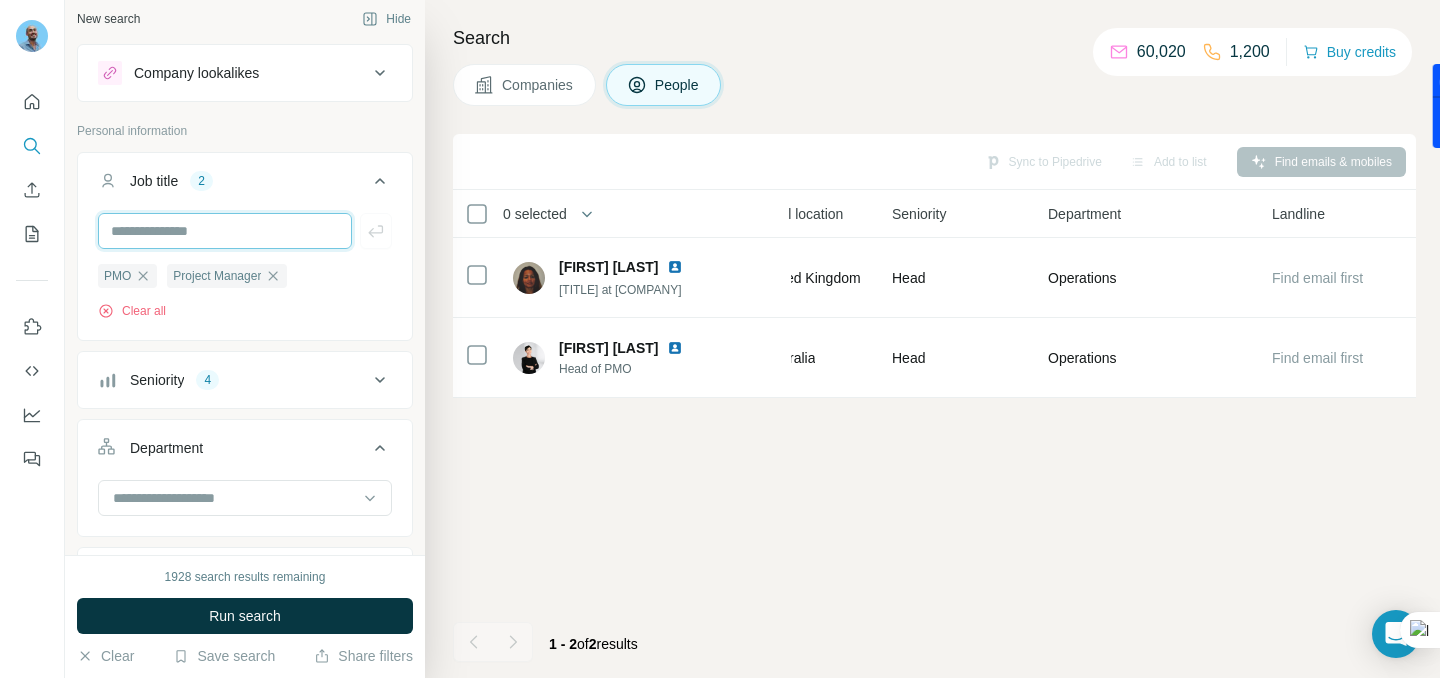click at bounding box center [225, 231] 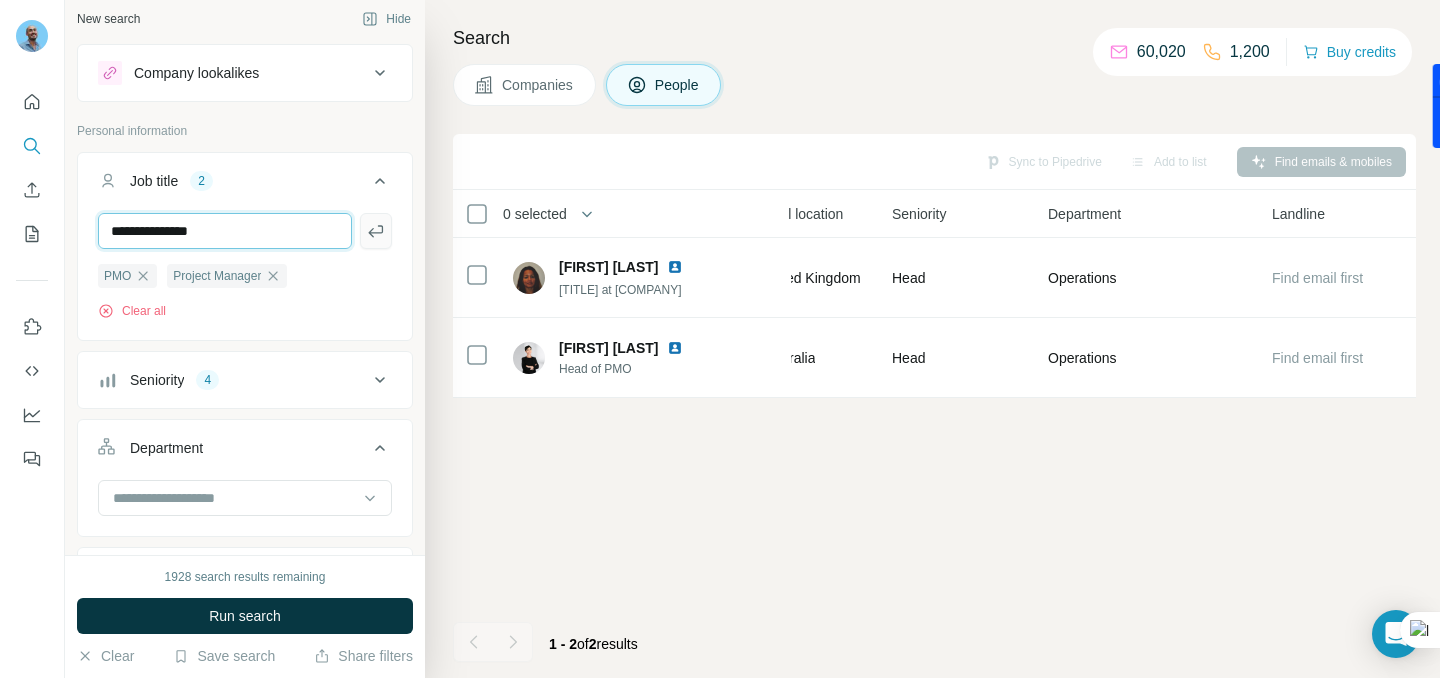 type on "**********" 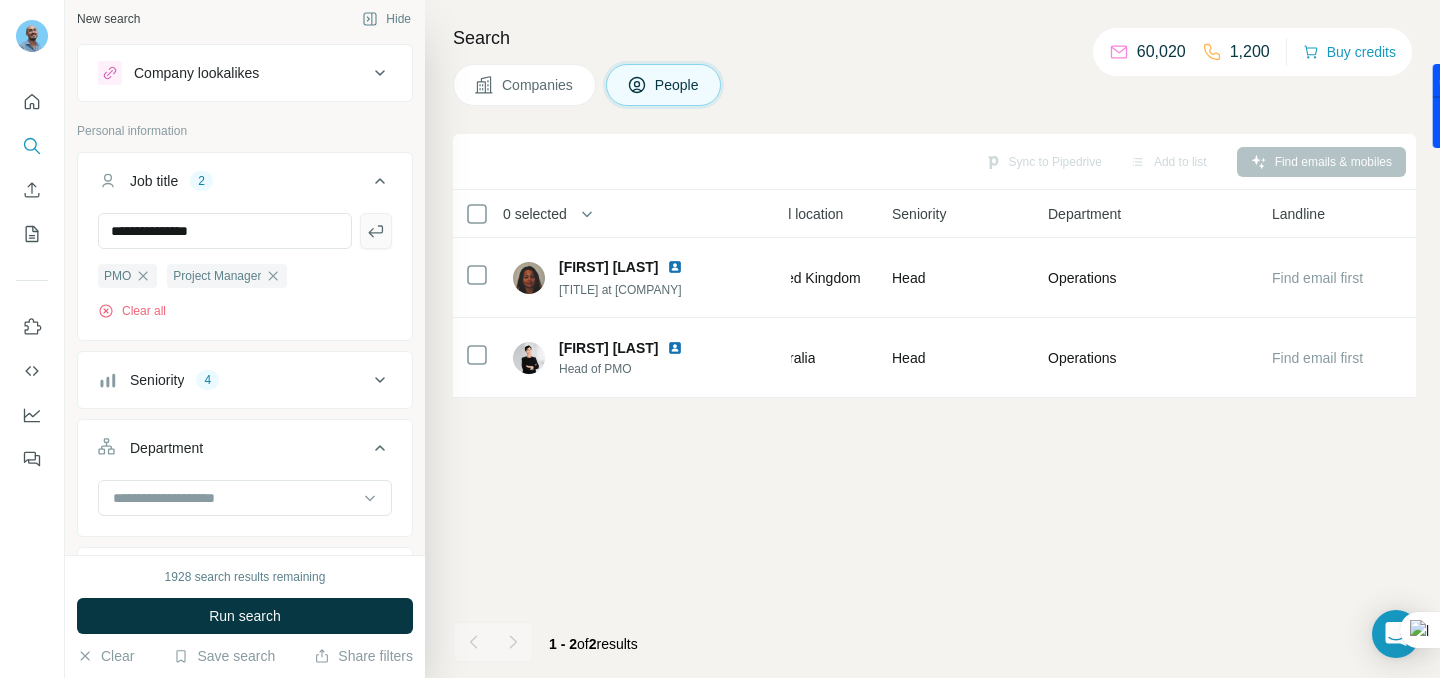 click 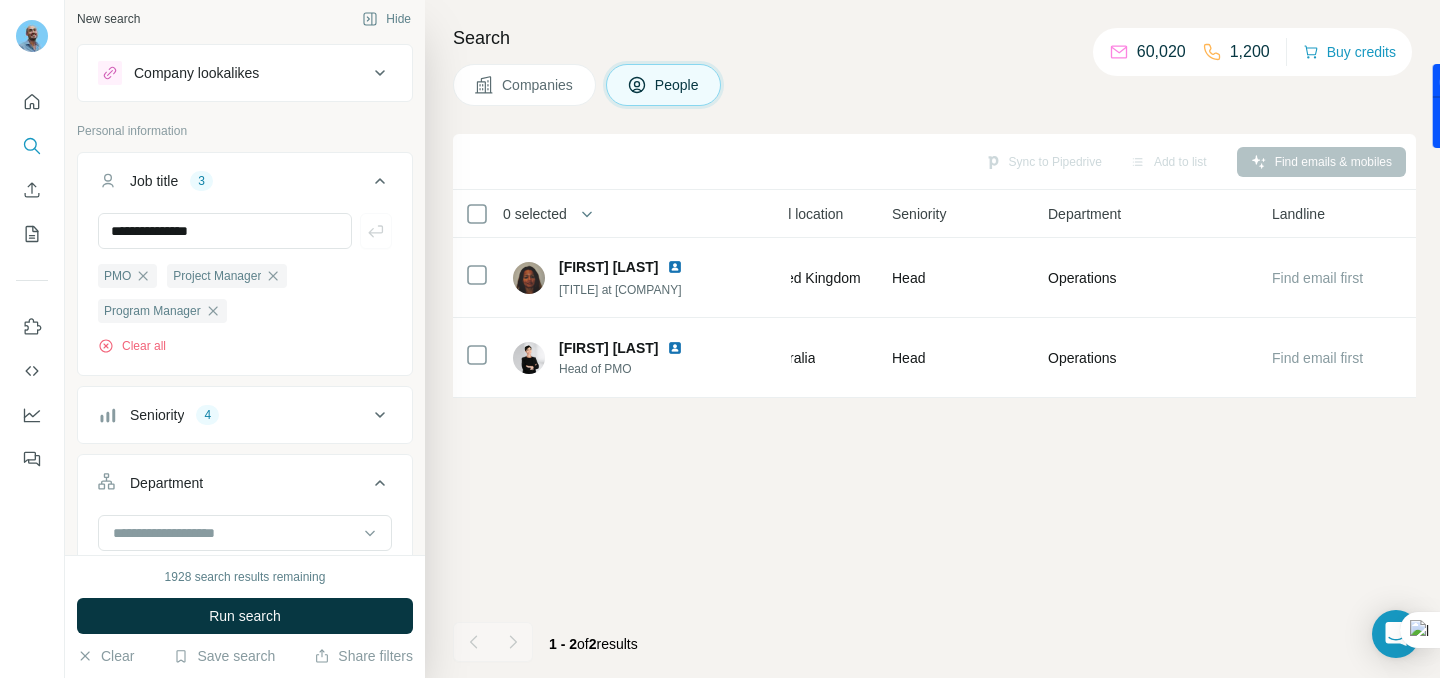 type 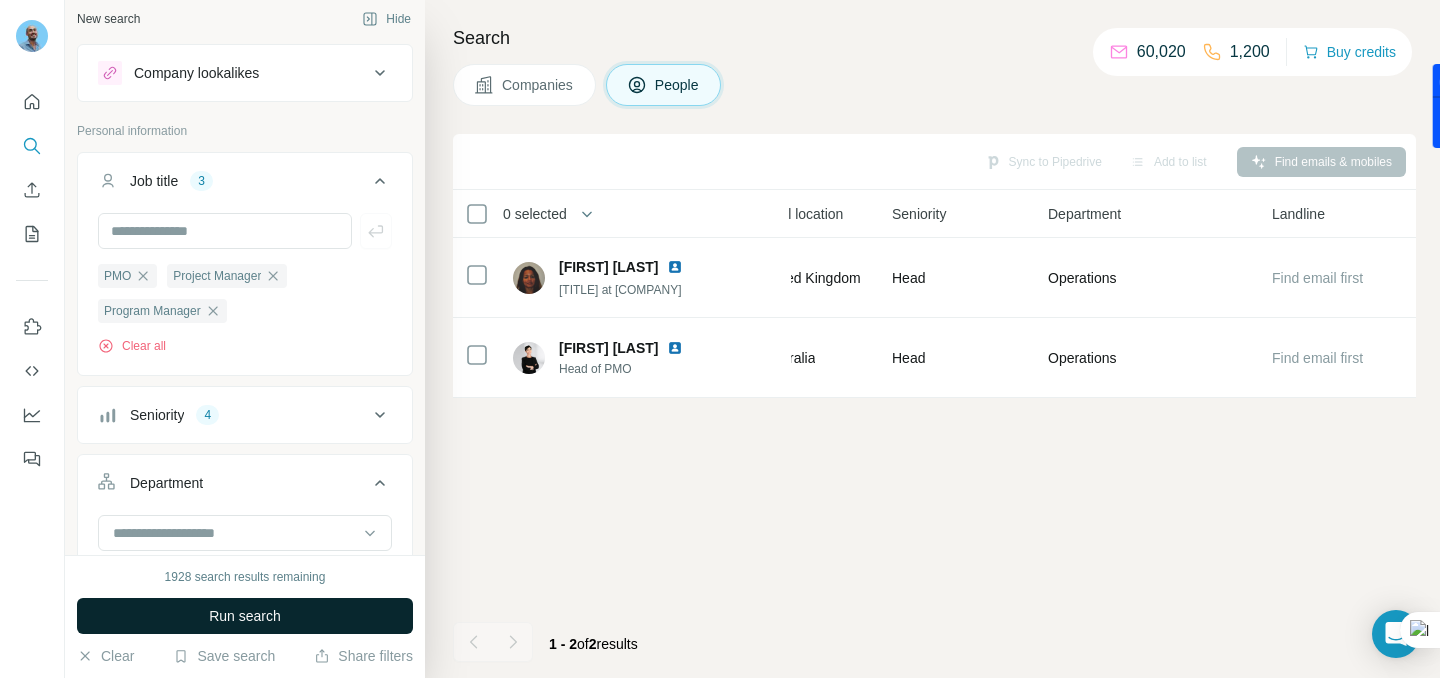 click on "Run search" at bounding box center (245, 616) 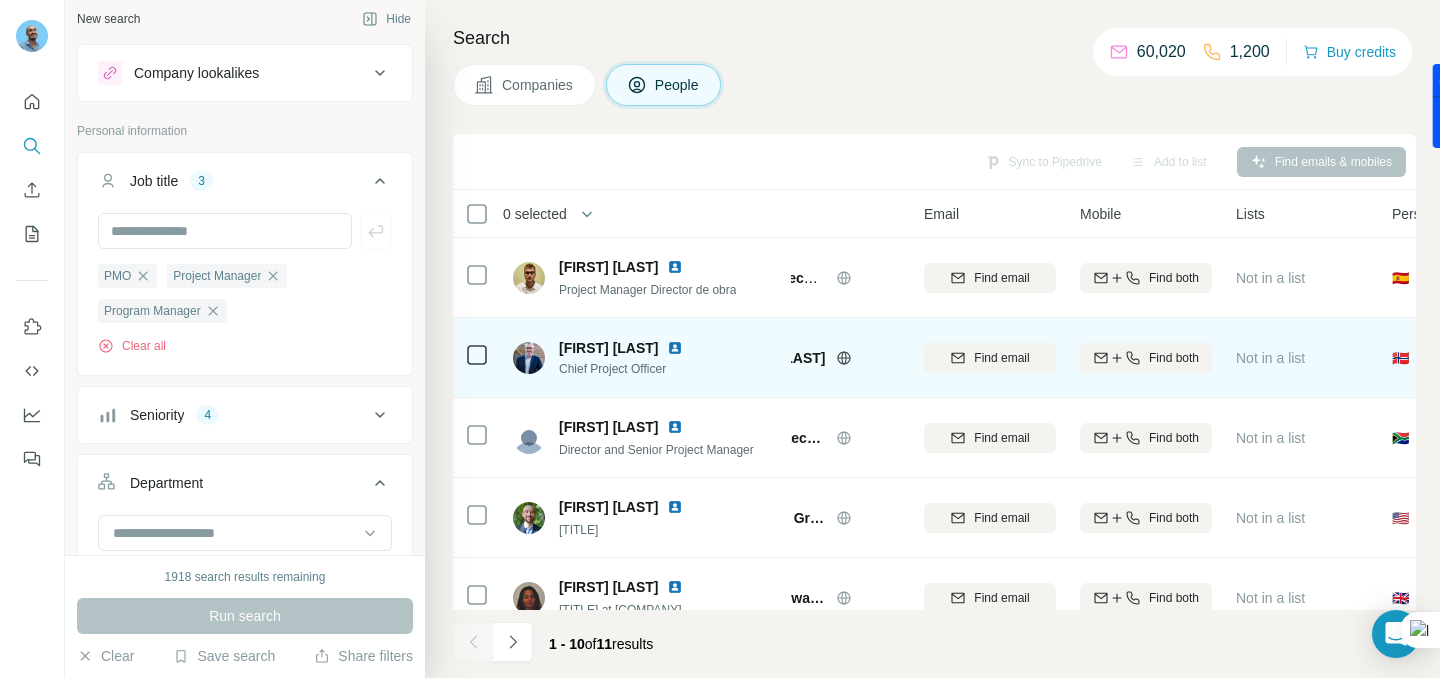 scroll, scrollTop: 0, scrollLeft: 0, axis: both 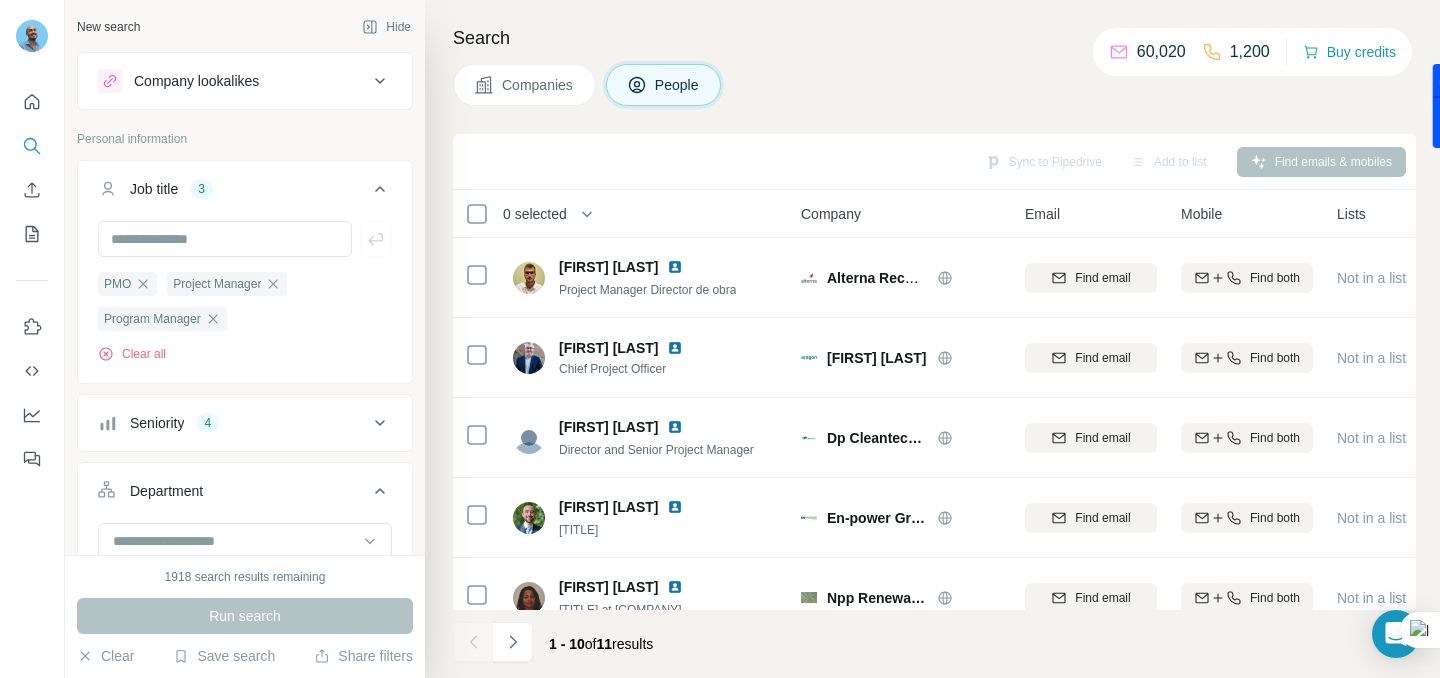click 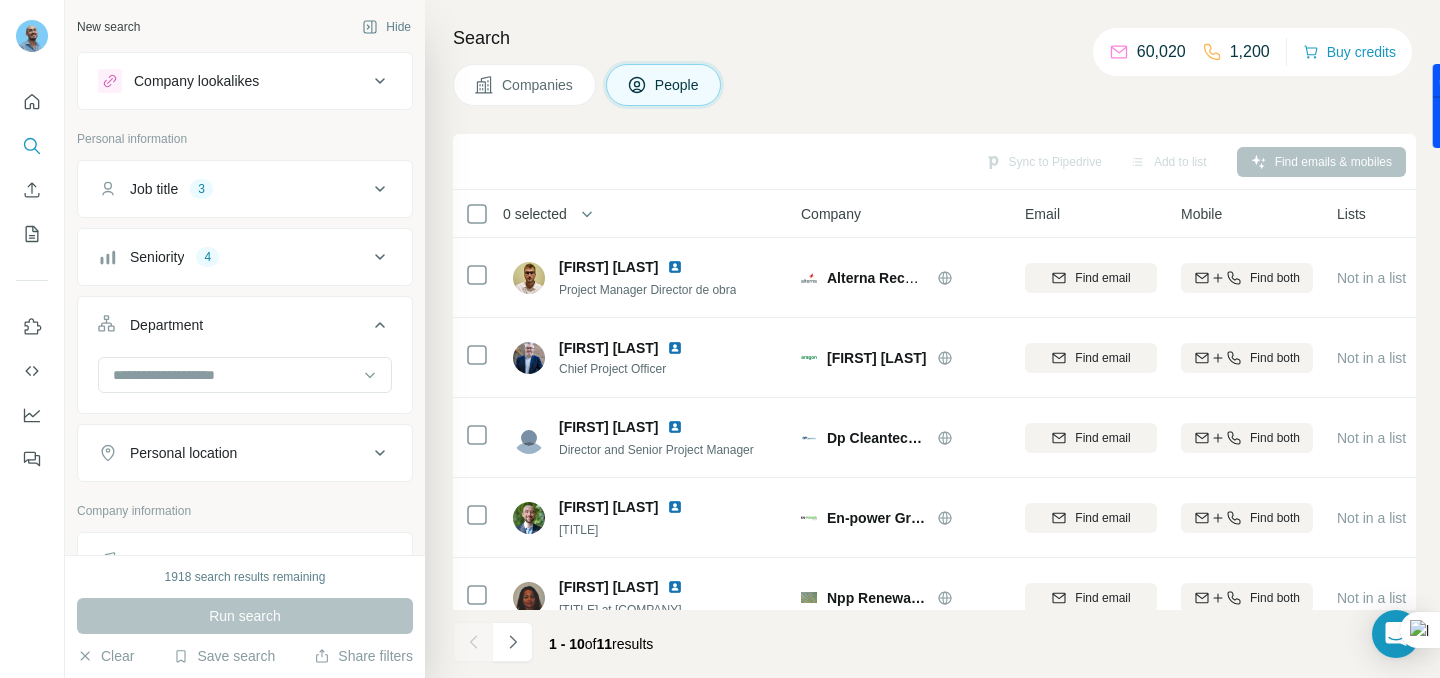 click on "Seniority 4" at bounding box center (245, 257) 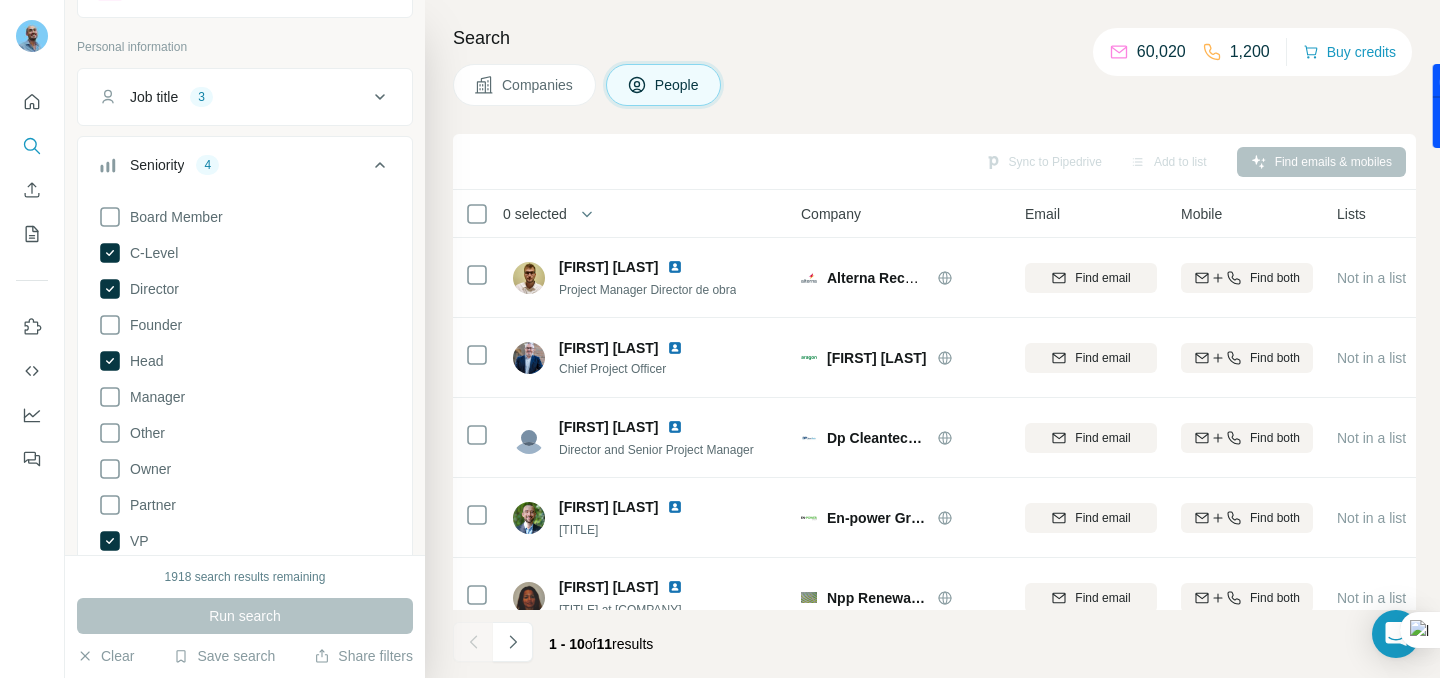 scroll, scrollTop: 127, scrollLeft: 0, axis: vertical 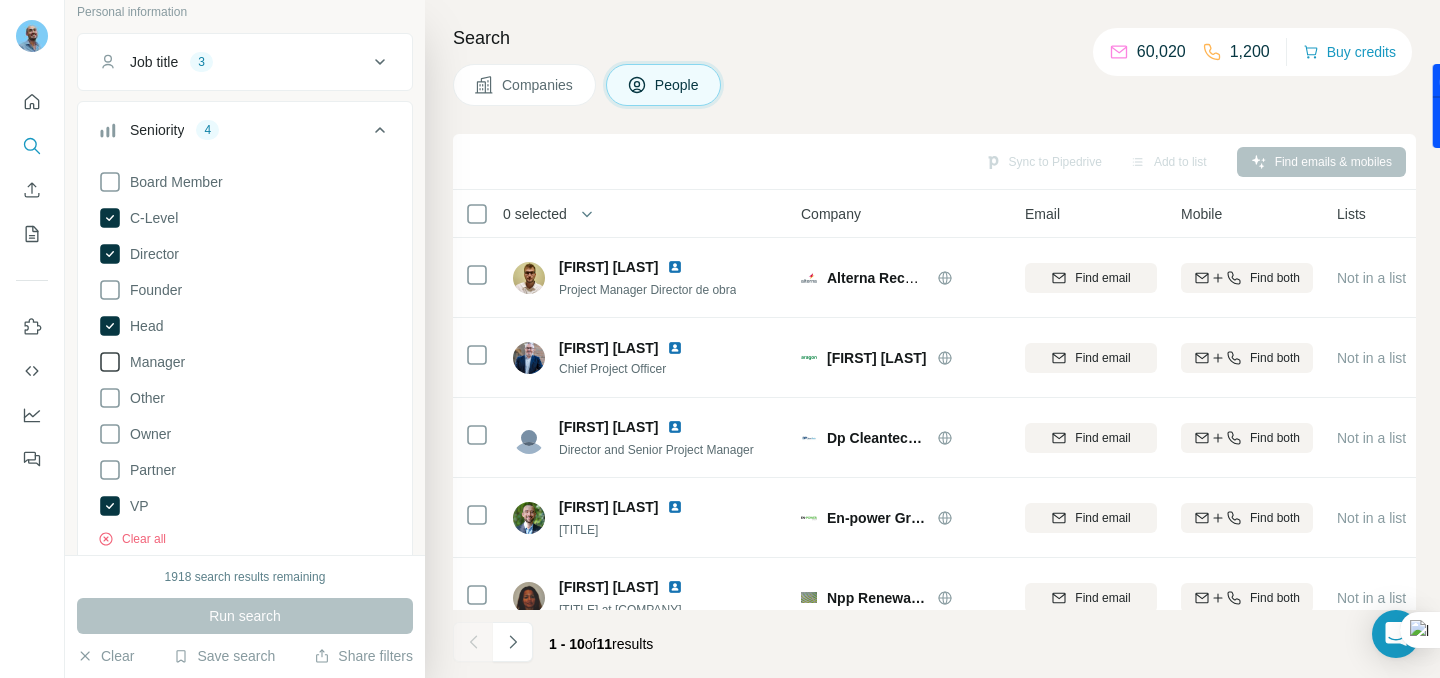 click 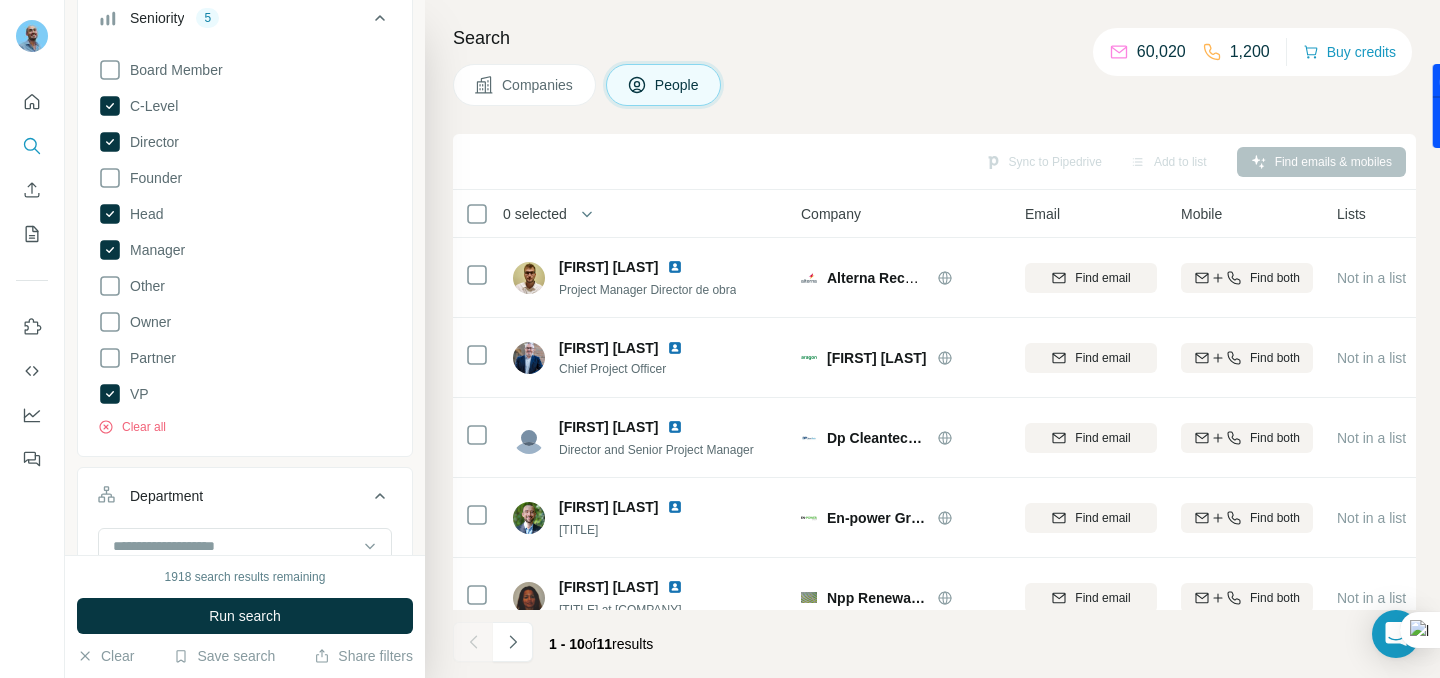scroll, scrollTop: 248, scrollLeft: 0, axis: vertical 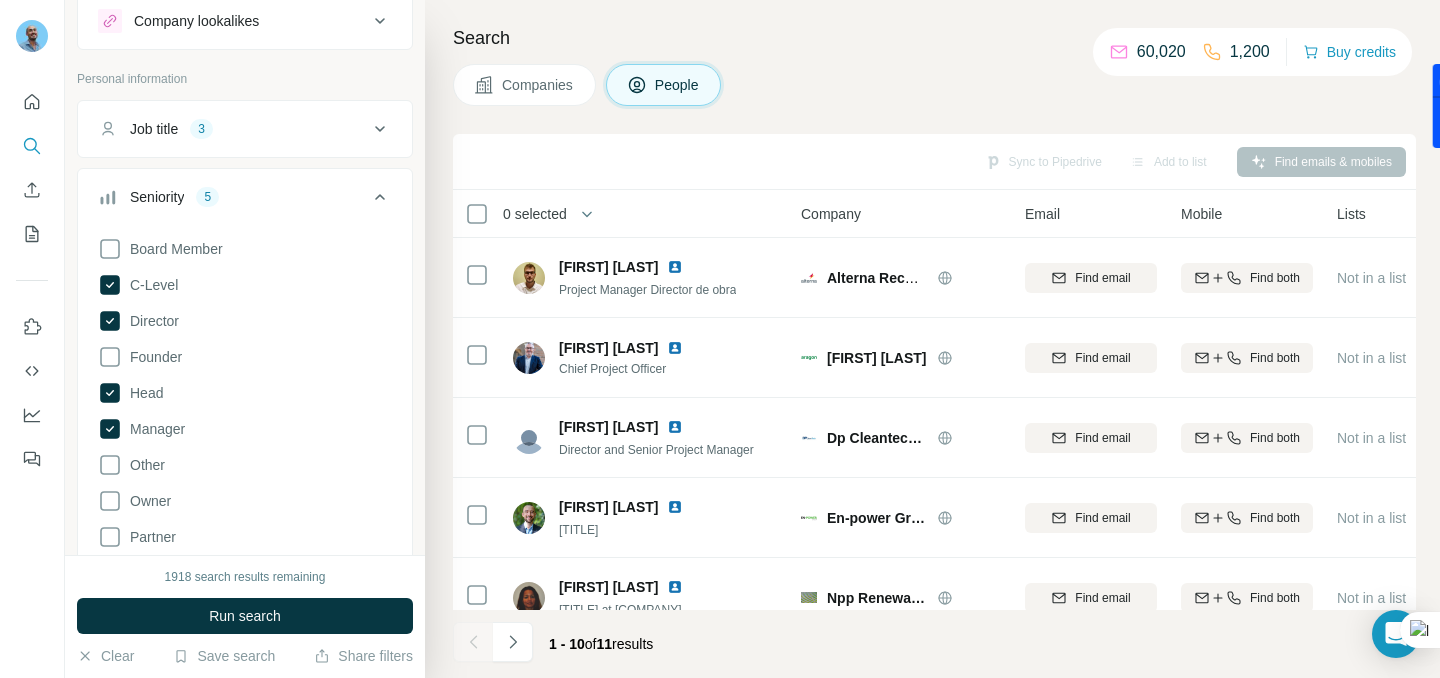 click 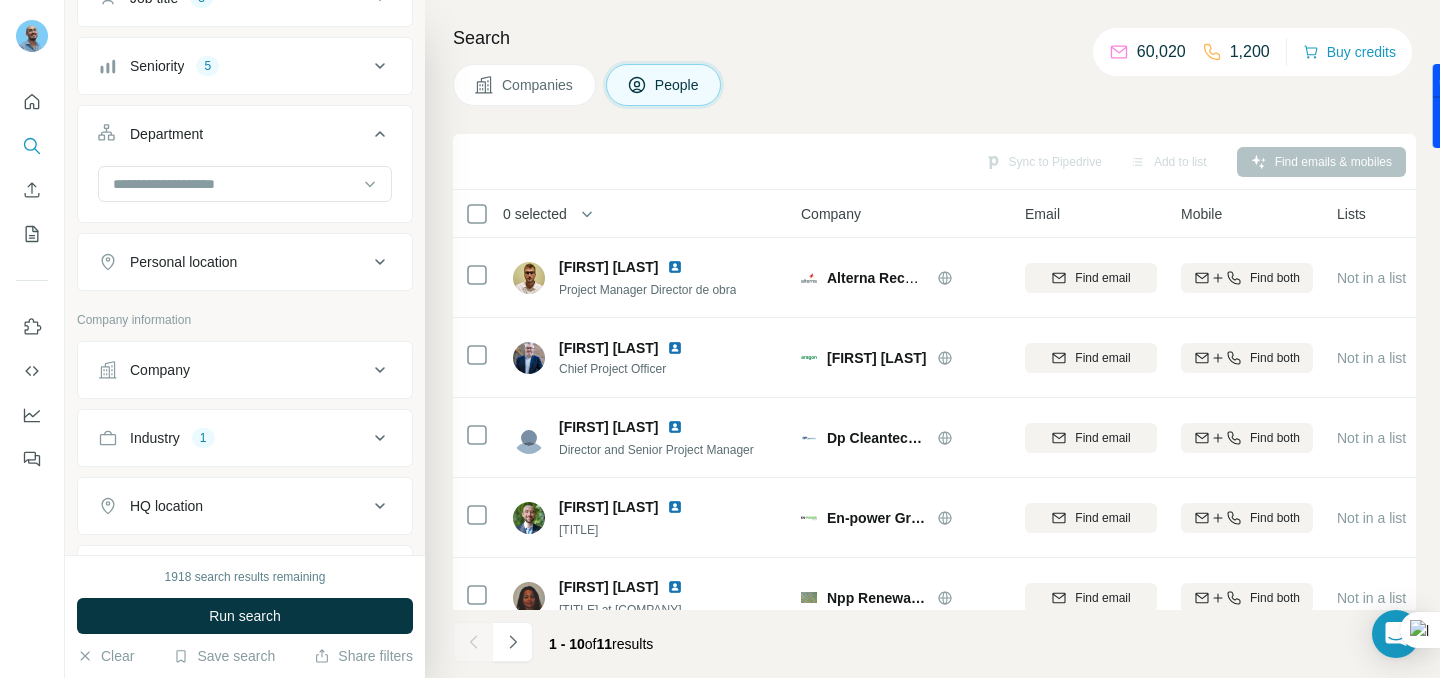 scroll, scrollTop: 204, scrollLeft: 0, axis: vertical 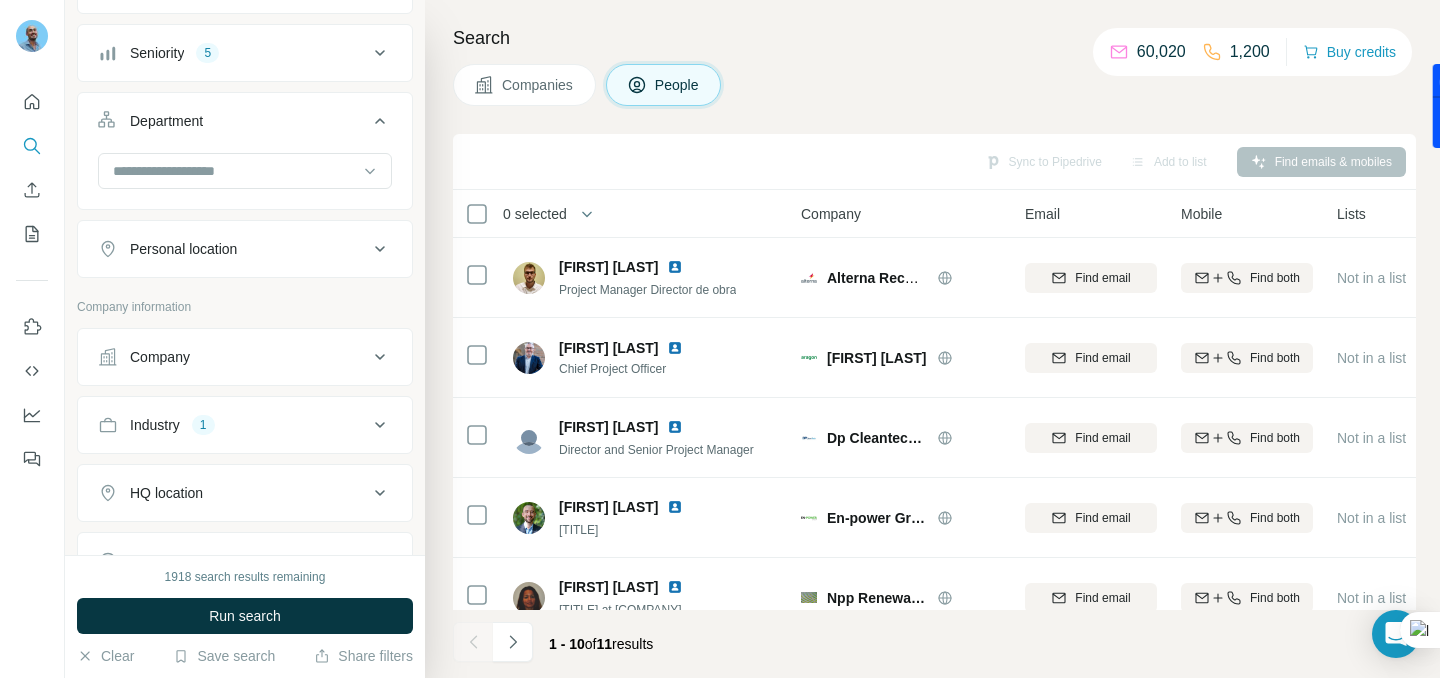 click 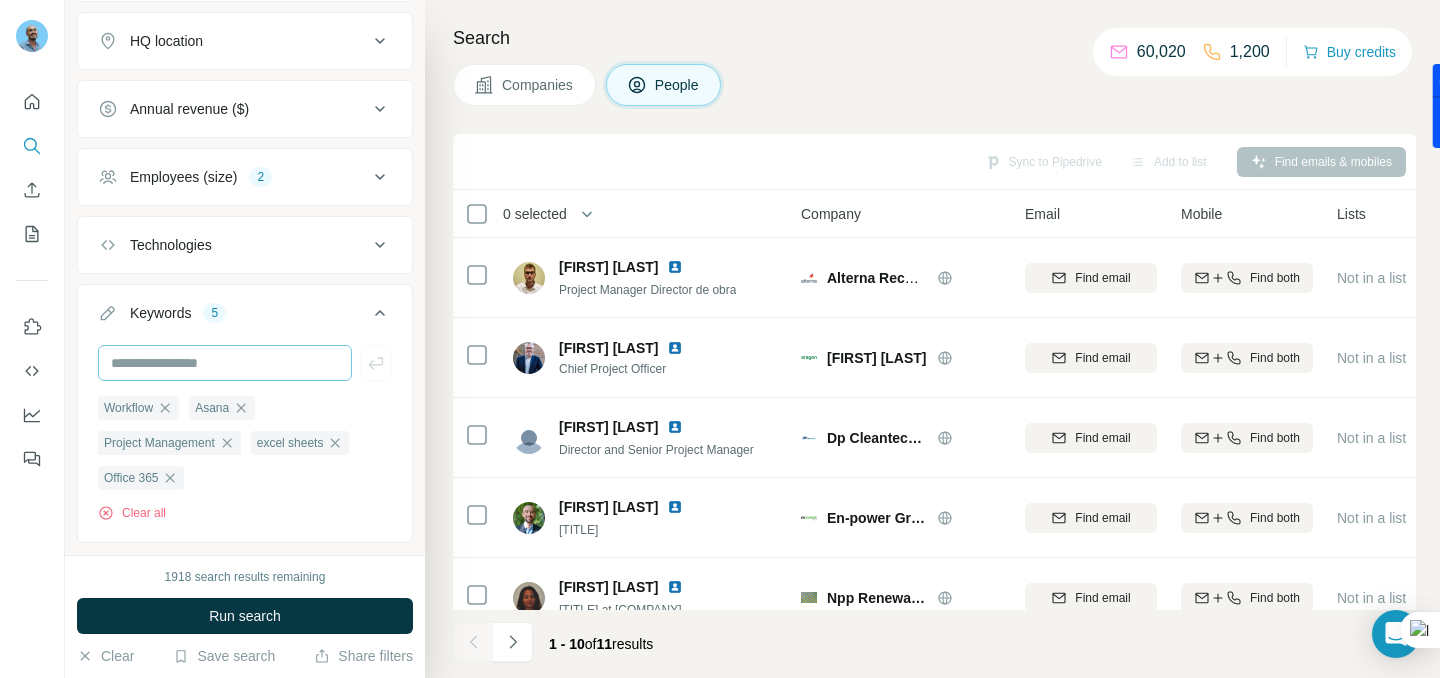 scroll, scrollTop: 635, scrollLeft: 0, axis: vertical 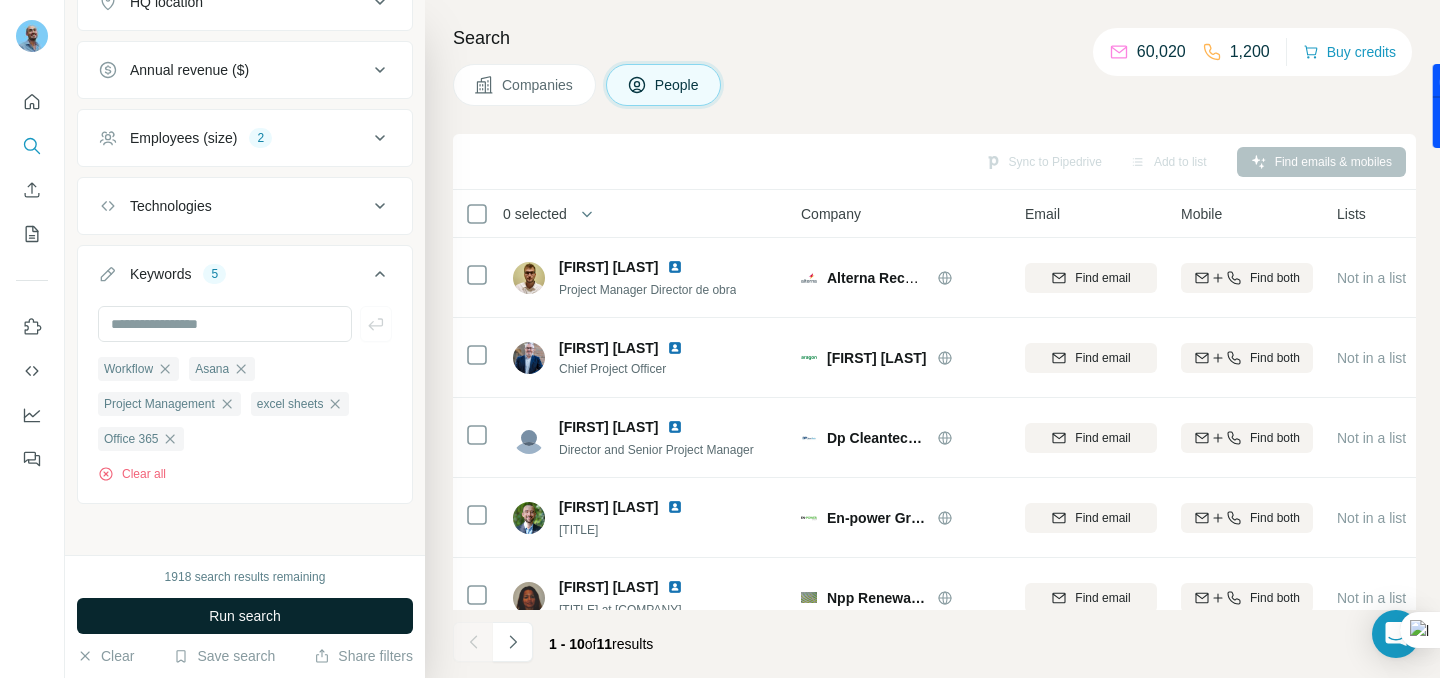 click on "Run search" at bounding box center [245, 616] 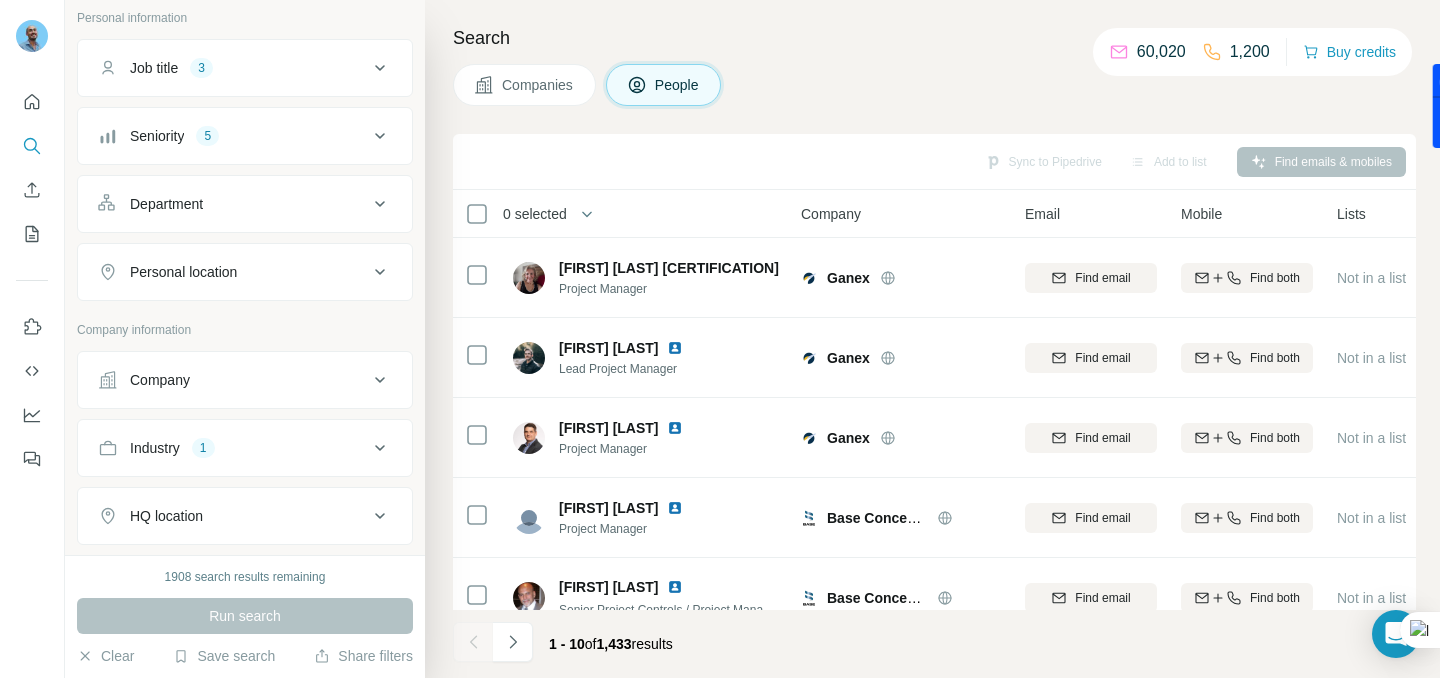 scroll, scrollTop: 0, scrollLeft: 0, axis: both 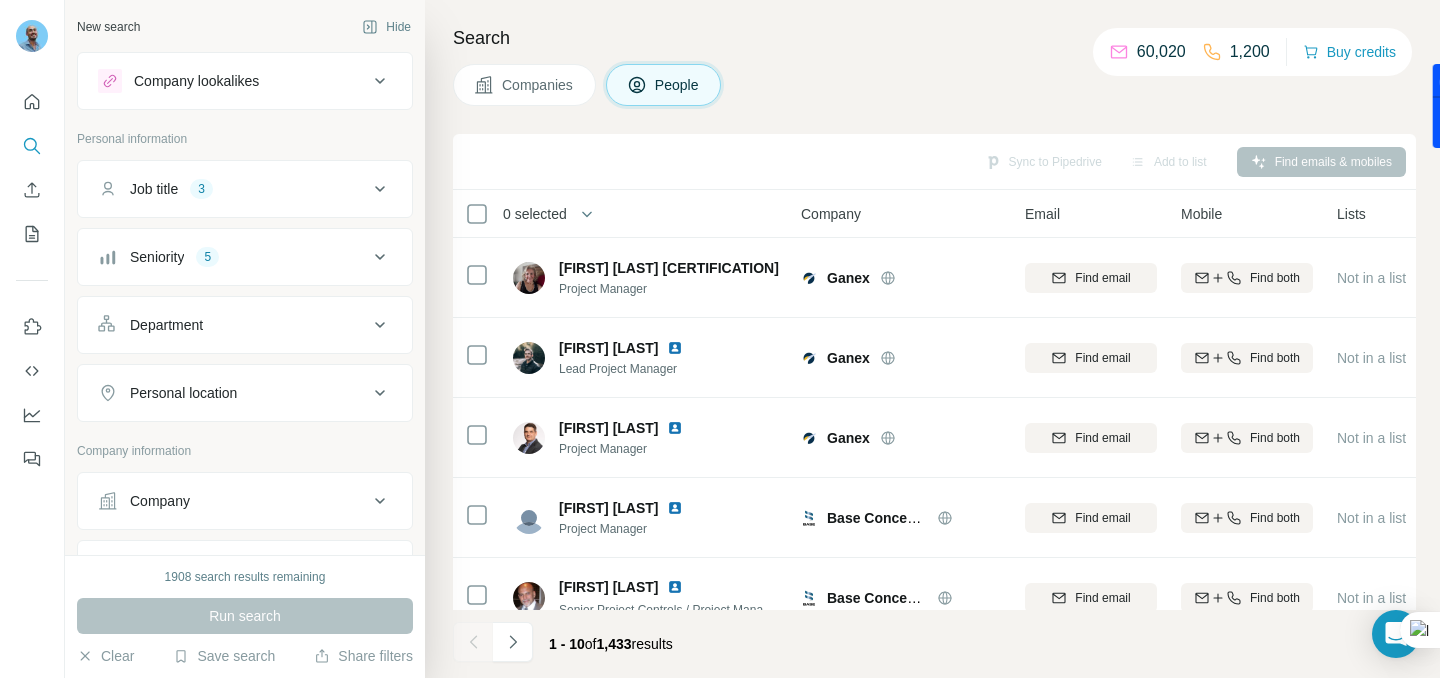 click 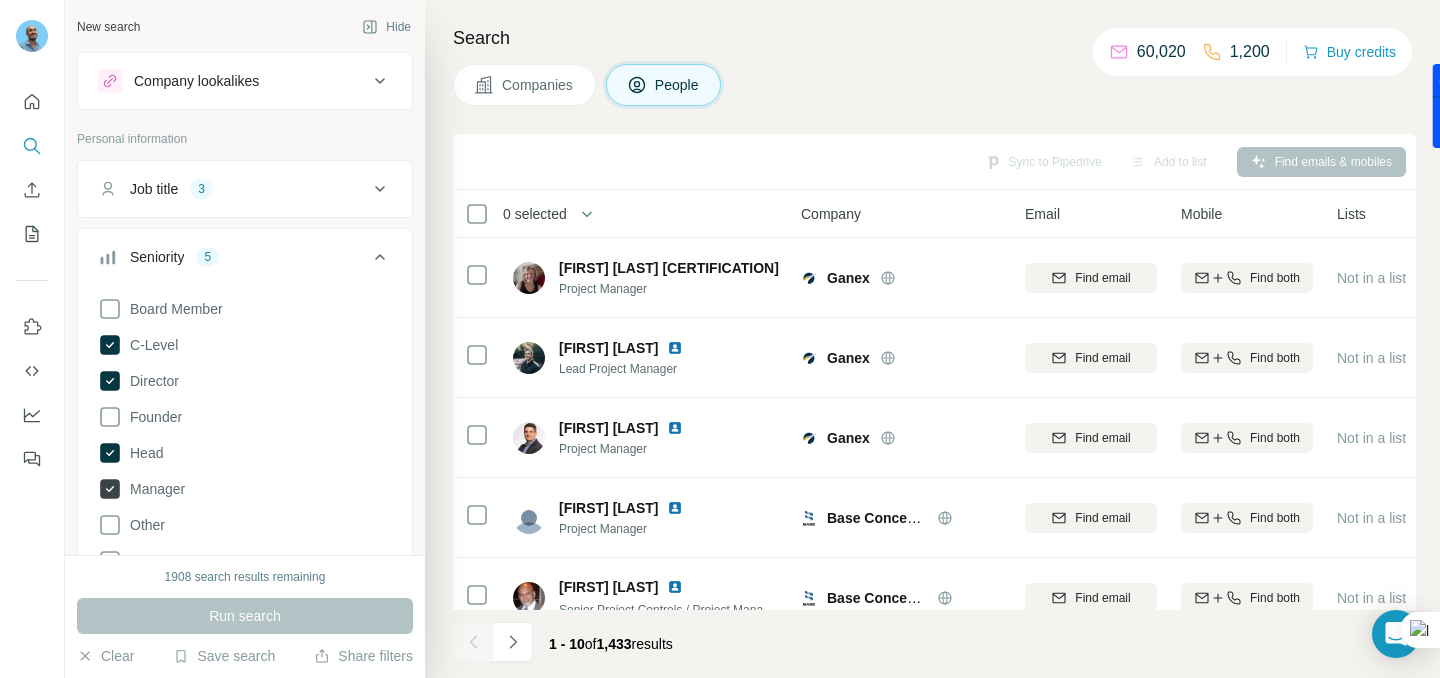 click 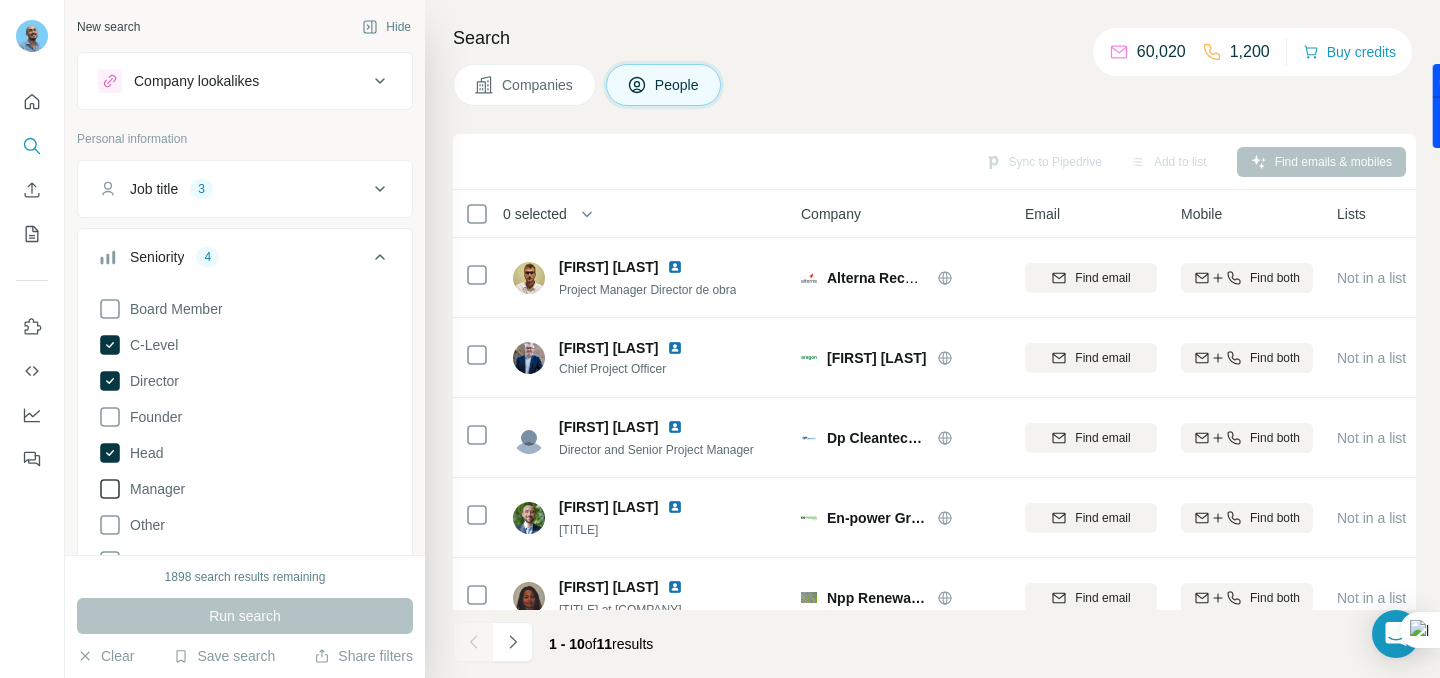 click 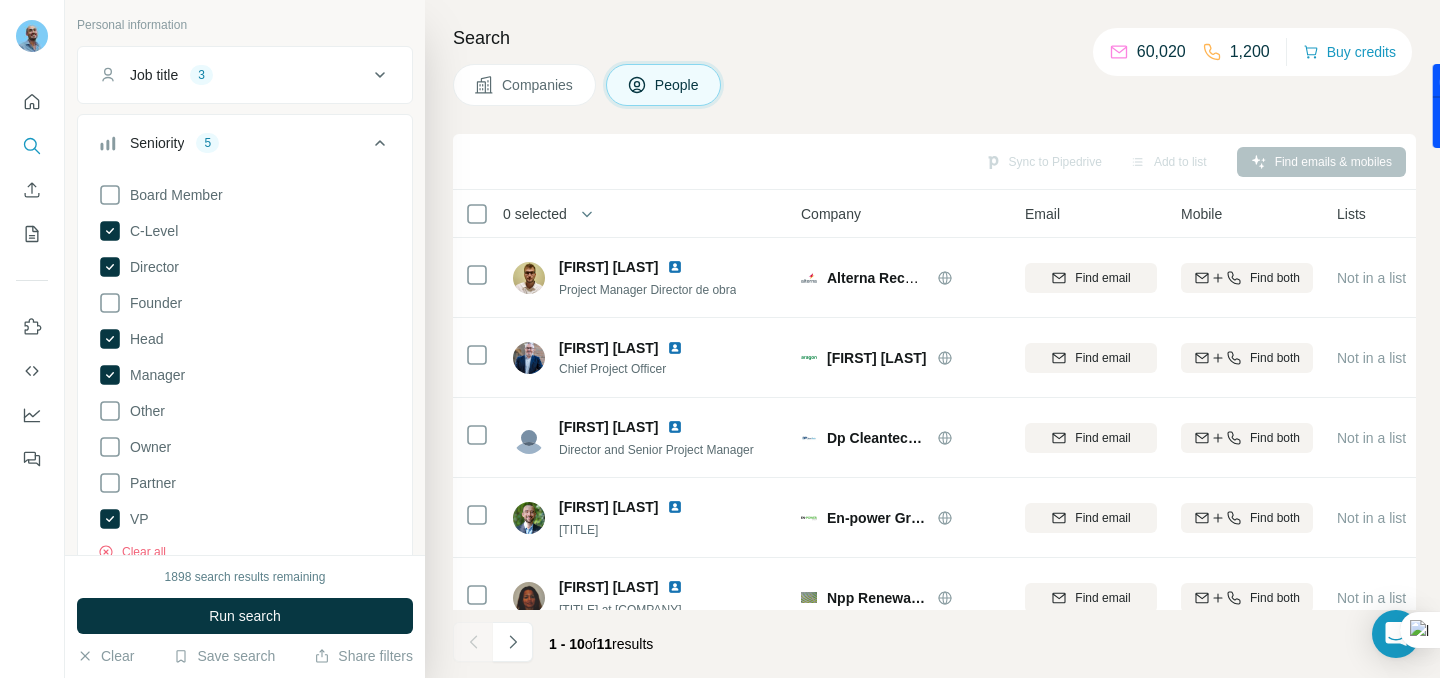 scroll, scrollTop: 135, scrollLeft: 0, axis: vertical 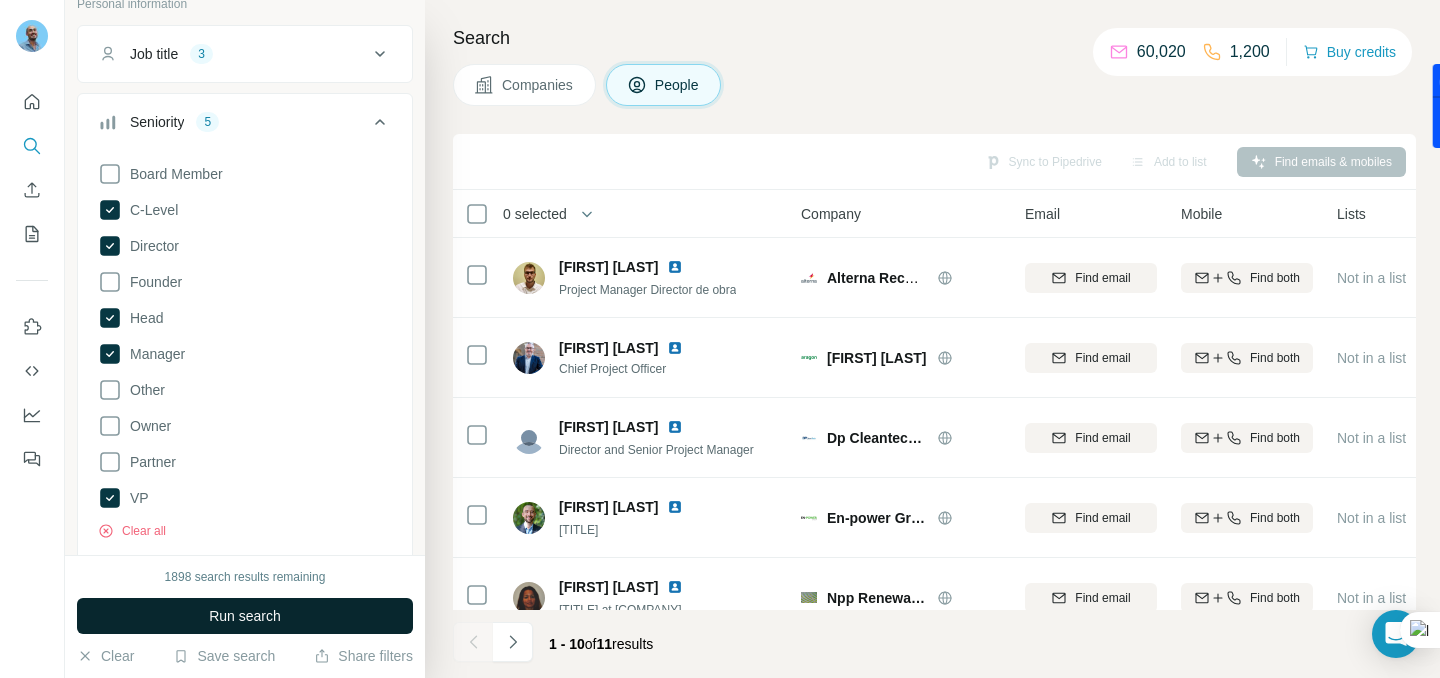 click on "Run search" at bounding box center (245, 616) 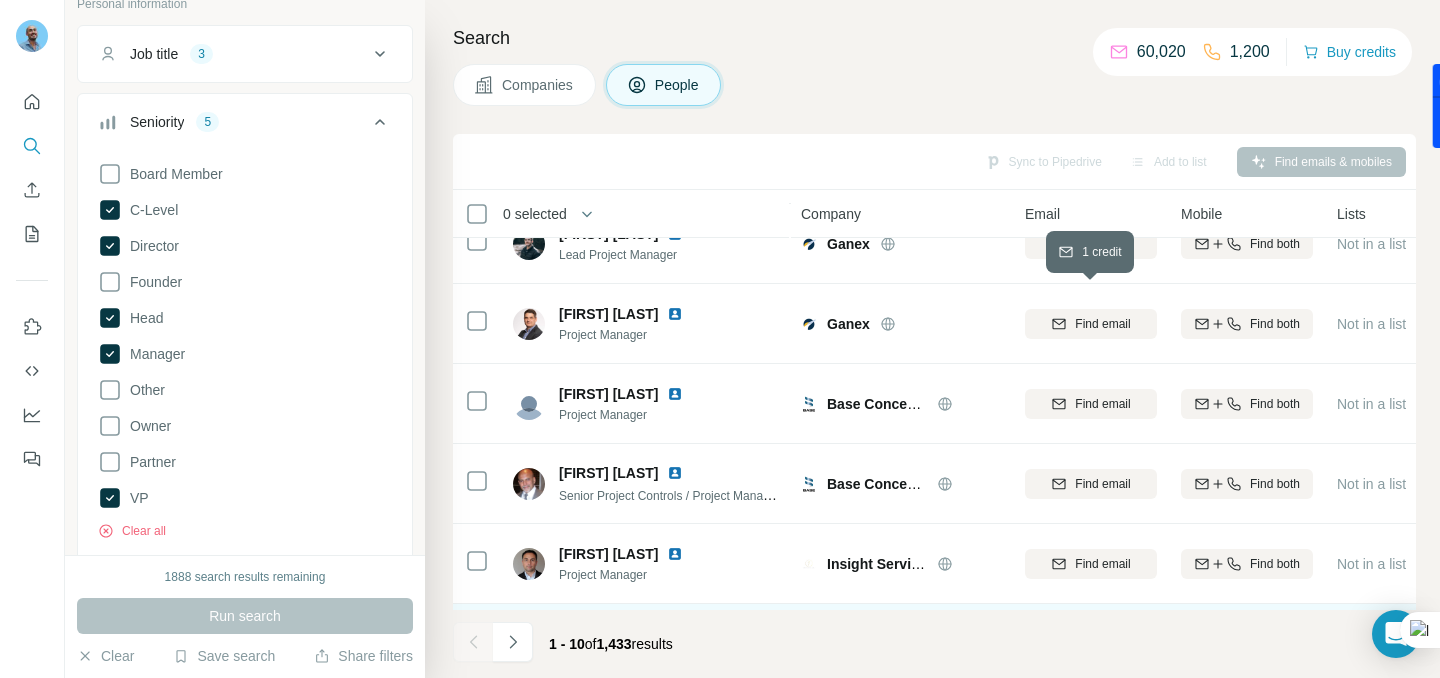scroll, scrollTop: 0, scrollLeft: 0, axis: both 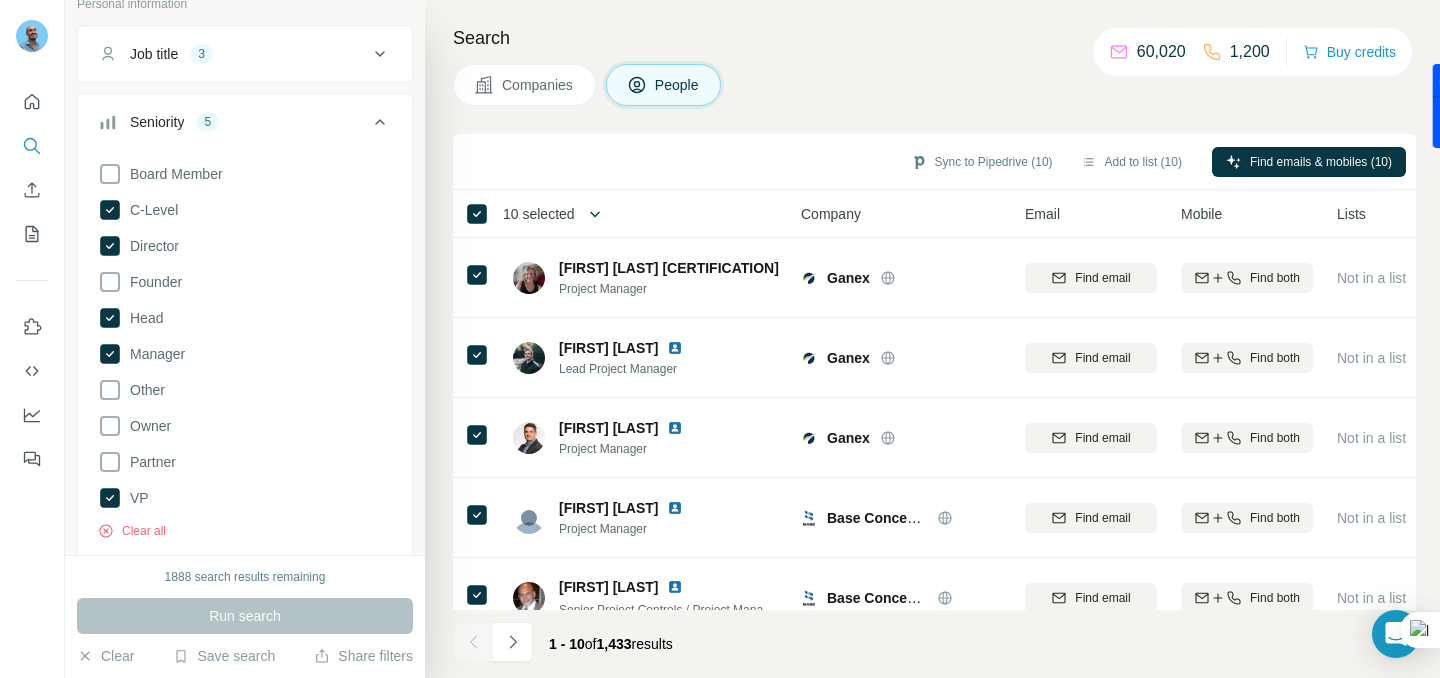 click 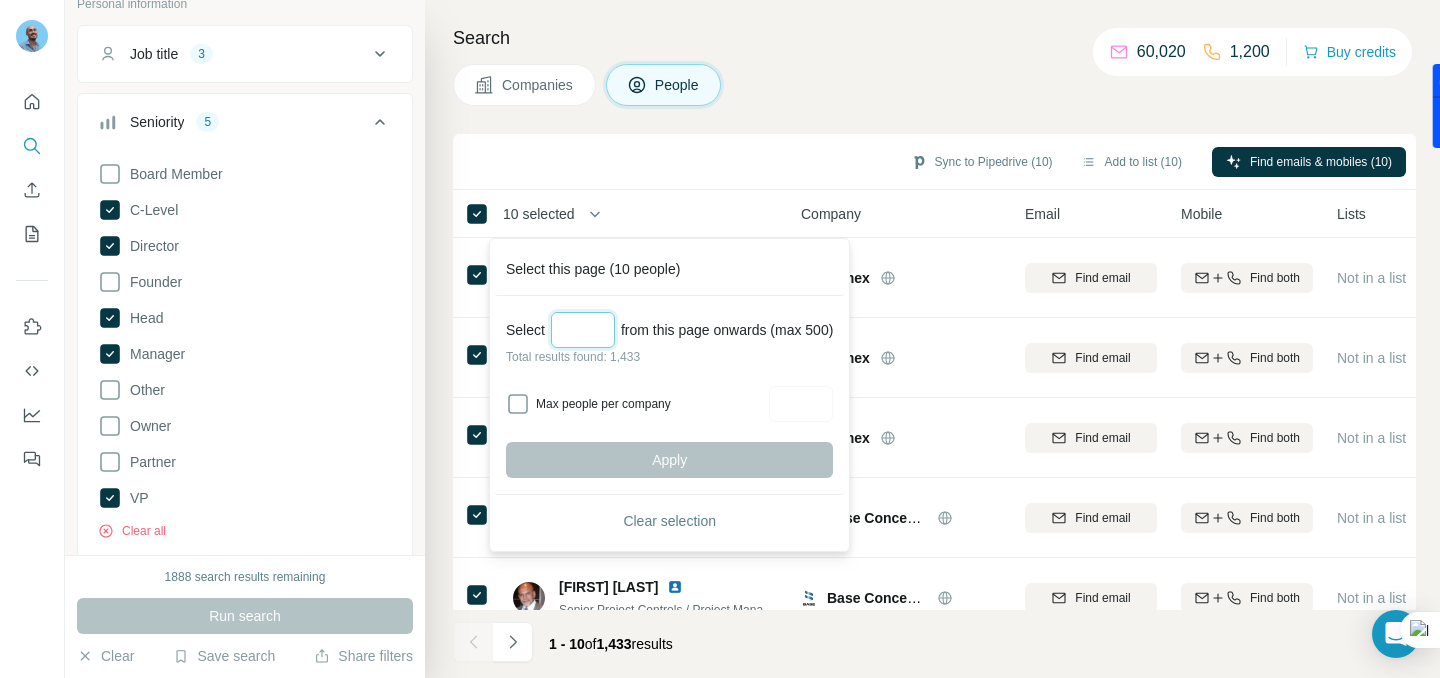 click at bounding box center [583, 330] 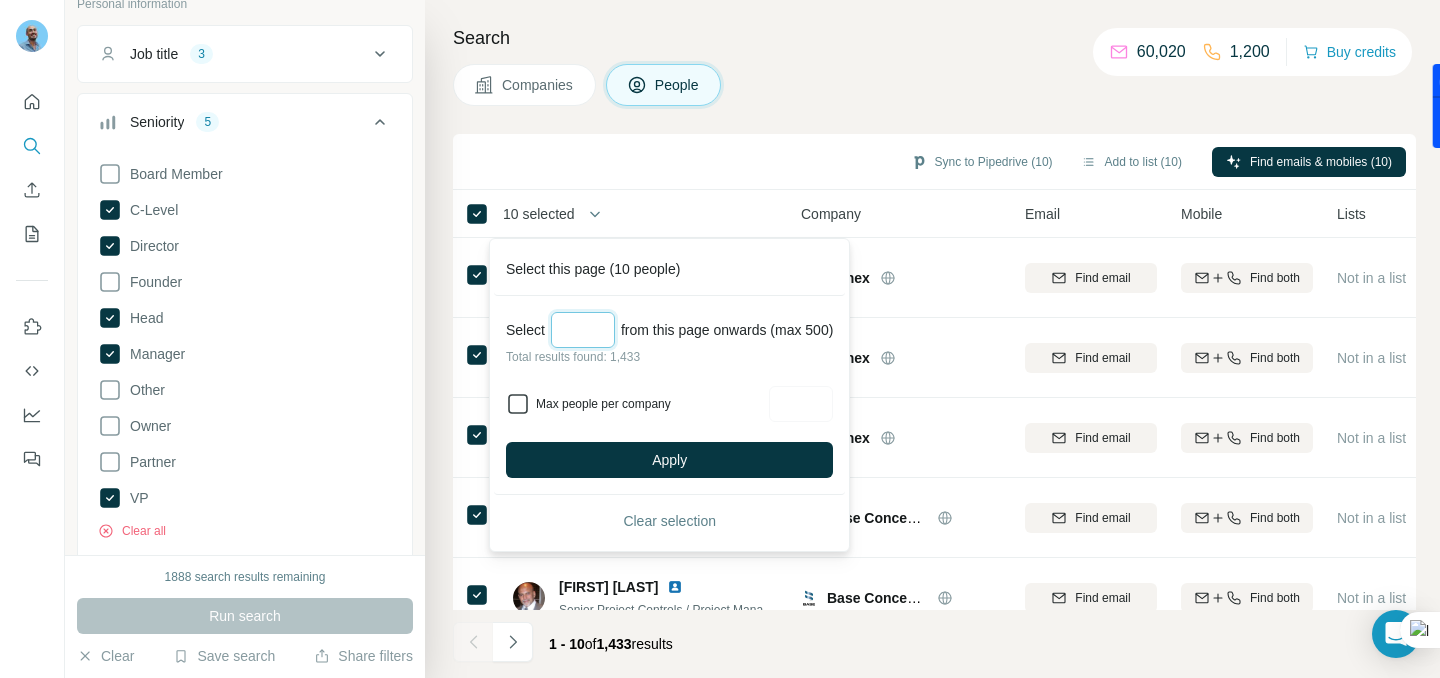 type on "***" 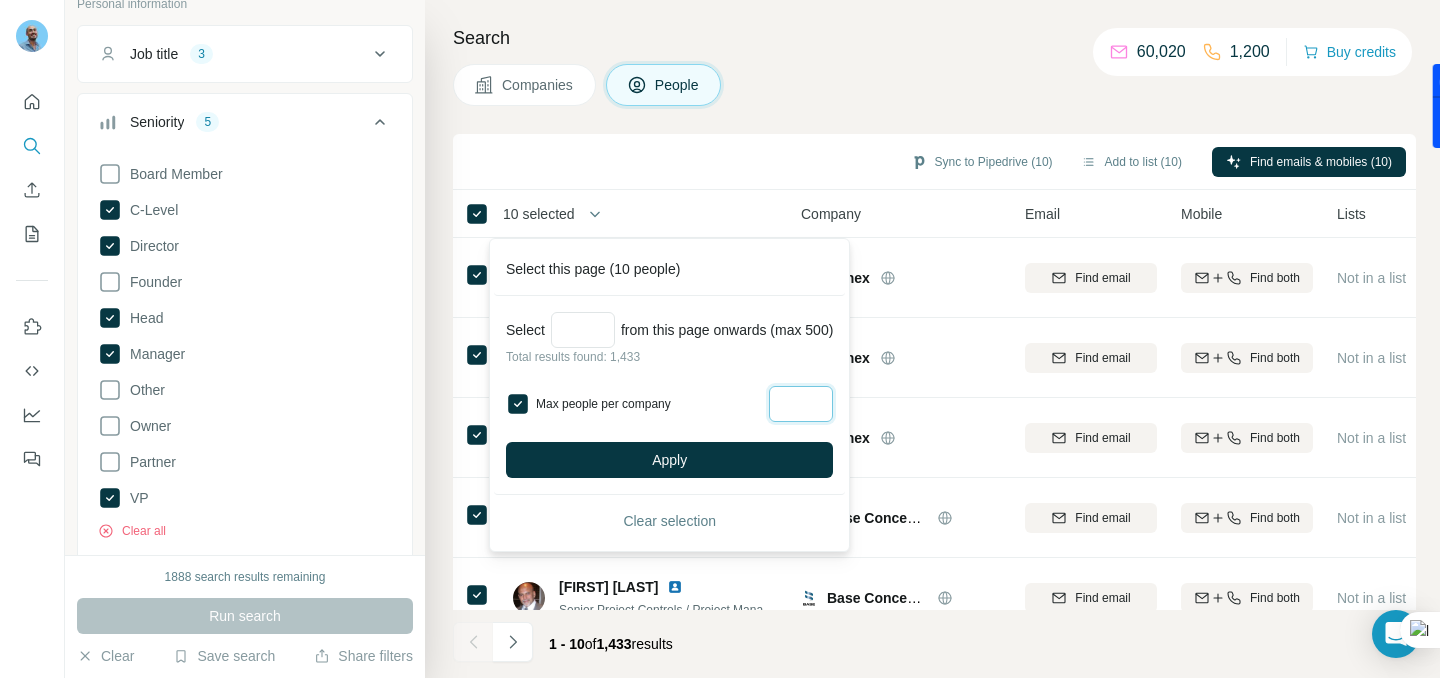 click at bounding box center (801, 404) 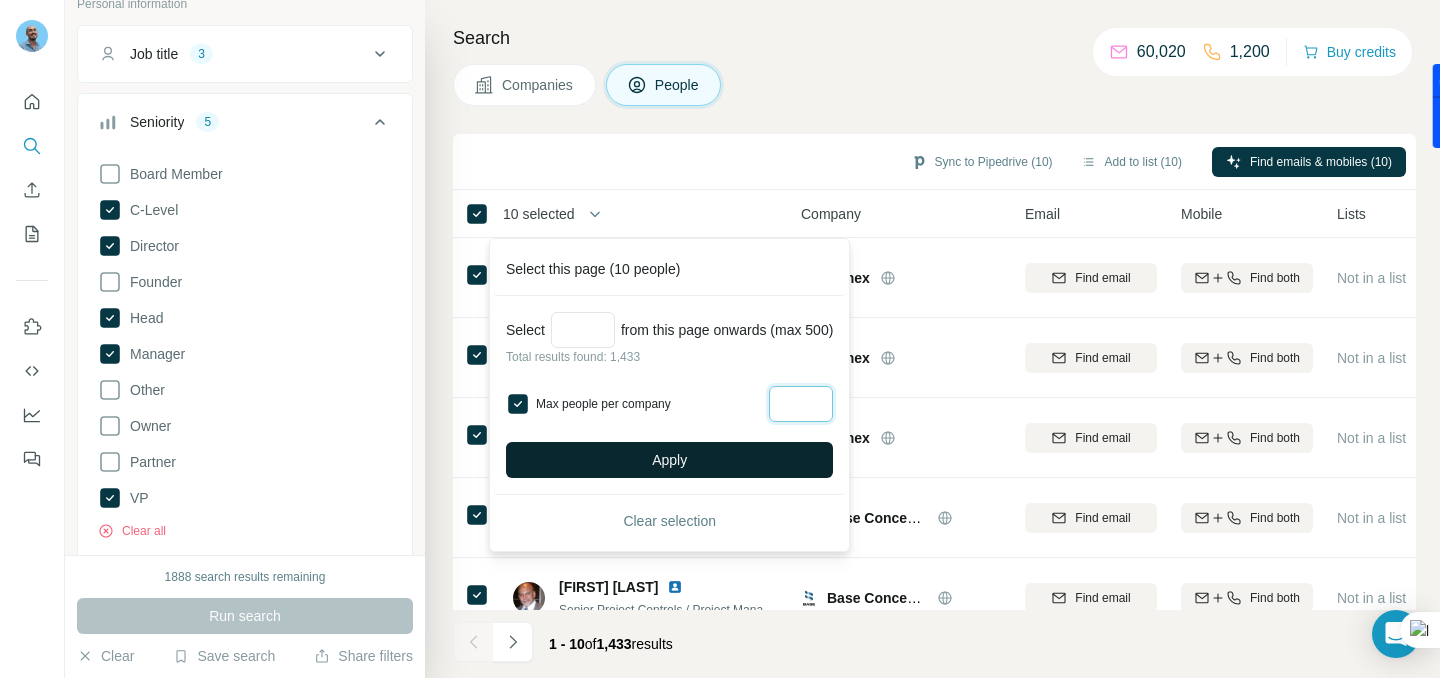 type on "*" 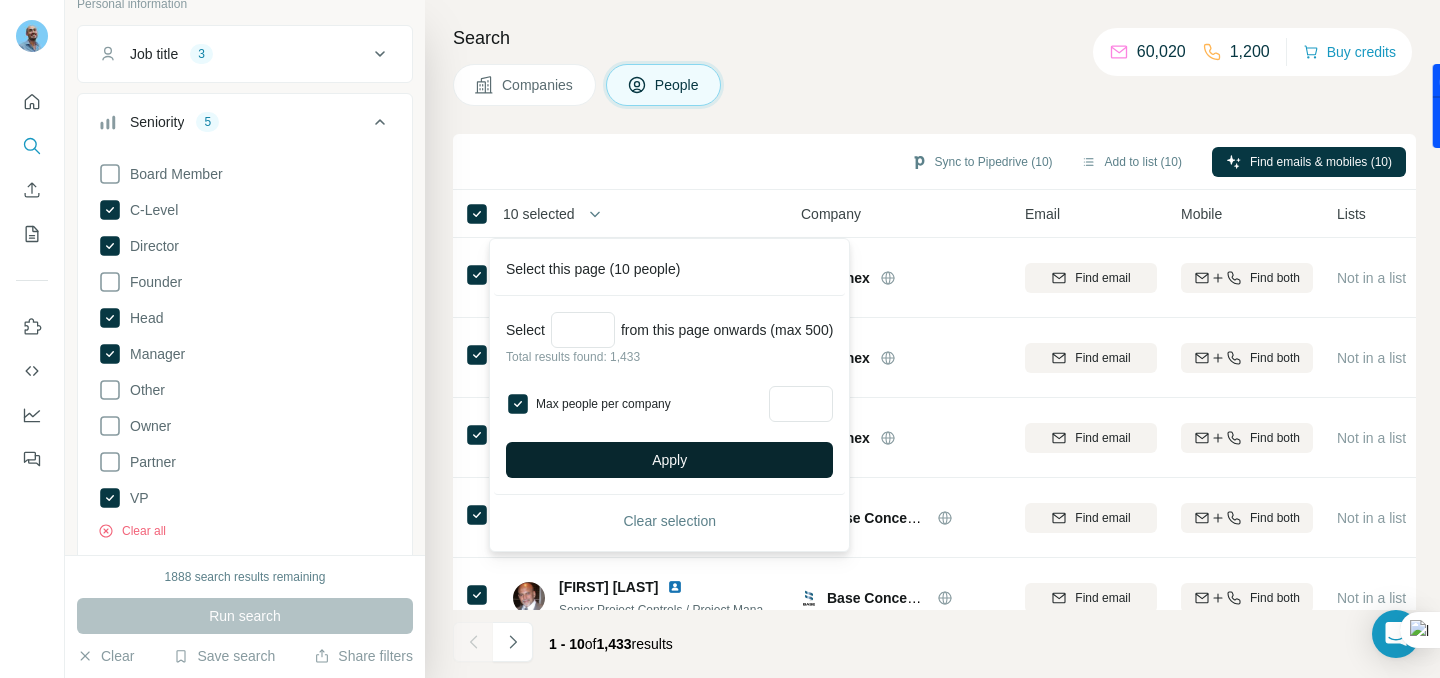 click on "Apply" at bounding box center [669, 460] 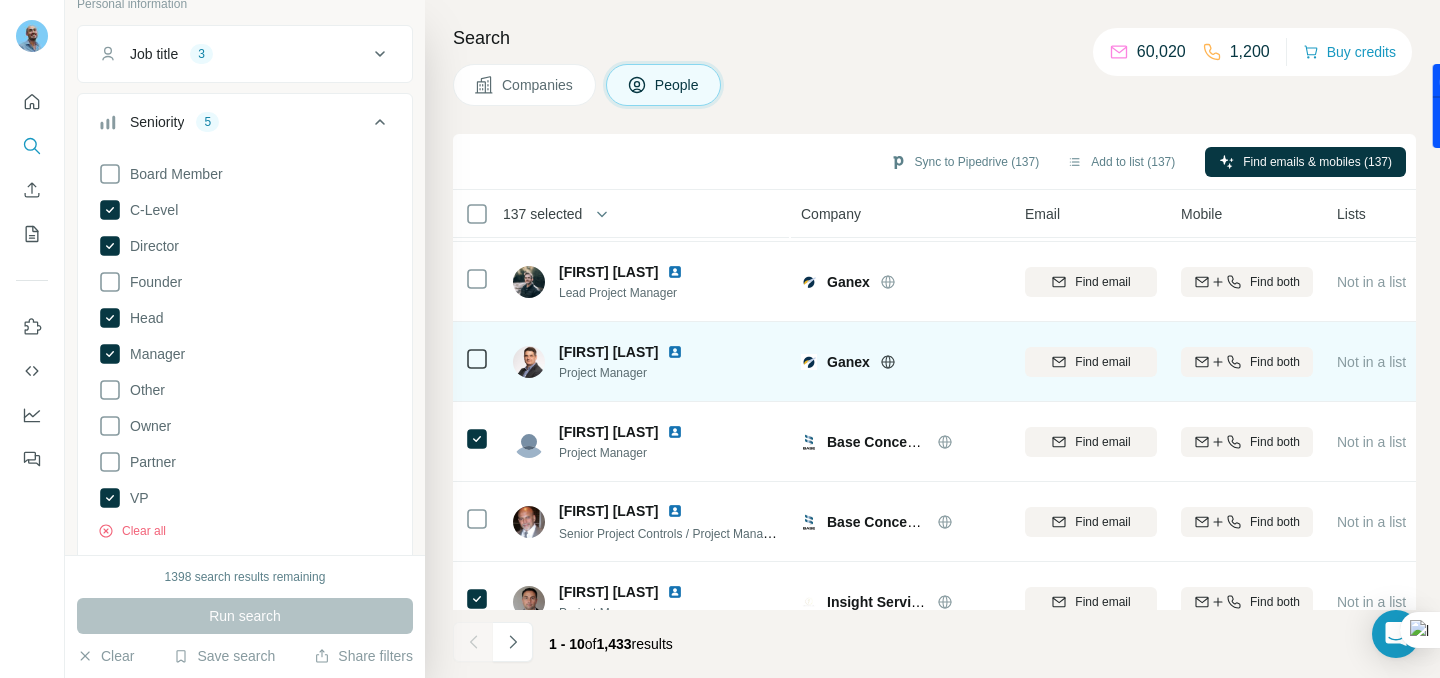 scroll, scrollTop: 0, scrollLeft: 0, axis: both 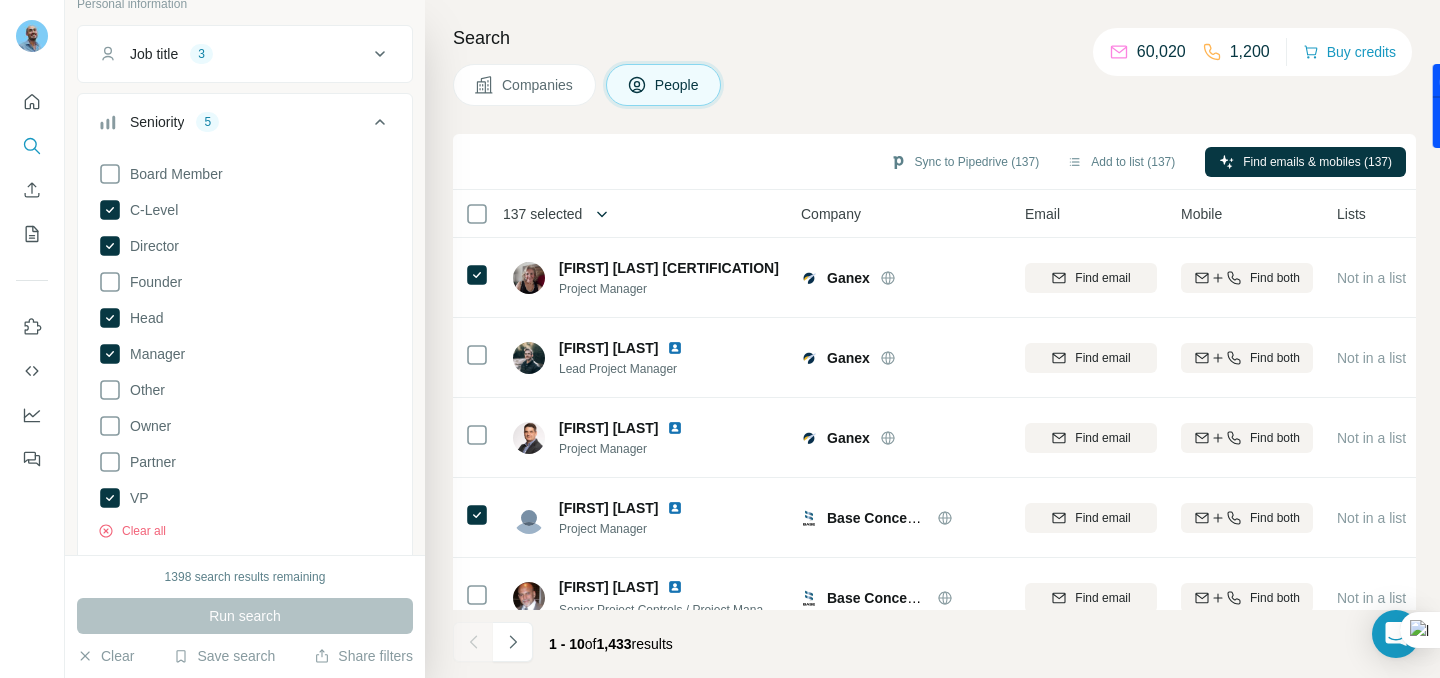 click 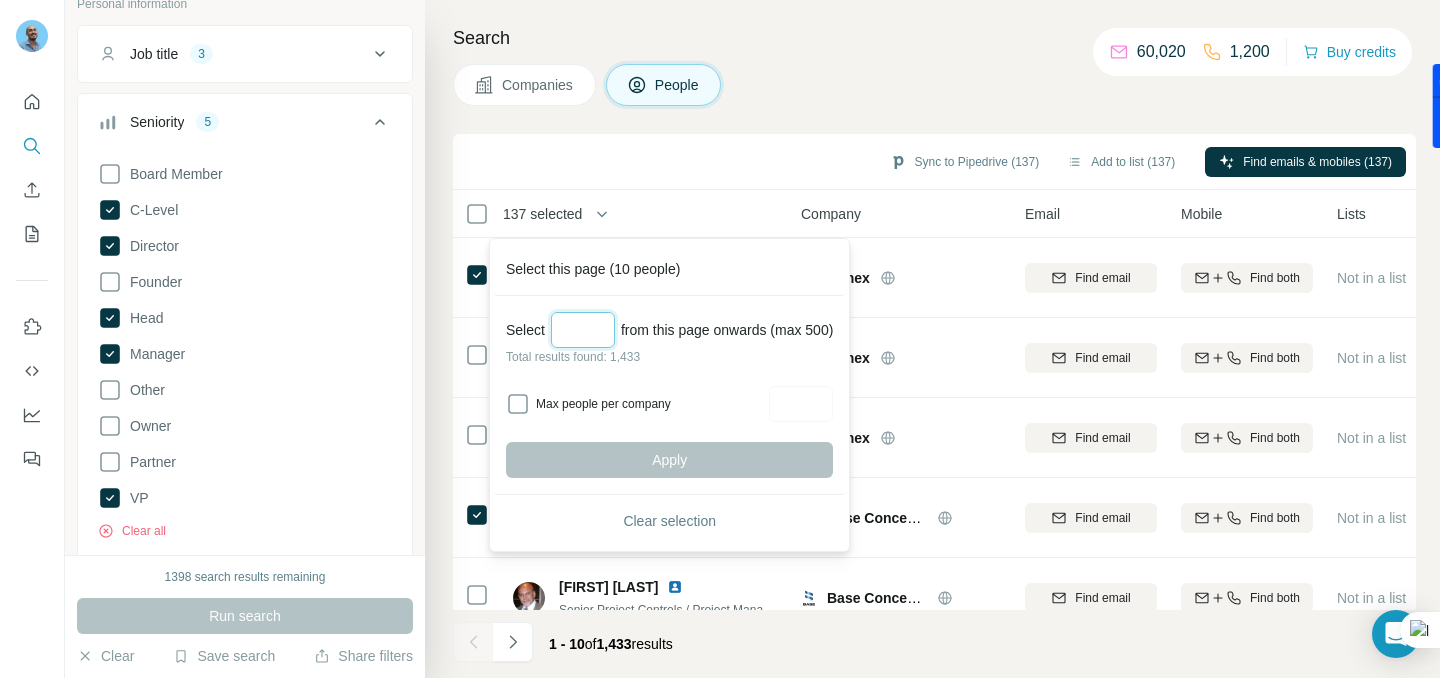 click at bounding box center [583, 330] 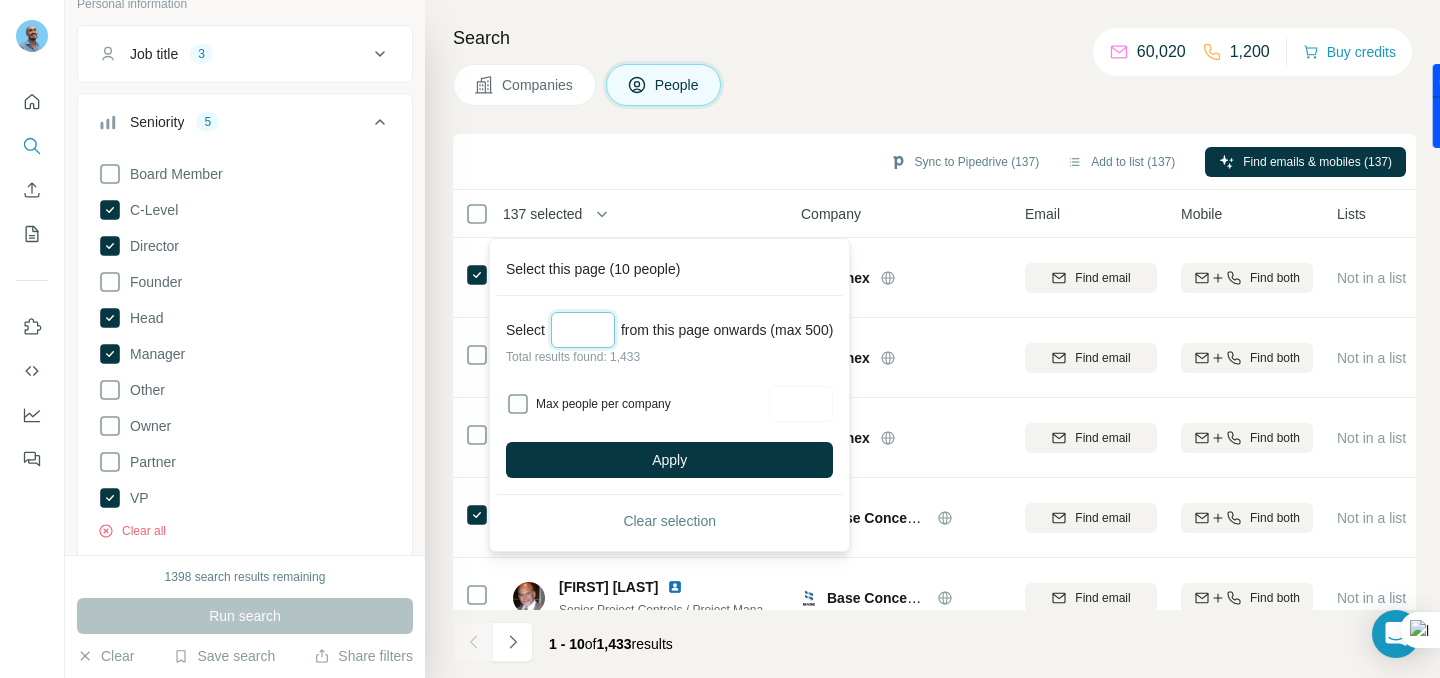 type on "*" 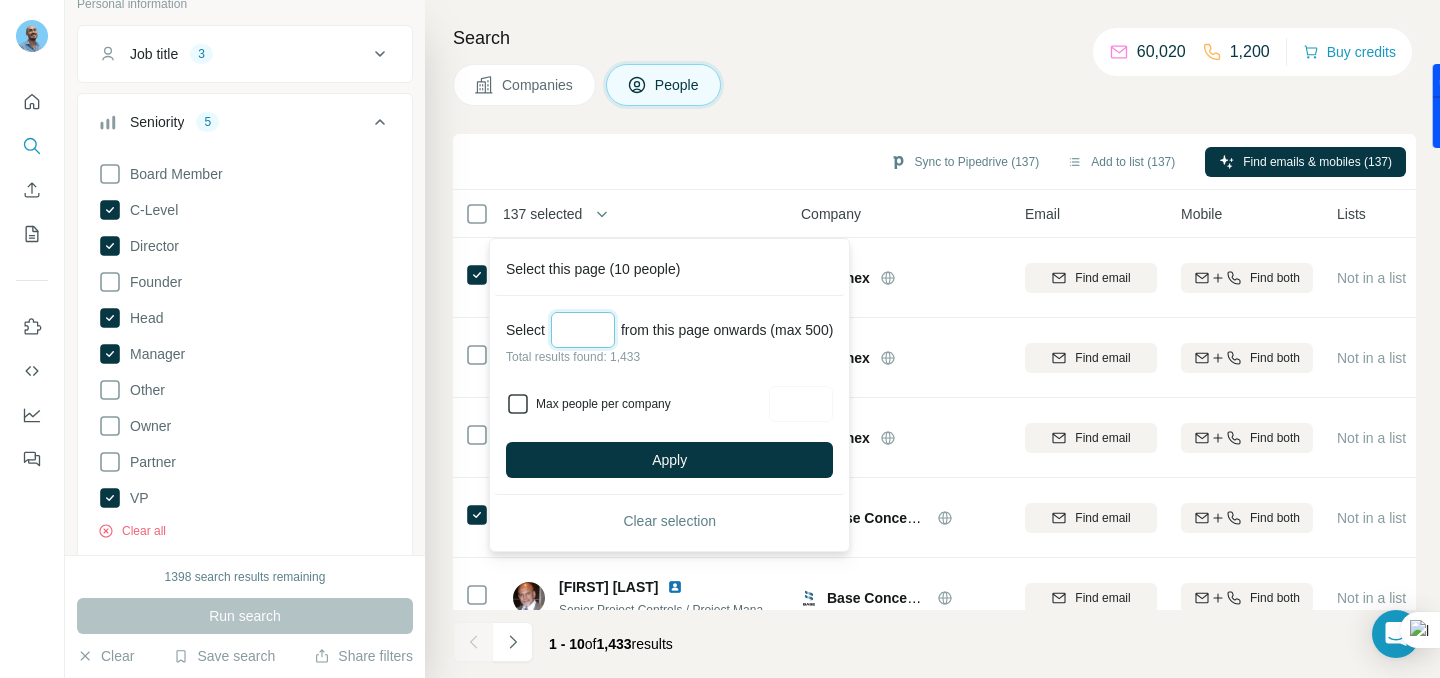 type on "****" 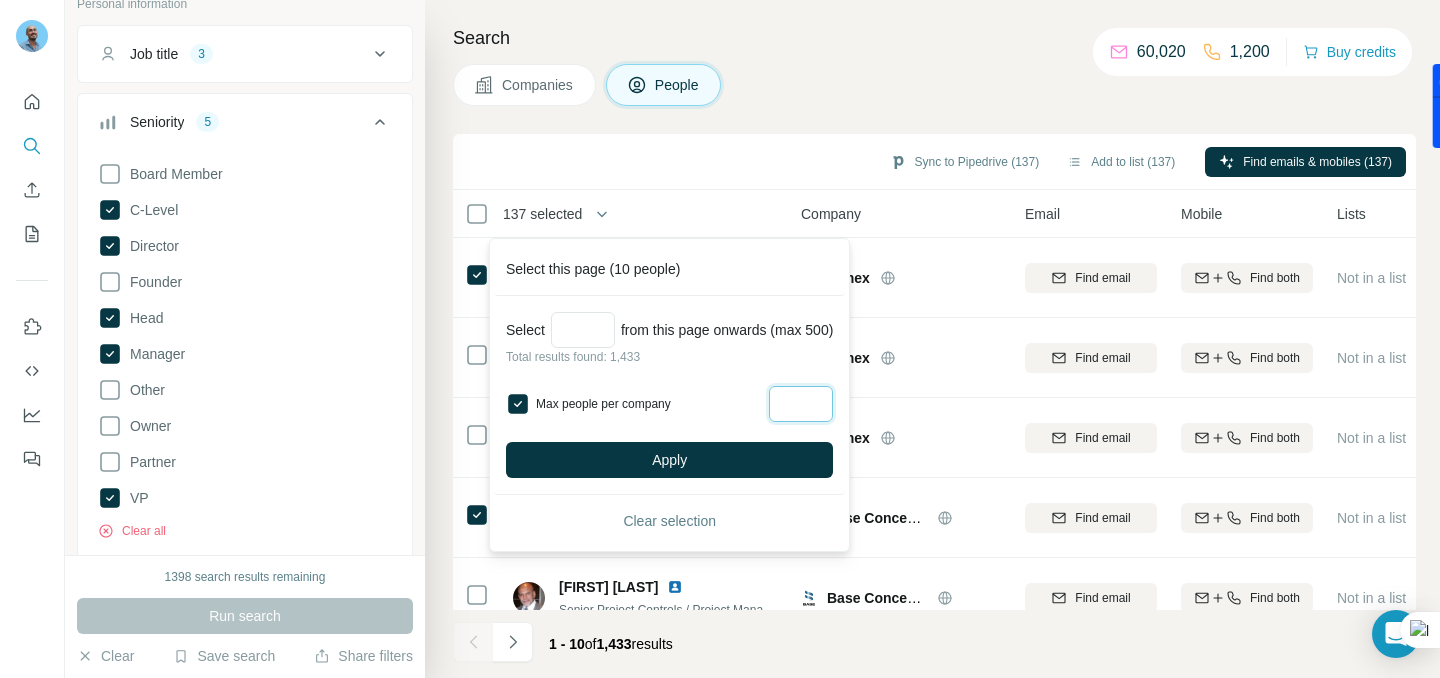 click at bounding box center (801, 404) 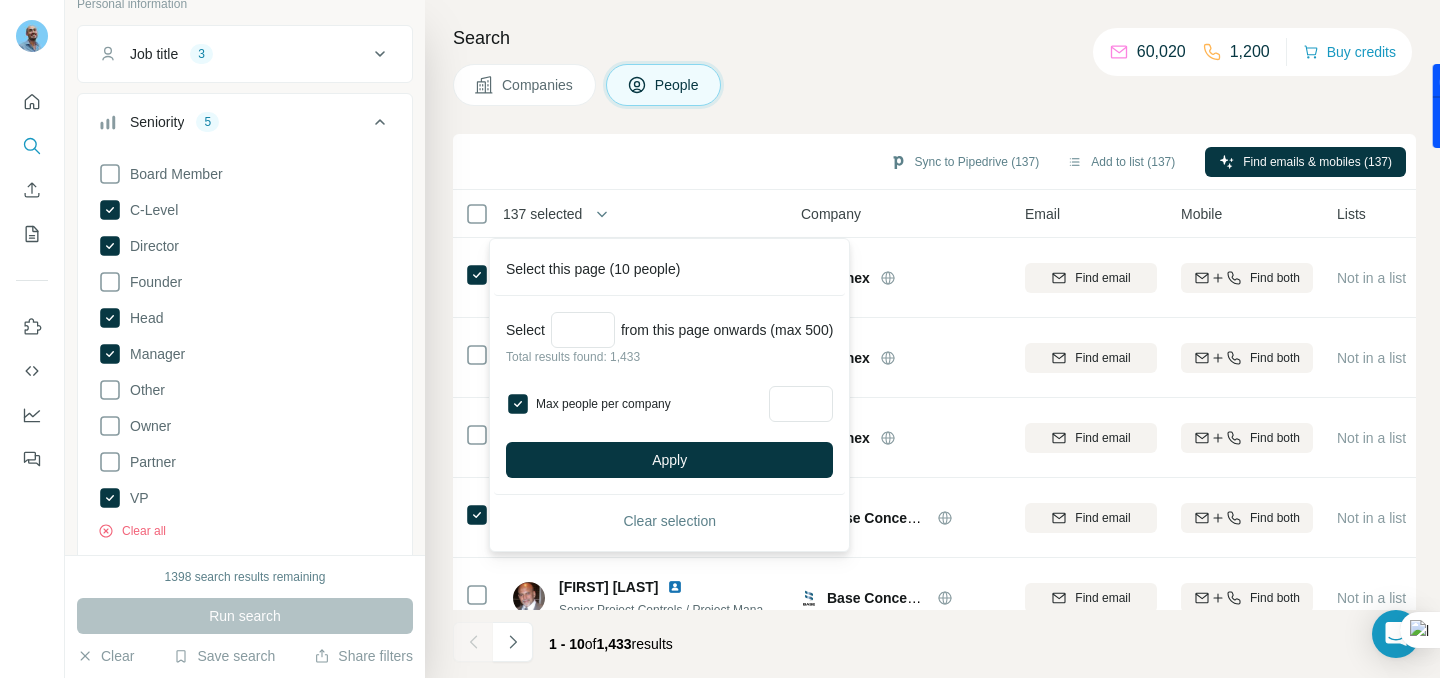 click on "Select **** from this page onwards (max 500) Total results found:   1,433 Max people per company * Apply" at bounding box center [669, 395] 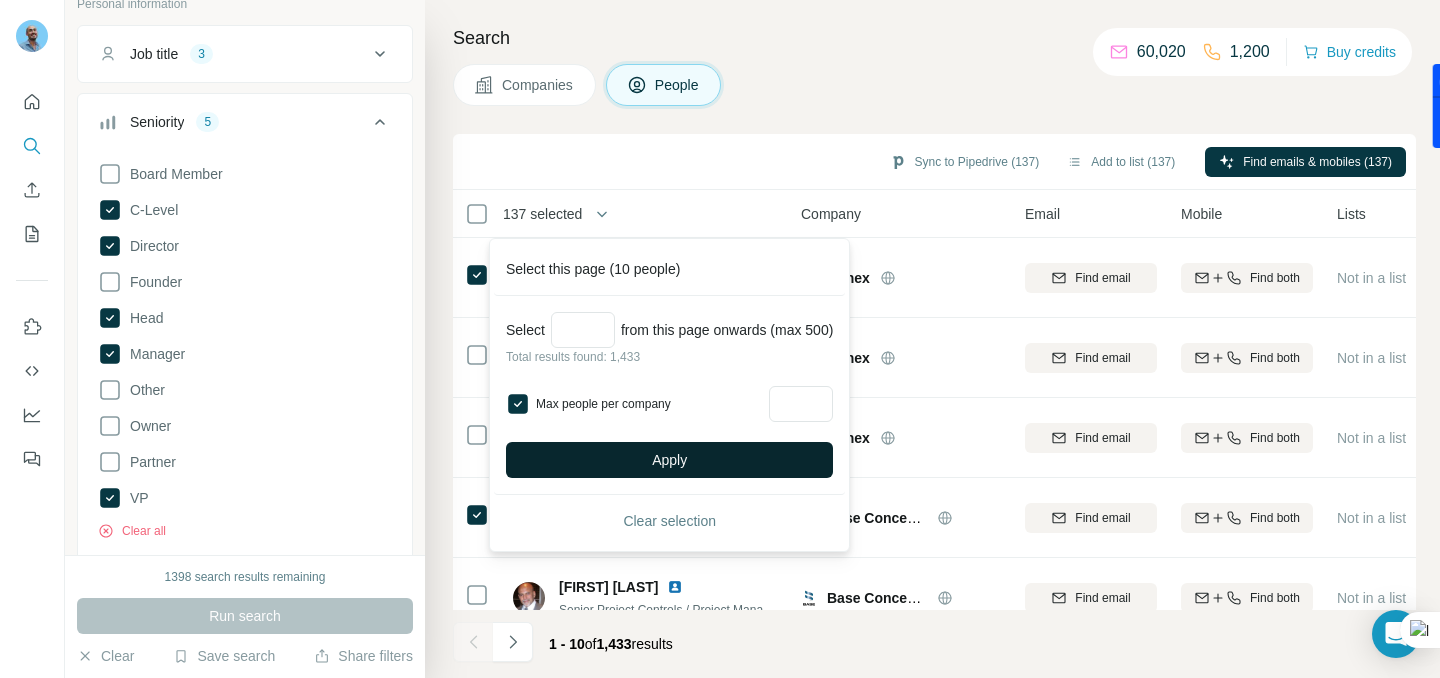 click on "Apply" at bounding box center (669, 460) 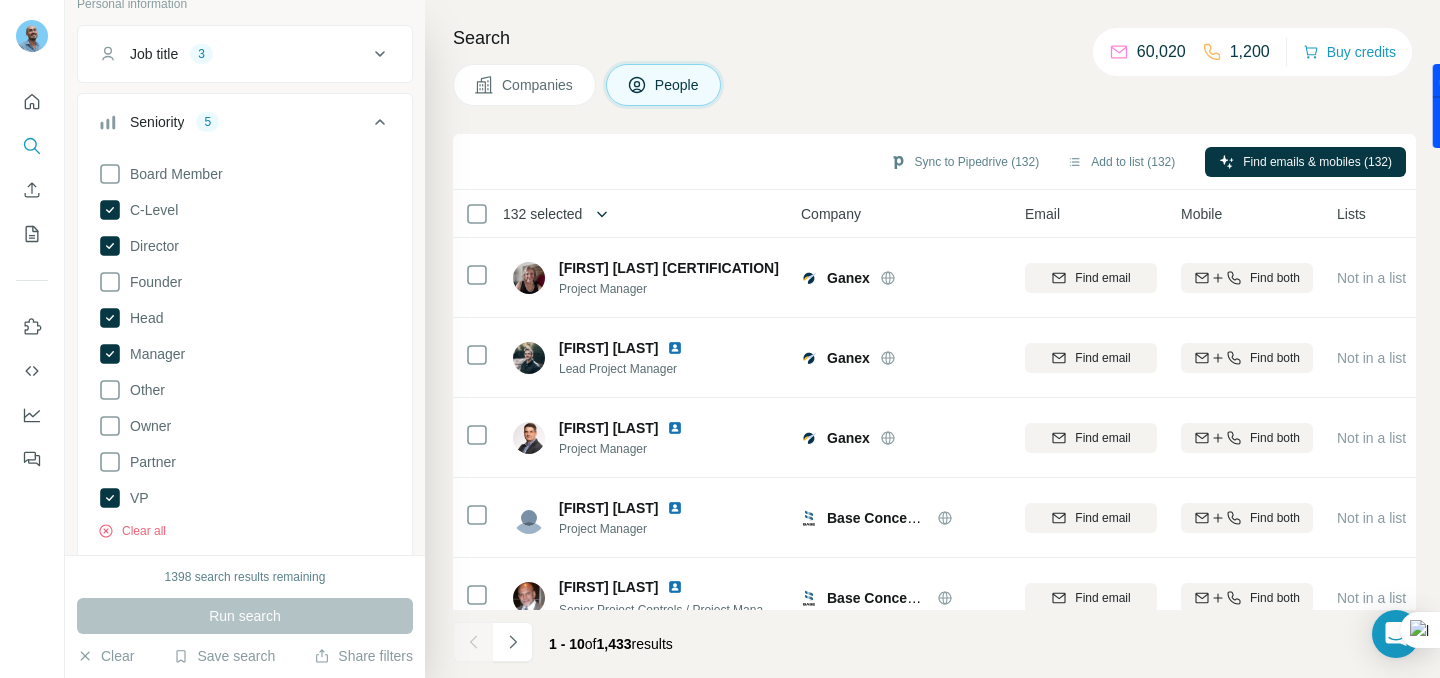 click 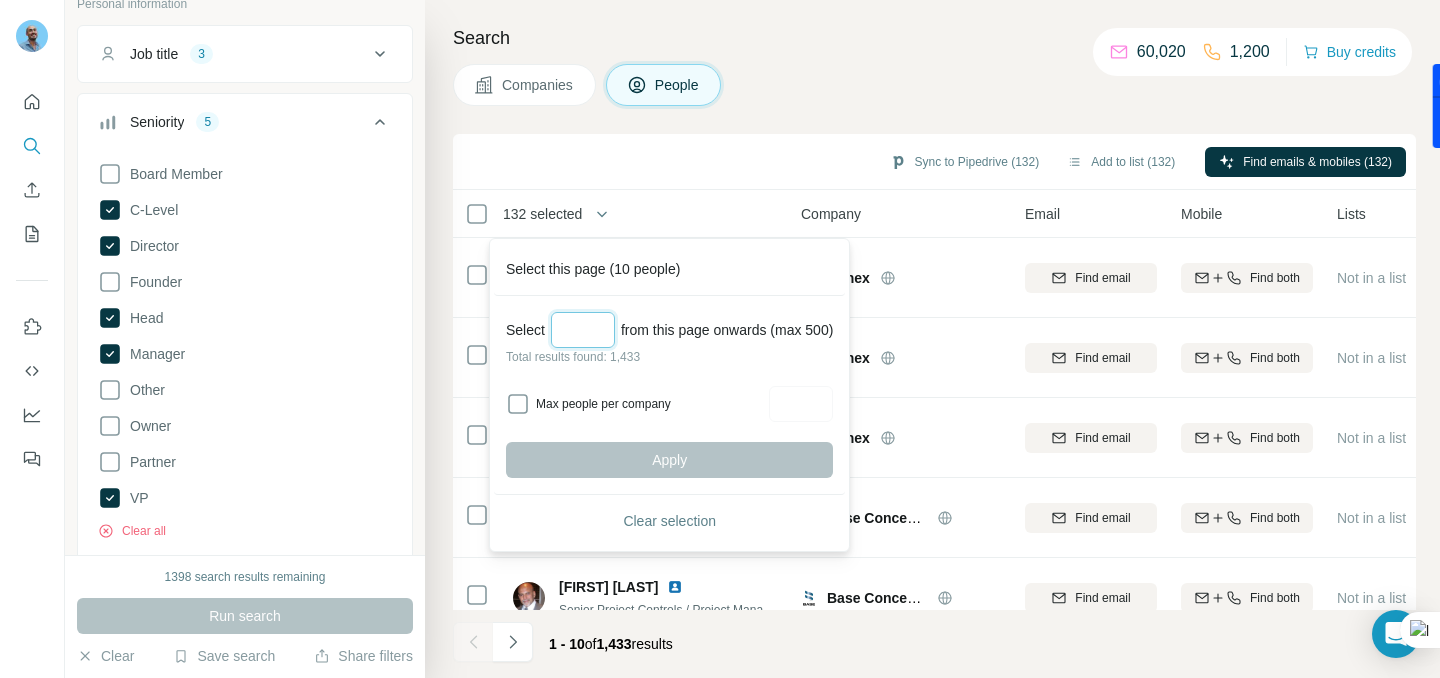 click at bounding box center (583, 330) 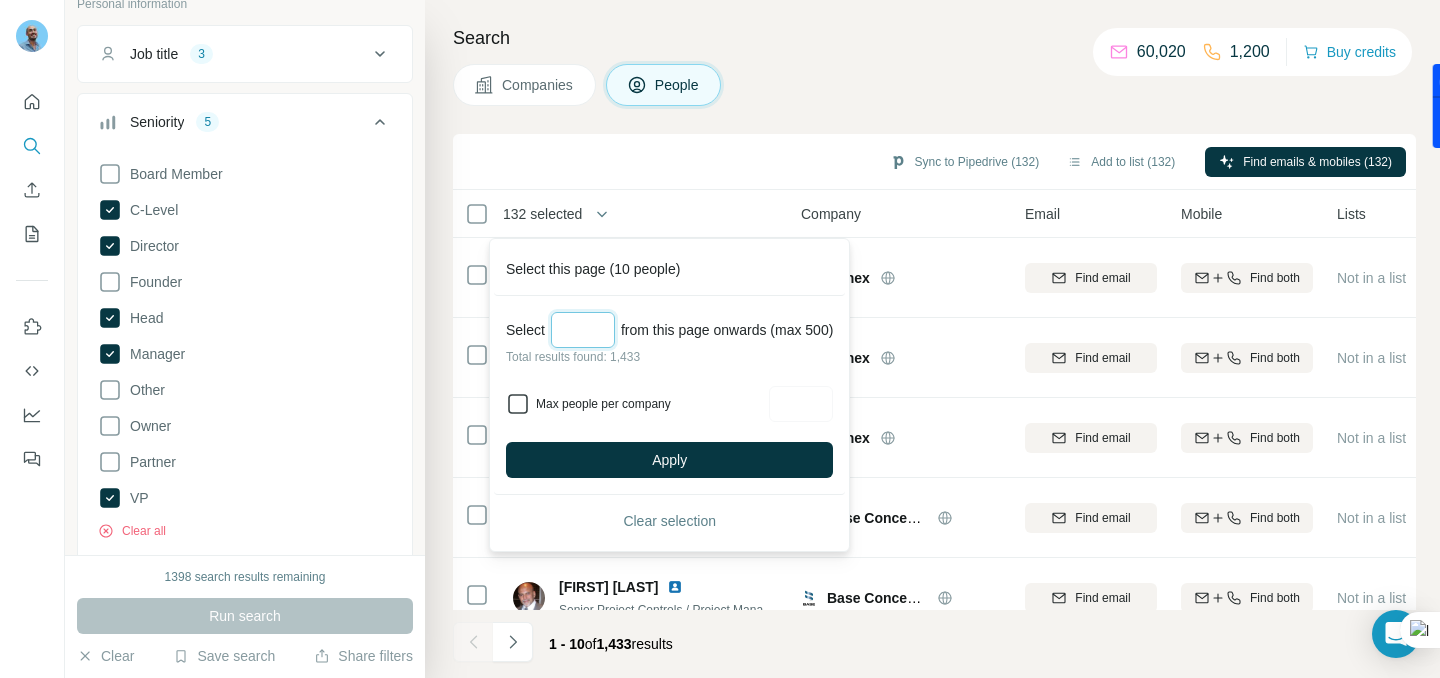 type on "***" 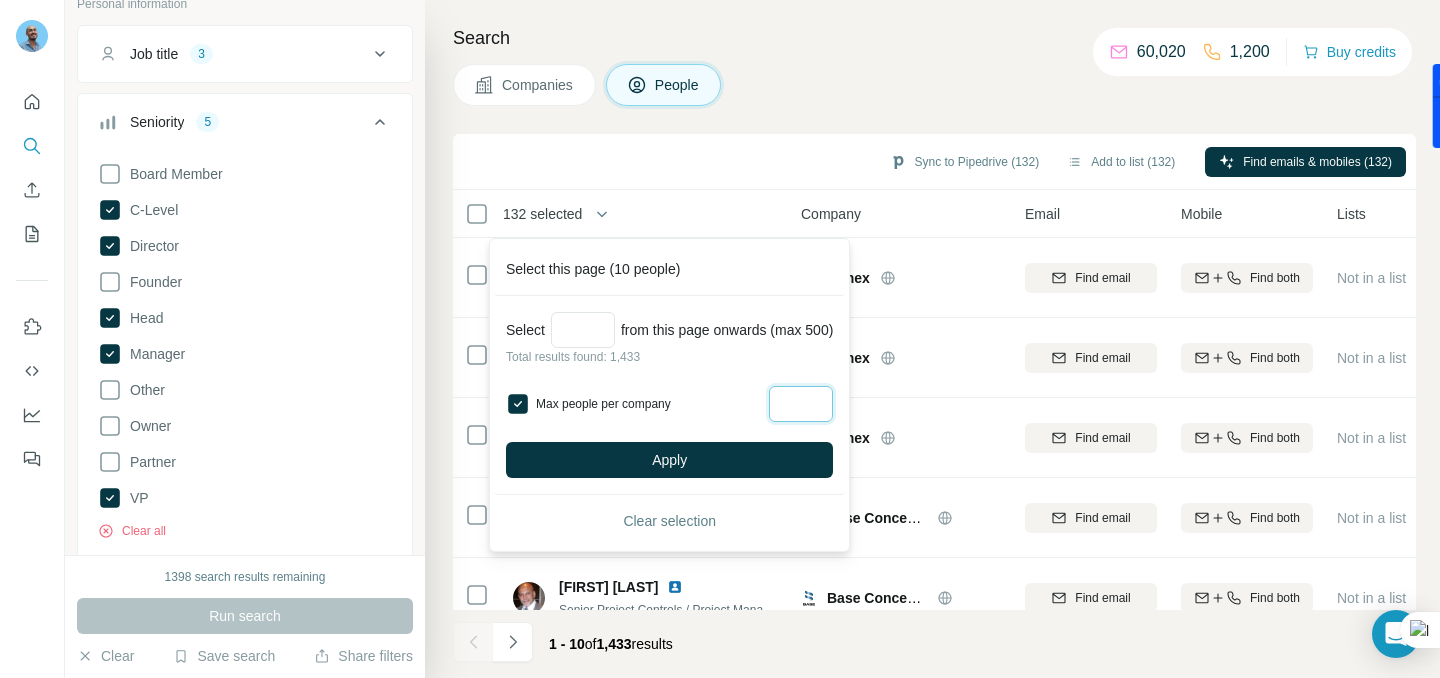click at bounding box center (801, 404) 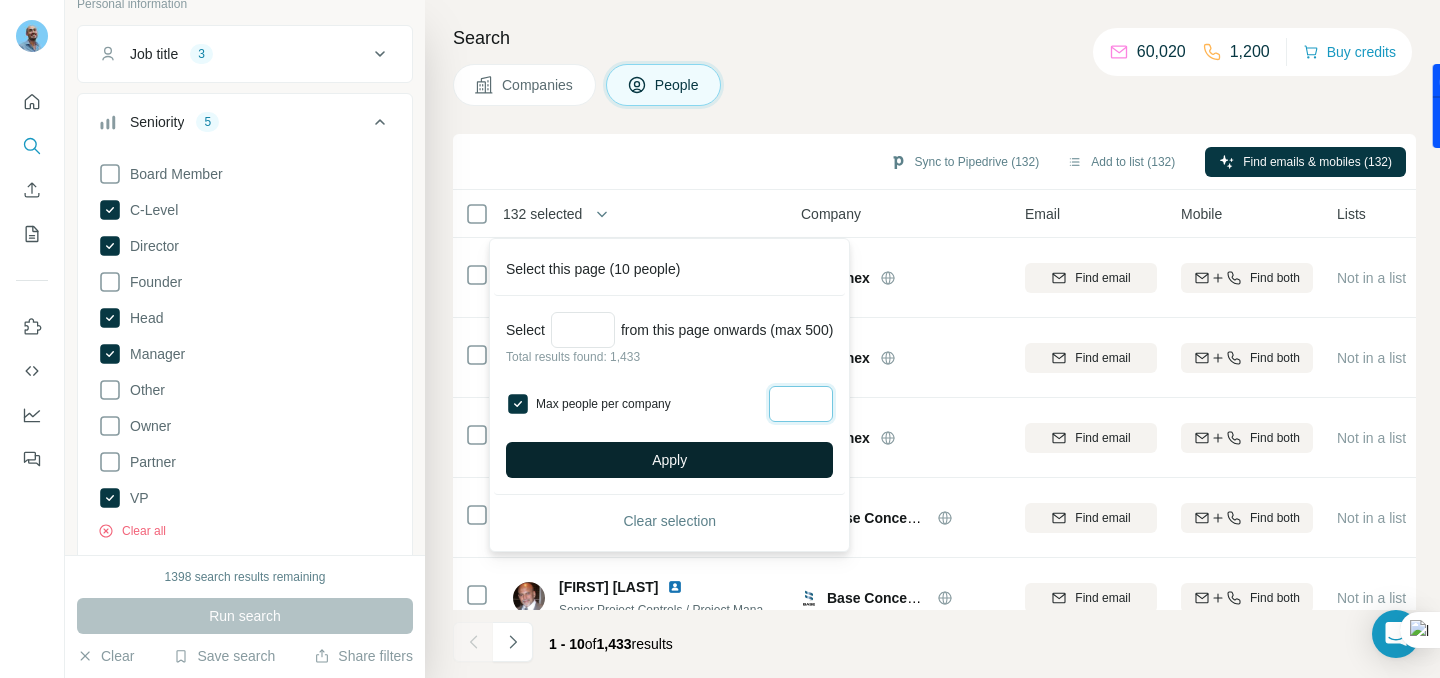 type on "*" 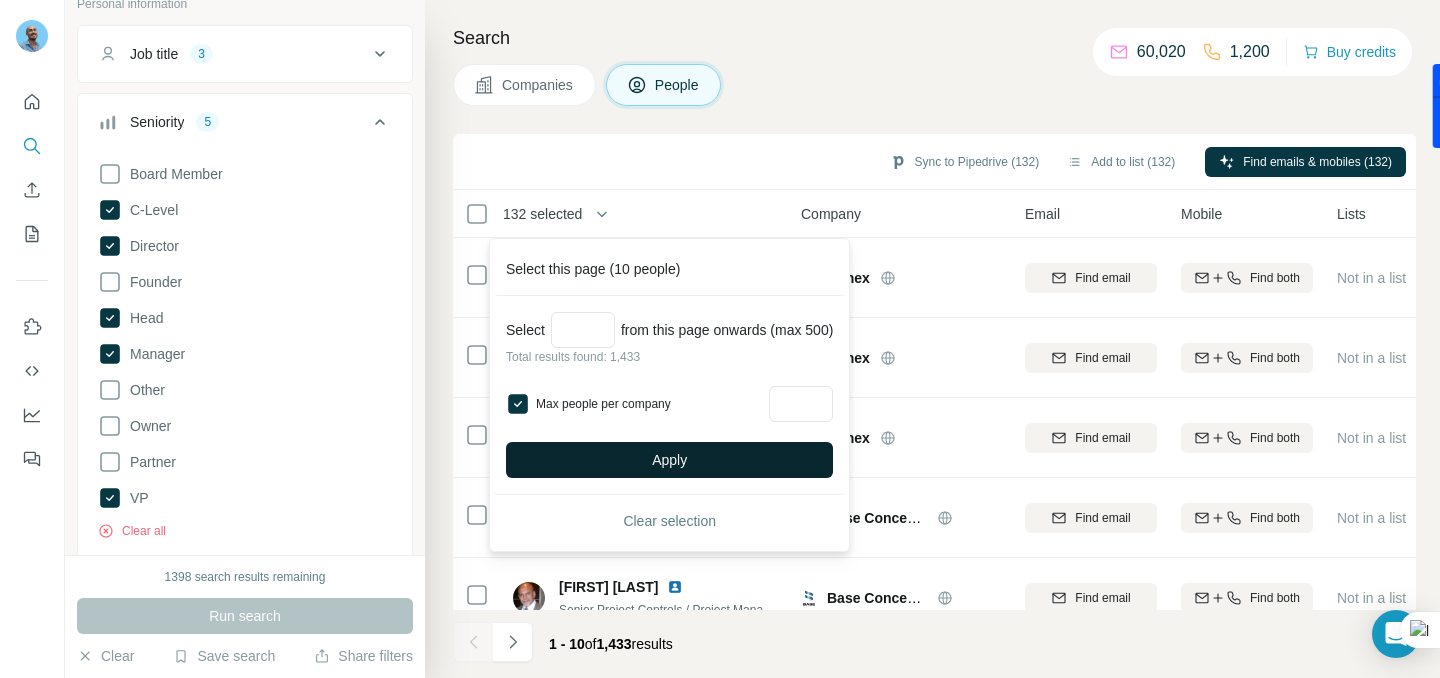 click on "Apply" at bounding box center [669, 460] 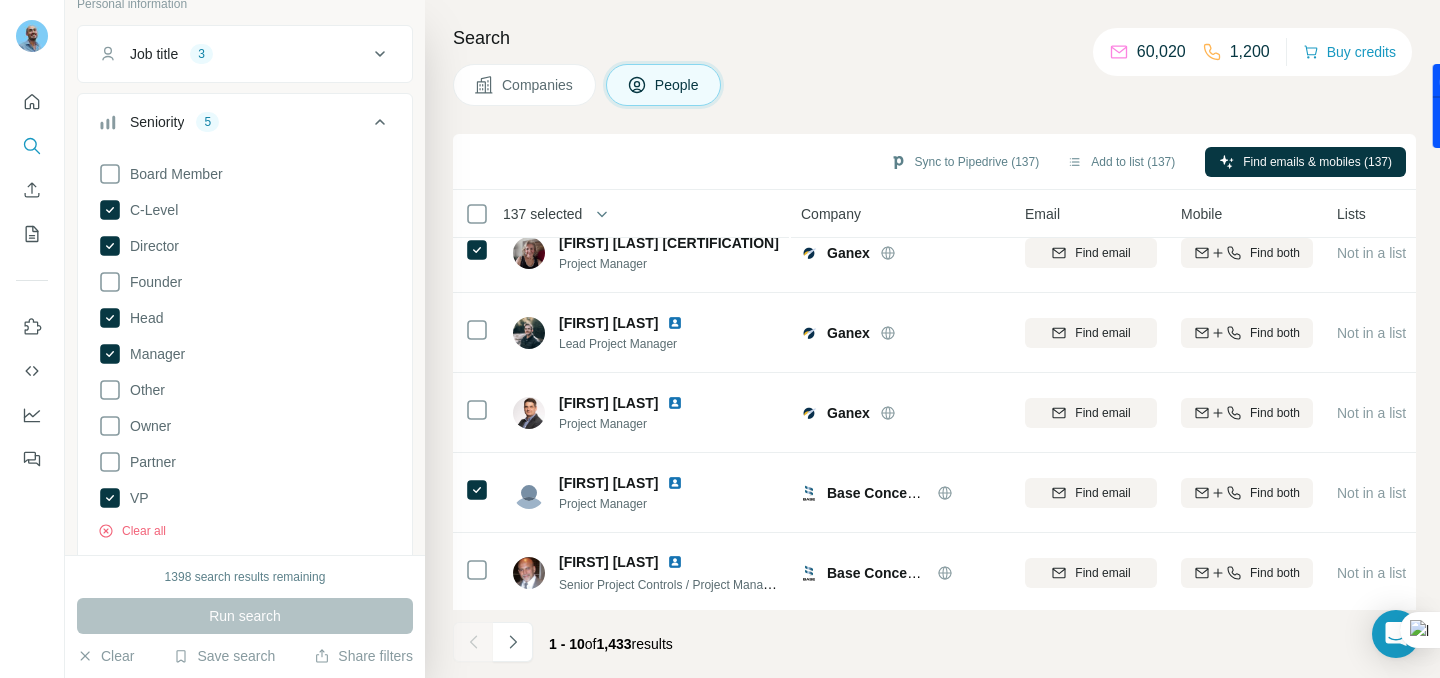 scroll, scrollTop: 0, scrollLeft: 0, axis: both 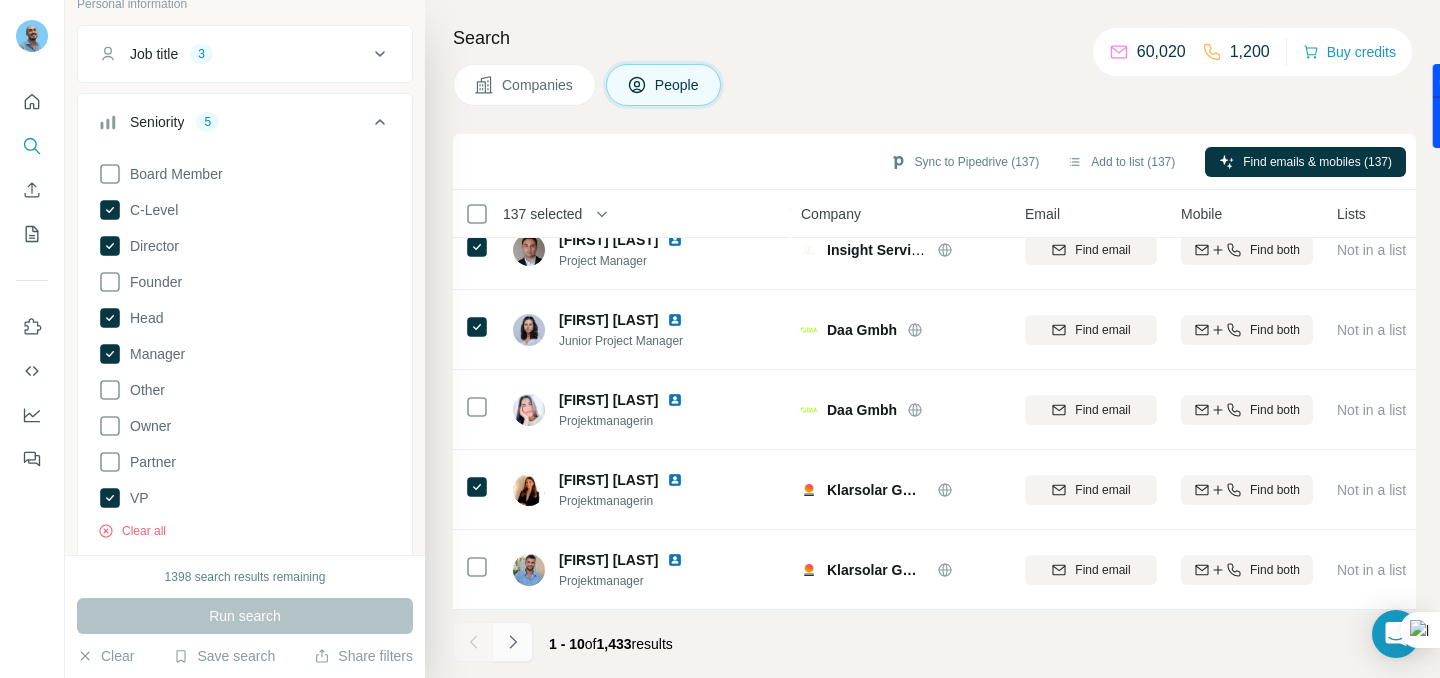 click 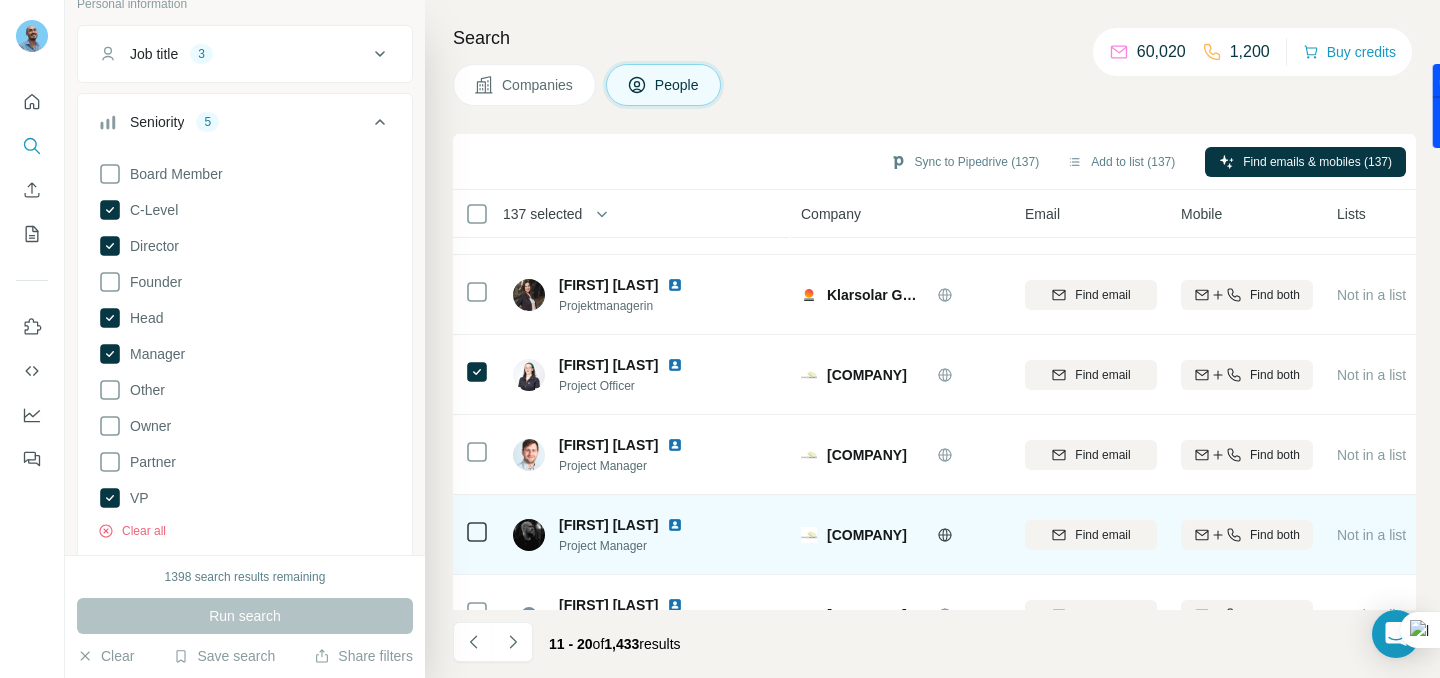 scroll, scrollTop: 439, scrollLeft: 0, axis: vertical 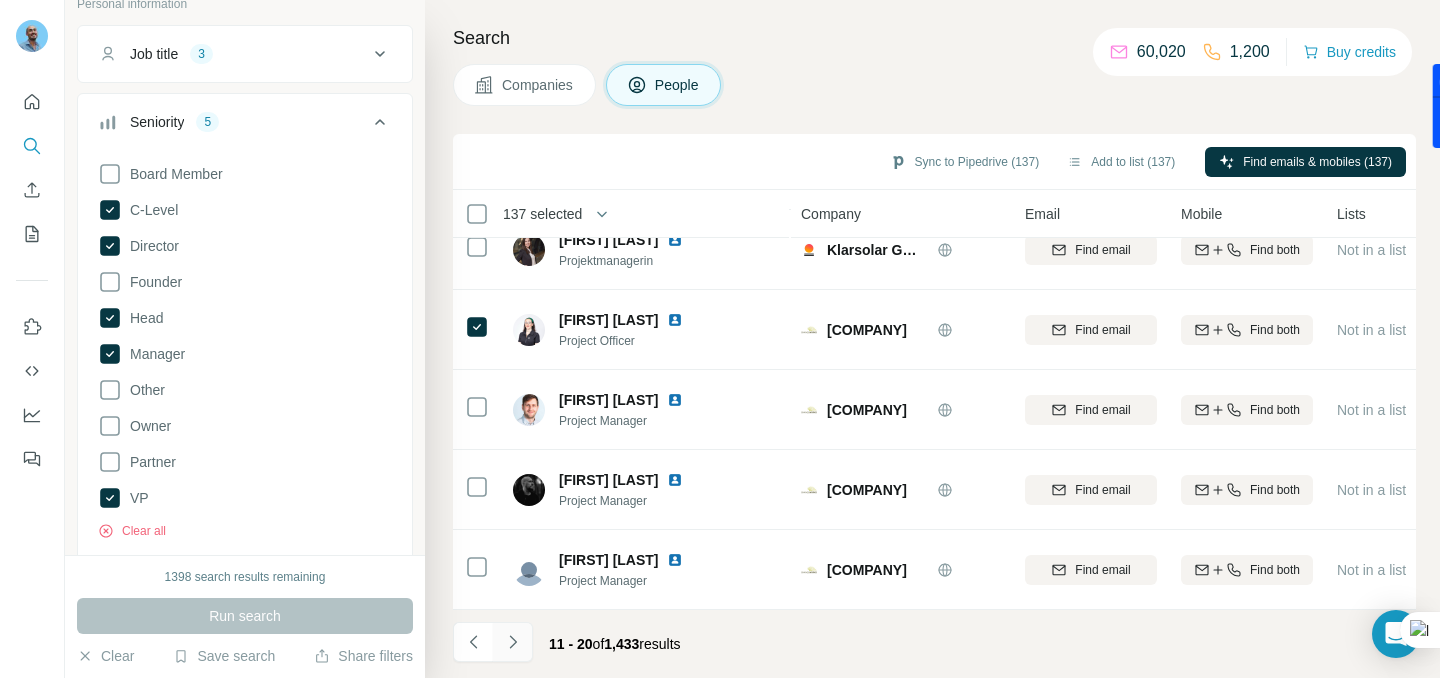 click 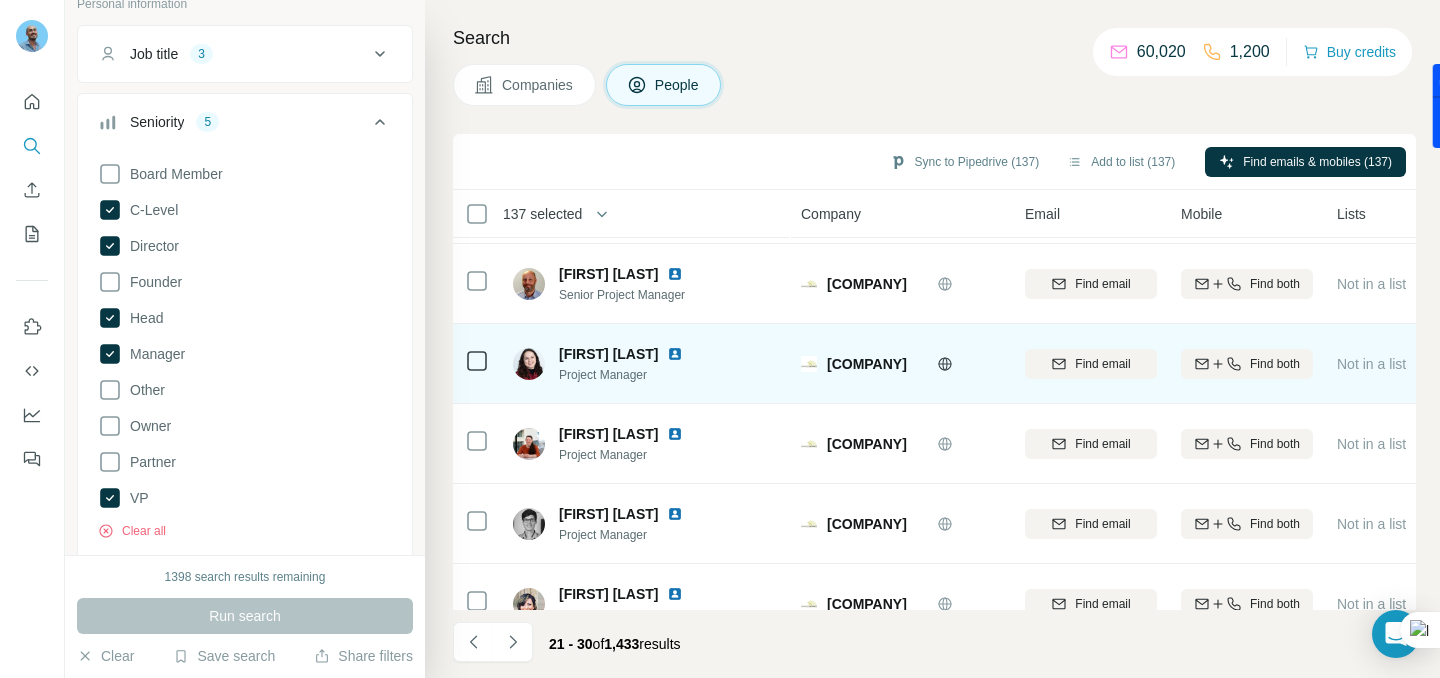scroll, scrollTop: 88, scrollLeft: 0, axis: vertical 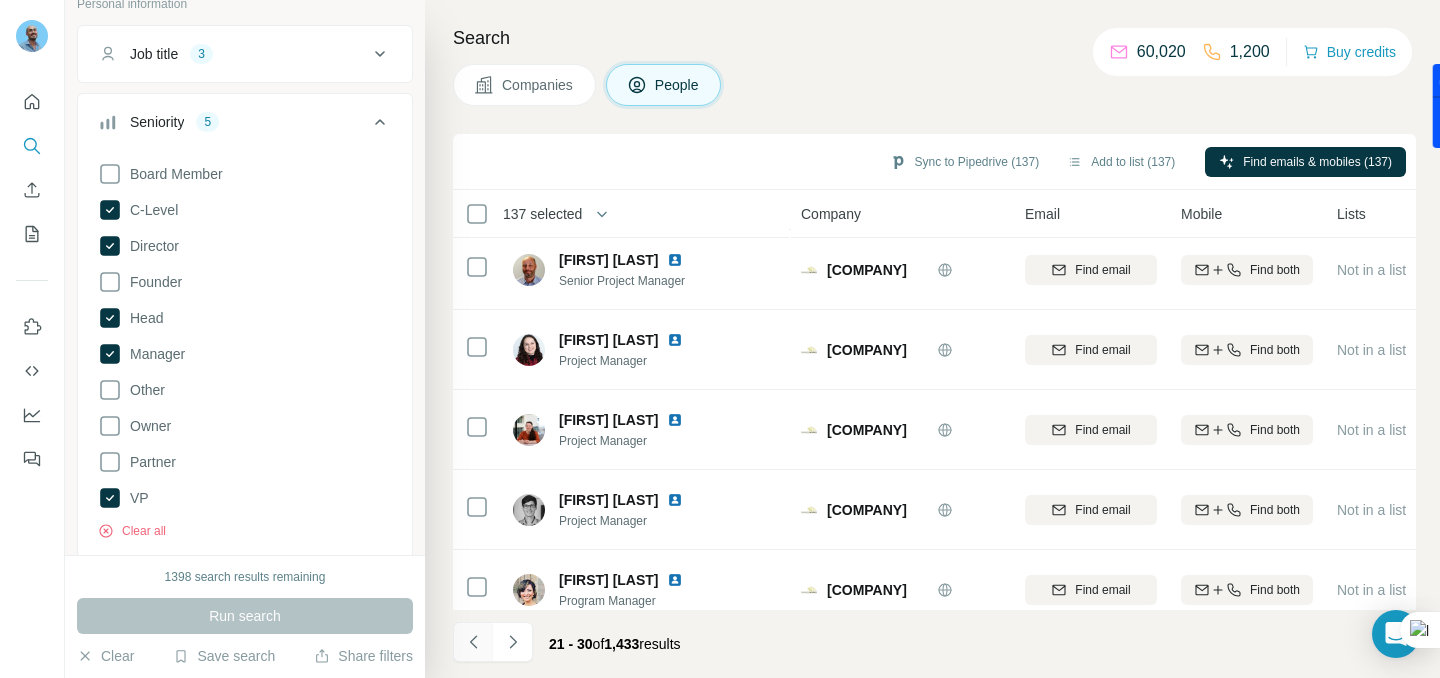 click 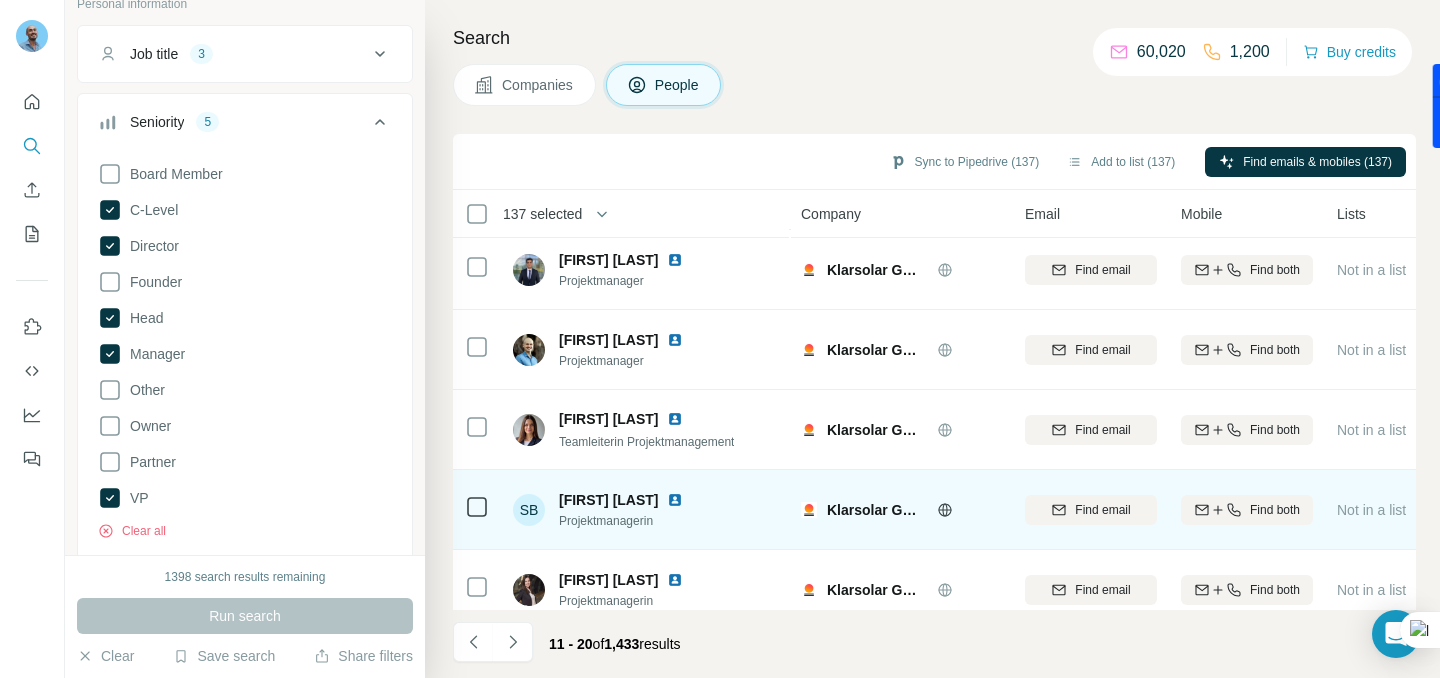 scroll, scrollTop: 439, scrollLeft: 0, axis: vertical 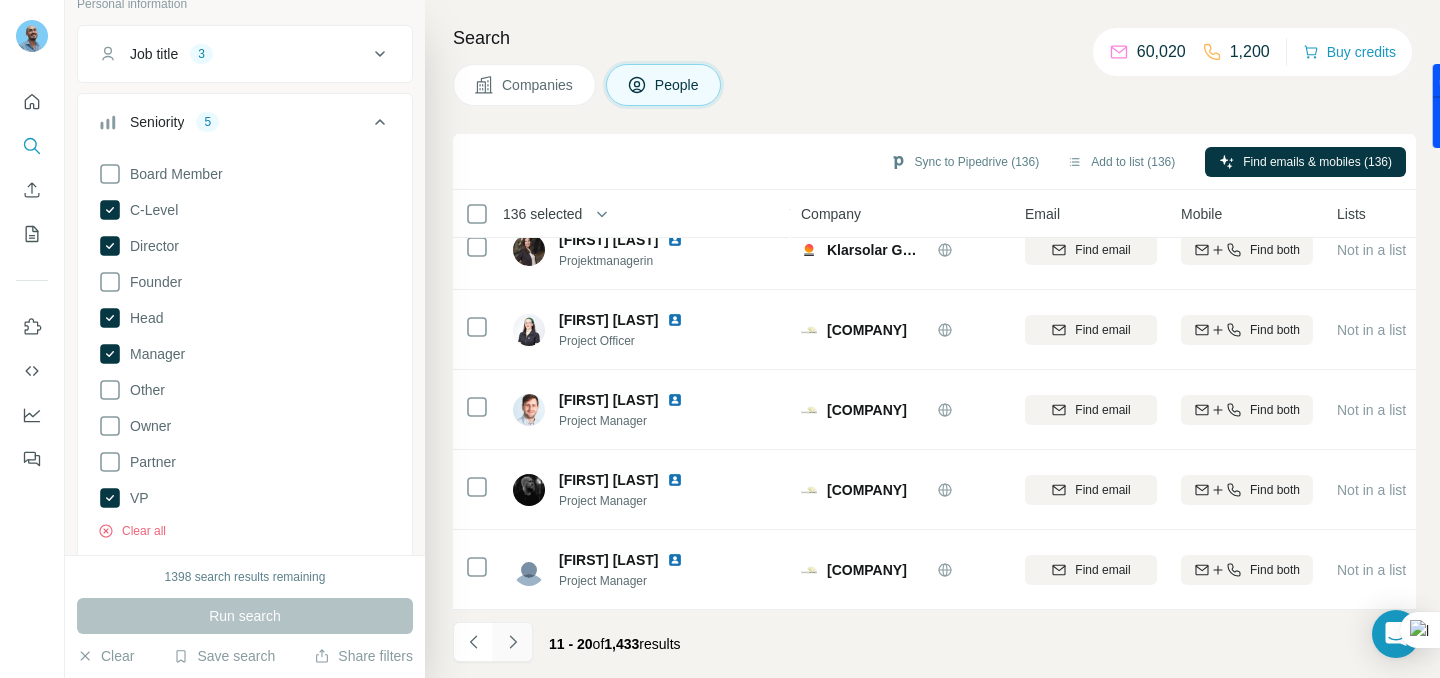click 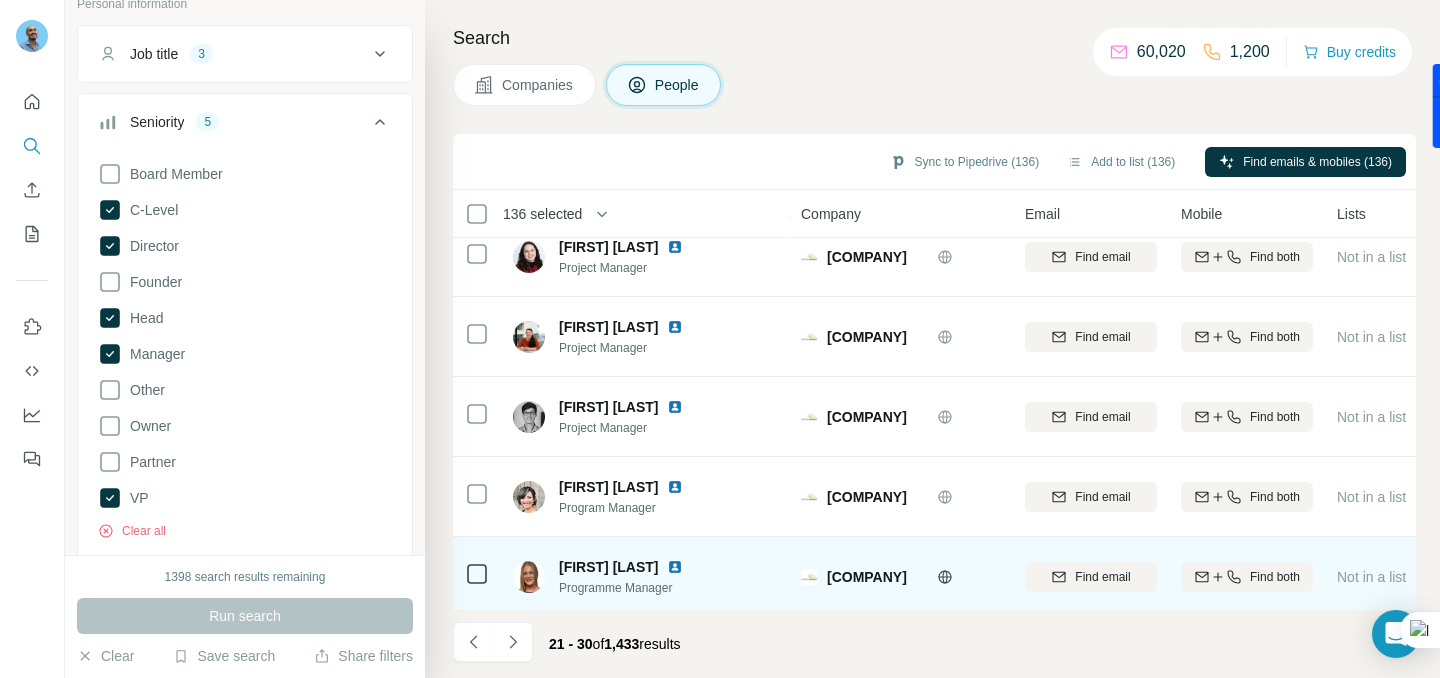 scroll, scrollTop: 0, scrollLeft: 0, axis: both 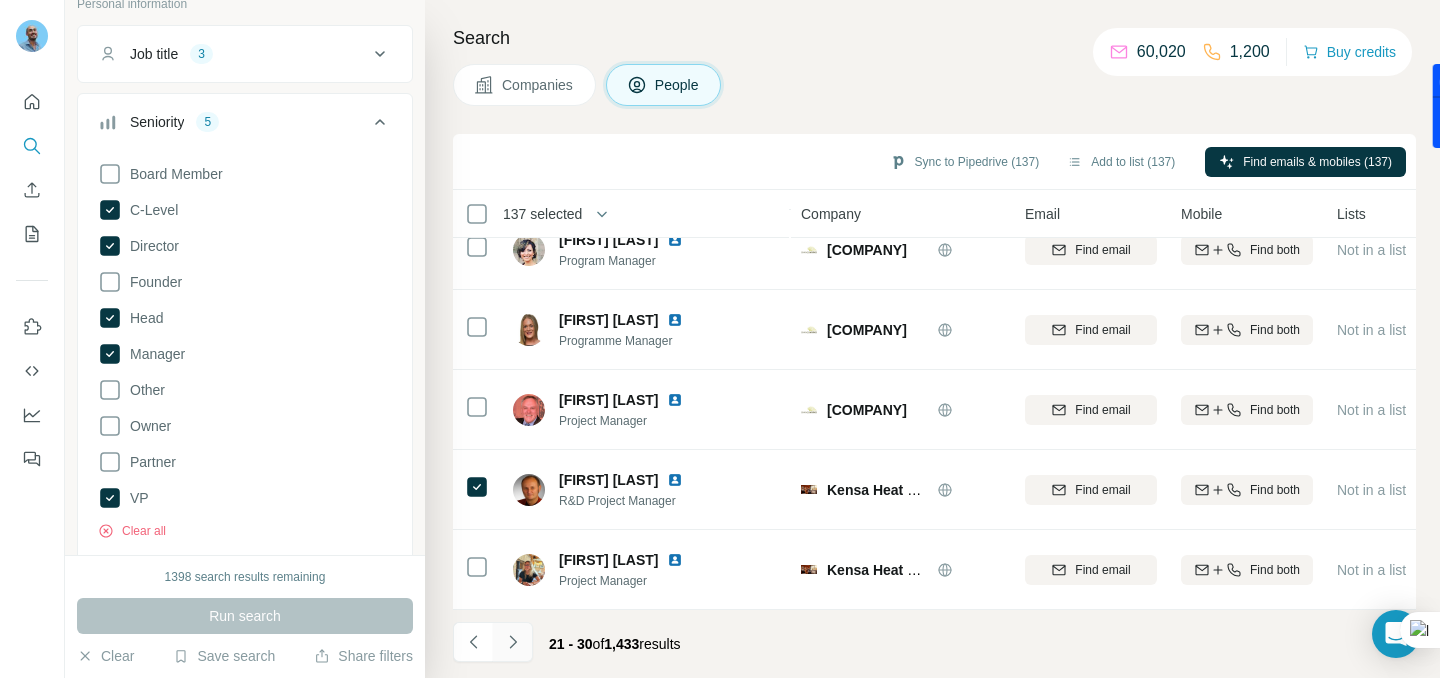 click 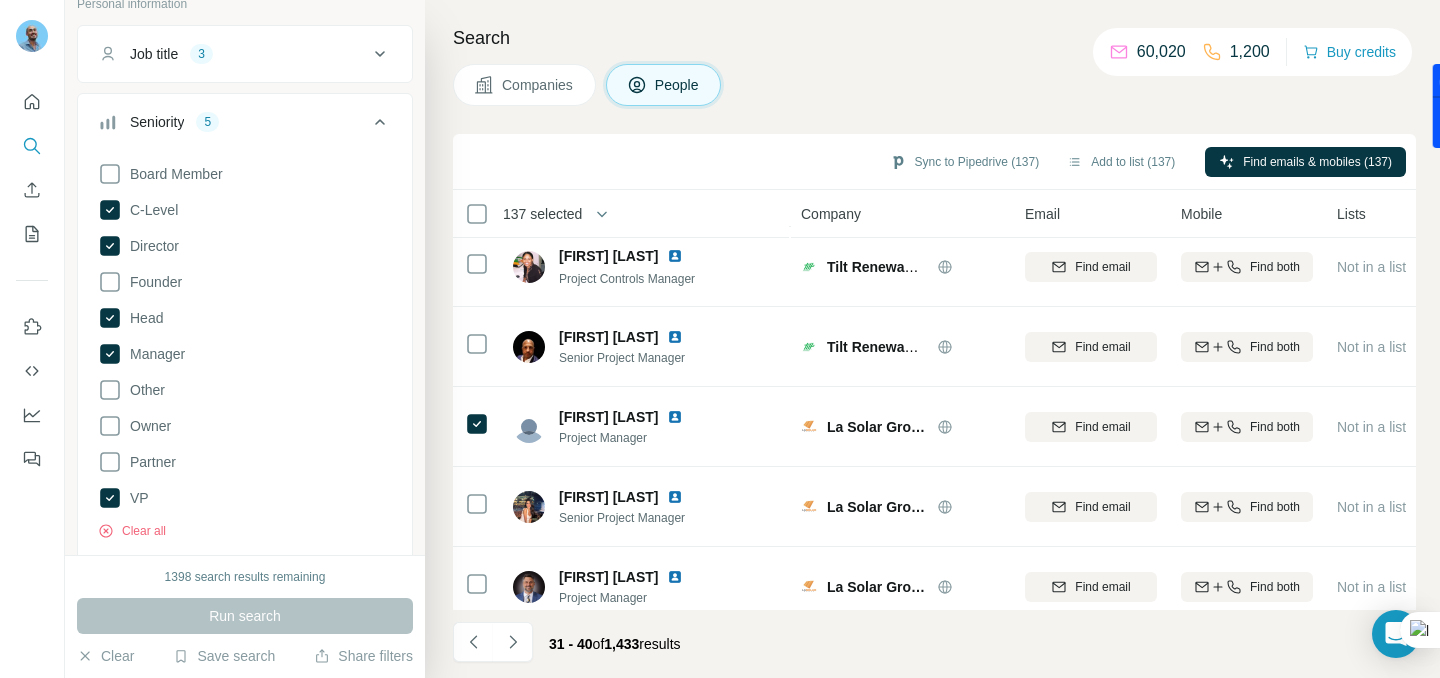 scroll, scrollTop: 439, scrollLeft: 0, axis: vertical 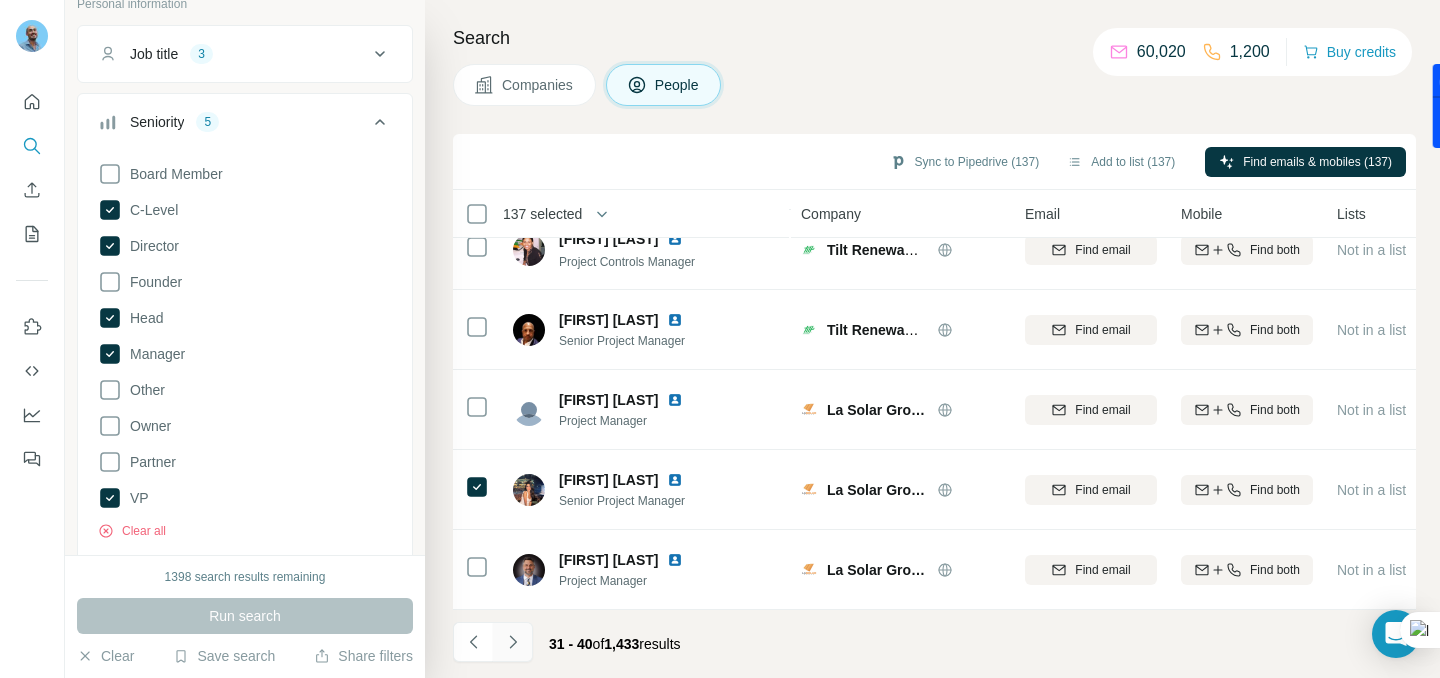 click 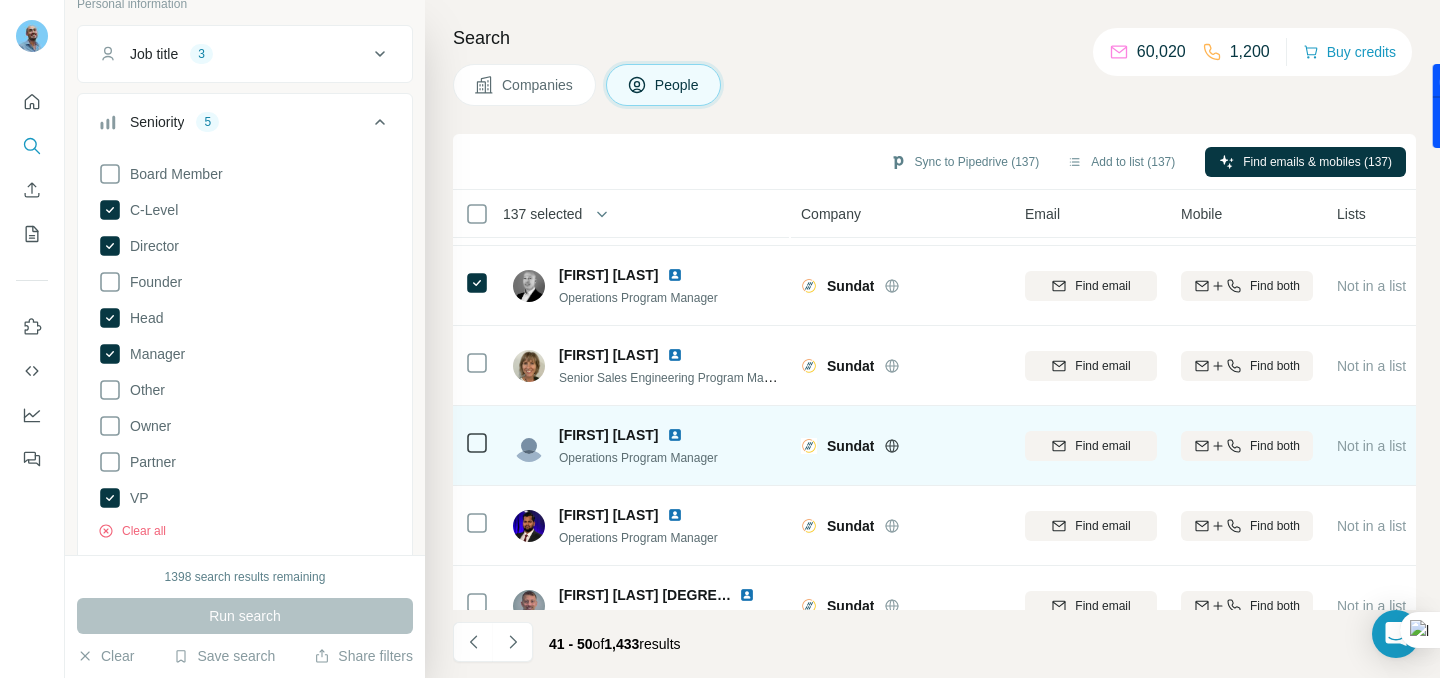 scroll, scrollTop: 439, scrollLeft: 0, axis: vertical 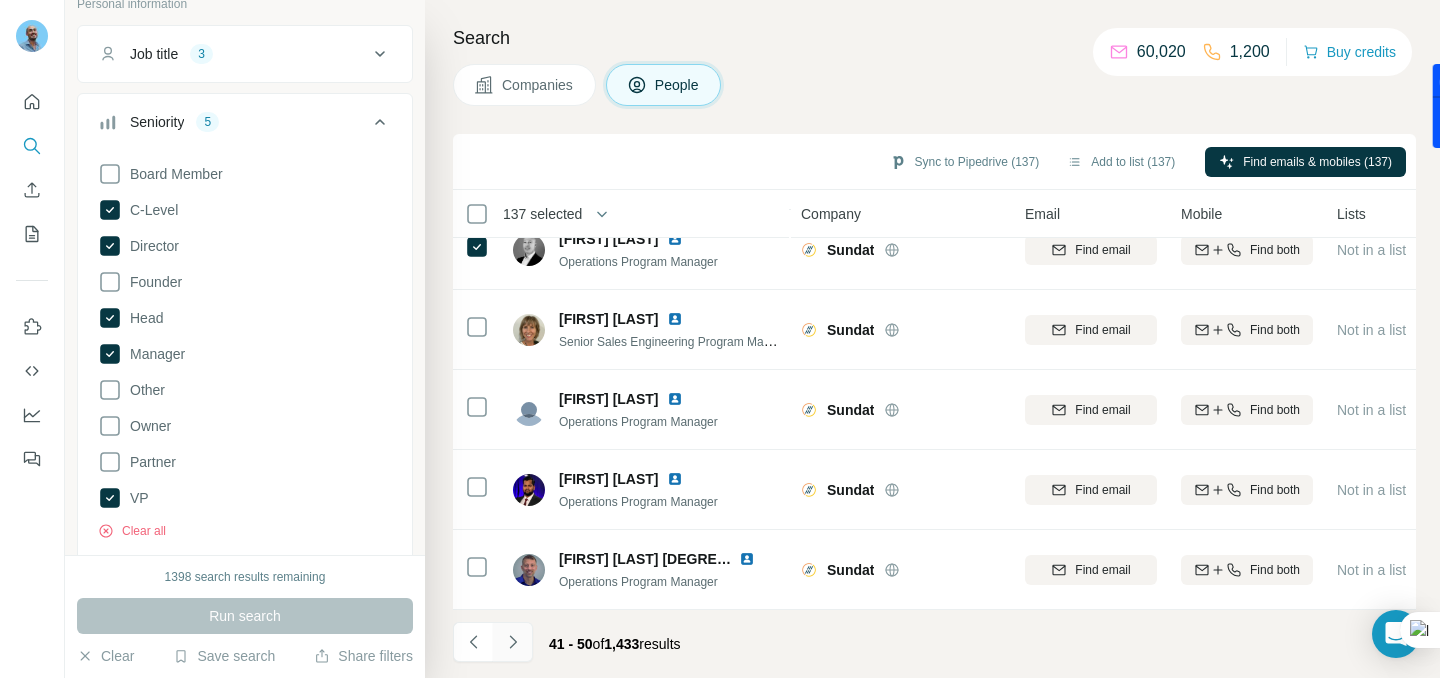 click 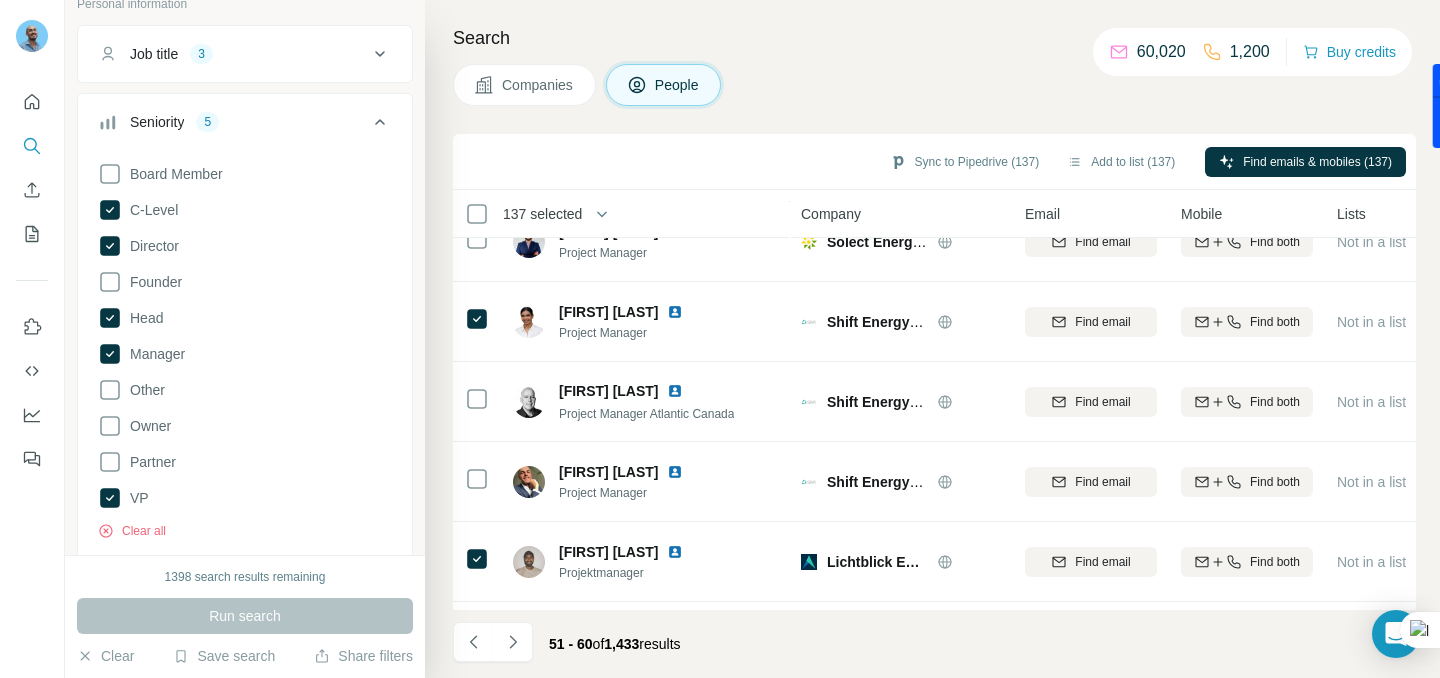 scroll, scrollTop: 439, scrollLeft: 0, axis: vertical 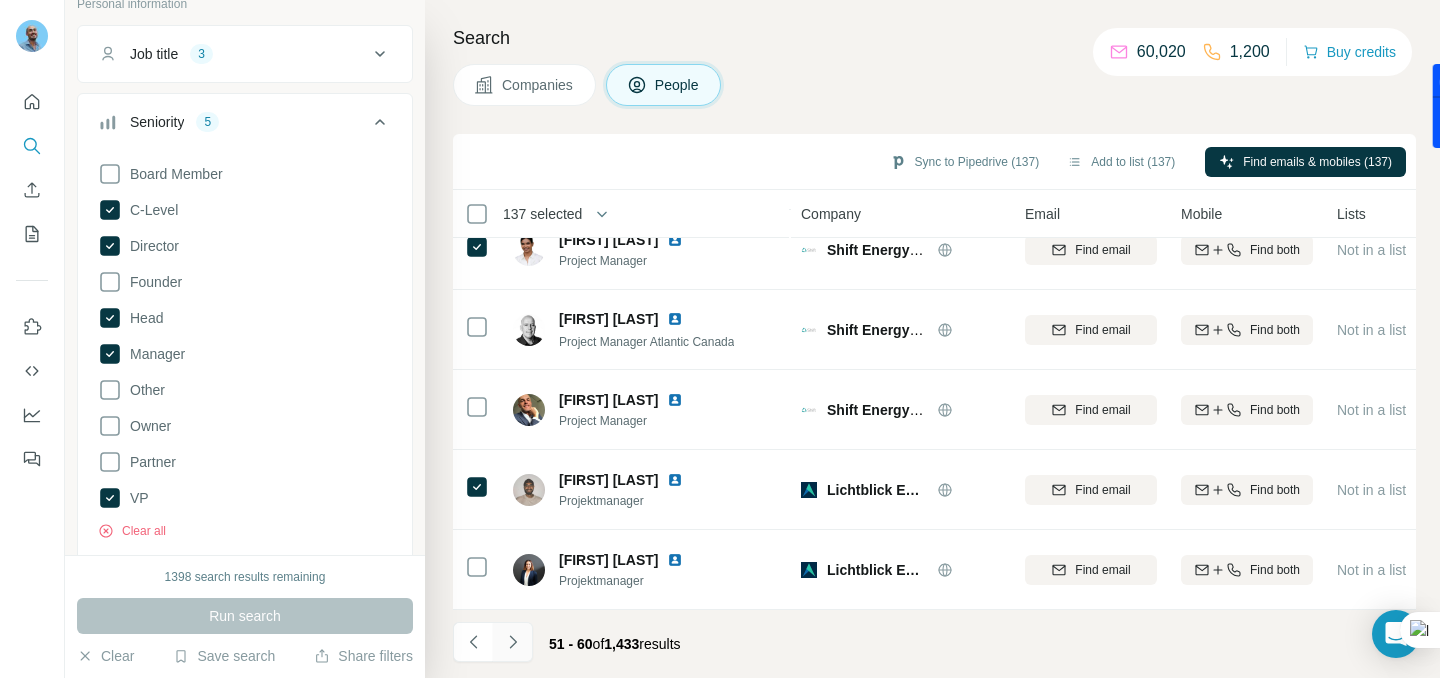 click 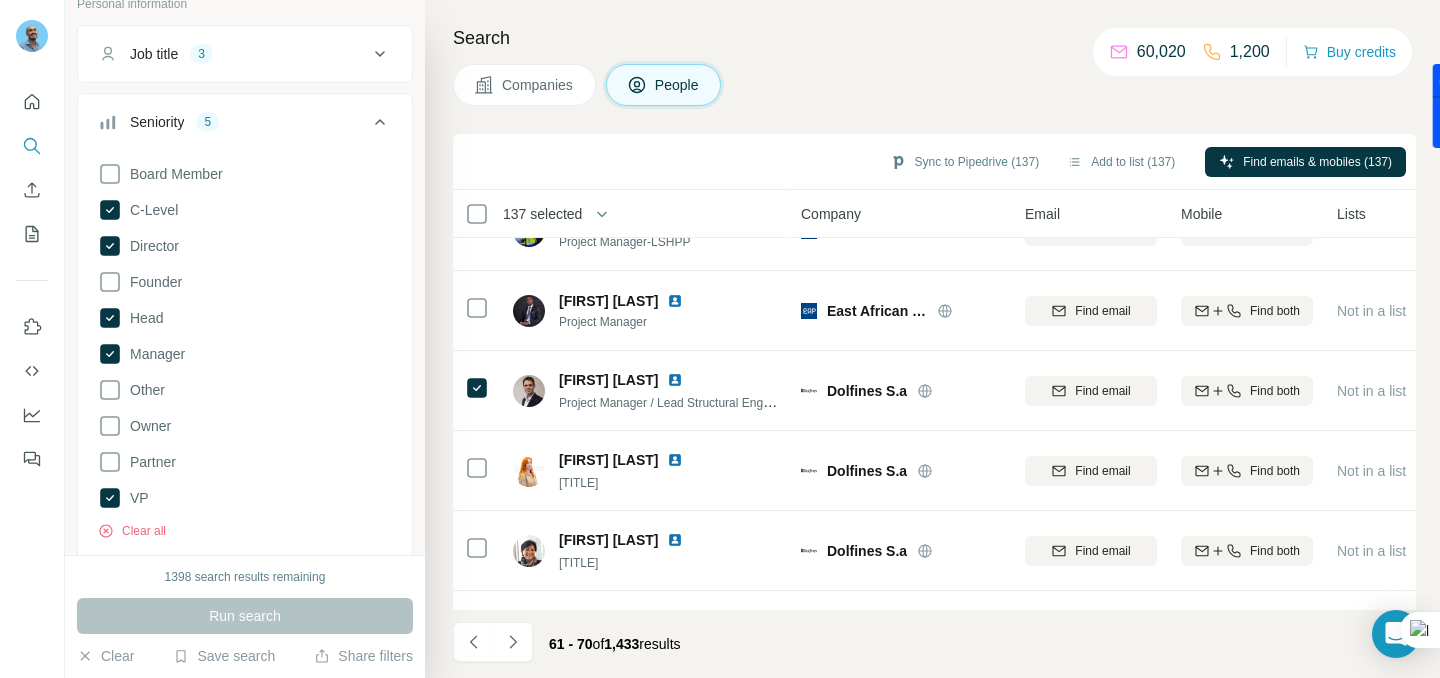 scroll, scrollTop: 439, scrollLeft: 0, axis: vertical 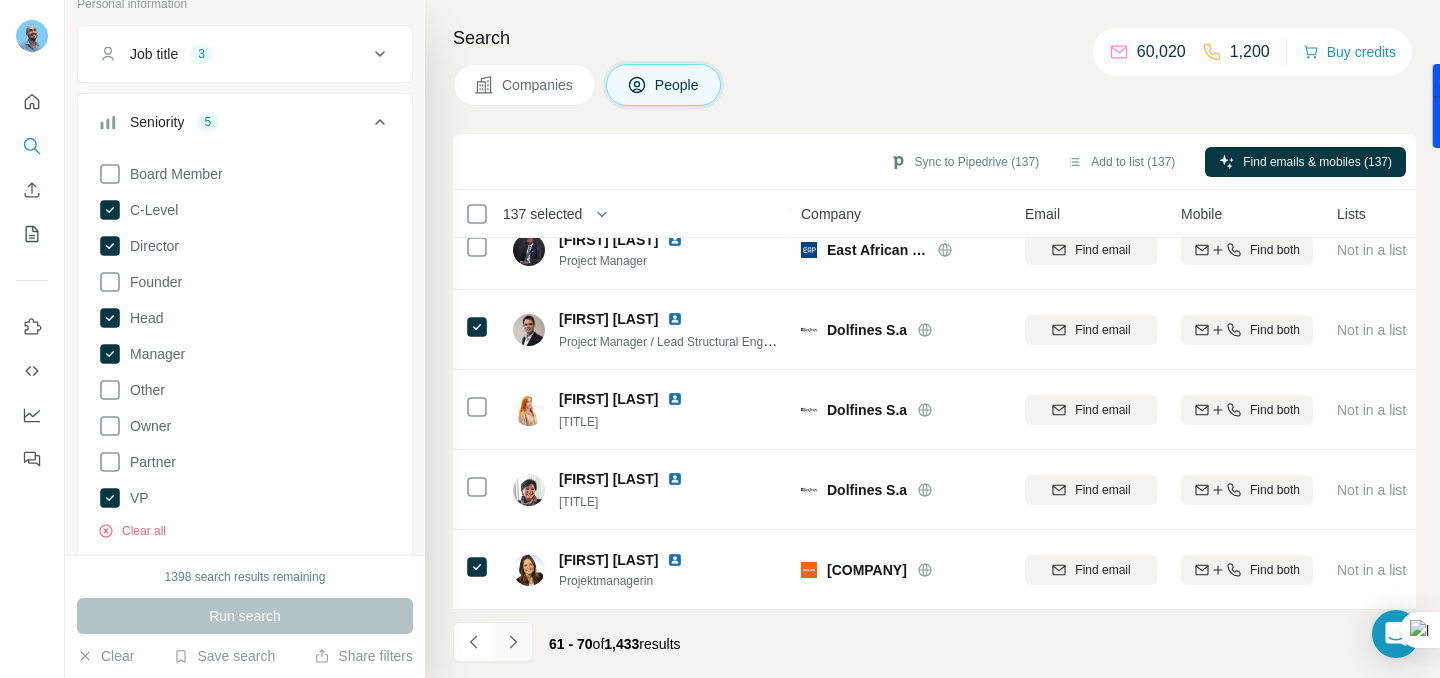click 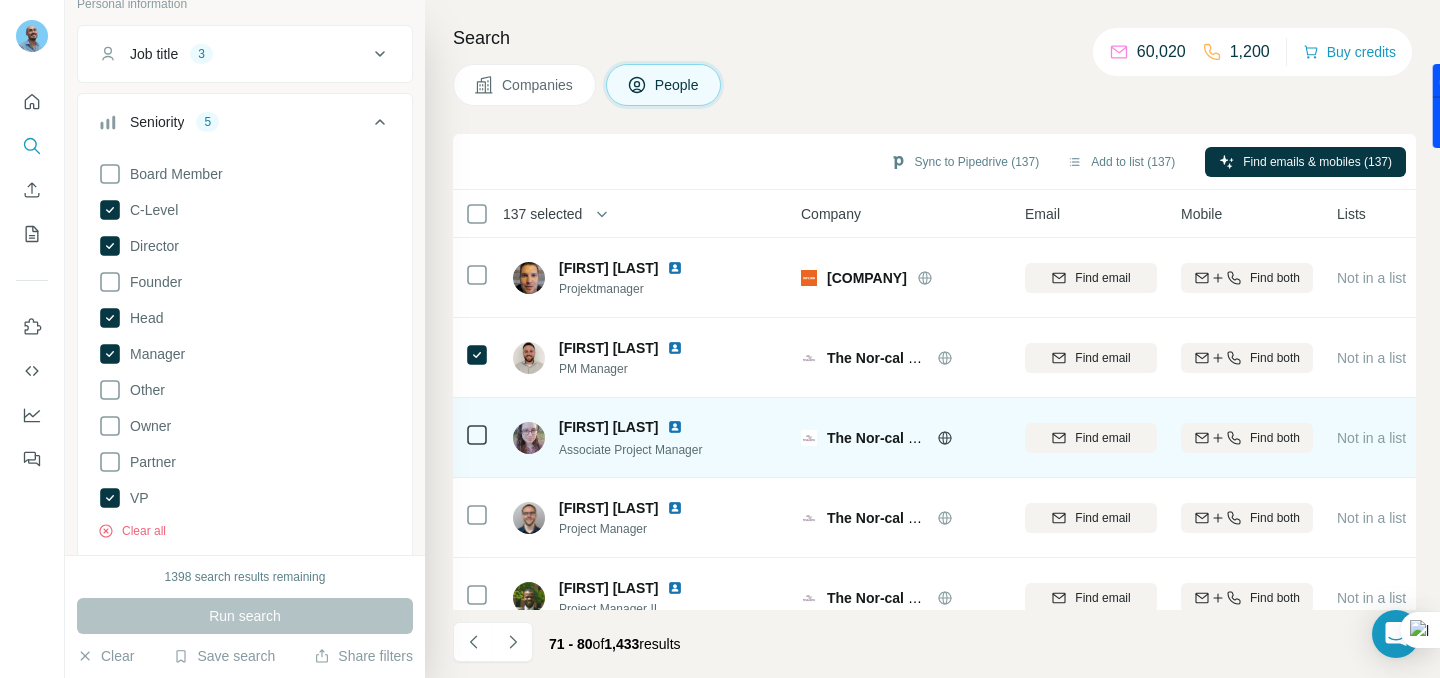 scroll, scrollTop: 439, scrollLeft: 0, axis: vertical 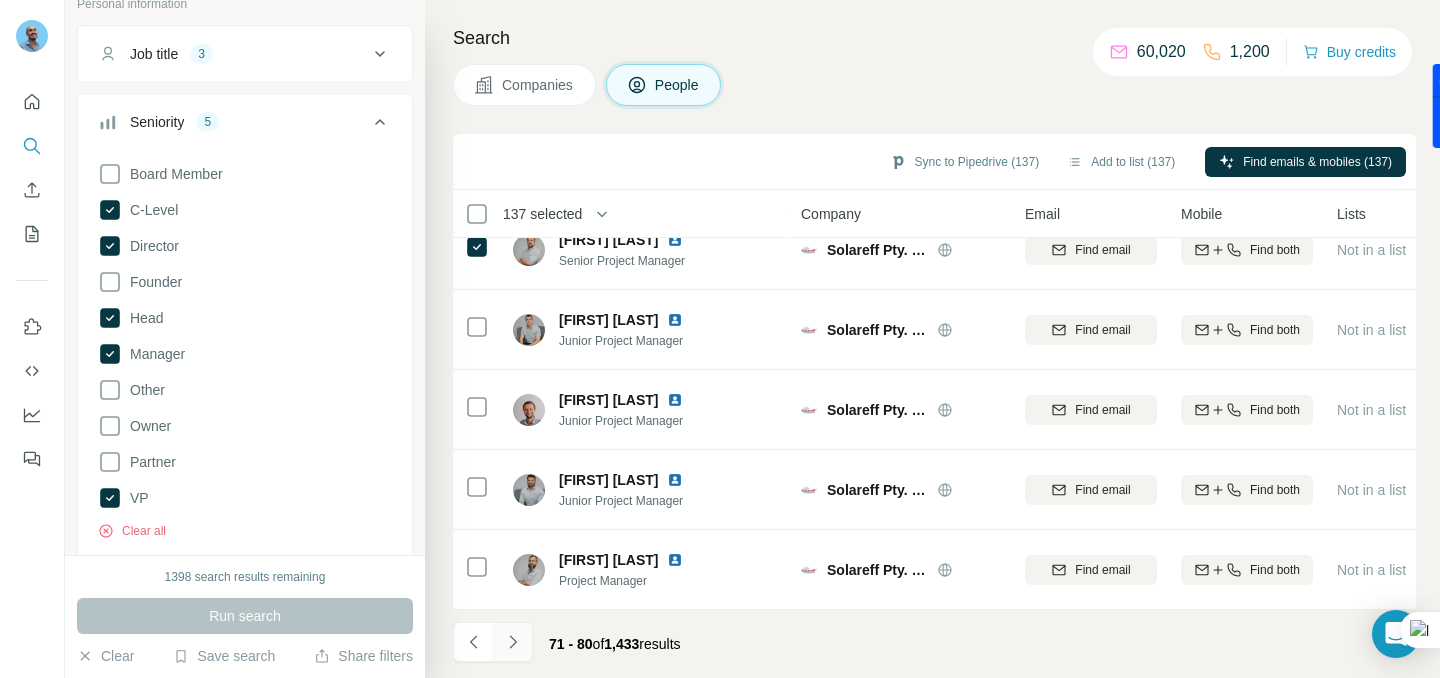click 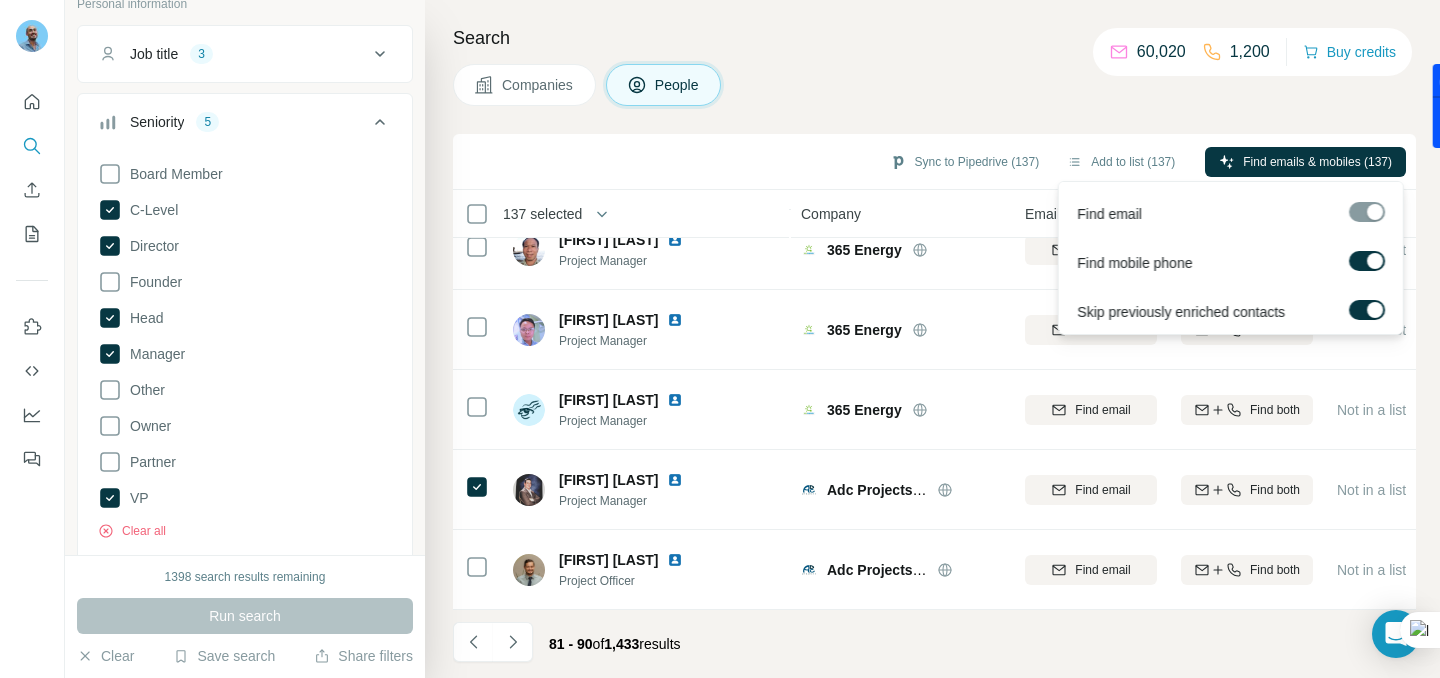 click at bounding box center (1375, 261) 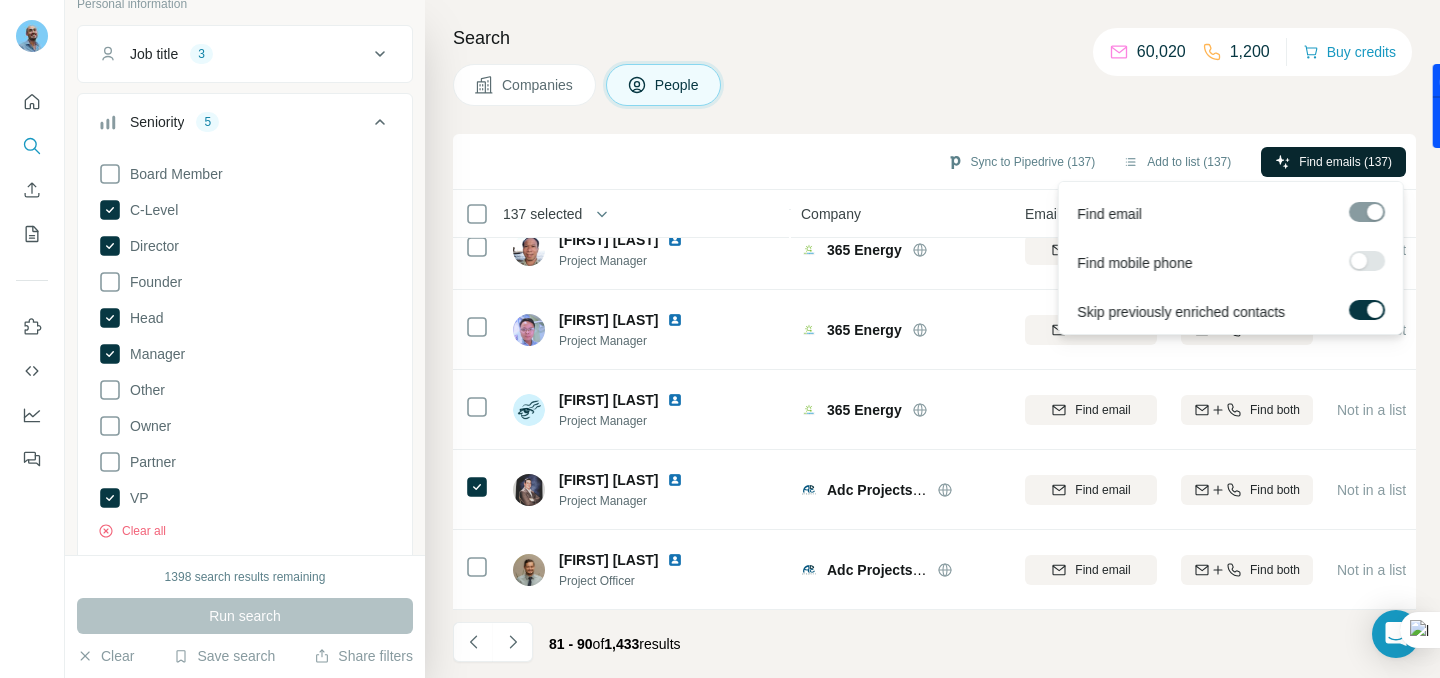 click on "Find emails (137)" at bounding box center [1333, 162] 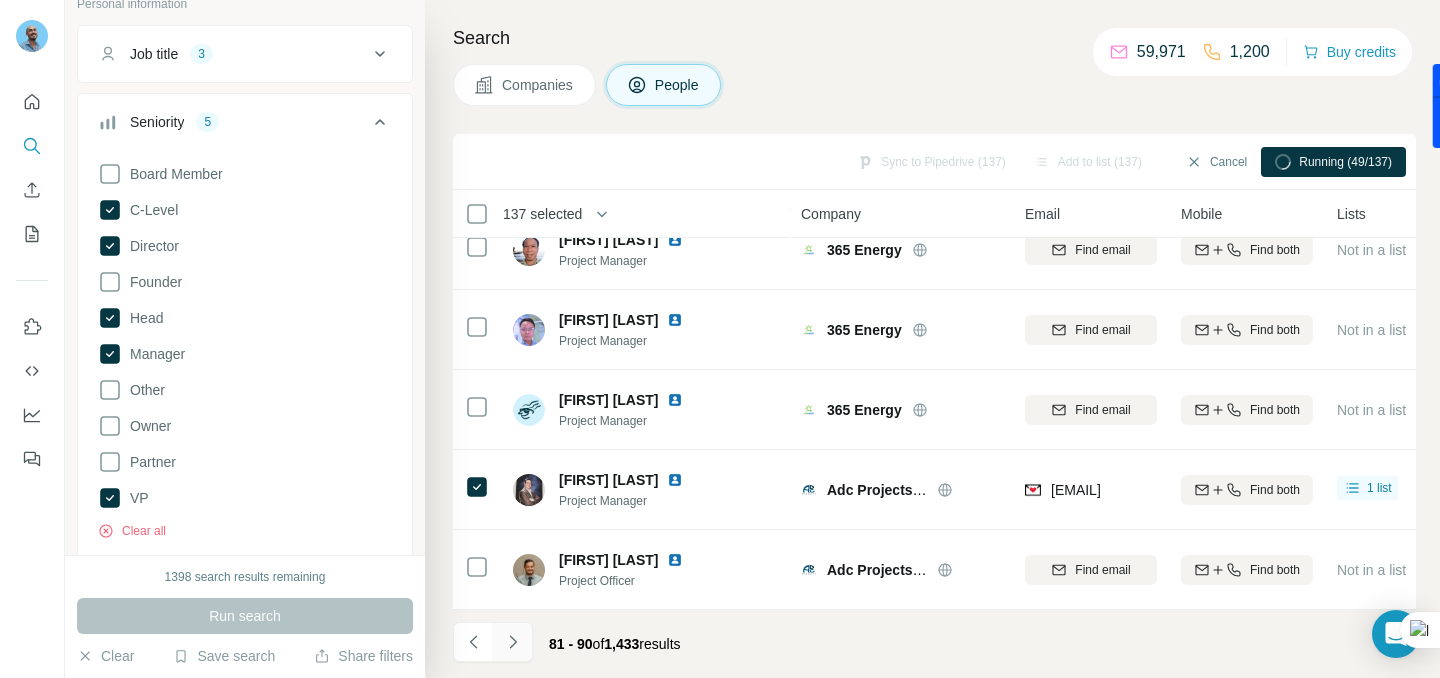 click 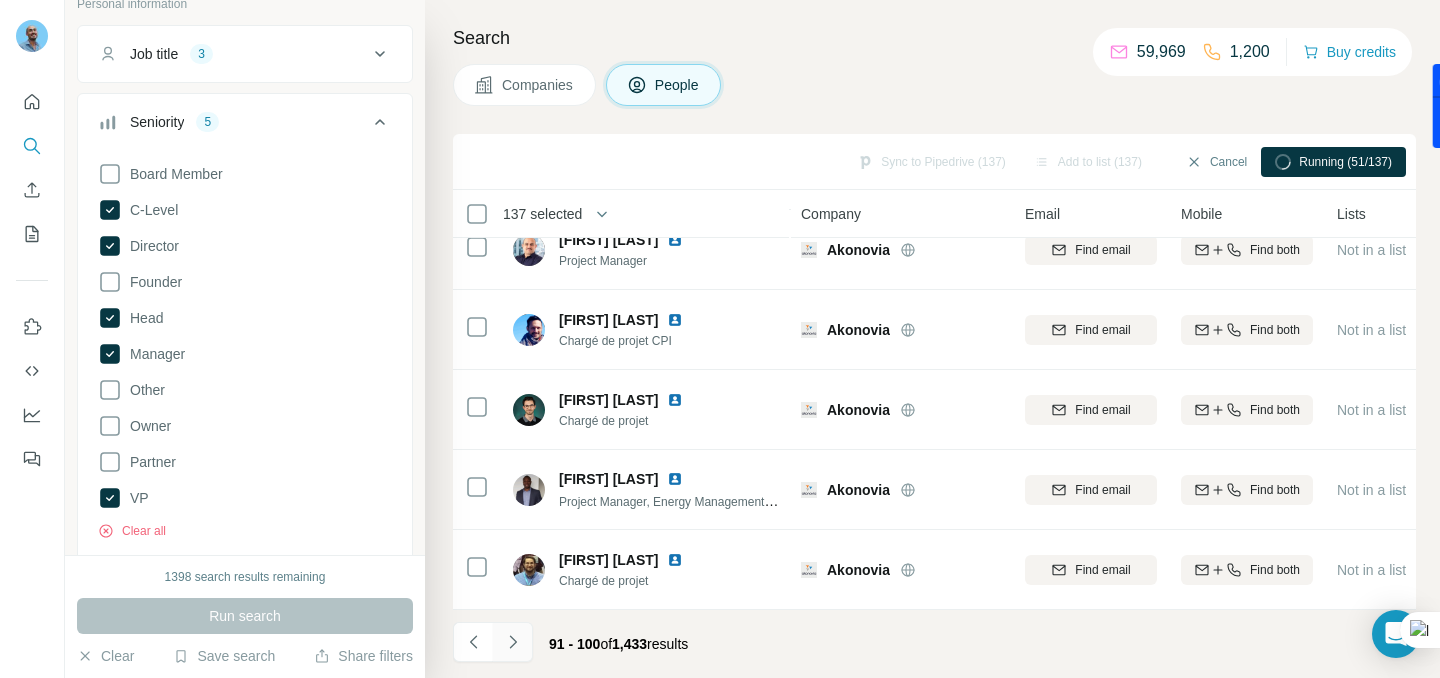 click 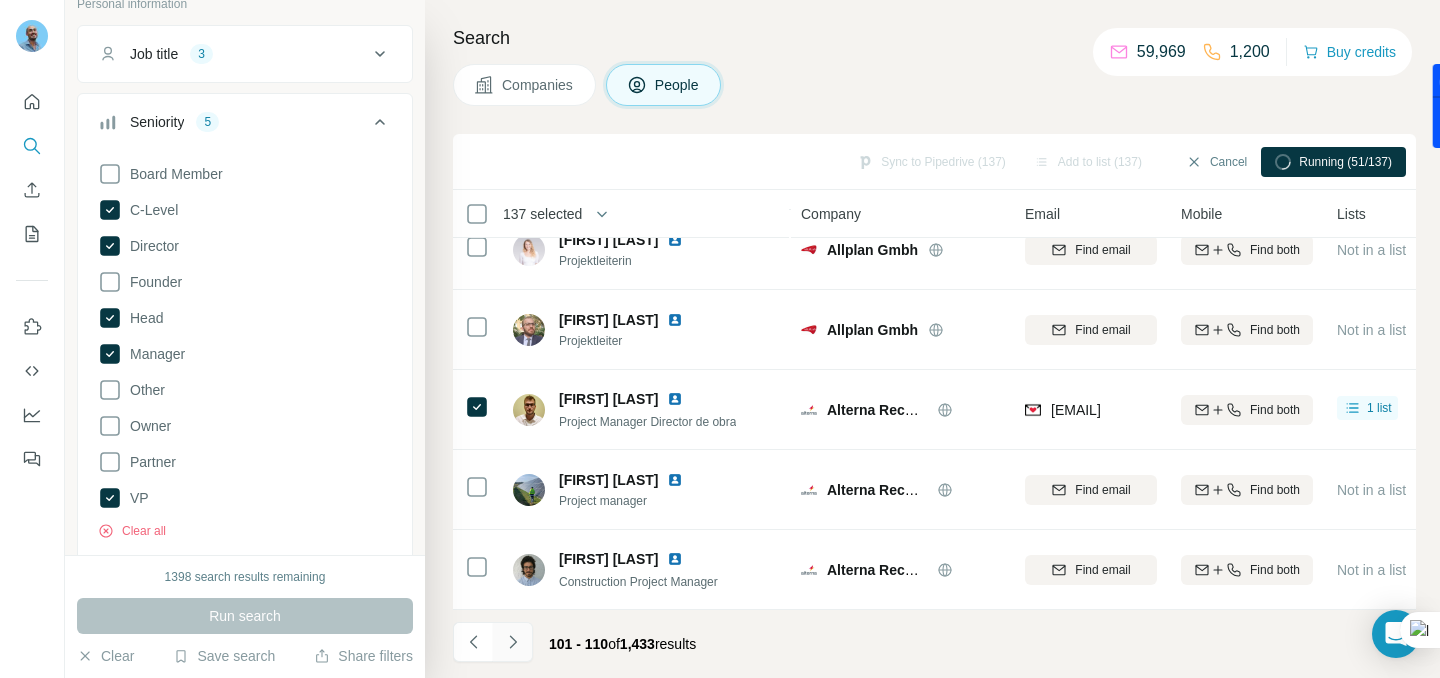 click 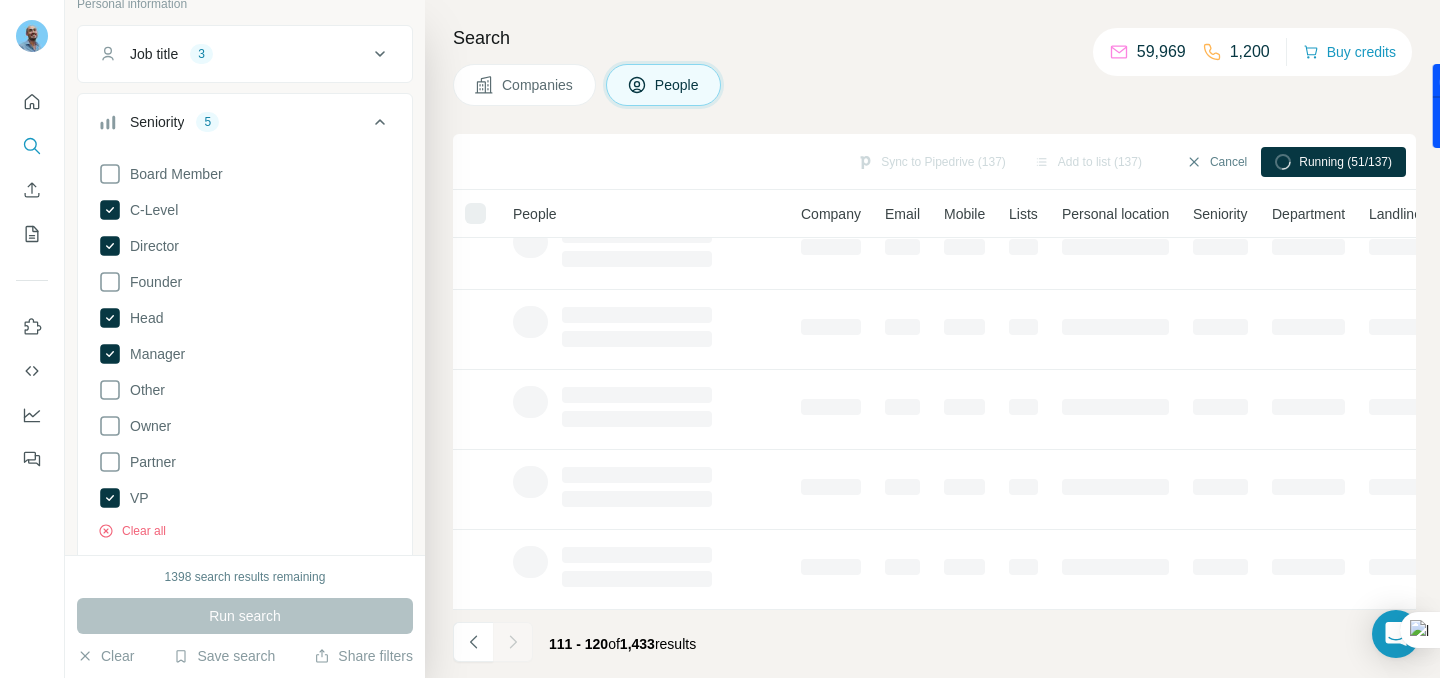 click 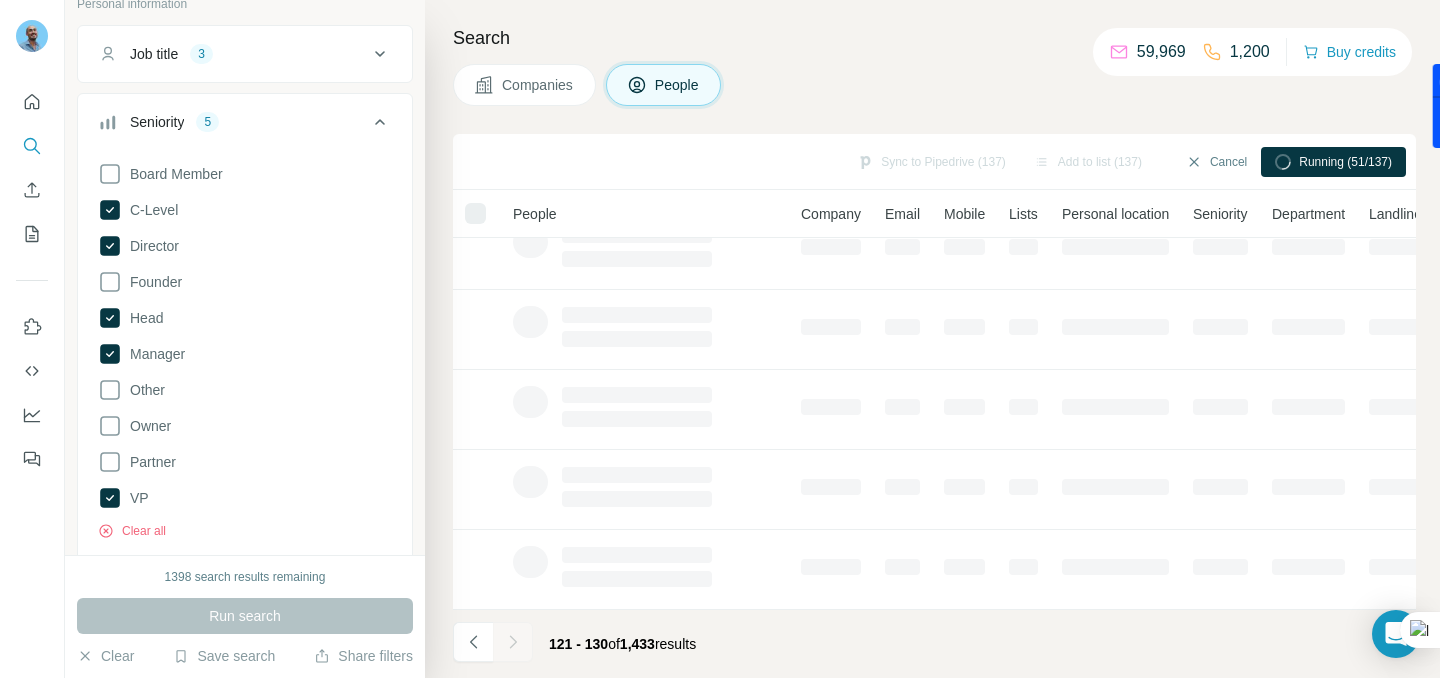 click at bounding box center [513, 642] 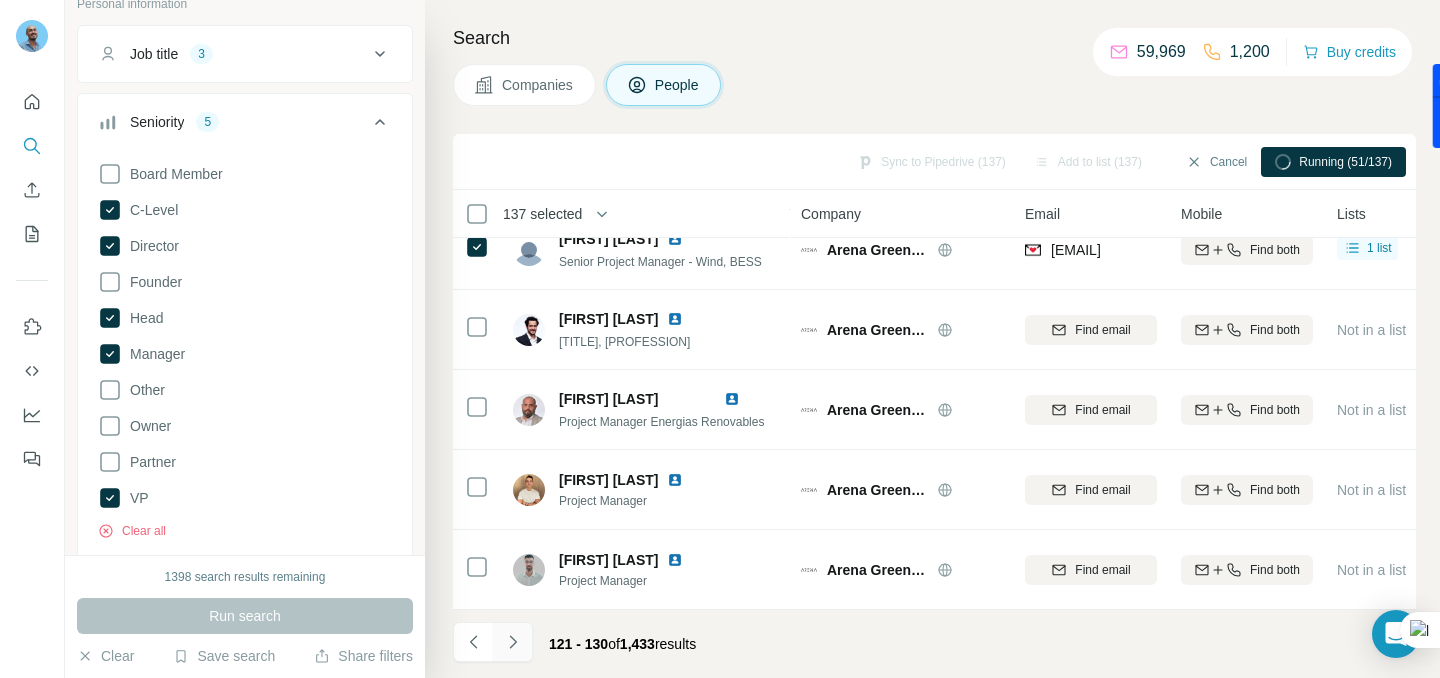 click 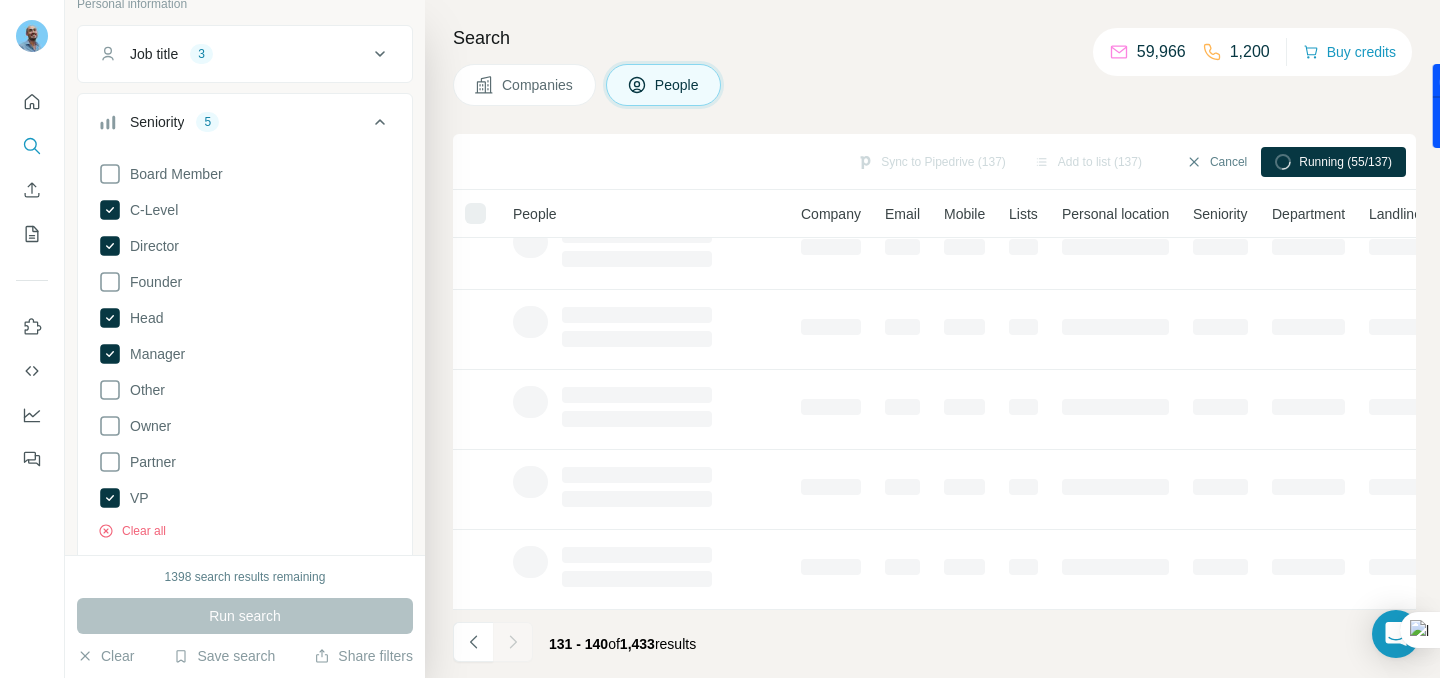 click 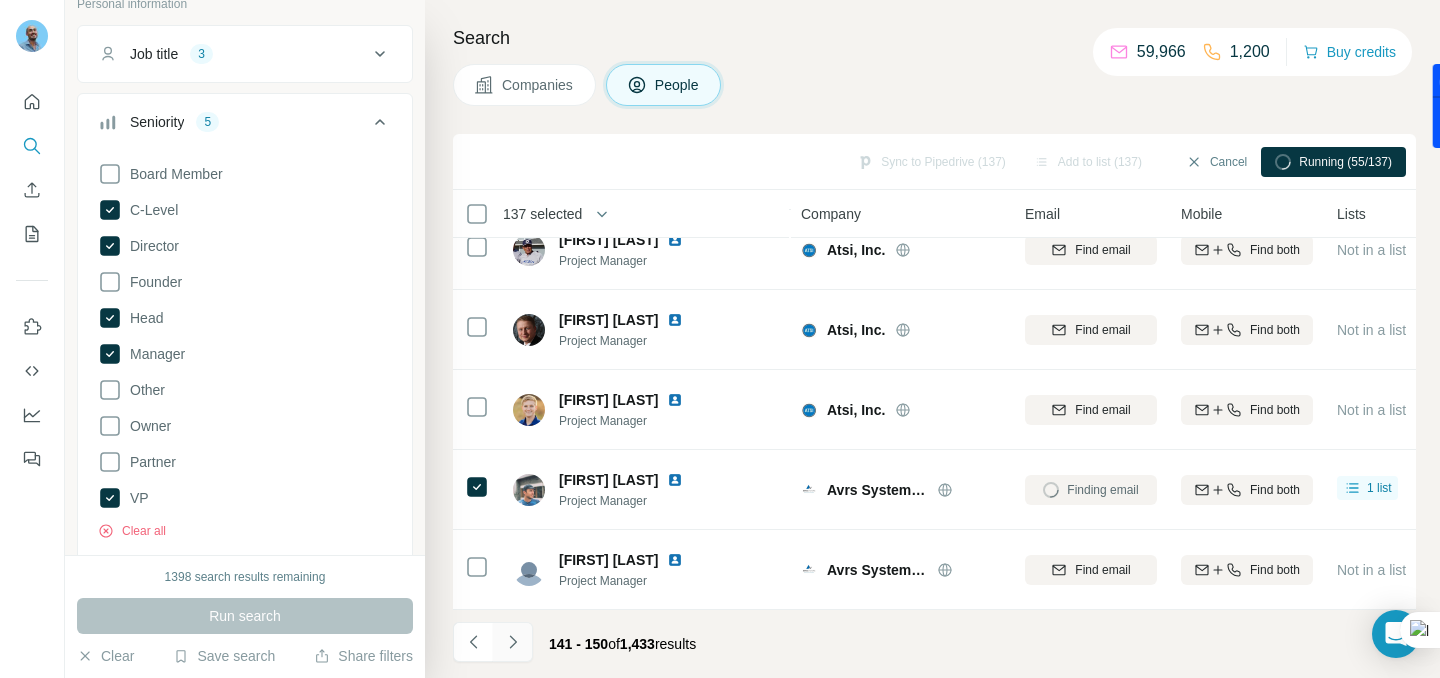 click 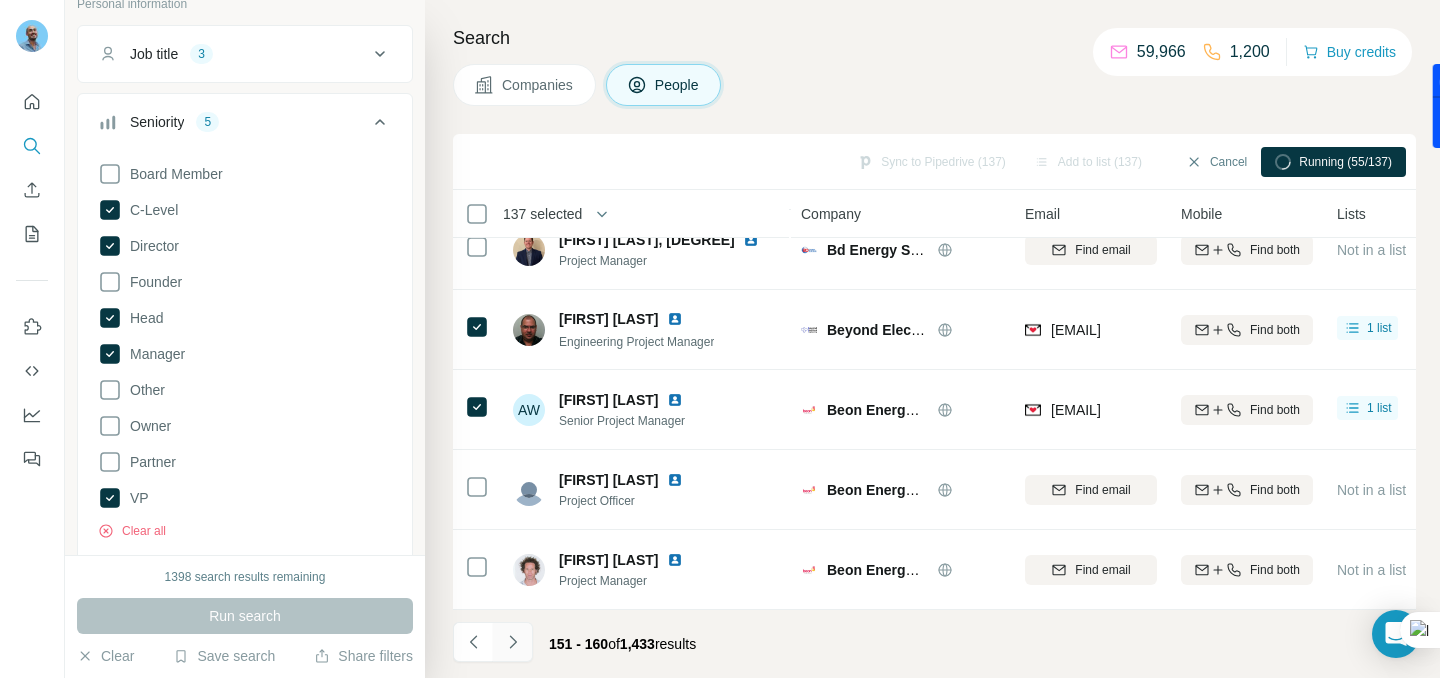 click 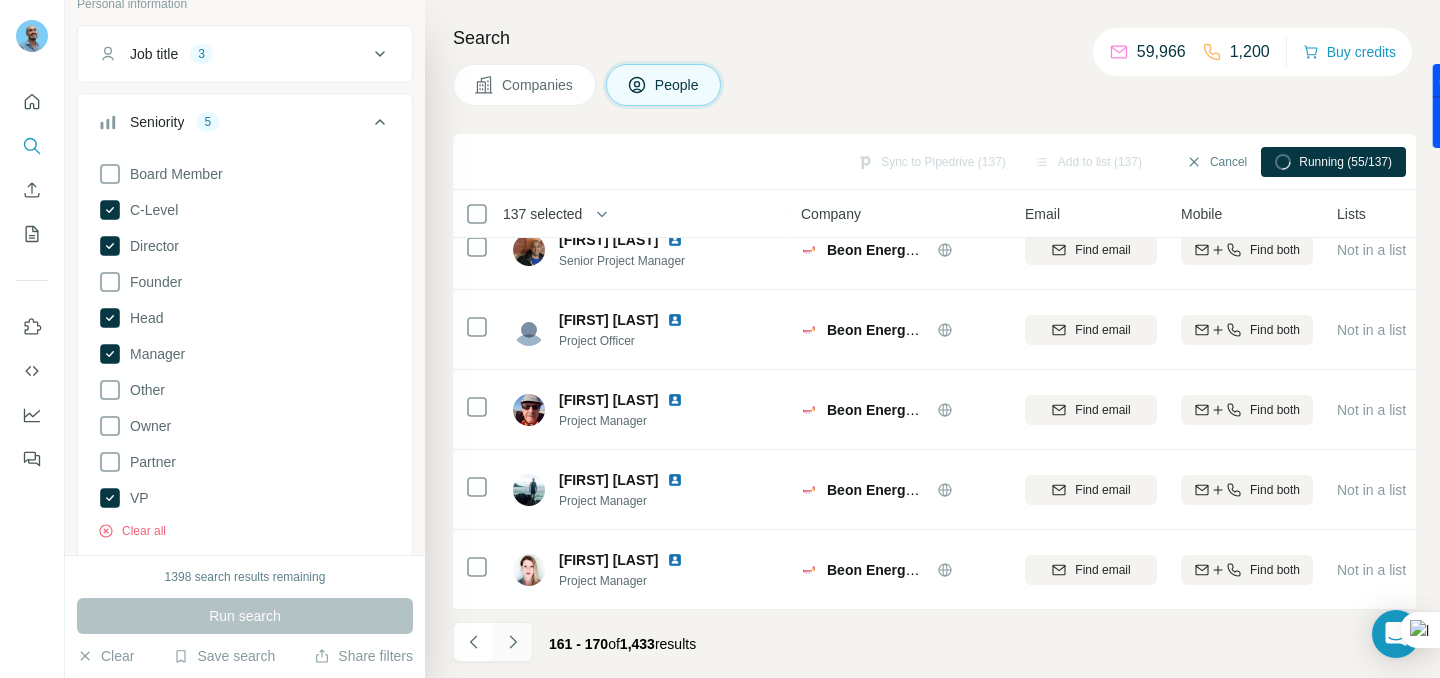 click 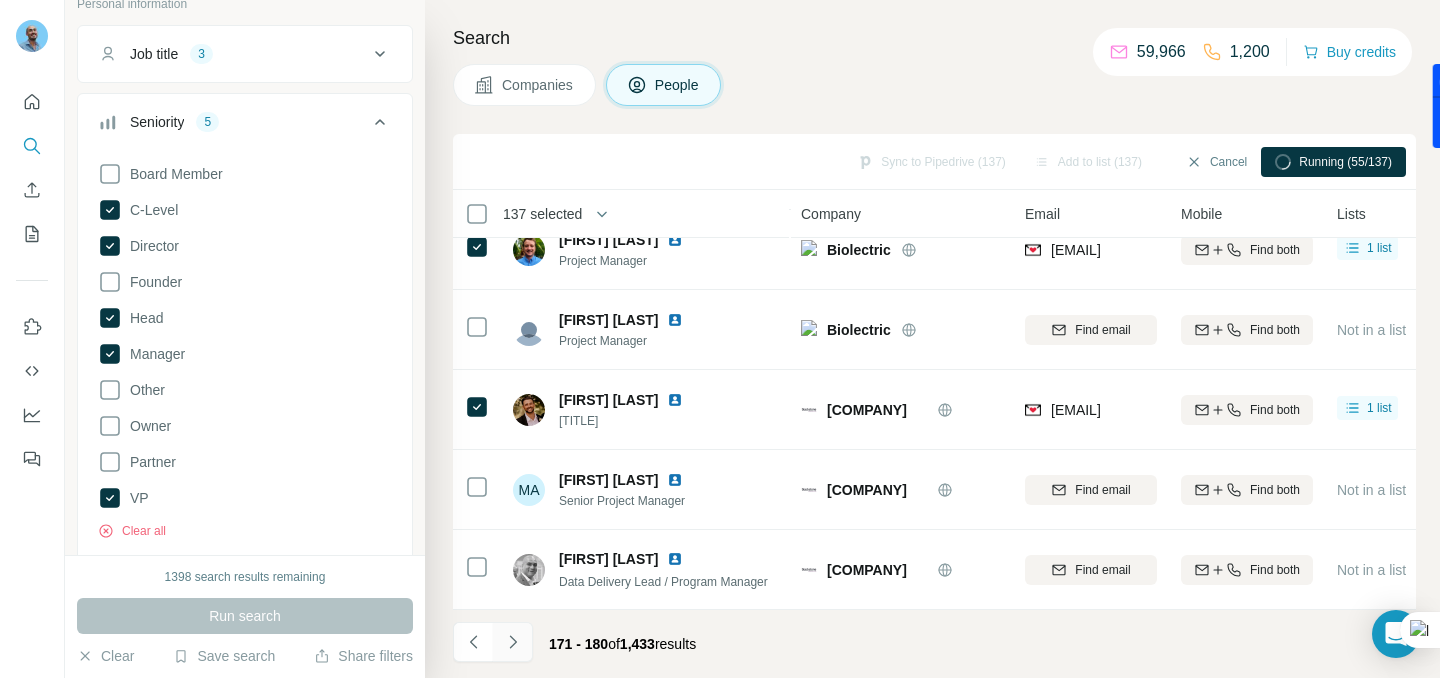 click 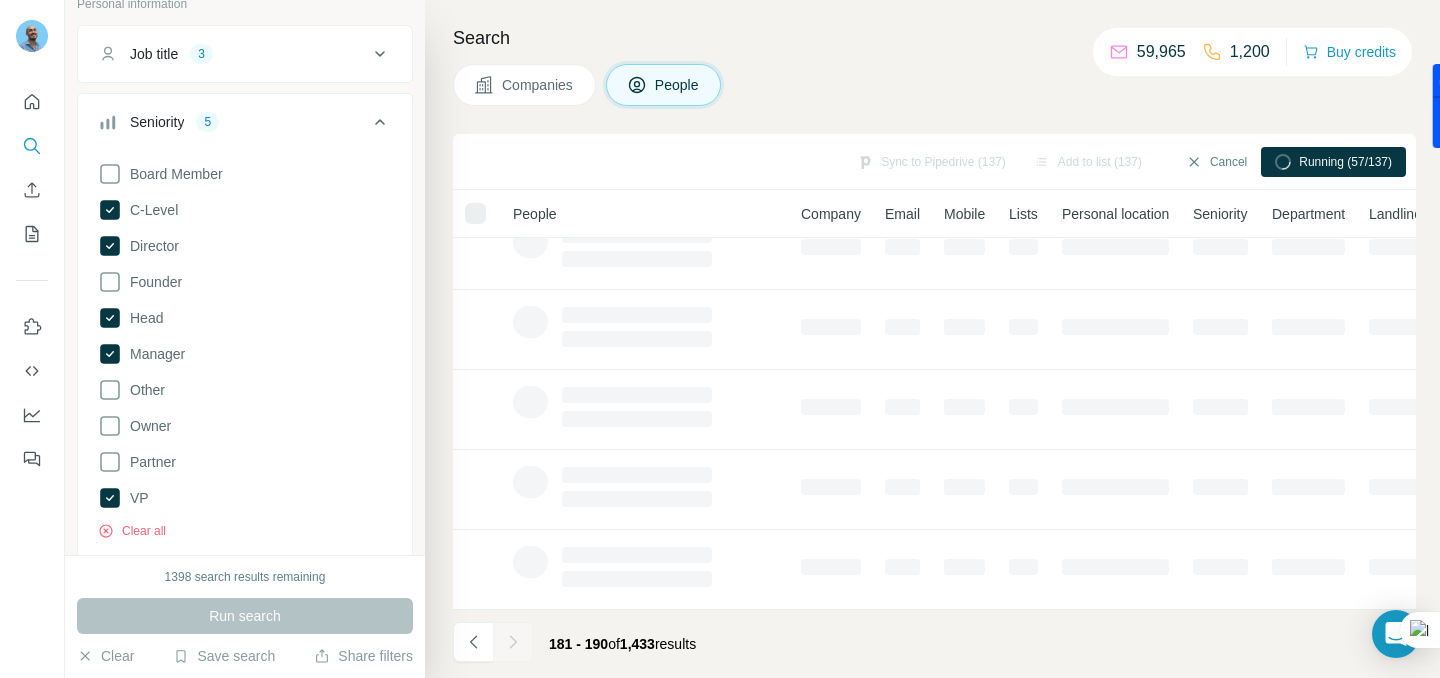click 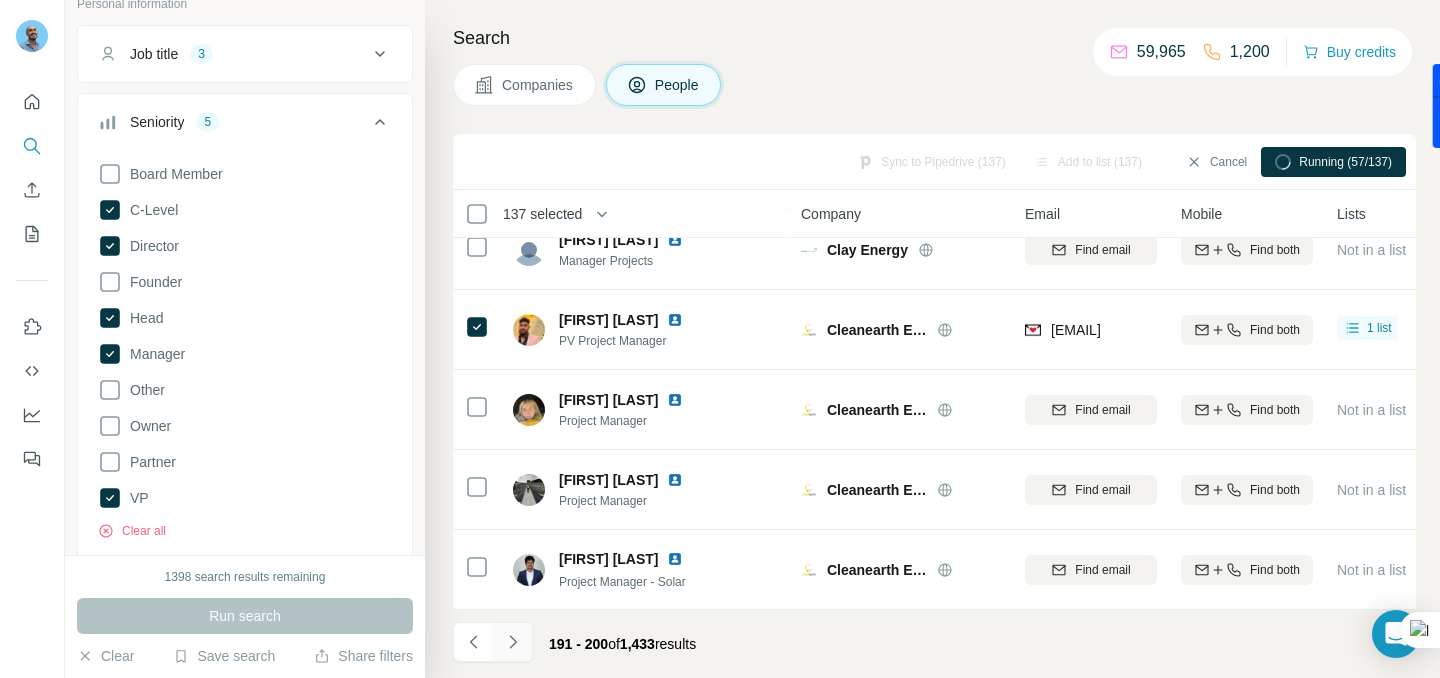 click 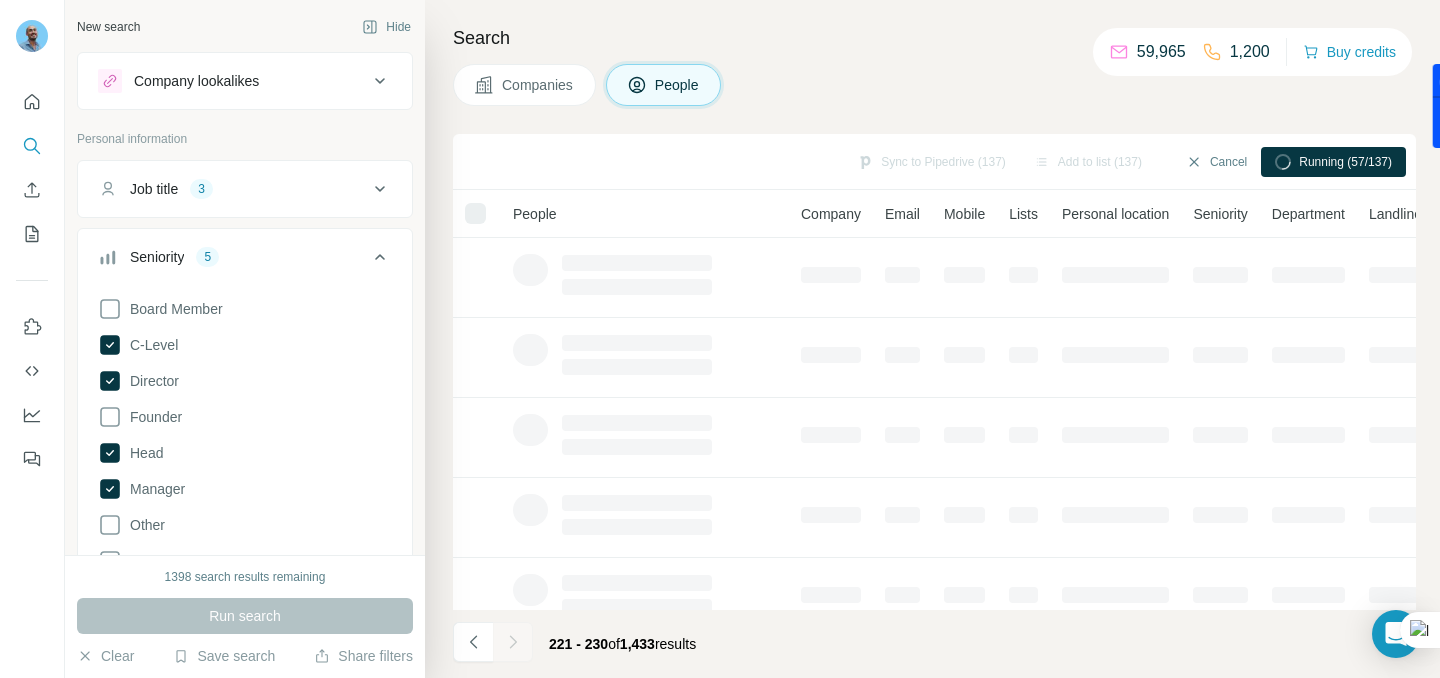 scroll, scrollTop: 0, scrollLeft: 0, axis: both 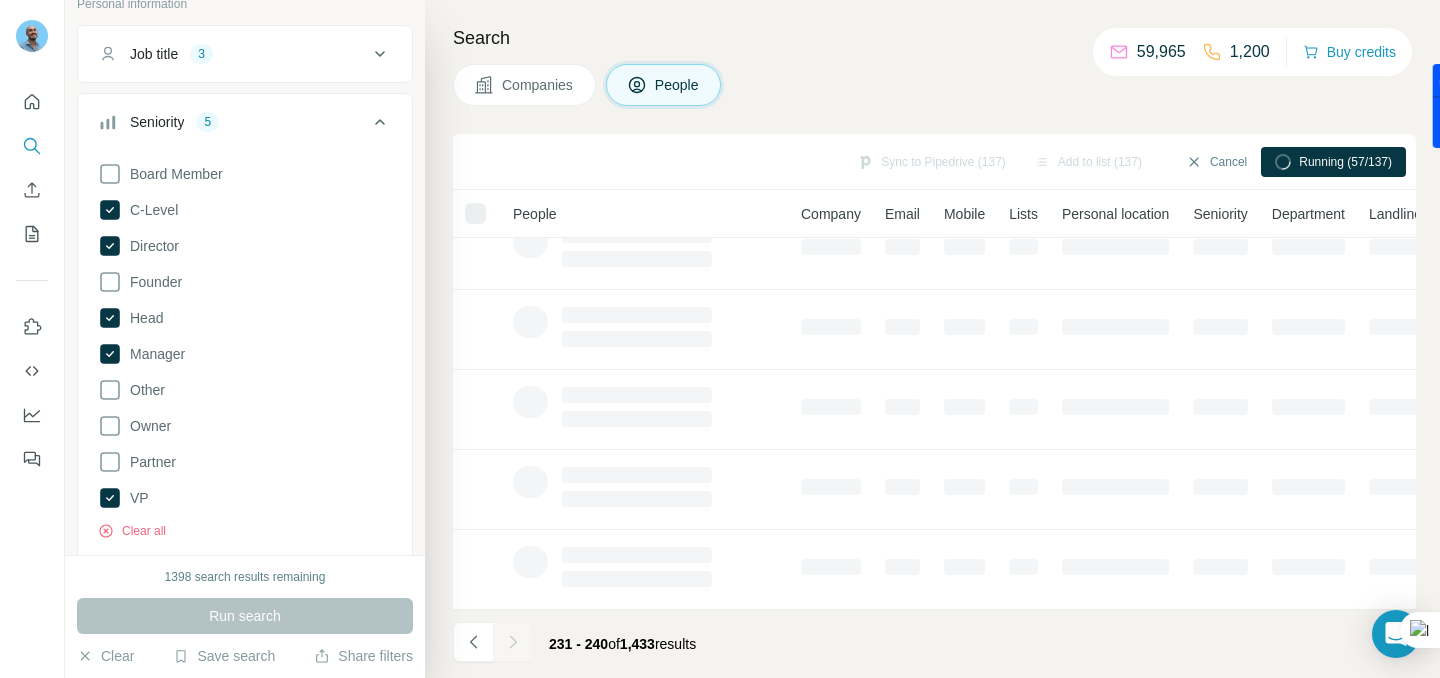 click 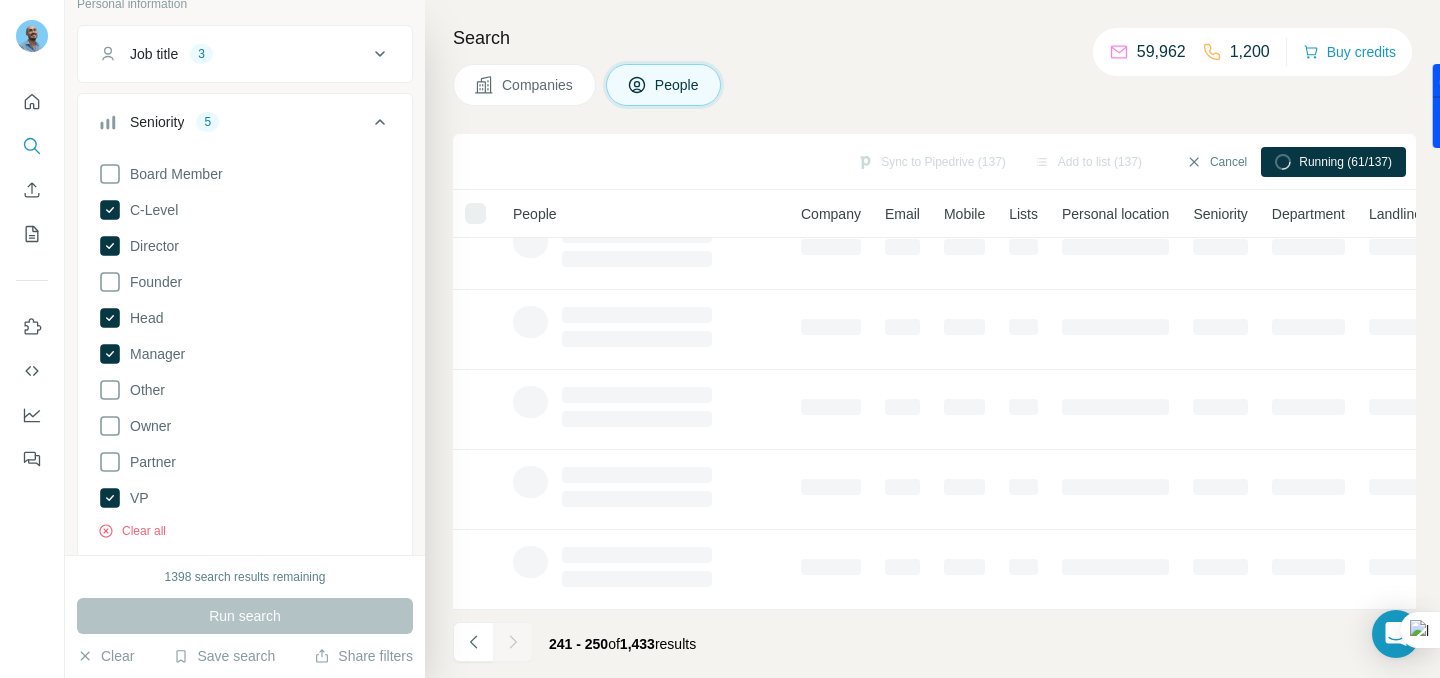 click 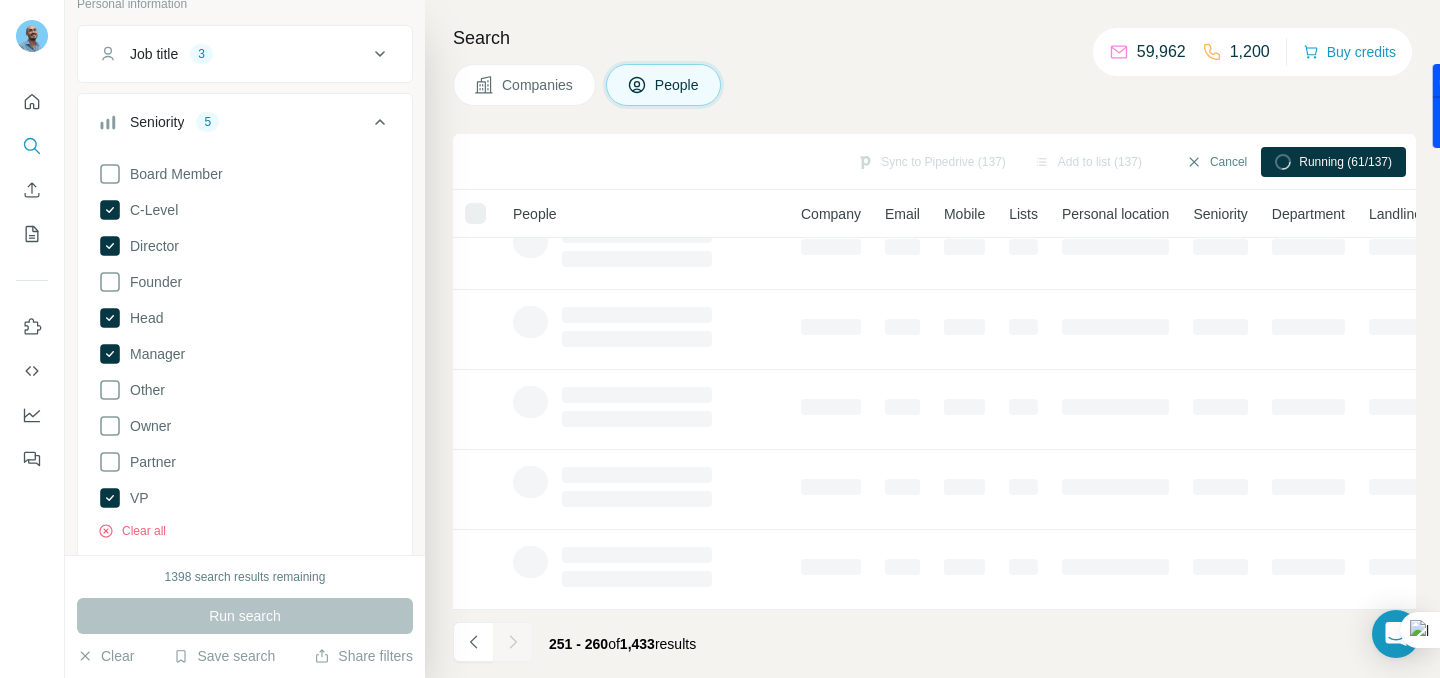 click at bounding box center (513, 642) 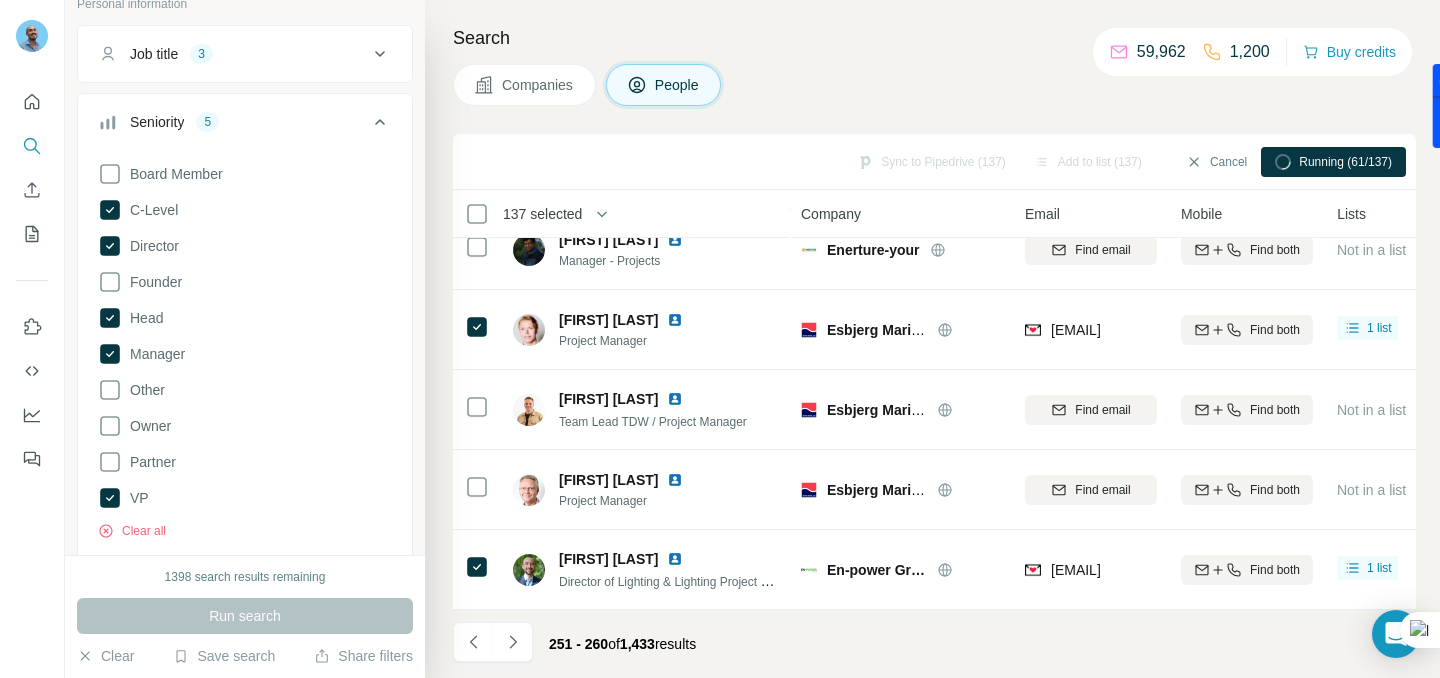 click 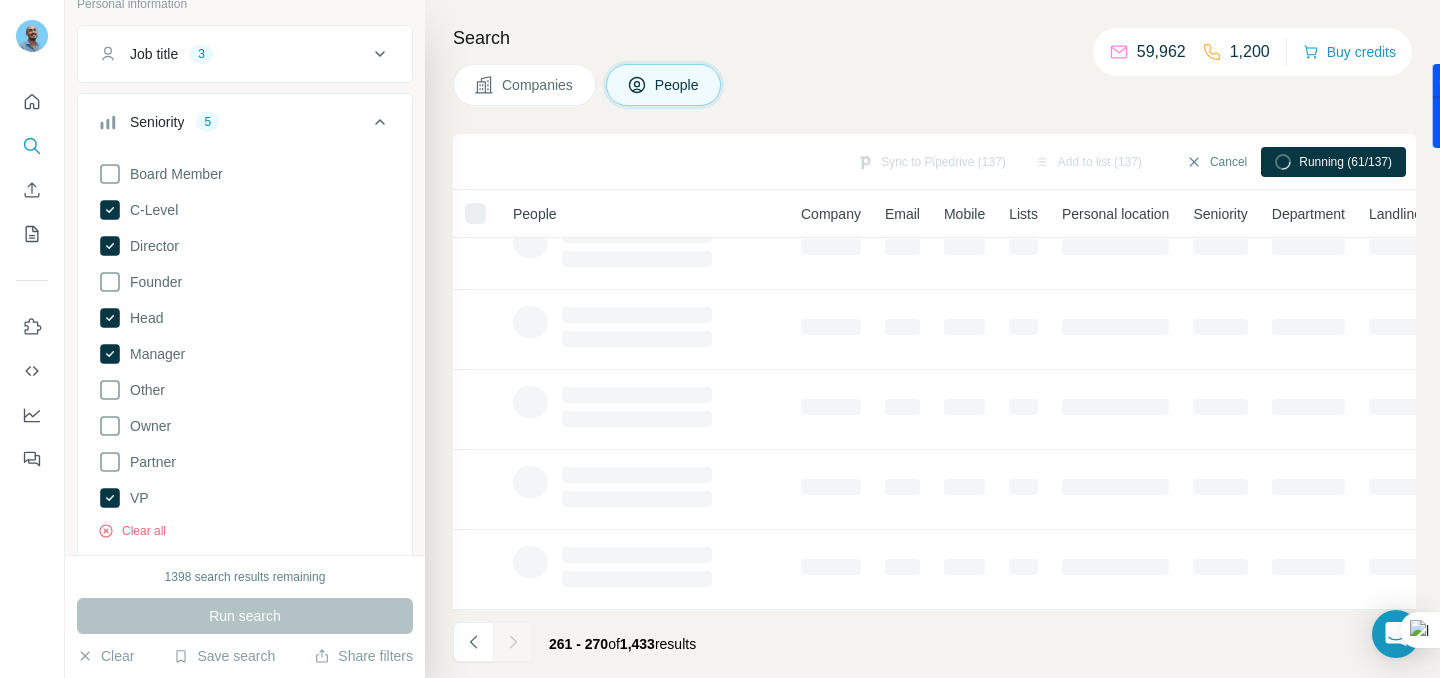 click 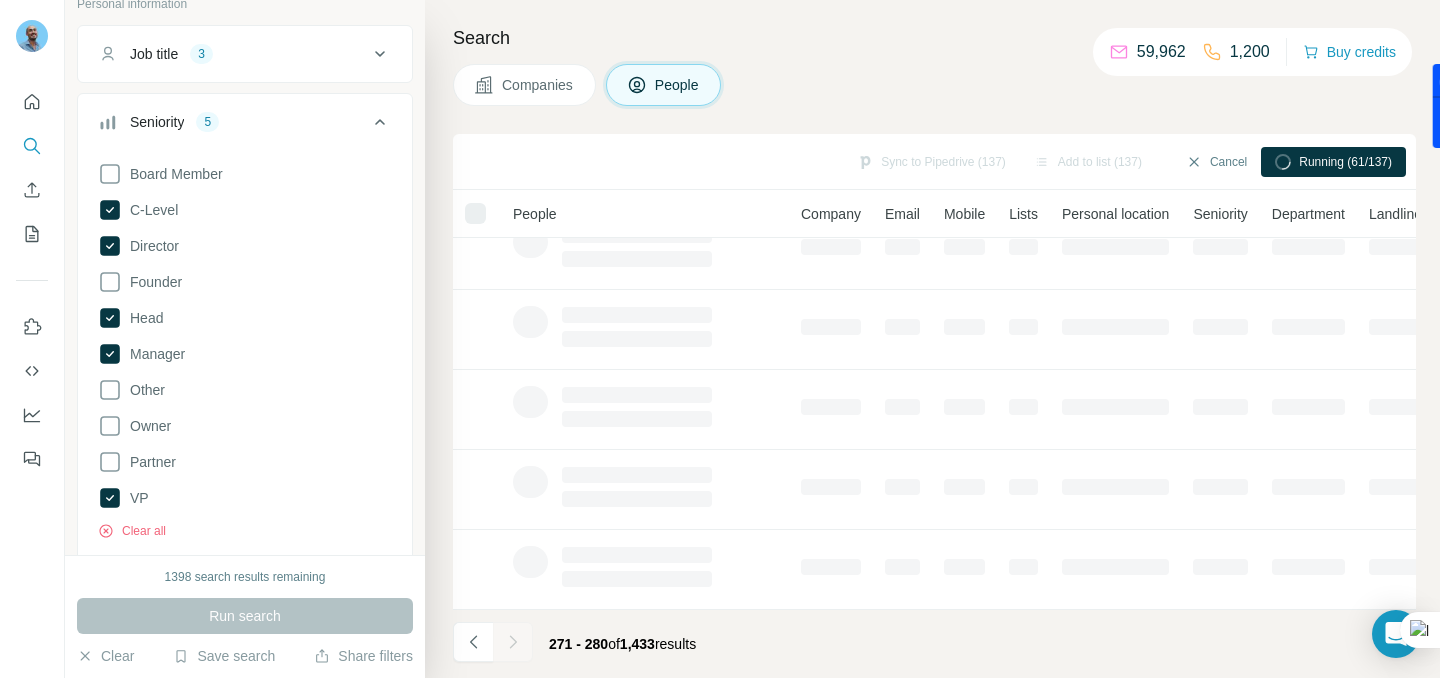 click 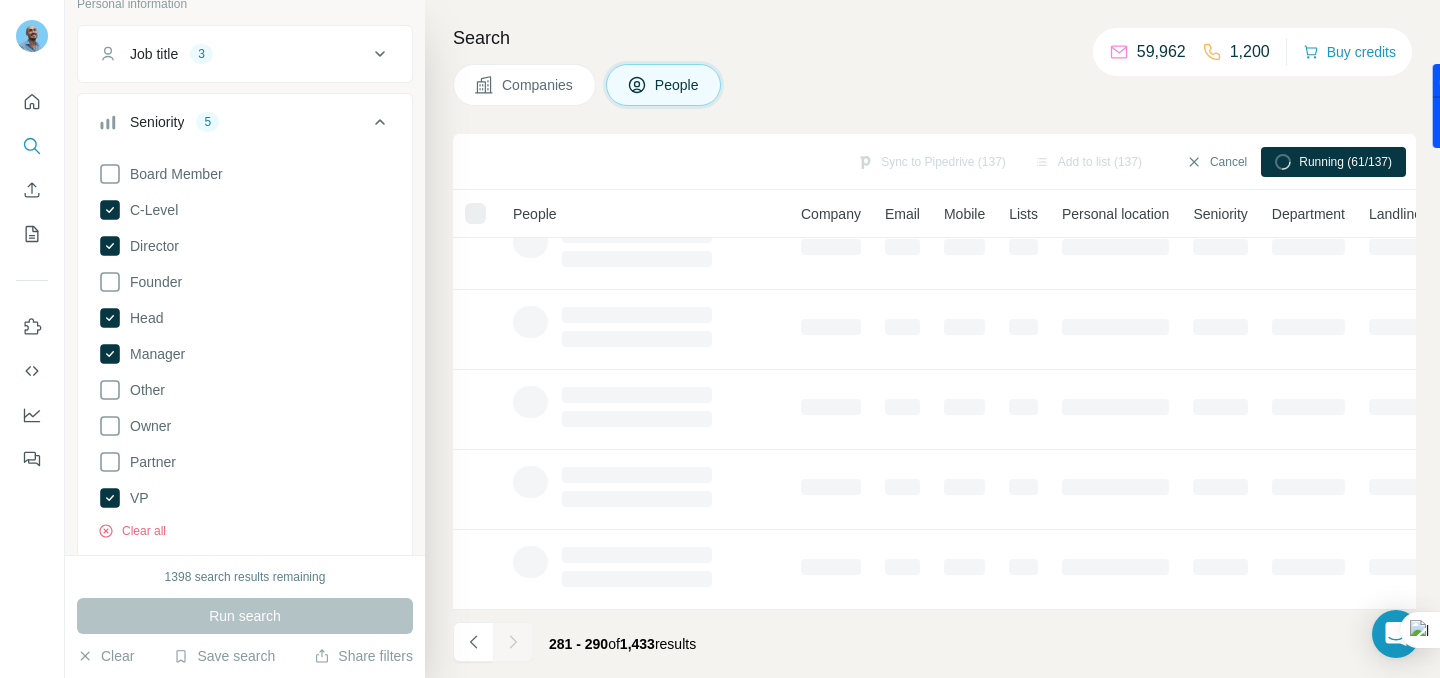 click at bounding box center [513, 642] 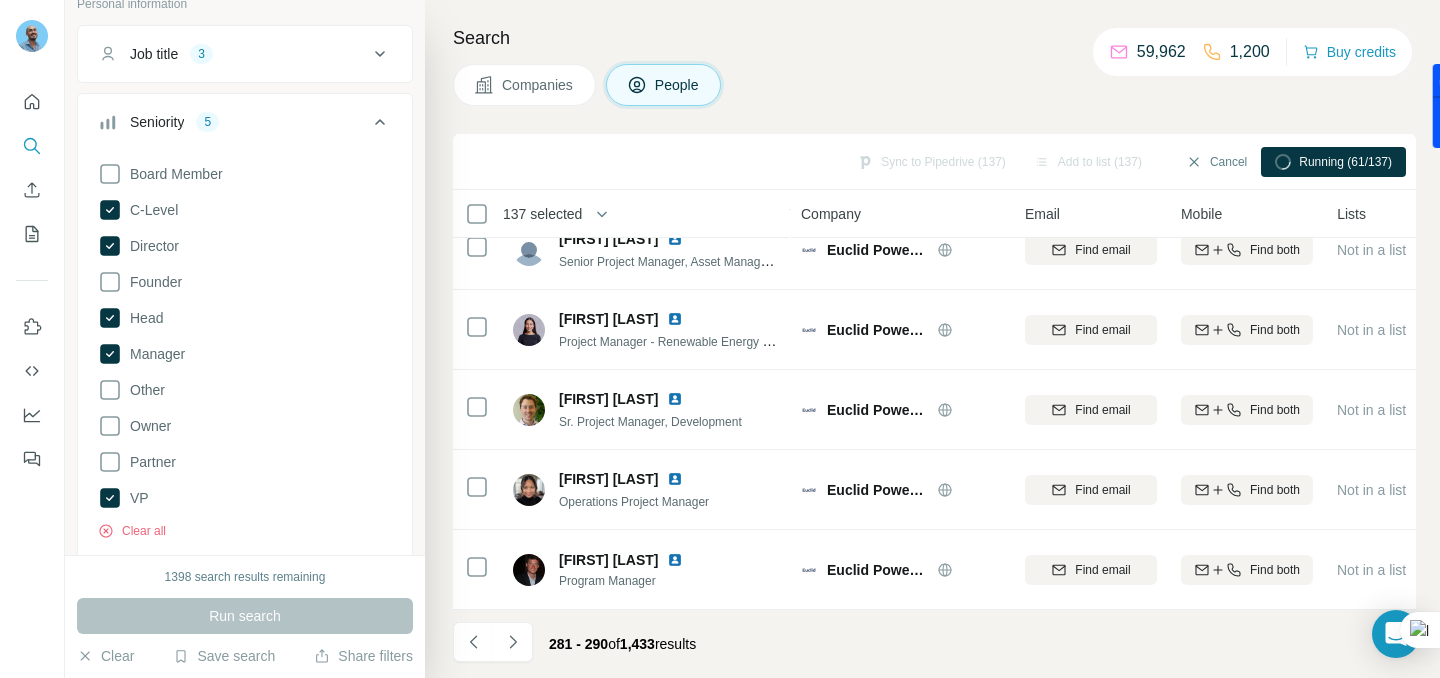 click 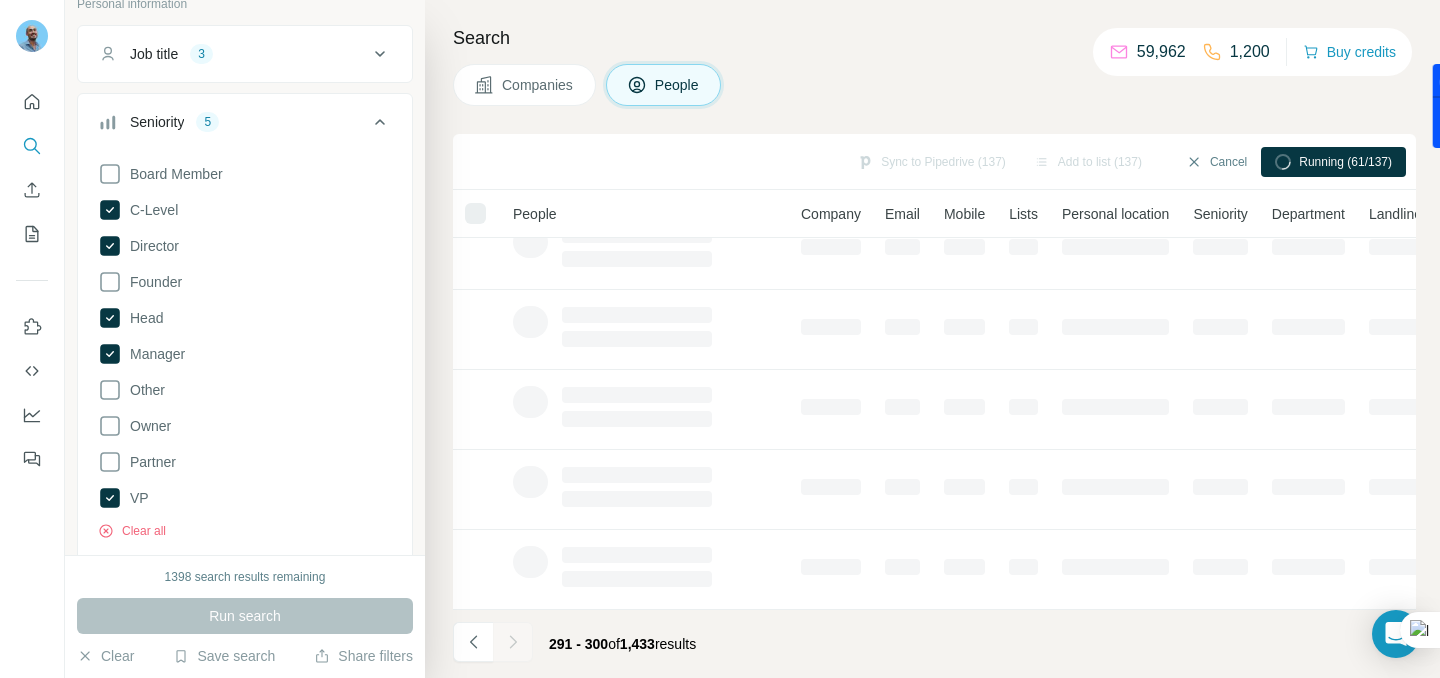 click 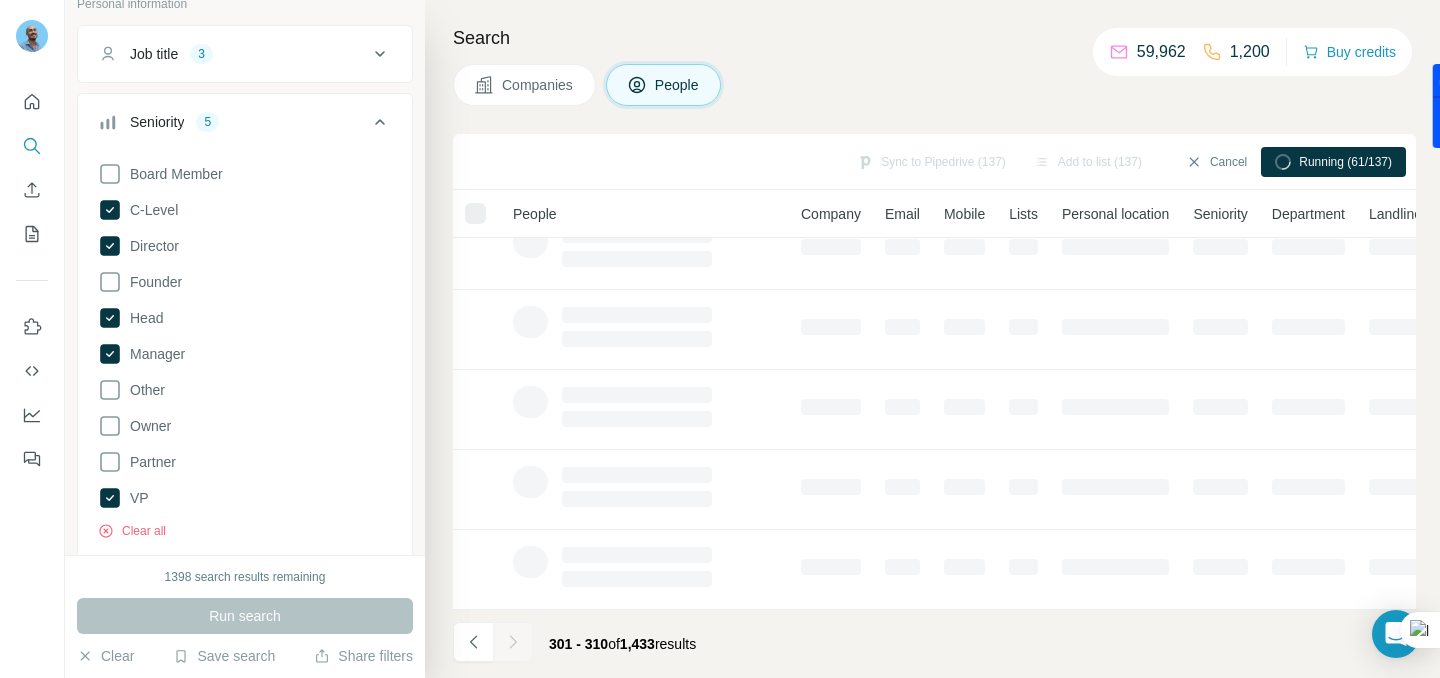 click 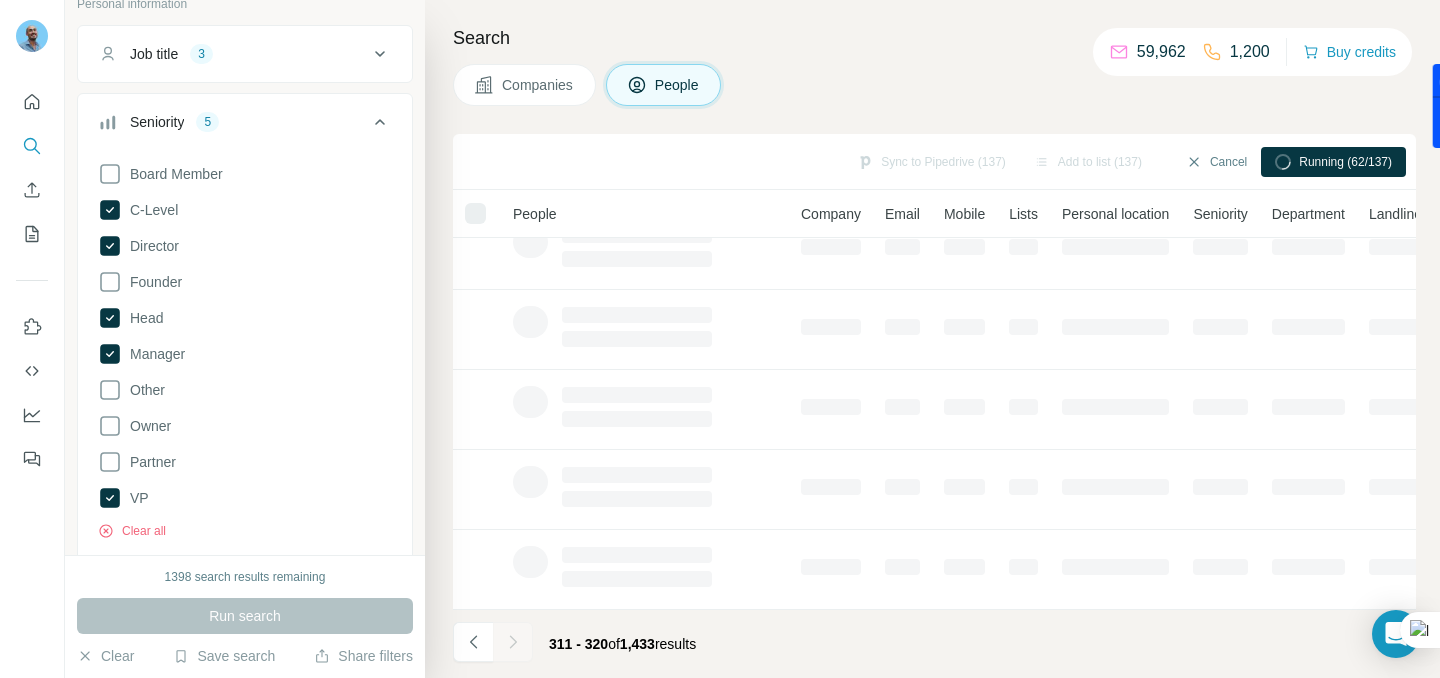 click 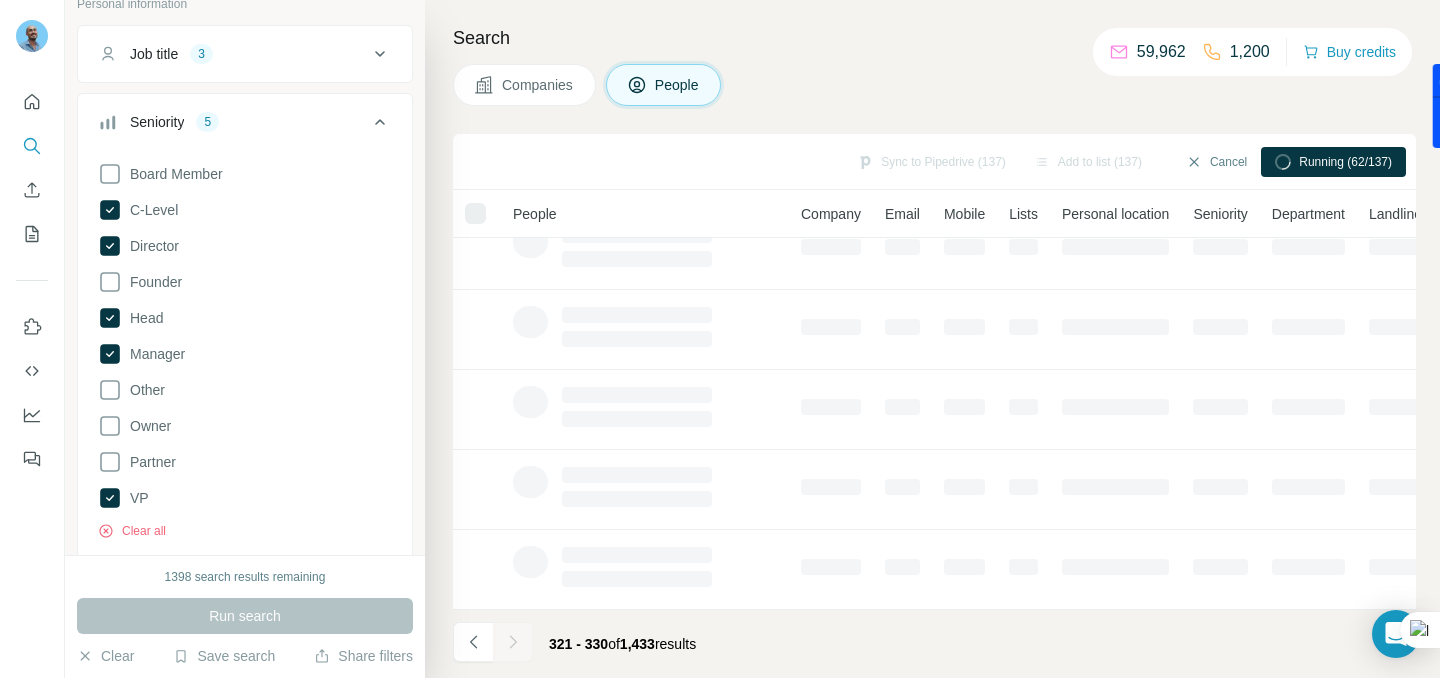 click at bounding box center (513, 642) 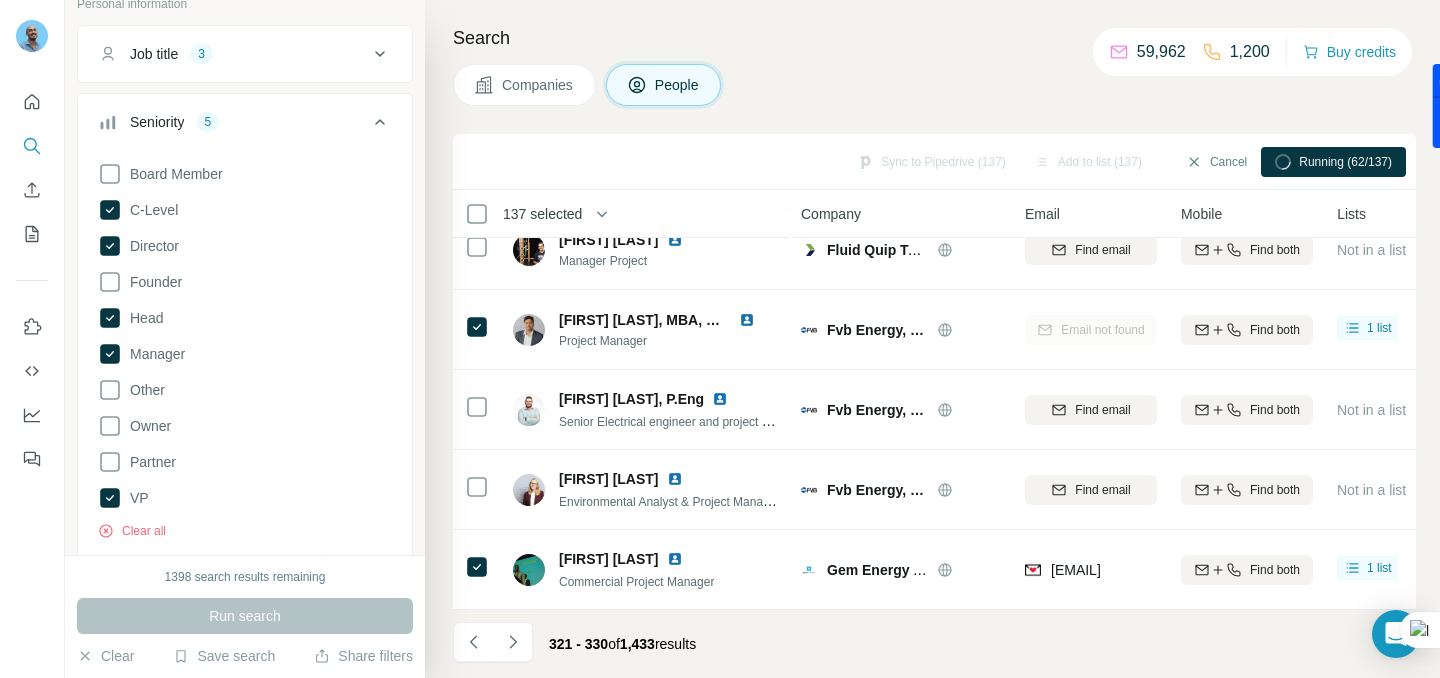 click 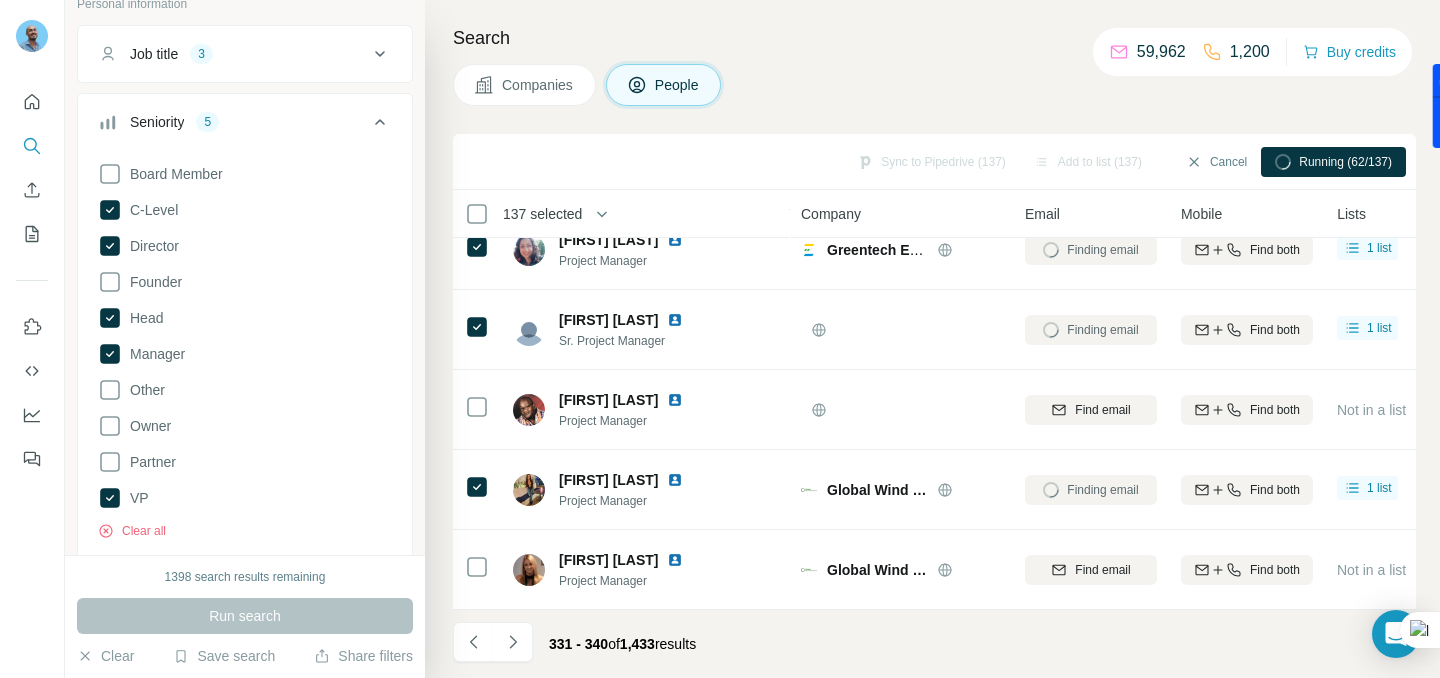 click 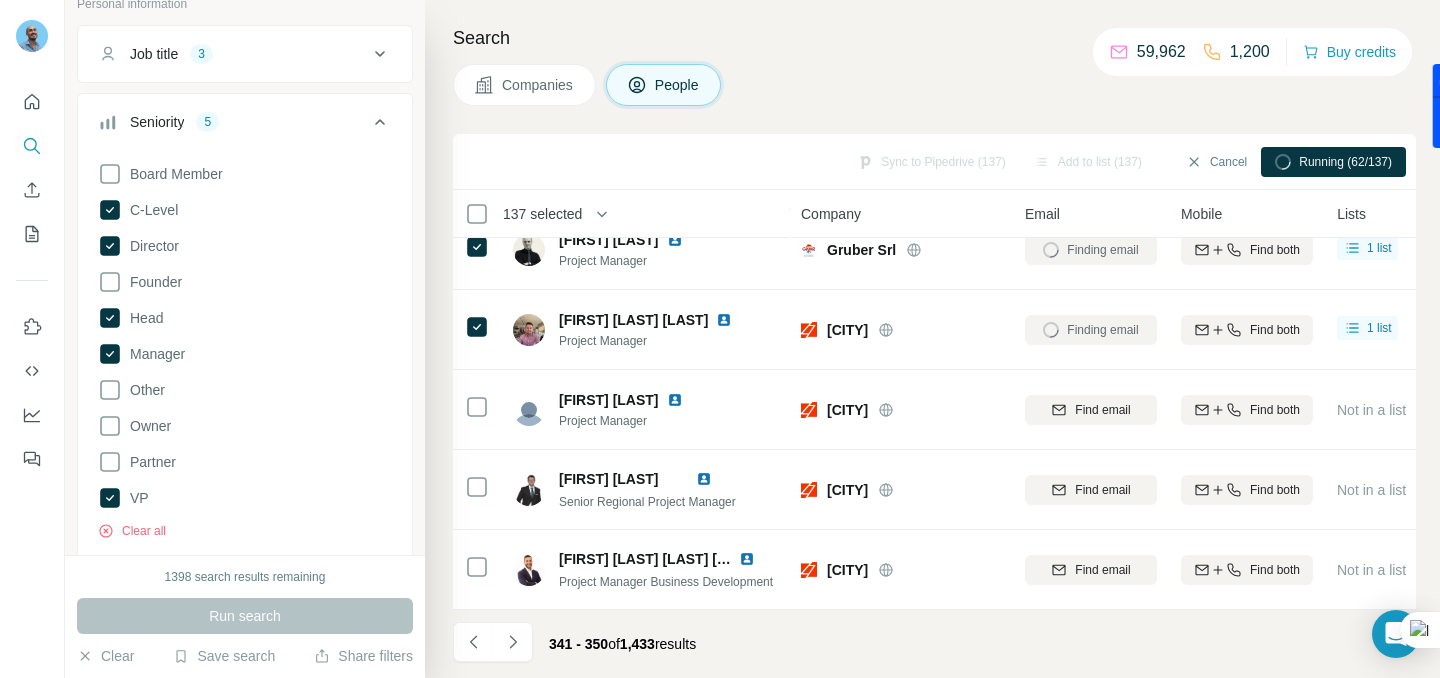 click 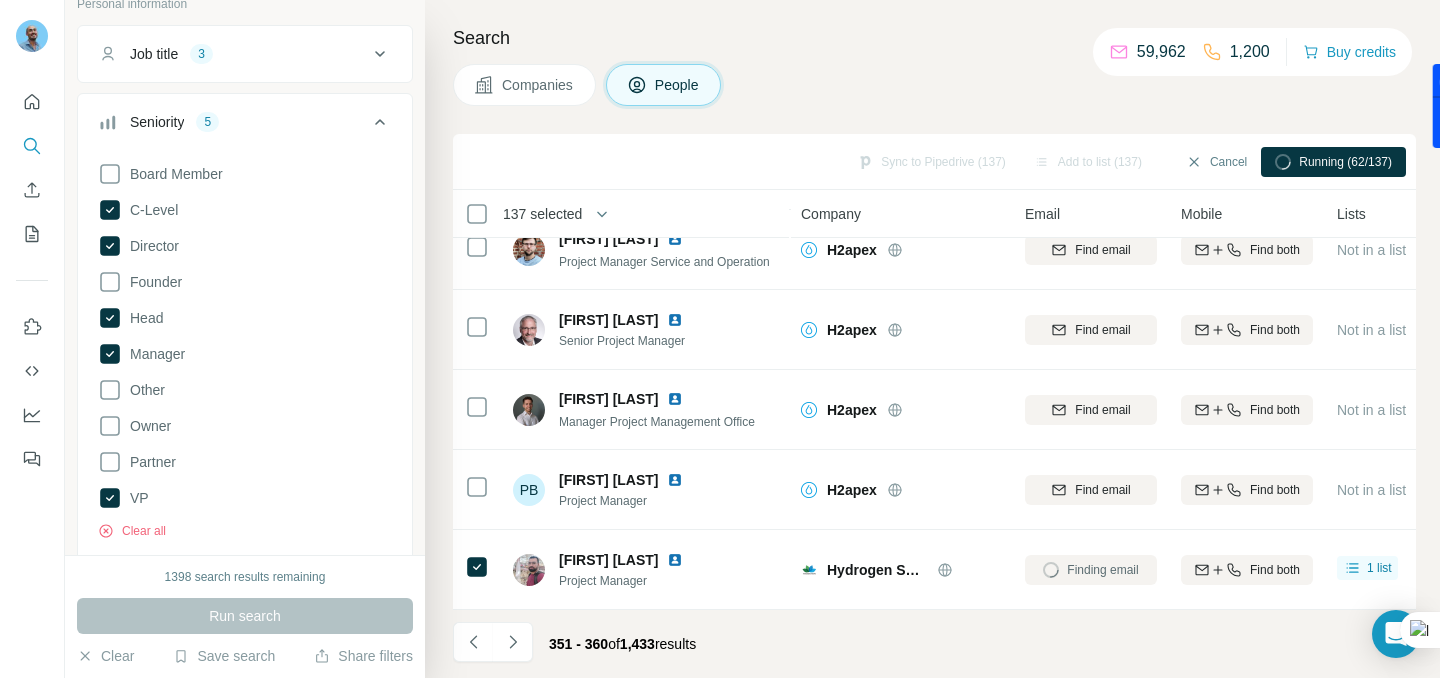 click 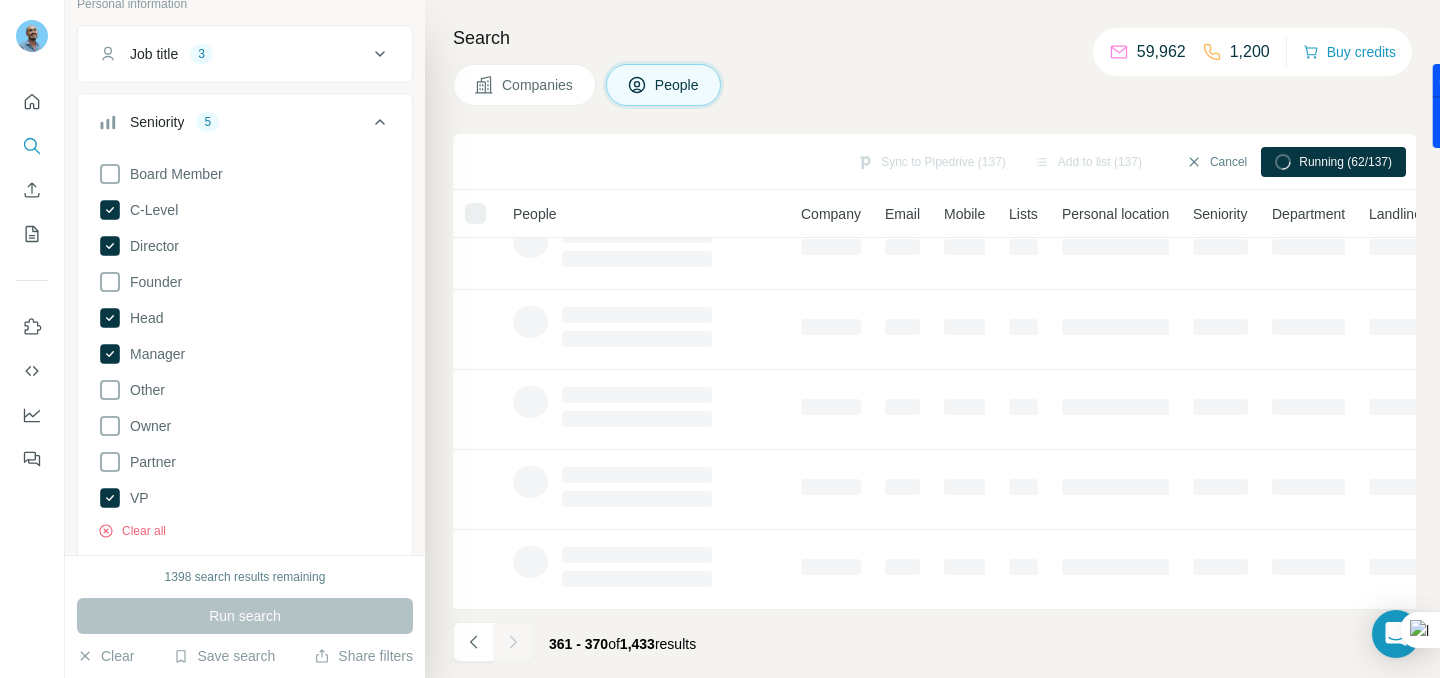 click 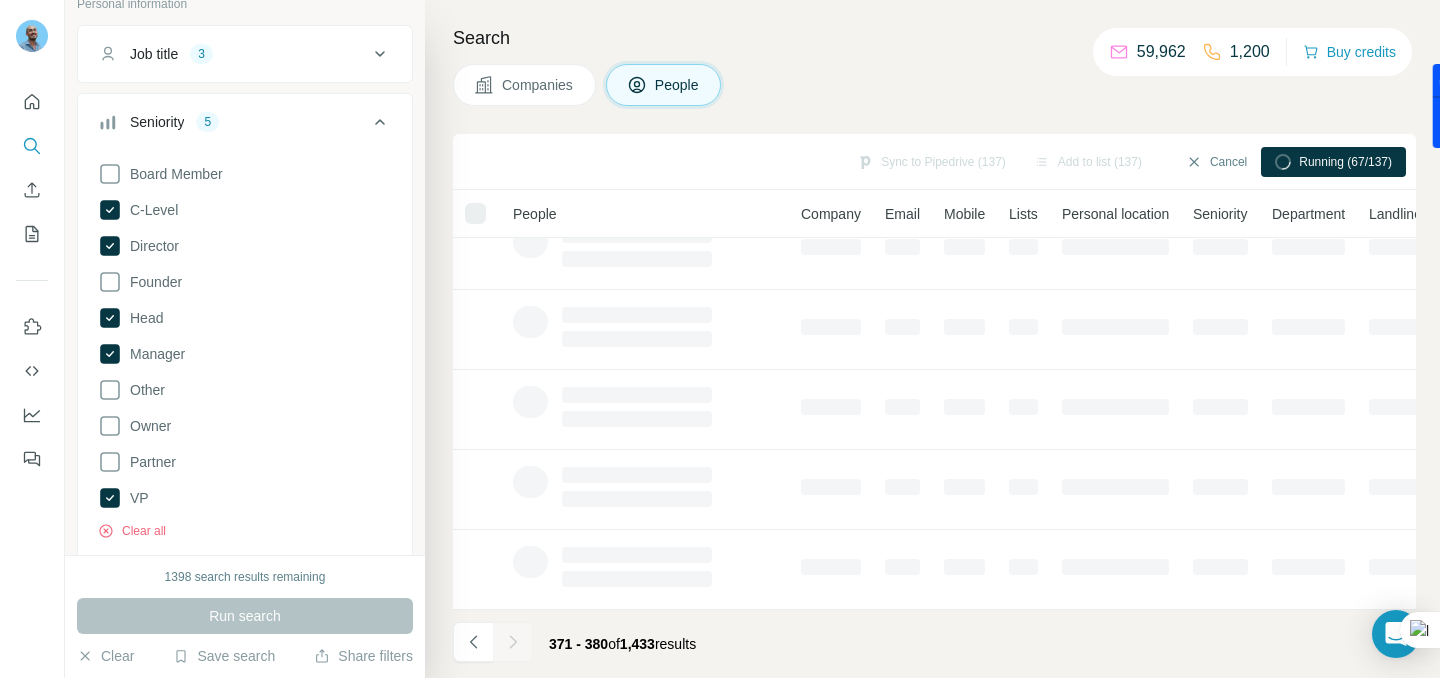 click 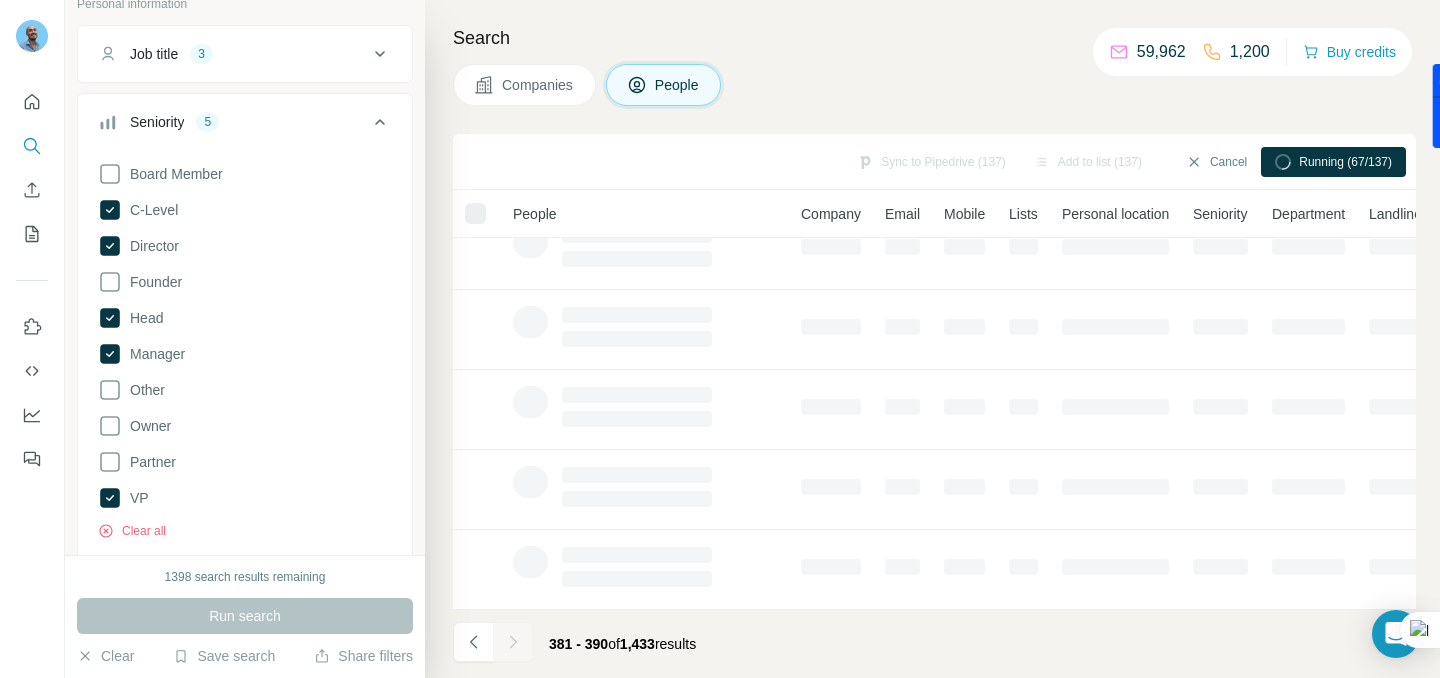 click at bounding box center [513, 642] 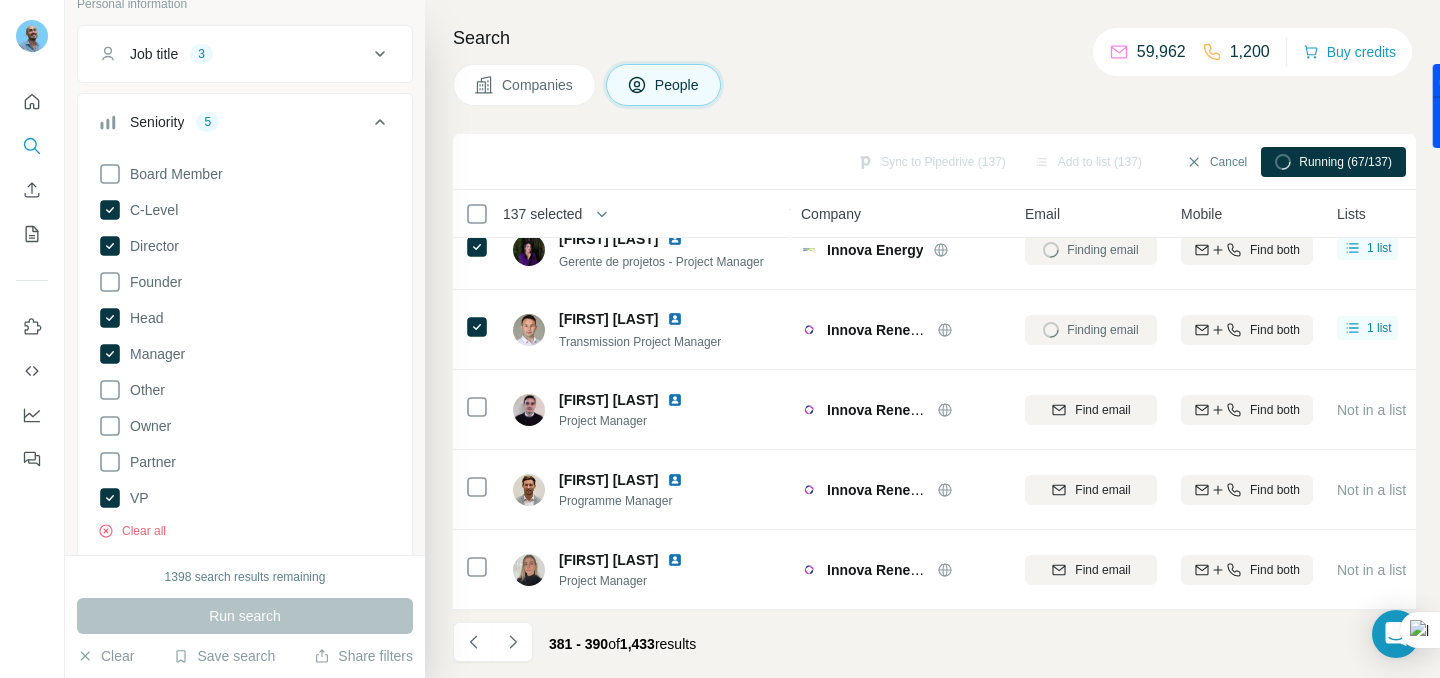 click 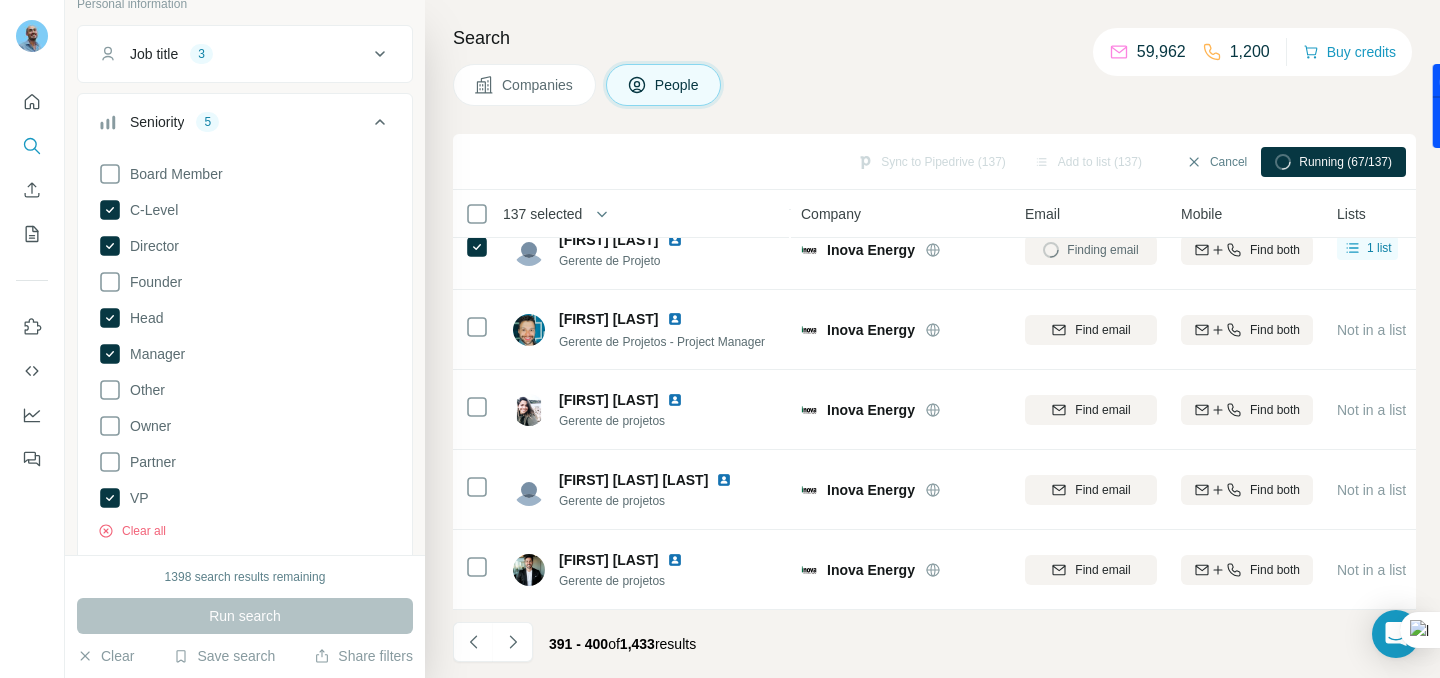 click 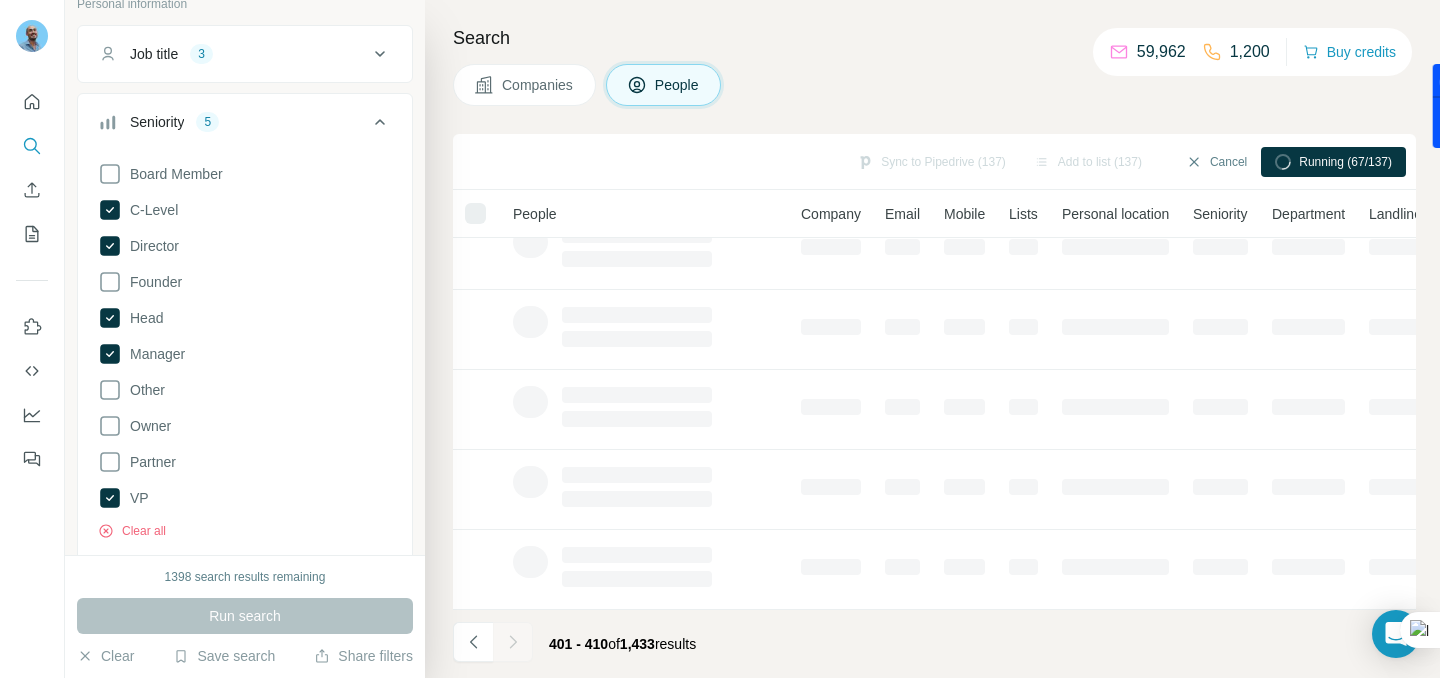 click 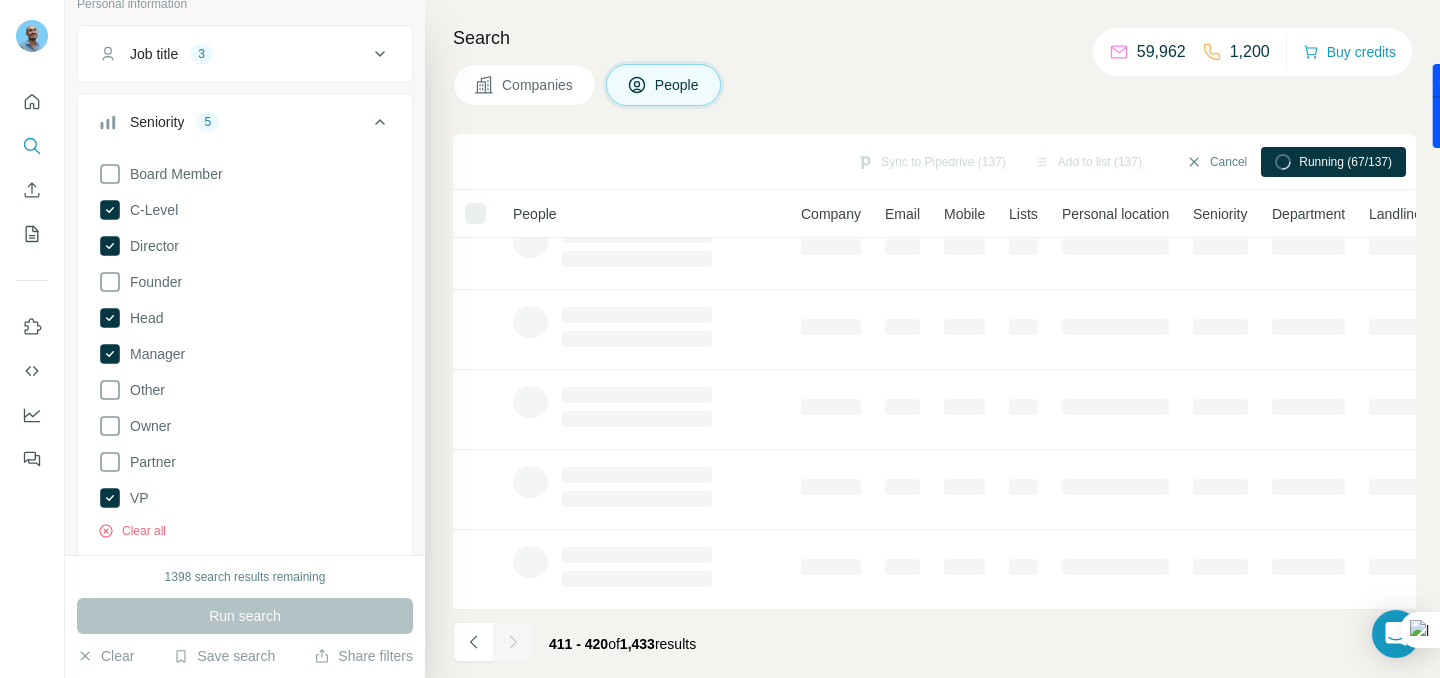 click 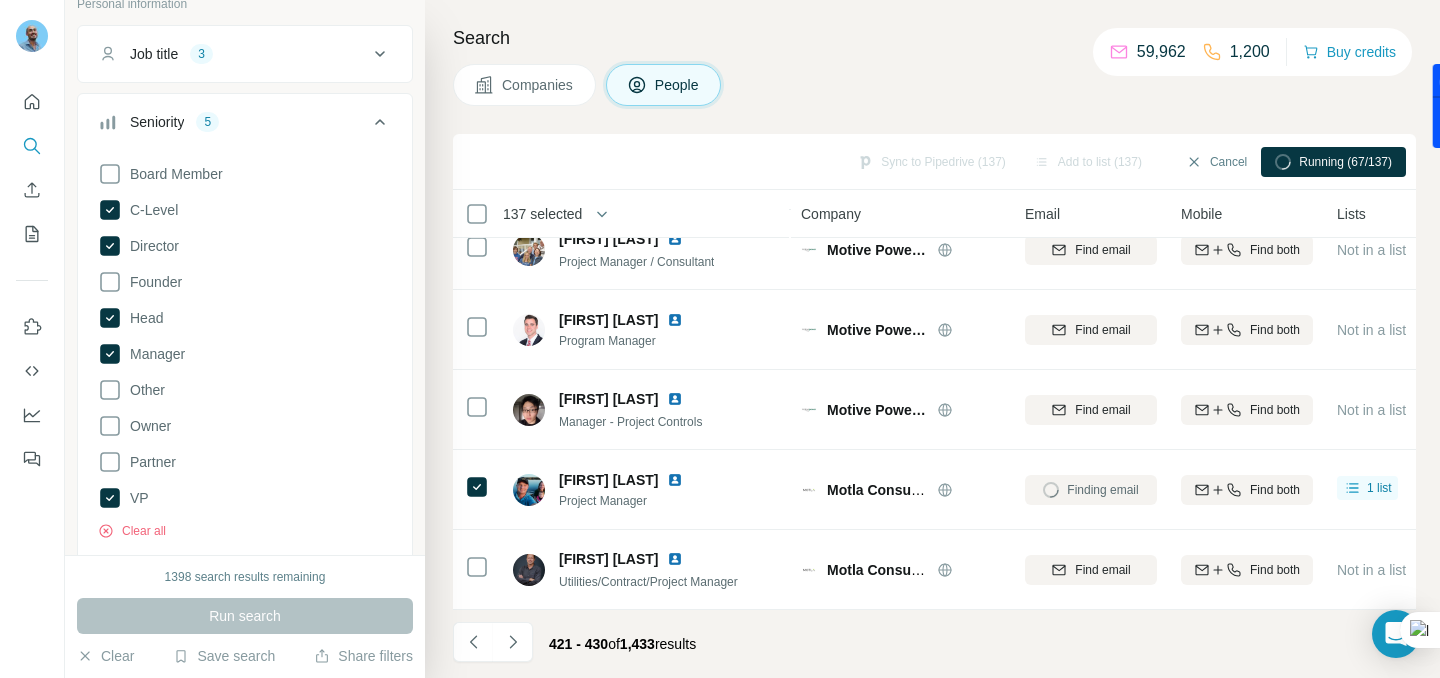 click 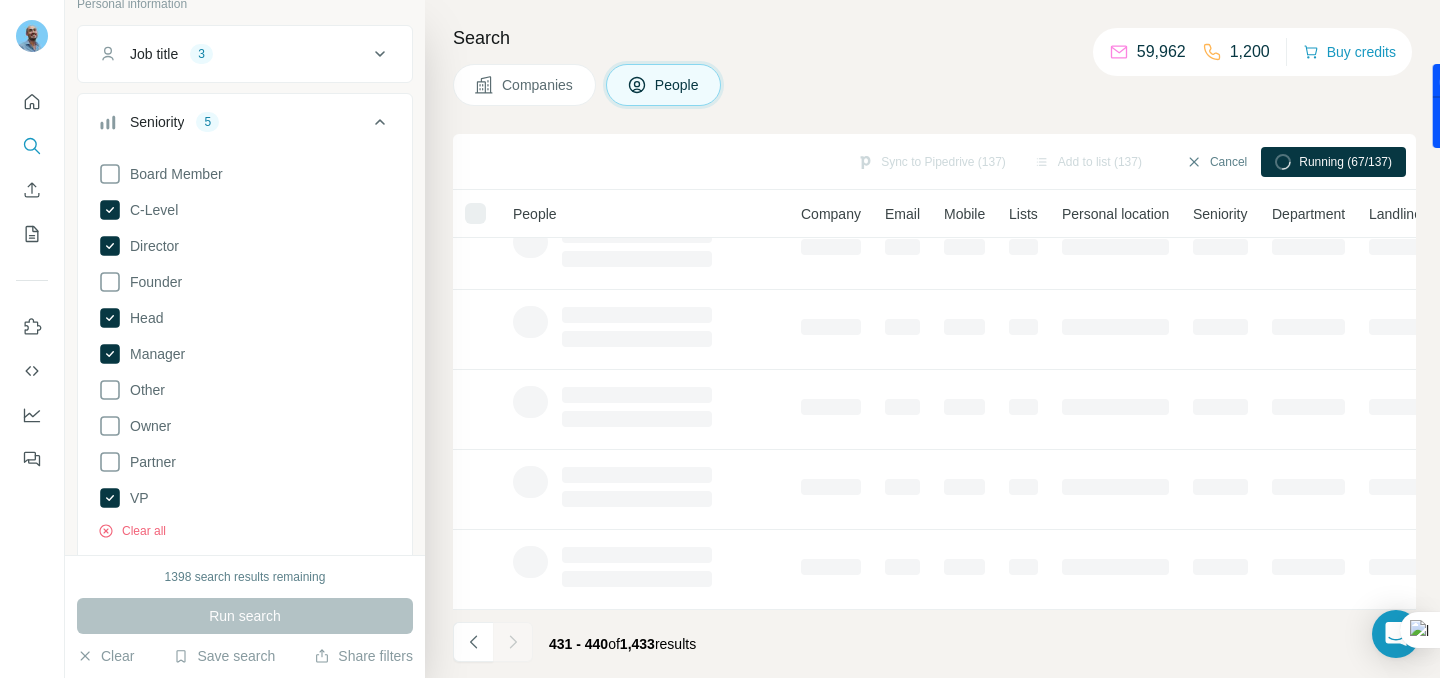 click 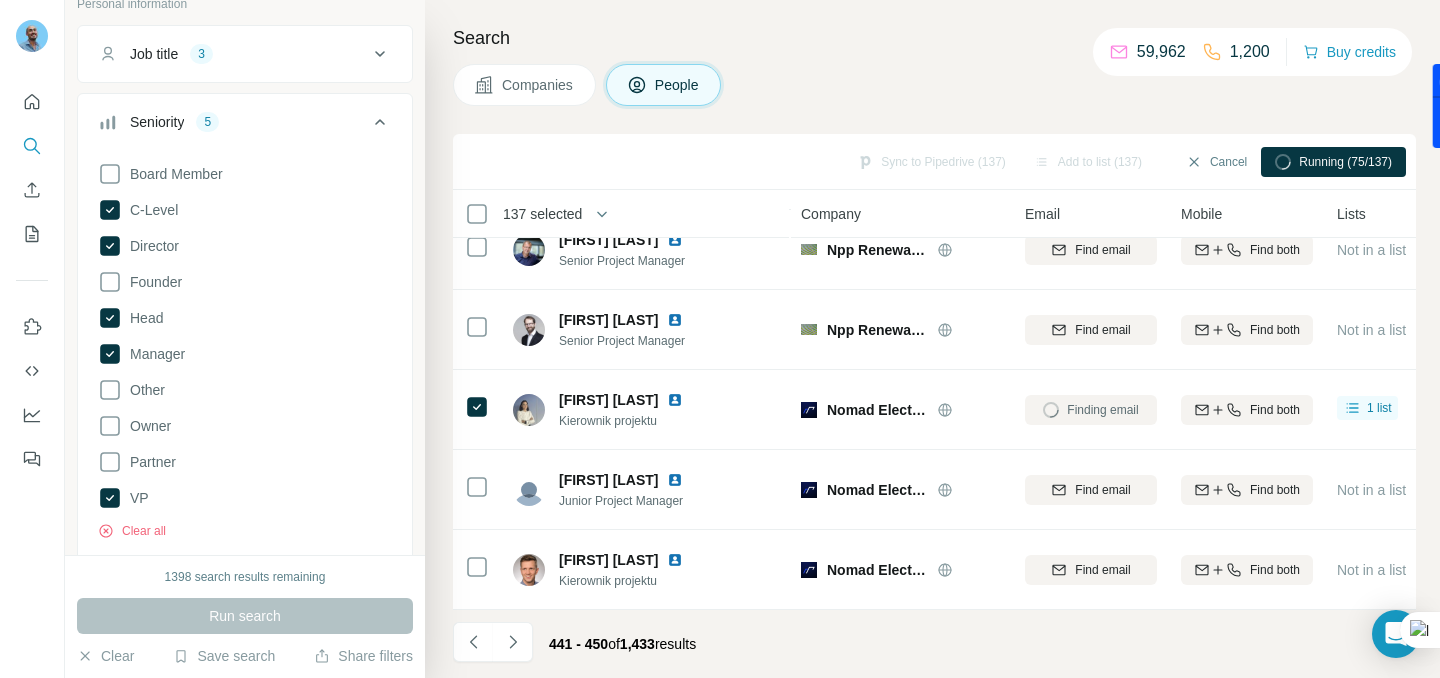 click 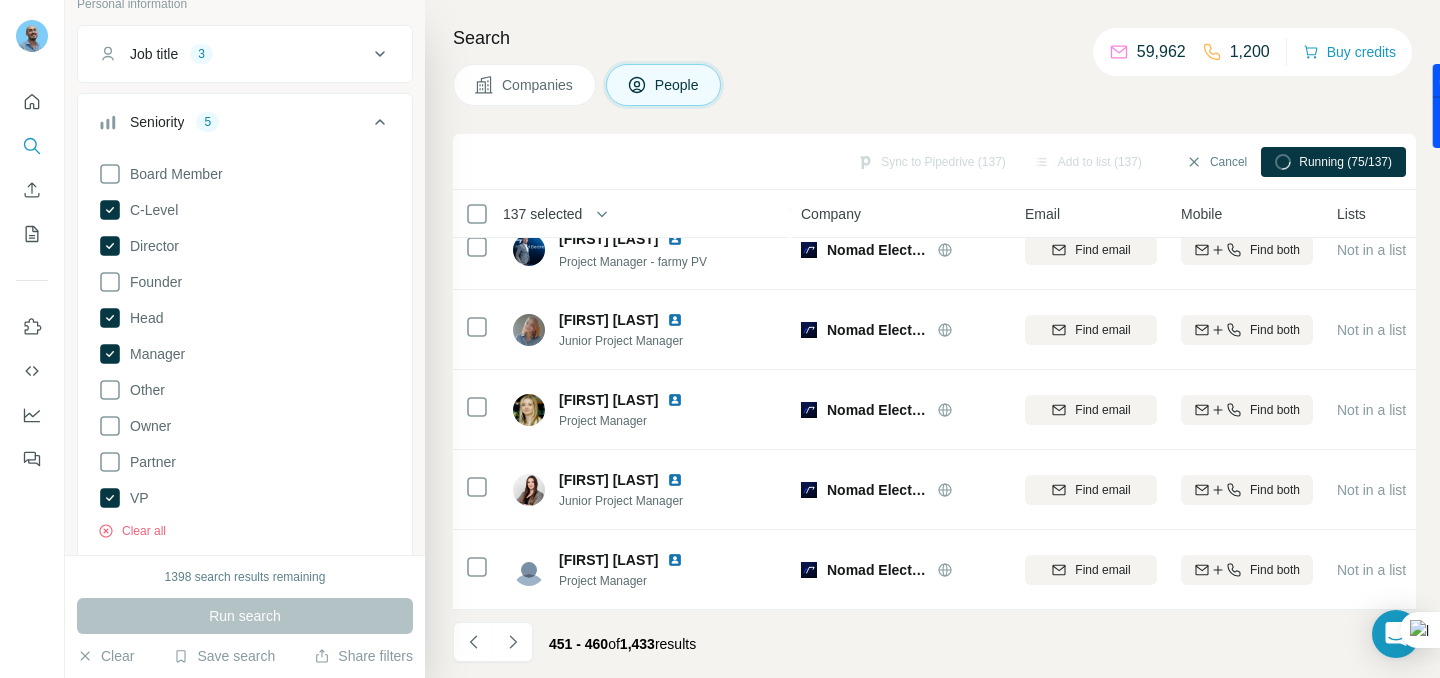 click 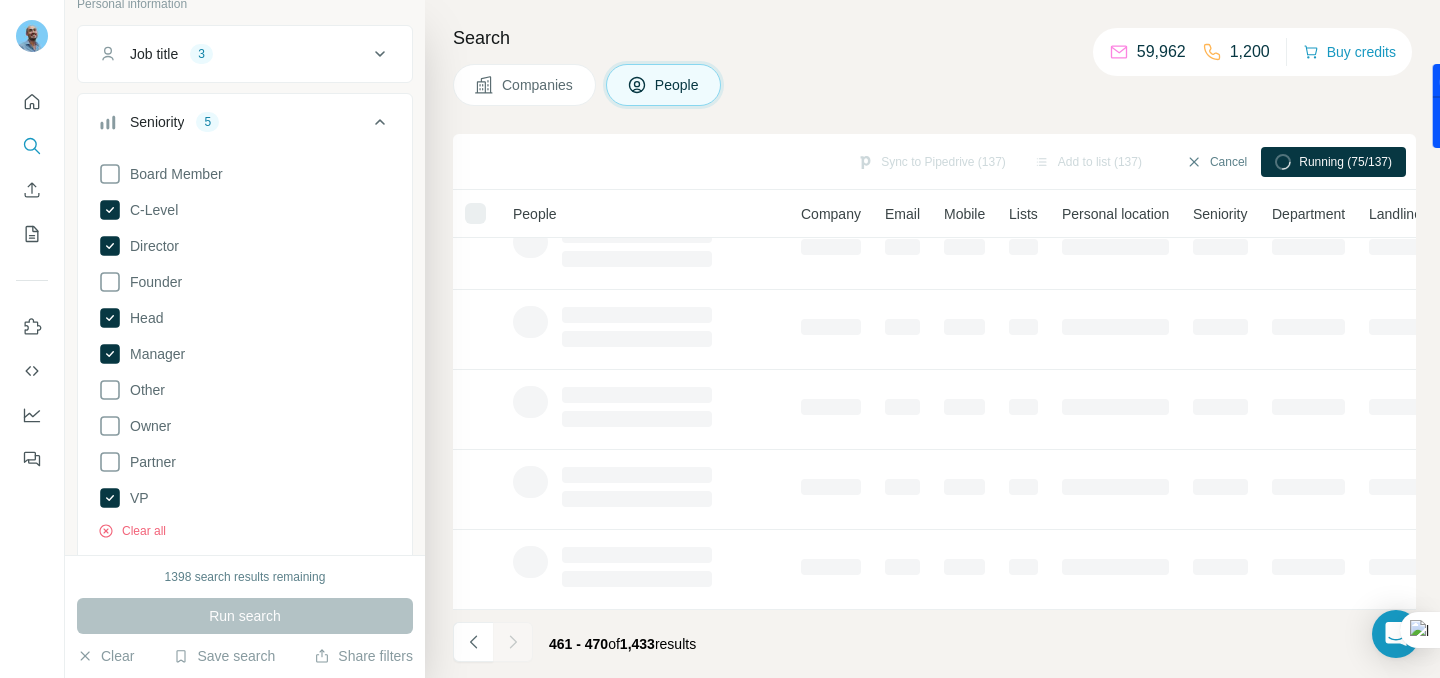 click 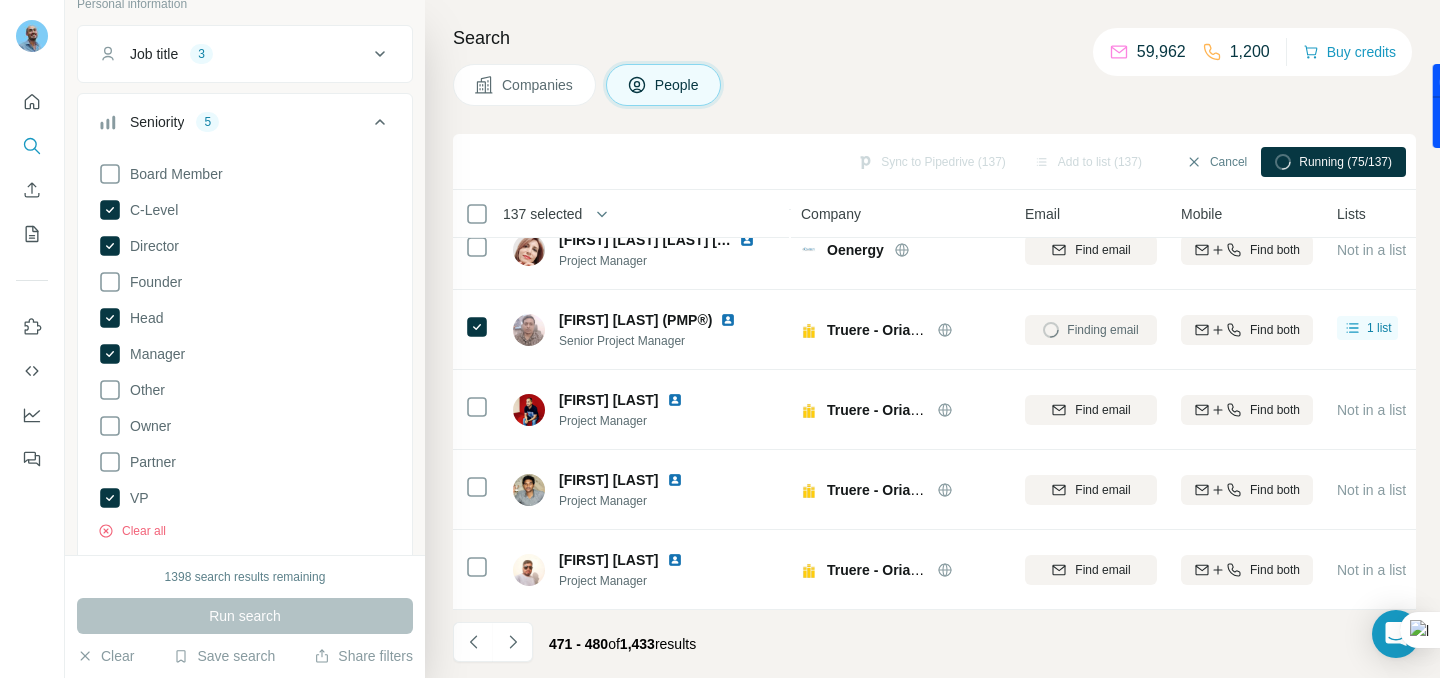 click 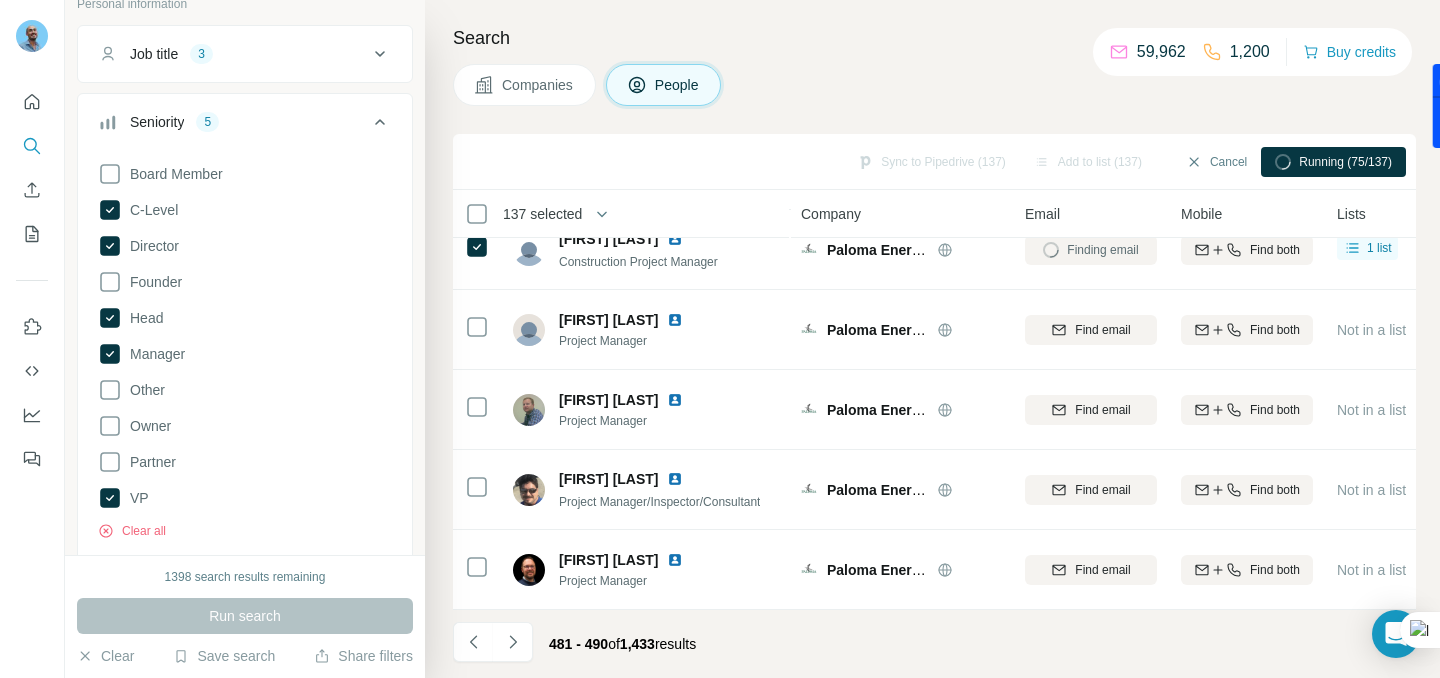 click 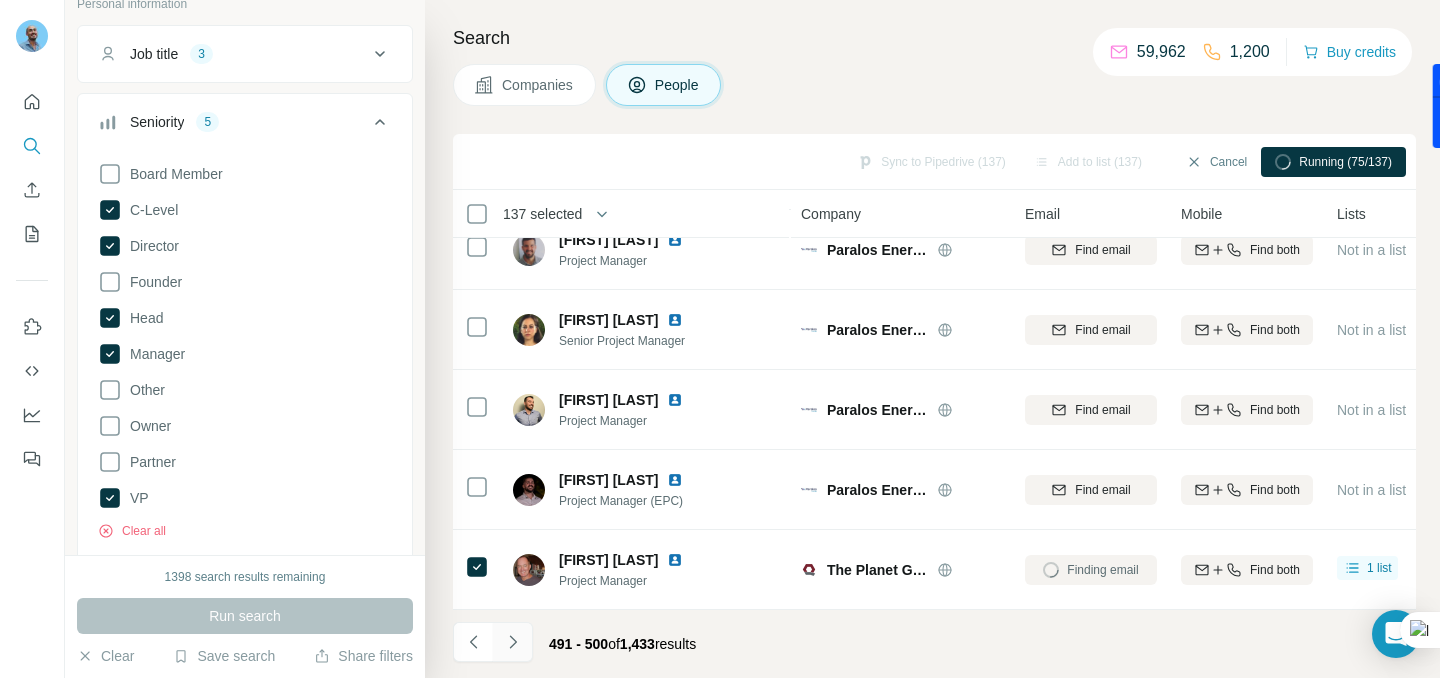 click 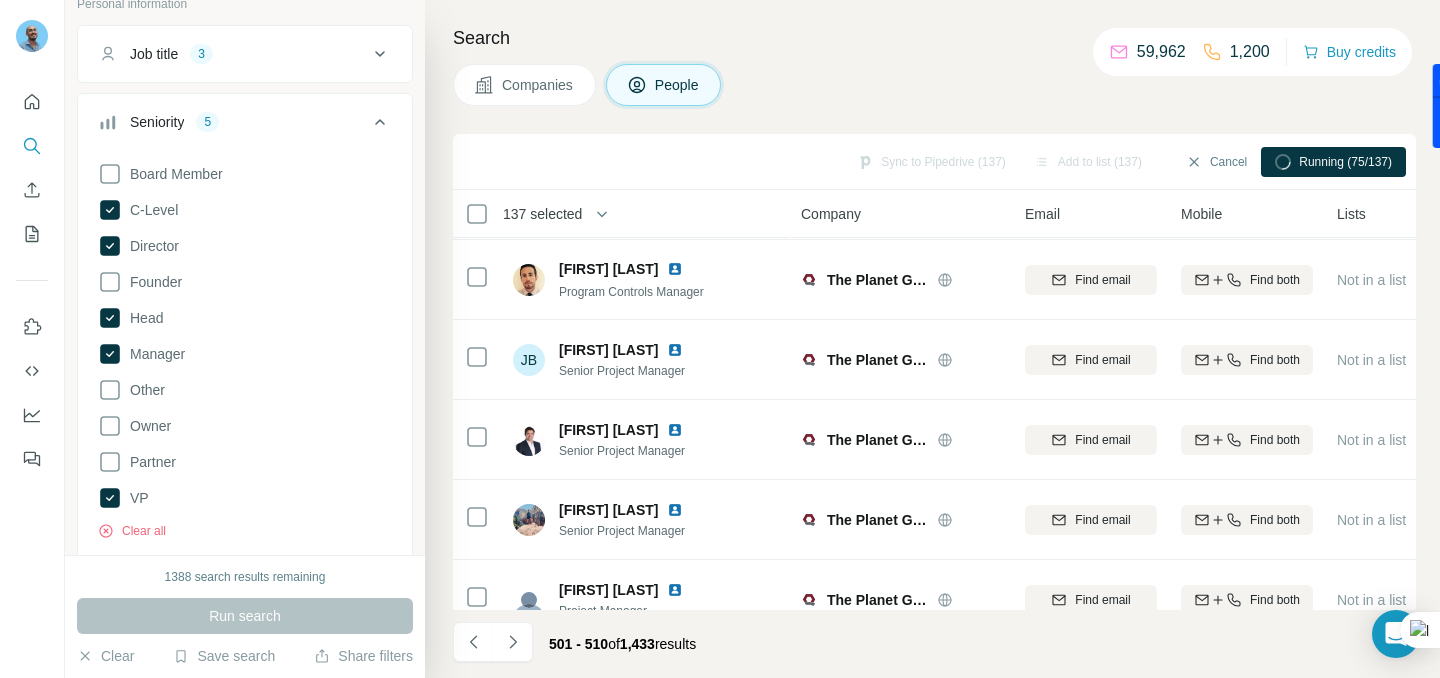 scroll, scrollTop: 439, scrollLeft: 0, axis: vertical 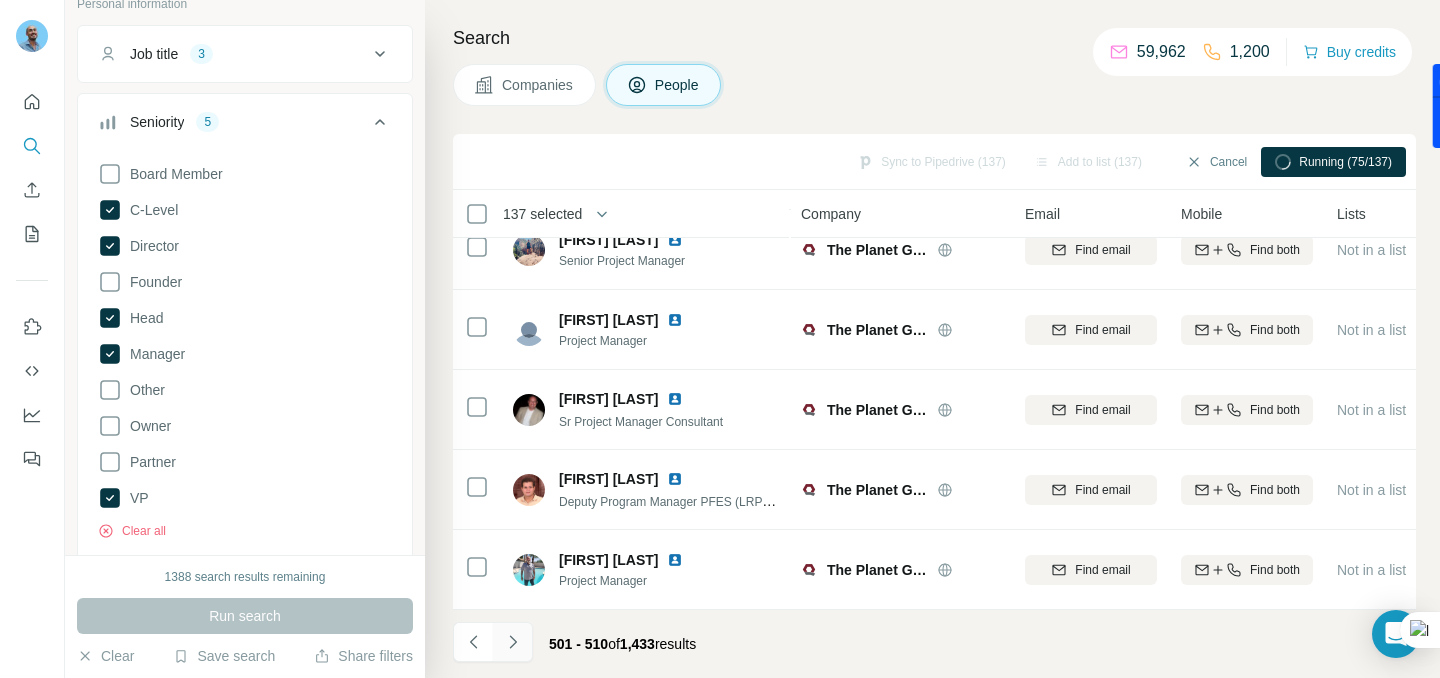 click 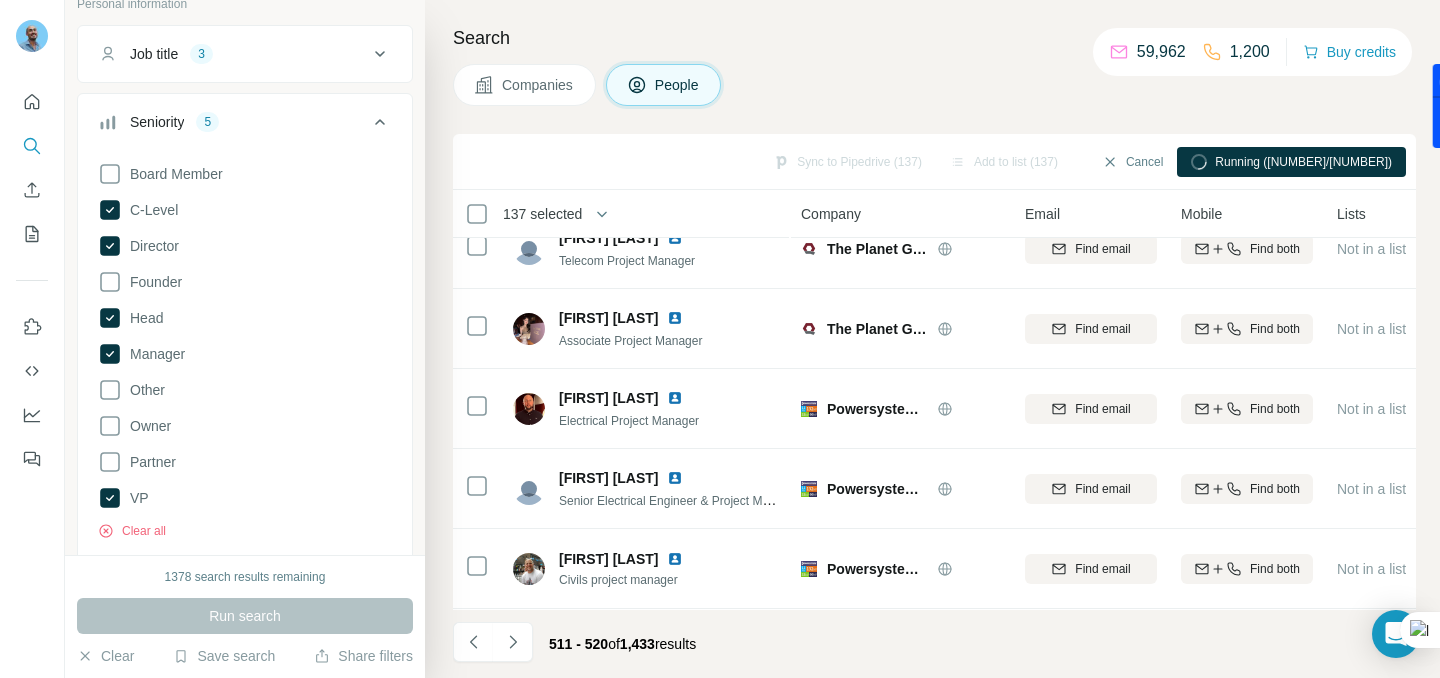scroll, scrollTop: 0, scrollLeft: 0, axis: both 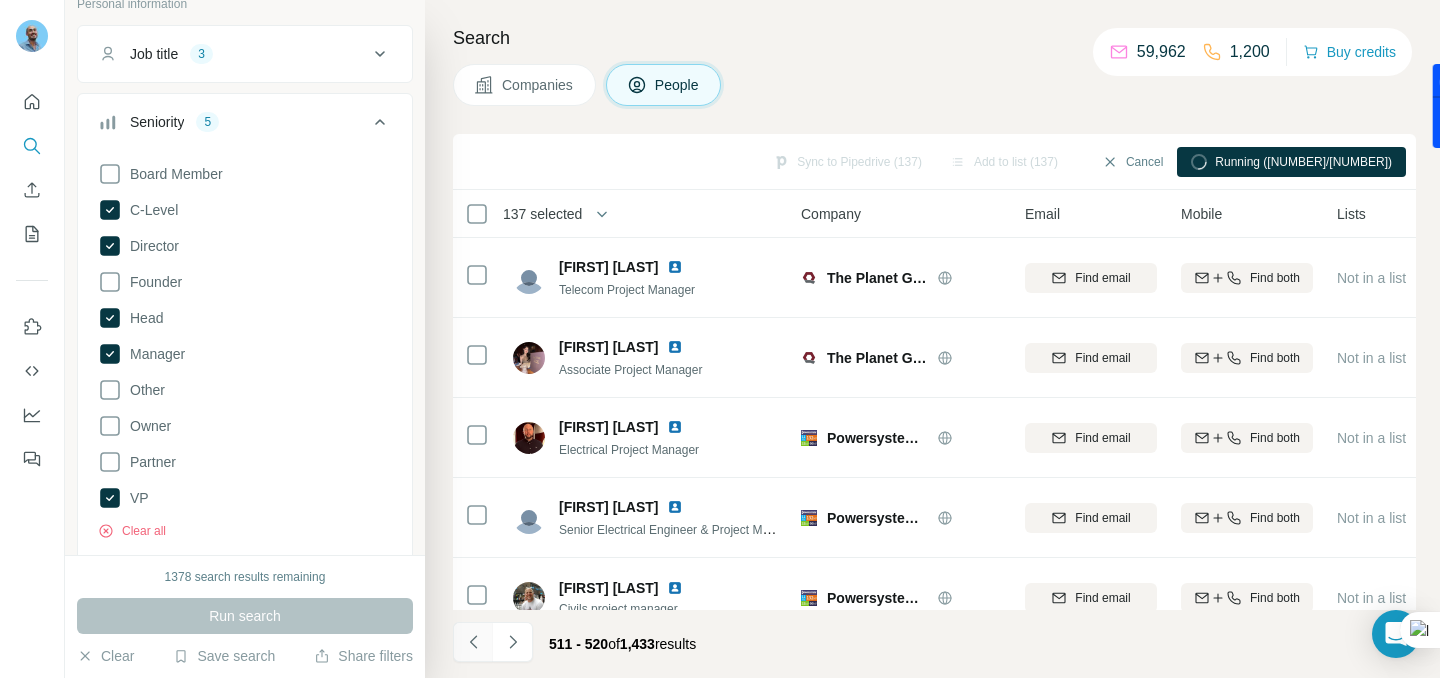 click 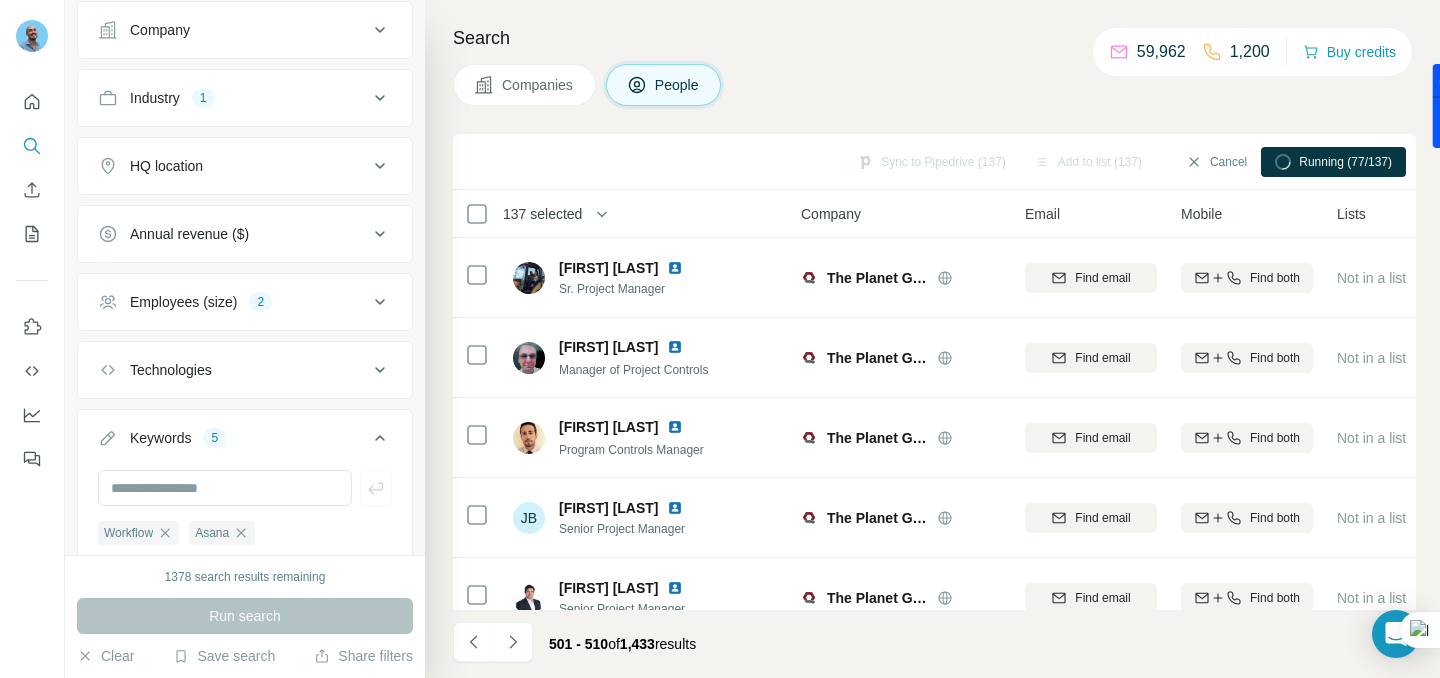 scroll, scrollTop: 869, scrollLeft: 0, axis: vertical 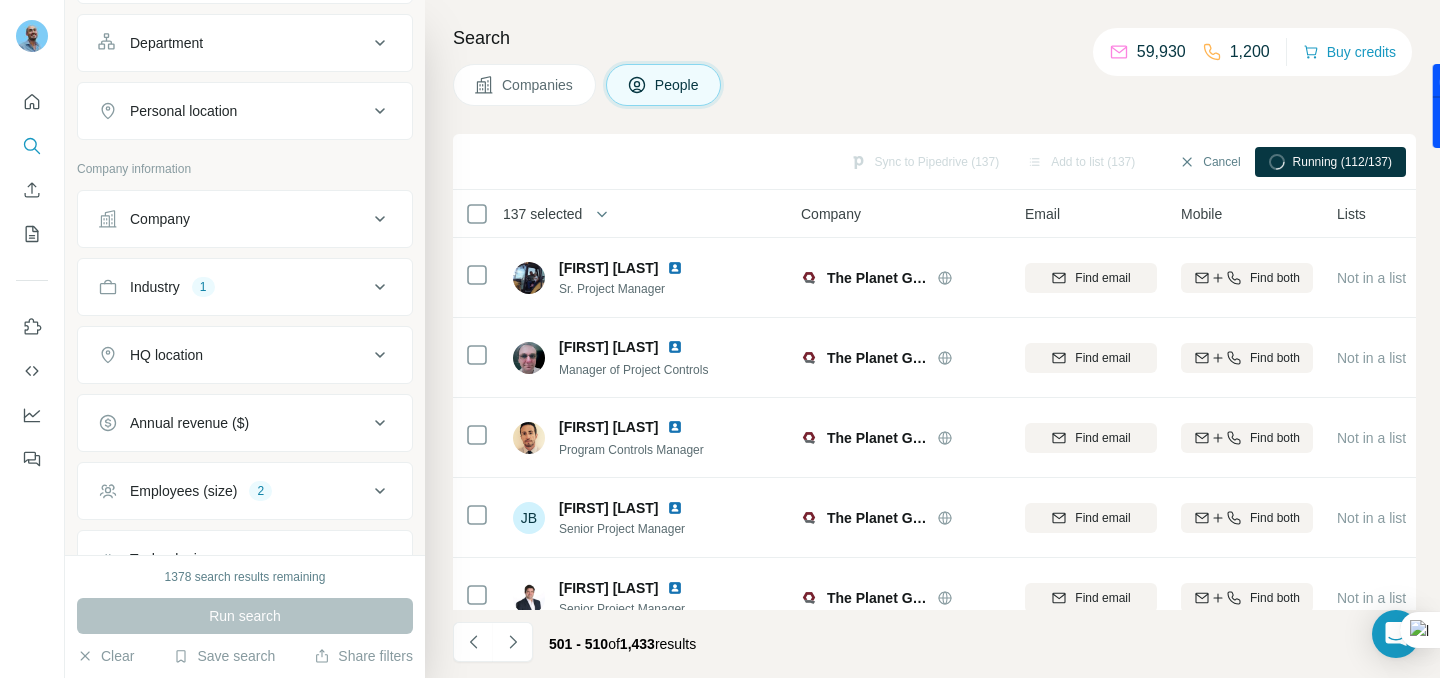 click on "Industry 1" at bounding box center [233, 287] 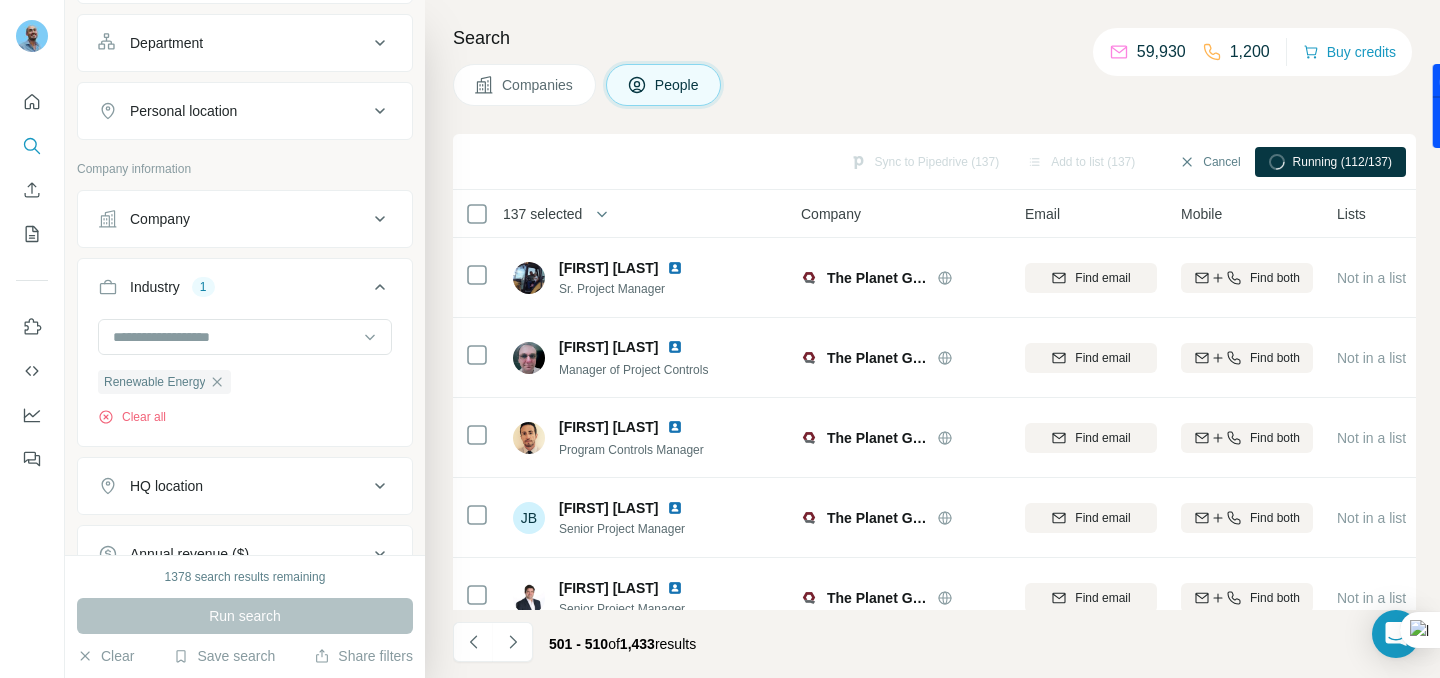 click on "Industry 1" at bounding box center [233, 287] 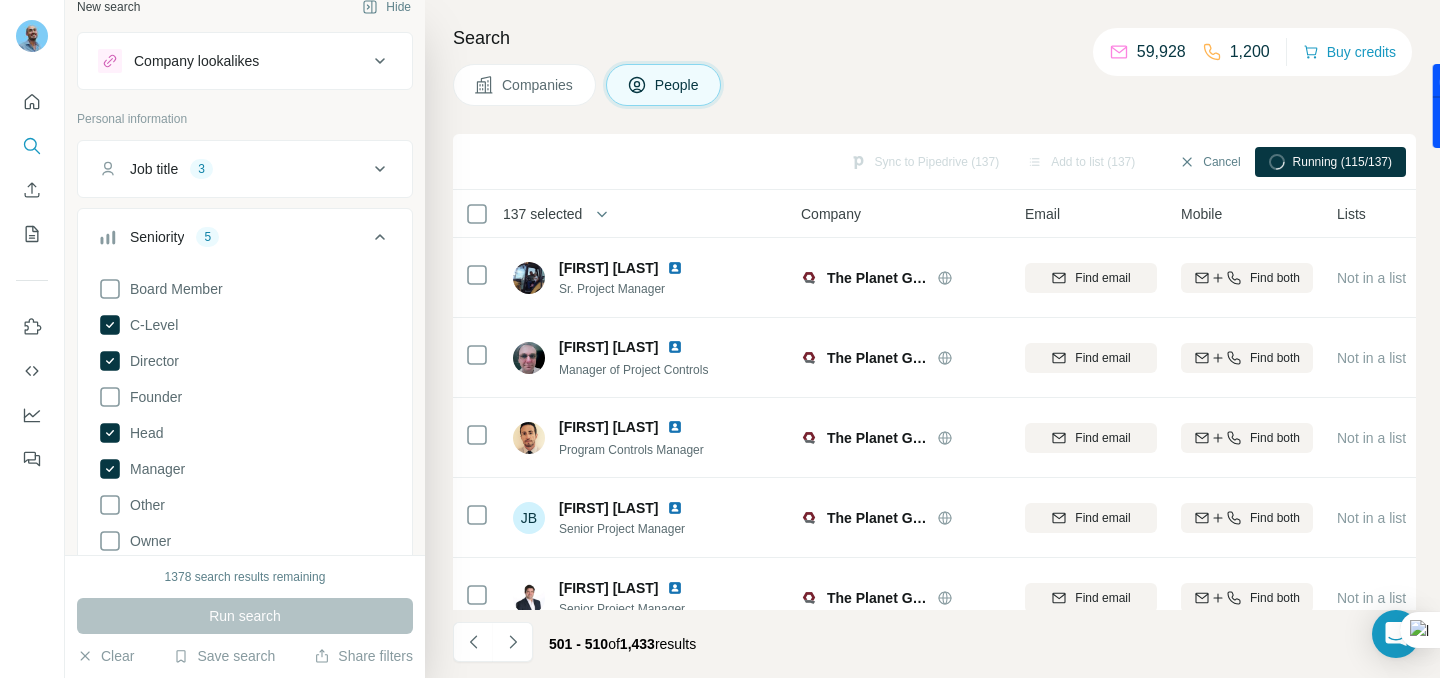scroll, scrollTop: 0, scrollLeft: 0, axis: both 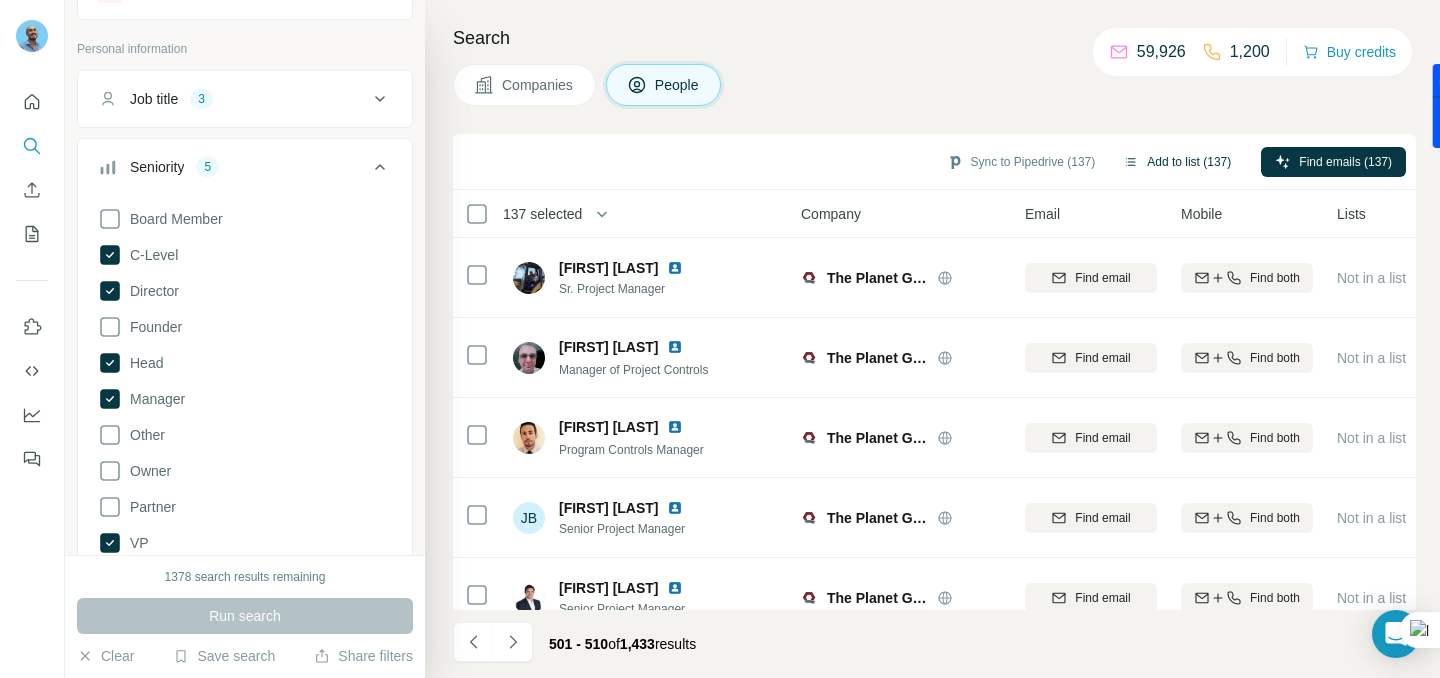 click 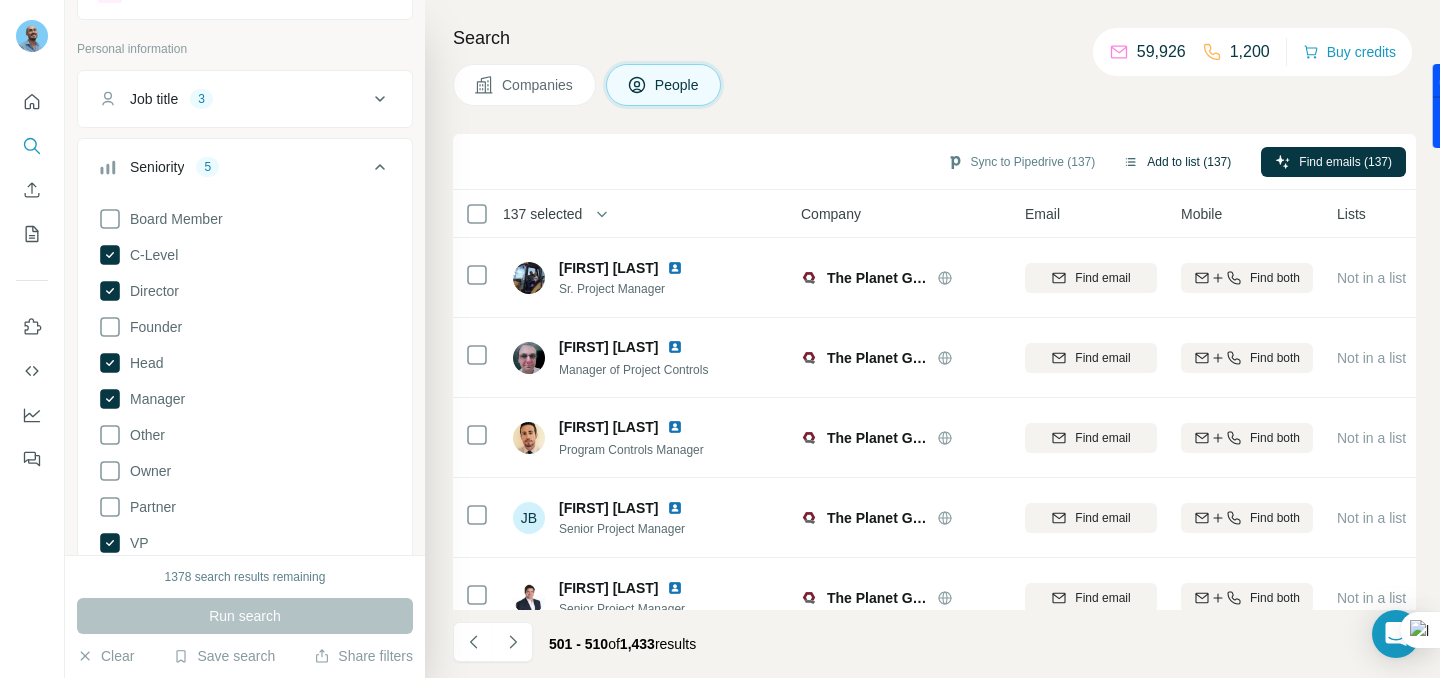 click on "Add to list (137)" at bounding box center (1177, 162) 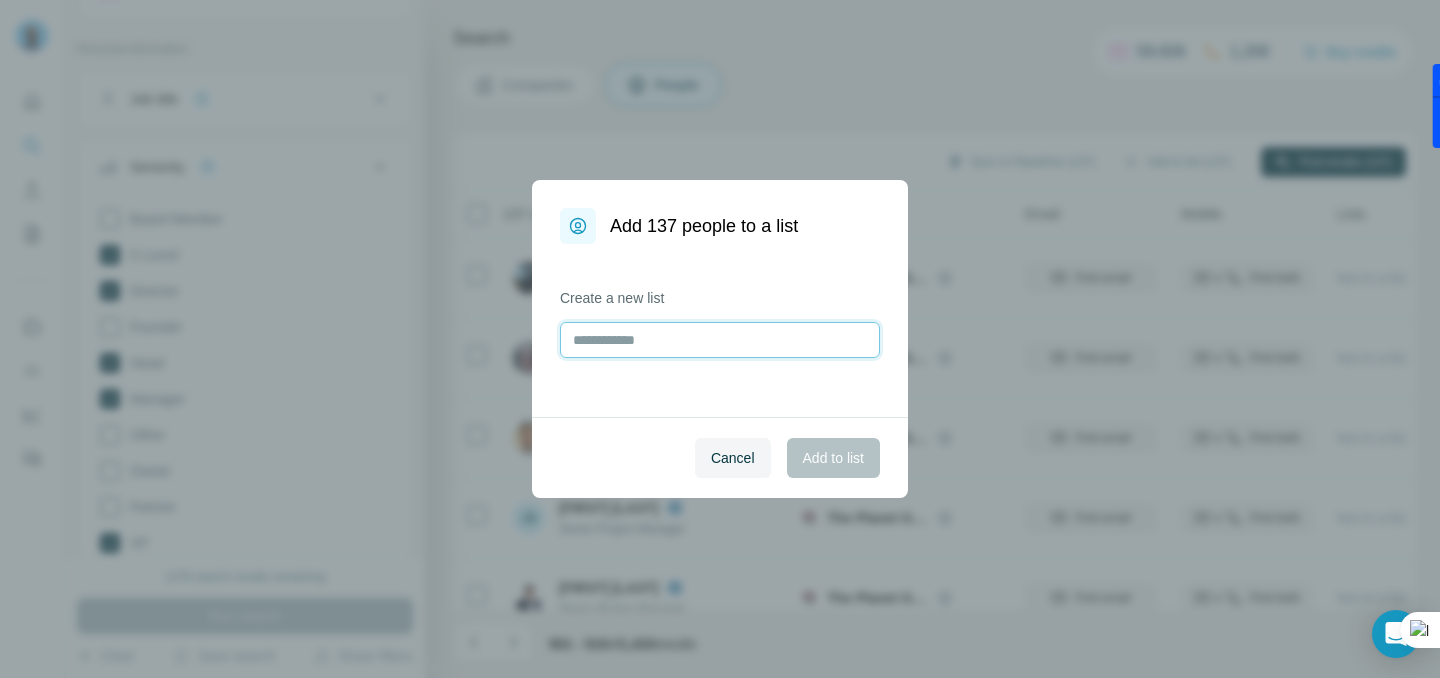 click at bounding box center [720, 340] 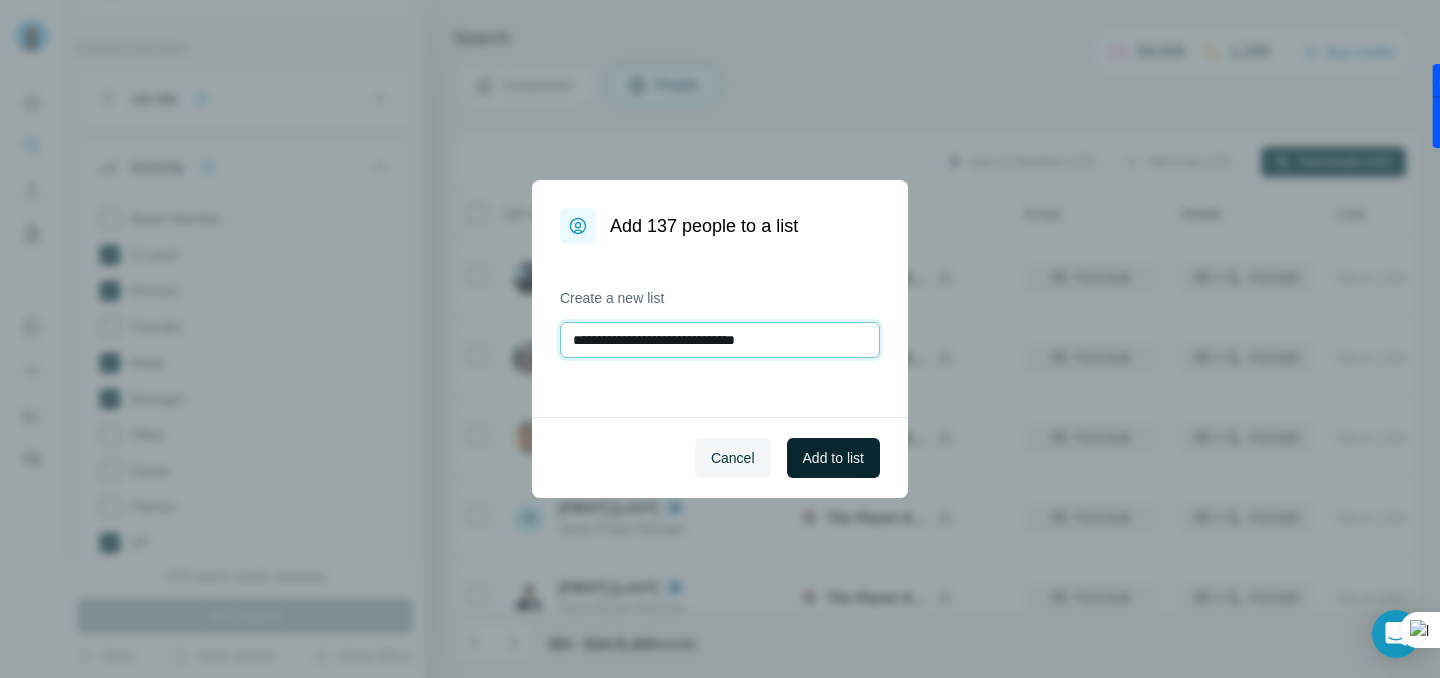 type on "**********" 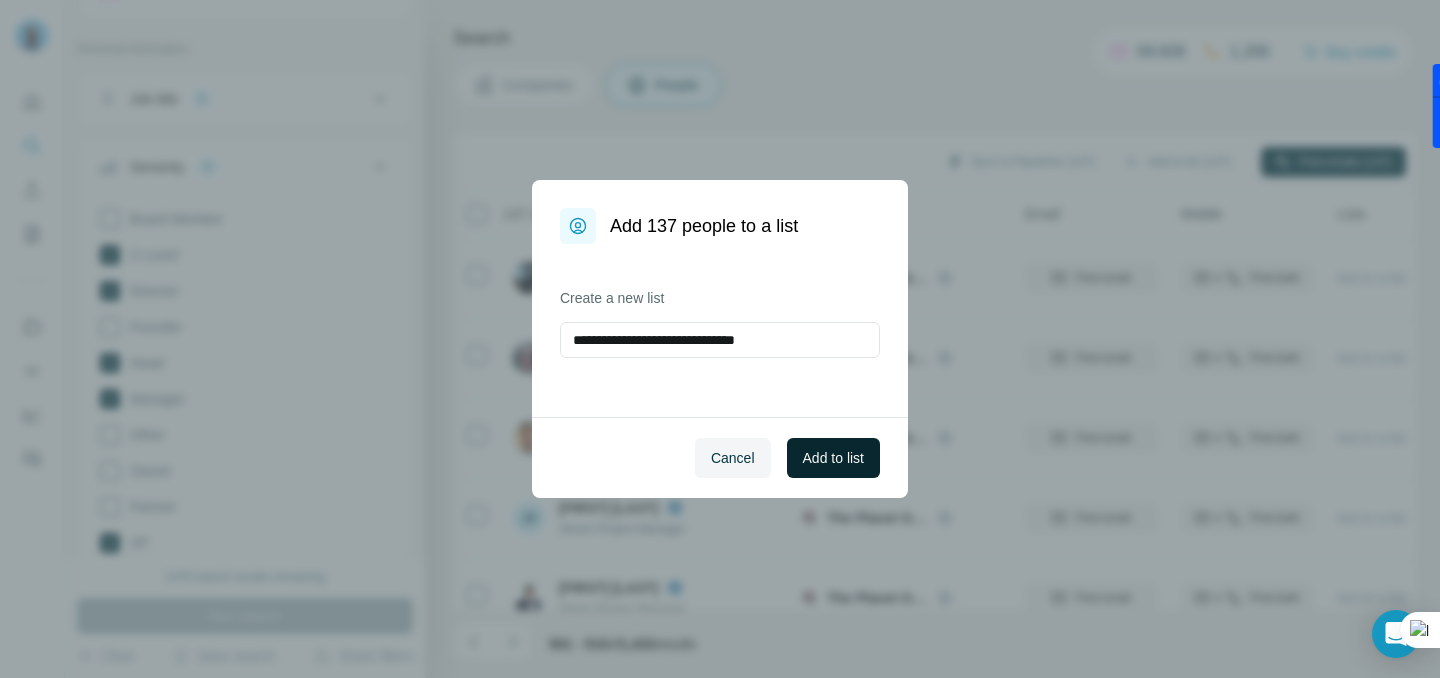 click on "Add to list" at bounding box center (833, 458) 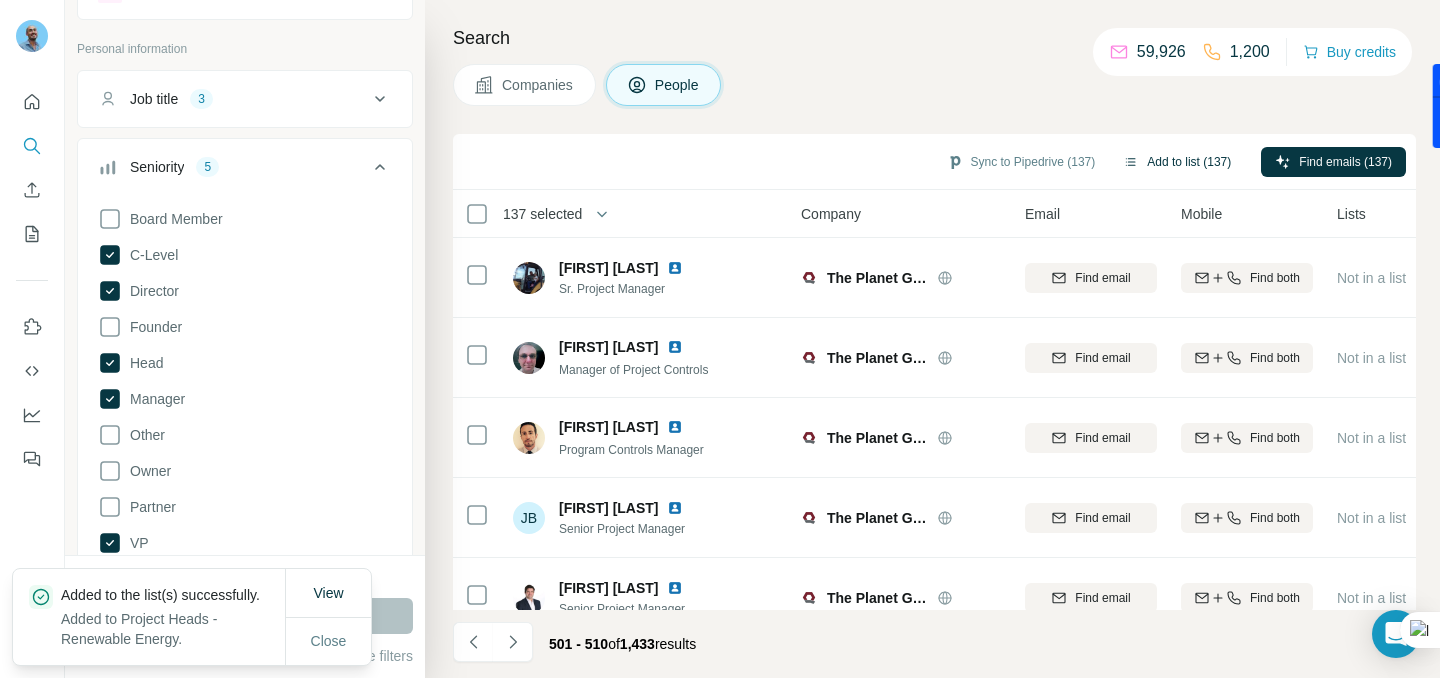 click 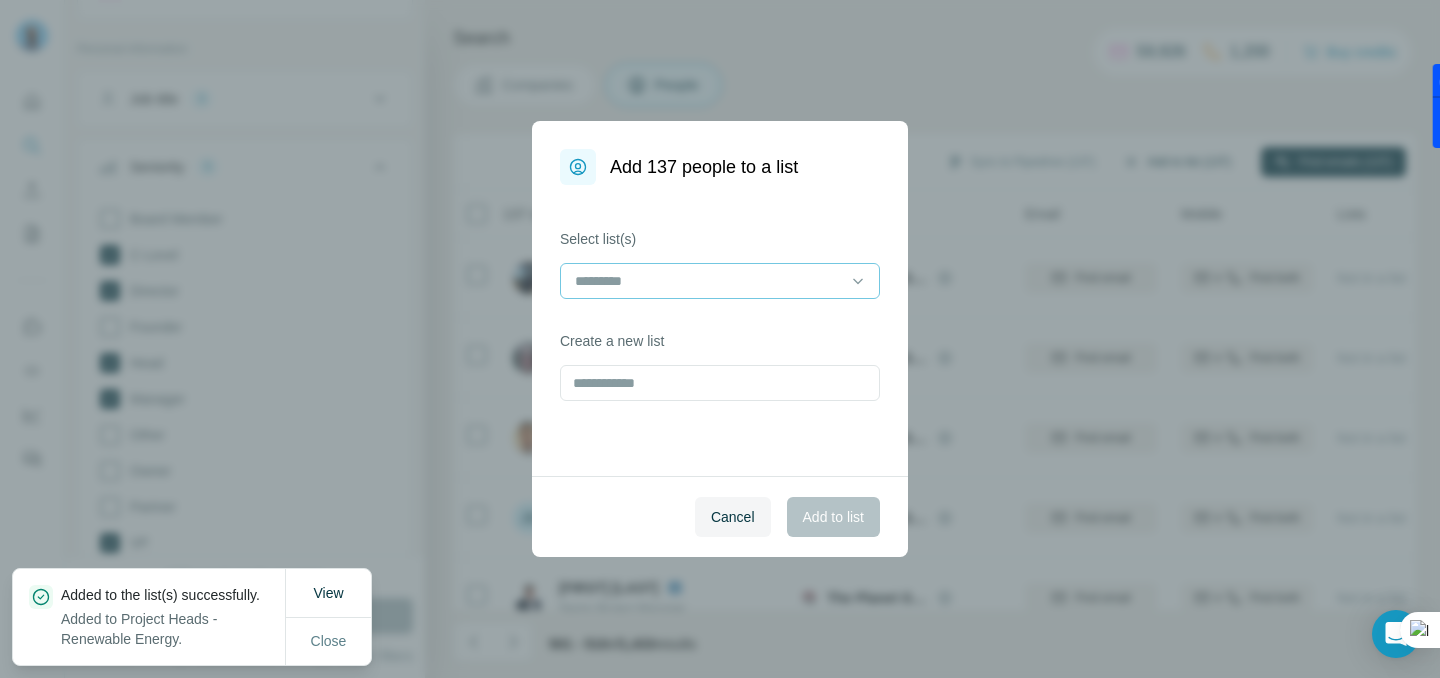 click at bounding box center [708, 281] 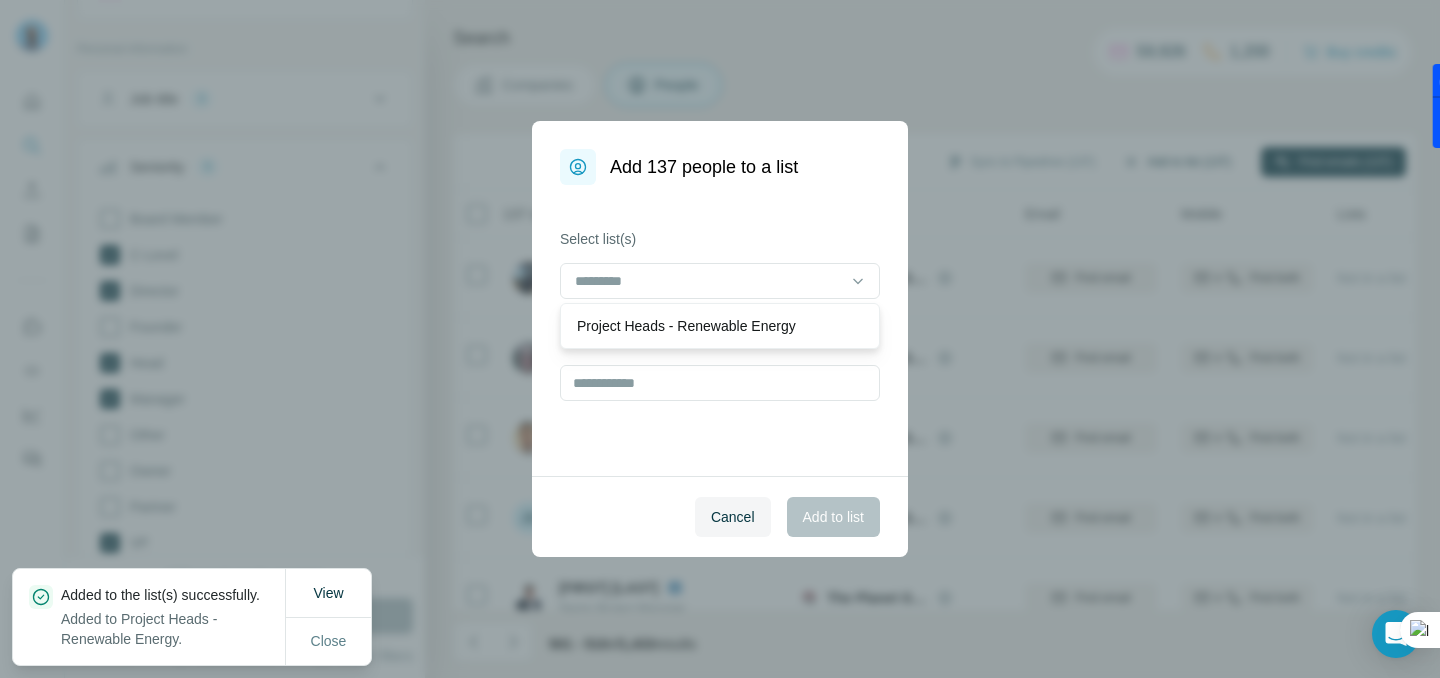 click on "Add 137 people to a list Select list(s) Create a new list Cancel Add to list" at bounding box center [720, 339] 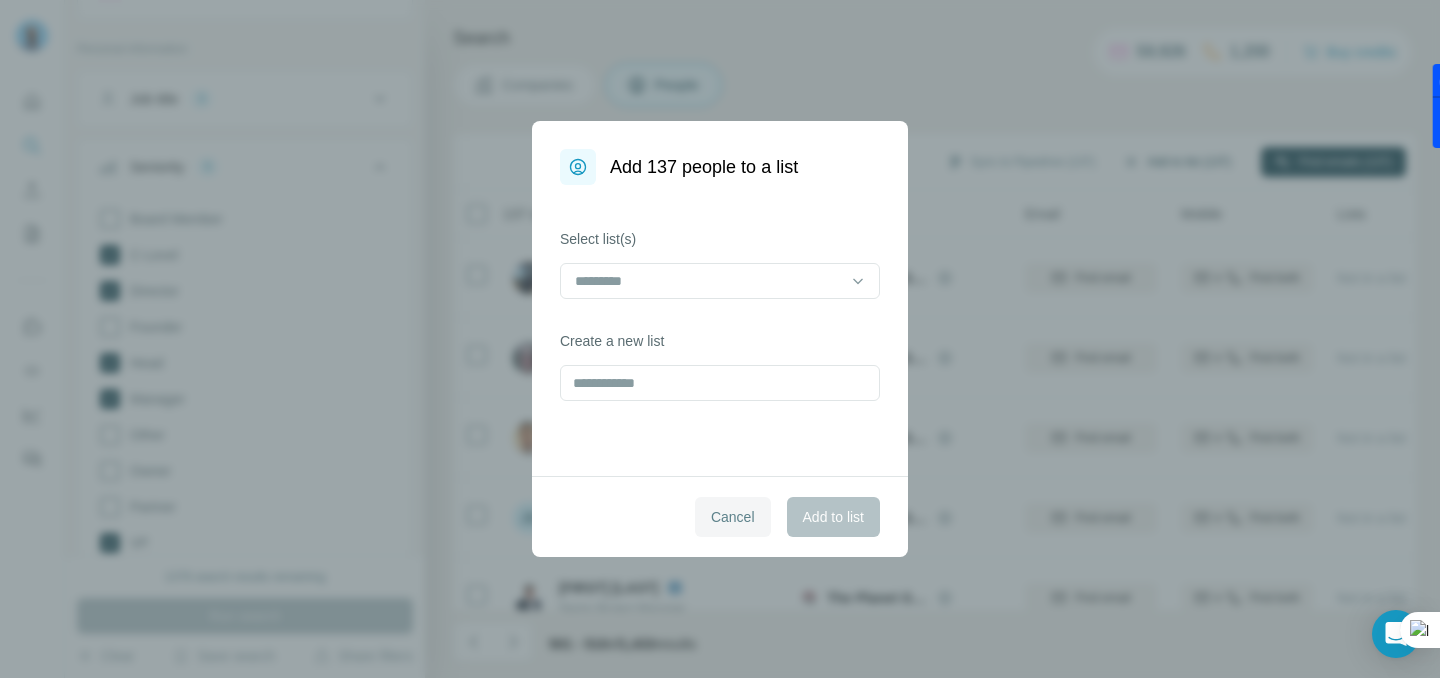 click on "Cancel" at bounding box center (733, 517) 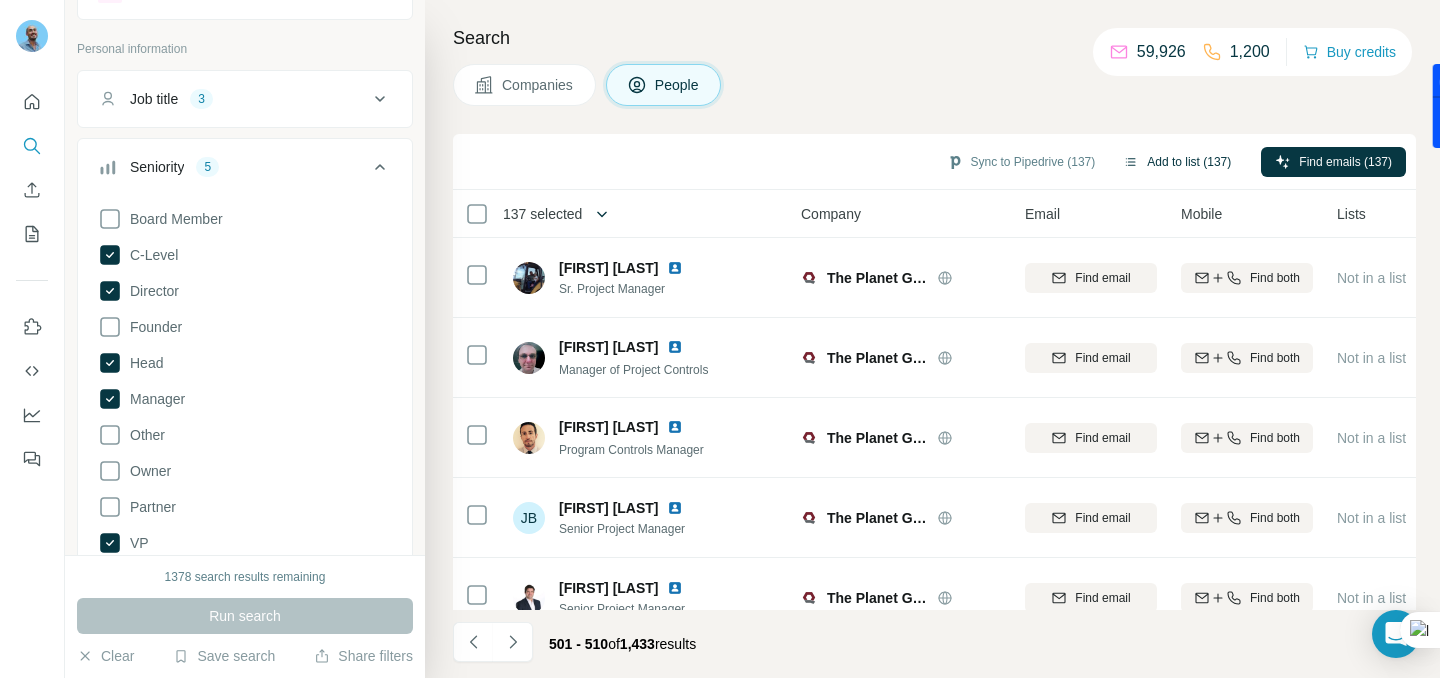 click 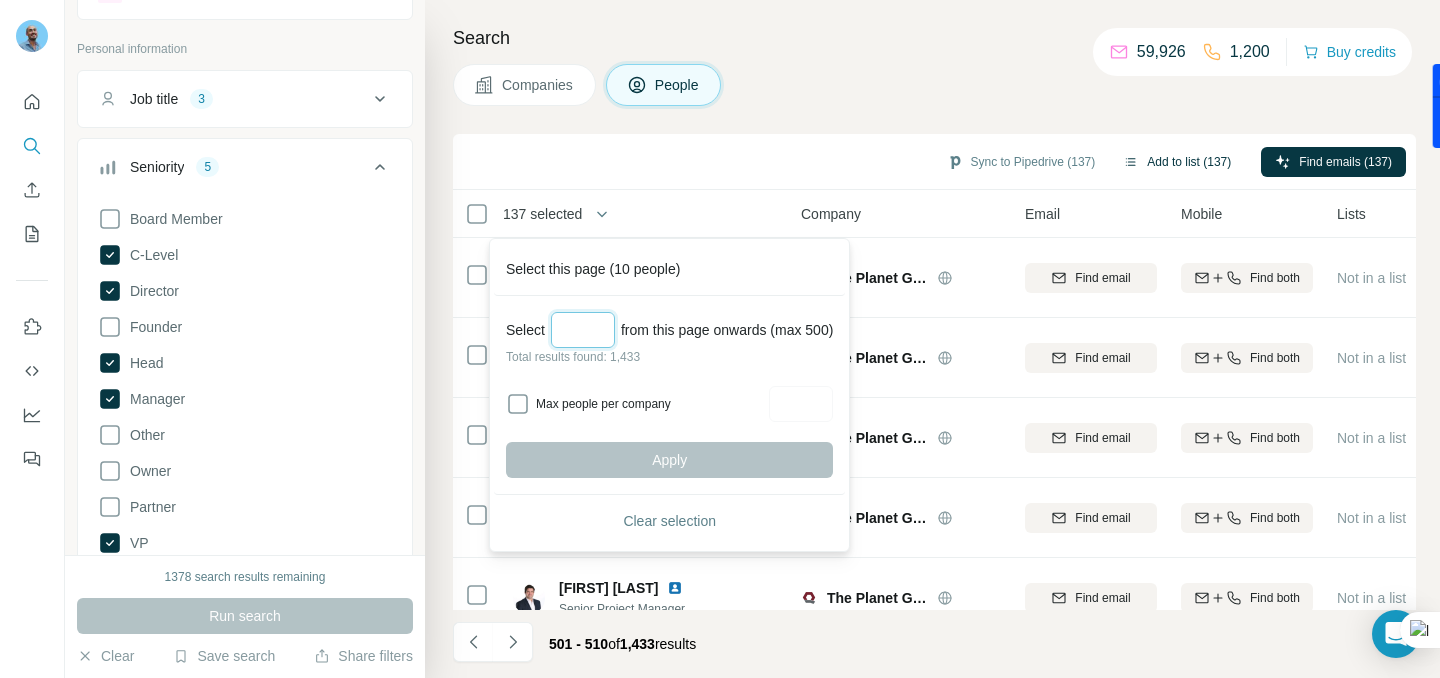 click at bounding box center (583, 330) 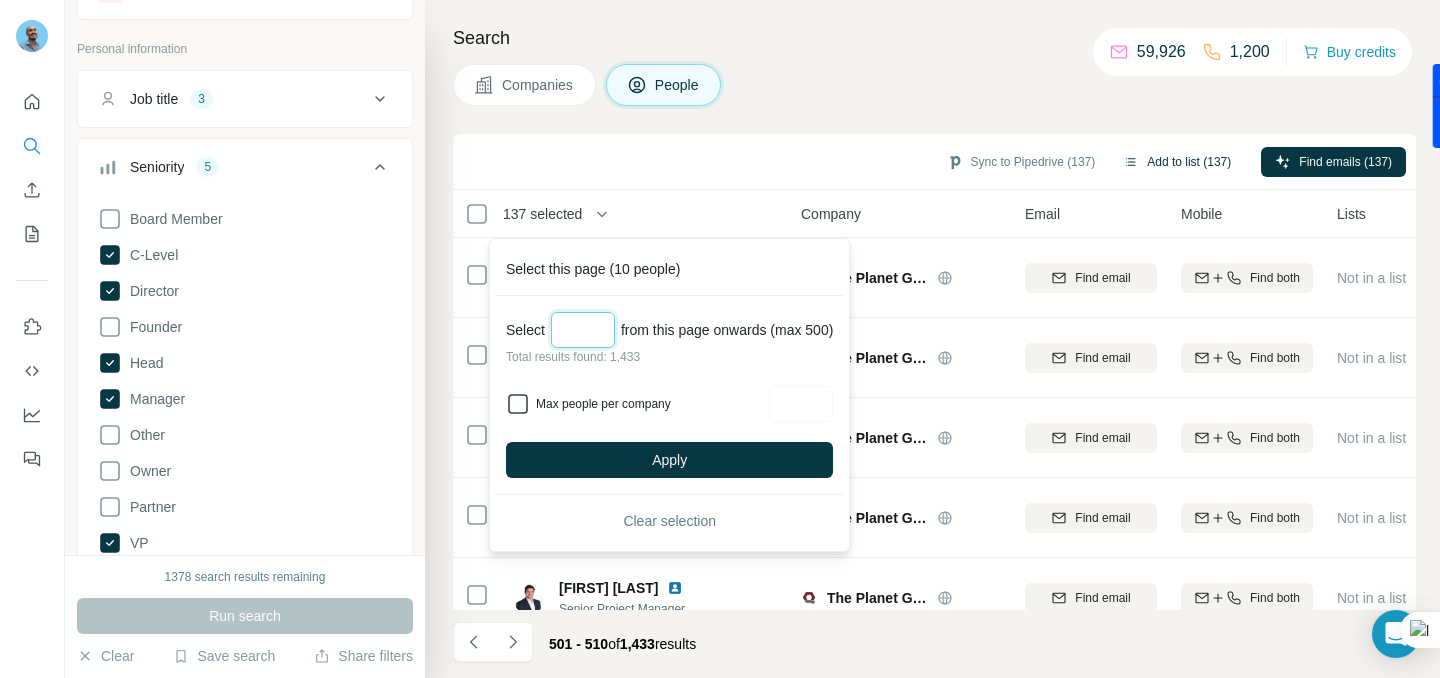 type on "***" 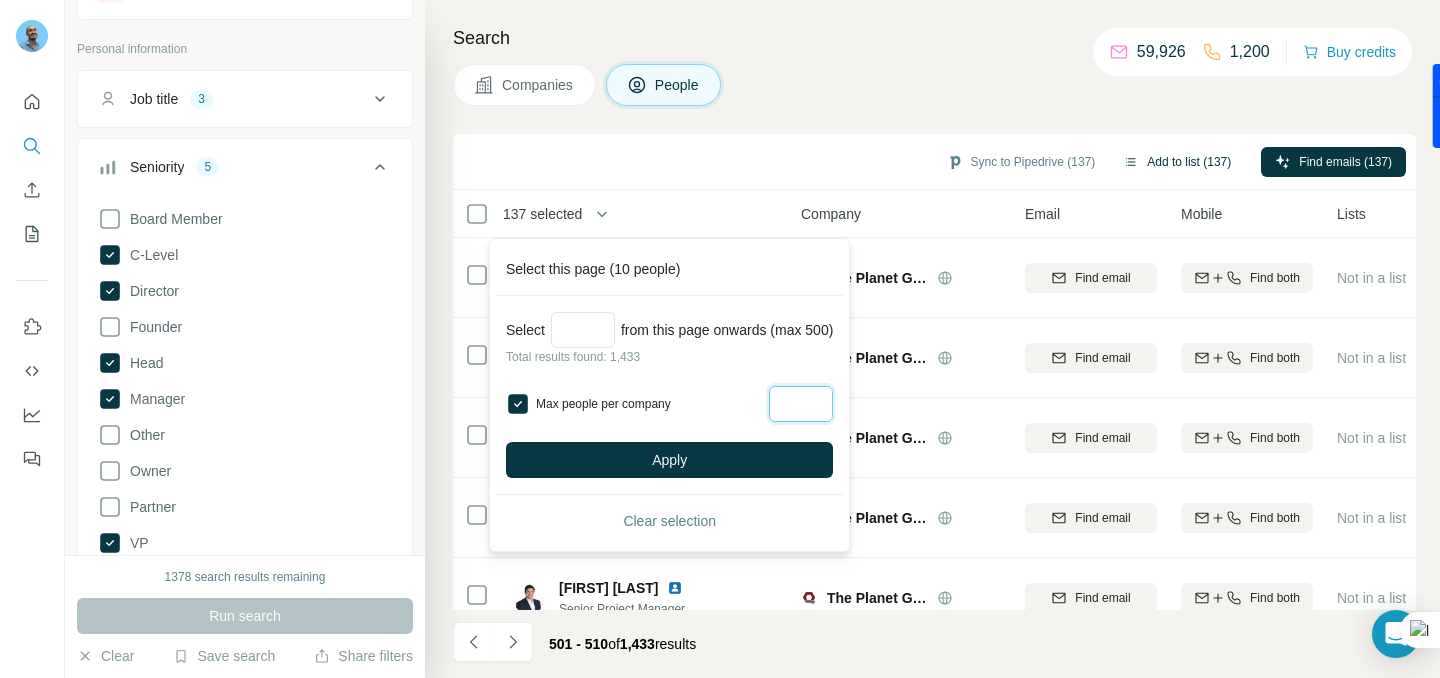 click at bounding box center [801, 404] 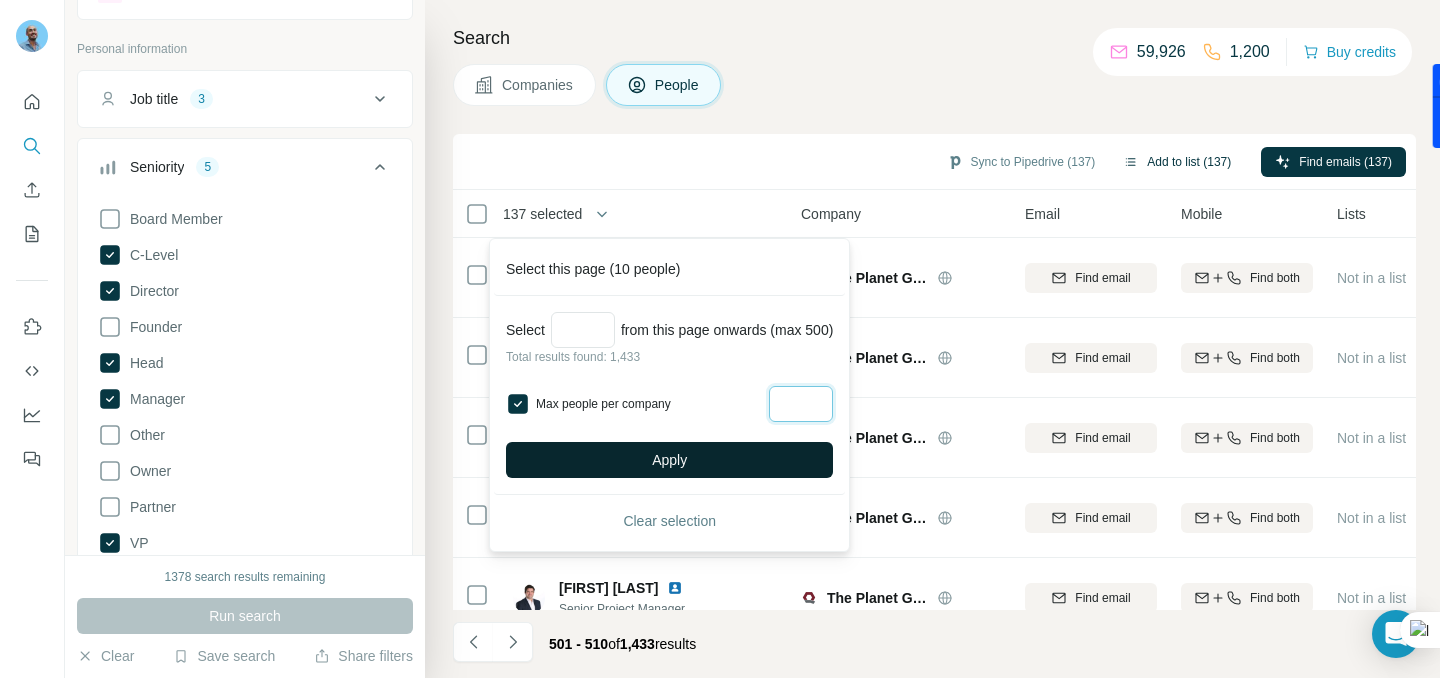 type on "*" 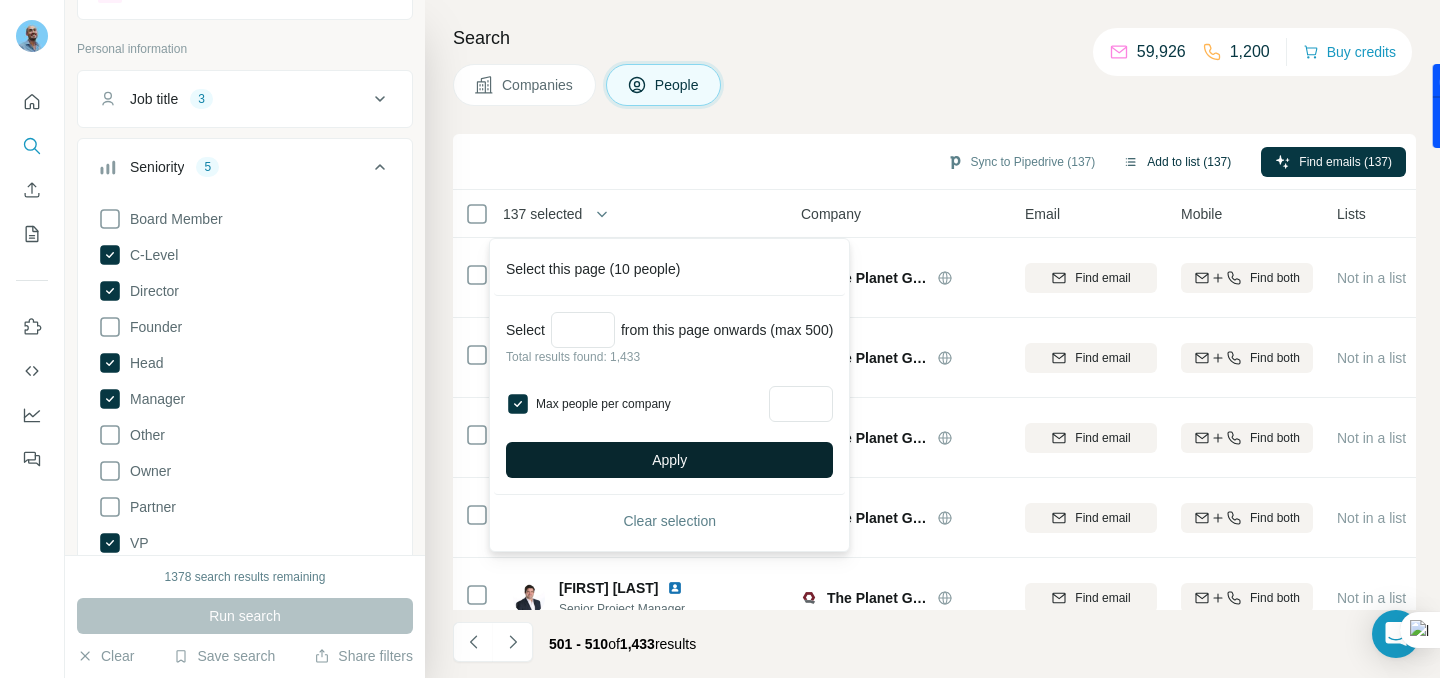 click on "Apply" at bounding box center (669, 460) 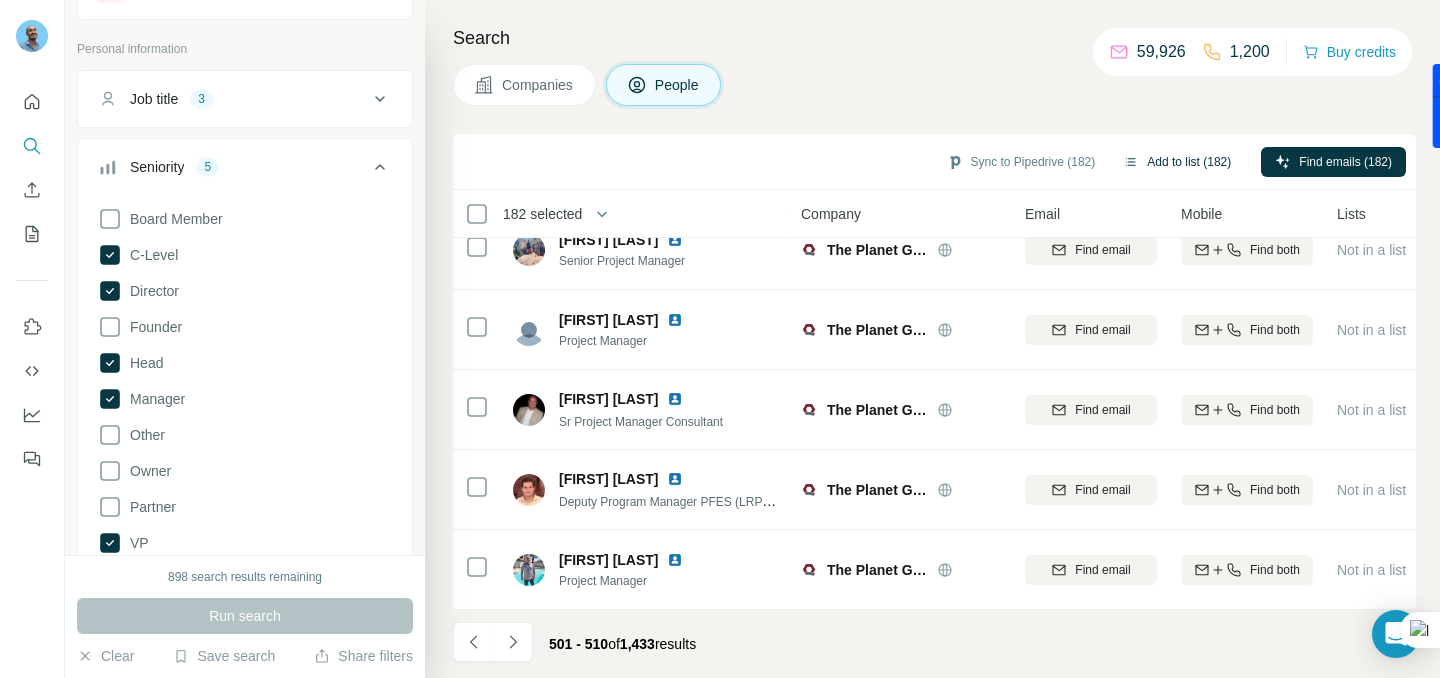 scroll, scrollTop: 439, scrollLeft: 0, axis: vertical 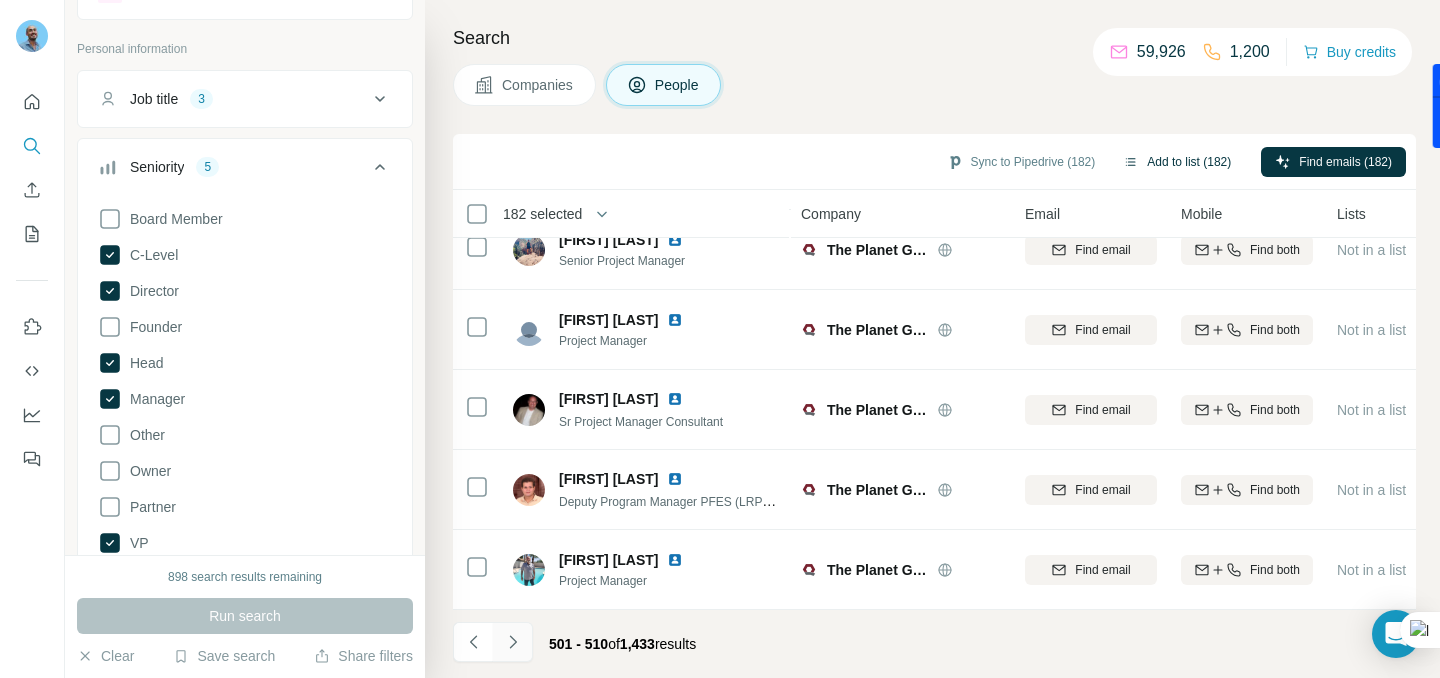 click 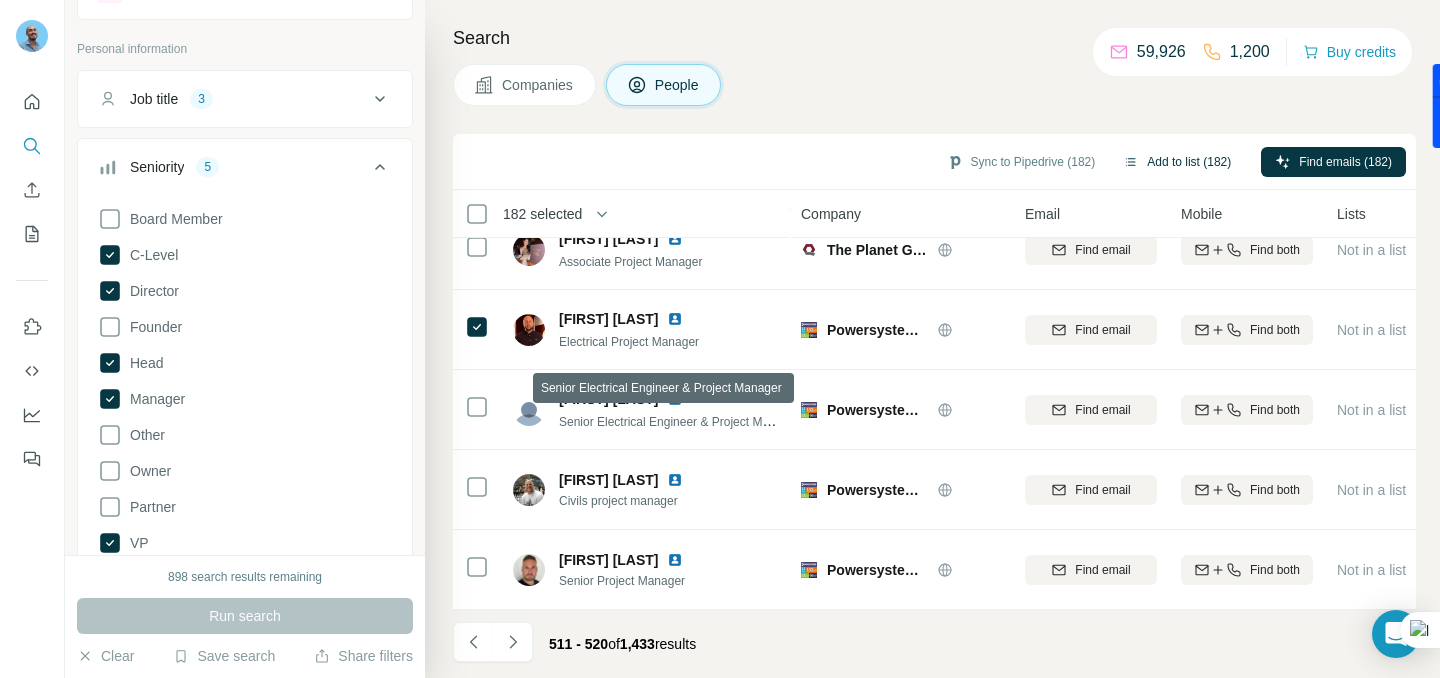 scroll, scrollTop: 109, scrollLeft: 0, axis: vertical 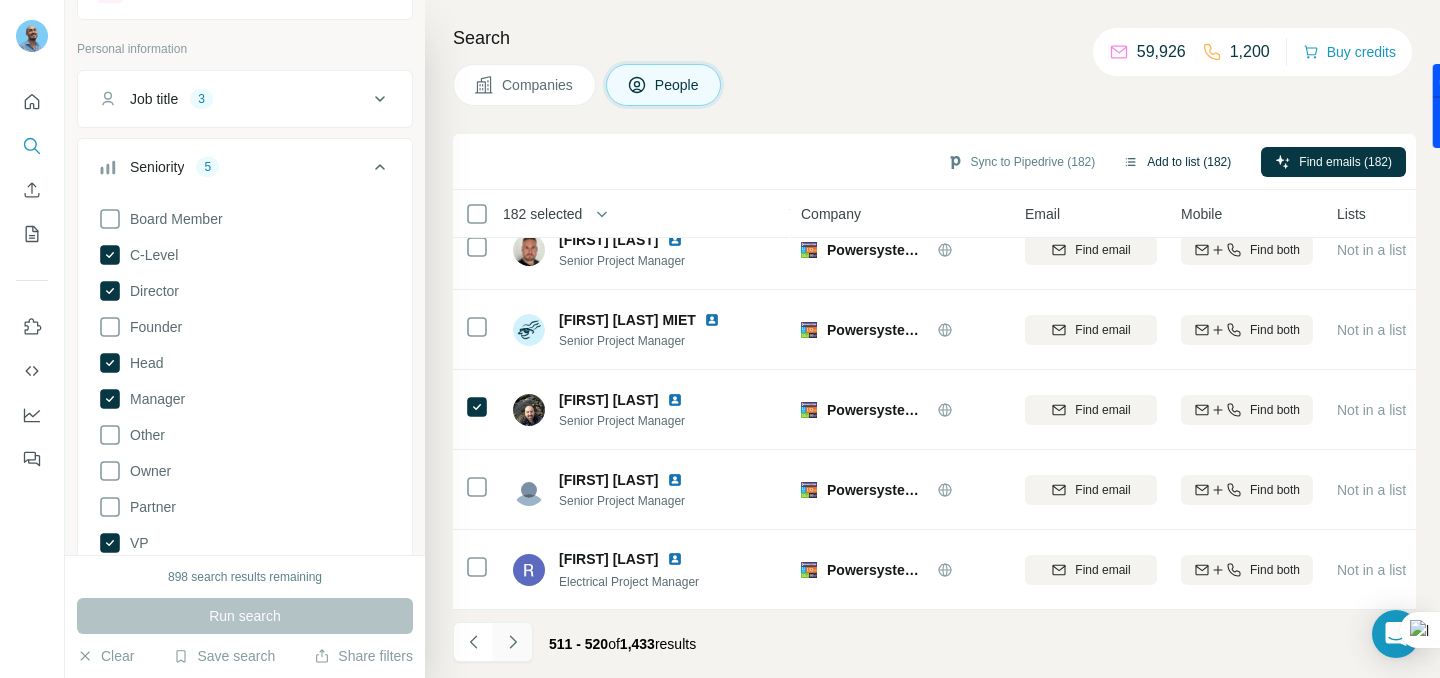 click 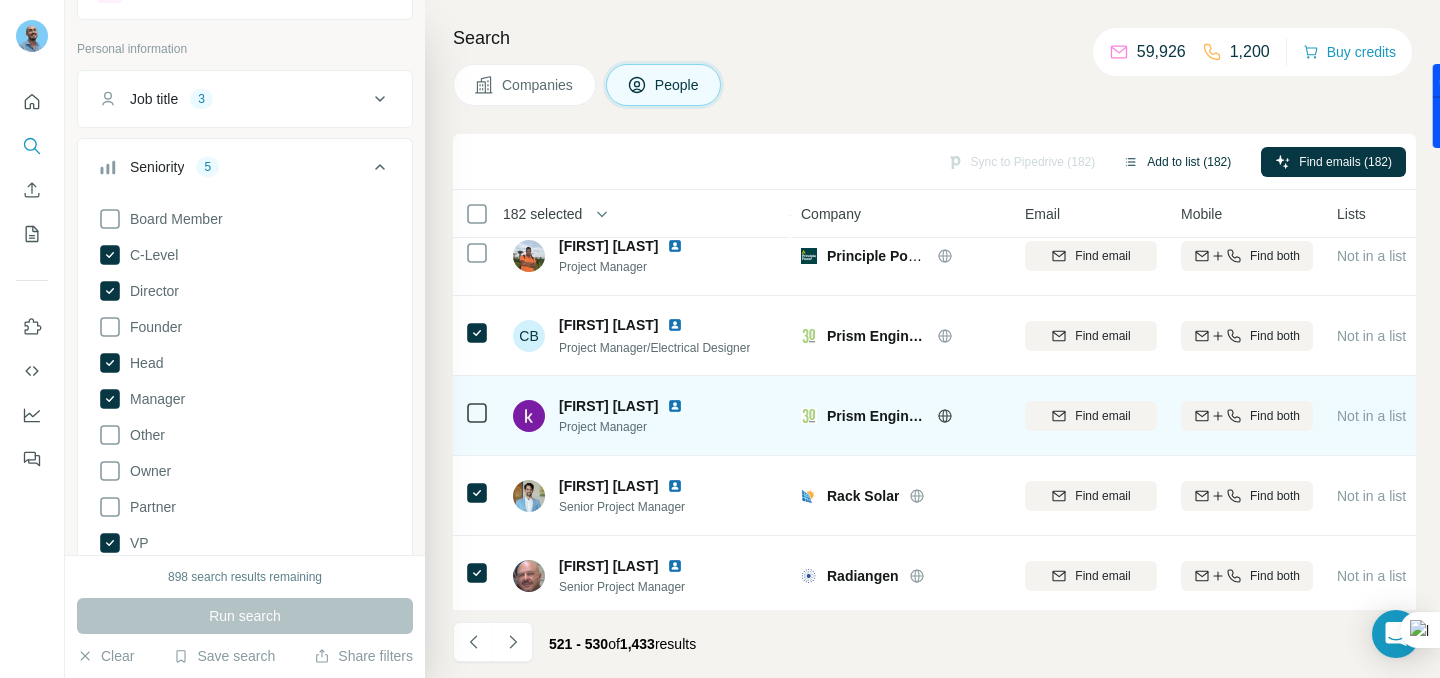 scroll, scrollTop: 439, scrollLeft: 0, axis: vertical 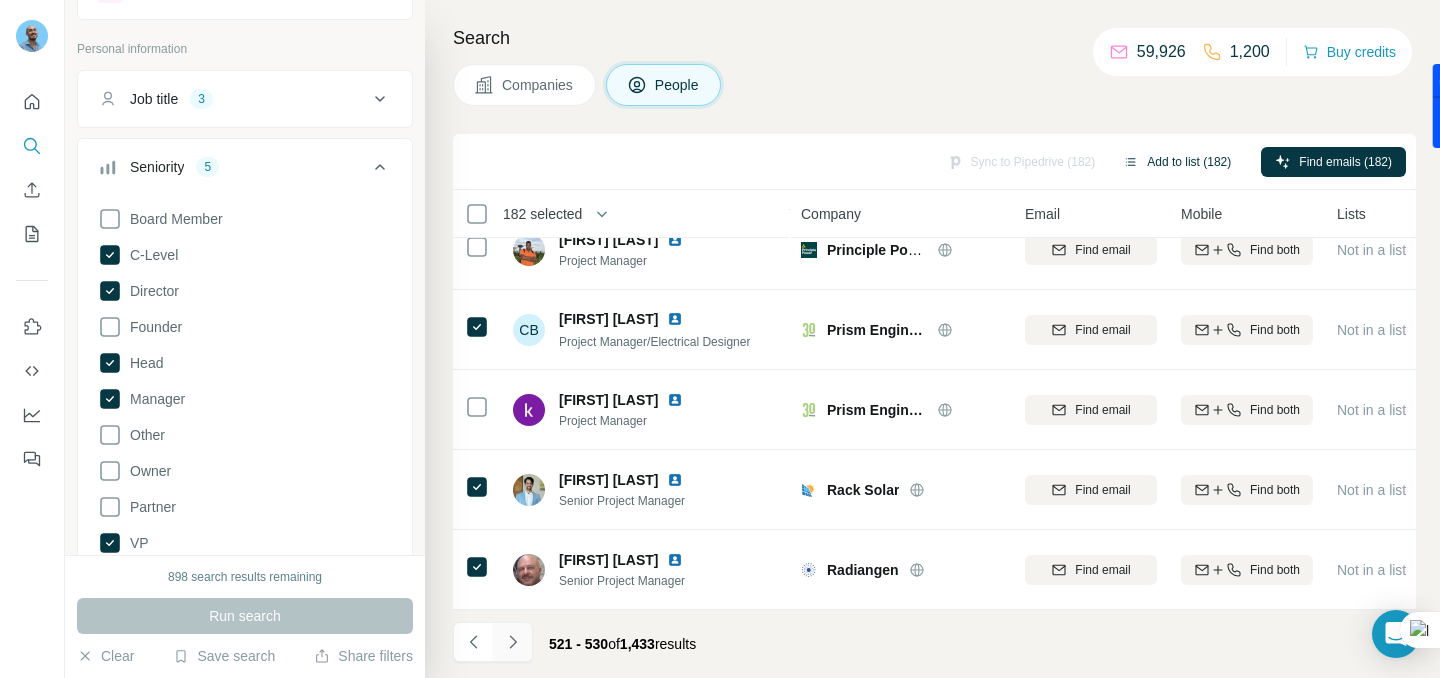 click 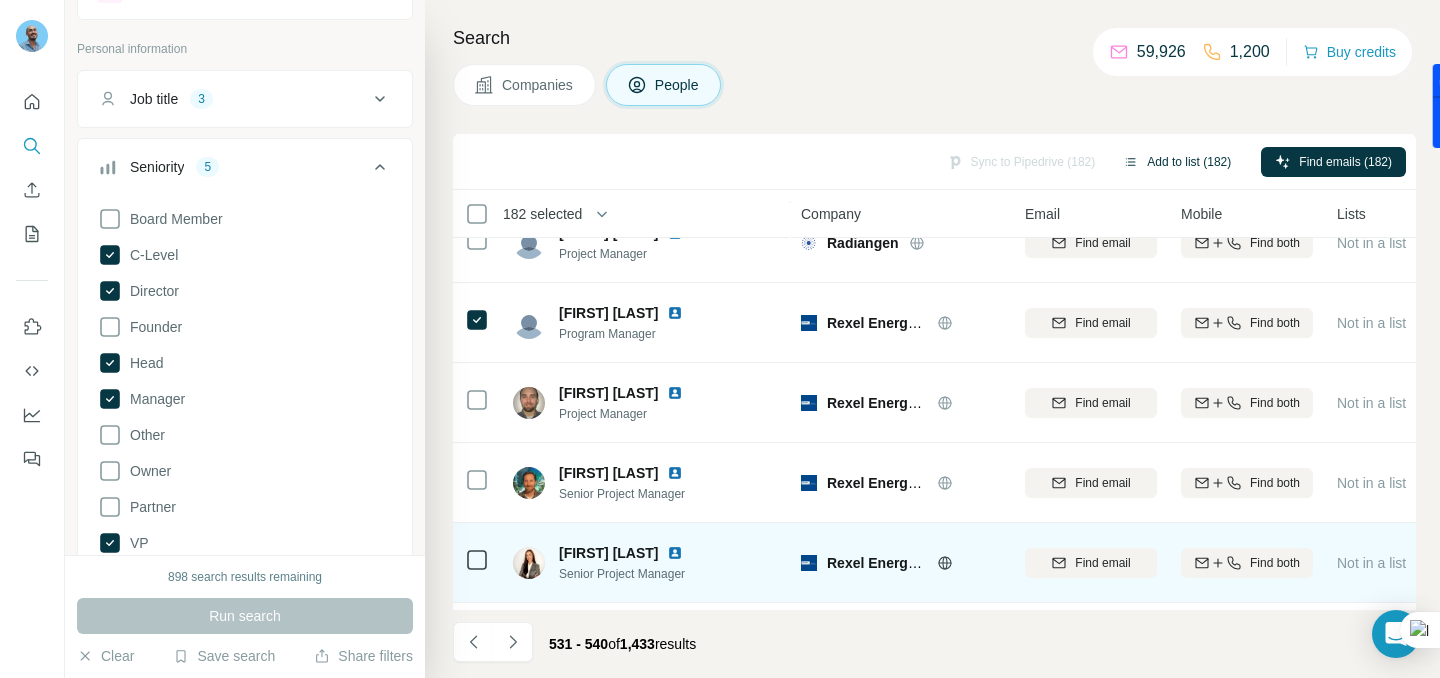scroll, scrollTop: 194, scrollLeft: 0, axis: vertical 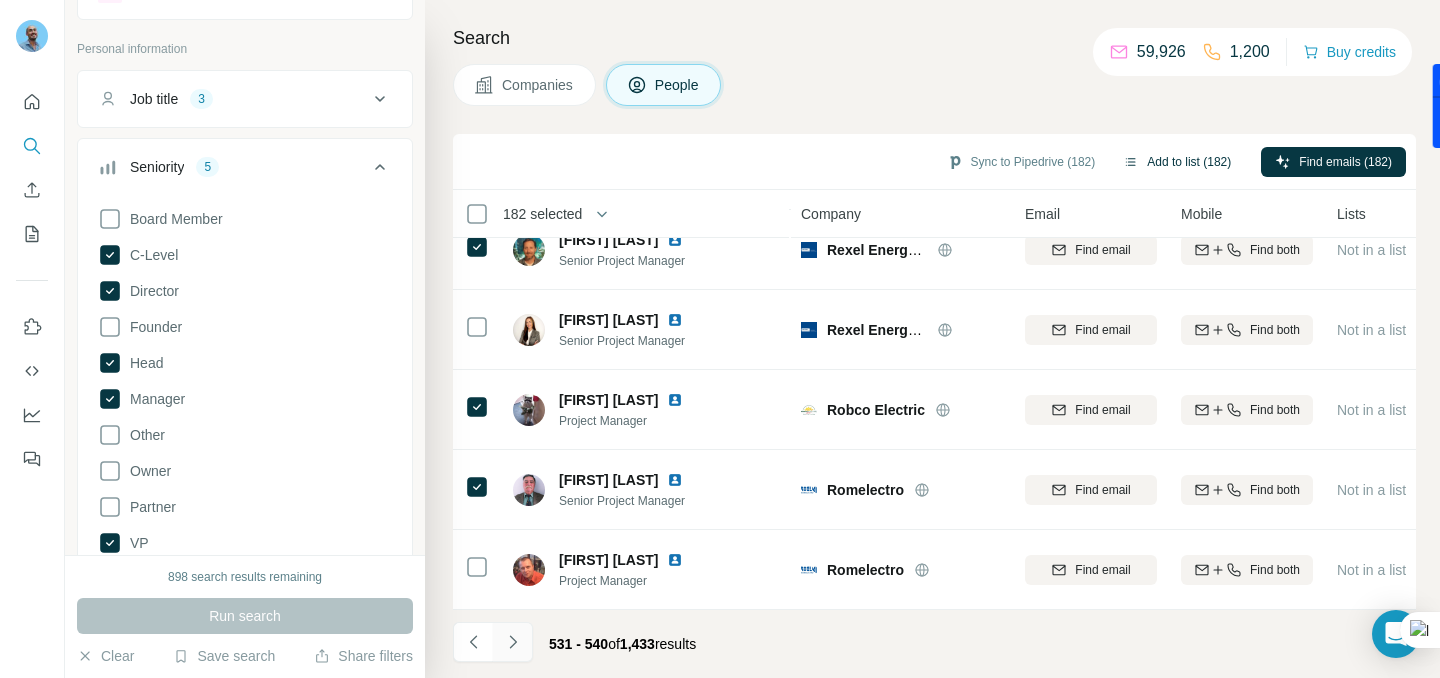 click at bounding box center (513, 642) 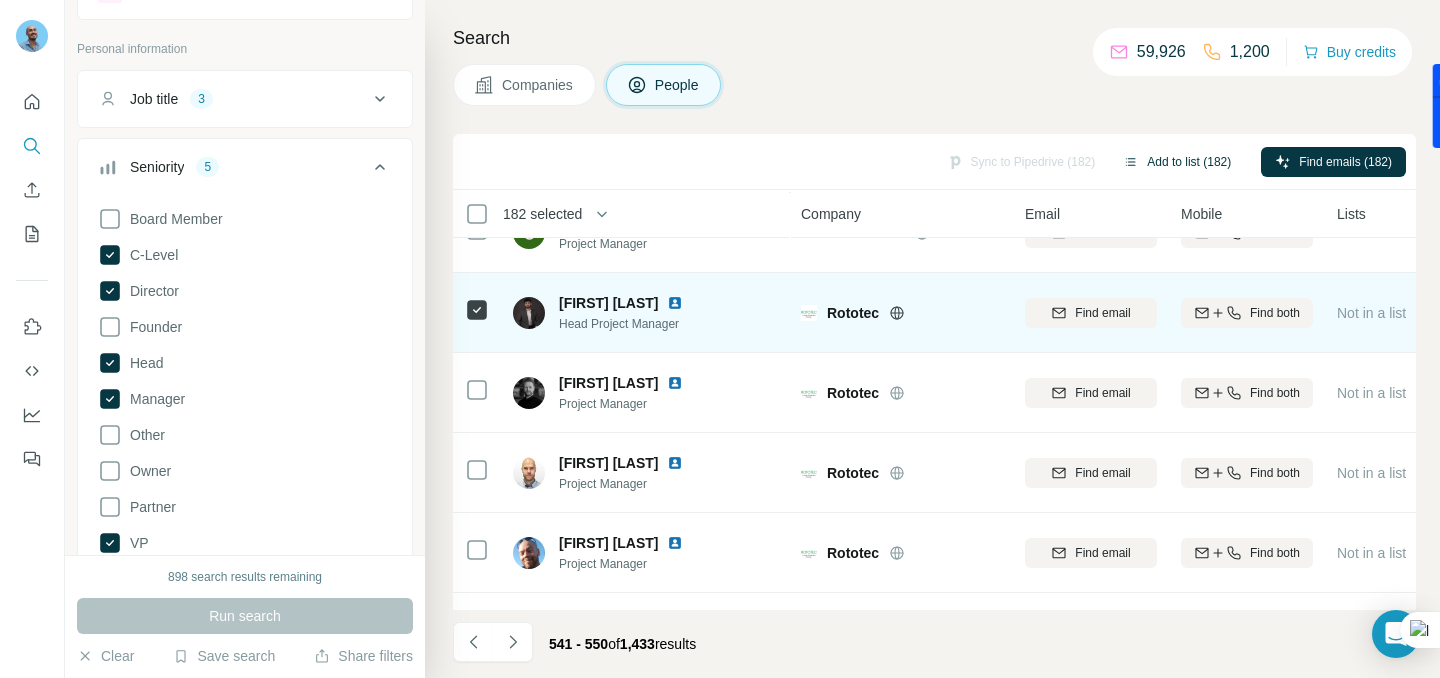 scroll, scrollTop: 439, scrollLeft: 0, axis: vertical 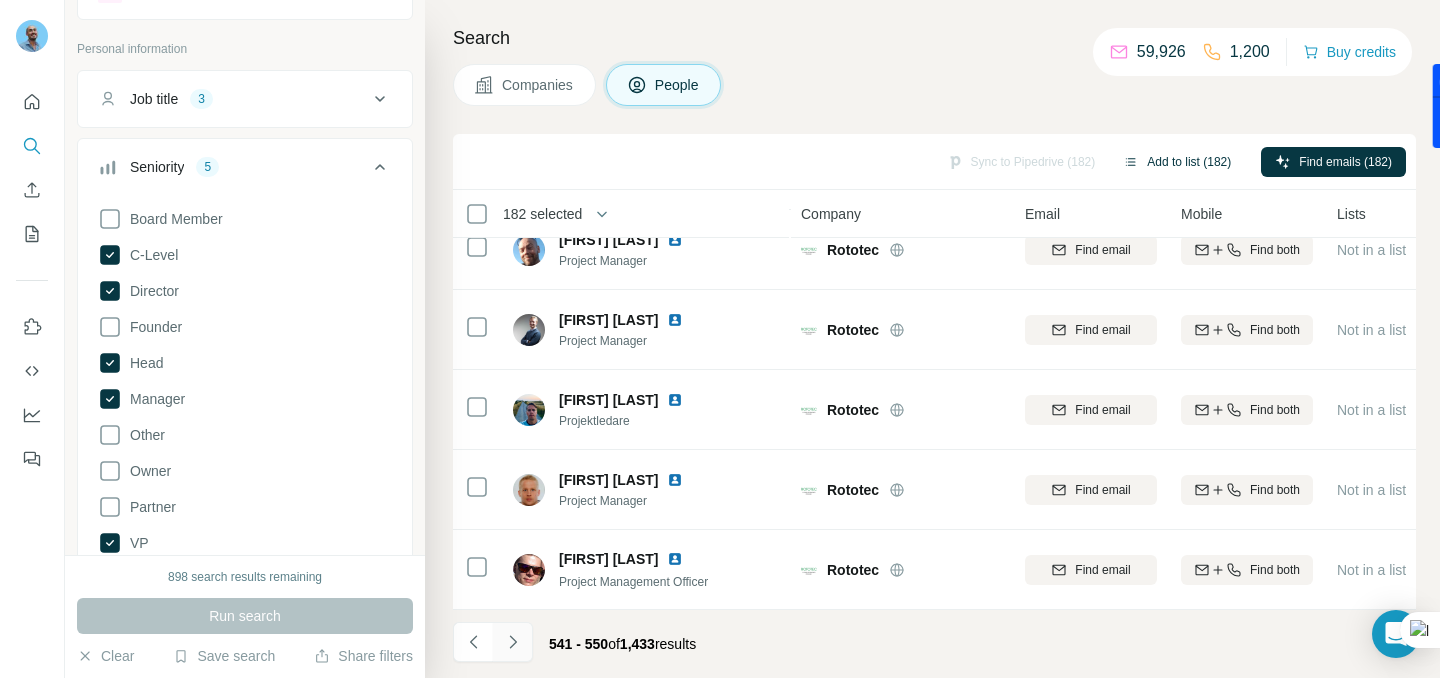 click at bounding box center [513, 642] 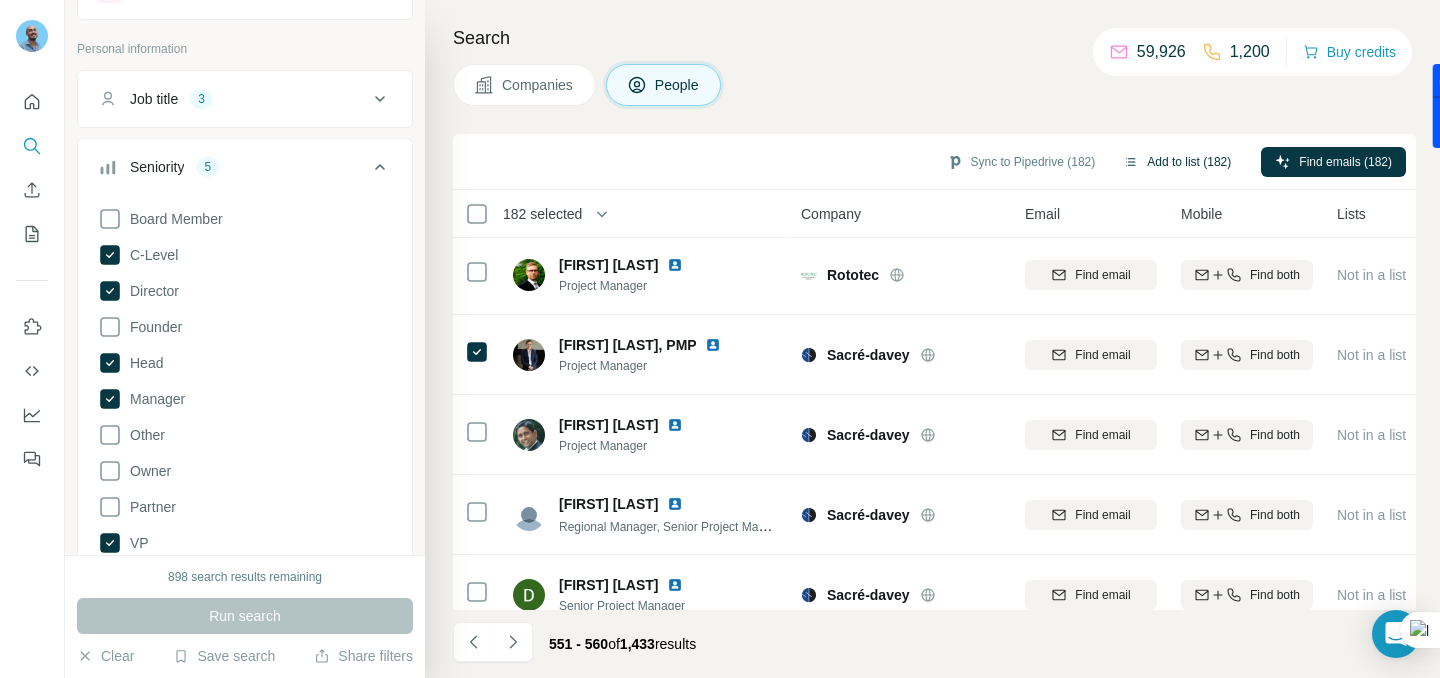 scroll, scrollTop: 155, scrollLeft: 0, axis: vertical 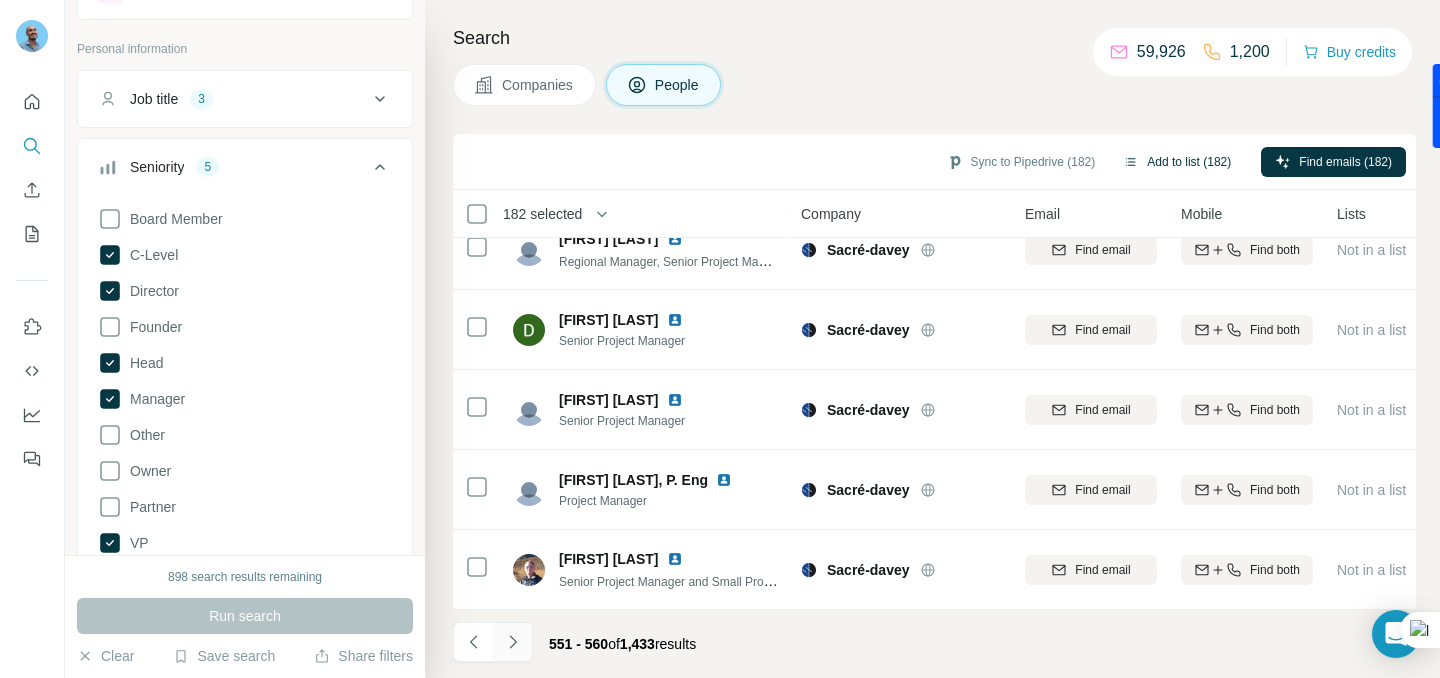 click 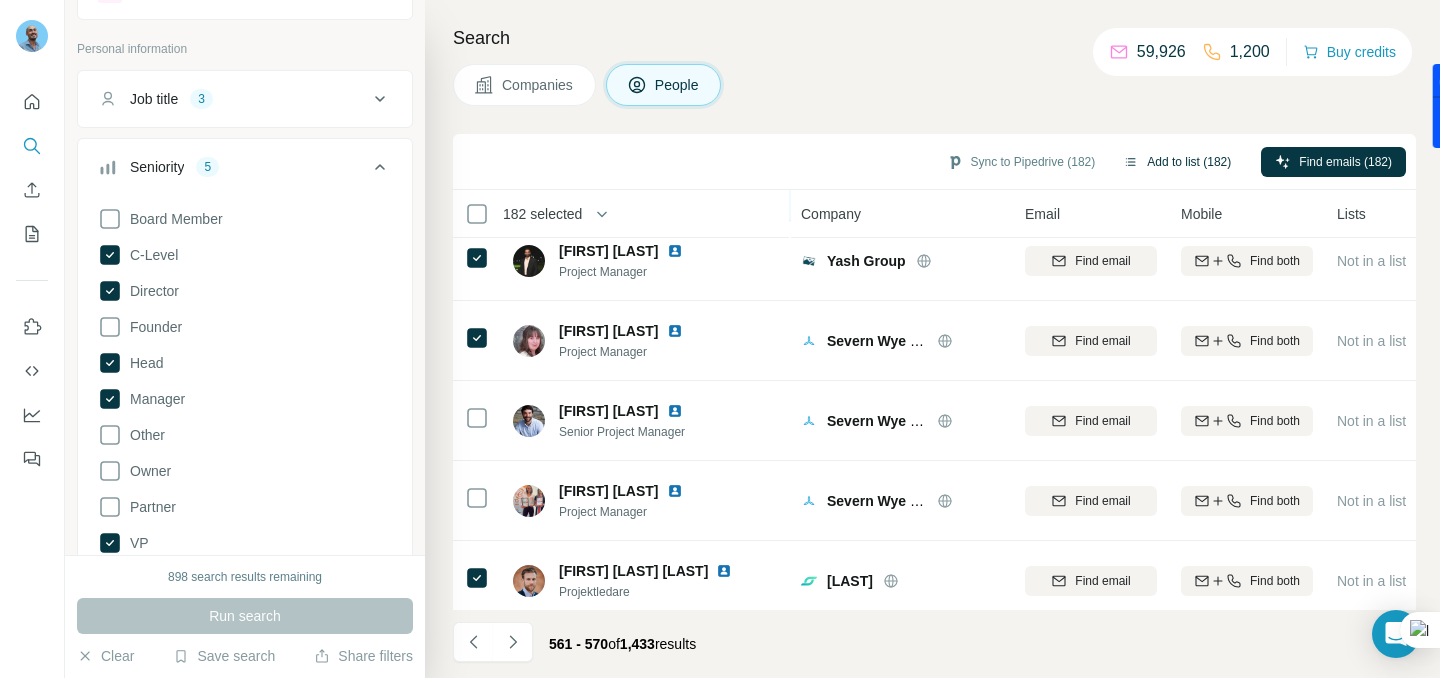 scroll, scrollTop: 261, scrollLeft: 0, axis: vertical 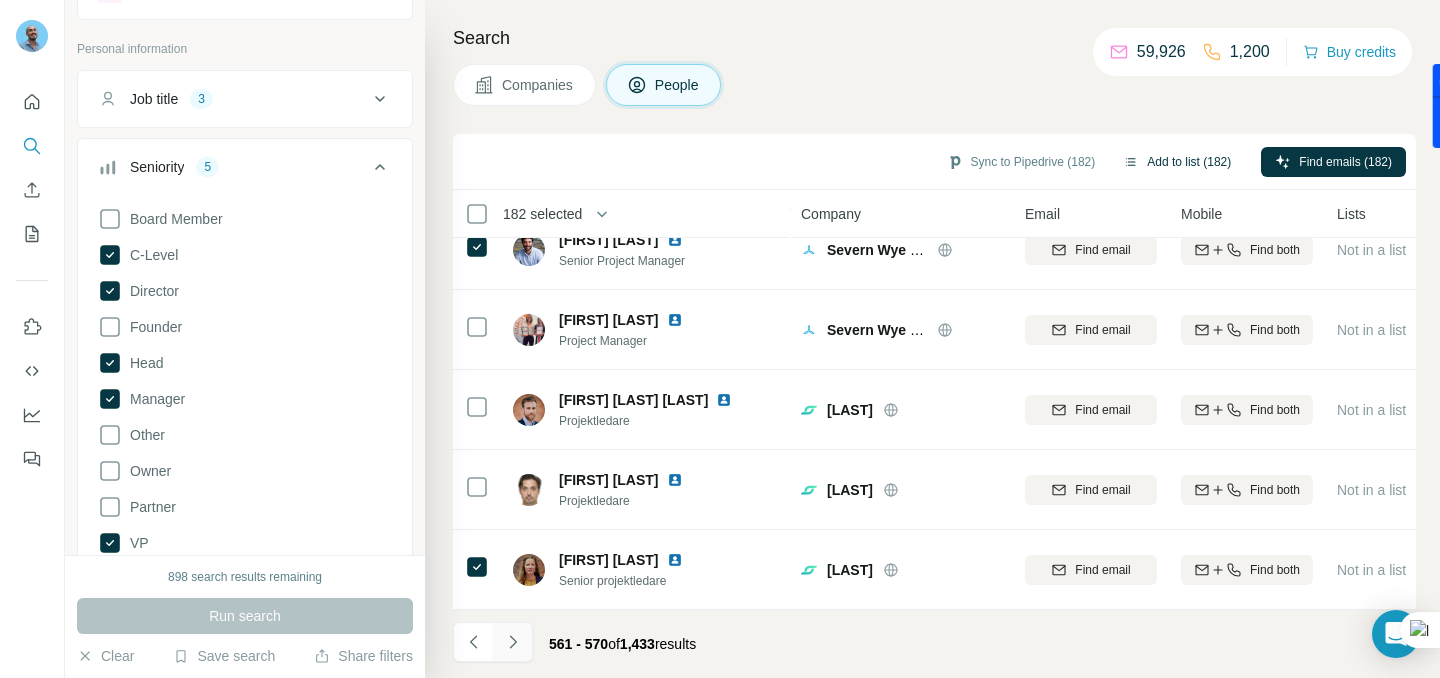 click at bounding box center (513, 642) 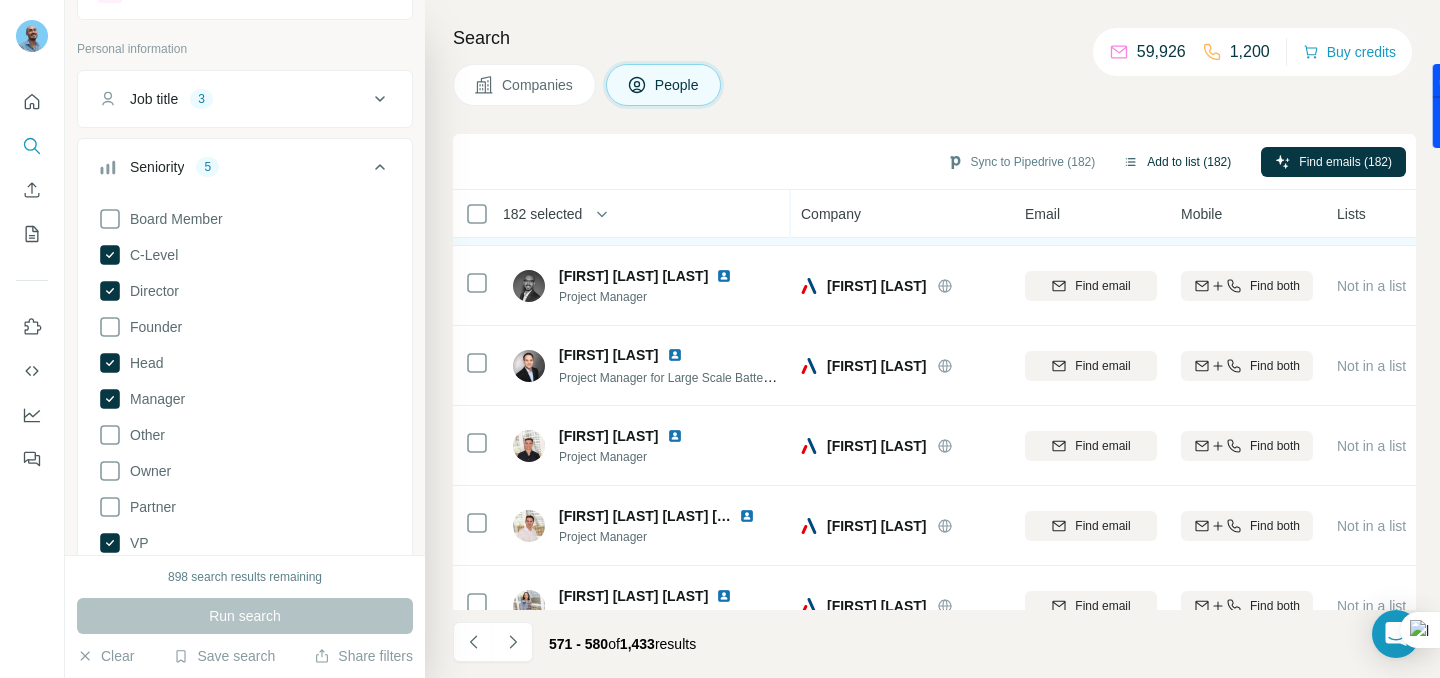 scroll, scrollTop: 439, scrollLeft: 0, axis: vertical 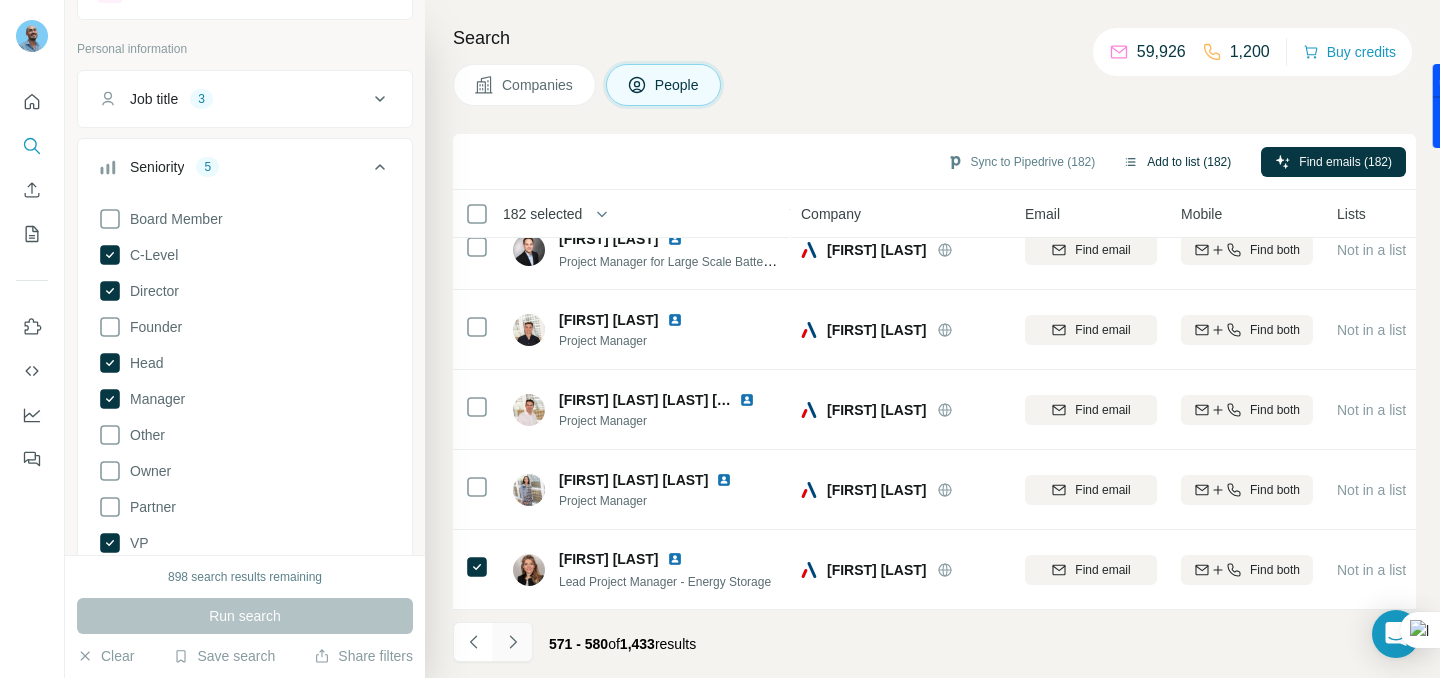 click 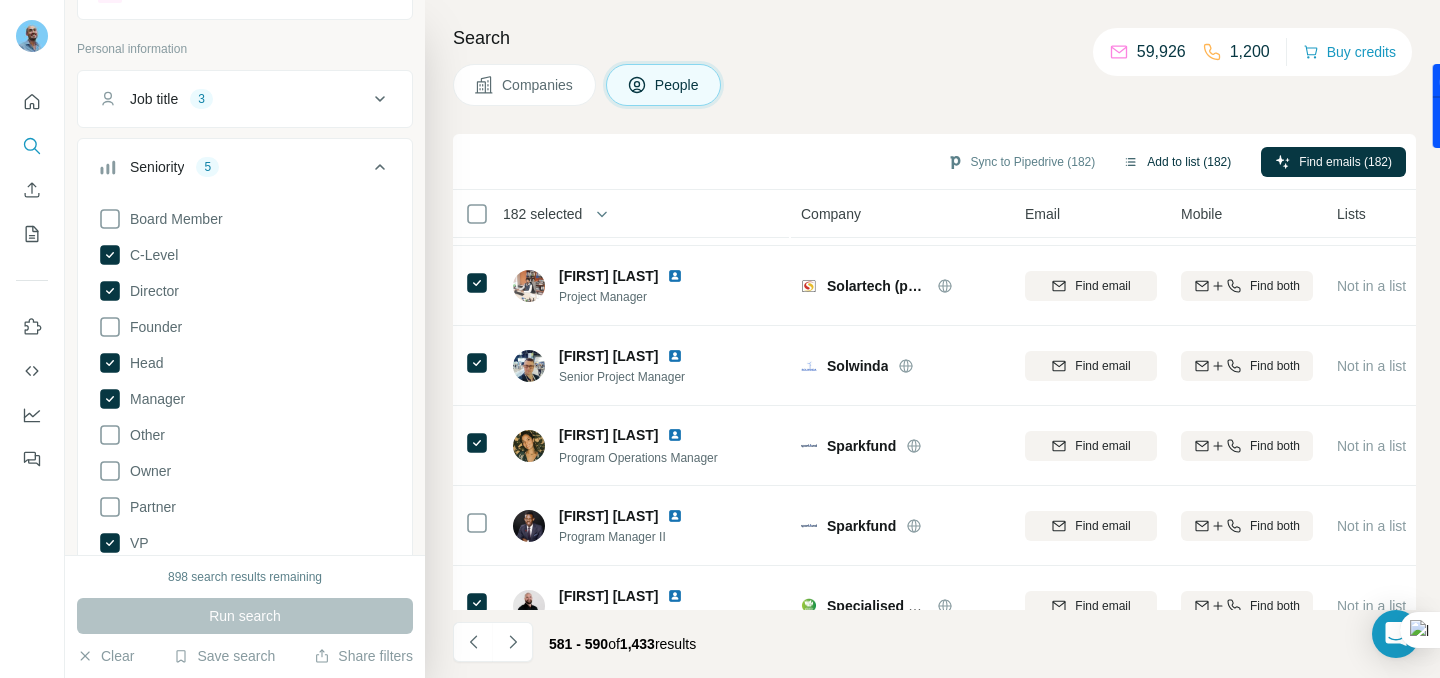 scroll, scrollTop: 439, scrollLeft: 0, axis: vertical 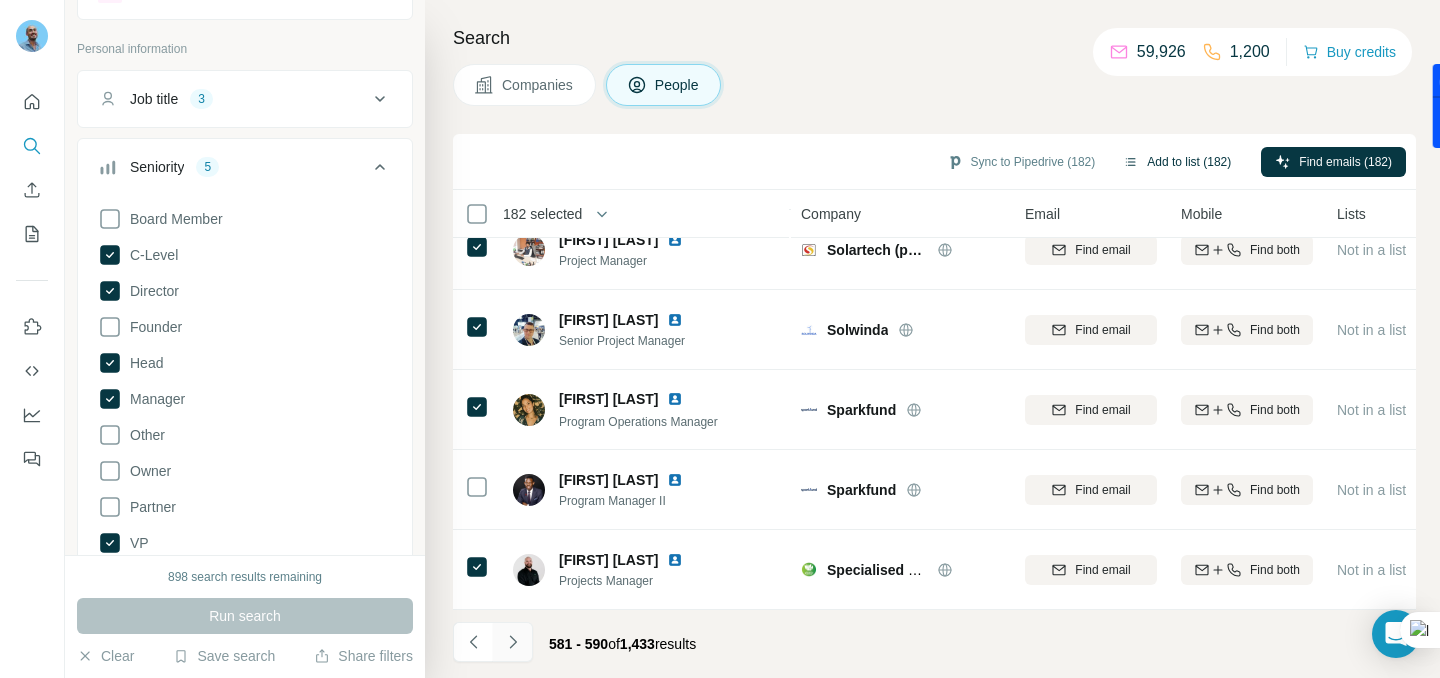 click 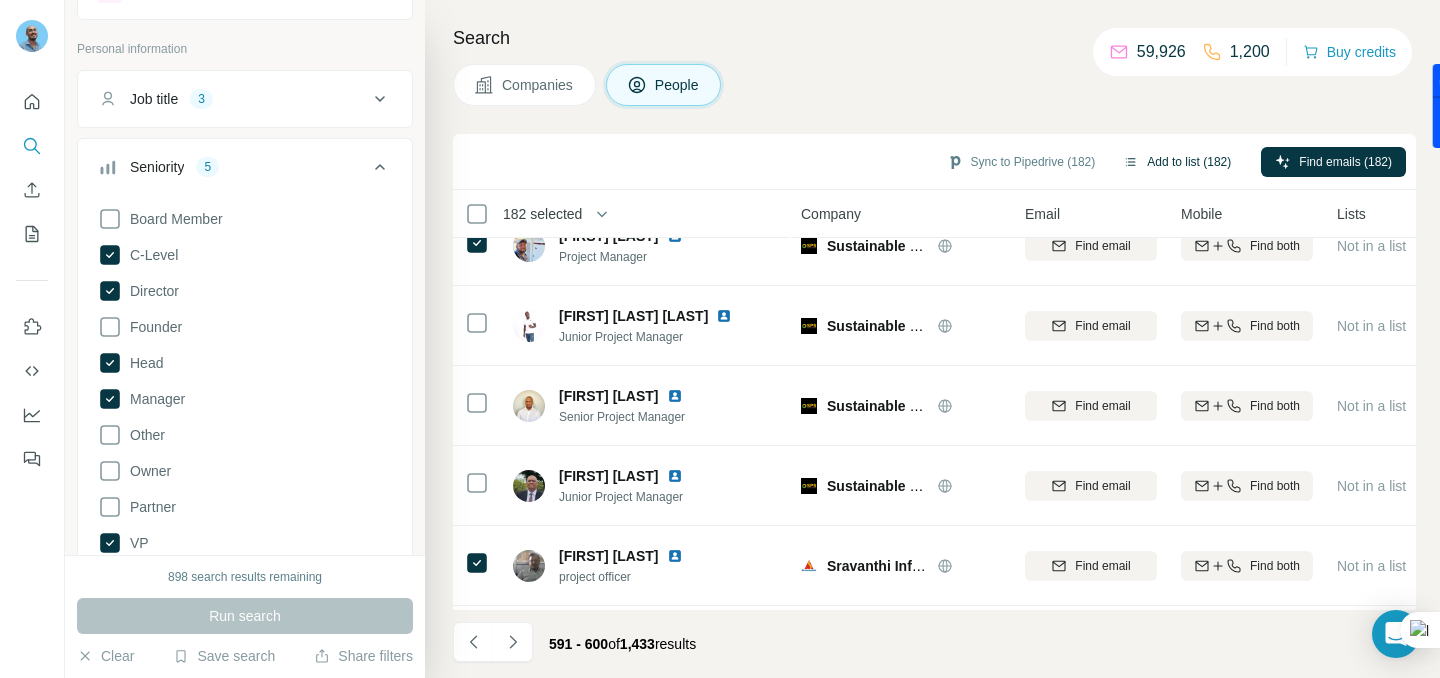 scroll, scrollTop: 0, scrollLeft: 0, axis: both 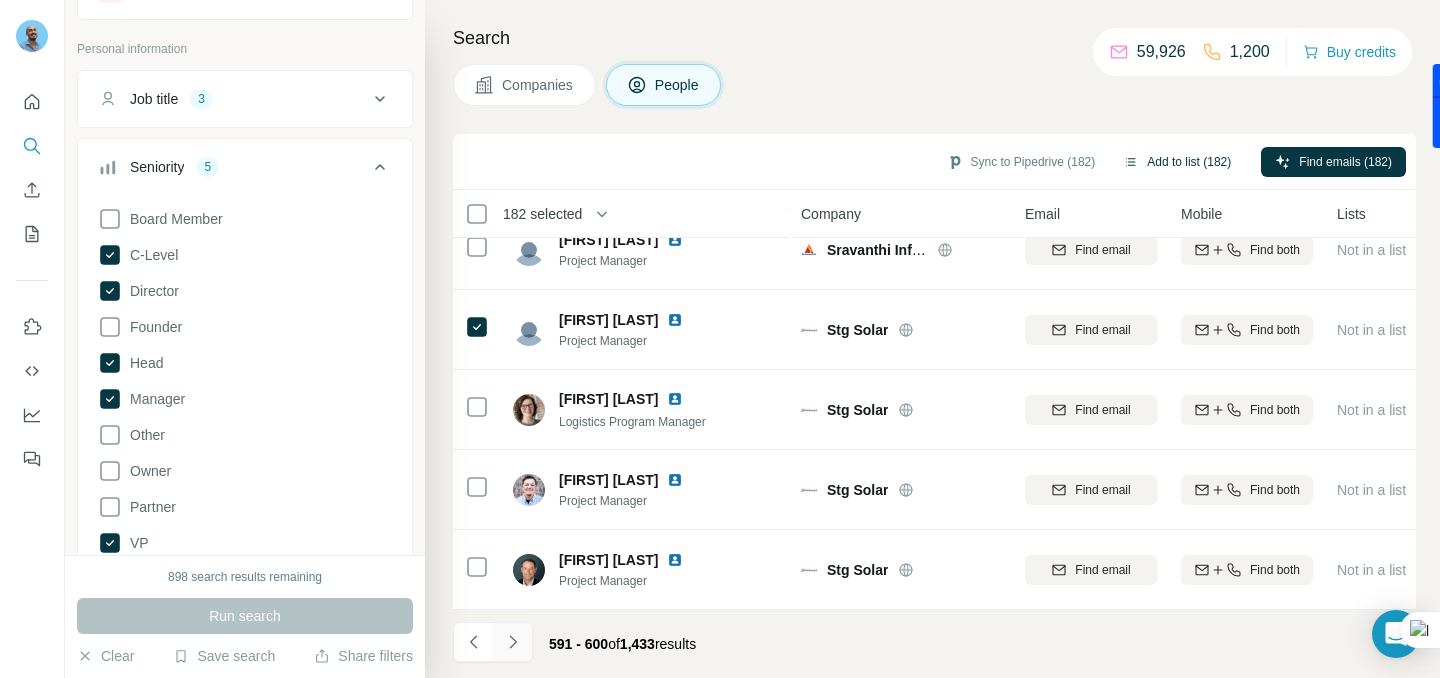 click 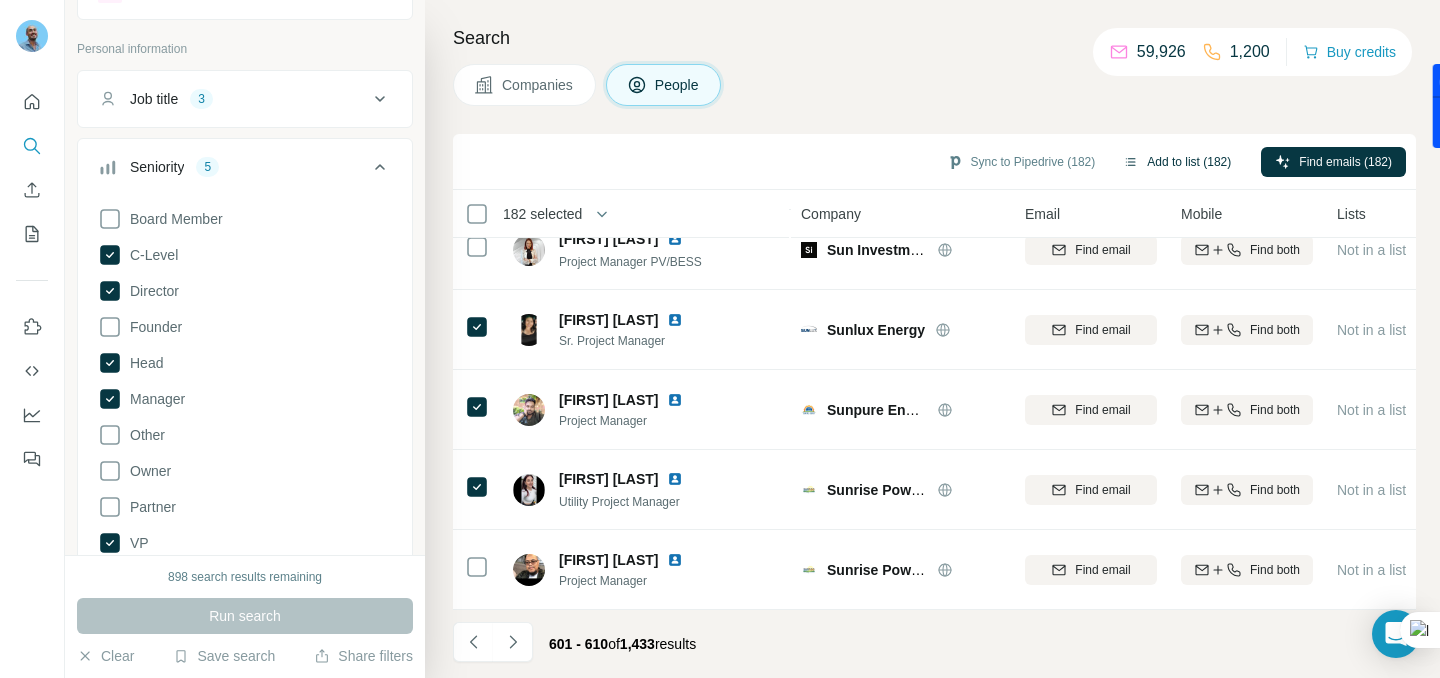scroll, scrollTop: 439, scrollLeft: 0, axis: vertical 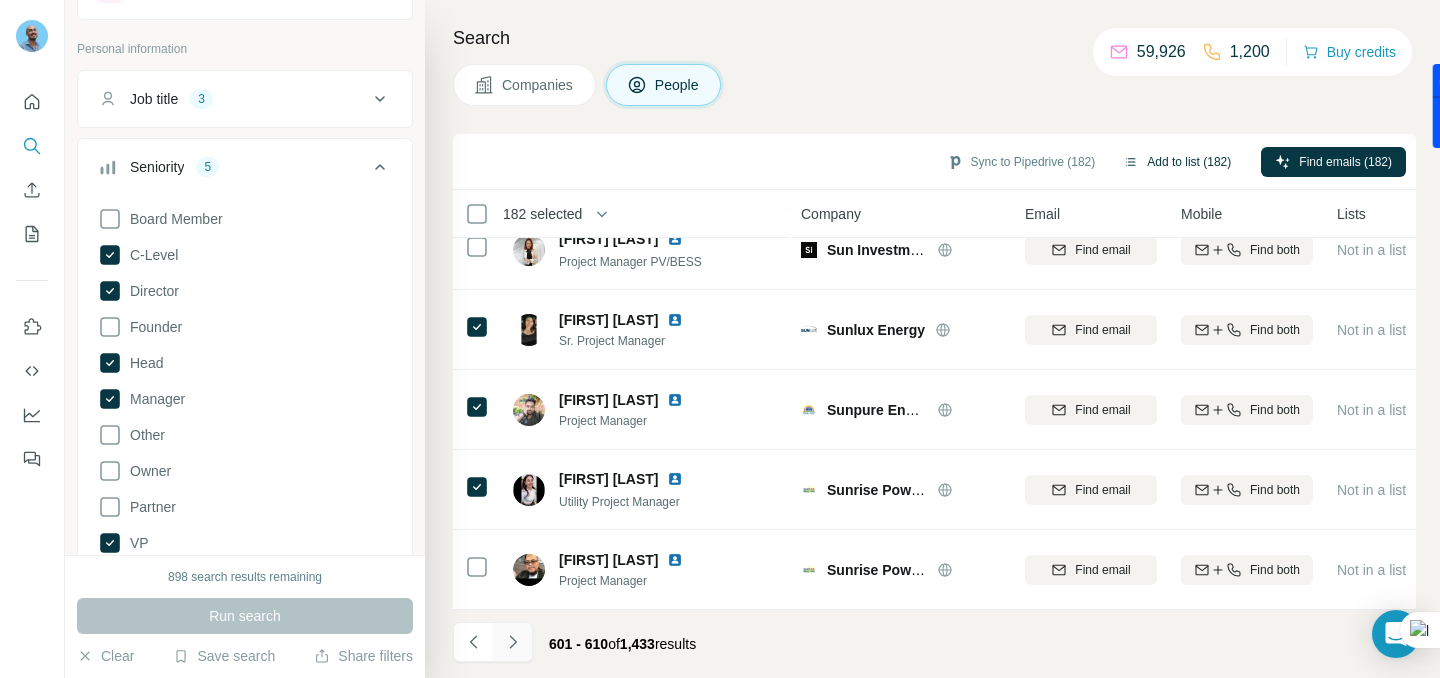 click 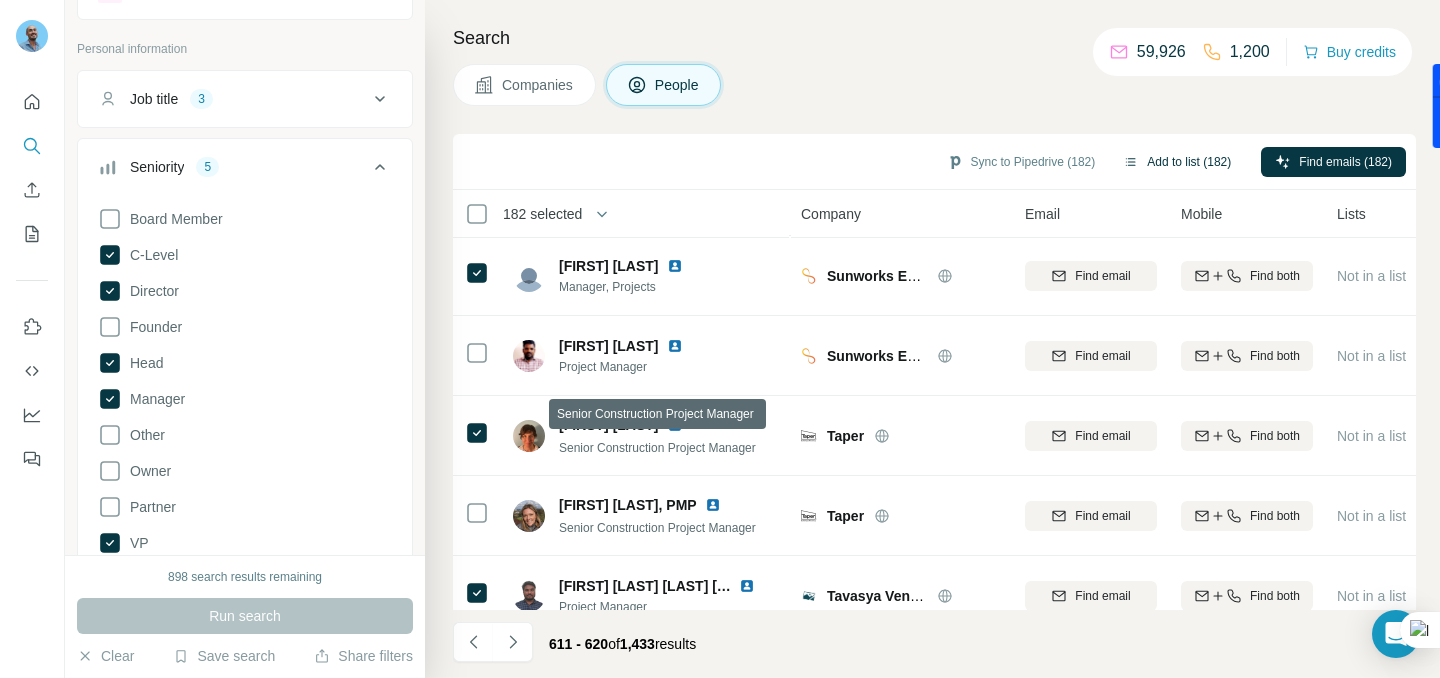 scroll, scrollTop: 439, scrollLeft: 0, axis: vertical 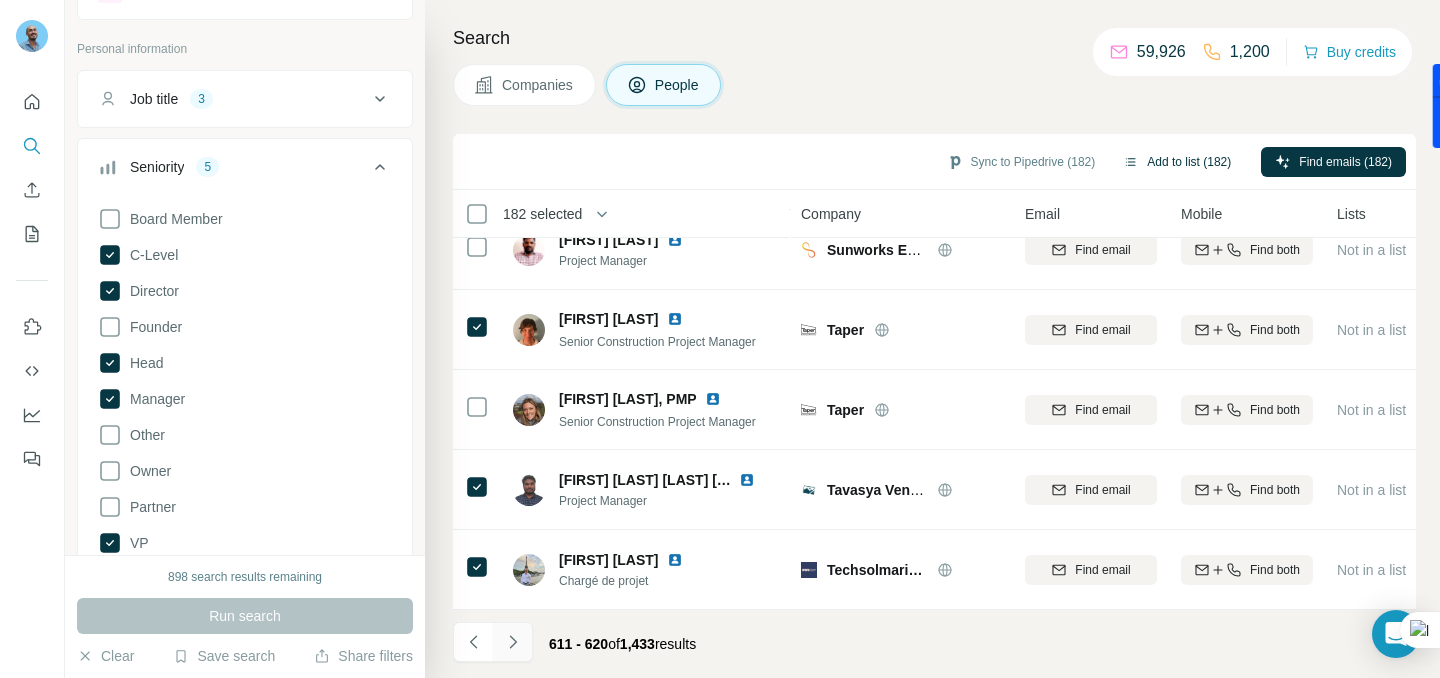 click 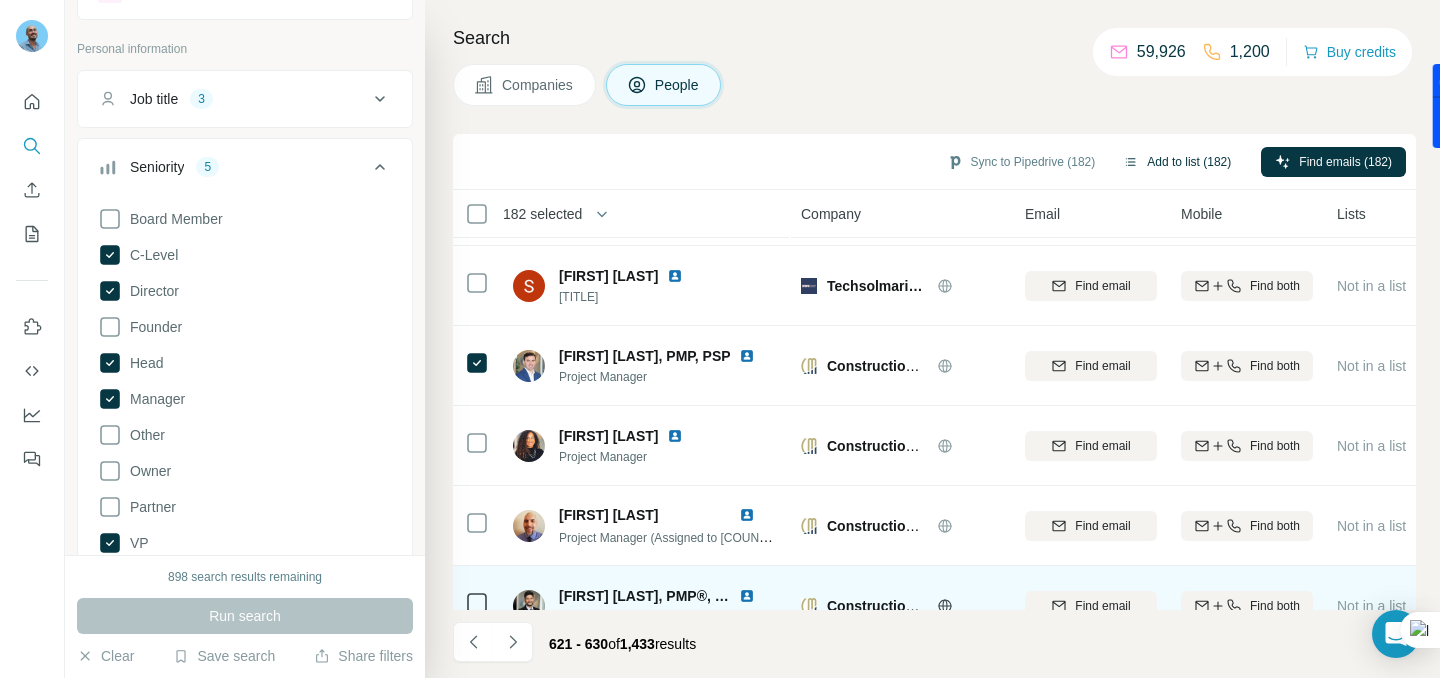 scroll, scrollTop: 216, scrollLeft: 0, axis: vertical 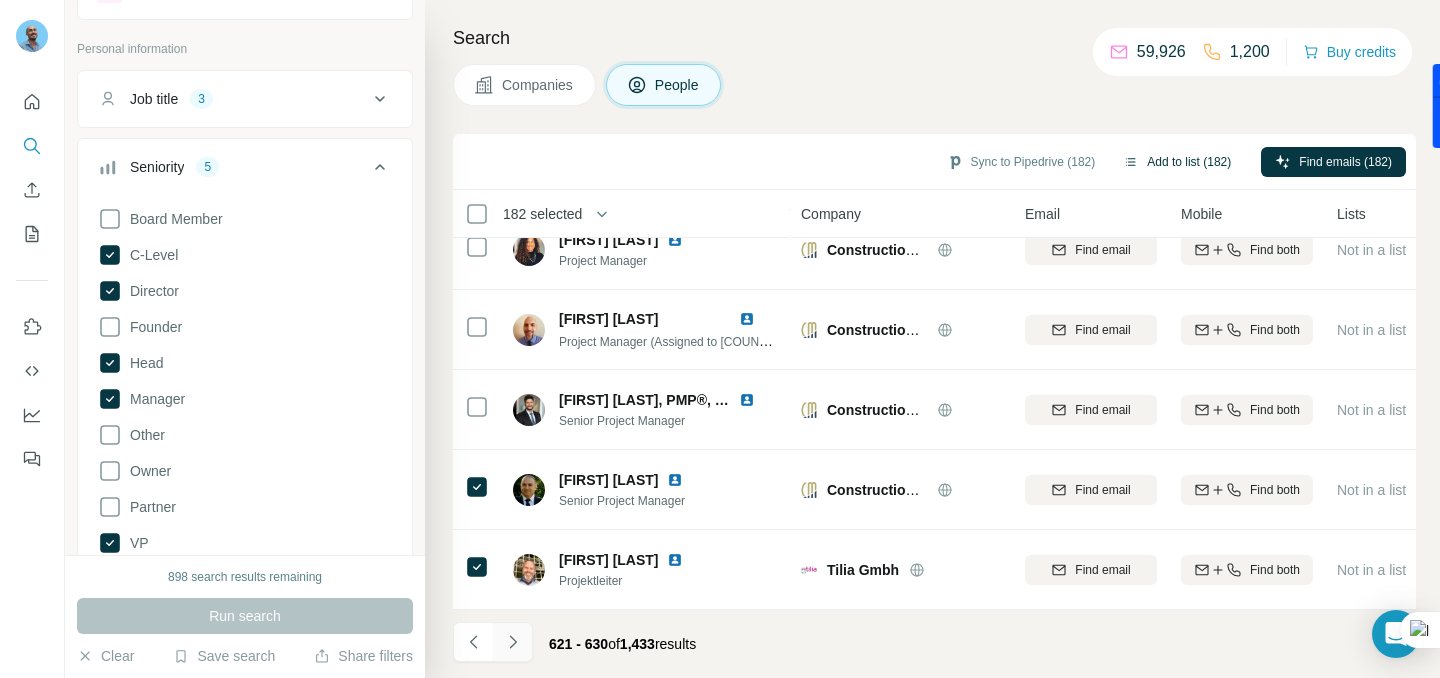 click 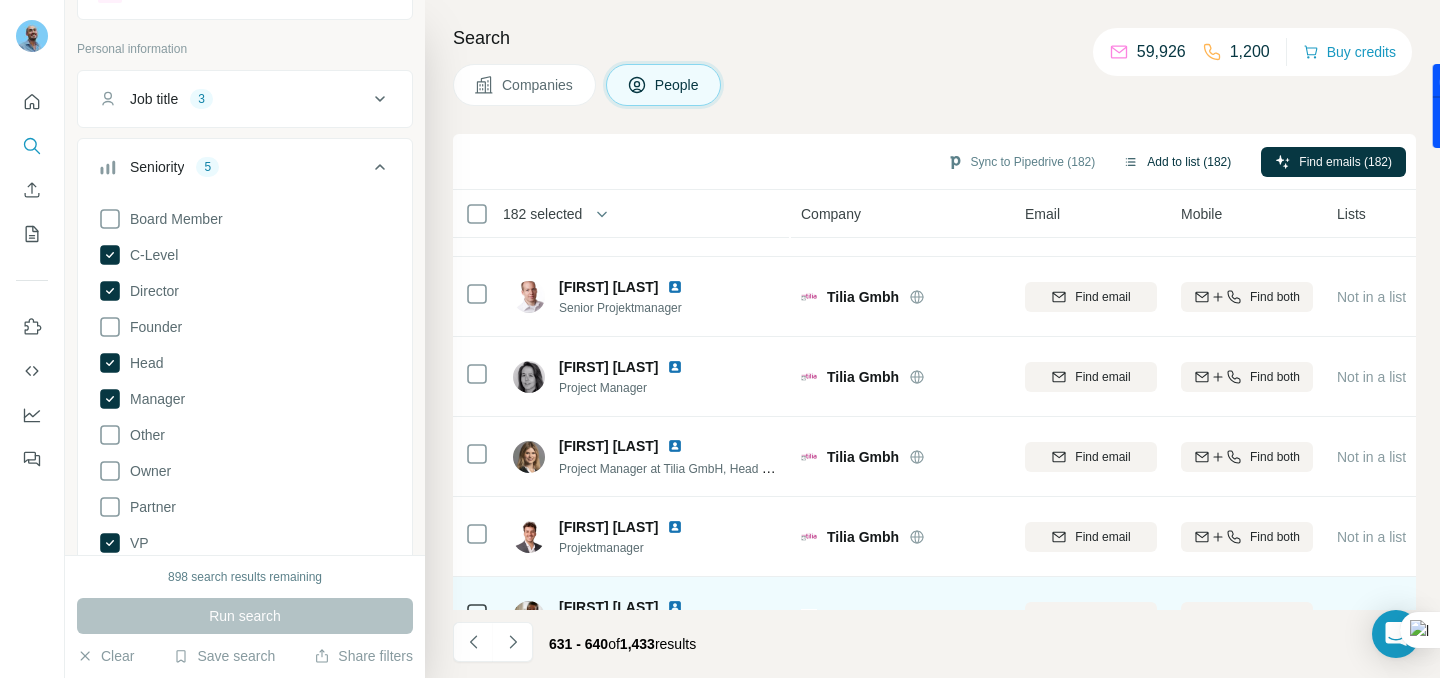 scroll, scrollTop: 439, scrollLeft: 0, axis: vertical 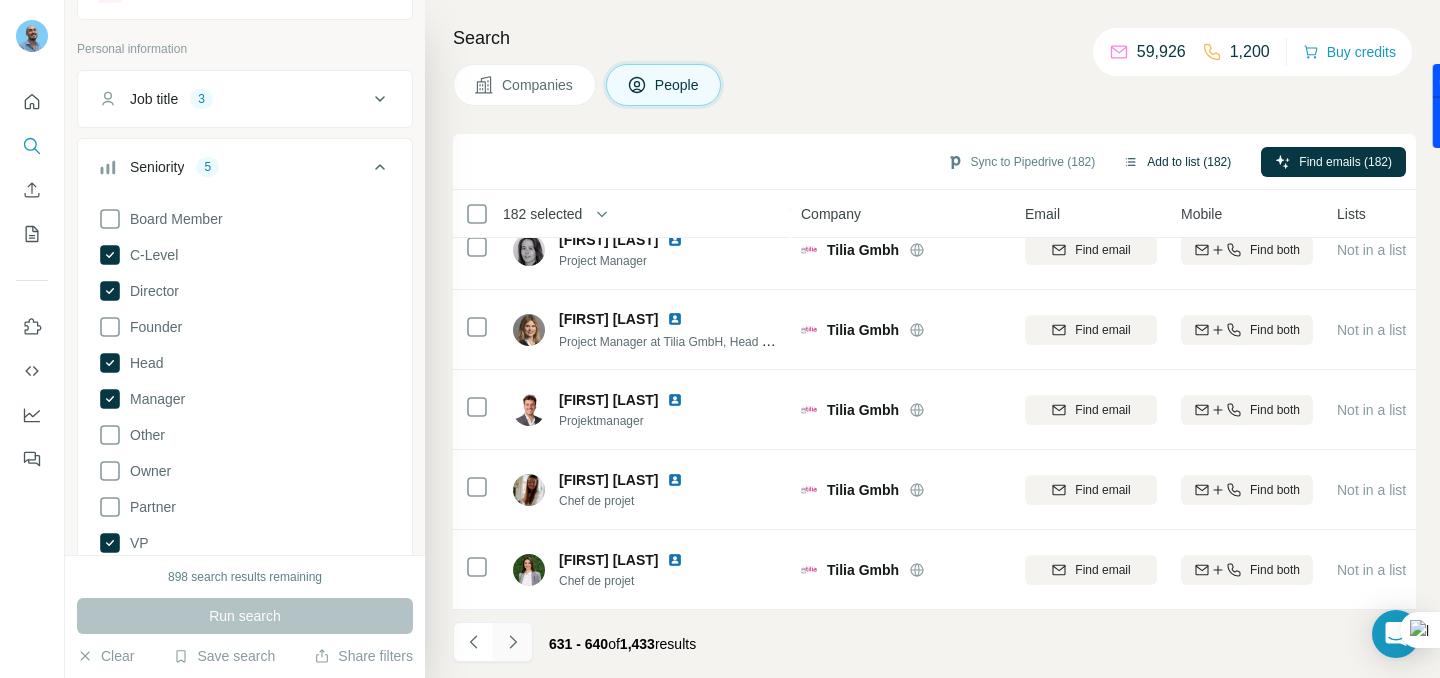 click 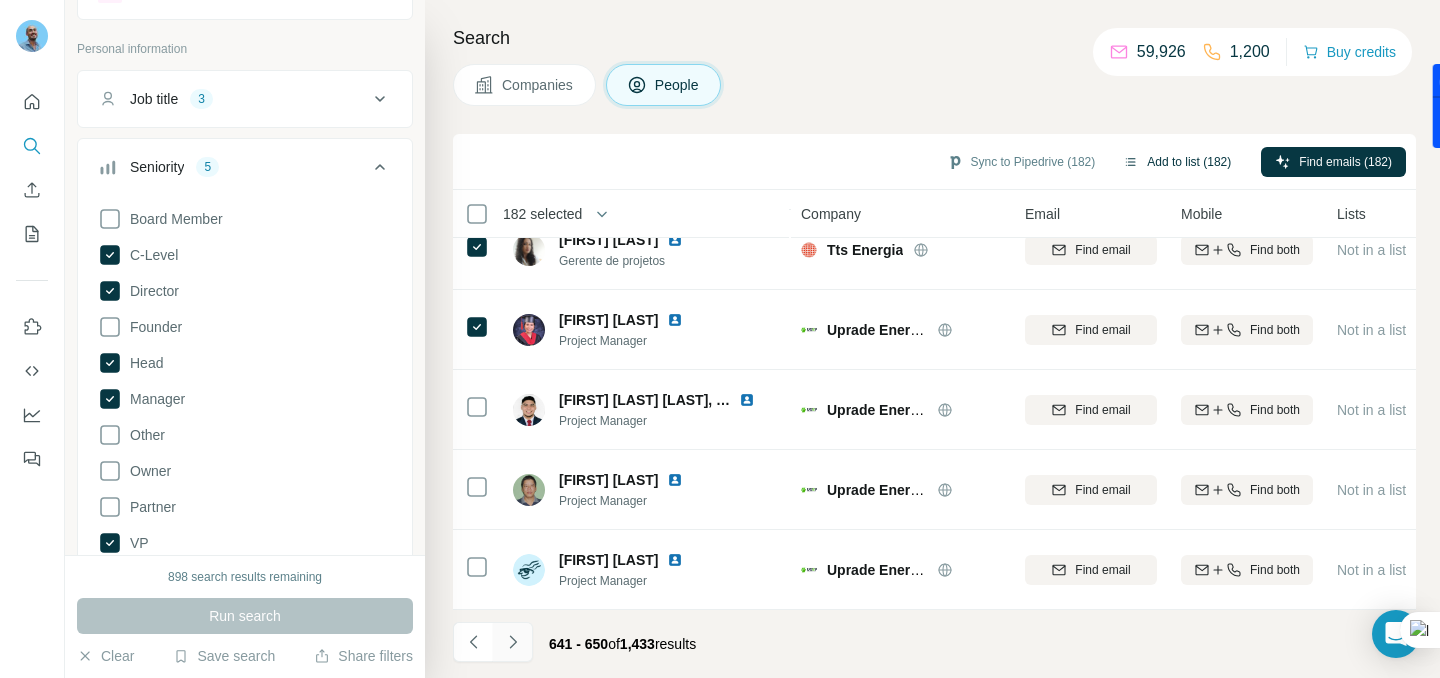 scroll, scrollTop: 439, scrollLeft: 0, axis: vertical 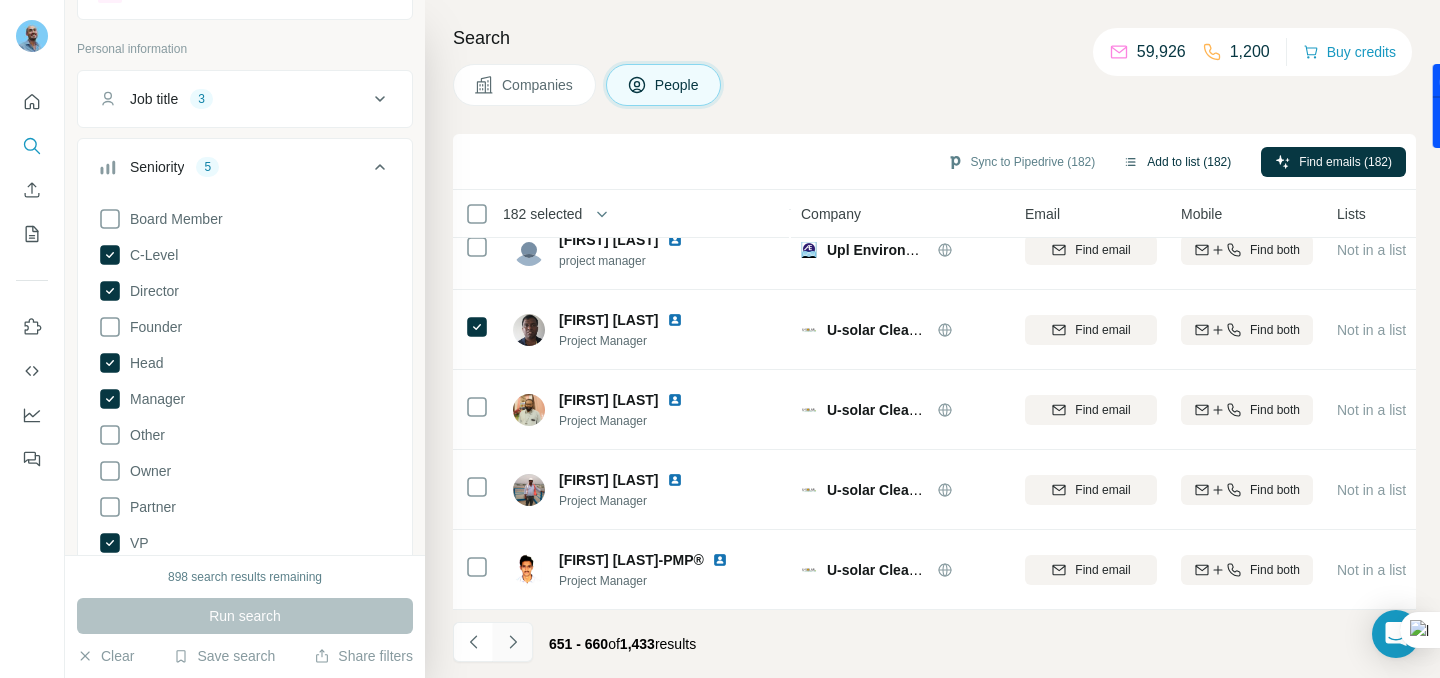 click at bounding box center (513, 642) 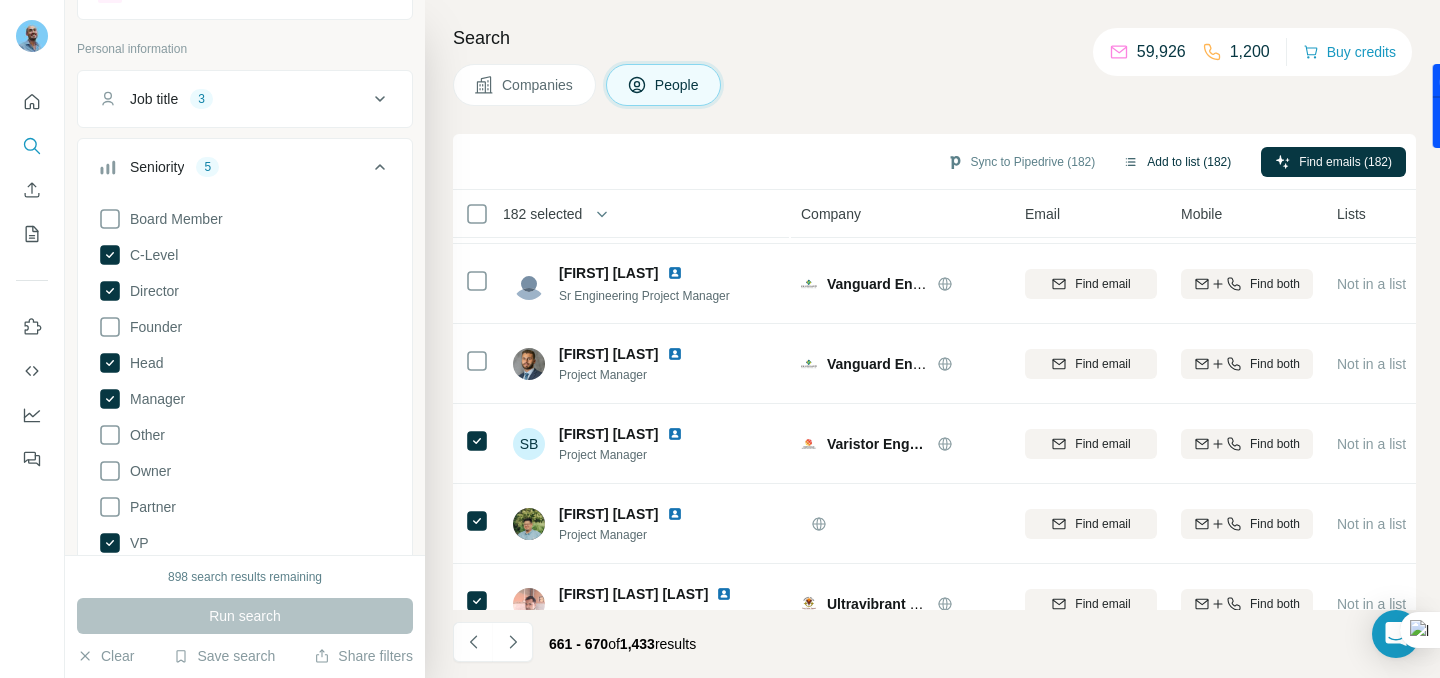 scroll, scrollTop: 439, scrollLeft: 0, axis: vertical 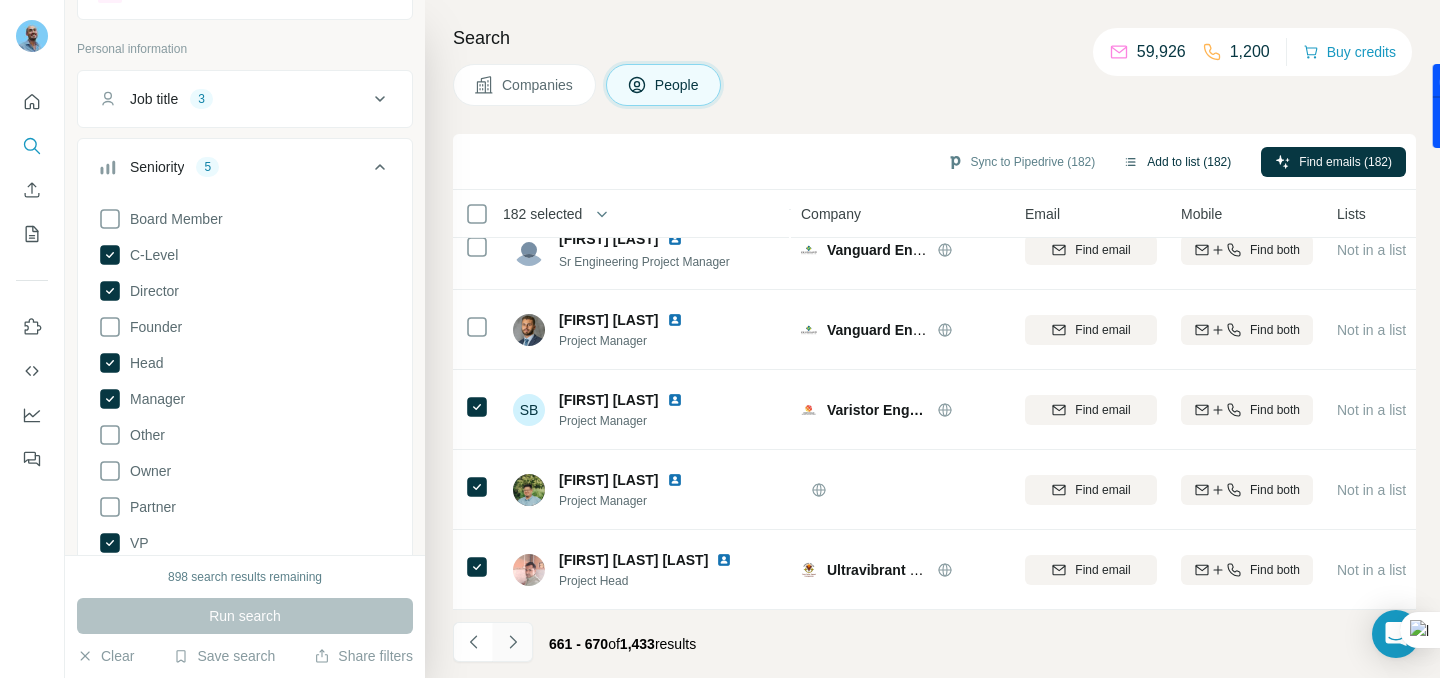 click 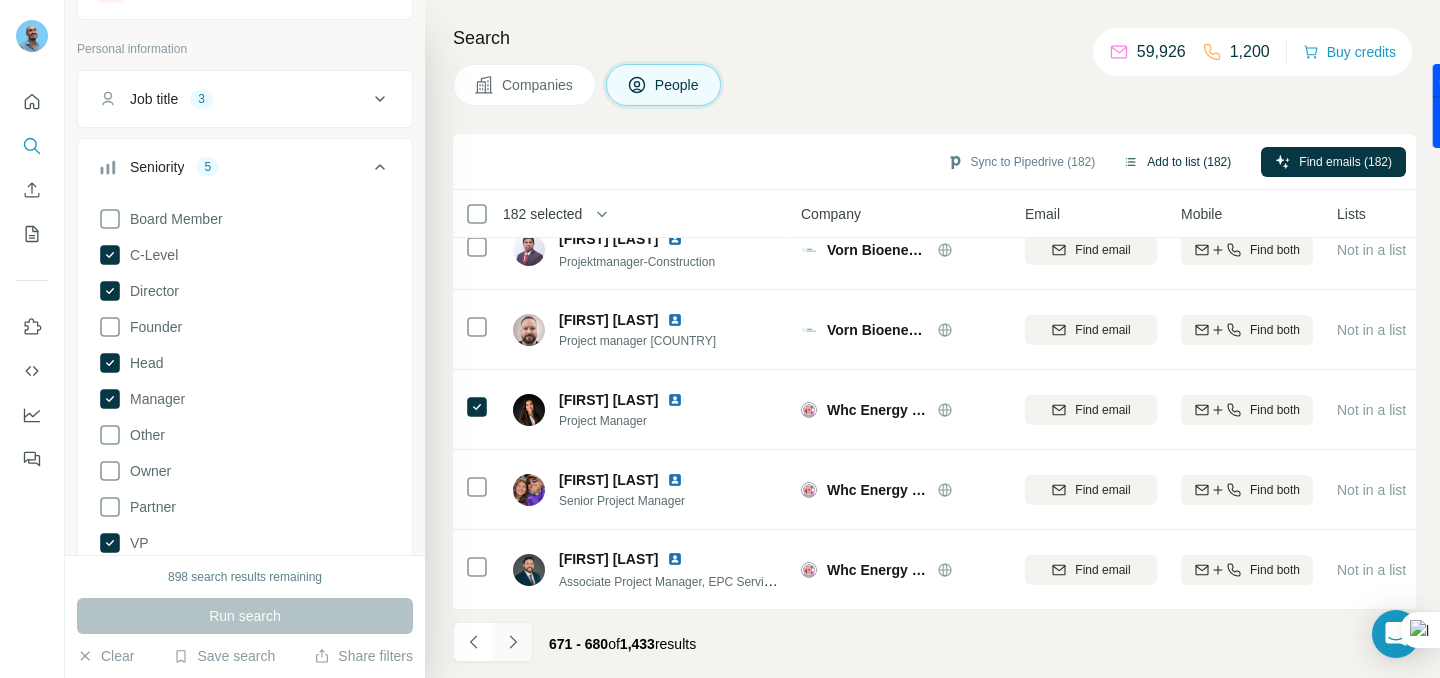 click 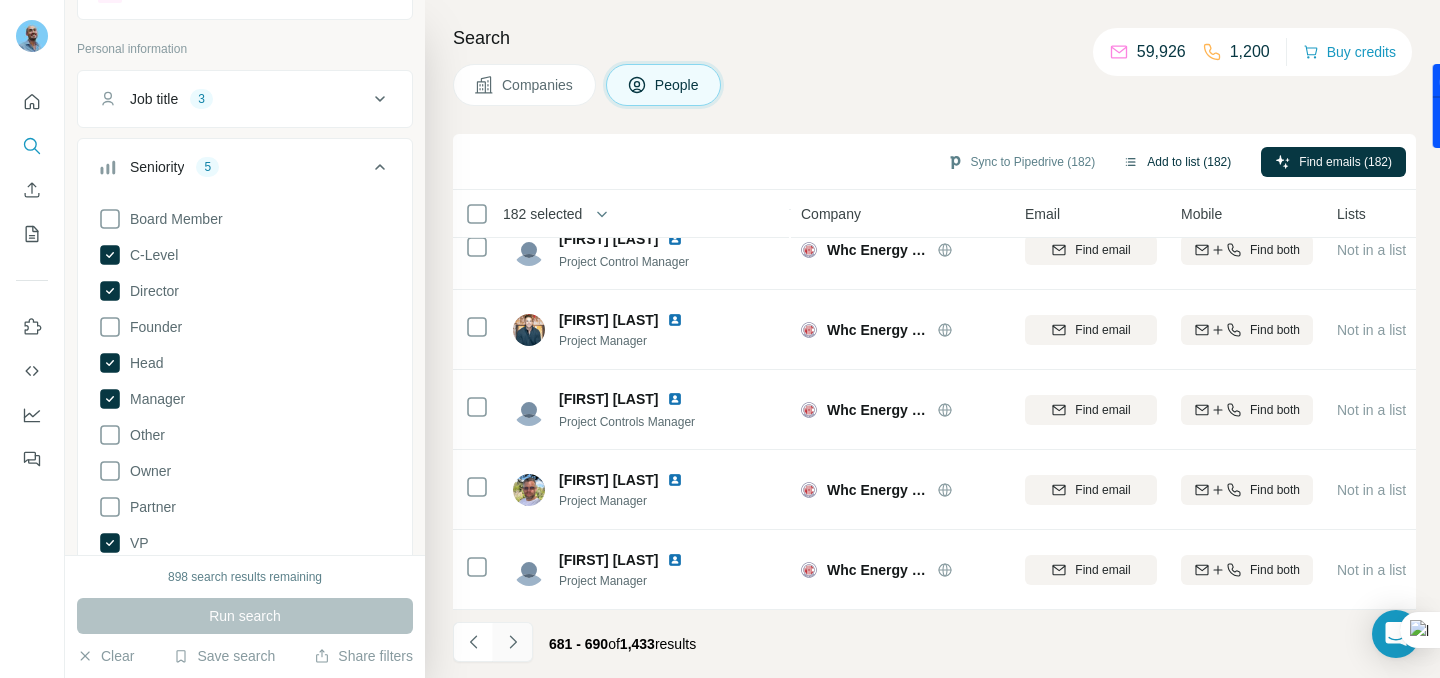 click 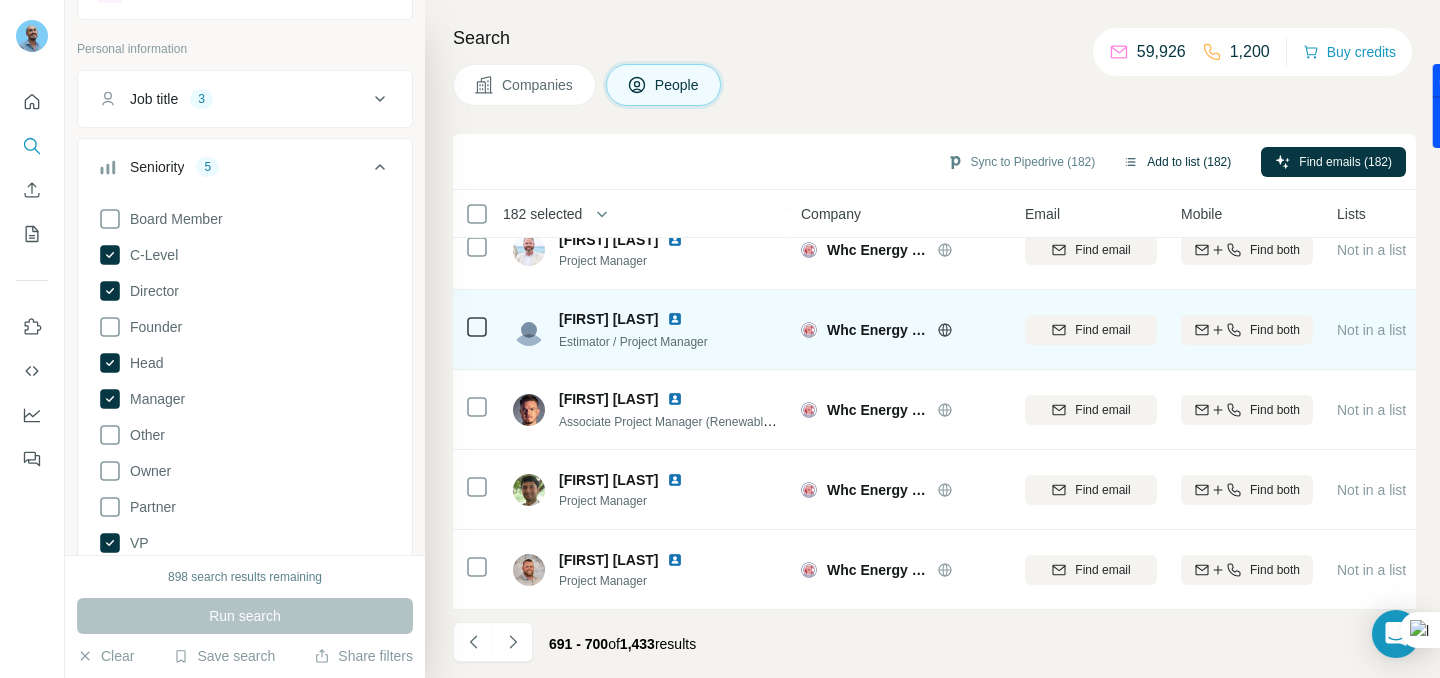 scroll, scrollTop: 0, scrollLeft: 0, axis: both 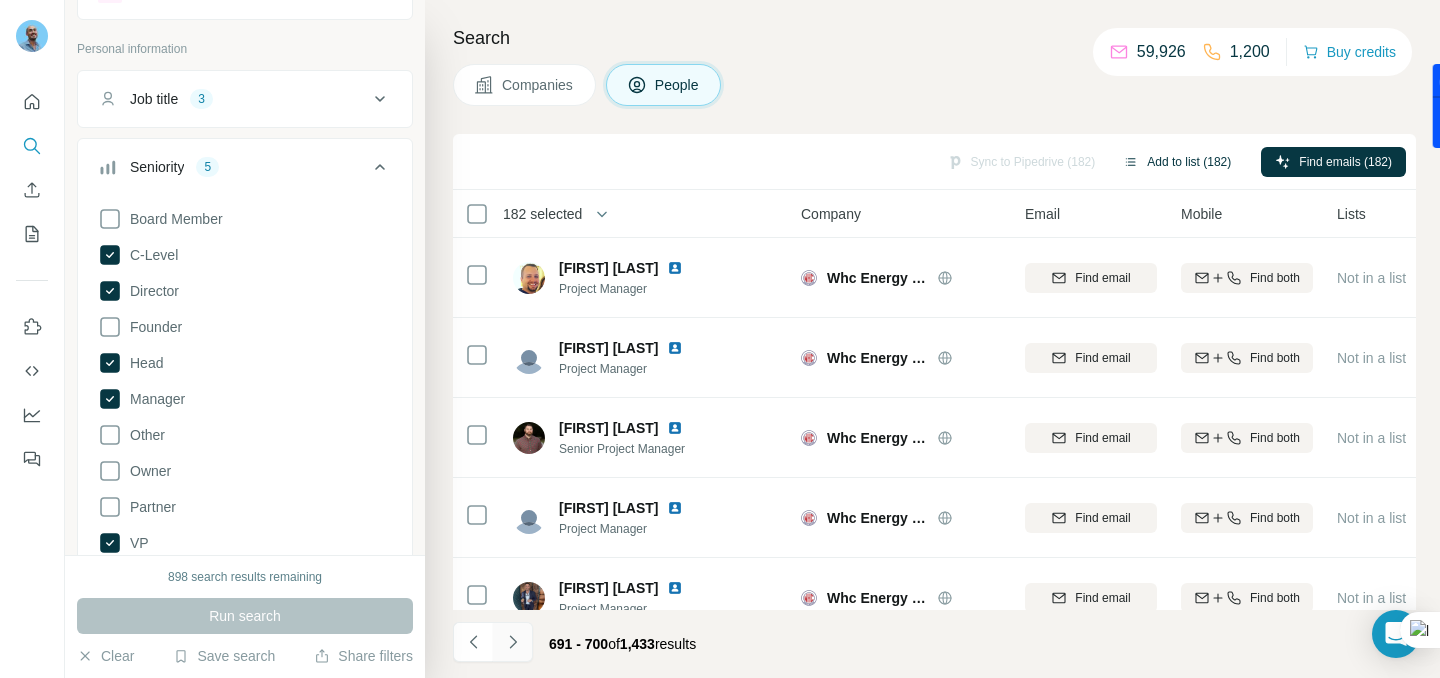 click 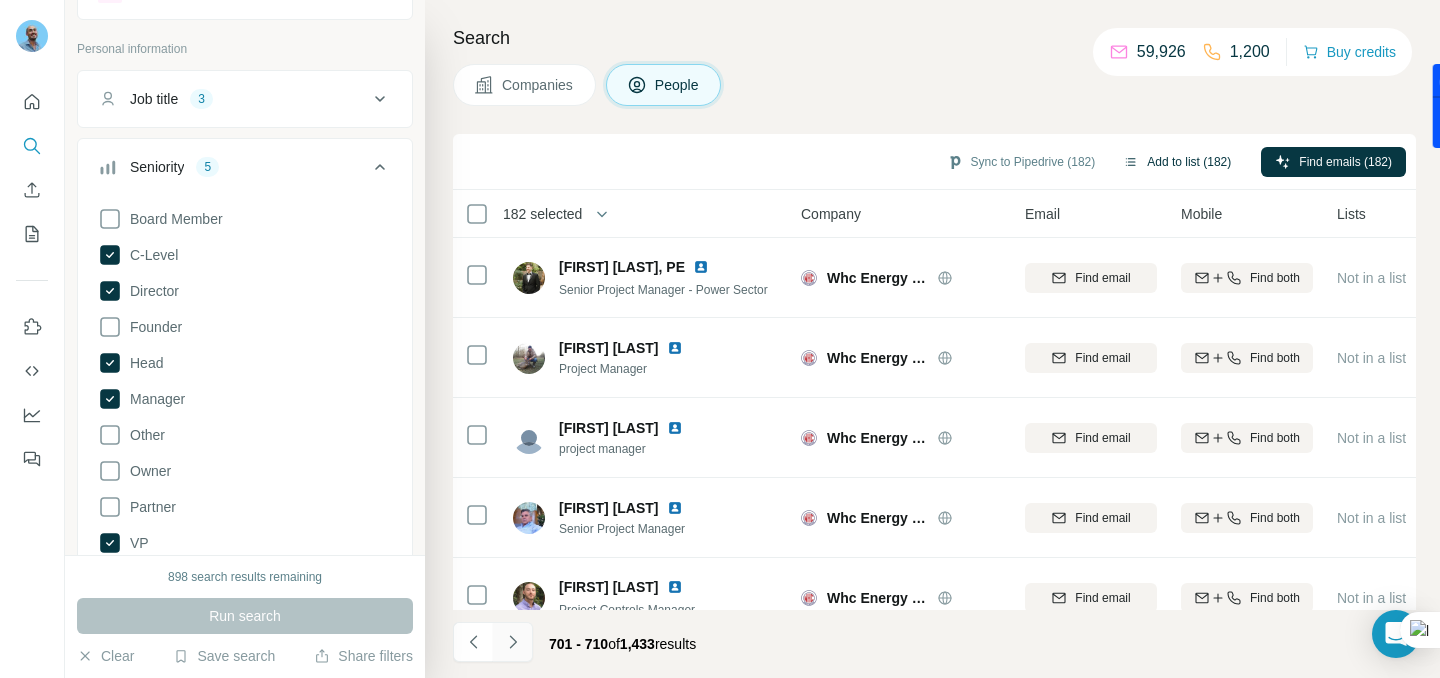 click 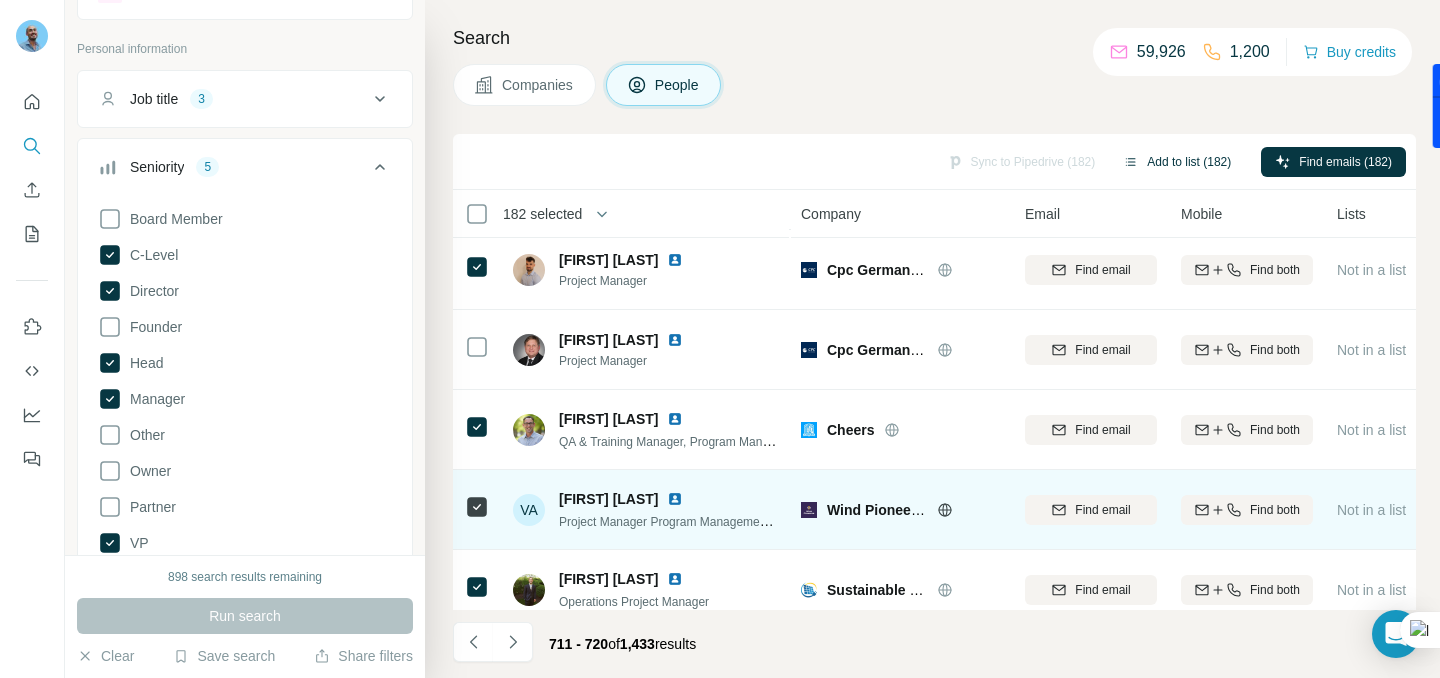 scroll, scrollTop: 0, scrollLeft: 0, axis: both 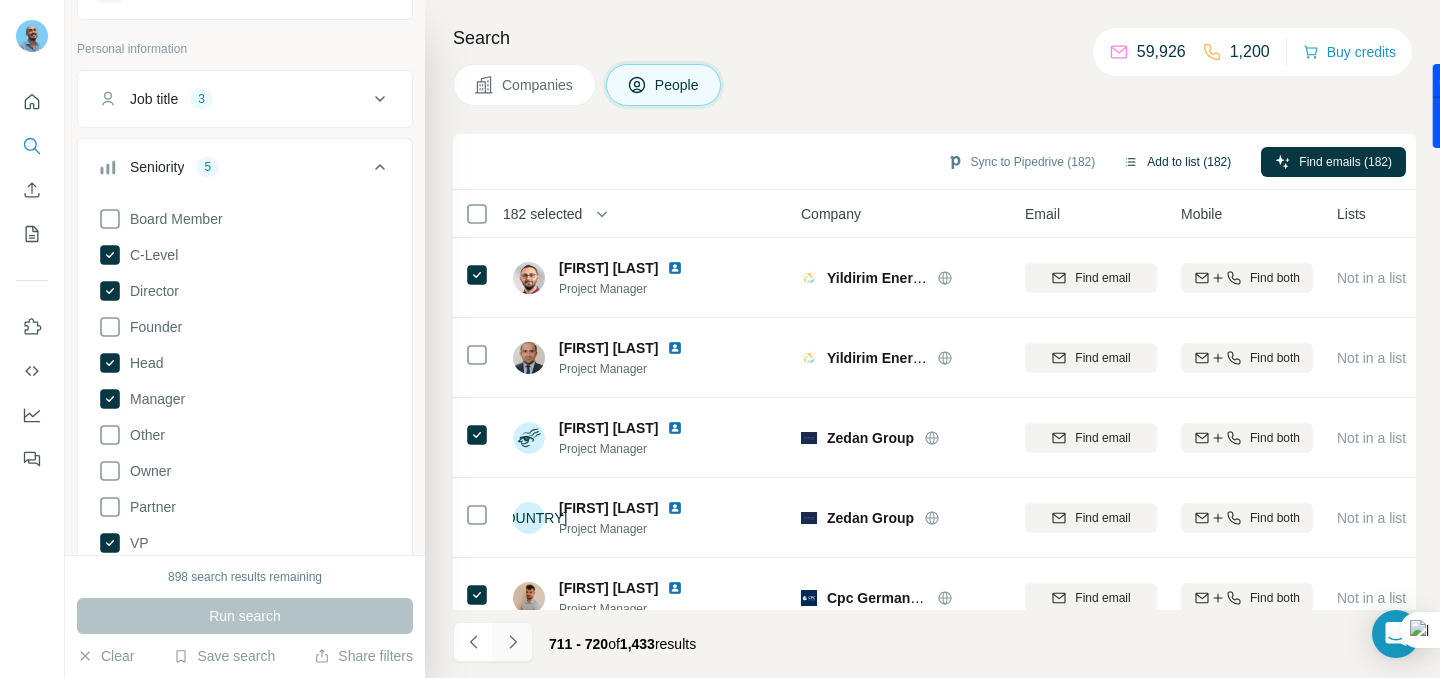 click 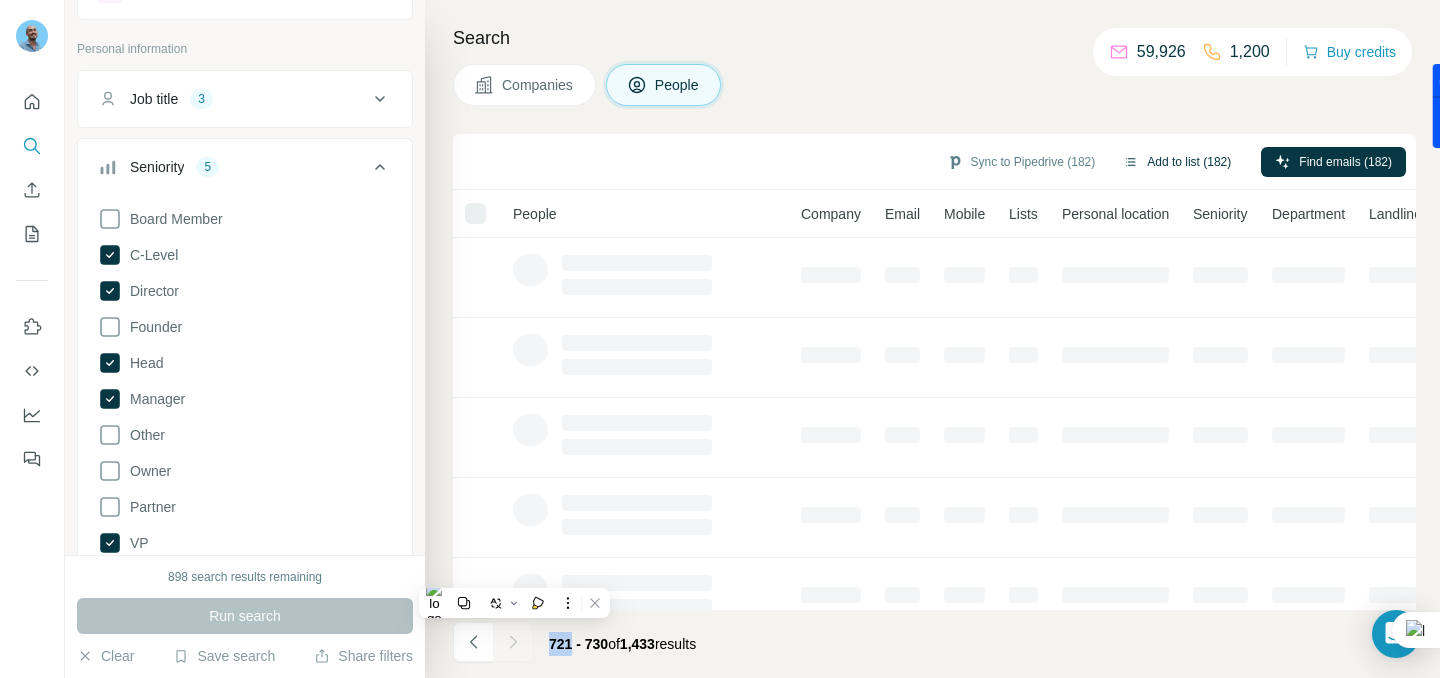 click 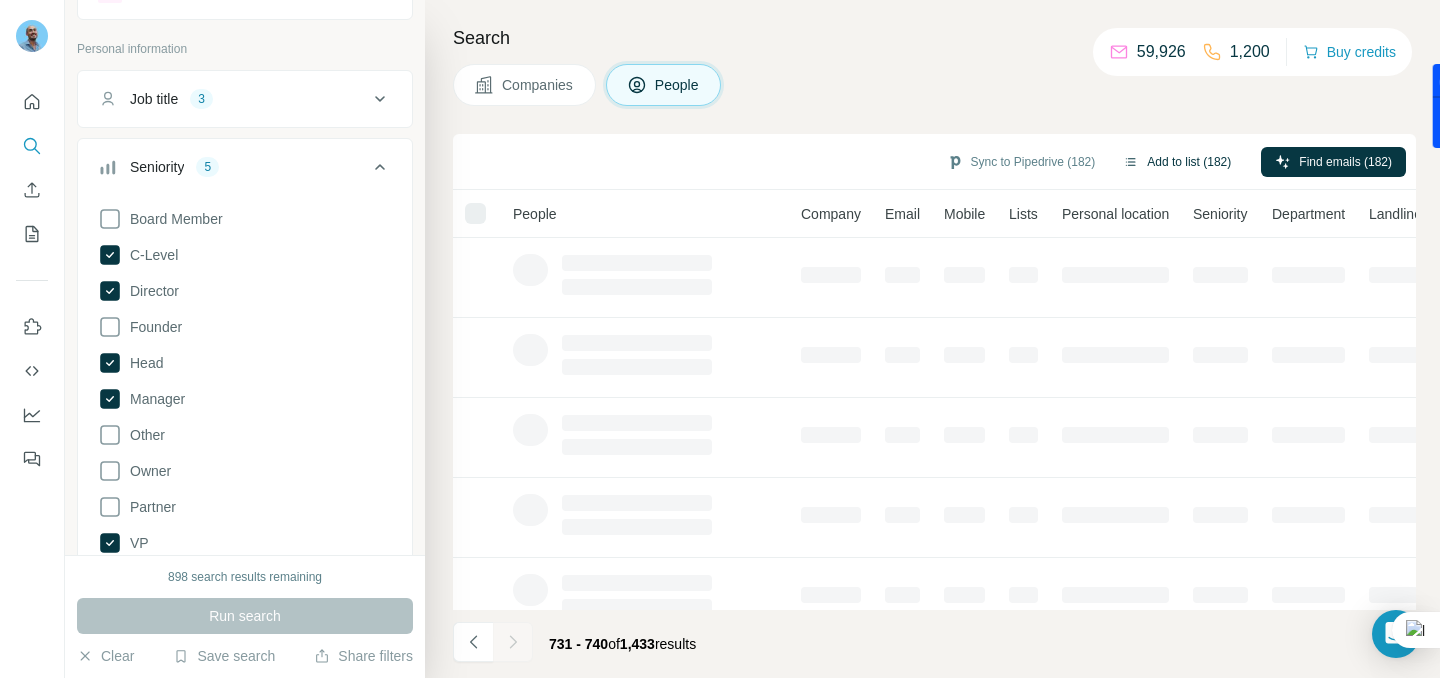 click at bounding box center [513, 642] 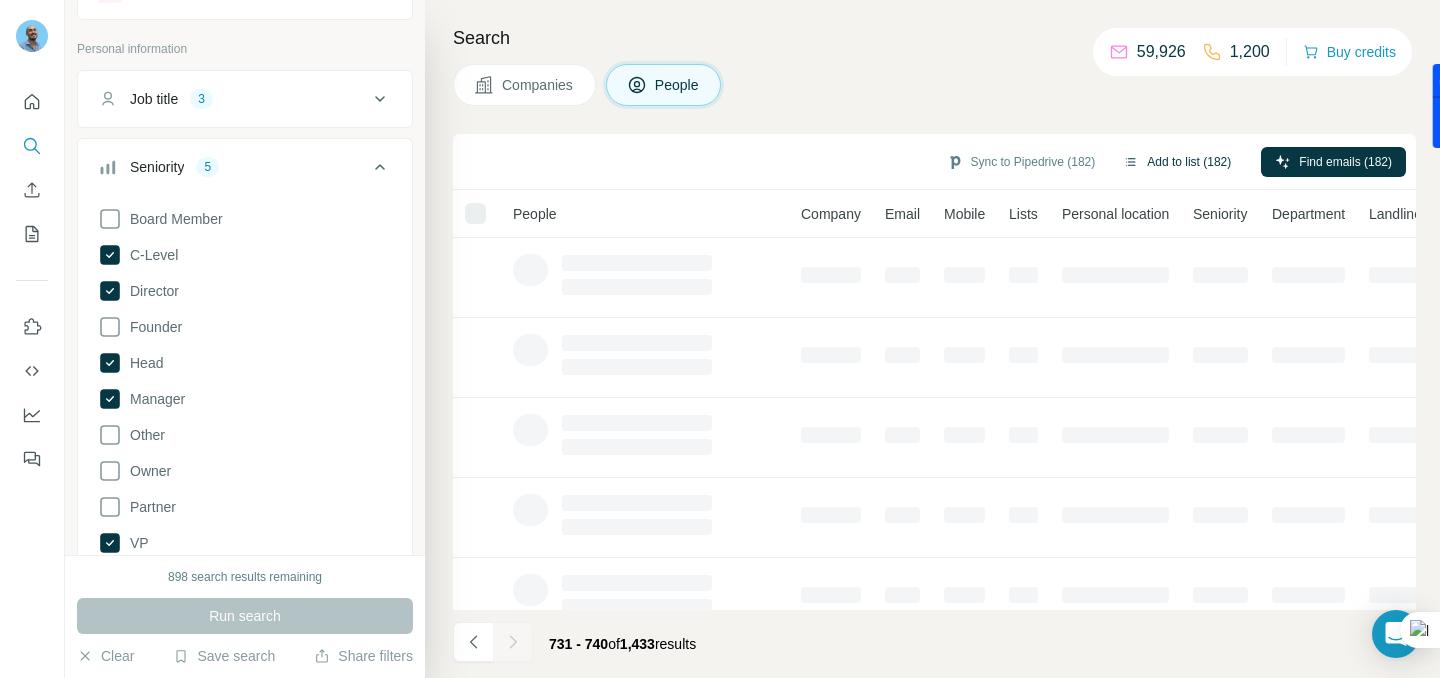 click at bounding box center [513, 642] 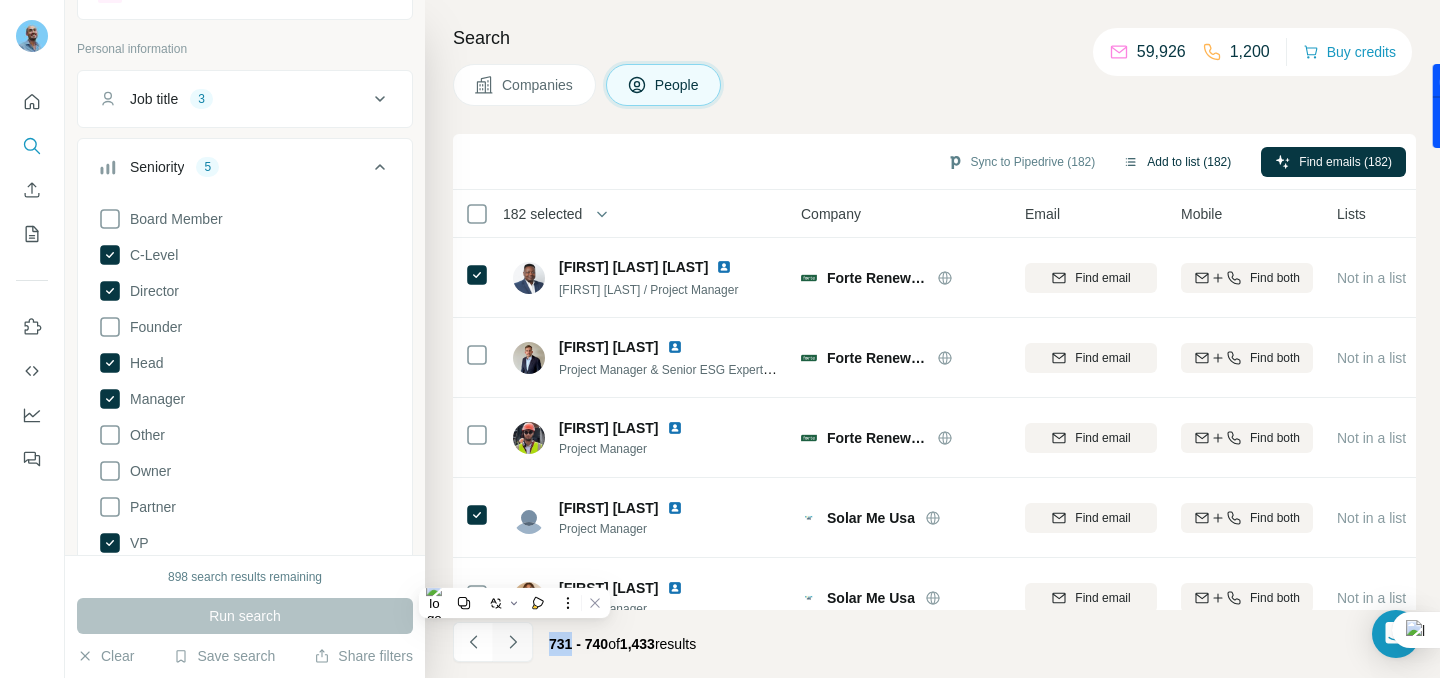 click 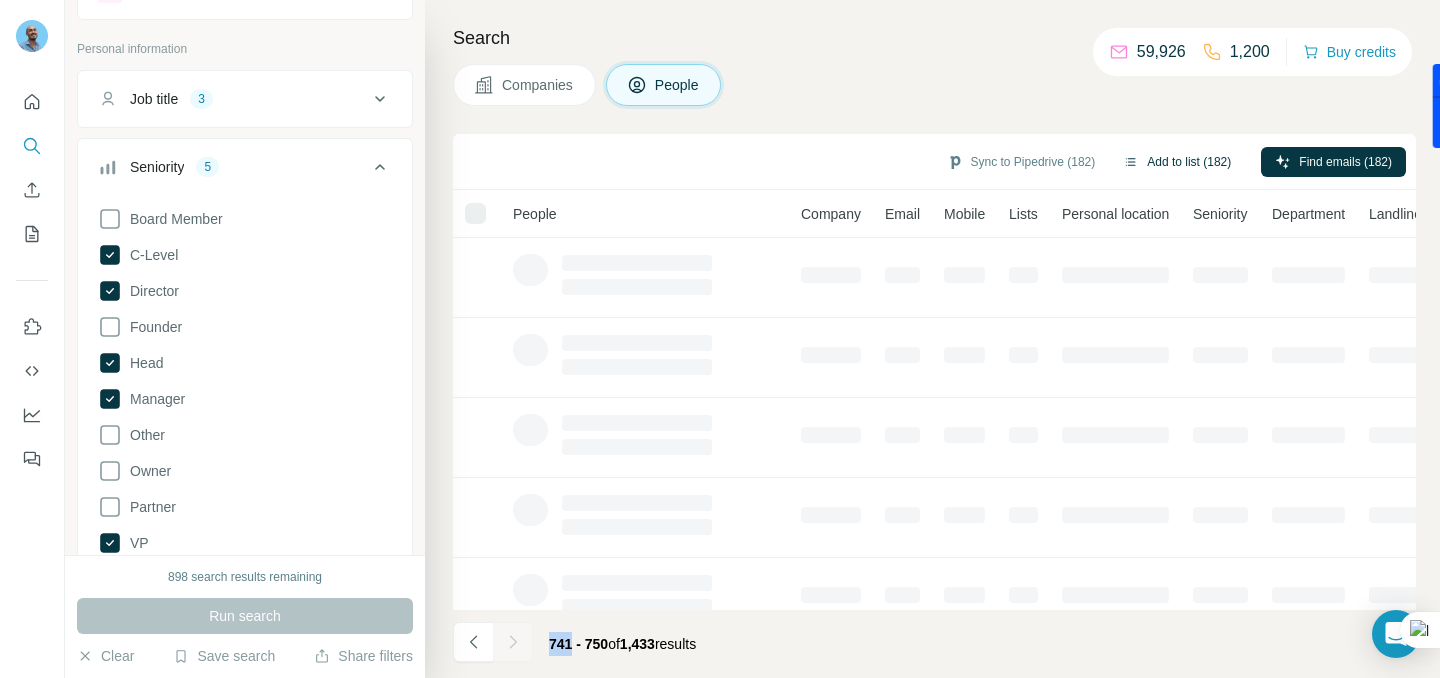 click at bounding box center [513, 642] 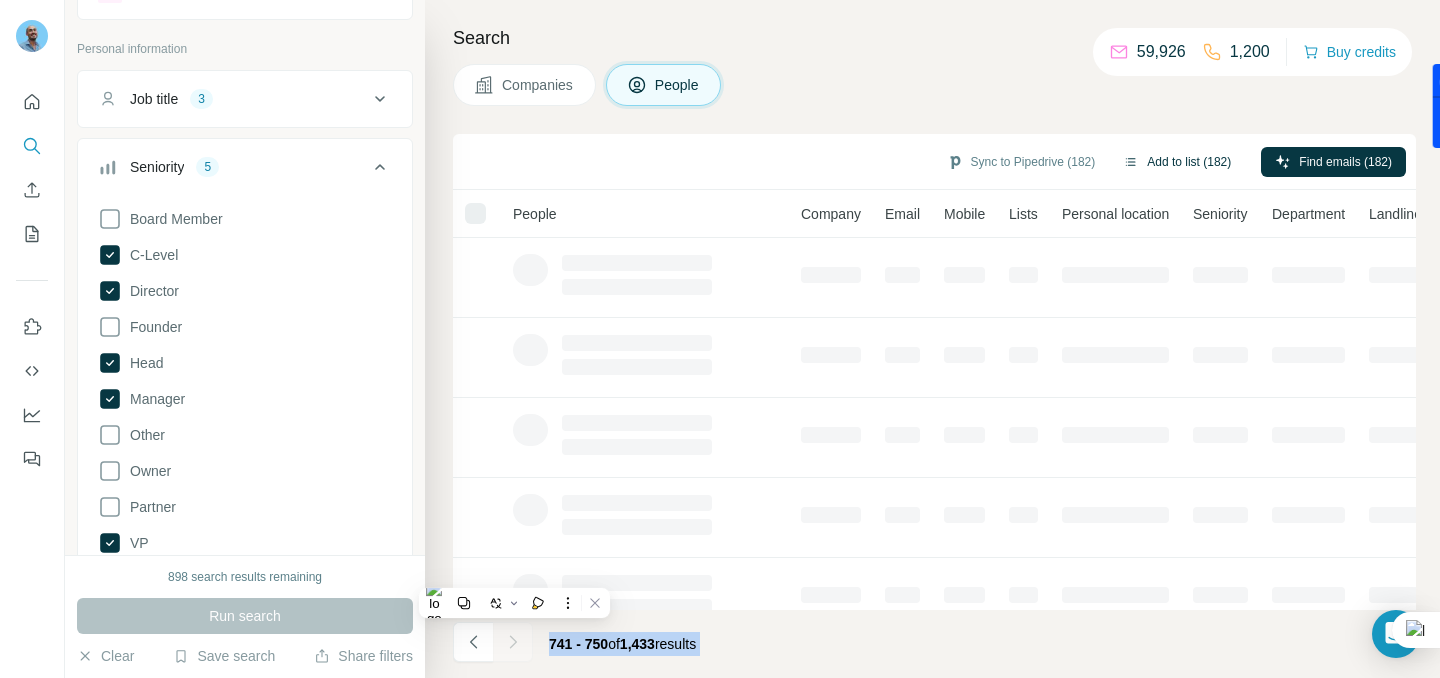 click 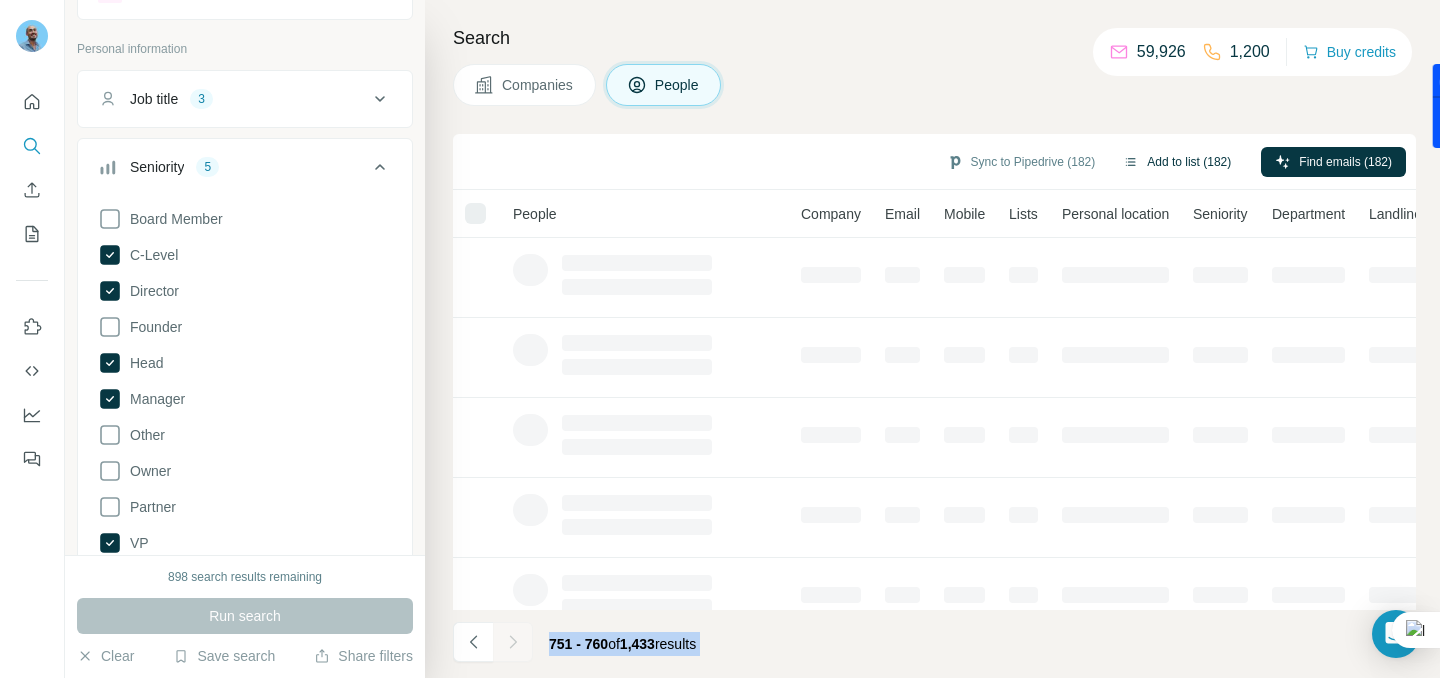 click at bounding box center (513, 642) 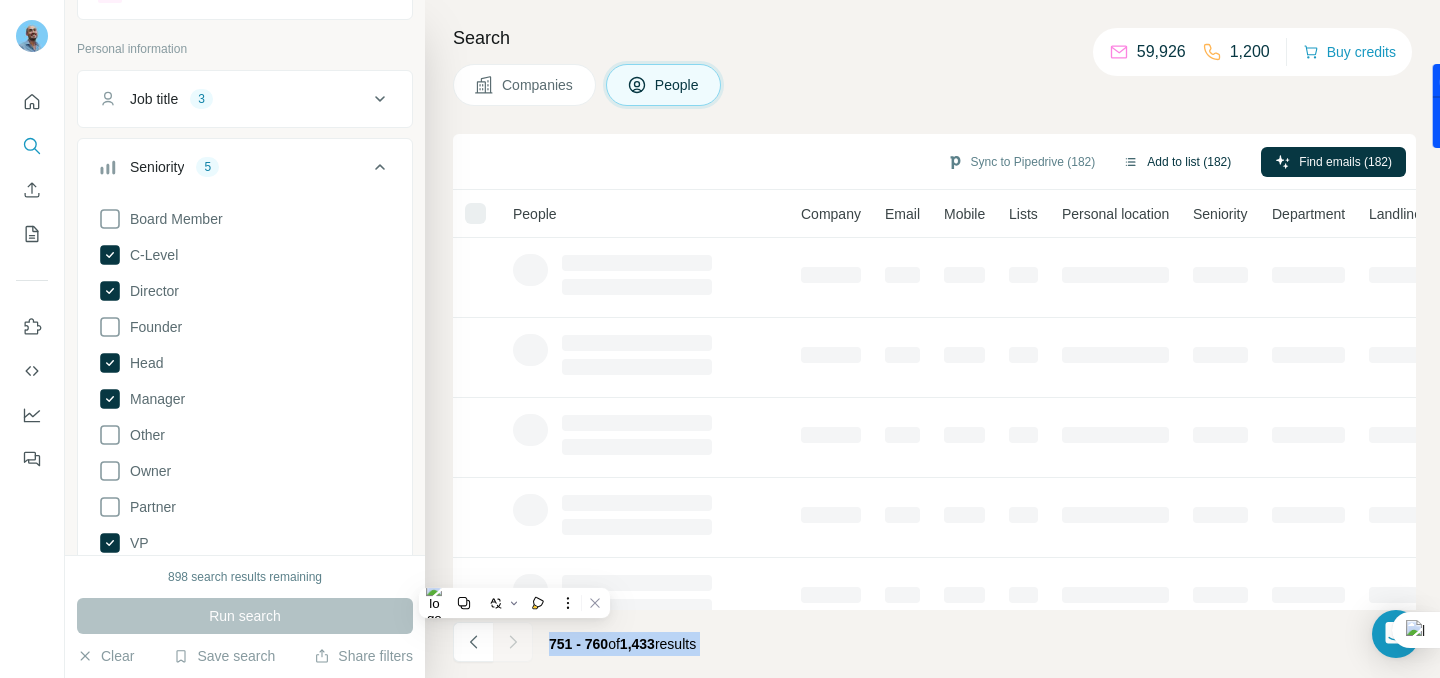 click at bounding box center (513, 642) 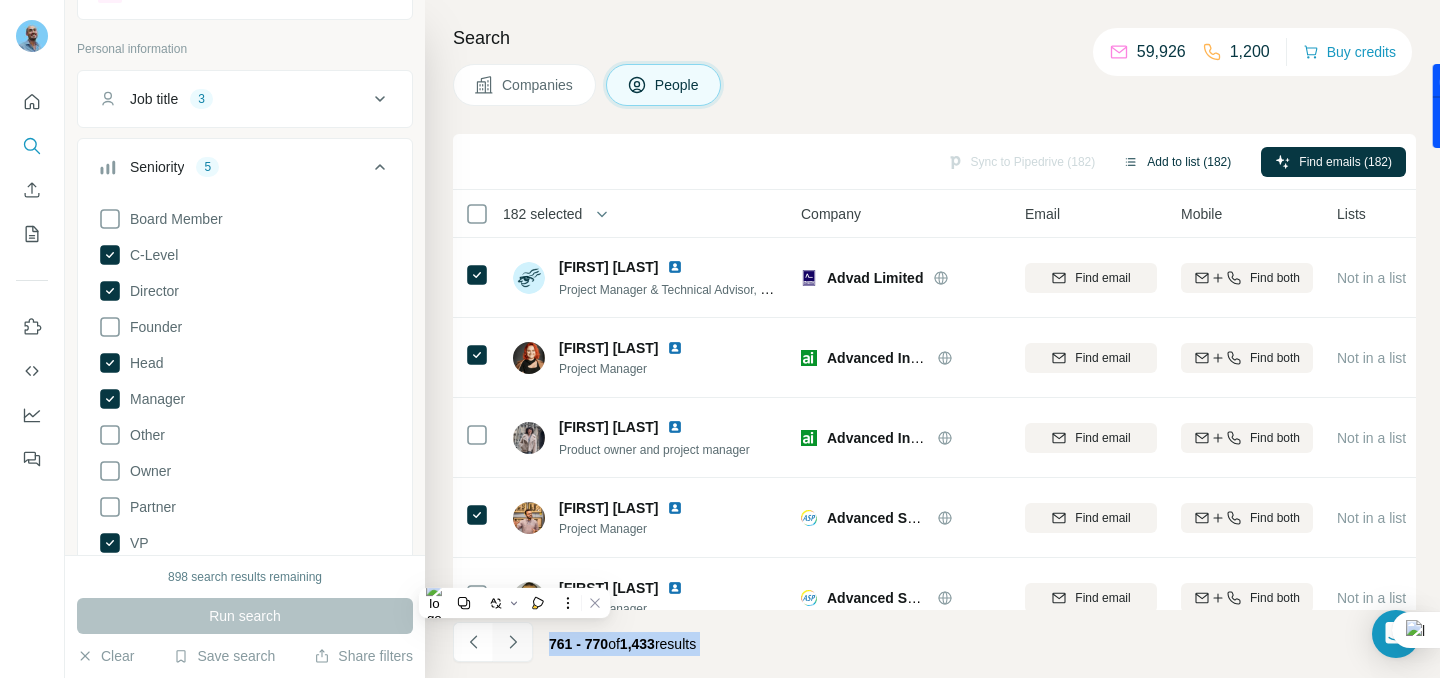 click 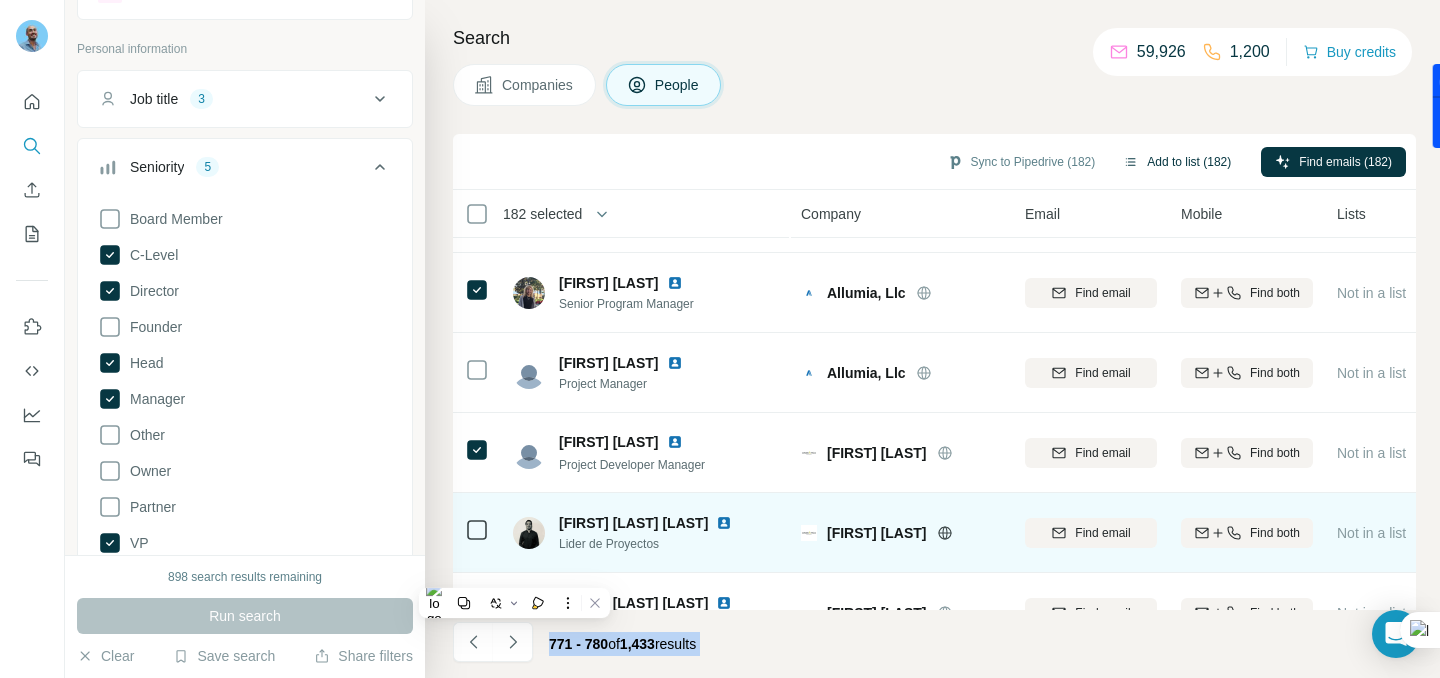scroll, scrollTop: 439, scrollLeft: 0, axis: vertical 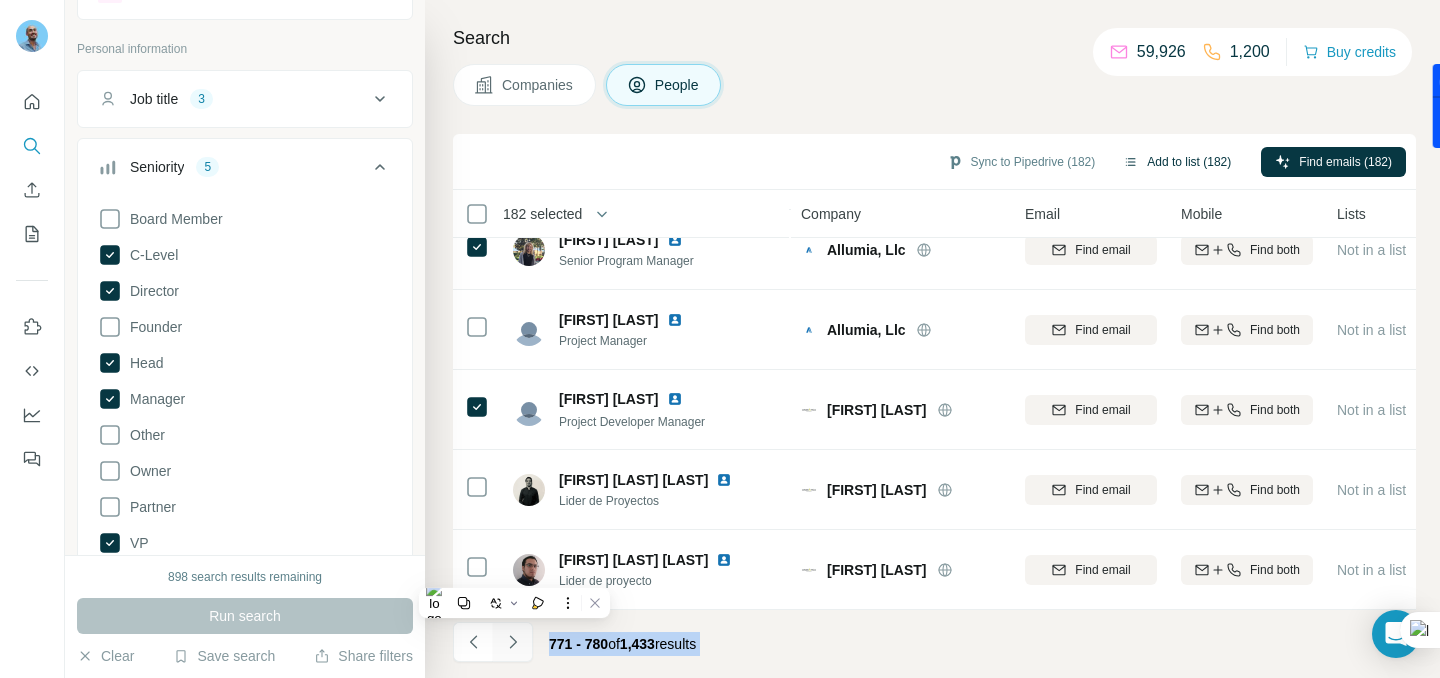 click 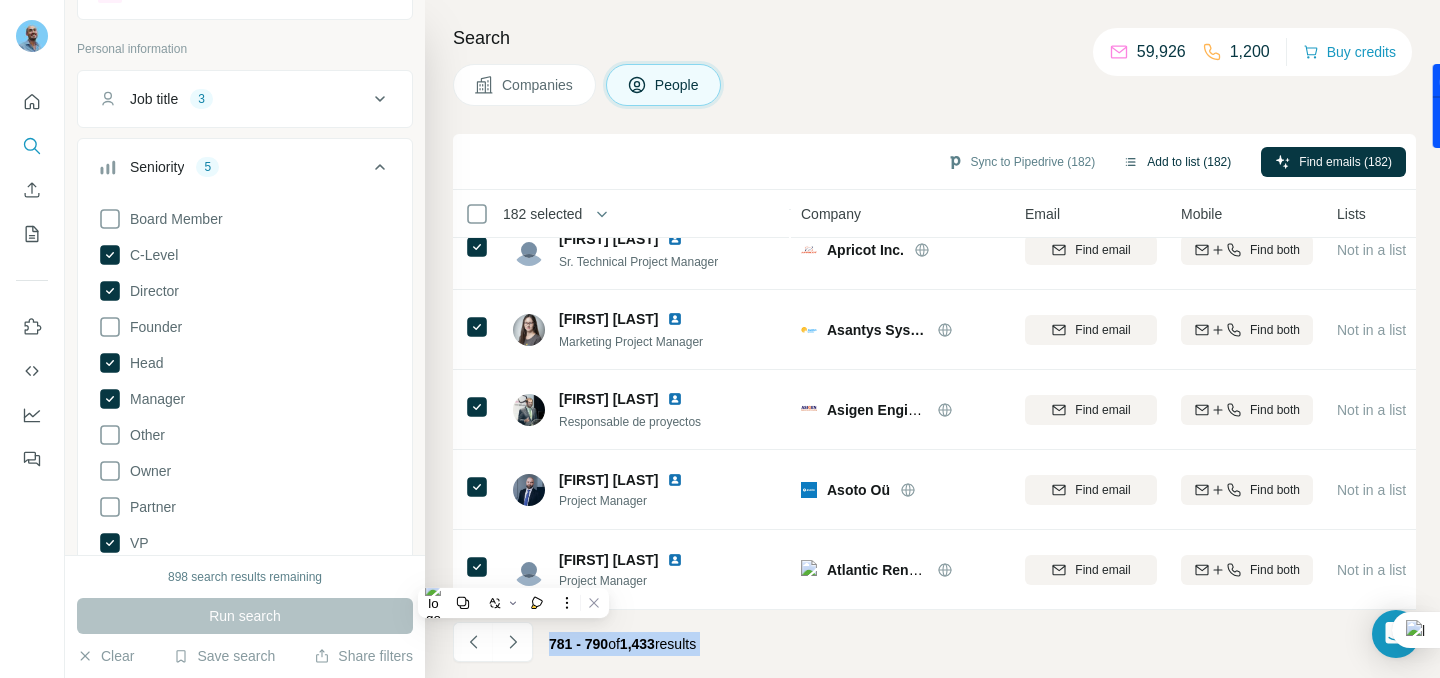 click on "781 - 790" at bounding box center [578, 644] 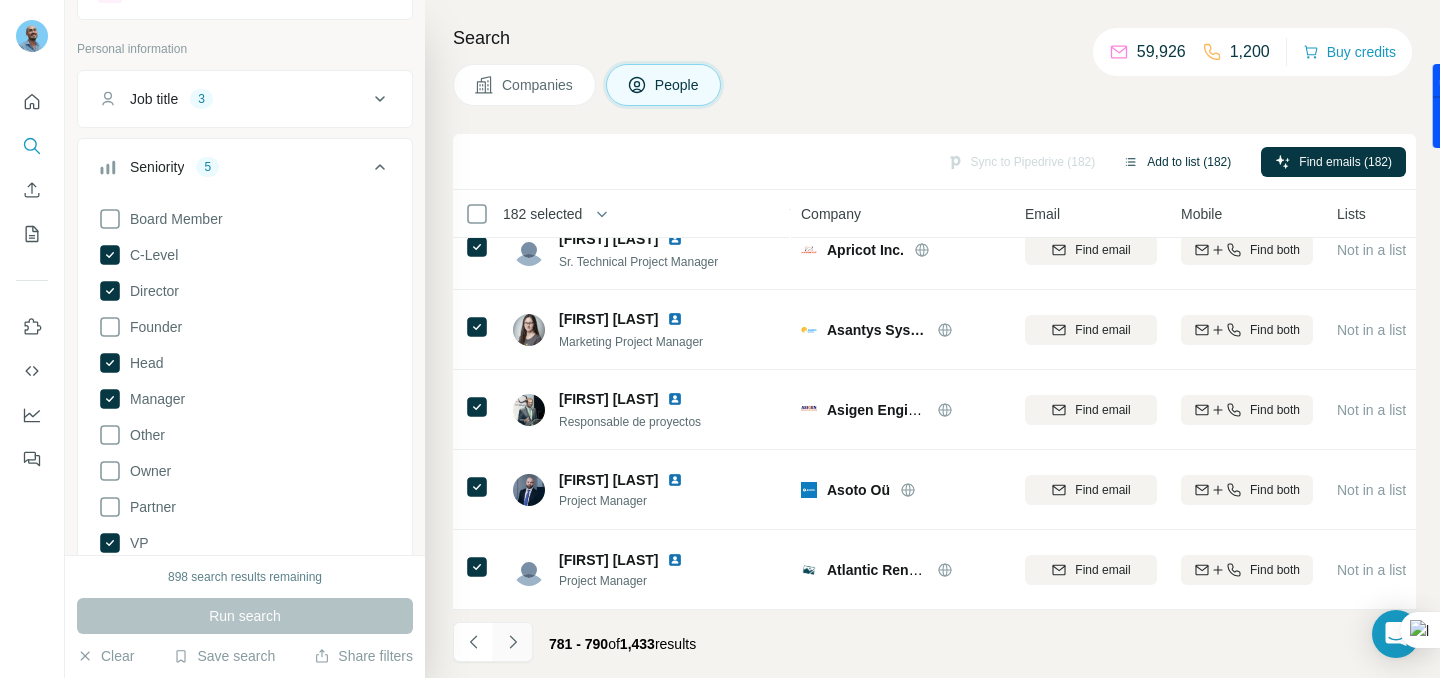 click 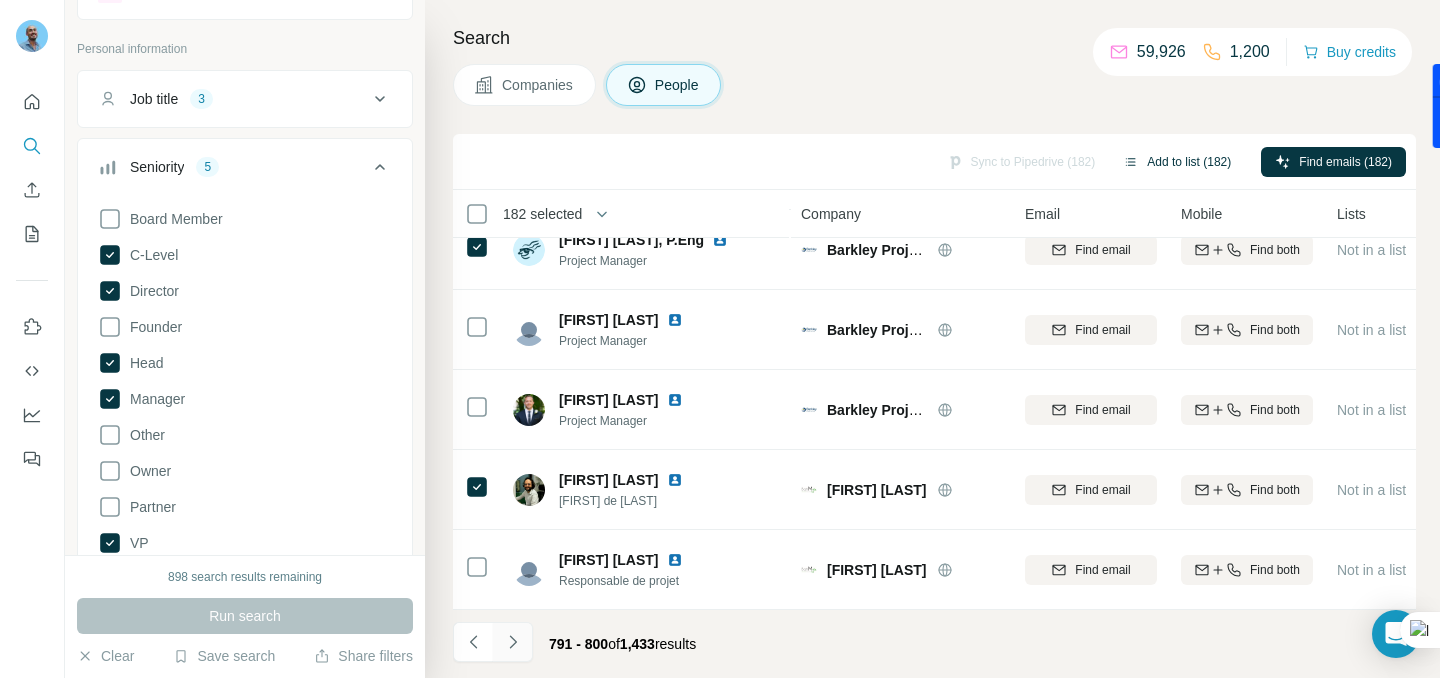 click 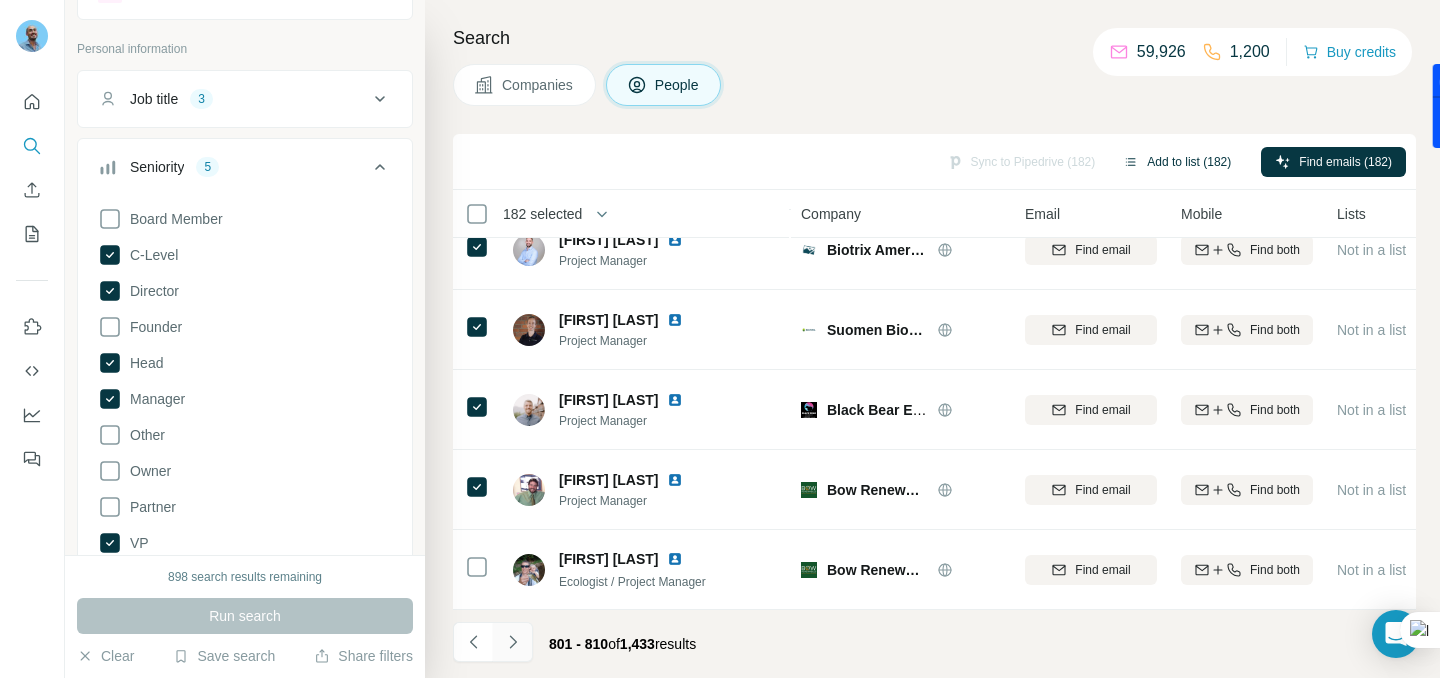 click 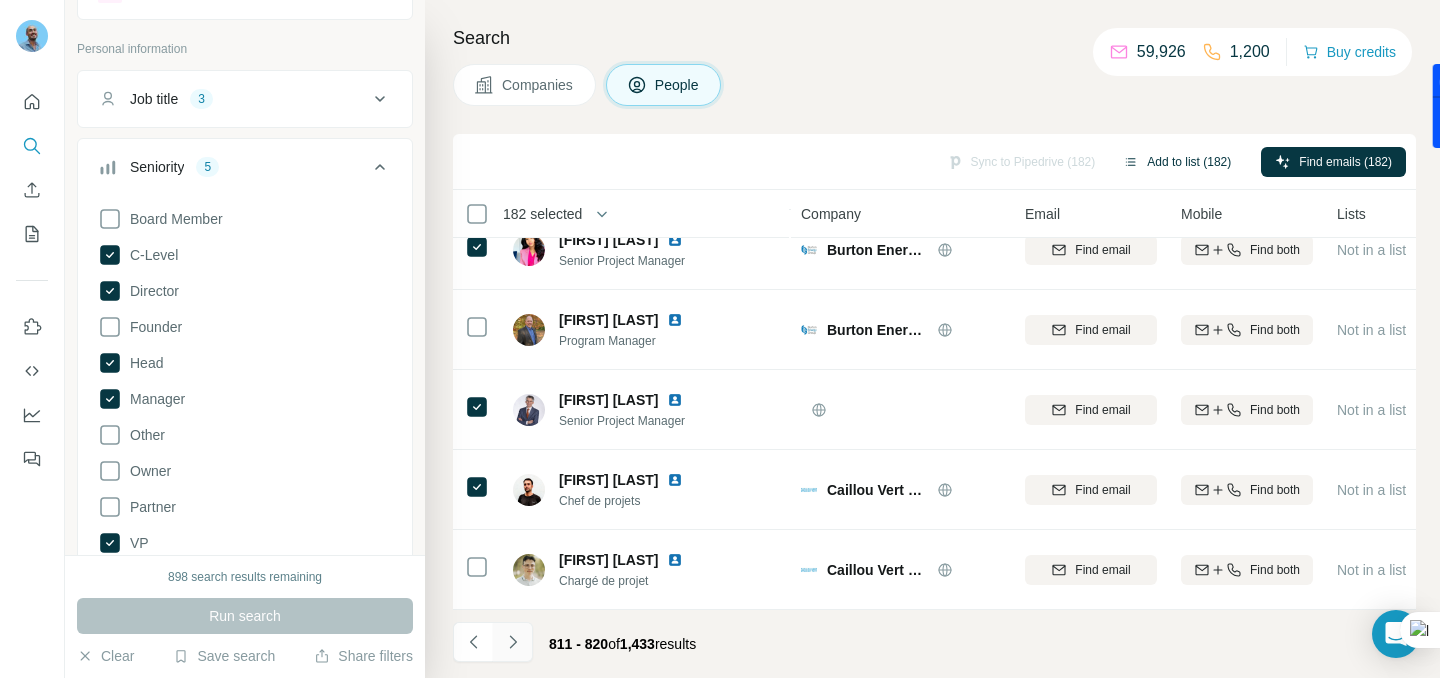 click 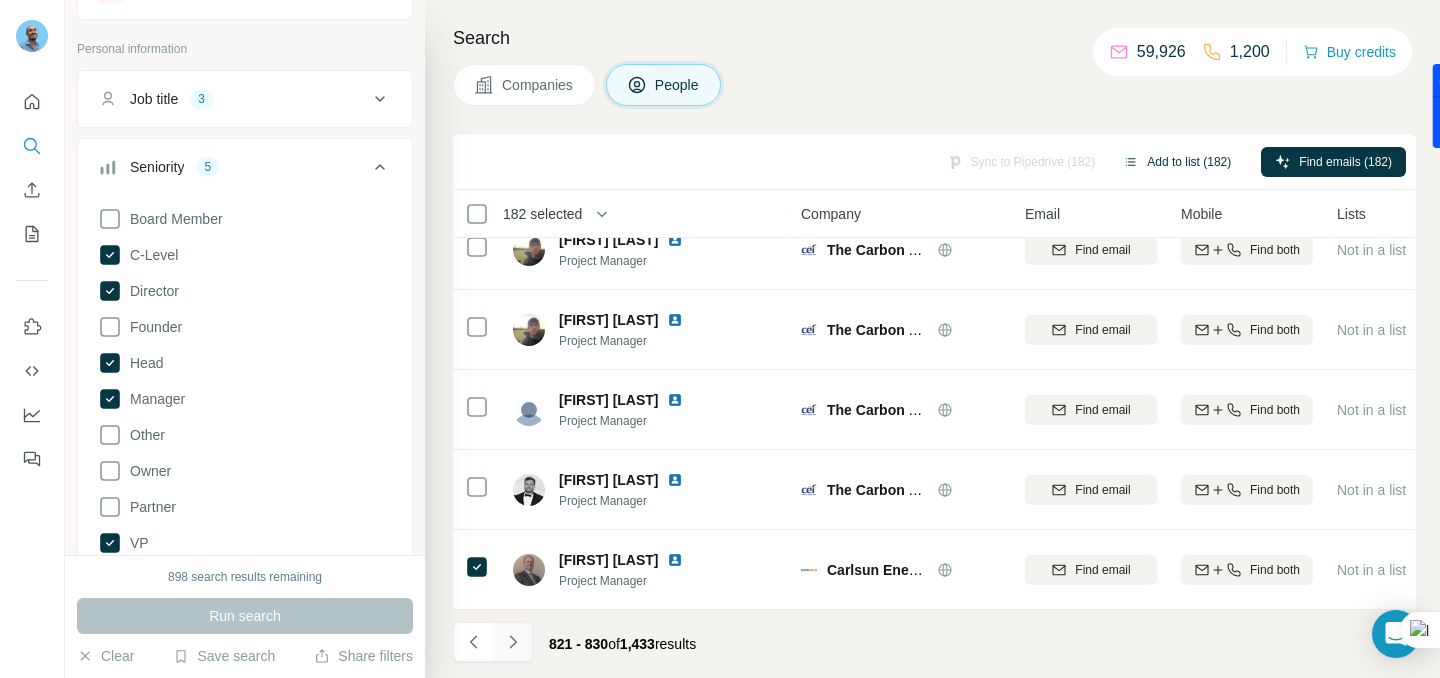 click 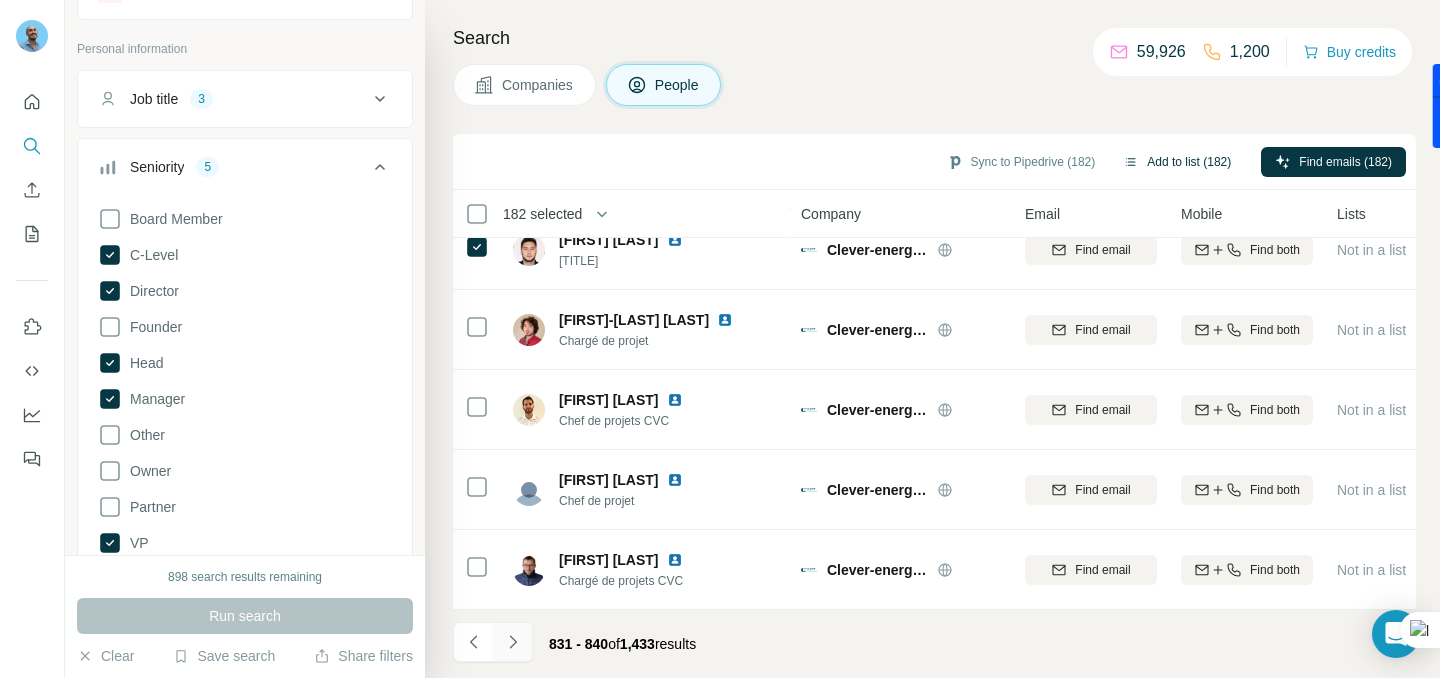 click 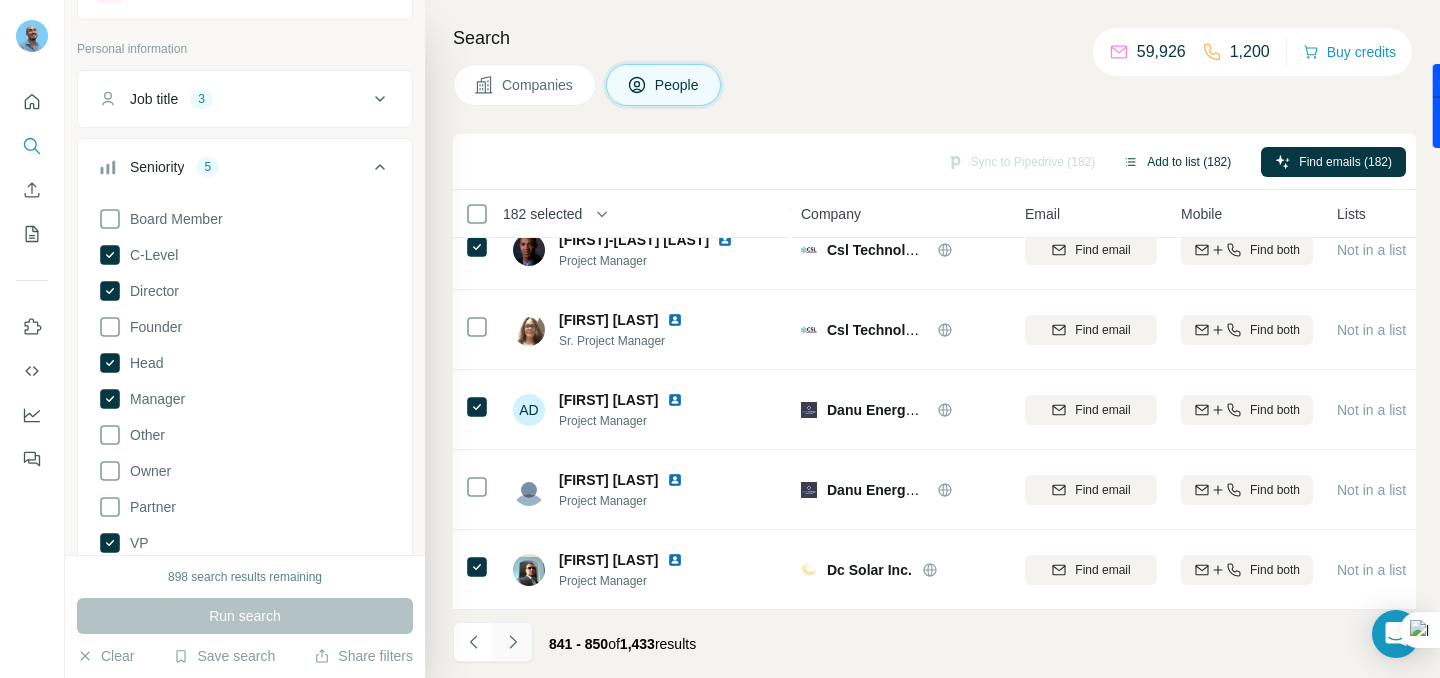 click 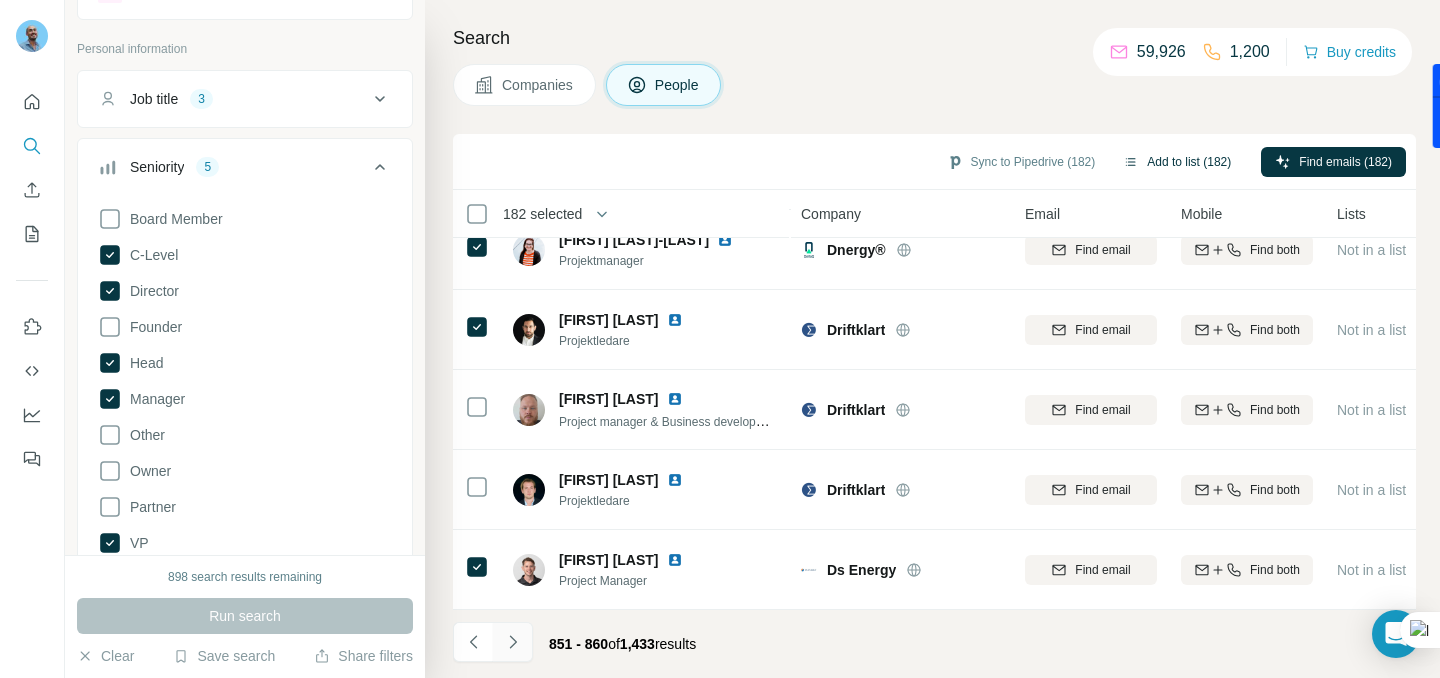 click 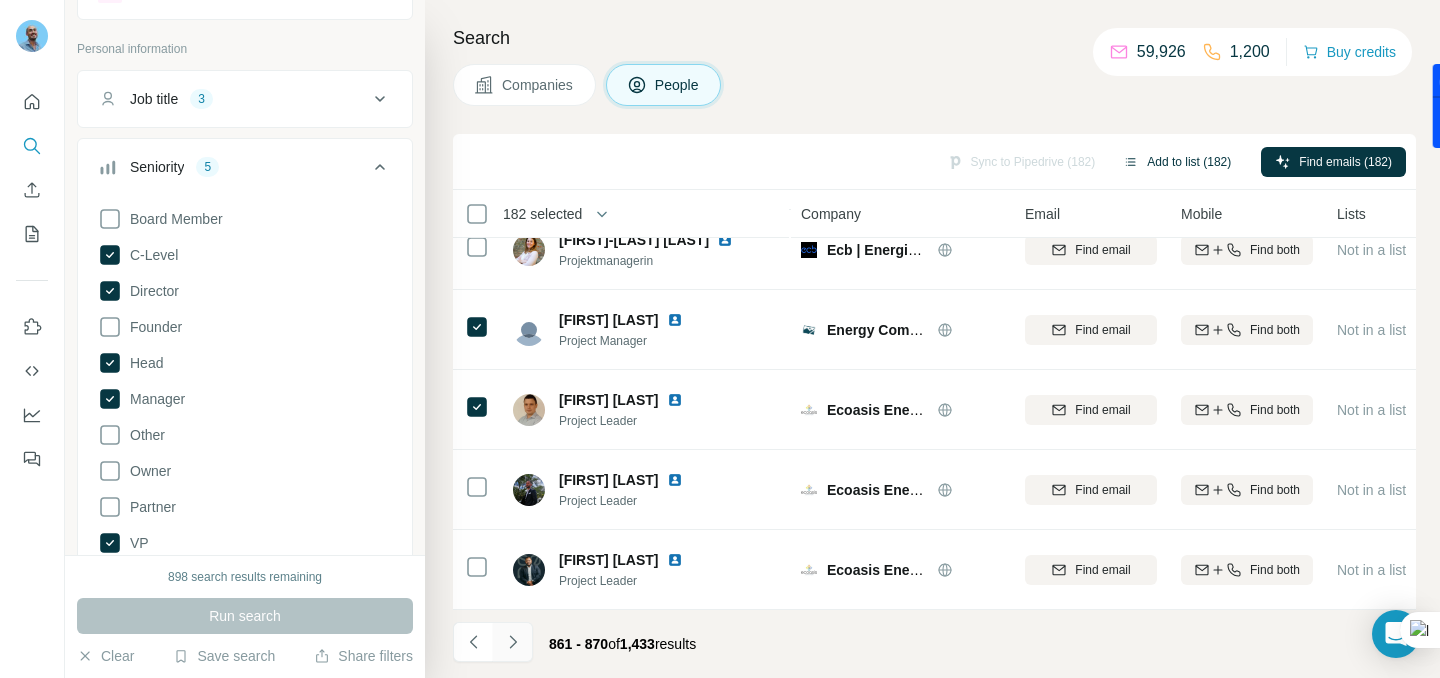 click 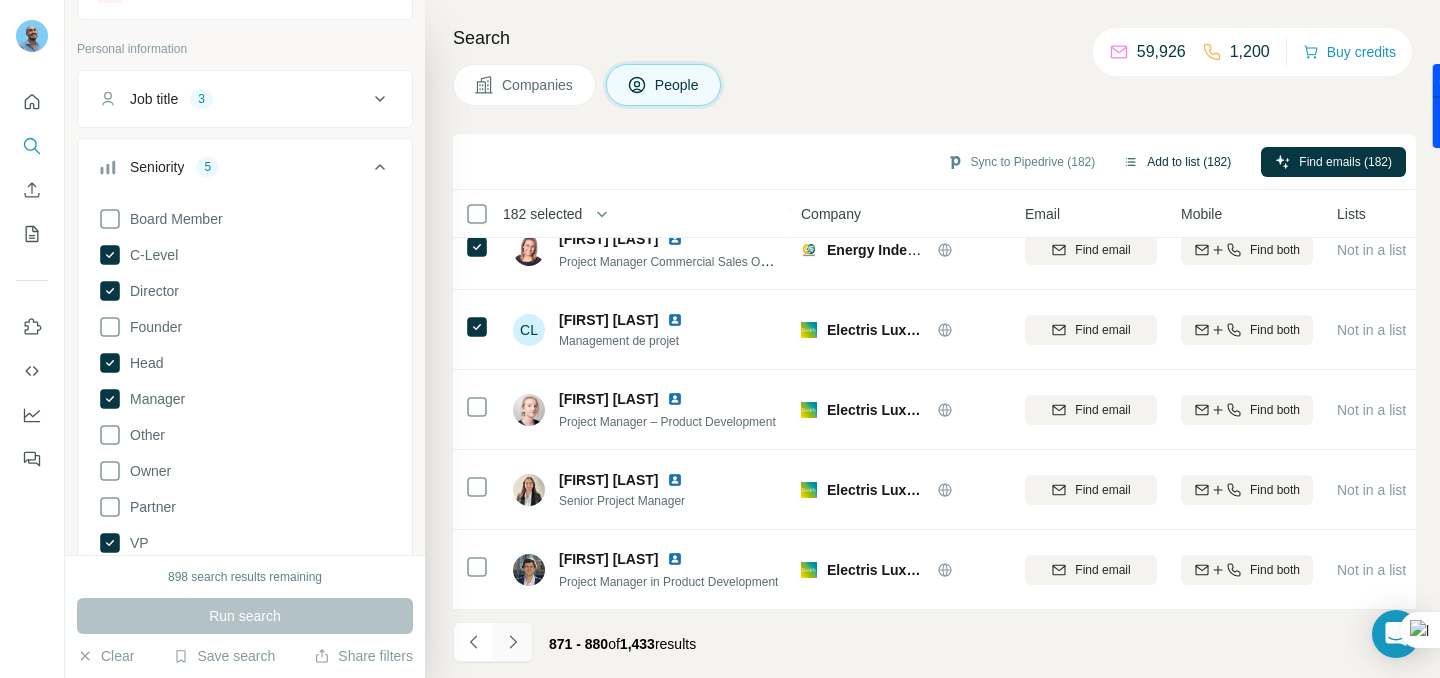 click 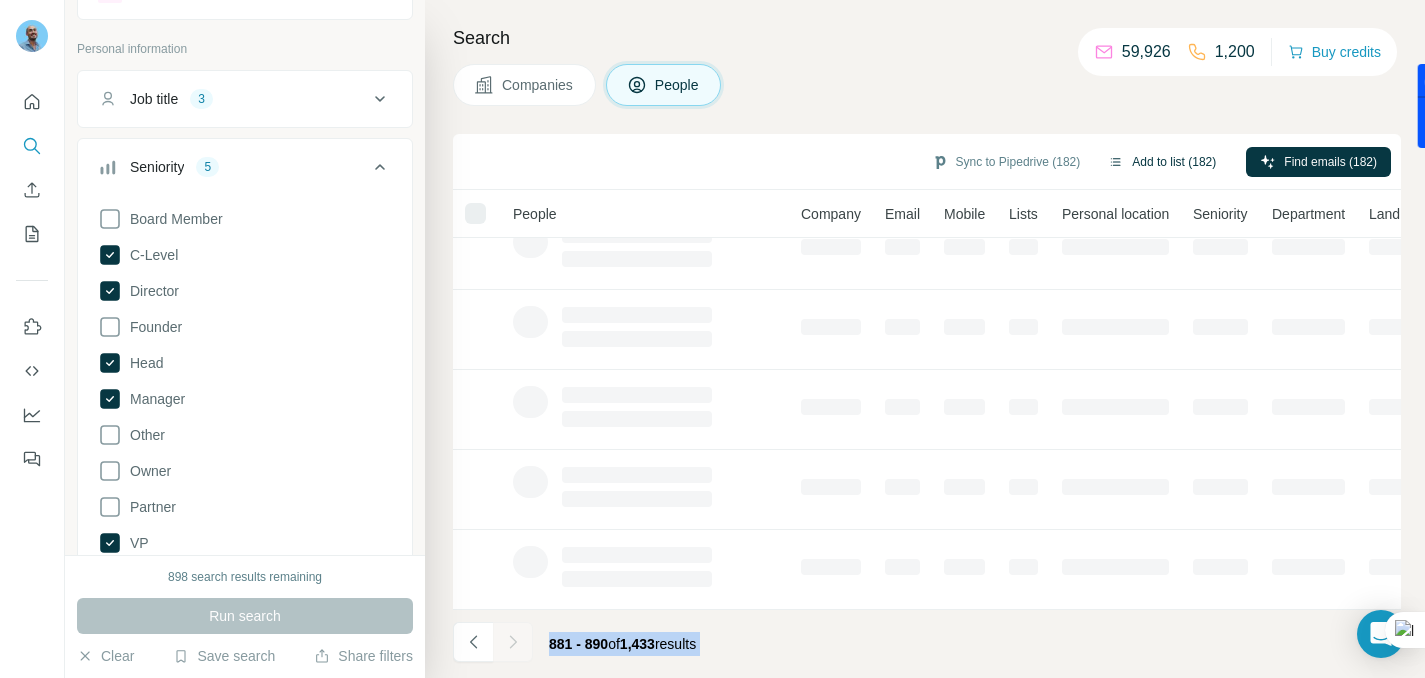 click 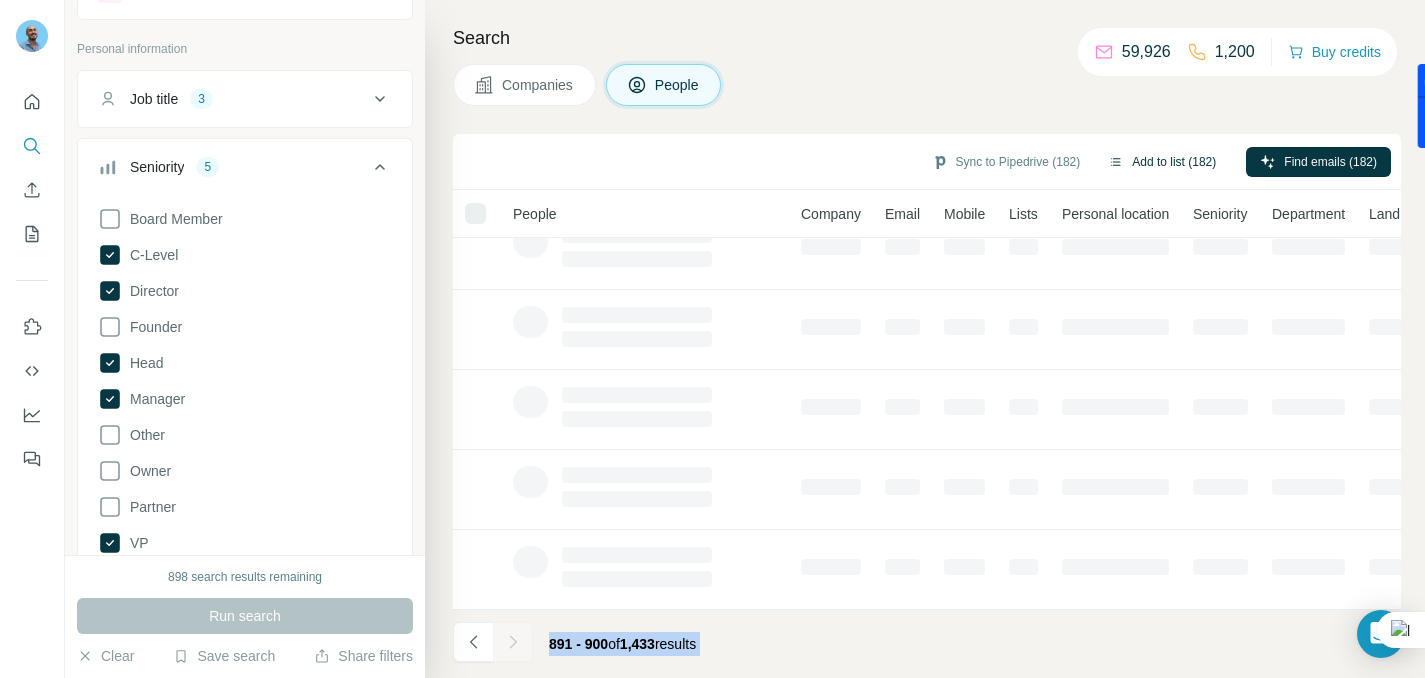 click at bounding box center [513, 642] 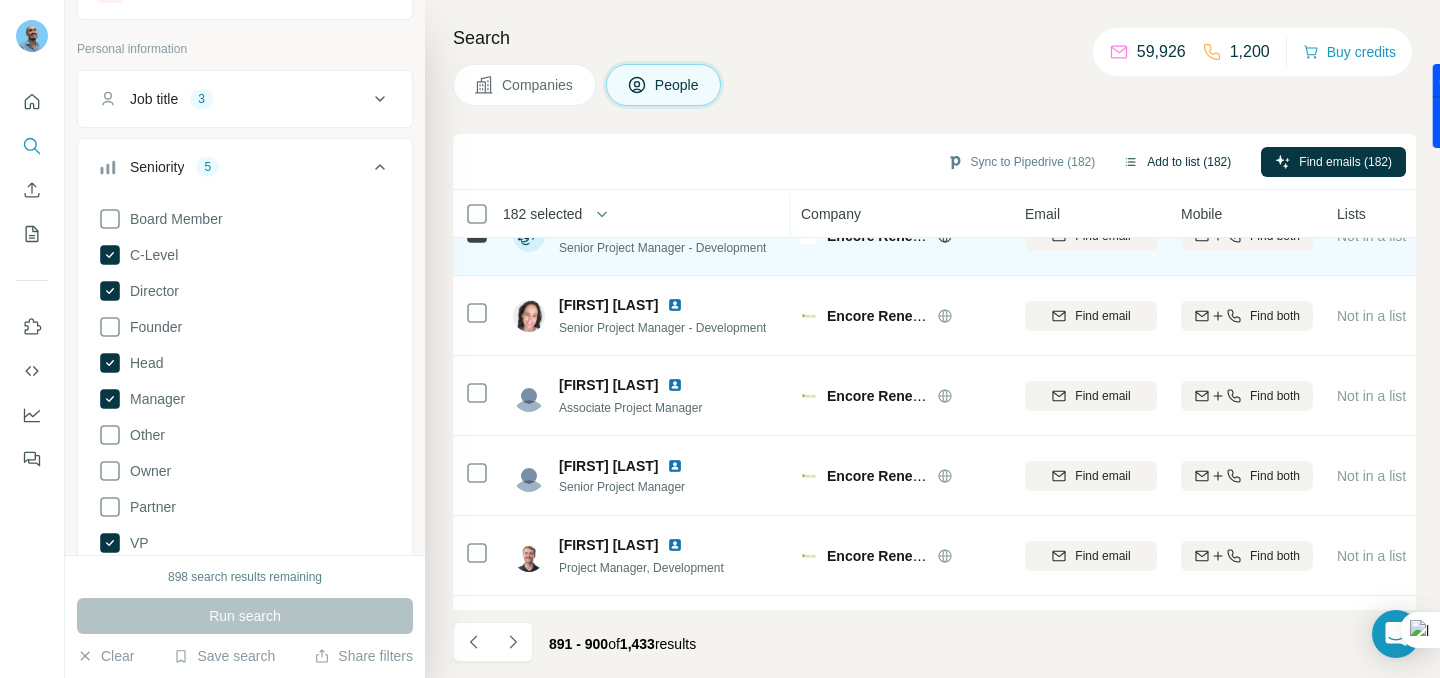 scroll, scrollTop: 439, scrollLeft: 0, axis: vertical 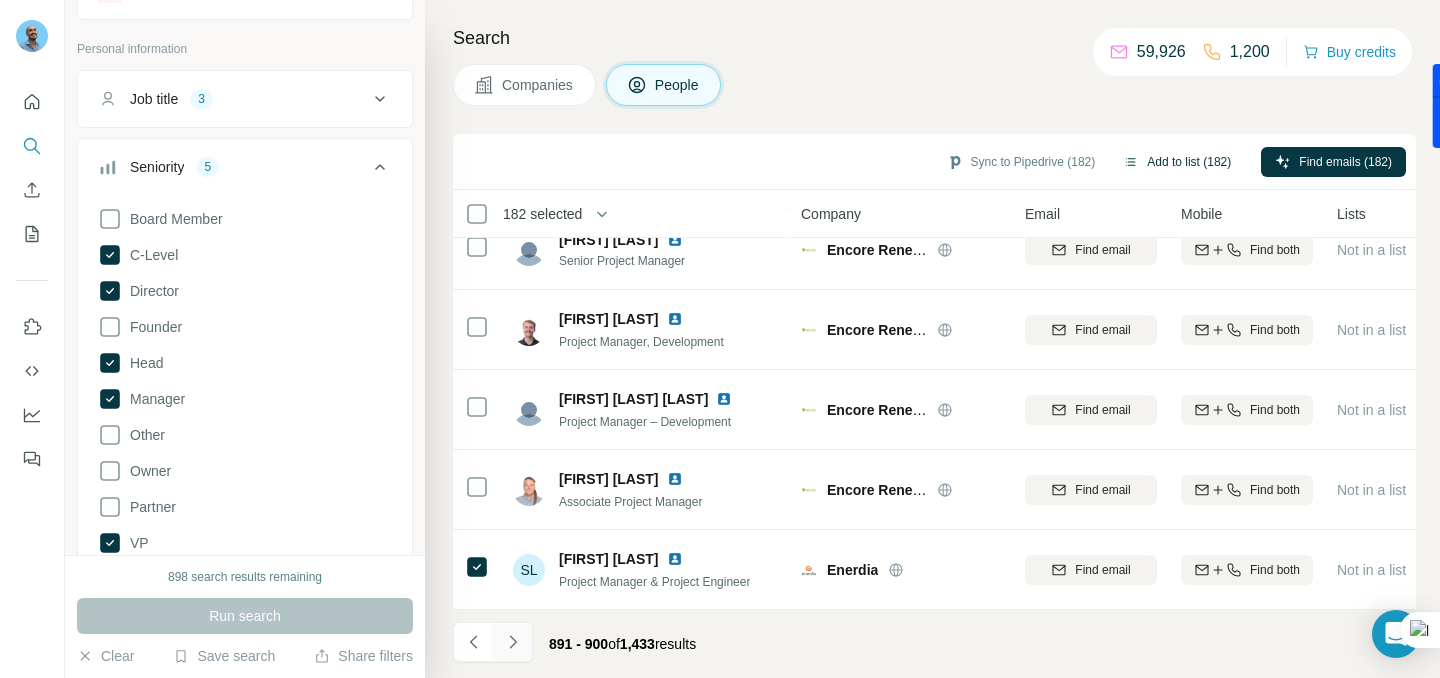 click 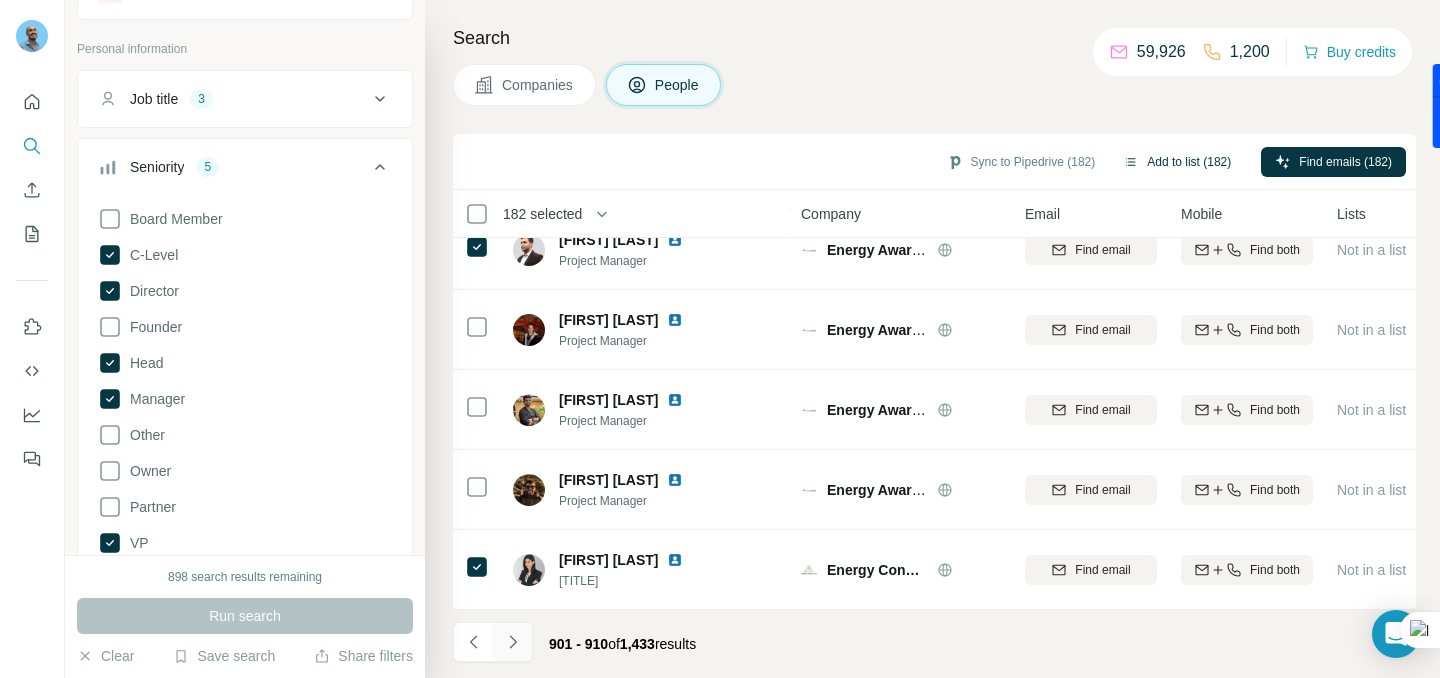 click 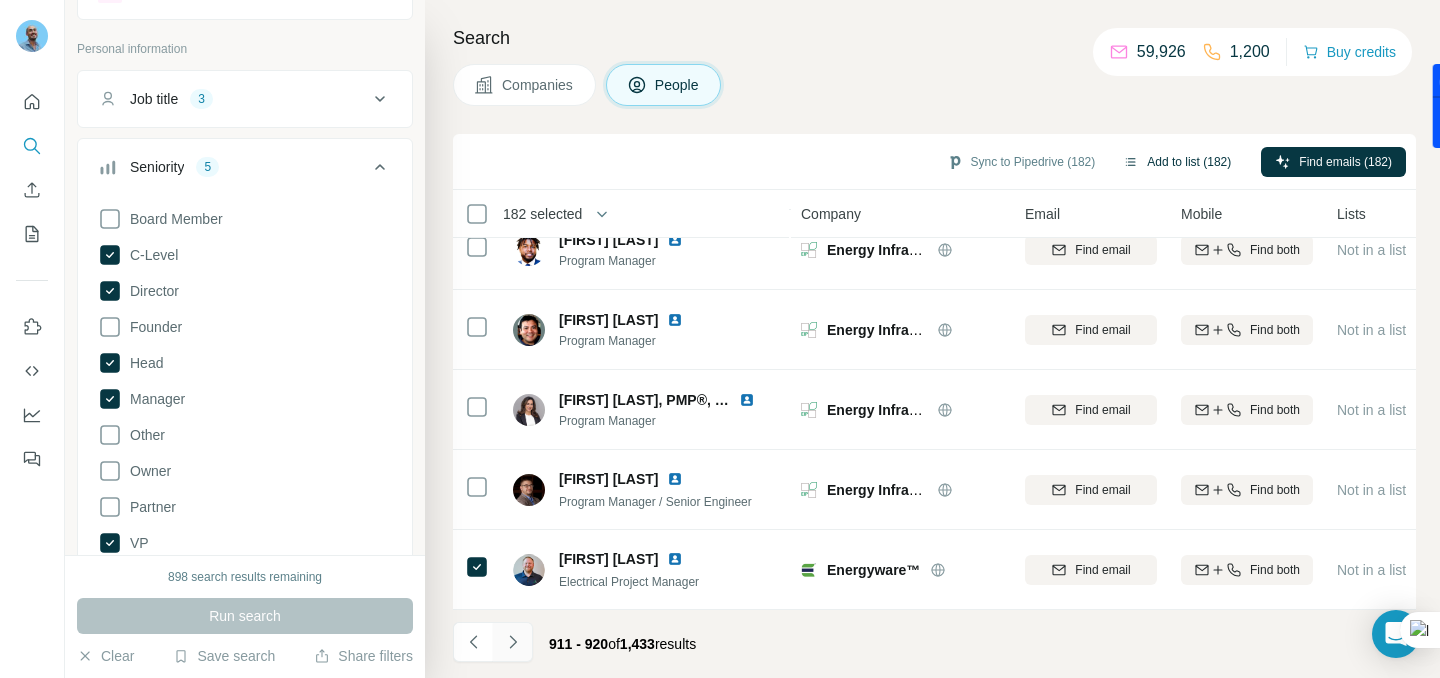 click 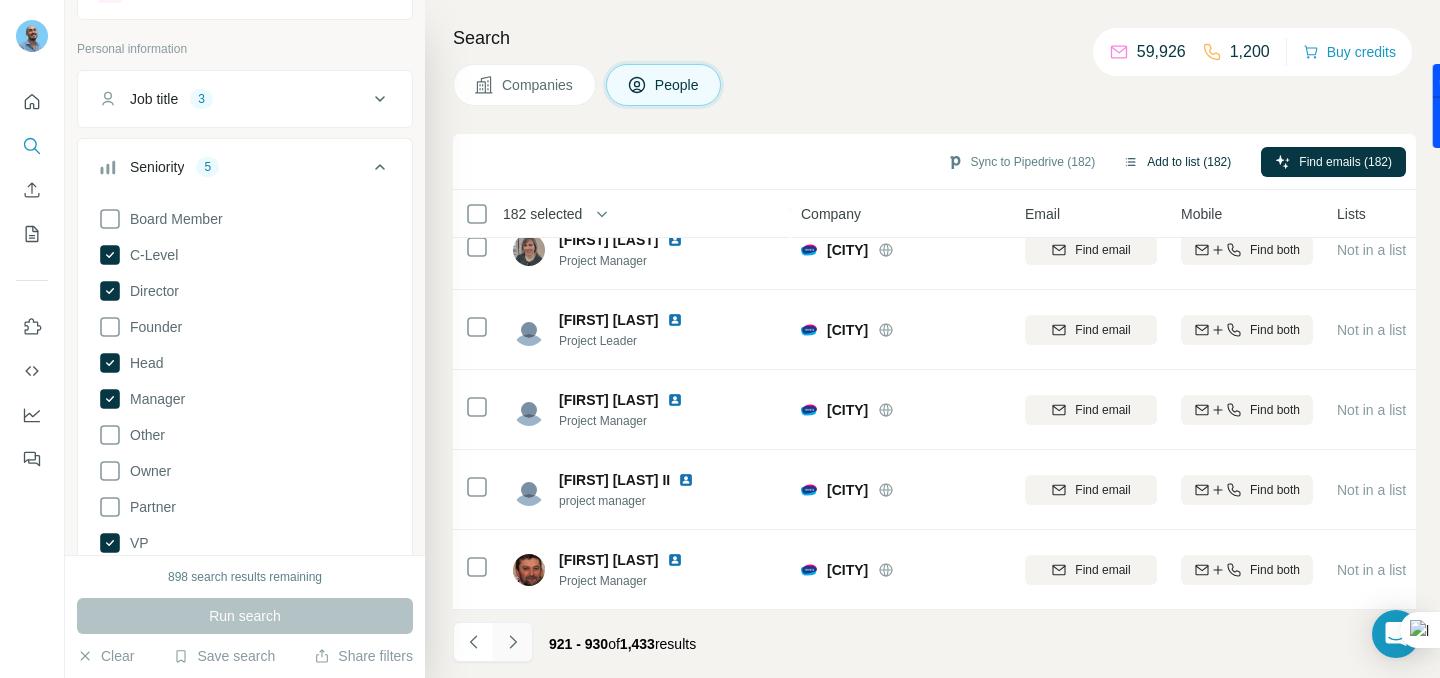 click 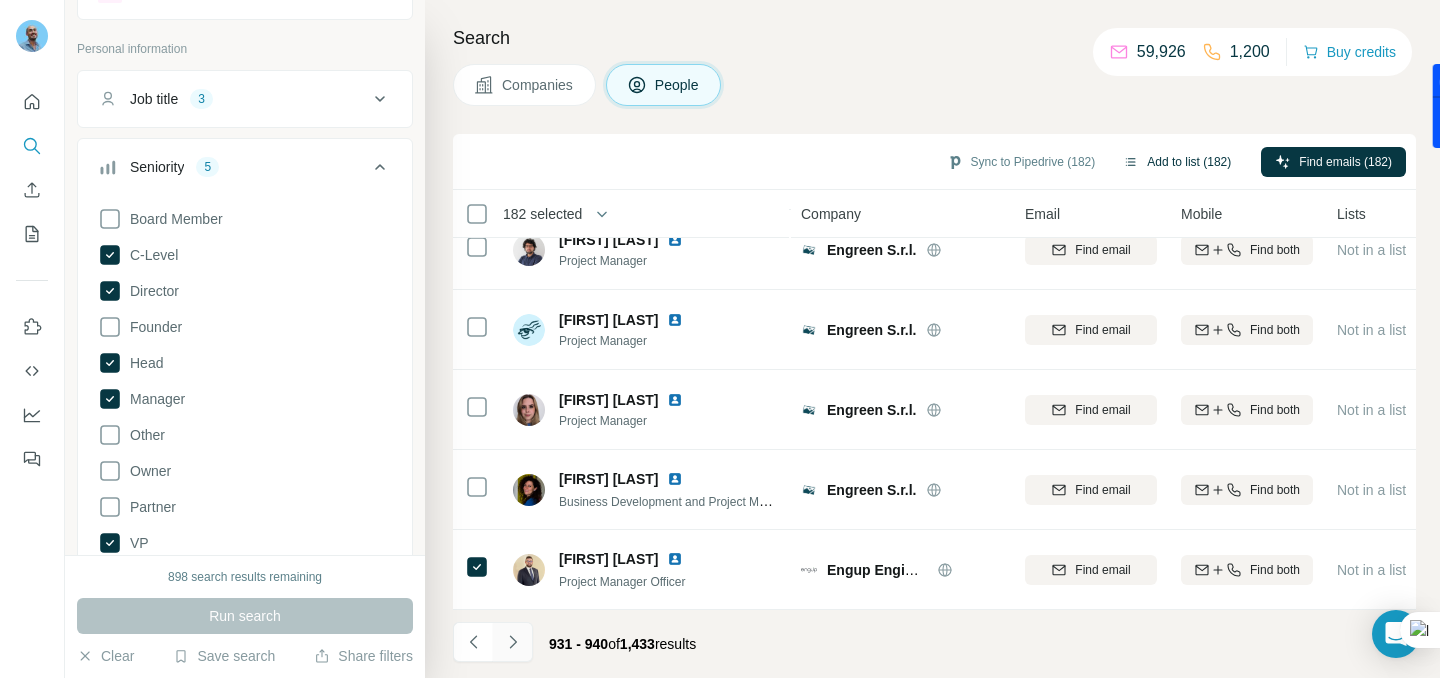 click 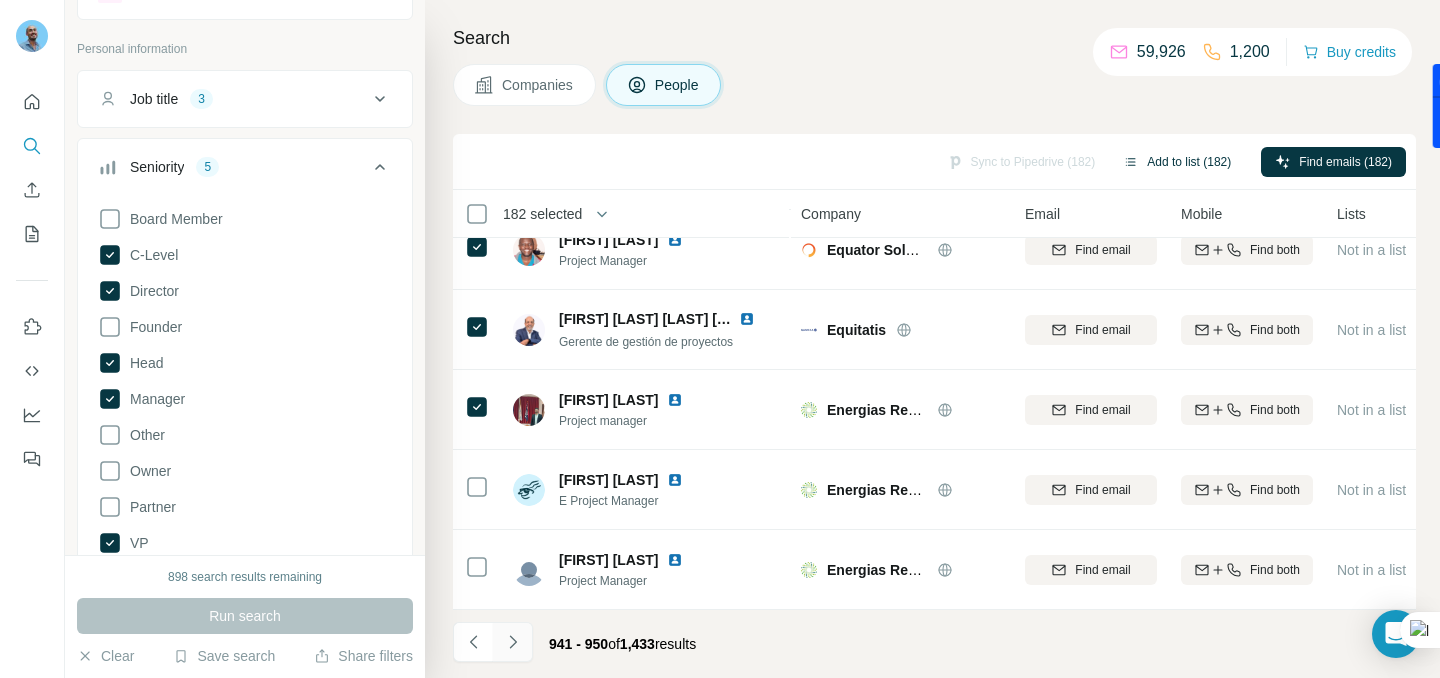 click 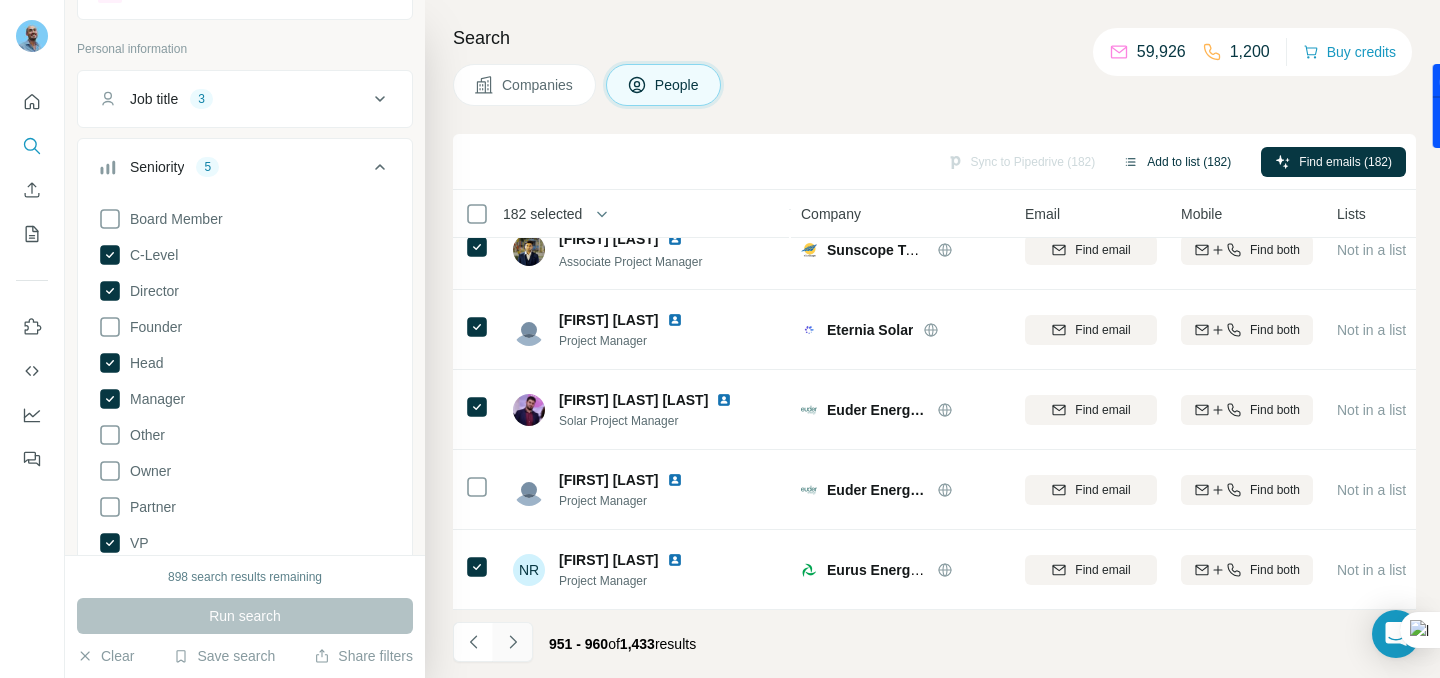 click 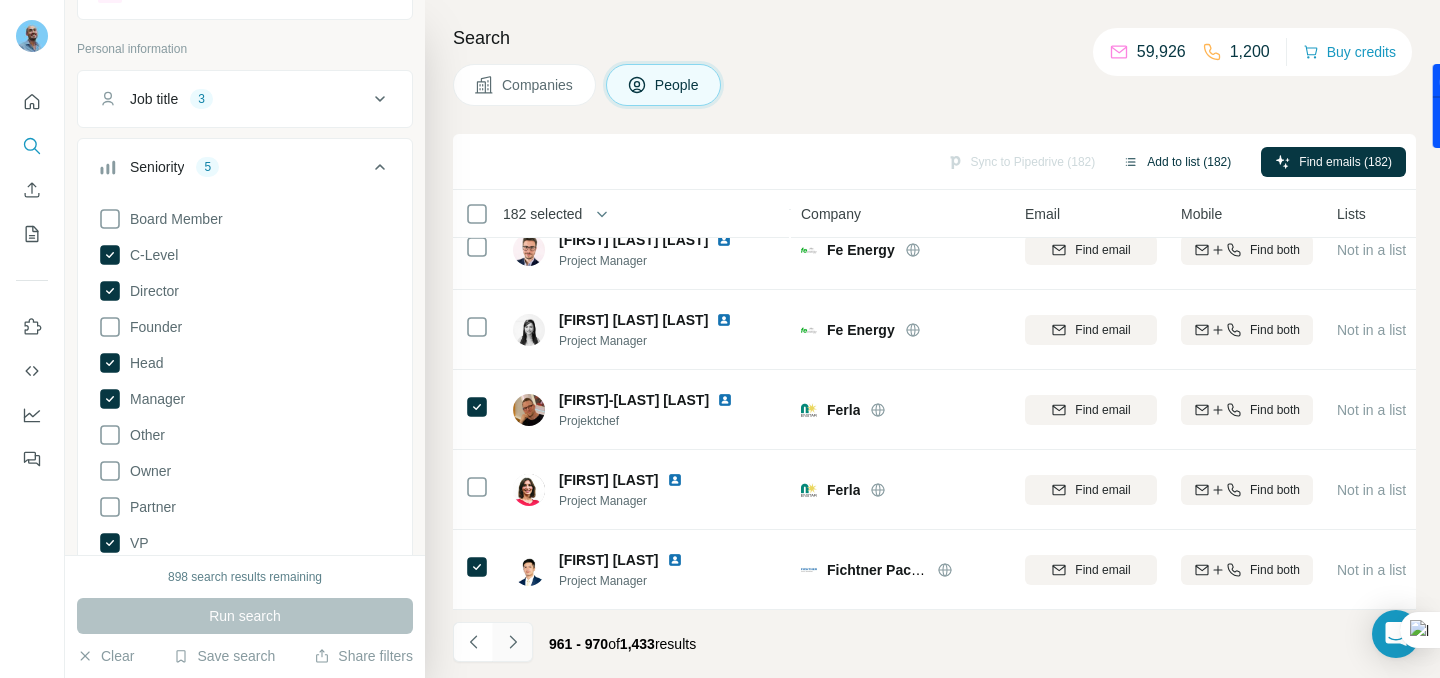 click 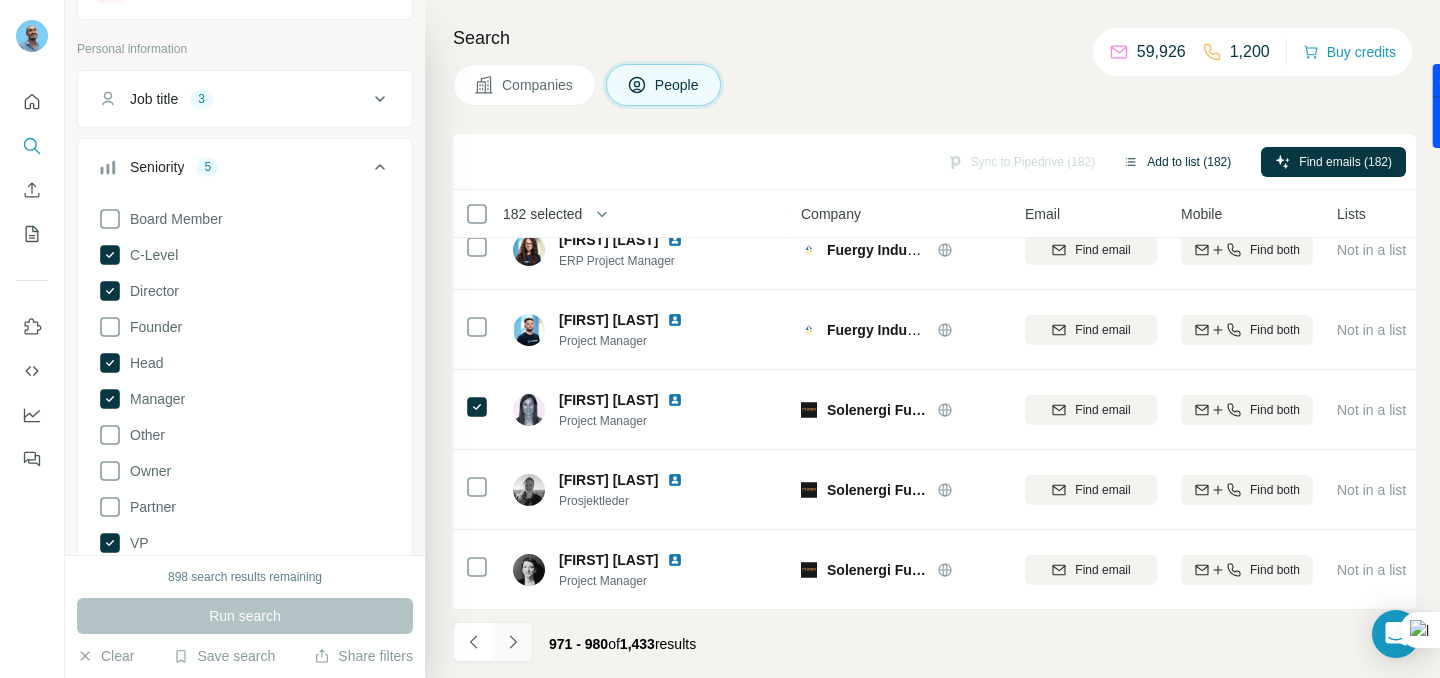 click 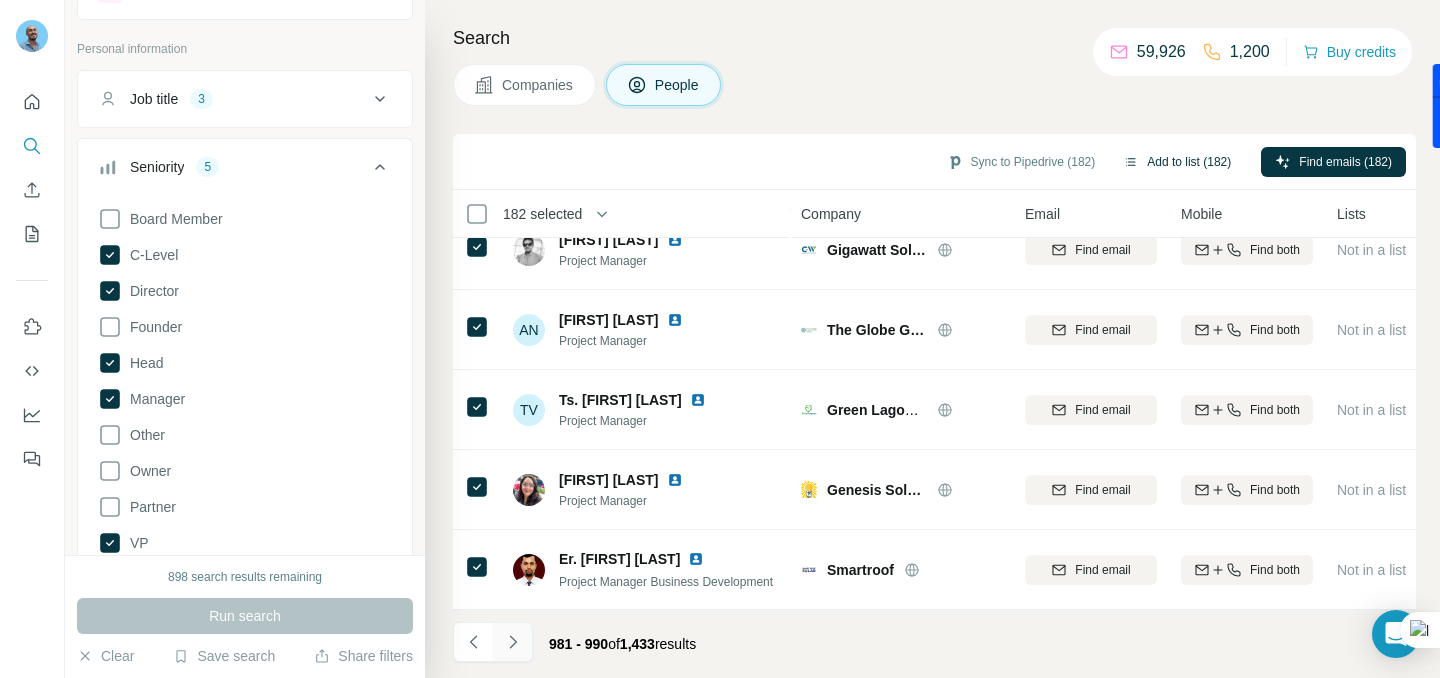 click 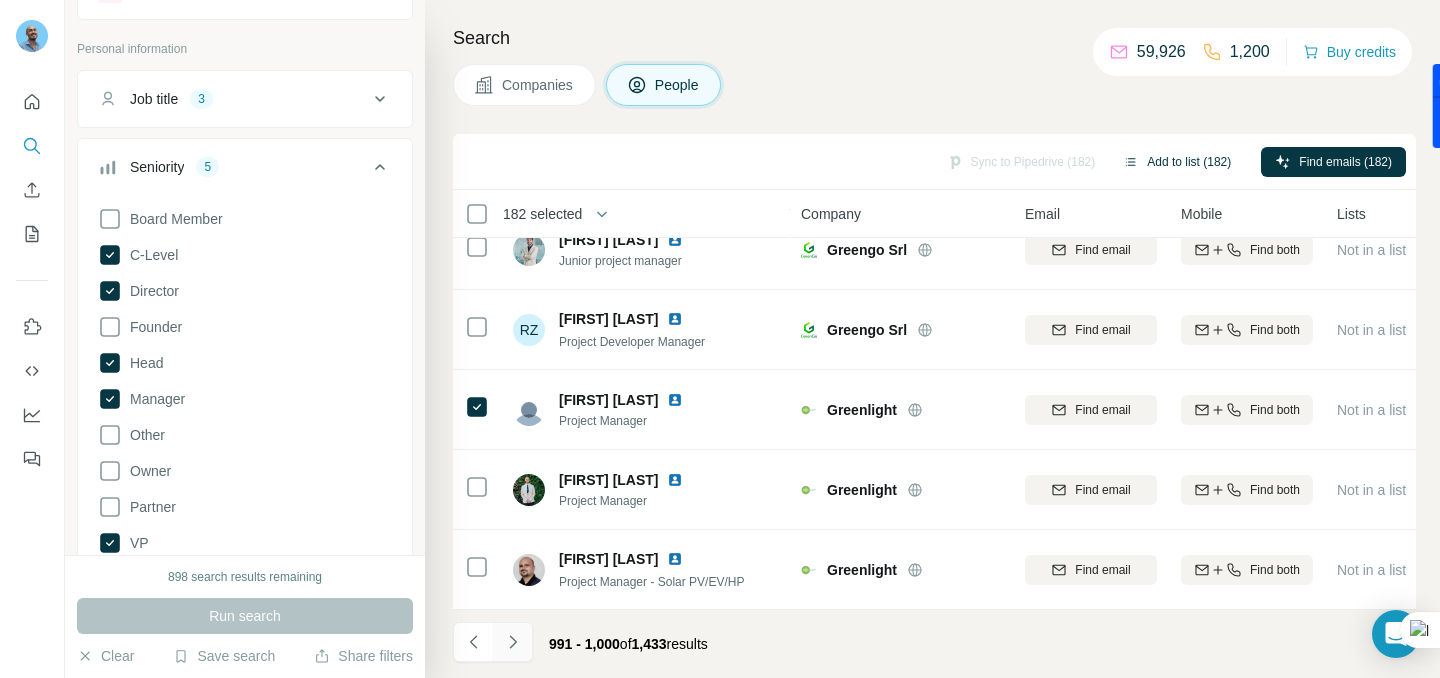 click 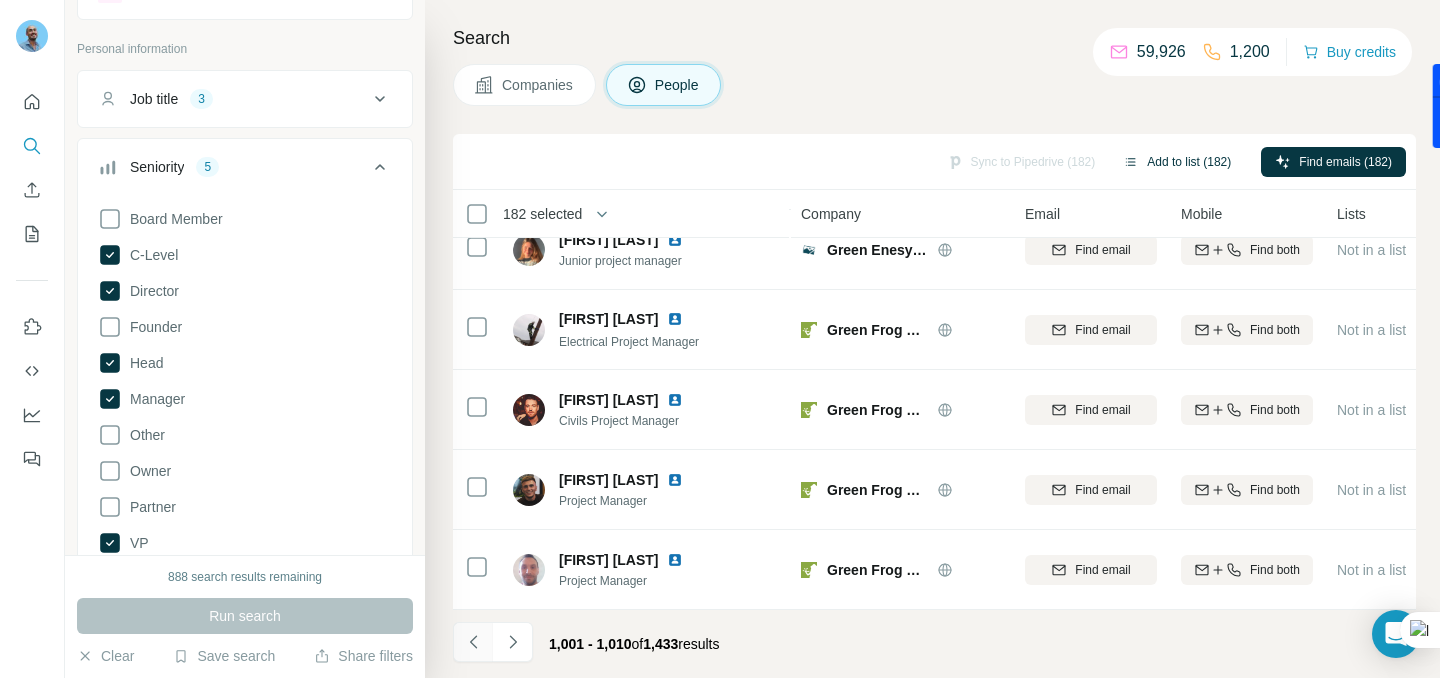 click 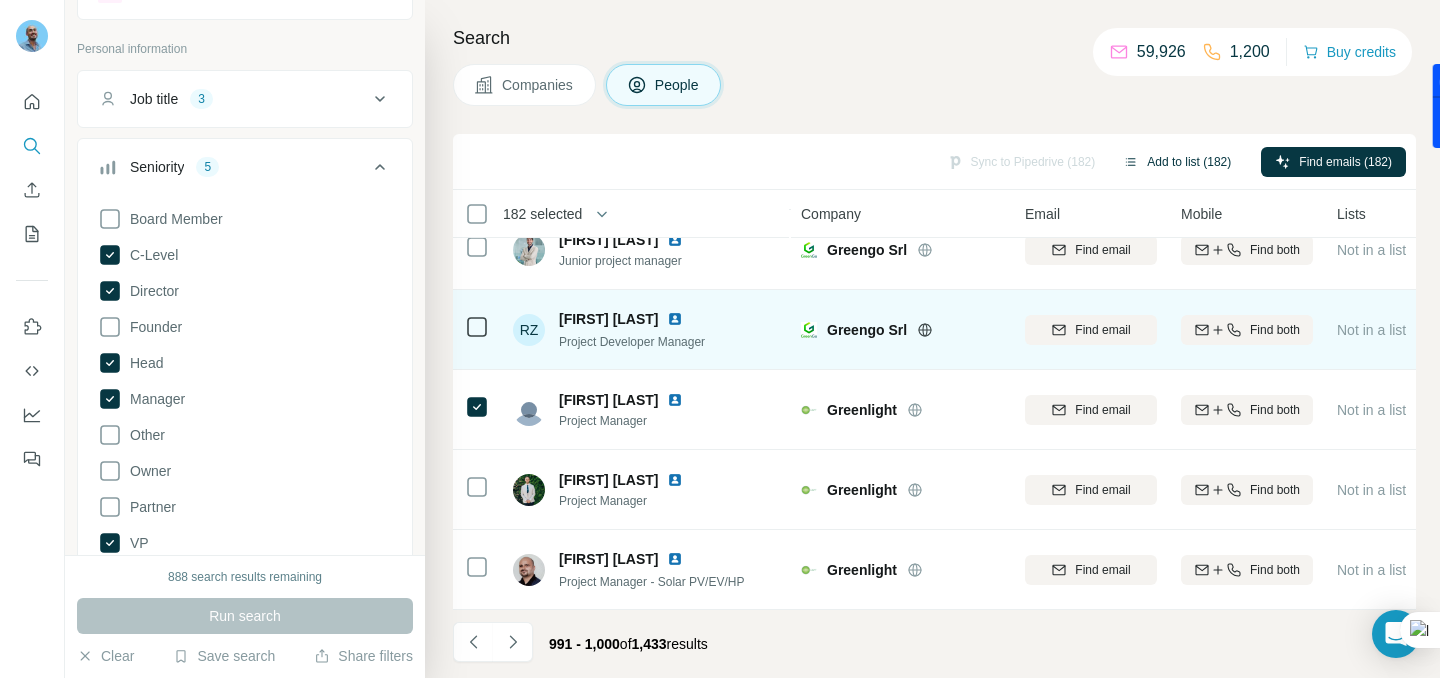 scroll, scrollTop: 0, scrollLeft: 0, axis: both 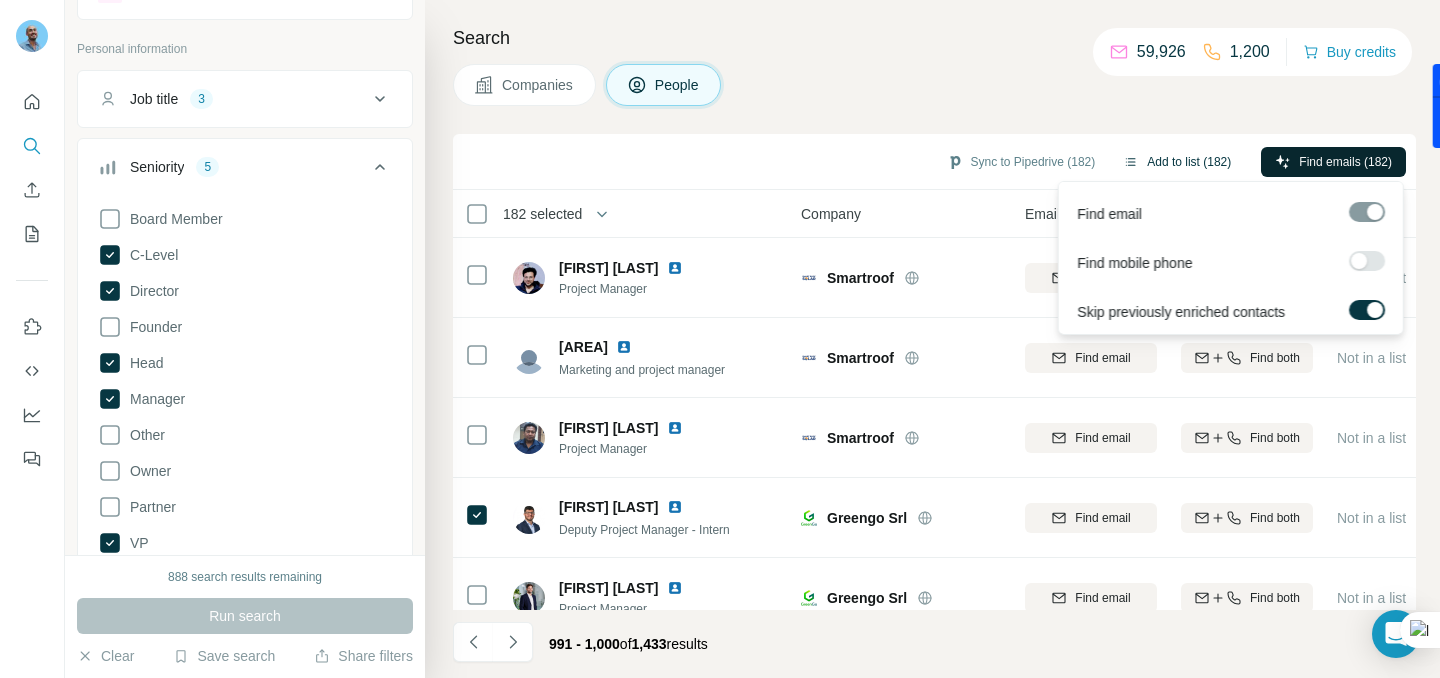 click on "Find emails (182)" at bounding box center (1333, 162) 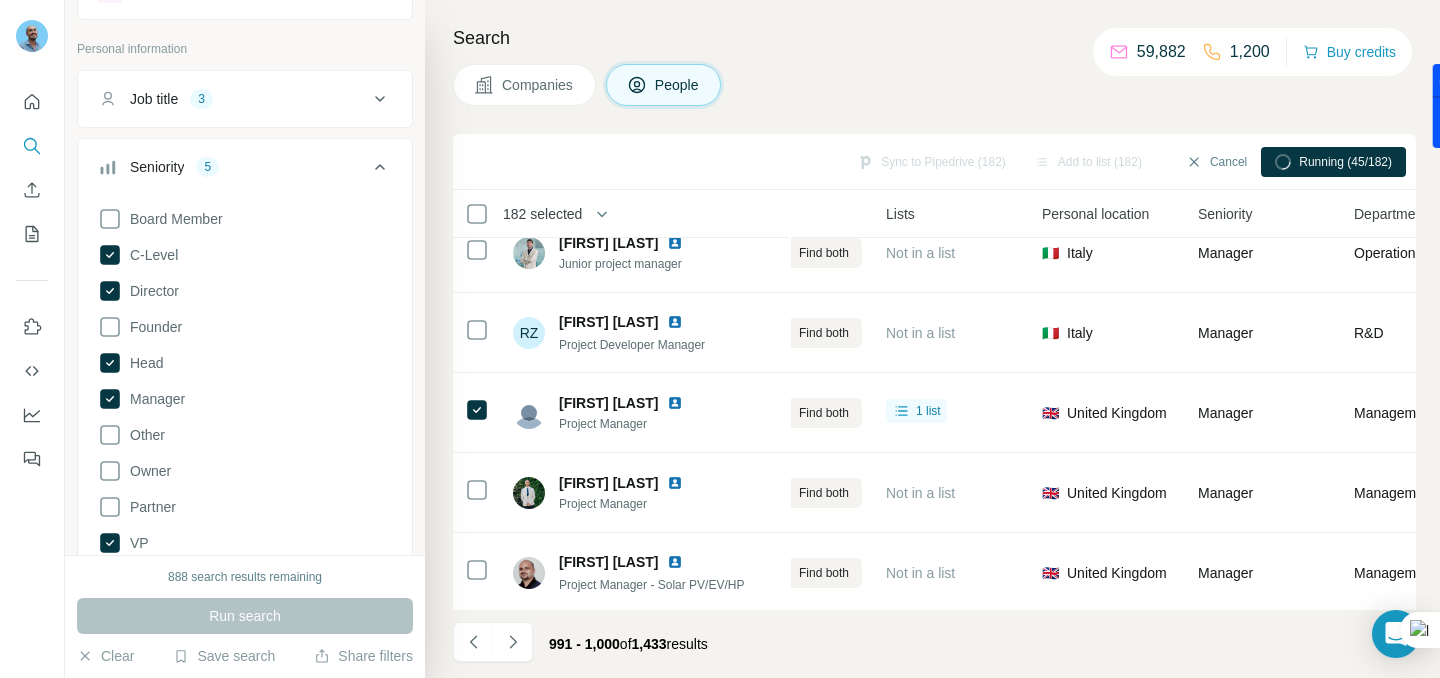 scroll, scrollTop: 439, scrollLeft: 451, axis: both 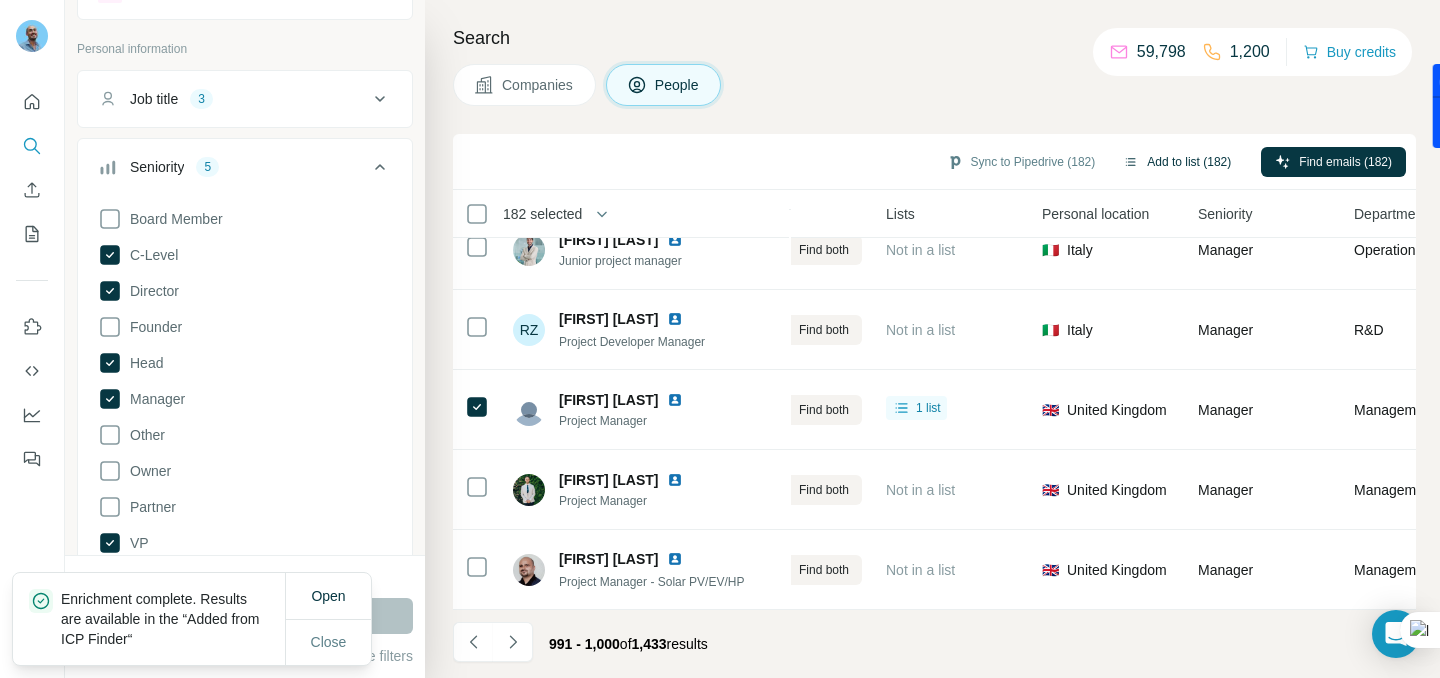 click on "Add to list (182)" at bounding box center (1177, 162) 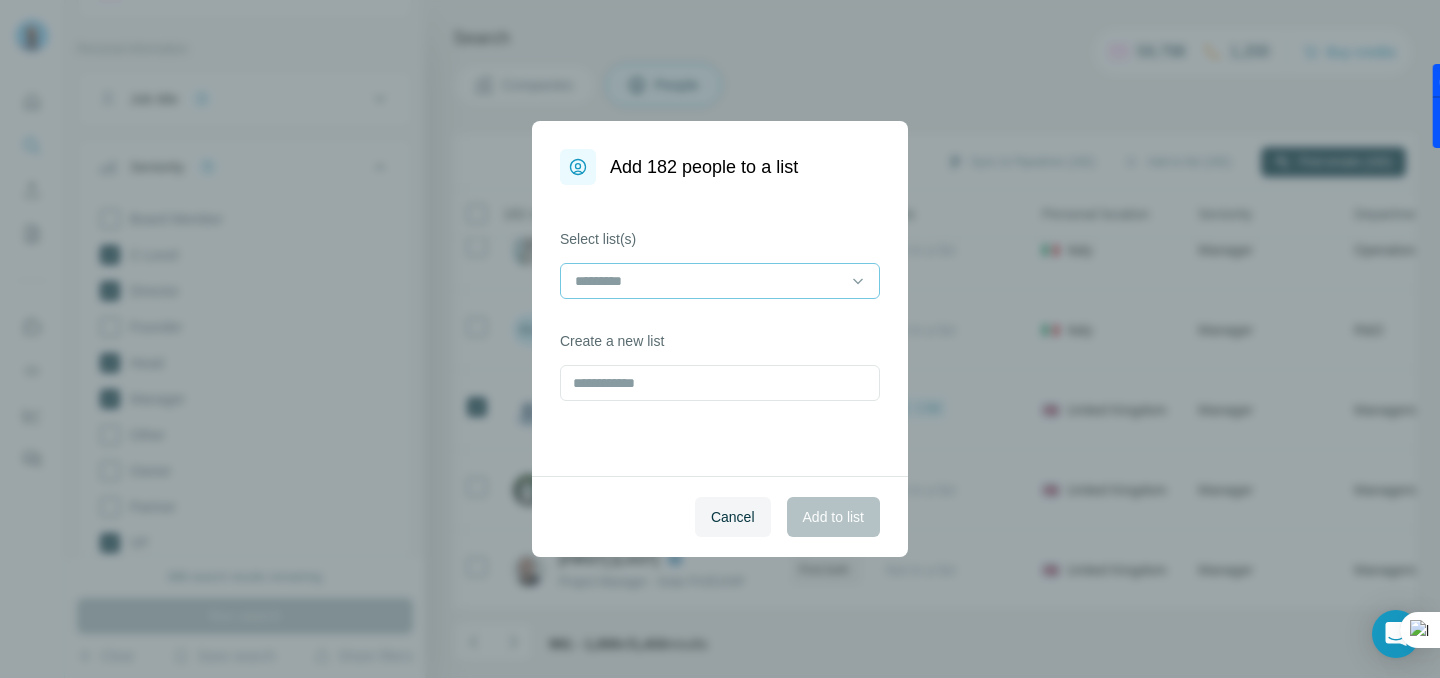 click at bounding box center [708, 281] 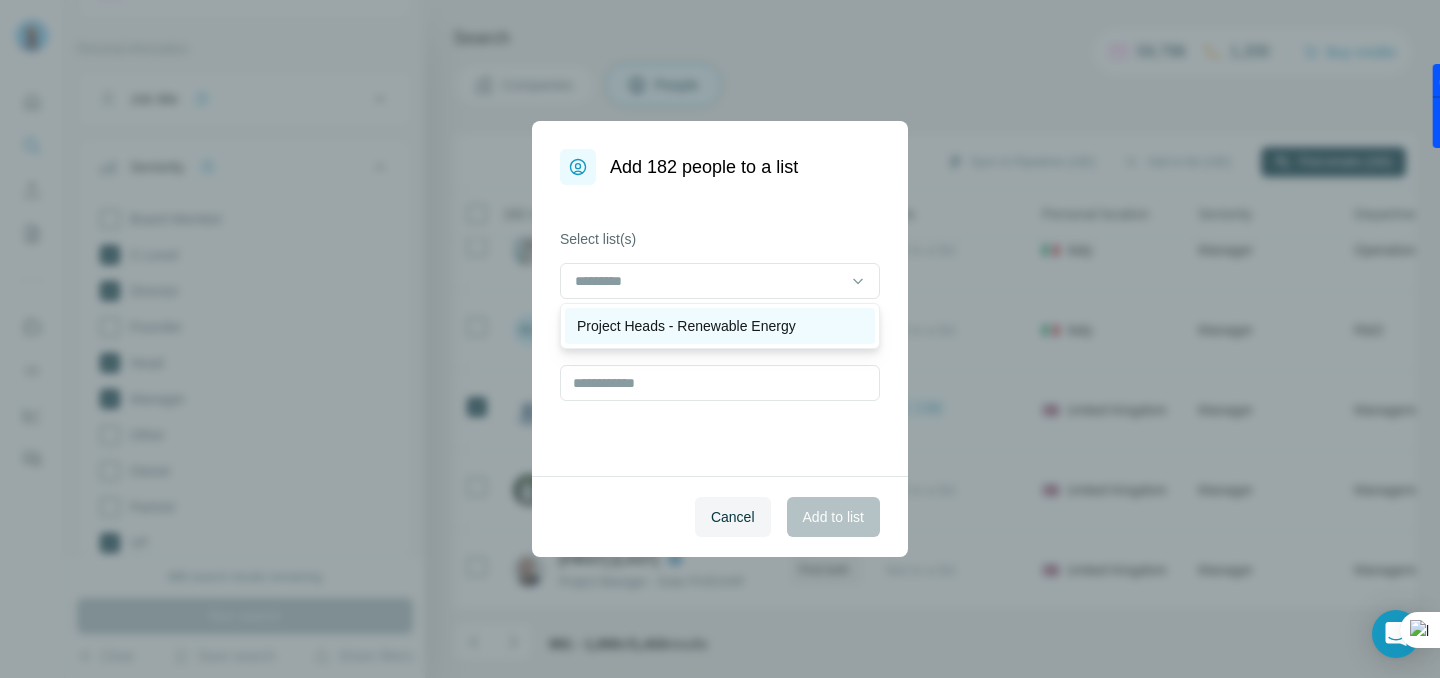 click on "Project Heads - Renewable Energy" at bounding box center [686, 326] 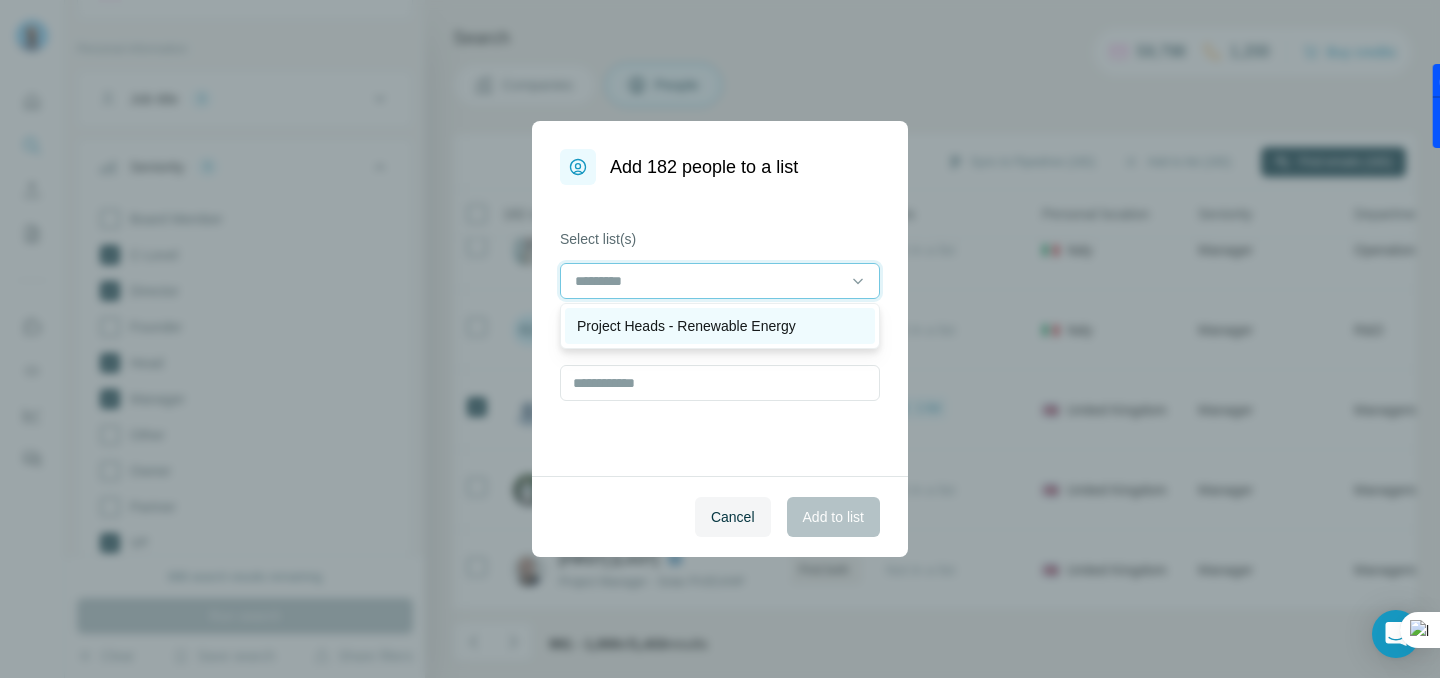 scroll, scrollTop: 2, scrollLeft: 0, axis: vertical 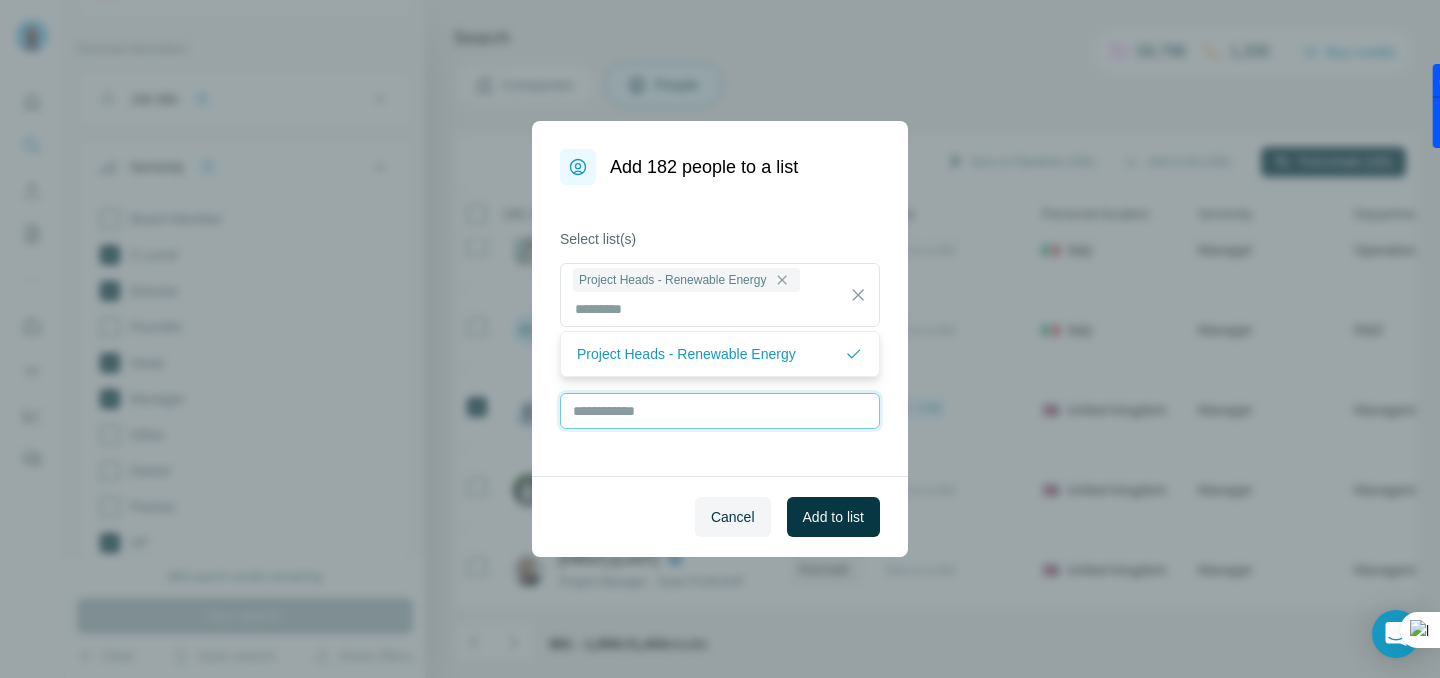click at bounding box center [720, 411] 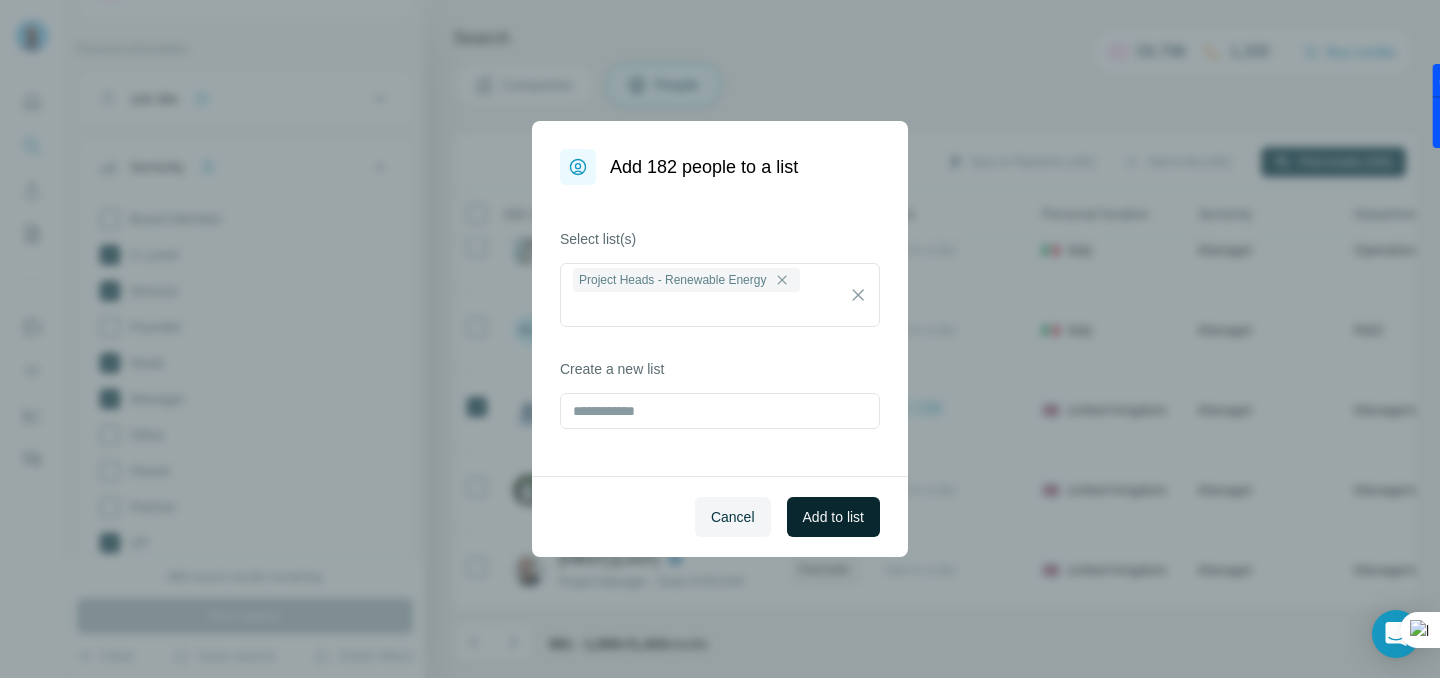 click on "Add to list" at bounding box center [833, 517] 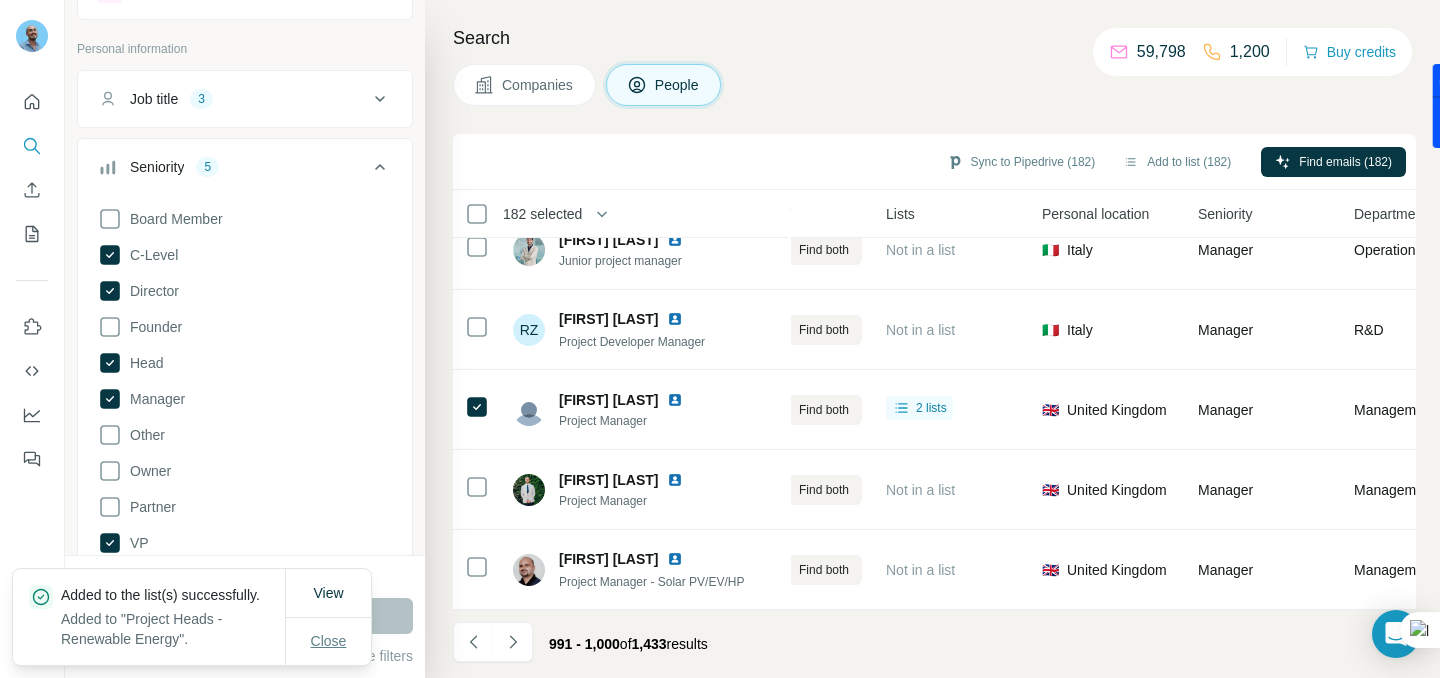 click on "Close" at bounding box center [329, 641] 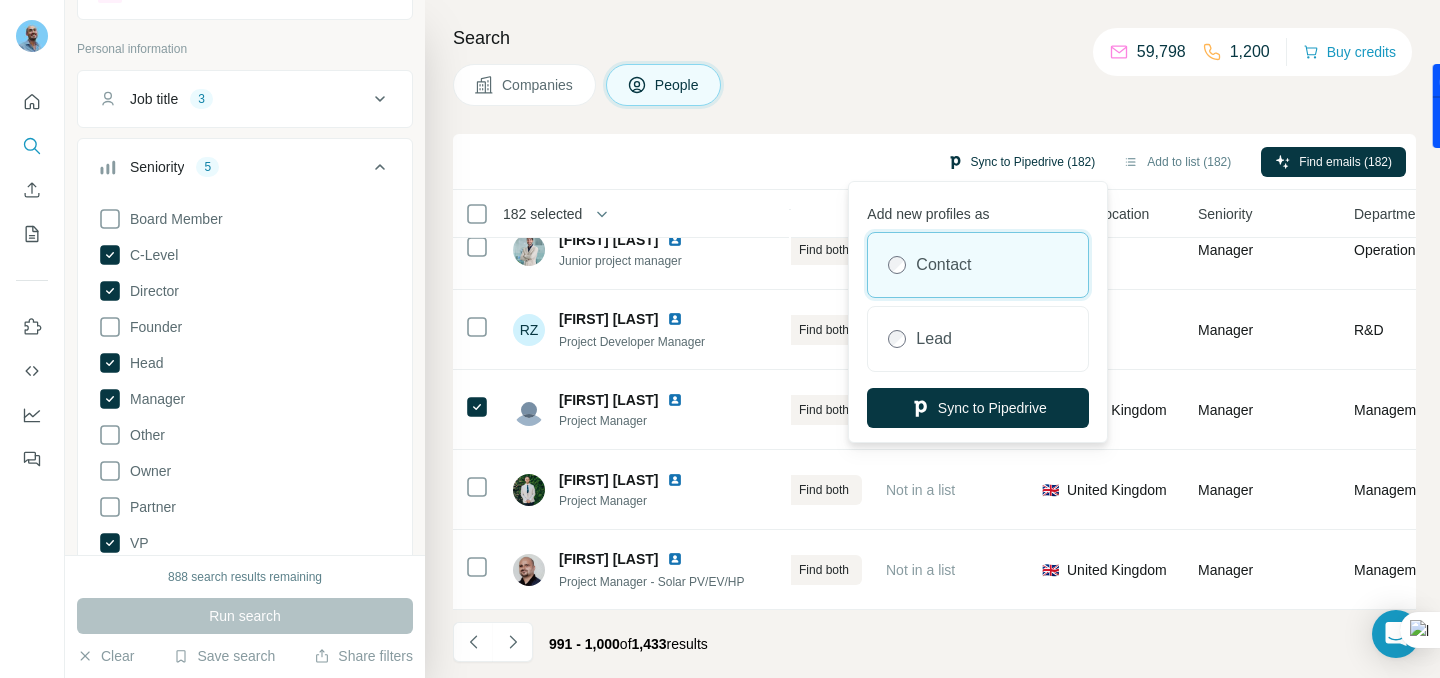 click on "Add new profiles as Contact Lead Sync to Pipedrive" at bounding box center (978, 312) 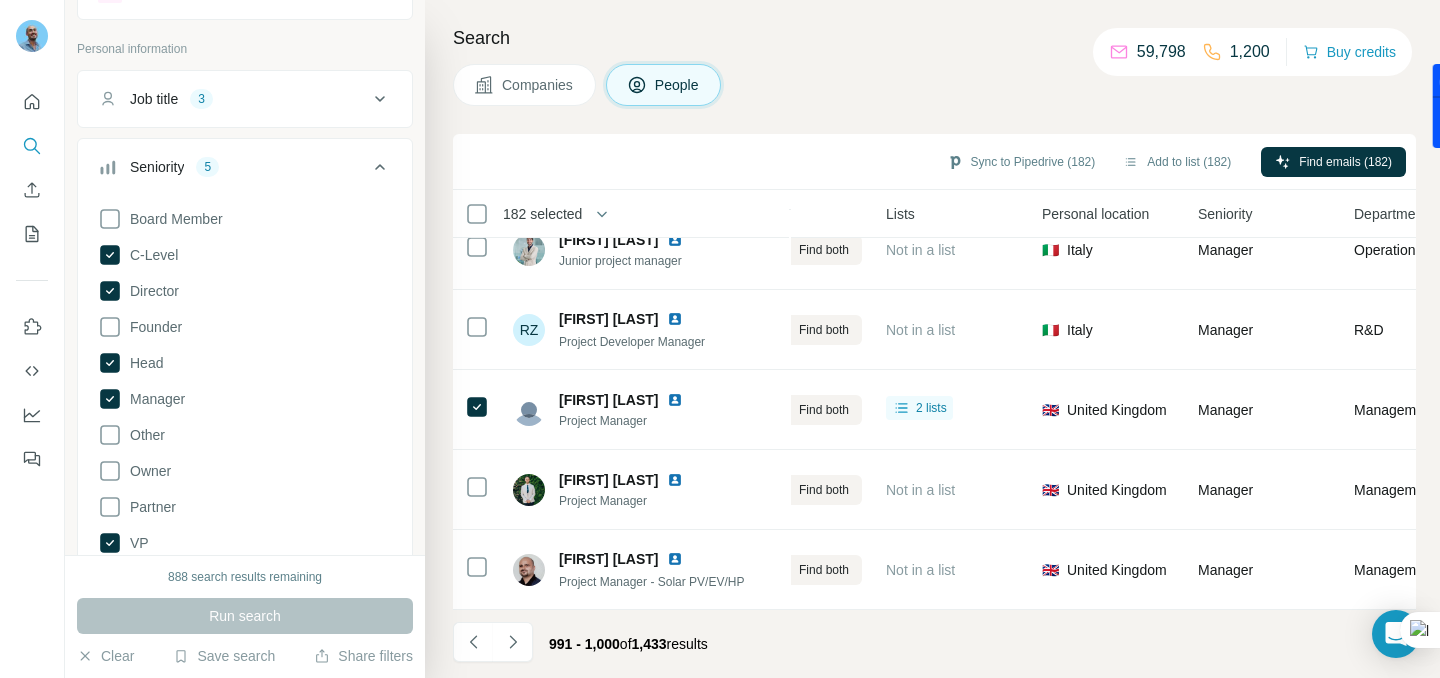 click on "Search Companies People Sync to Pipedrive (182) Add to list (182) Find emails (182) 182 selected People Company Email Mobile Lists Personal location Seniority Department Landline [FIRST] [LAST] Project Manager Smartroof Find email Find both Not in a list 🇮🇳 India Manager Management Find email first [FIRST] [LAST] Marketing and project manager Smartroof Find email Find both Not in a list 🇮🇳 India Manager Marketing and Advertising Find email first [FIRST] [LAST] Project Manager Smartroof Find email Find both Not in a list 🇮🇳 India Manager Management Find email first [FIRST] [LAST] Deputy Project Manager - Intern Greengo Srl [EMAIL] Find both 2 lists 🇮🇹 Italy Manager Management Not found [FIRST] [LAST] Project Manager Greengo Srl Find email Find both Not in a list 🇮🇹 Italy Manager Management Find email first [FIRST] [LAST] Junior project manager Greengo Srl Find email Find both Not in a list 🇮🇹 Italy Manager Operations Find email first RZ [FIRST] [LAST] of" at bounding box center (932, 339) 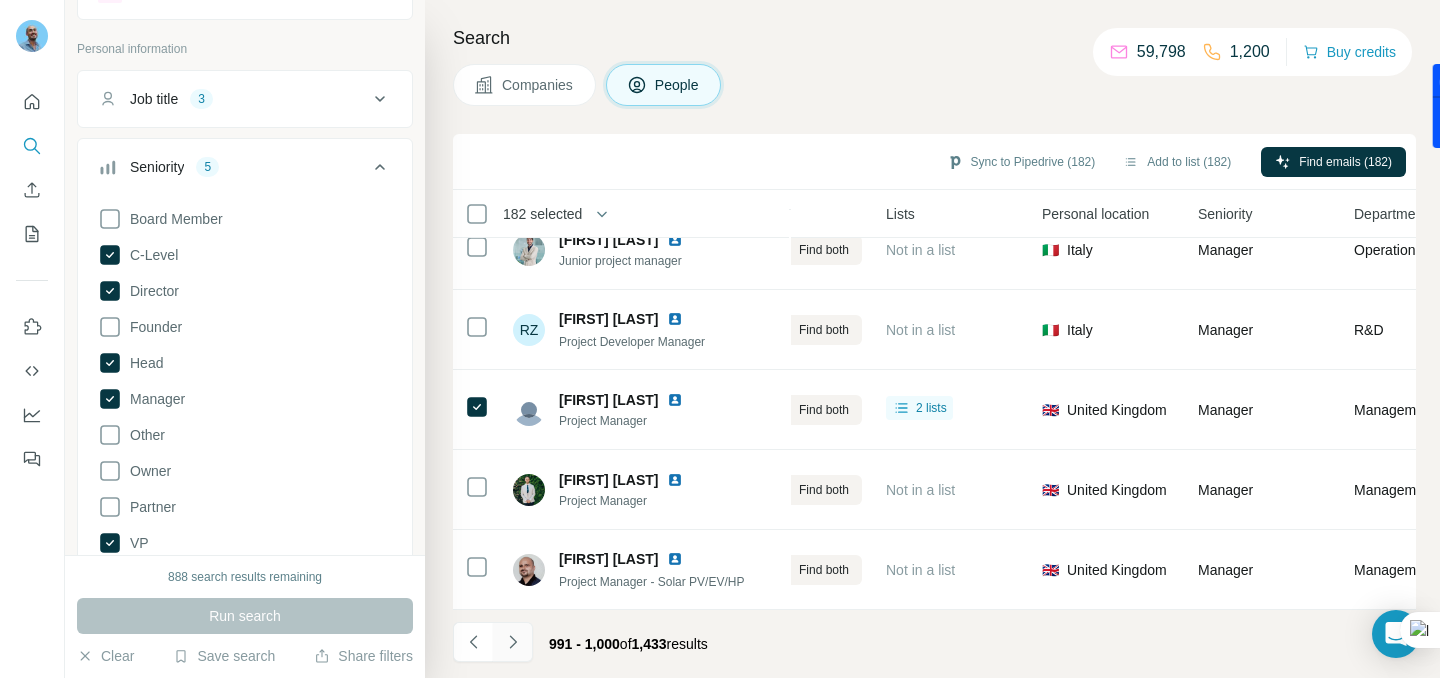 click 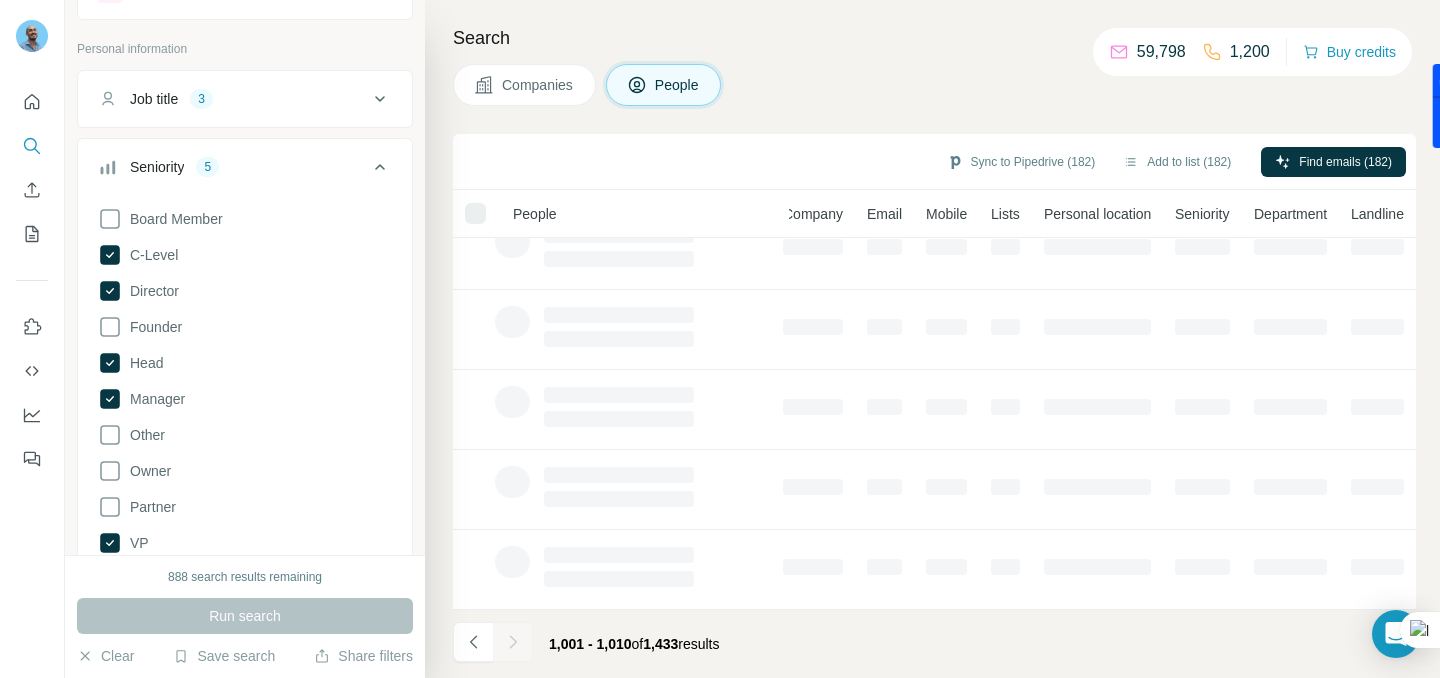 scroll, scrollTop: 439, scrollLeft: 63, axis: both 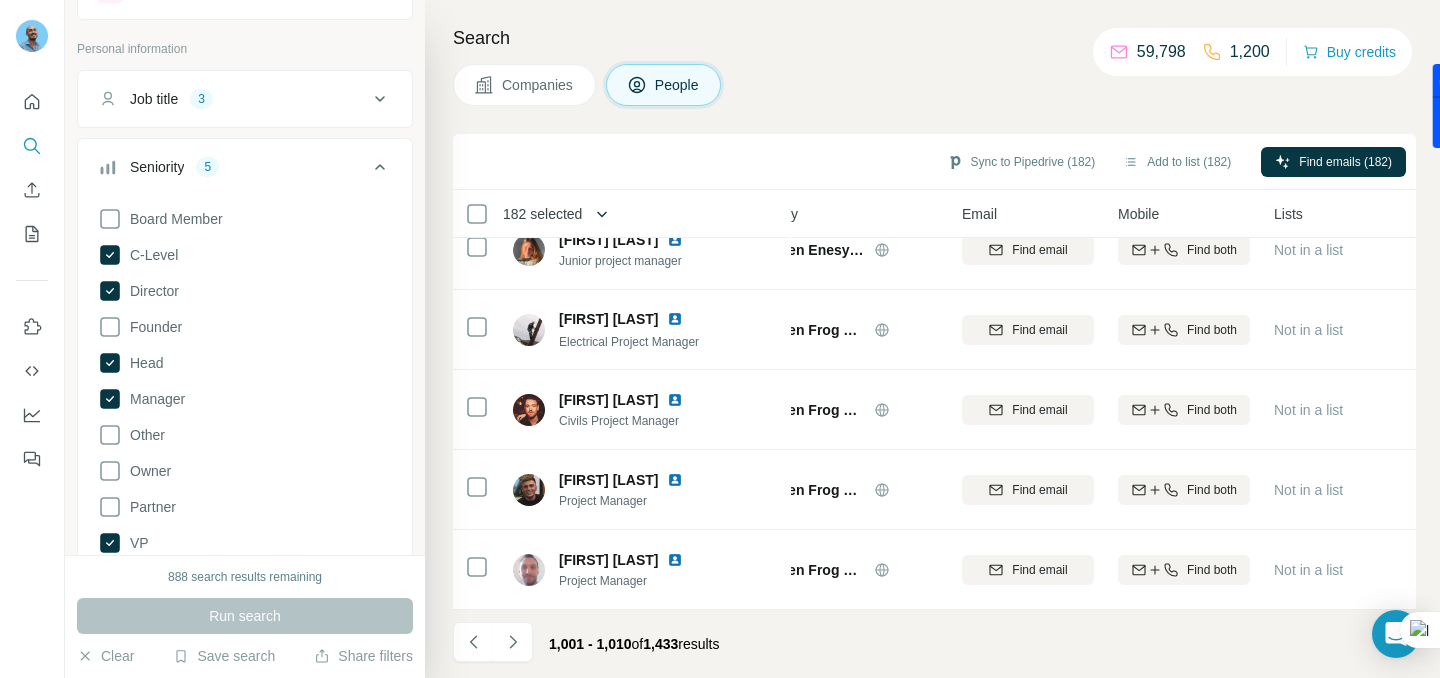 click 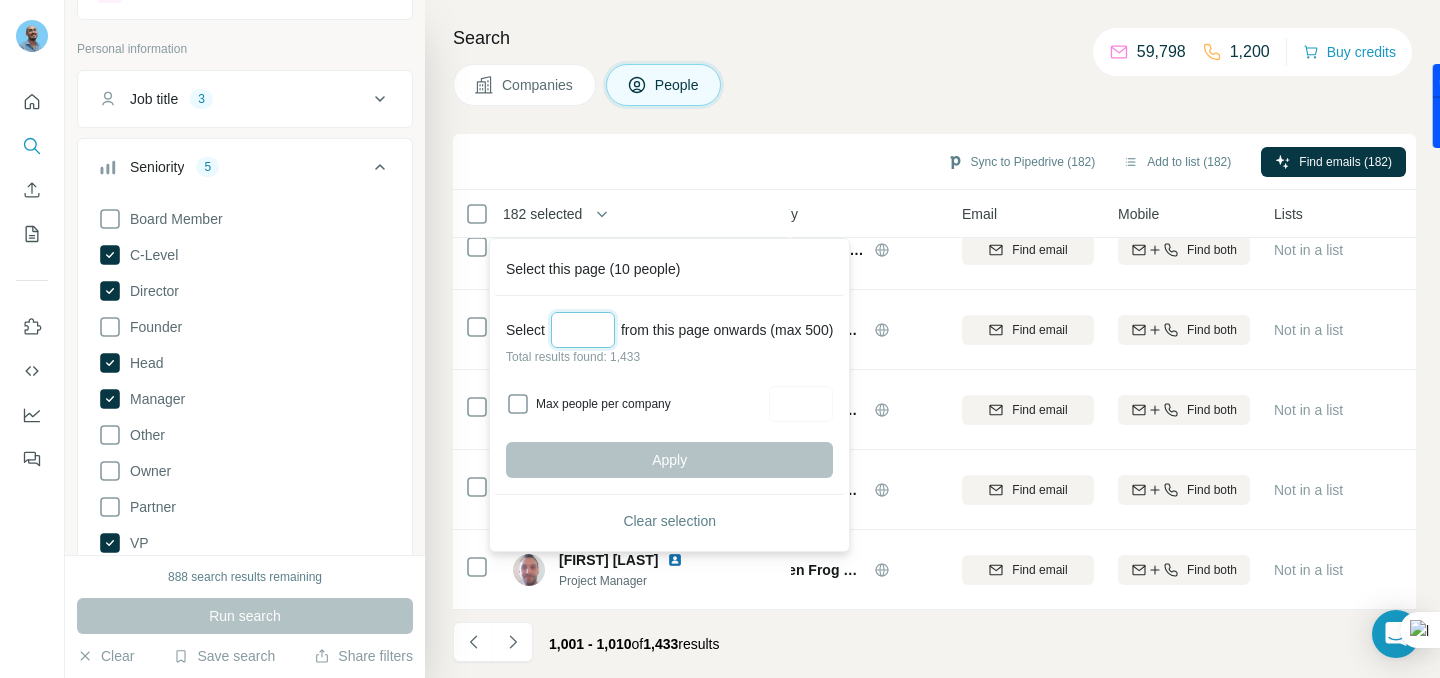 click at bounding box center [583, 330] 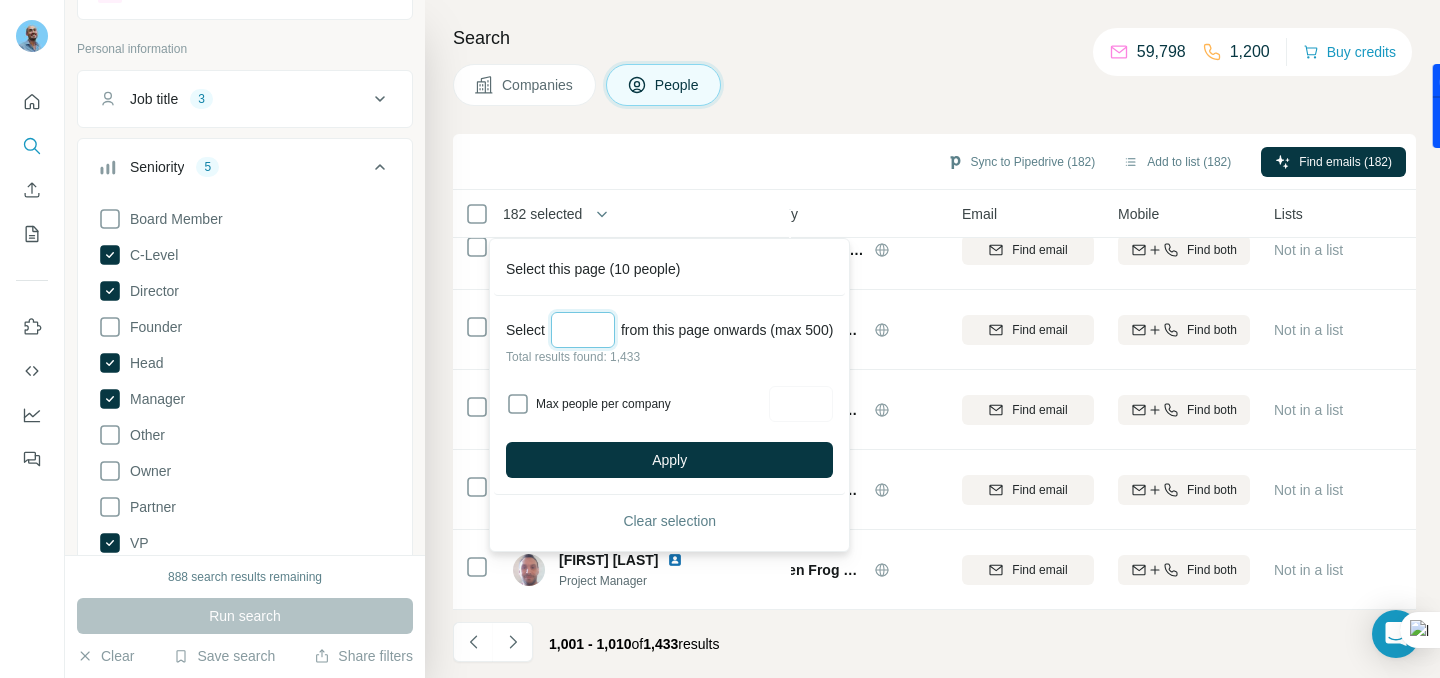 type on "***" 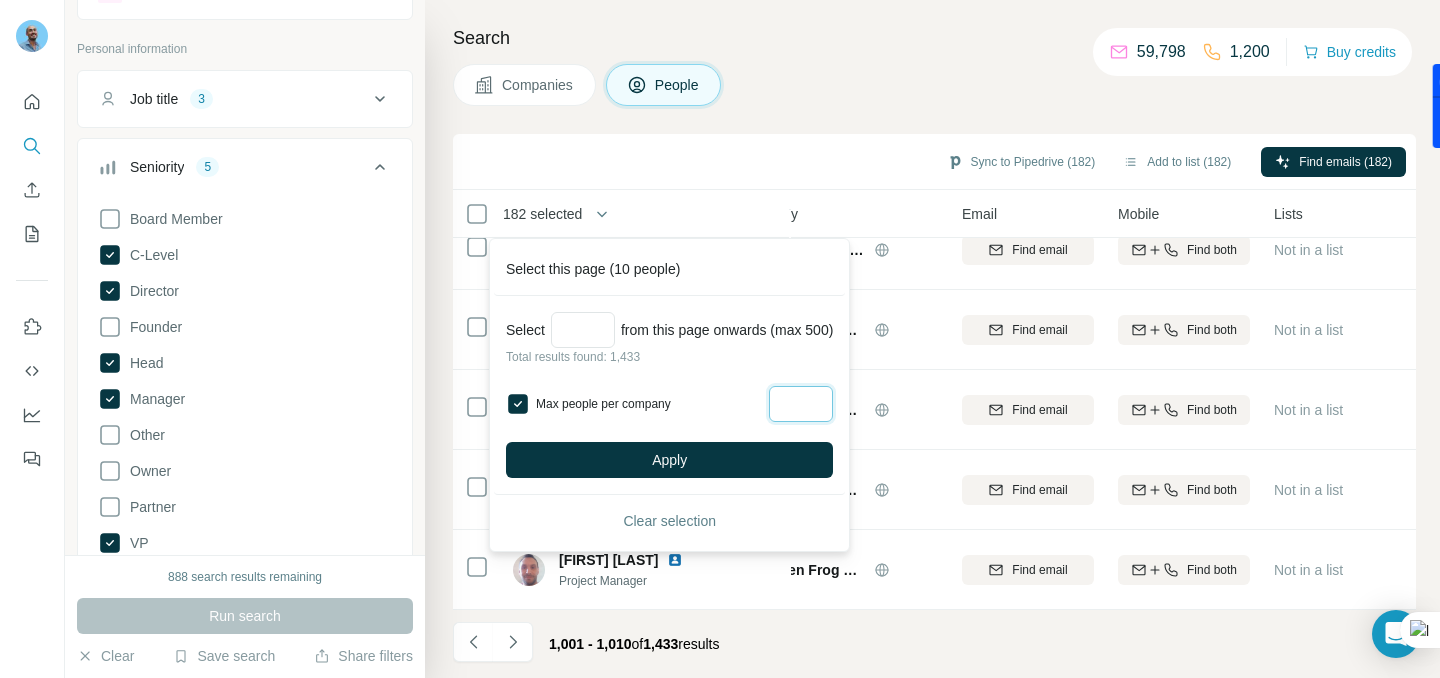click at bounding box center [801, 404] 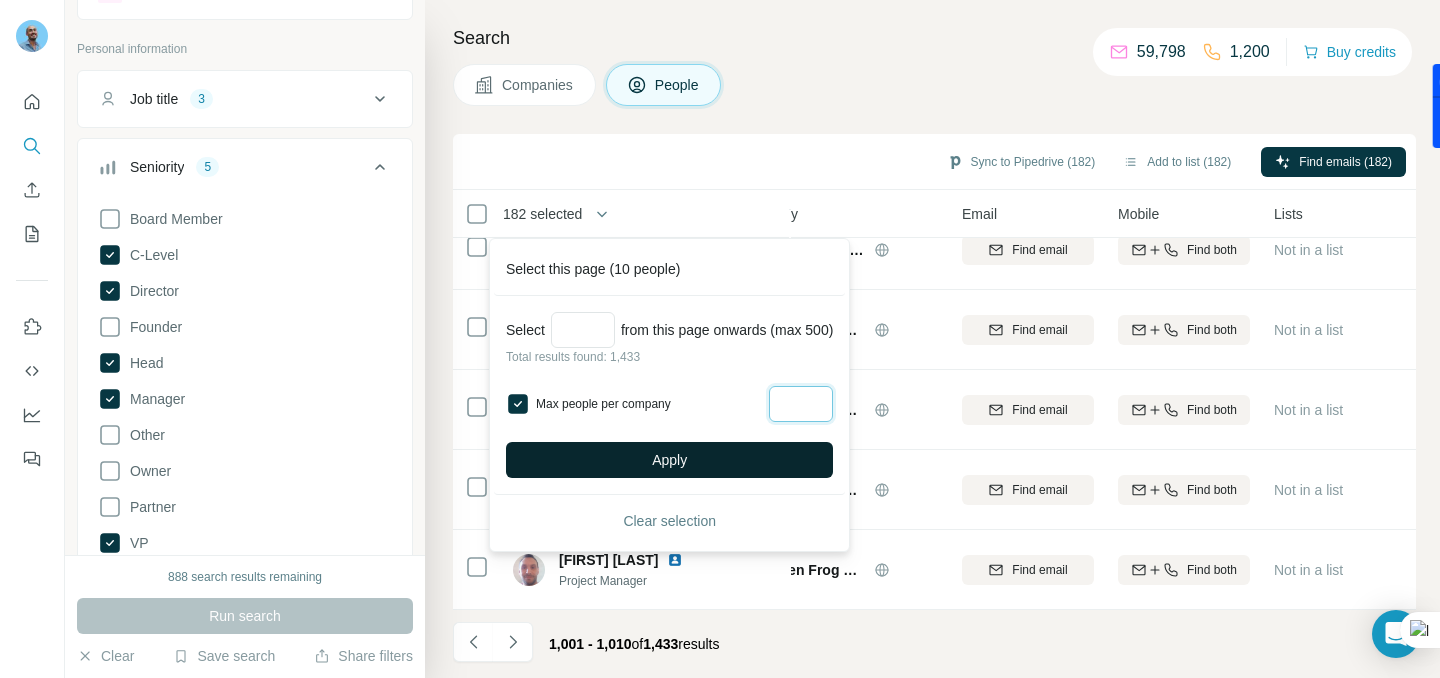 type on "*" 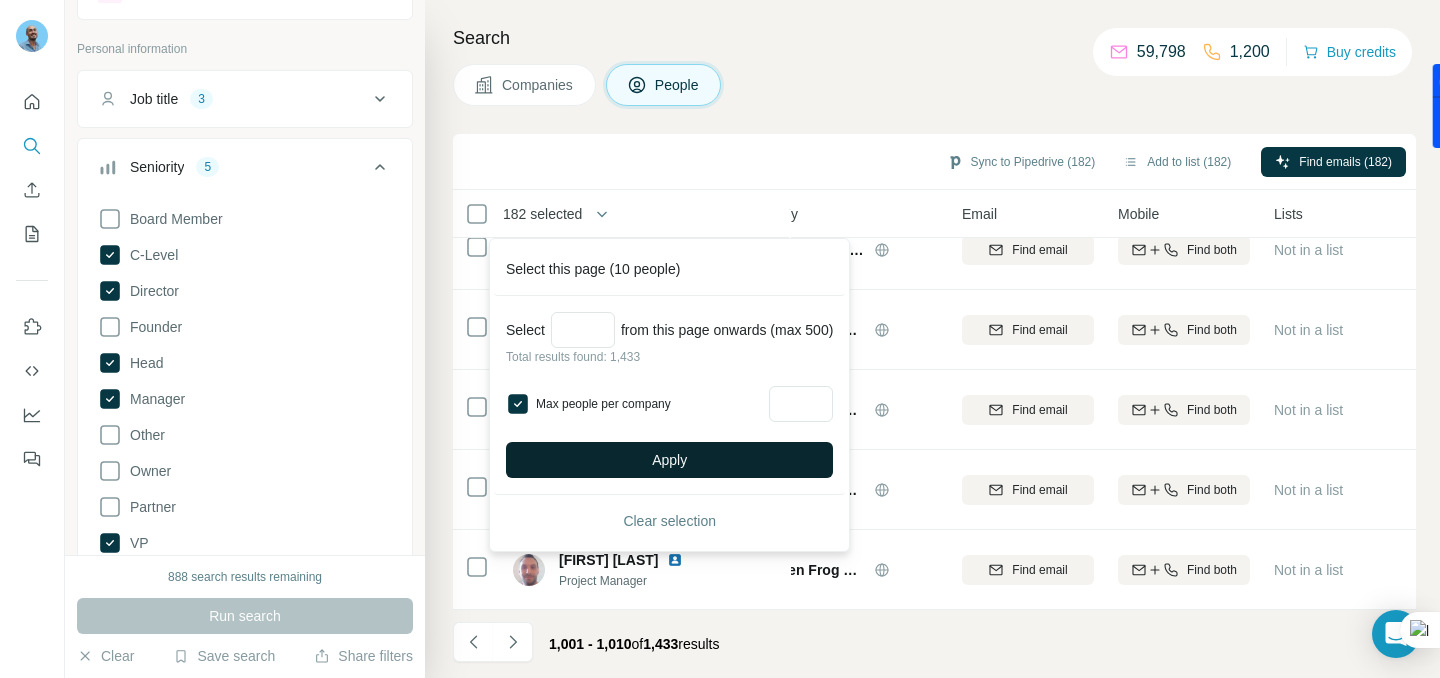 click on "Apply" at bounding box center (669, 460) 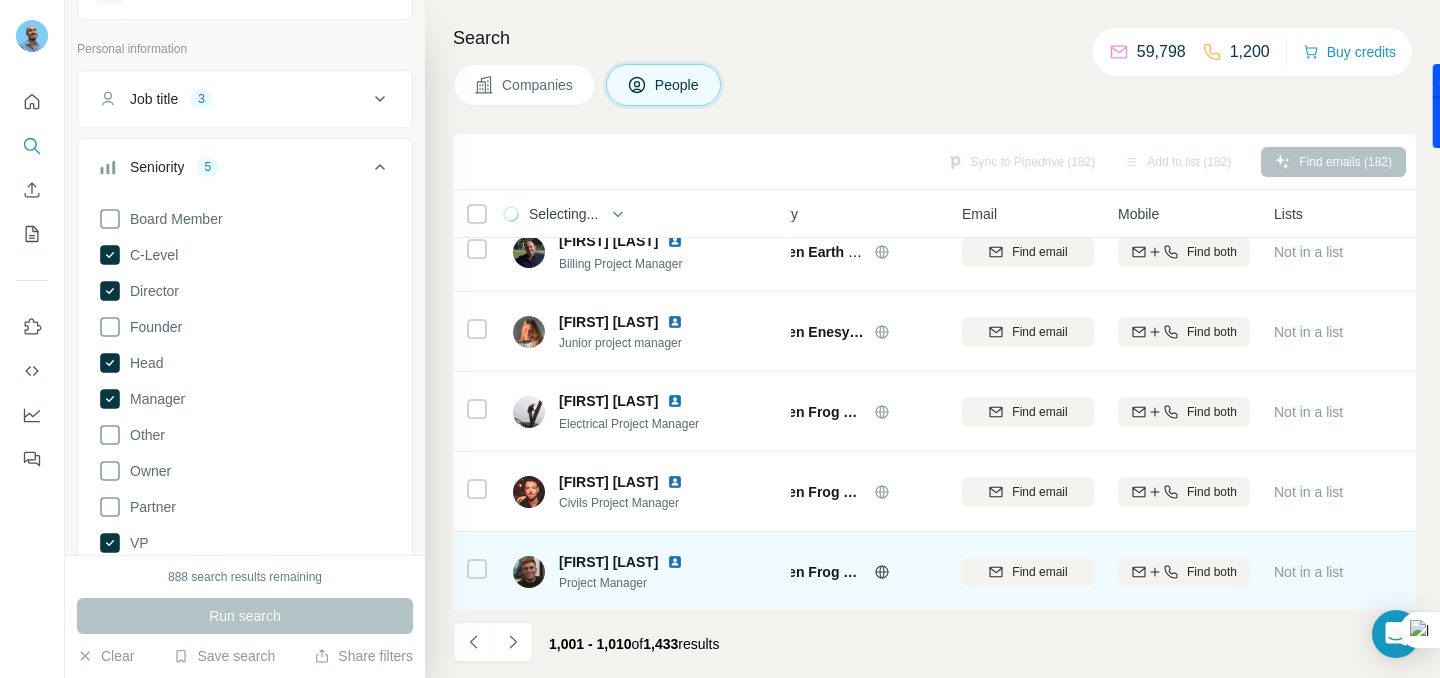 scroll, scrollTop: 439, scrollLeft: 63, axis: both 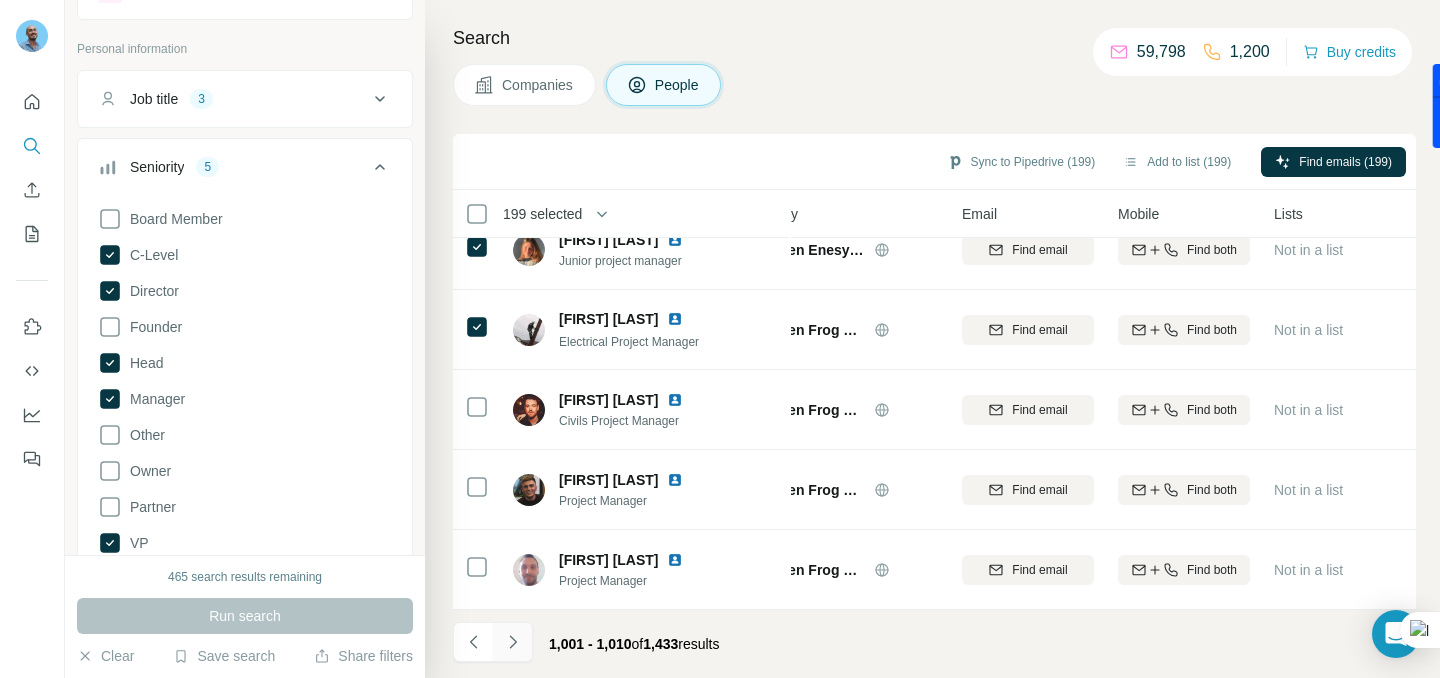 click 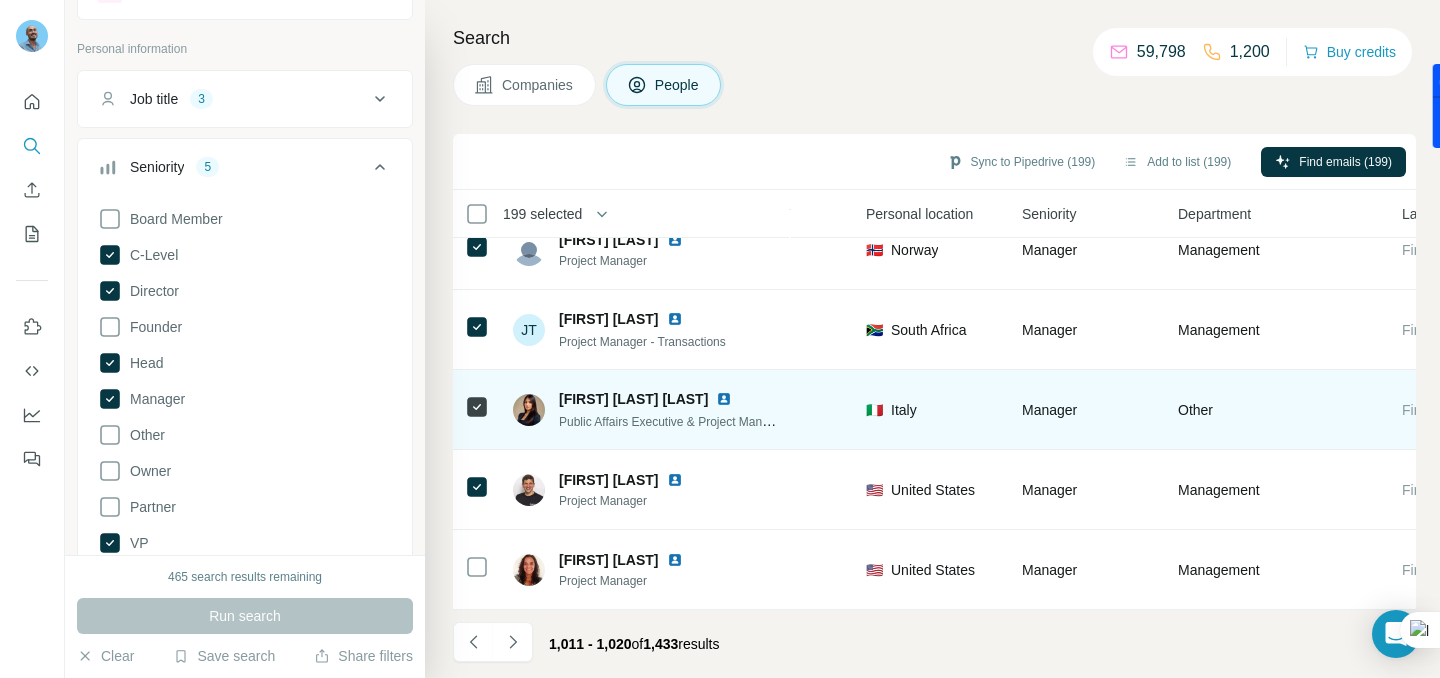 scroll, scrollTop: 439, scrollLeft: 603, axis: both 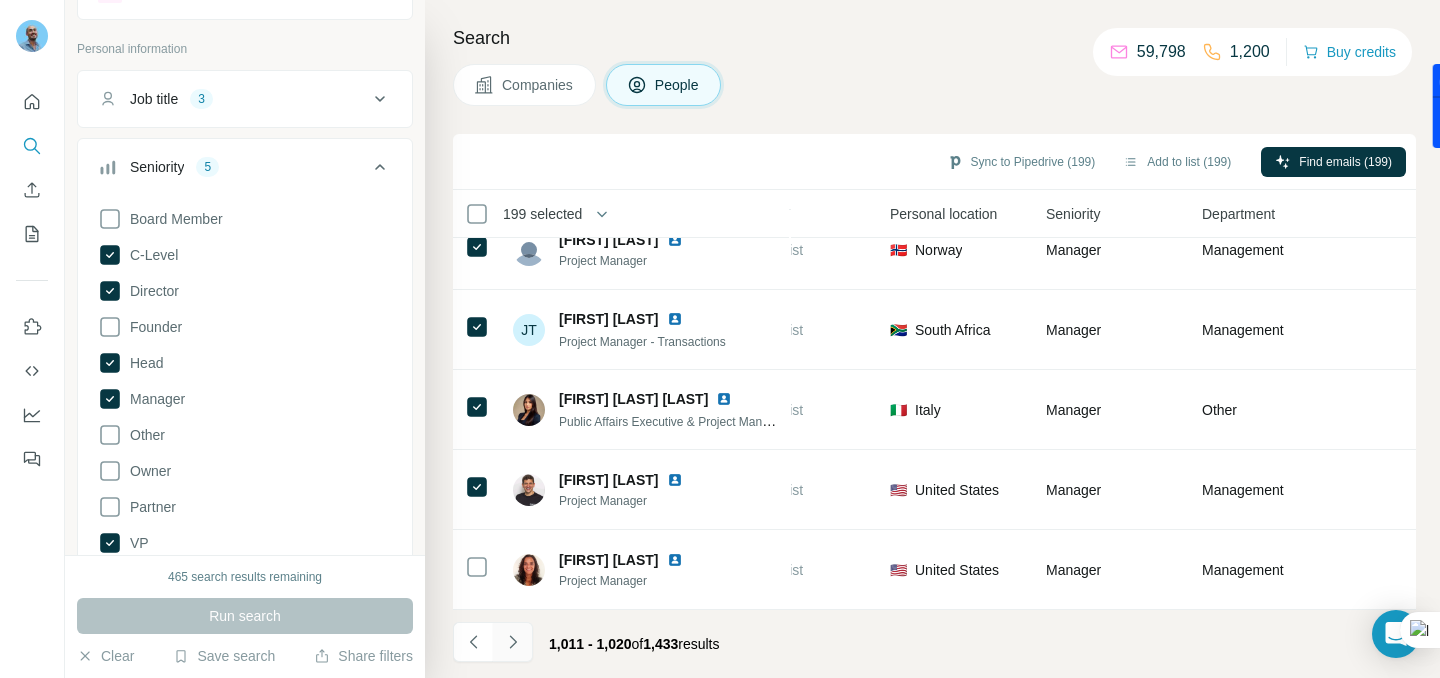 click 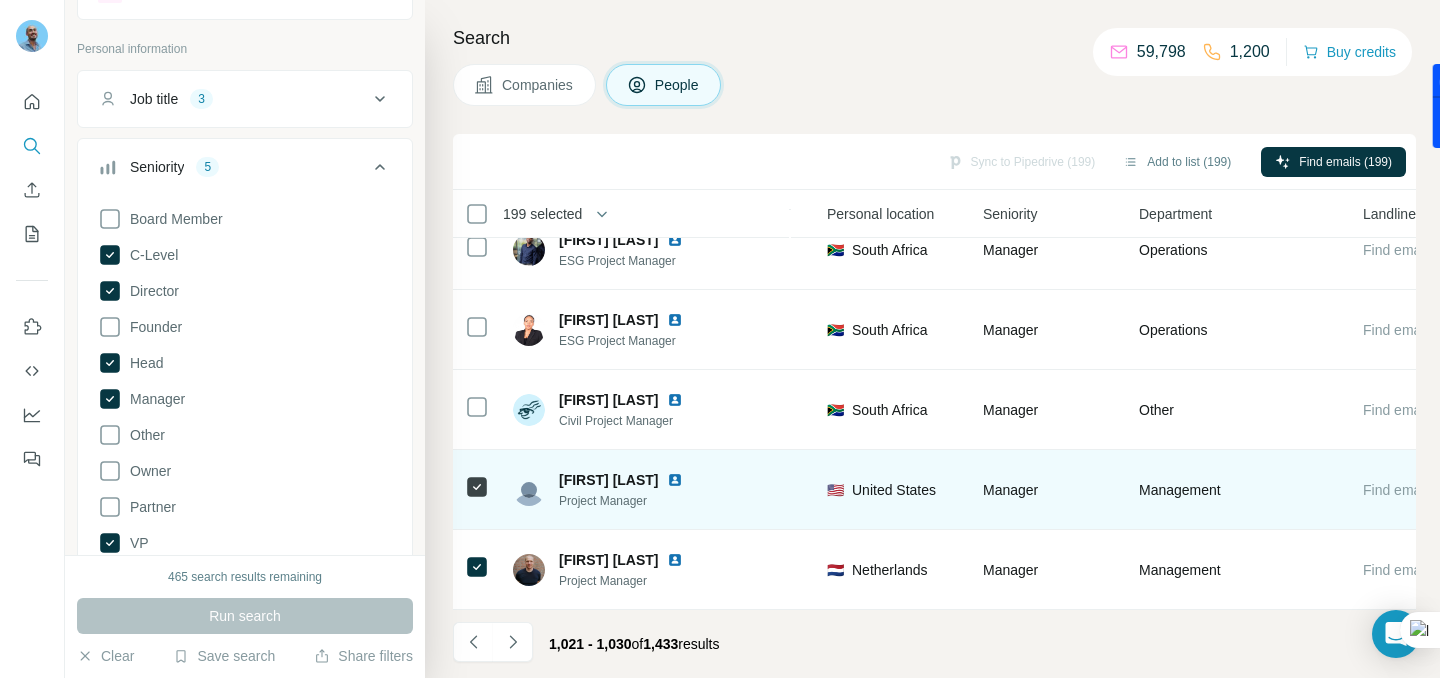 scroll, scrollTop: 439, scrollLeft: 665, axis: both 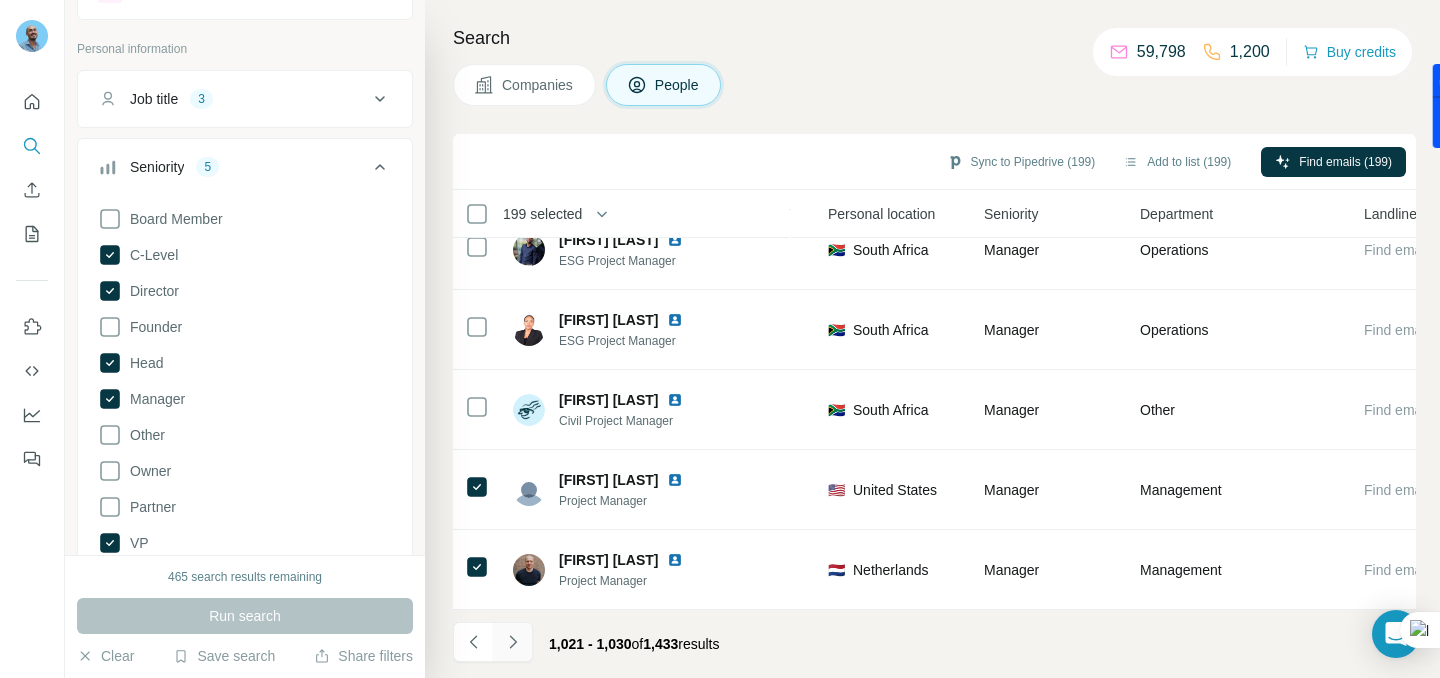 click 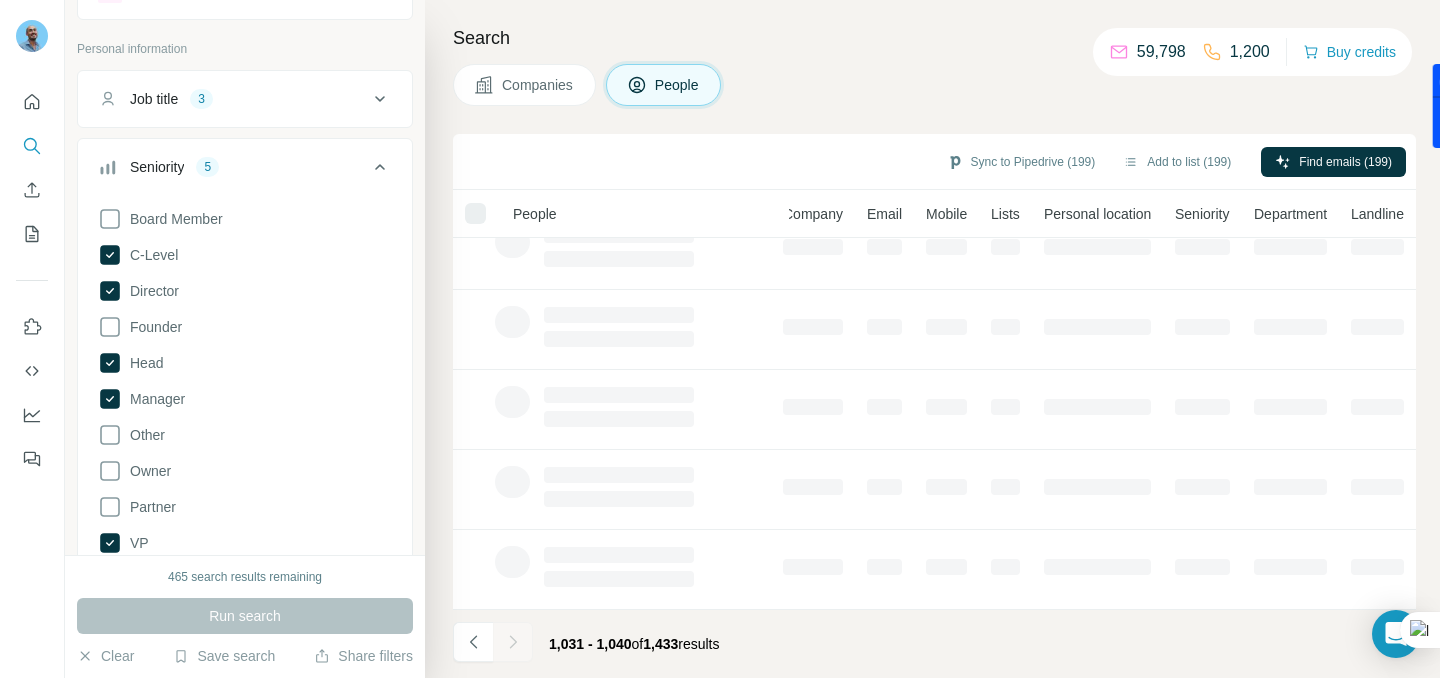 scroll, scrollTop: 439, scrollLeft: 63, axis: both 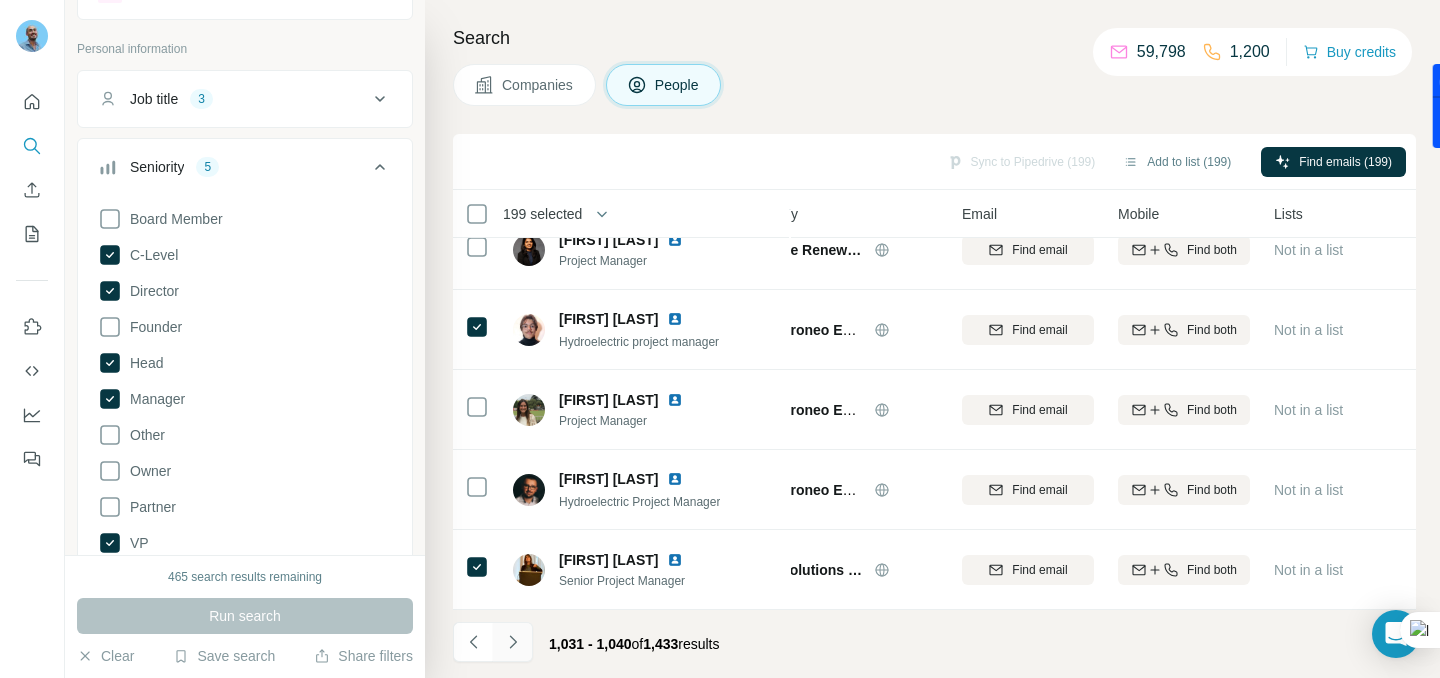 click 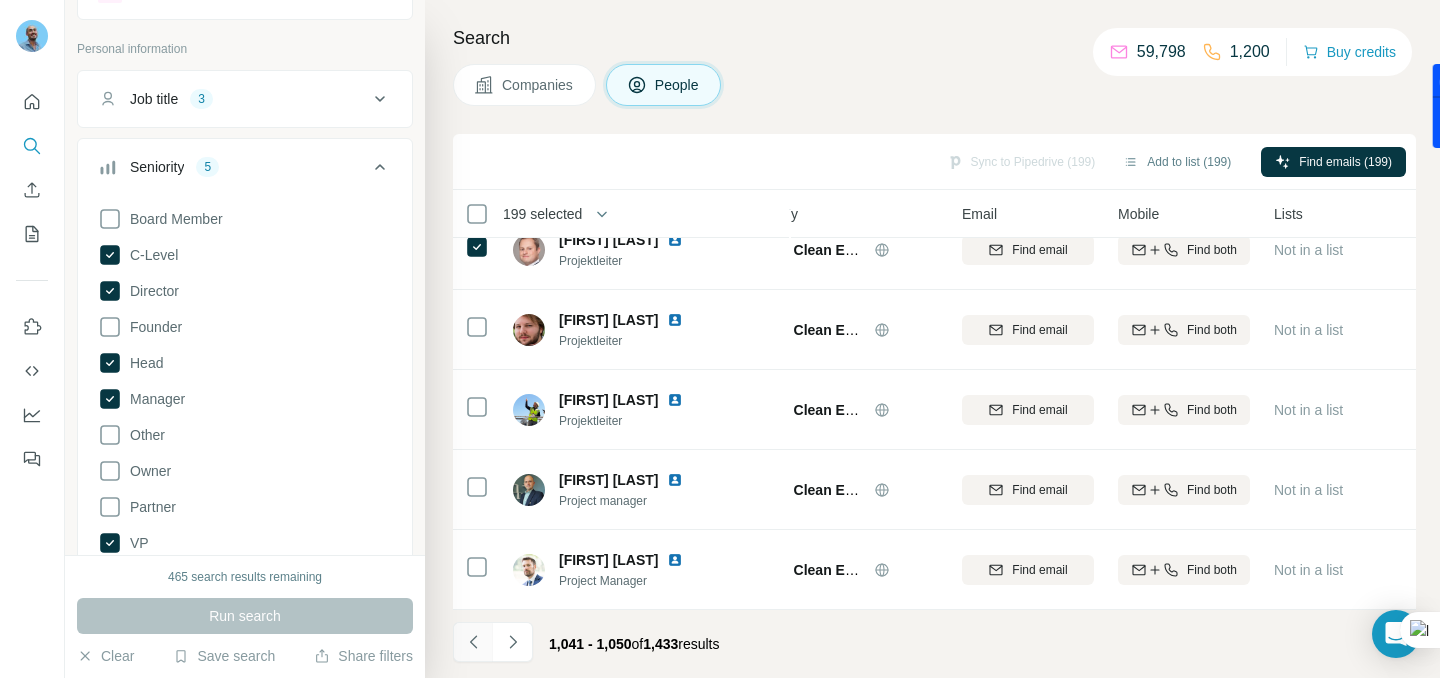 click 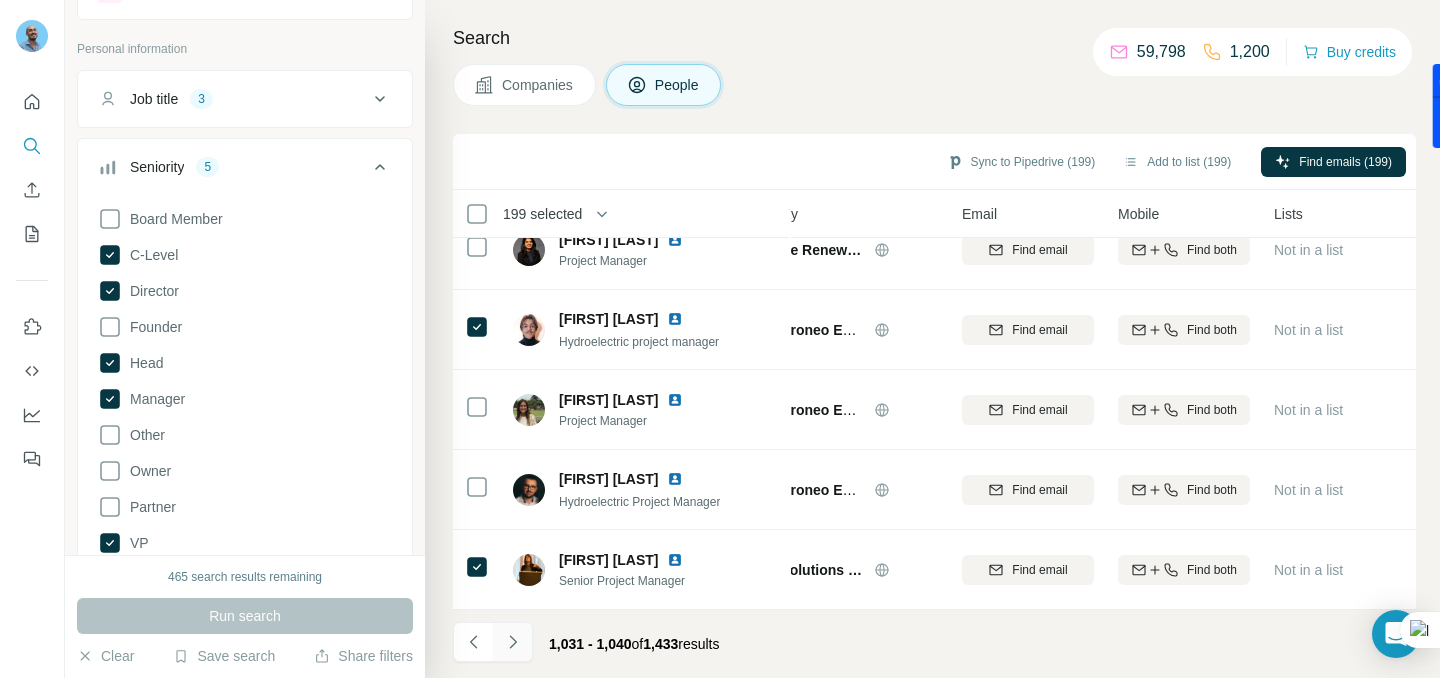 click 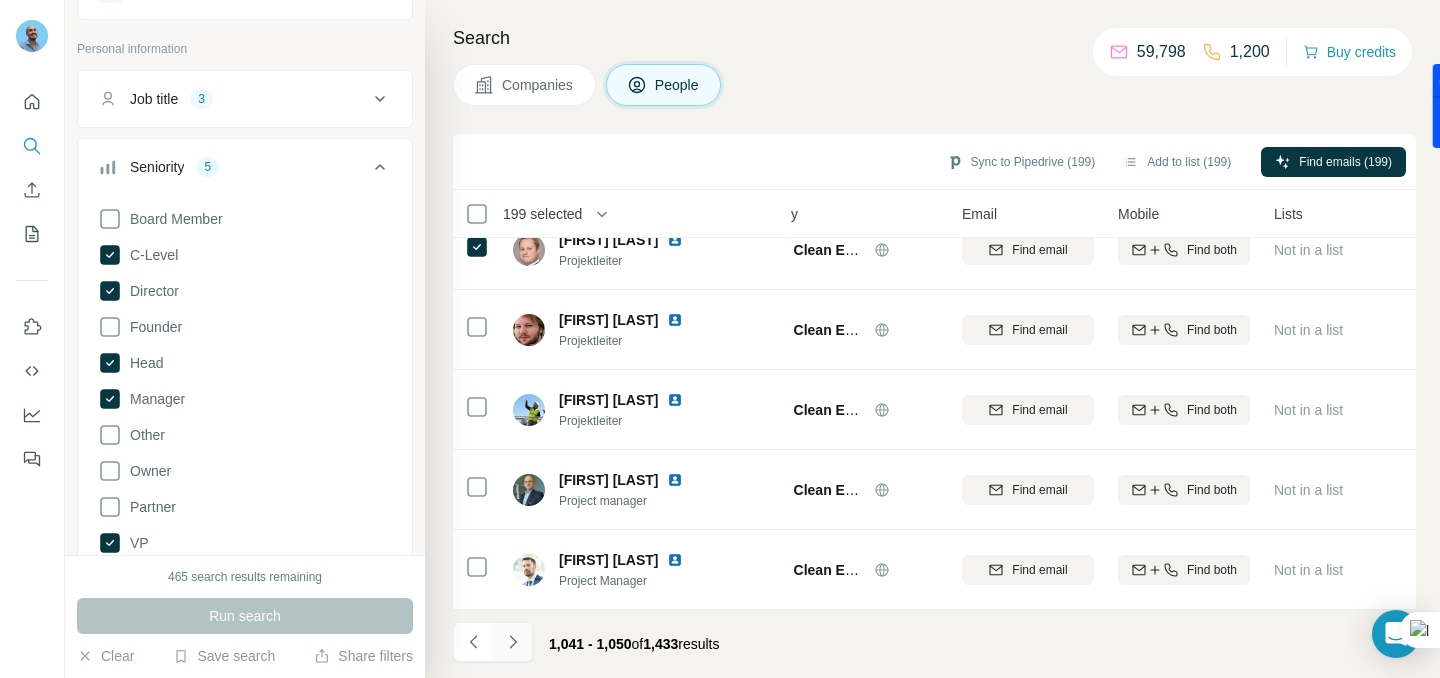 click 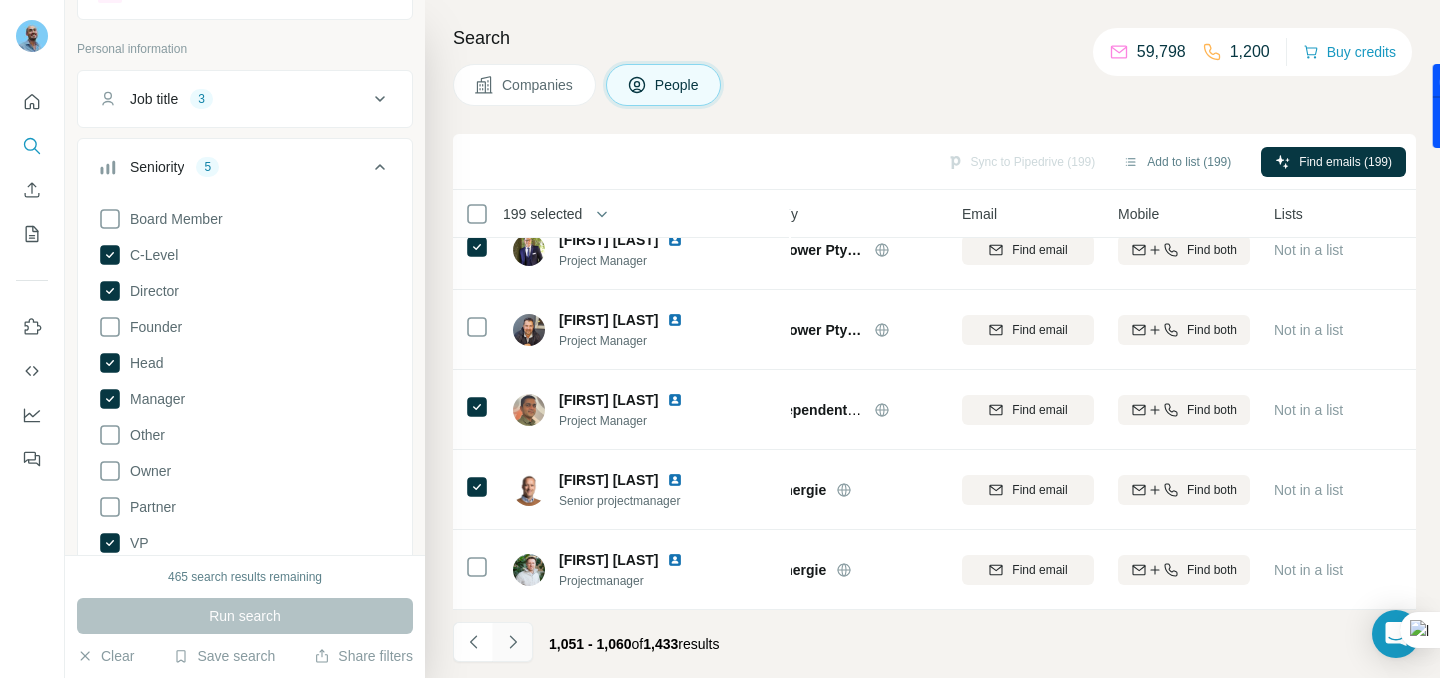 click 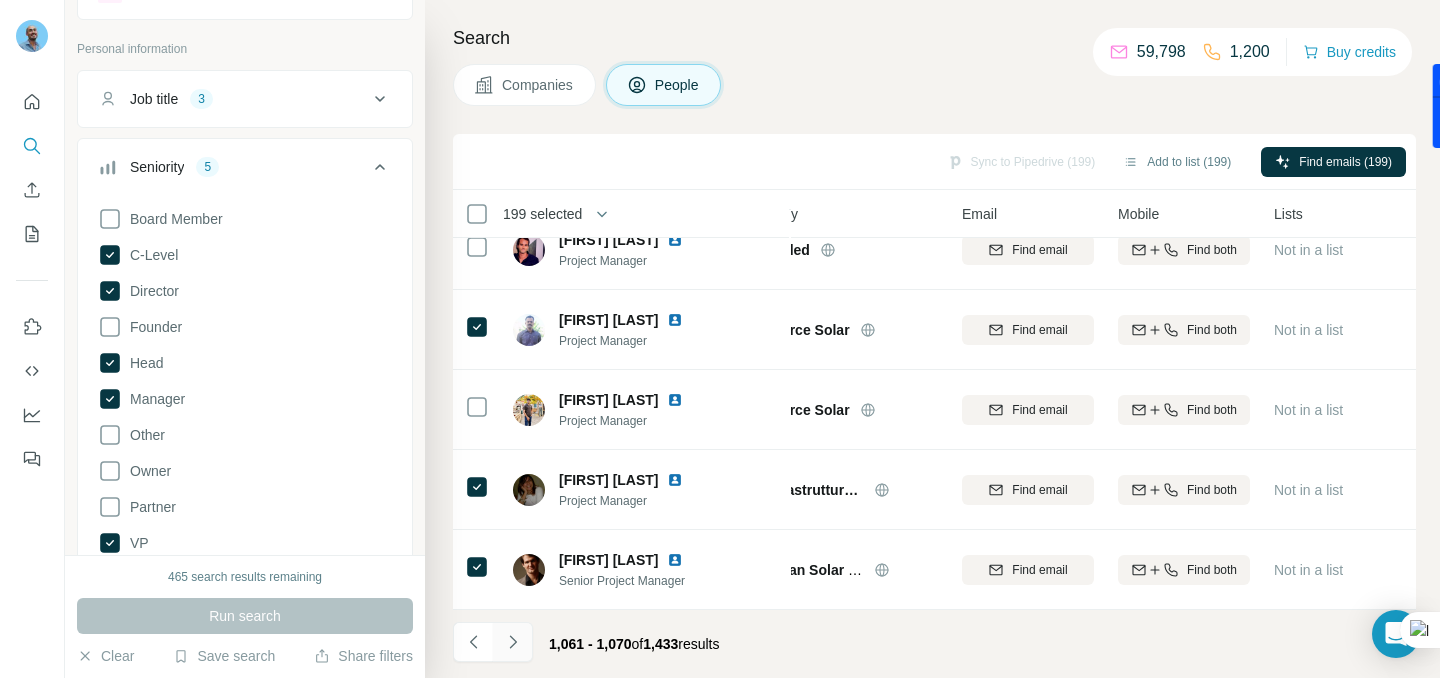 click 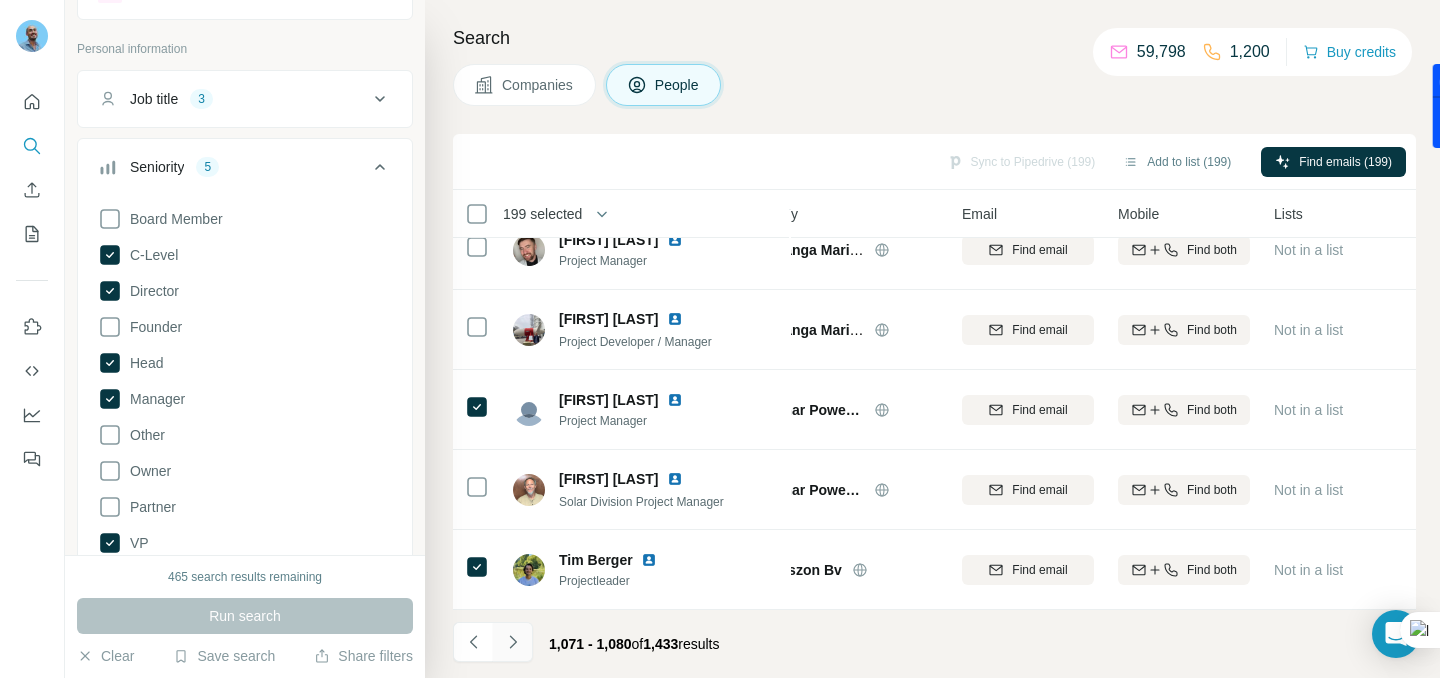 click 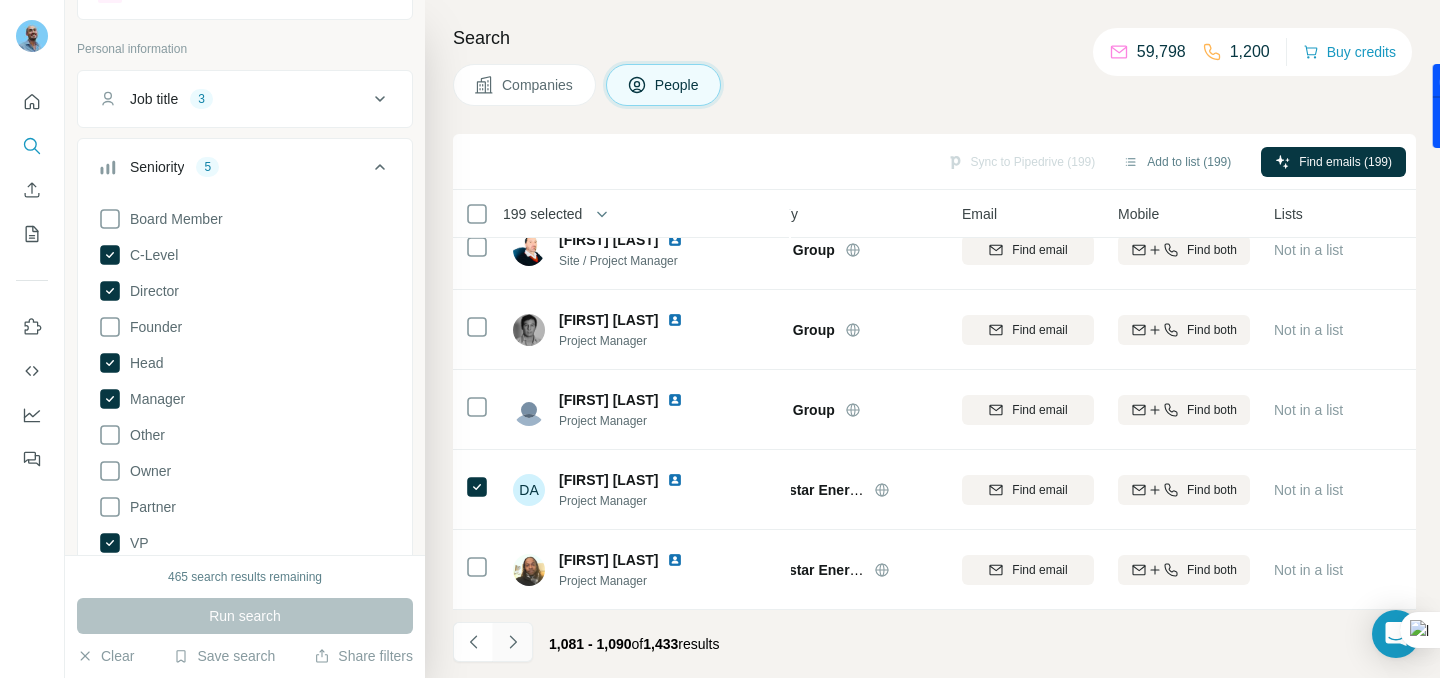 click 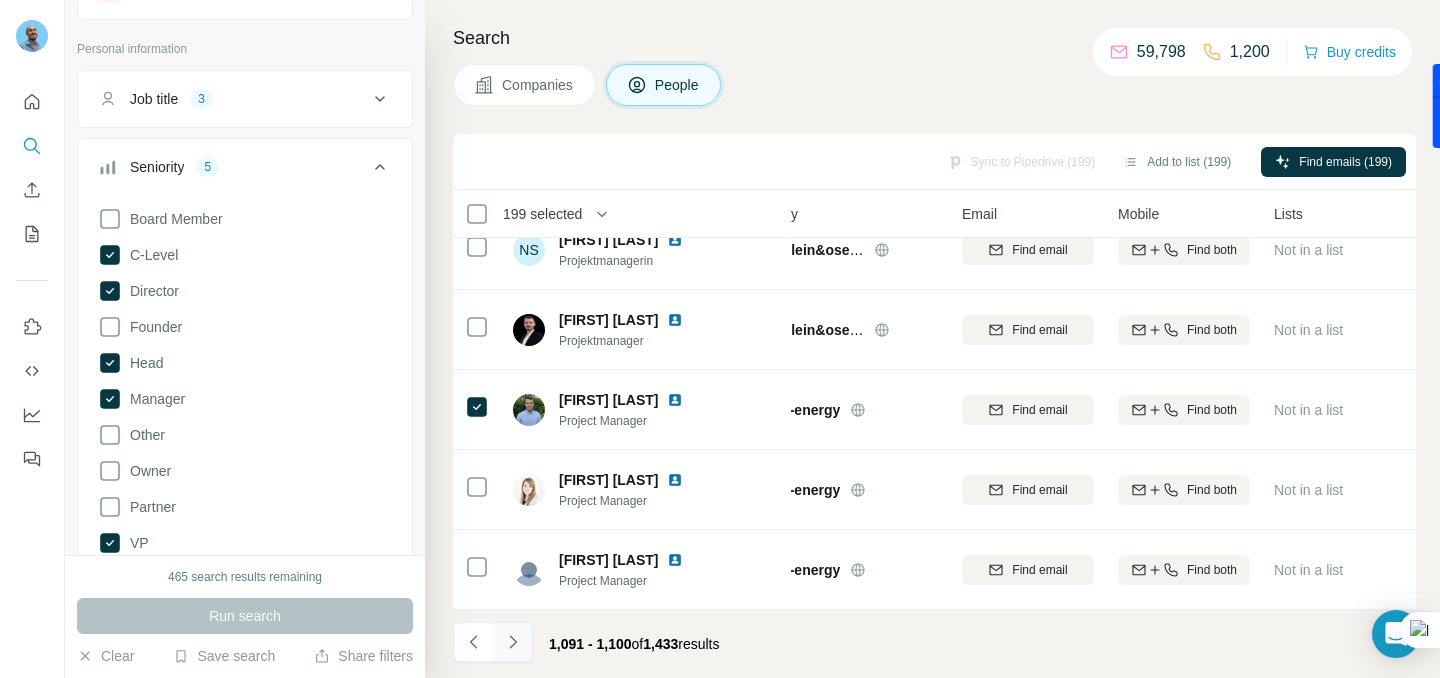 click 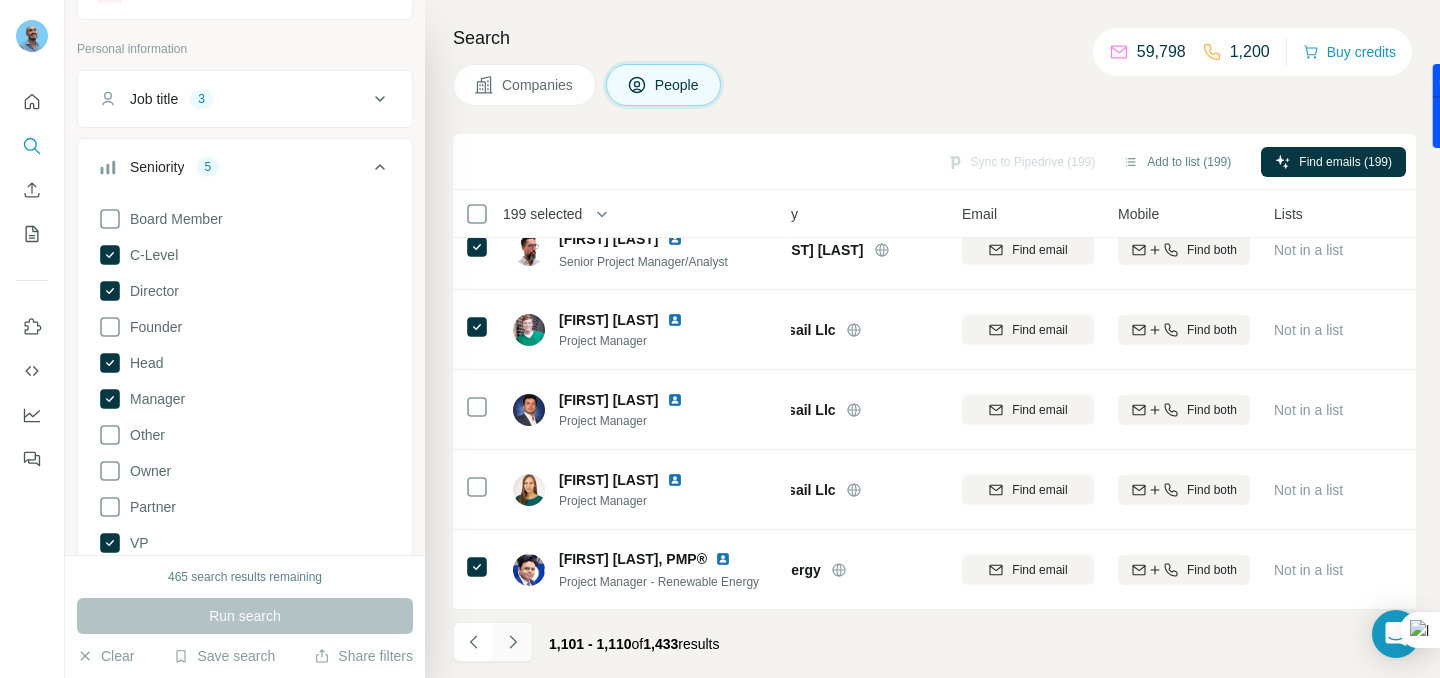 click 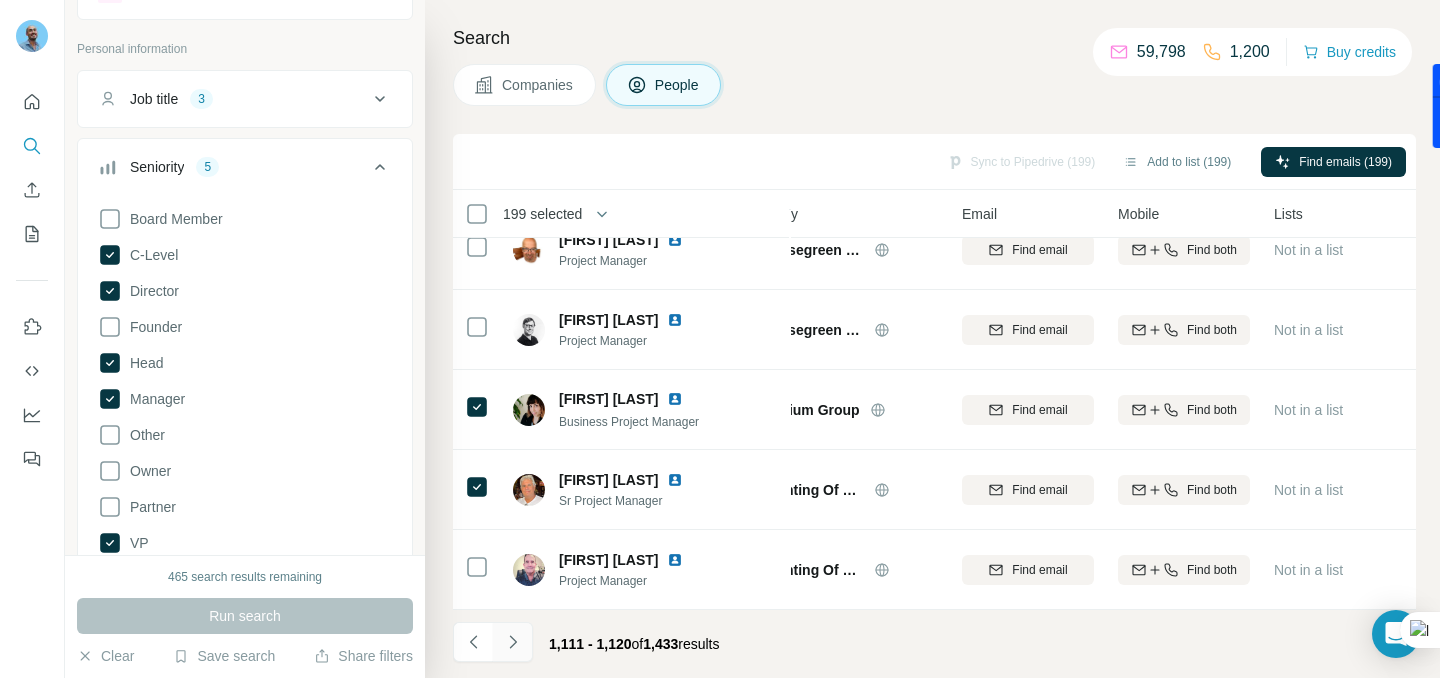 click 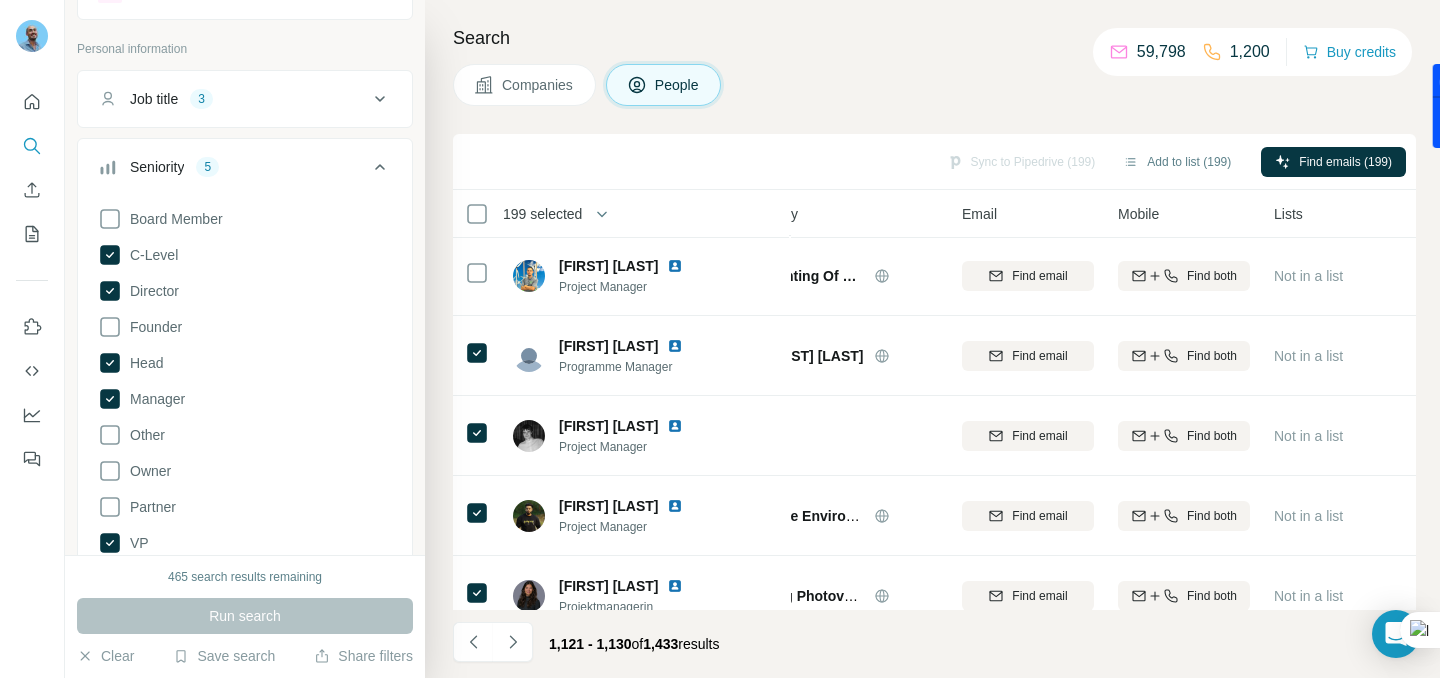 scroll, scrollTop: 0, scrollLeft: 63, axis: horizontal 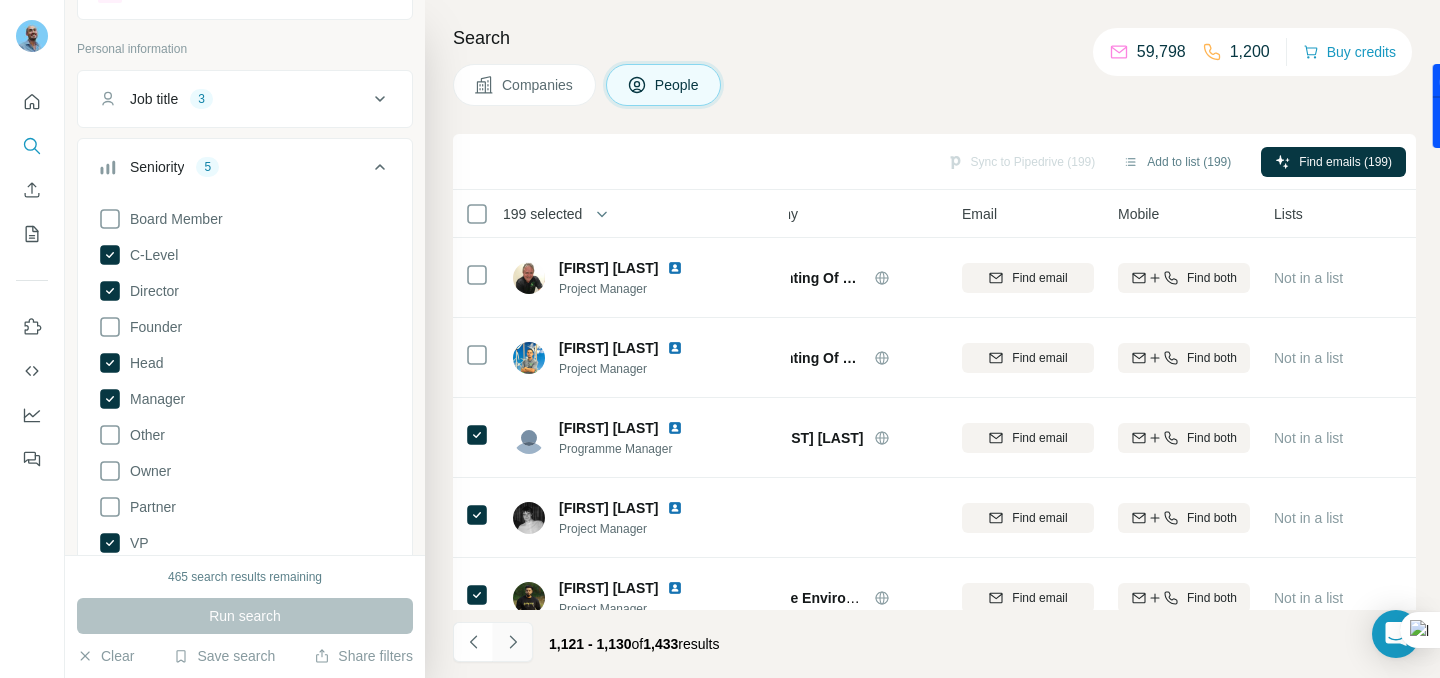 click 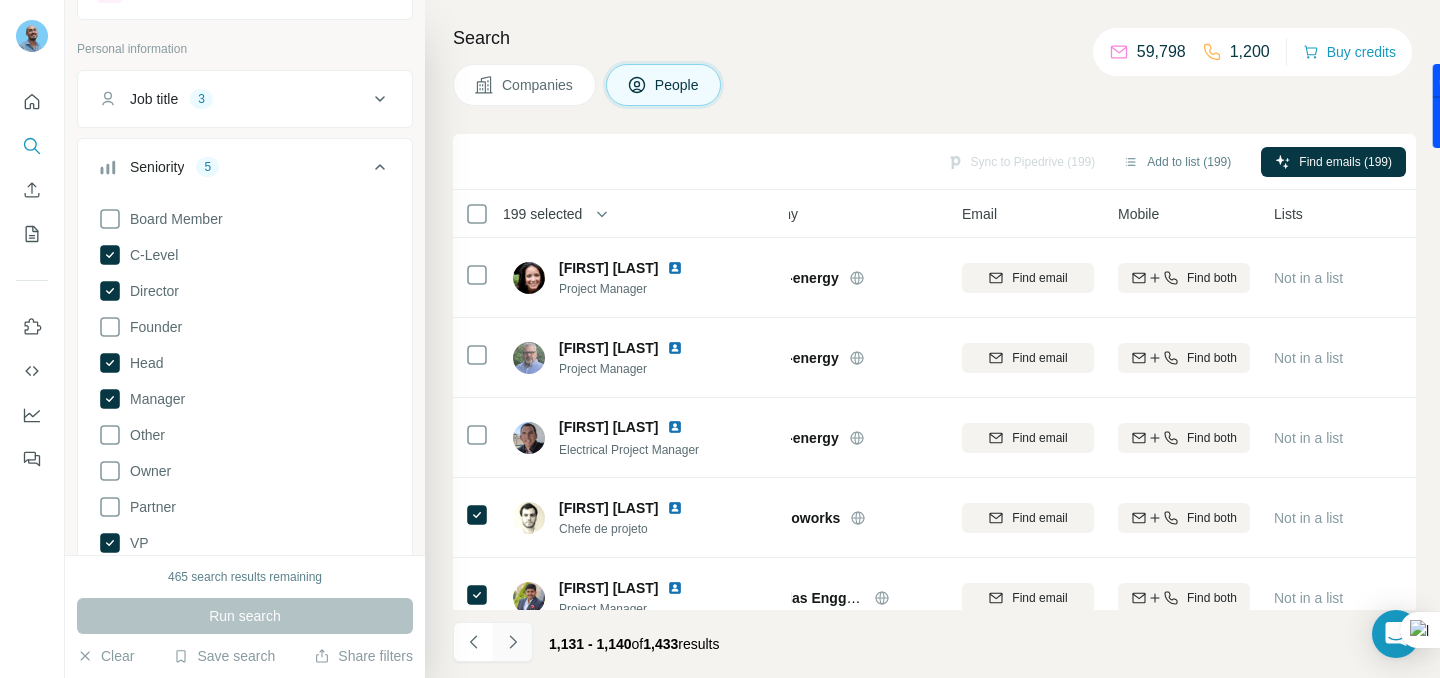 click 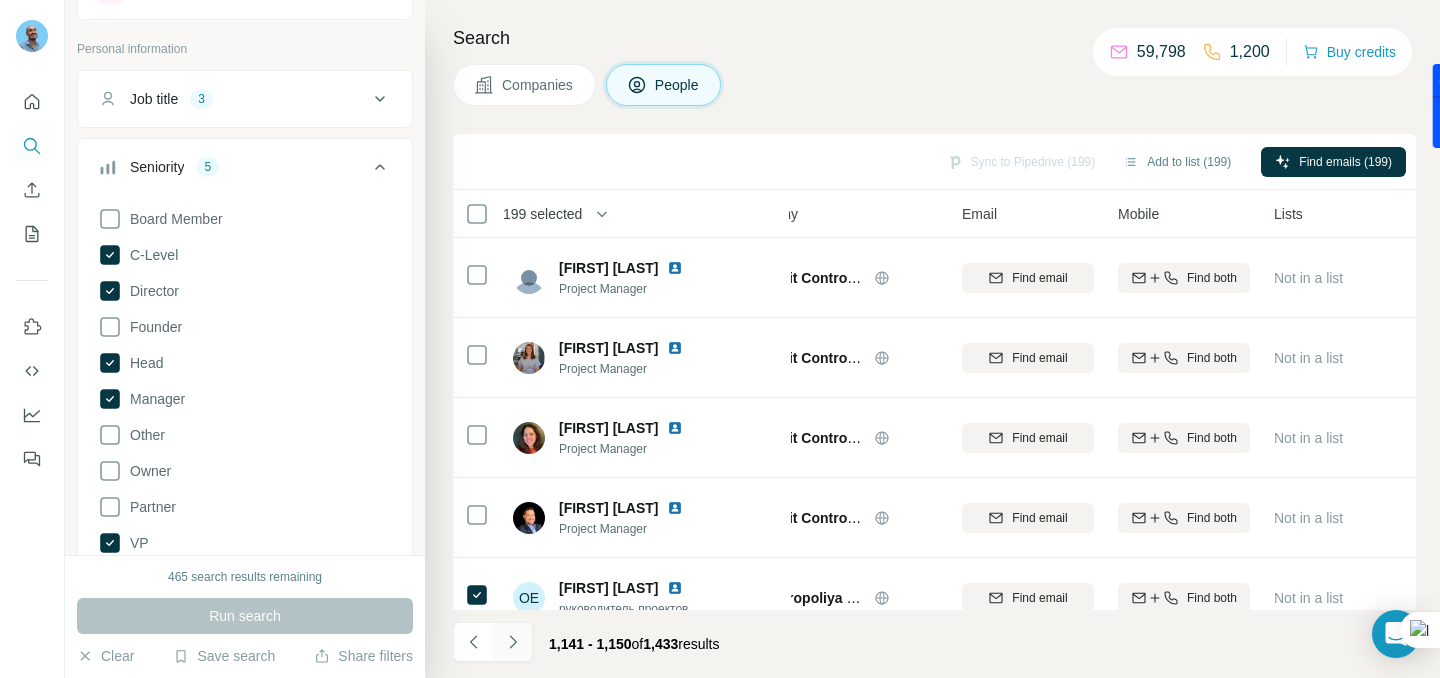 click 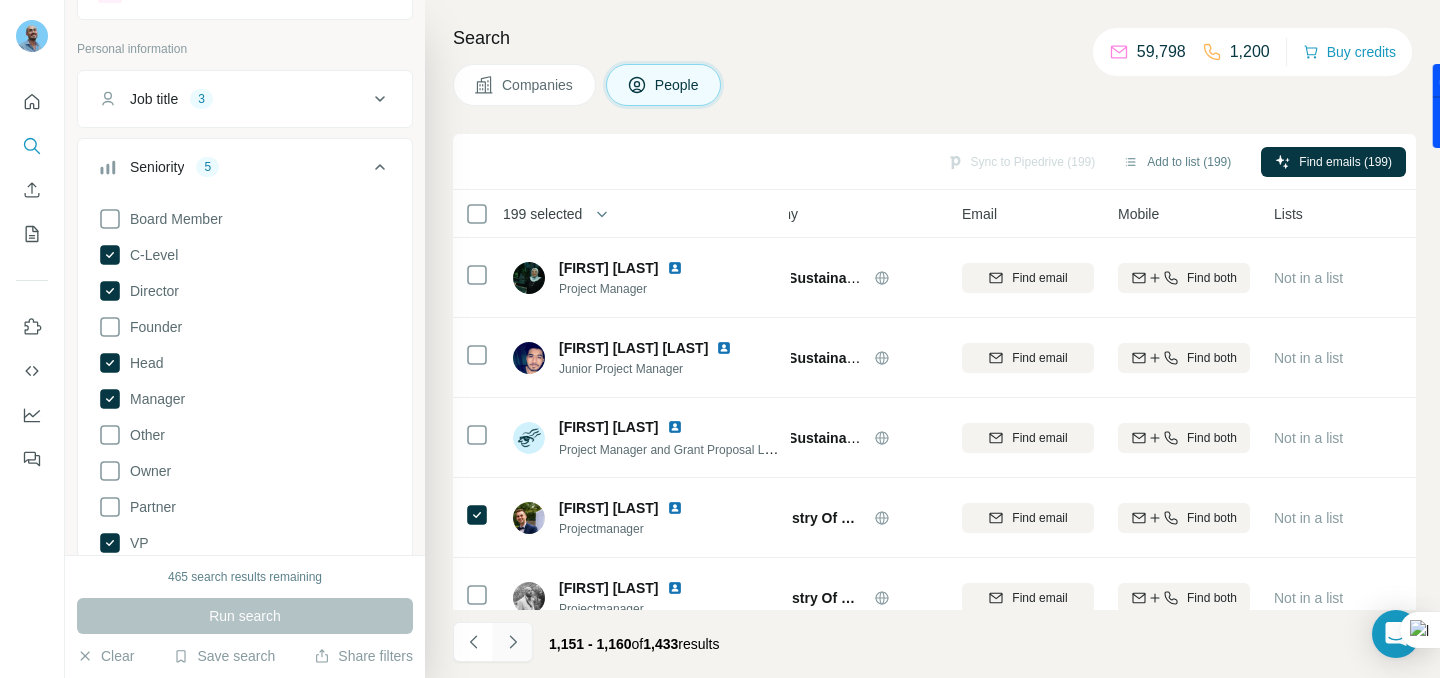 click 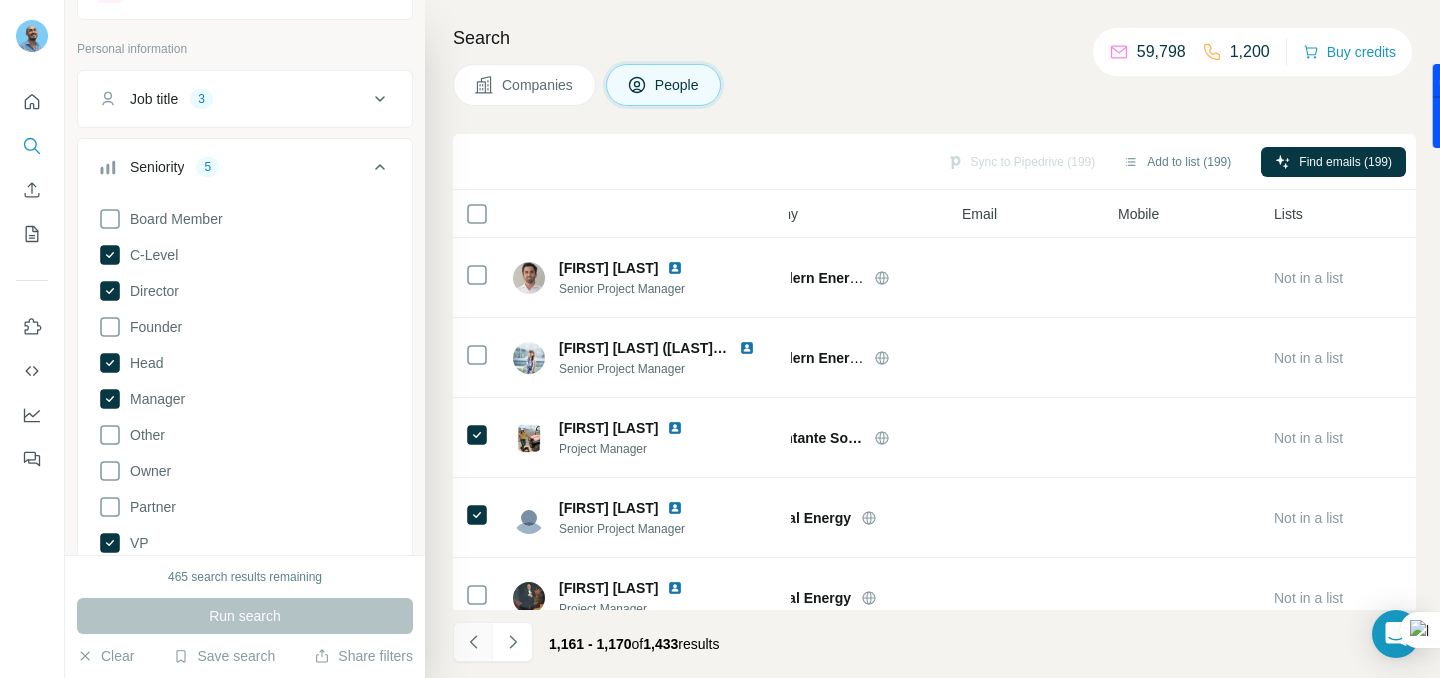 click 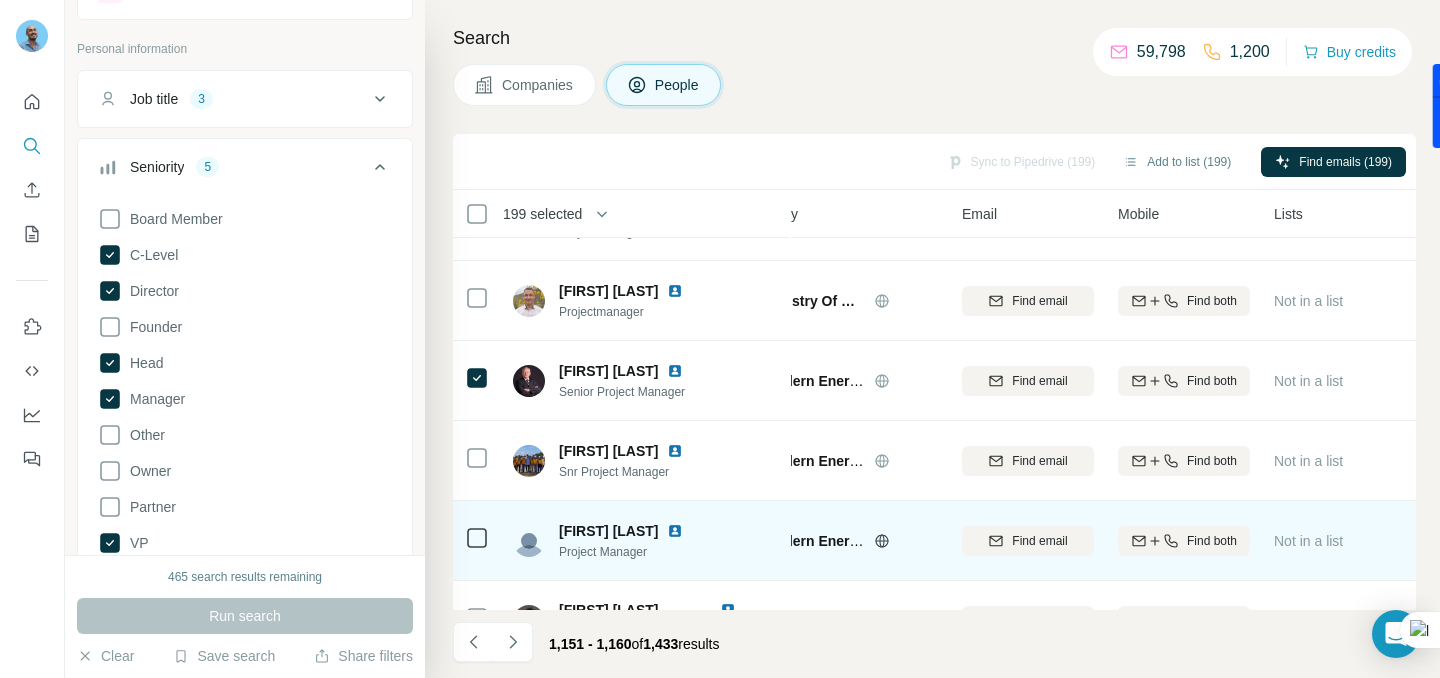 scroll, scrollTop: 375, scrollLeft: 63, axis: both 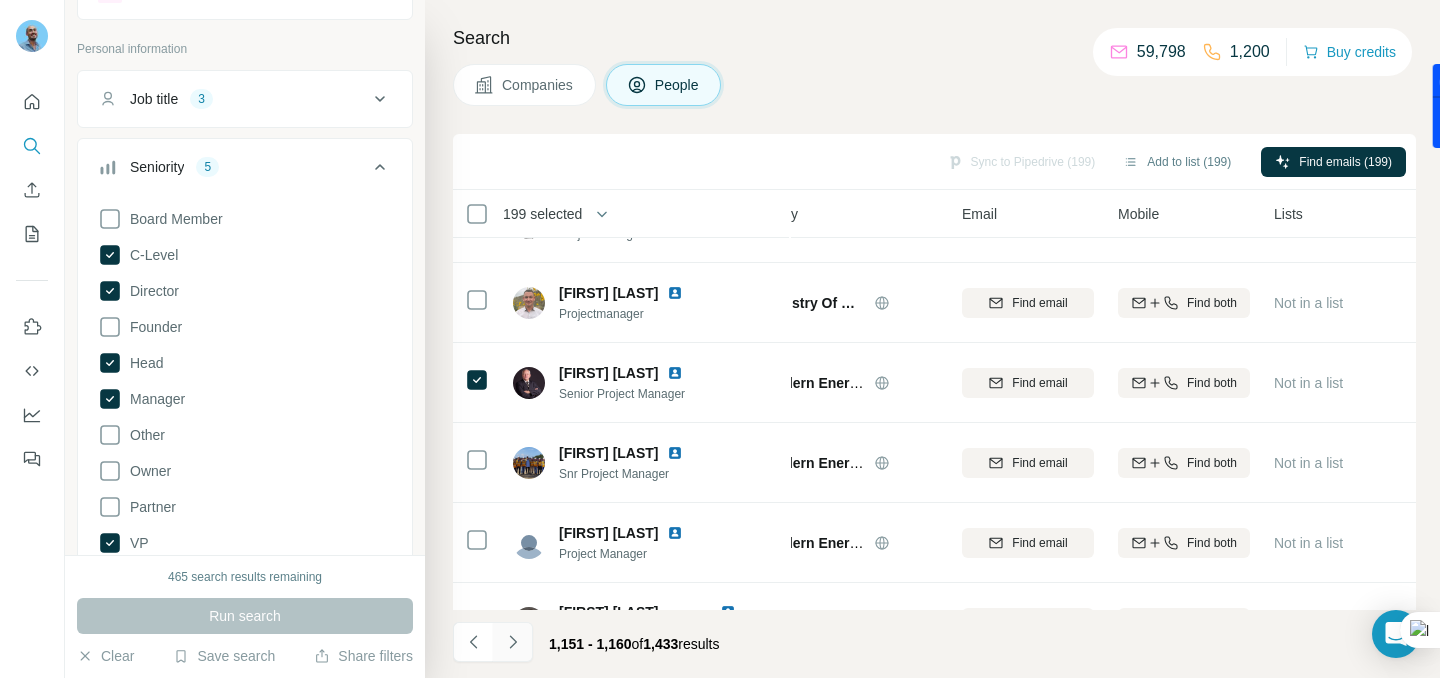 click 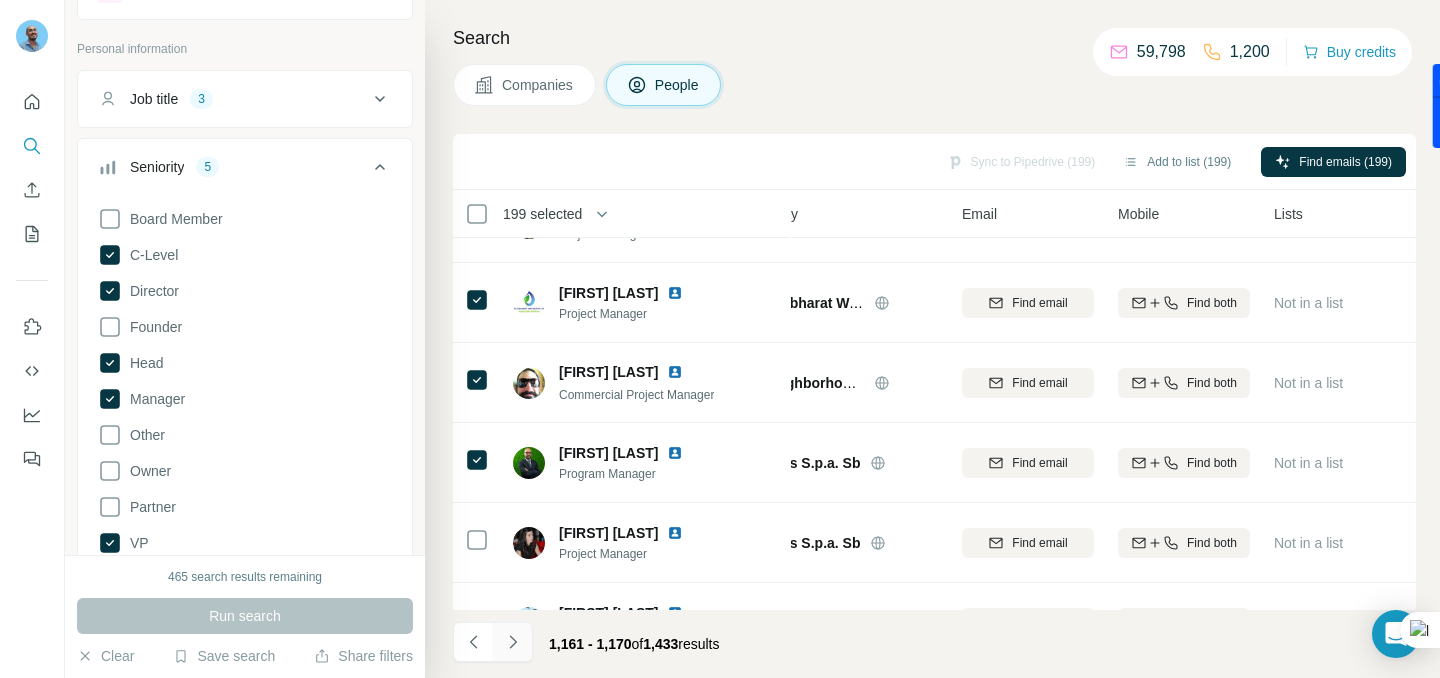 click 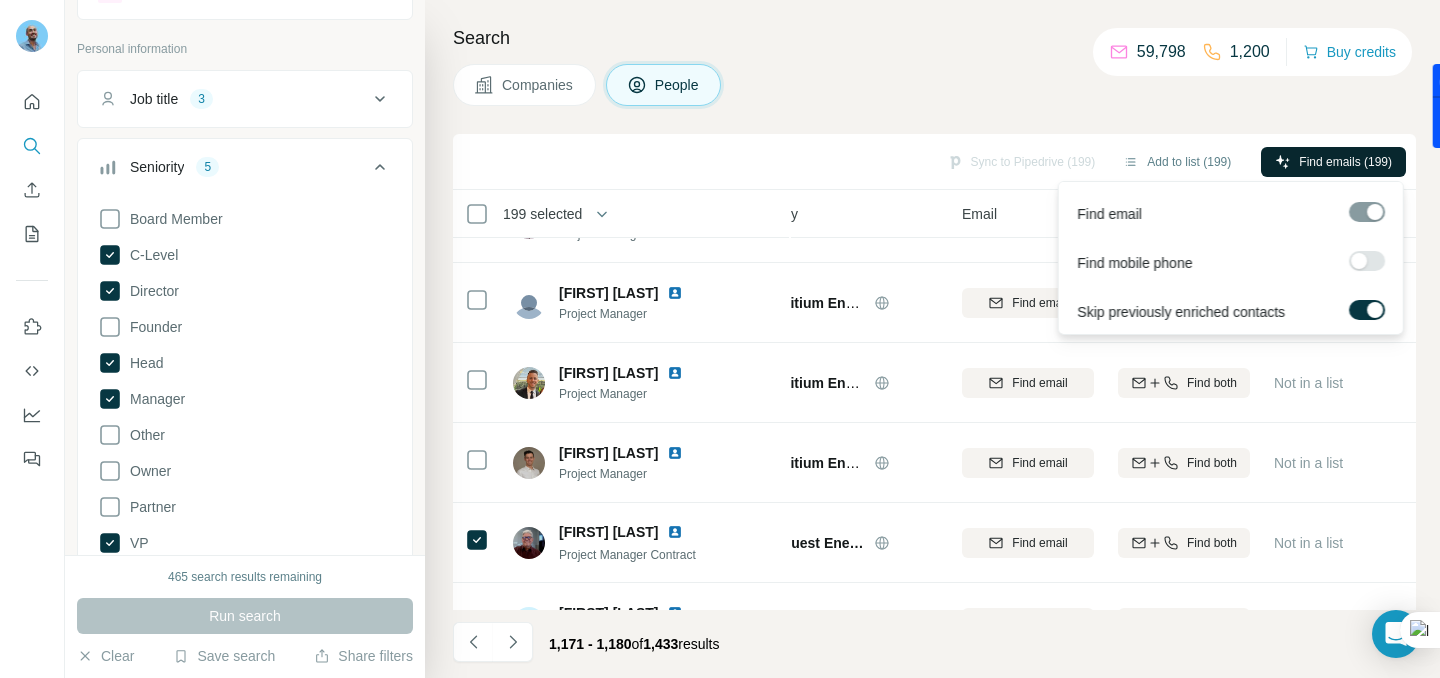 click on "Find emails (199)" at bounding box center [1333, 162] 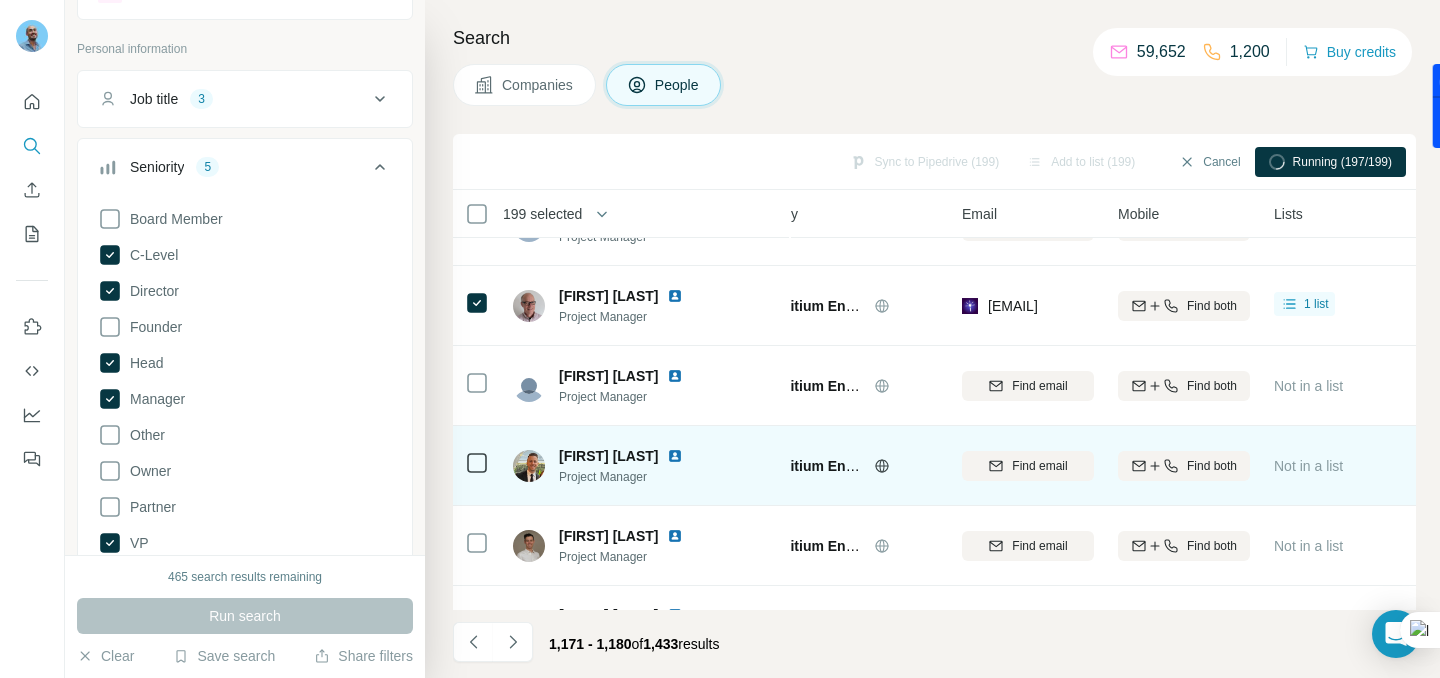 scroll, scrollTop: 171, scrollLeft: 63, axis: both 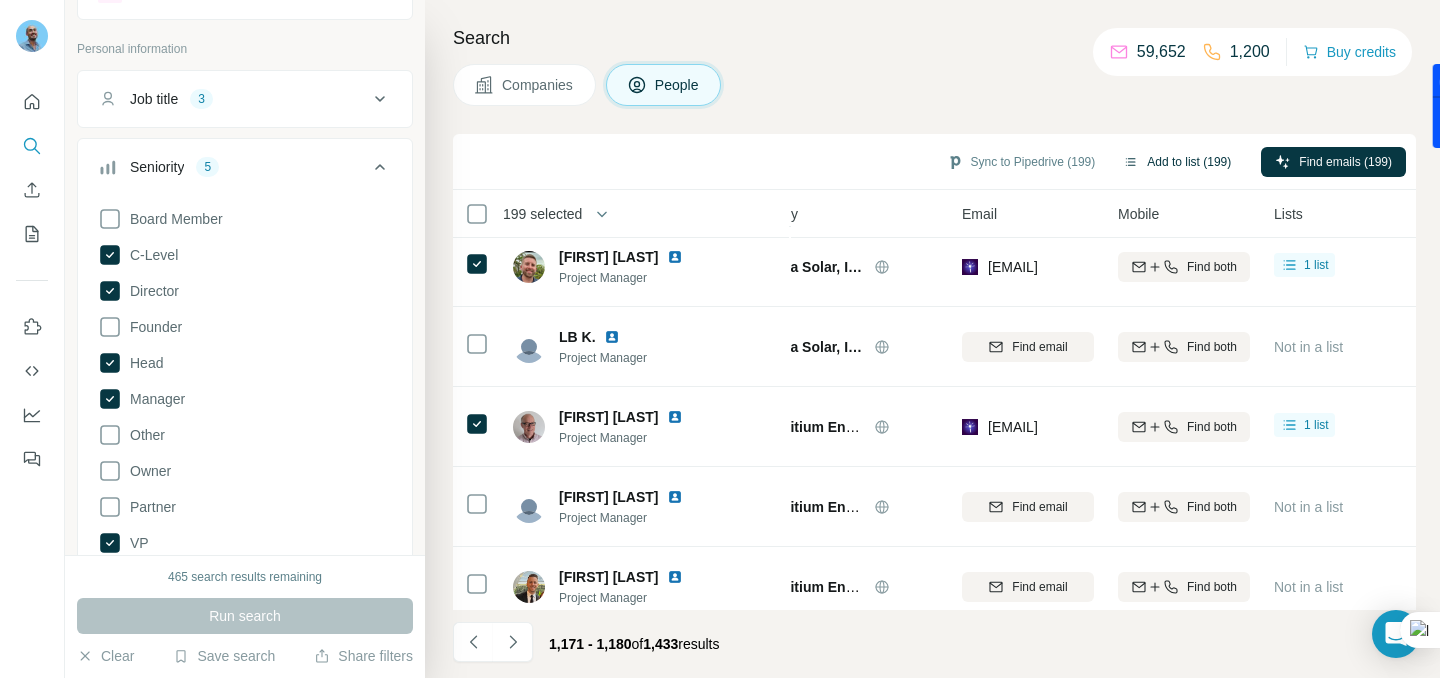 click on "Add to list (199)" at bounding box center (1177, 162) 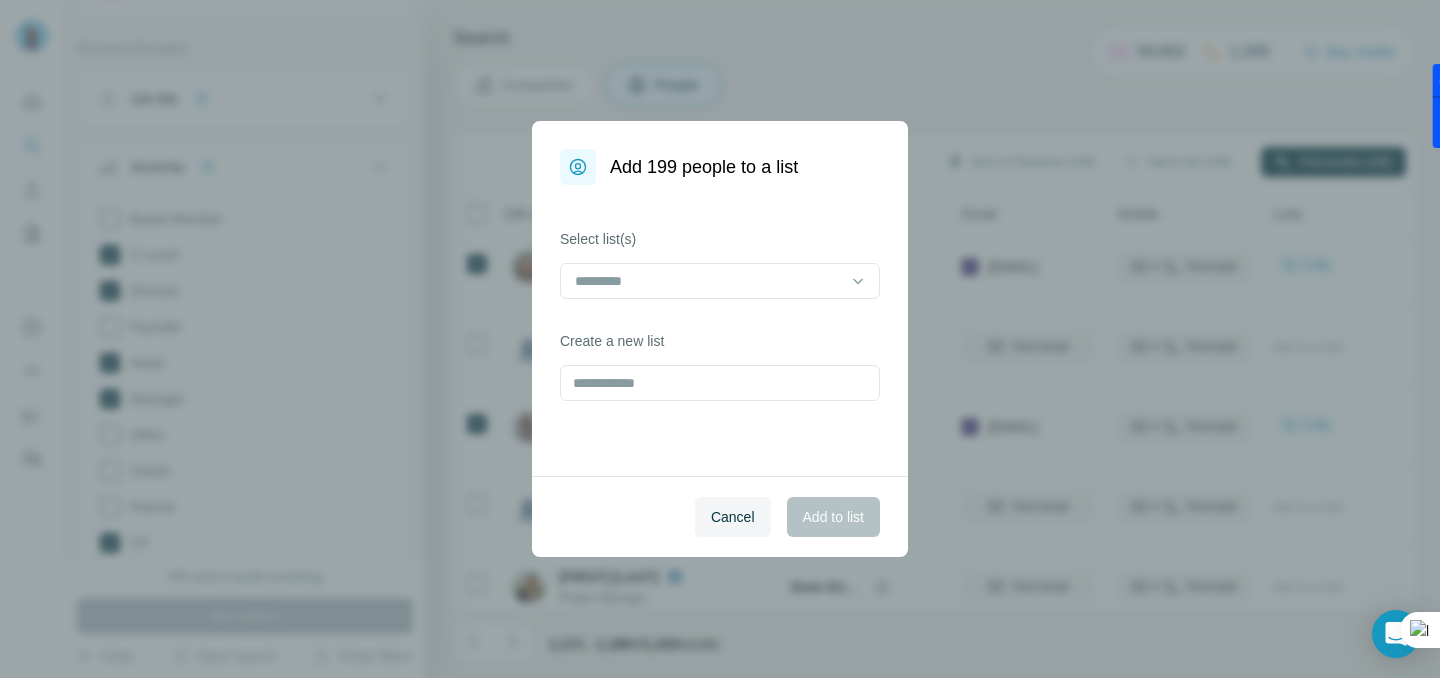 click at bounding box center [720, 283] 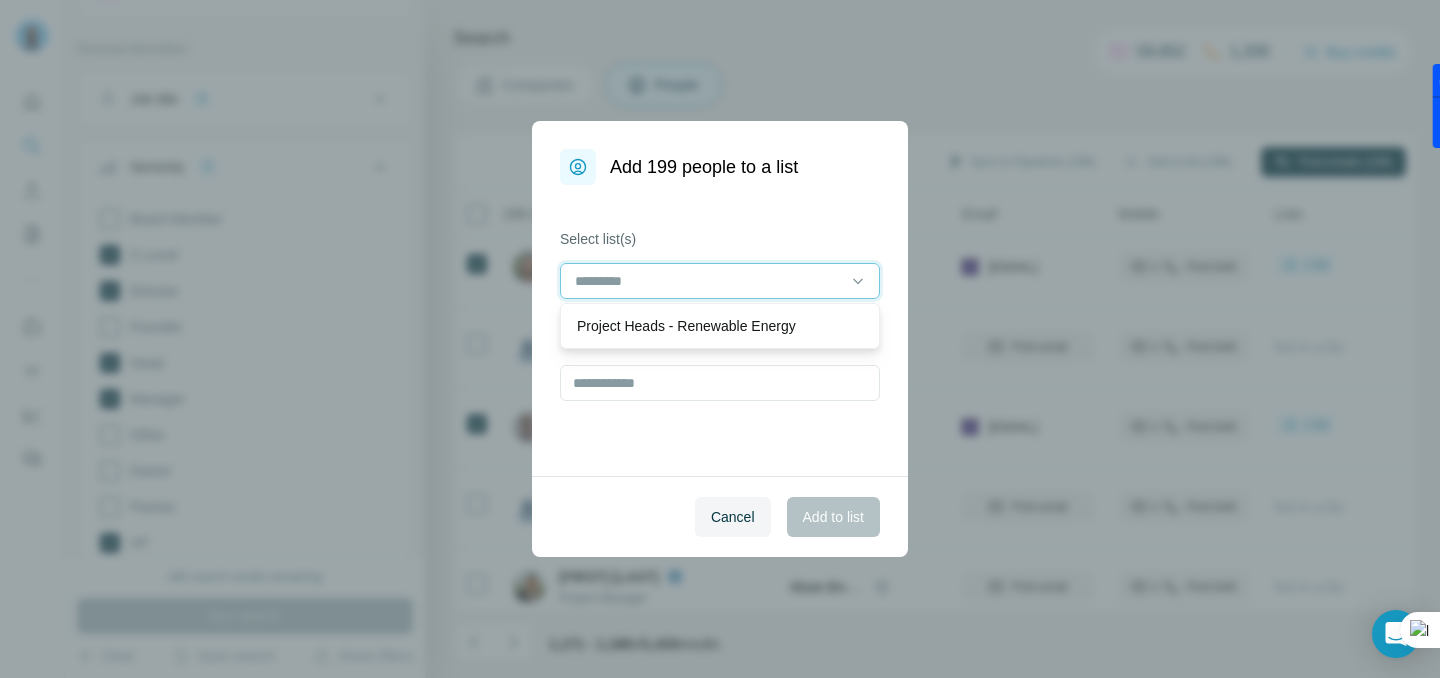 click at bounding box center [708, 281] 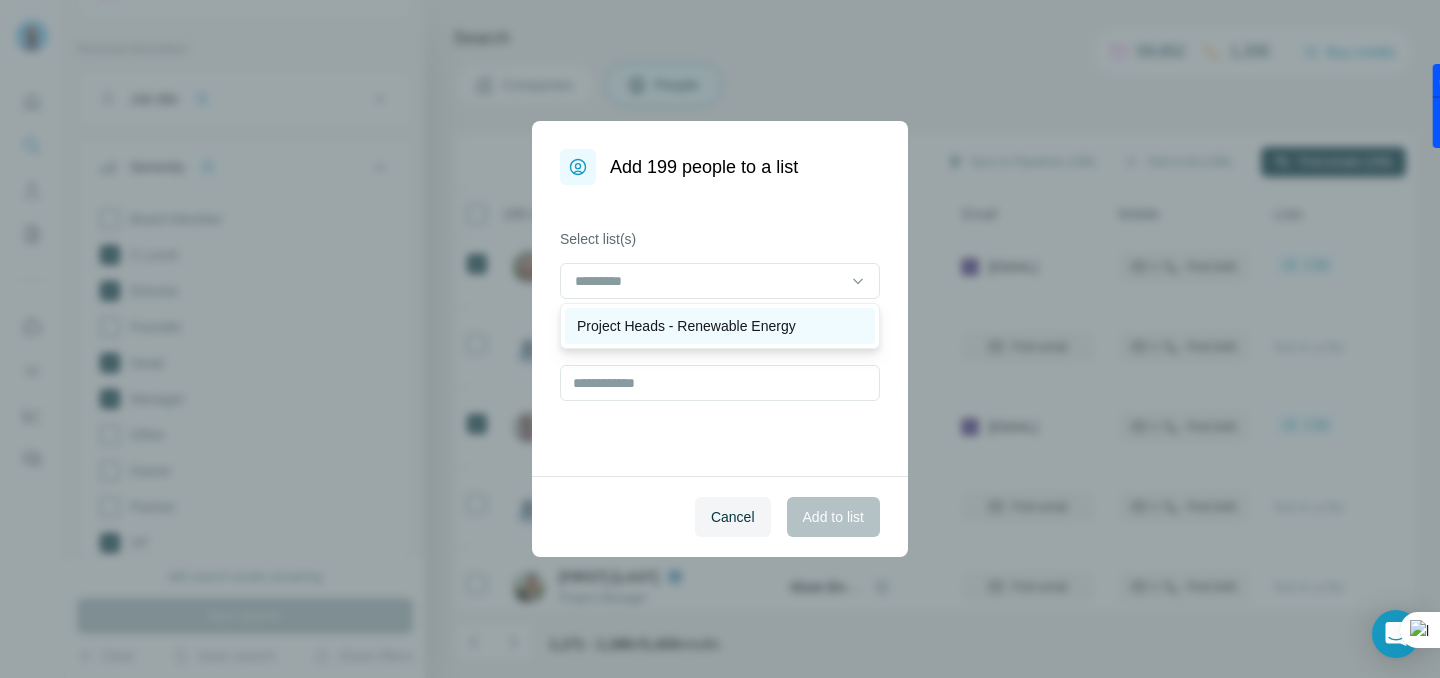 click on "Project Heads - Renewable Energy" at bounding box center [686, 326] 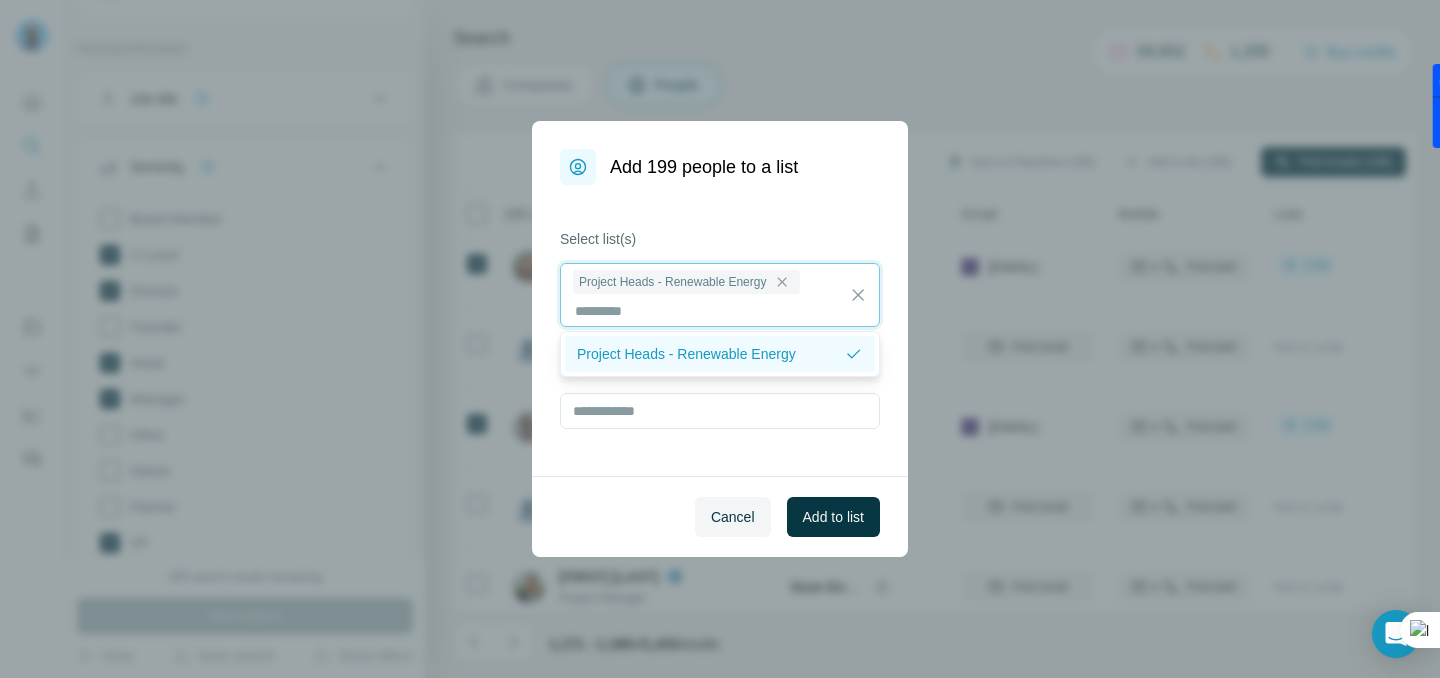 scroll, scrollTop: 2, scrollLeft: 0, axis: vertical 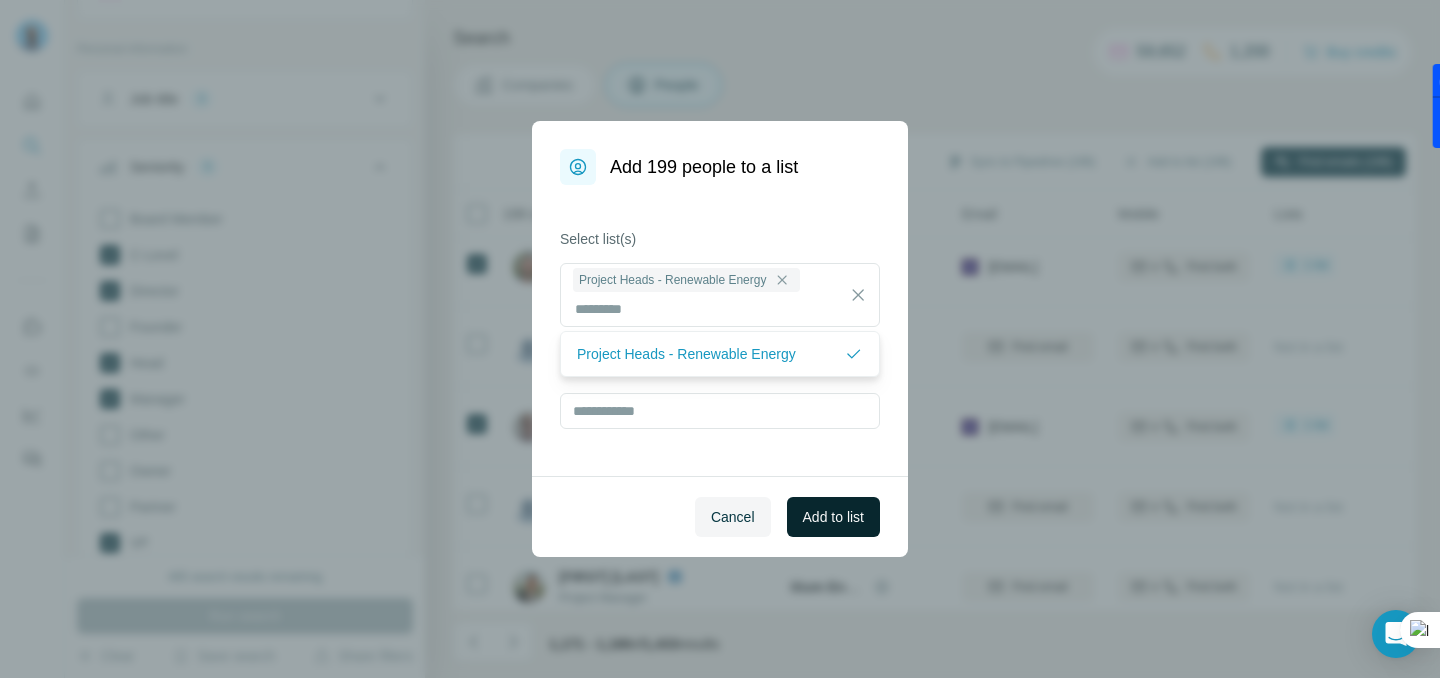 click on "Add to list" at bounding box center (833, 517) 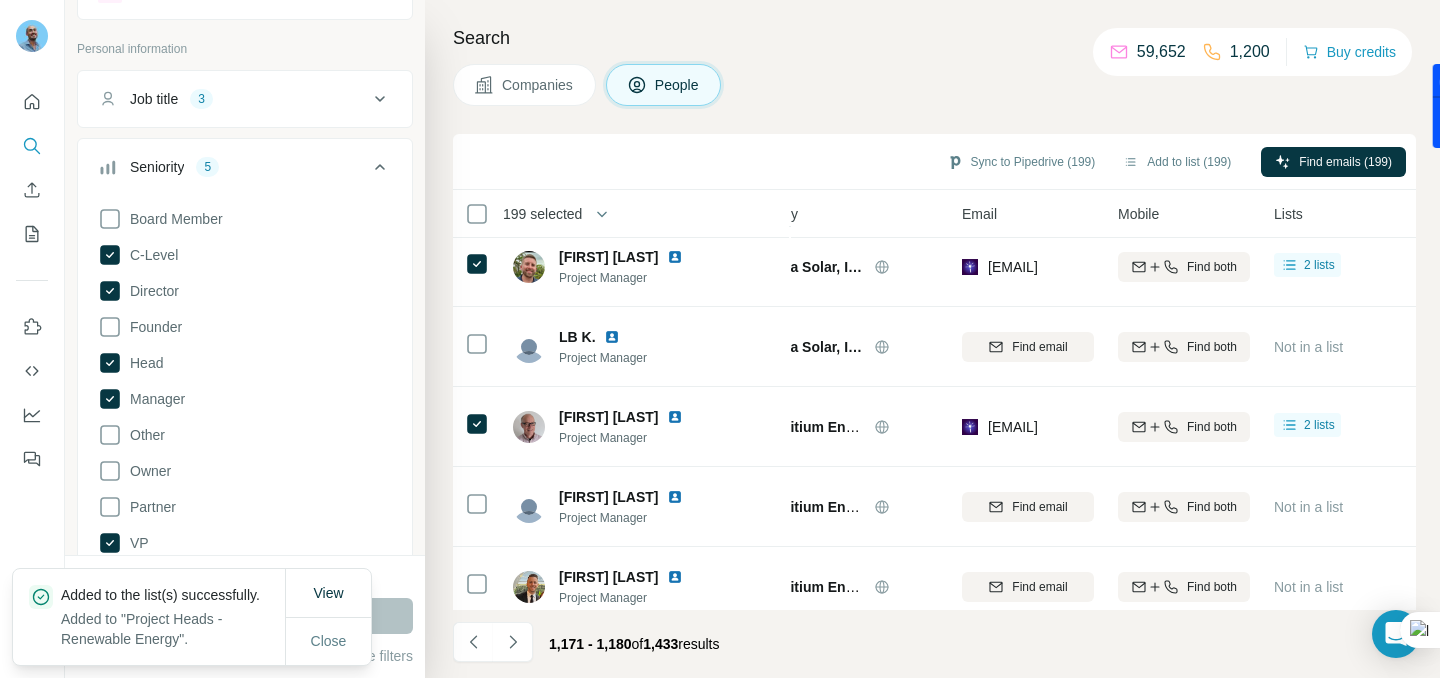 click on "View" at bounding box center [328, 593] 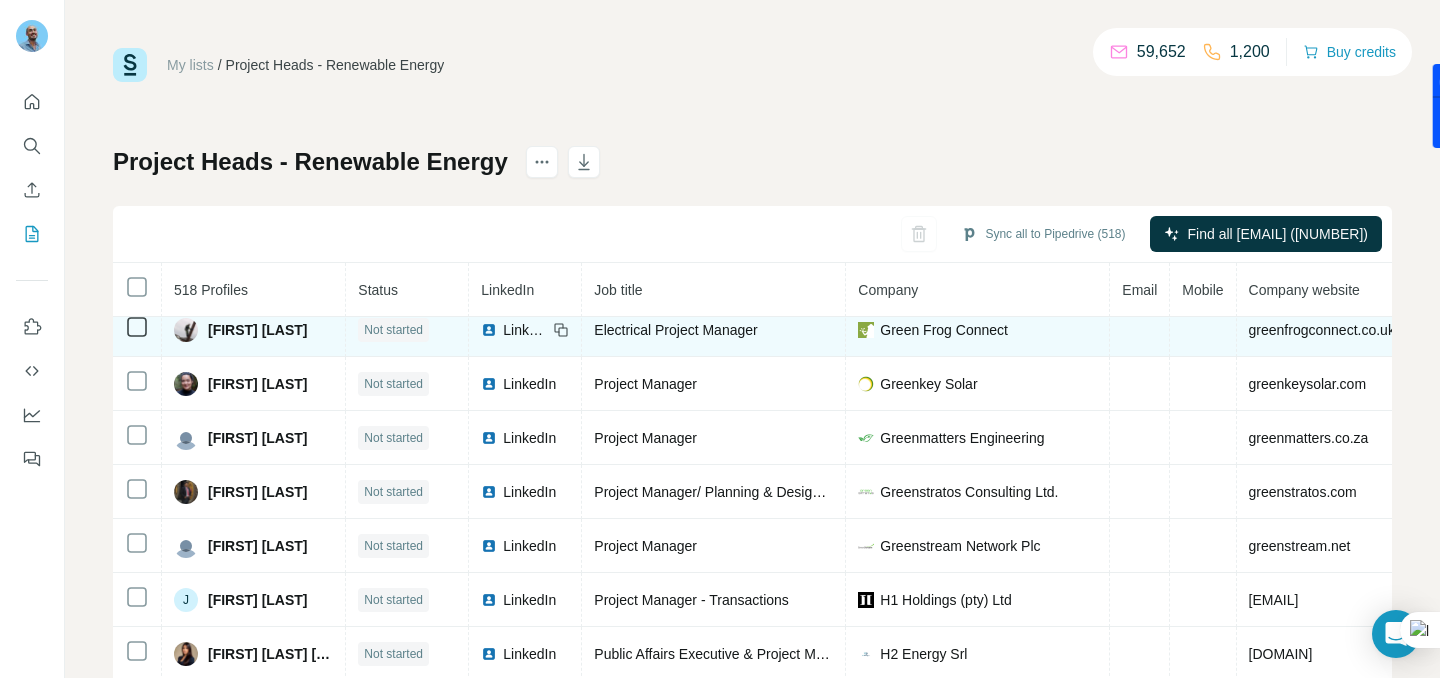 scroll, scrollTop: 603, scrollLeft: 0, axis: vertical 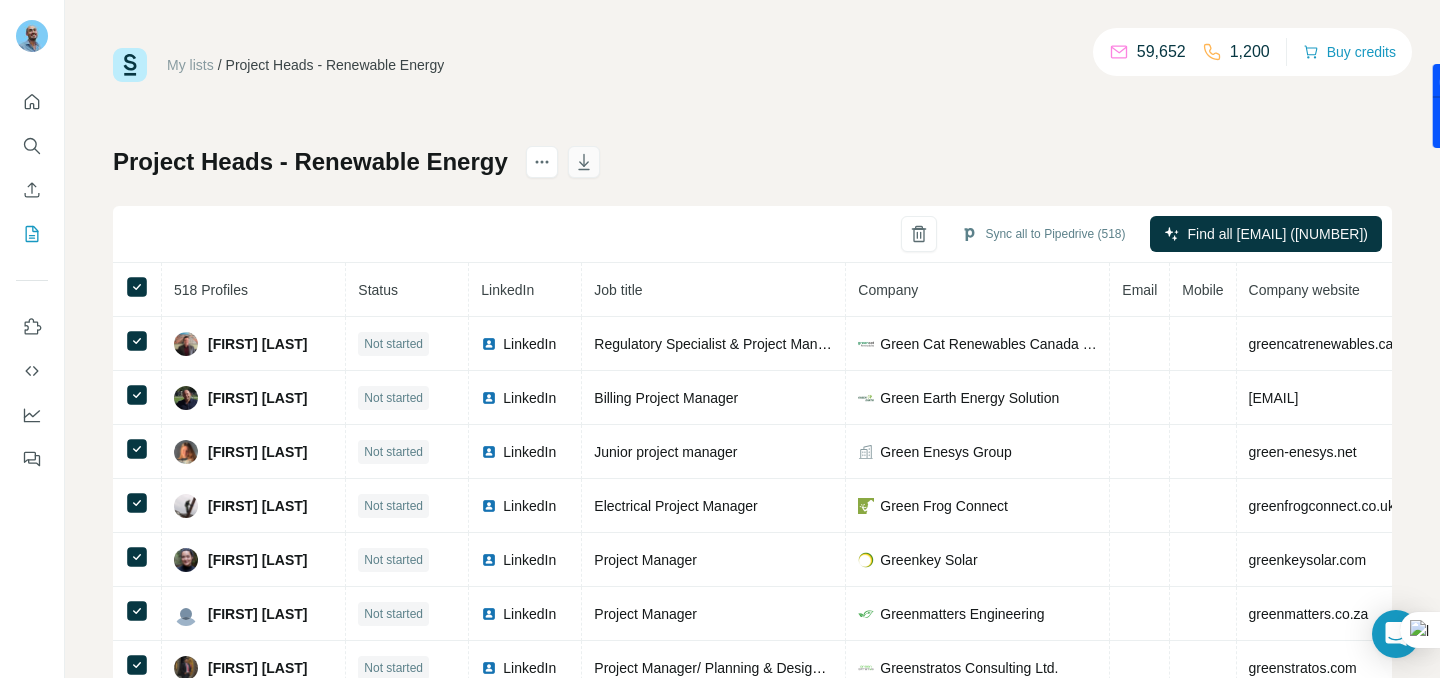 click 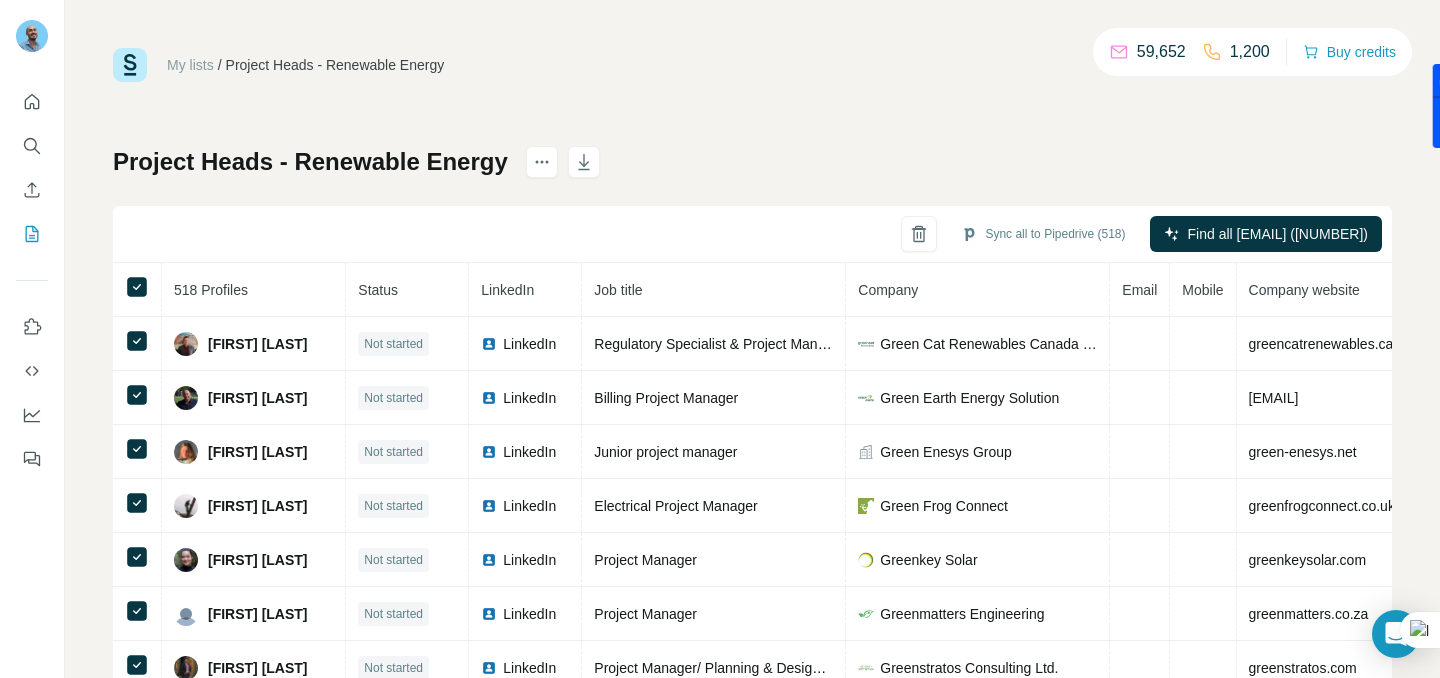 scroll, scrollTop: 8, scrollLeft: 0, axis: vertical 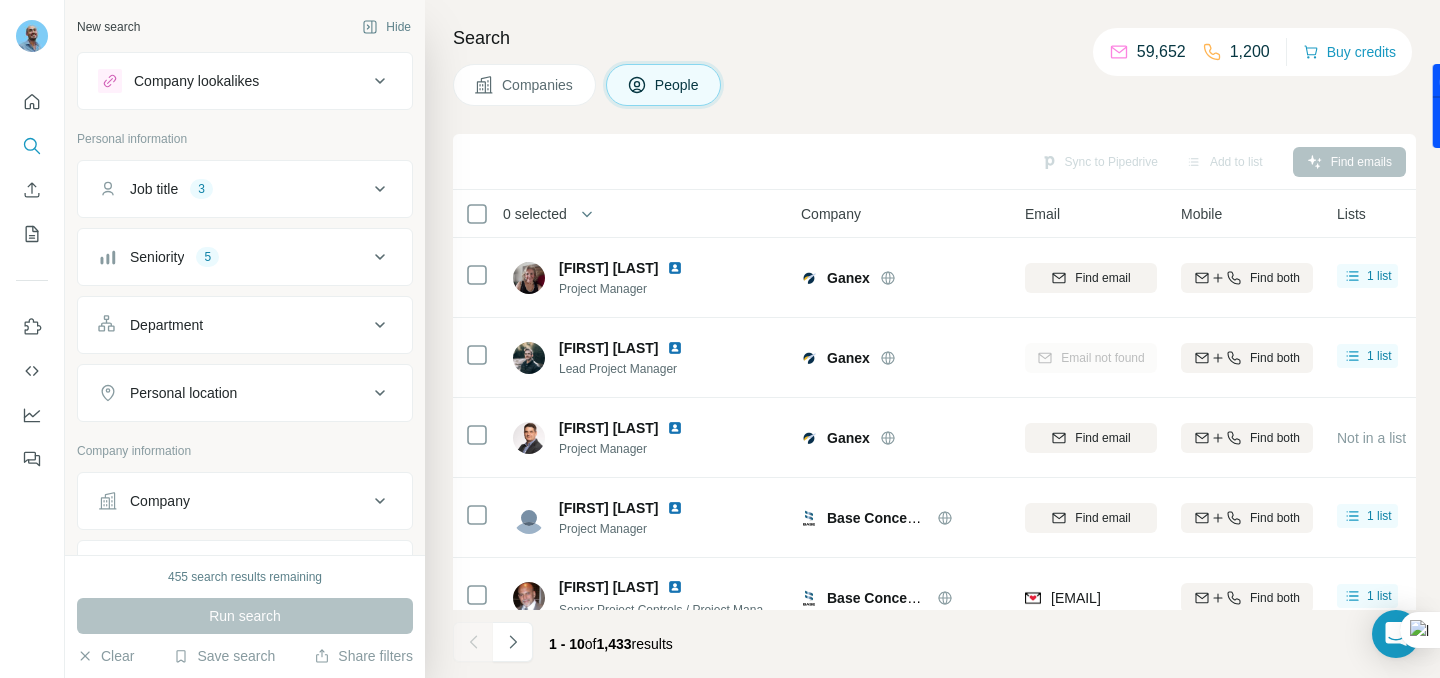 click on "Job title 3" at bounding box center [233, 189] 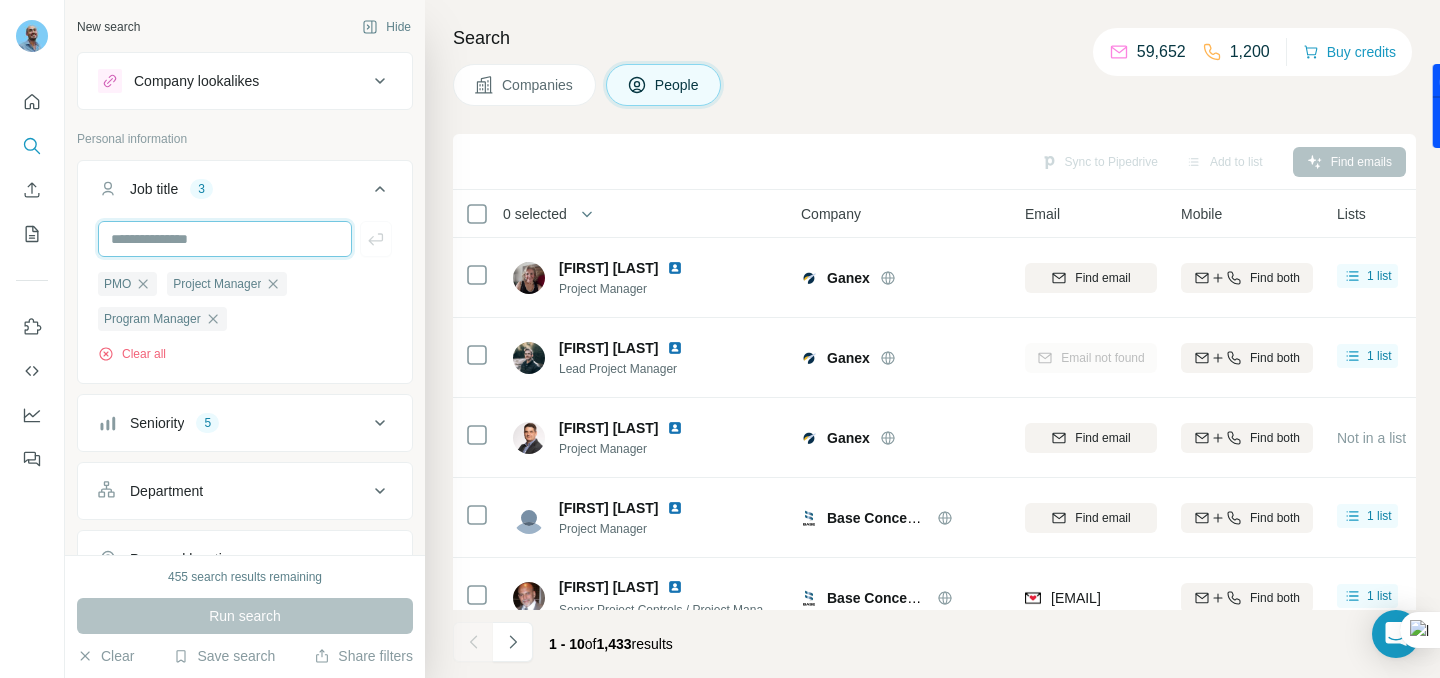 click at bounding box center (225, 239) 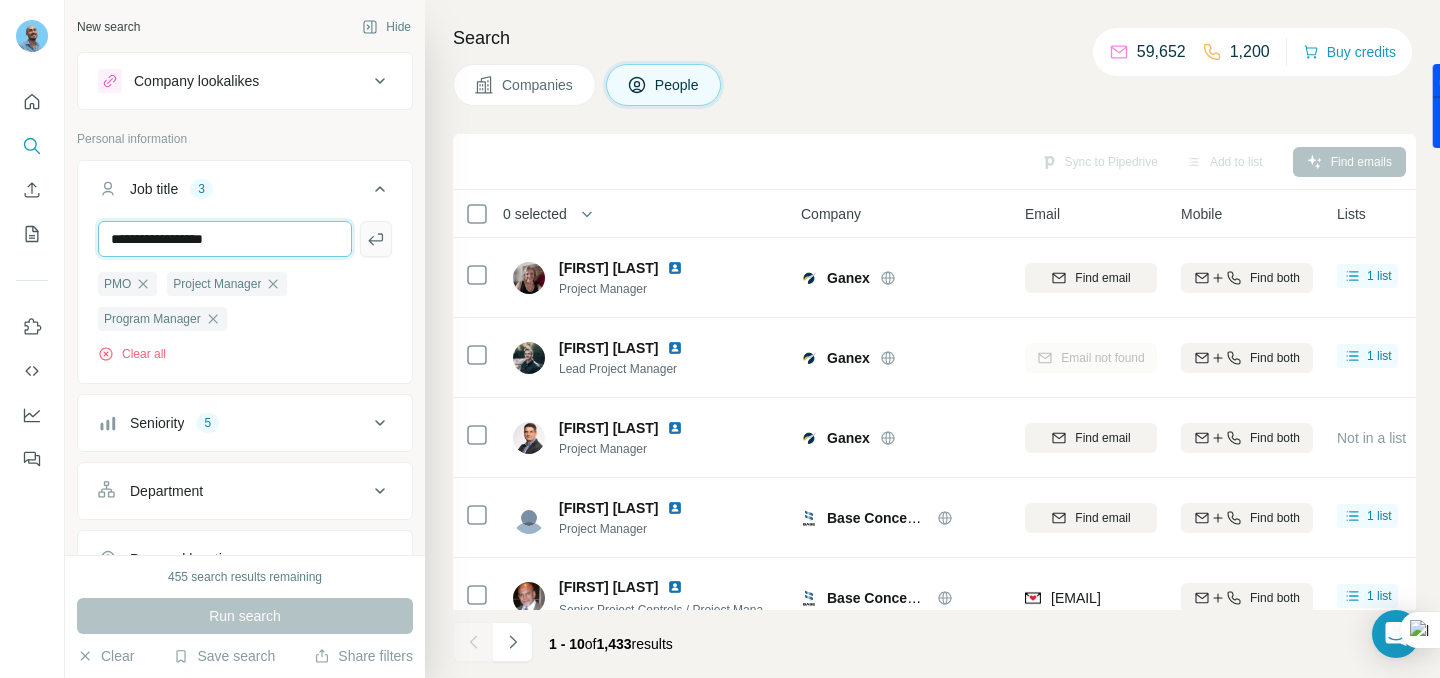 type on "**********" 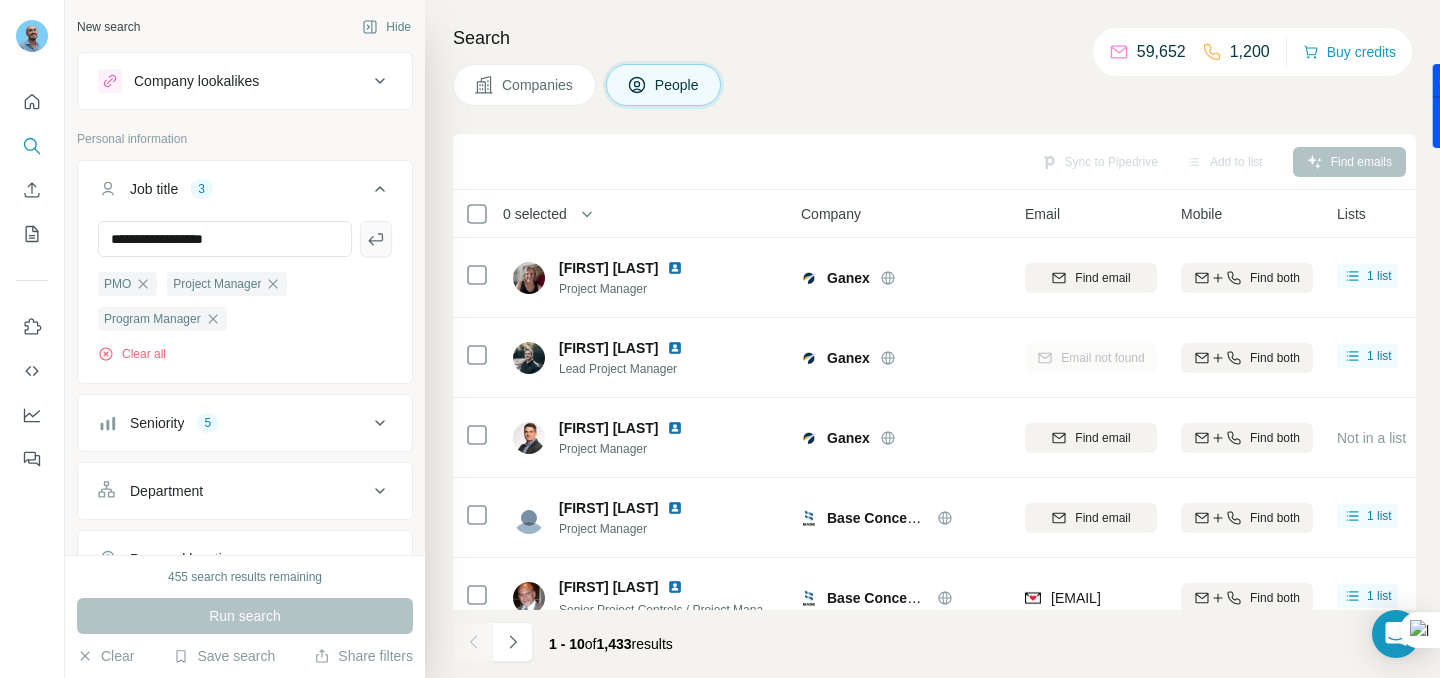 click 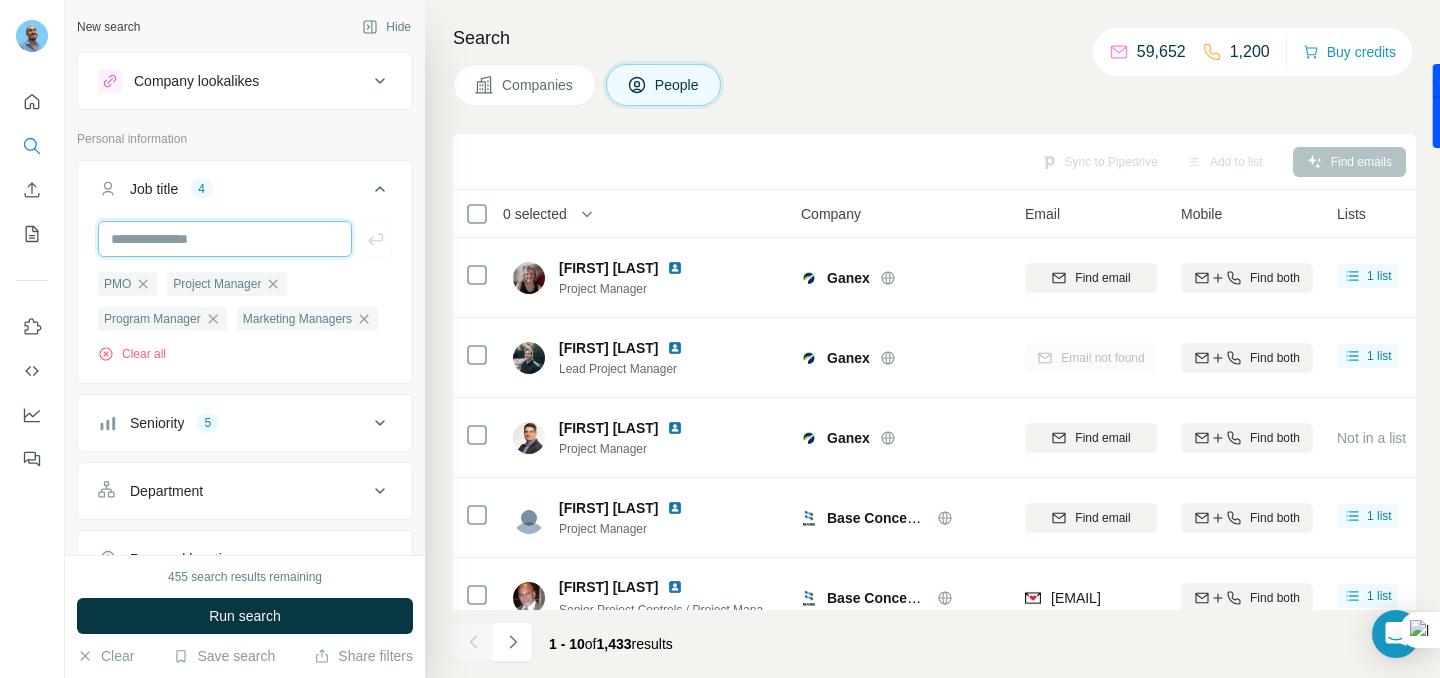 click at bounding box center [225, 239] 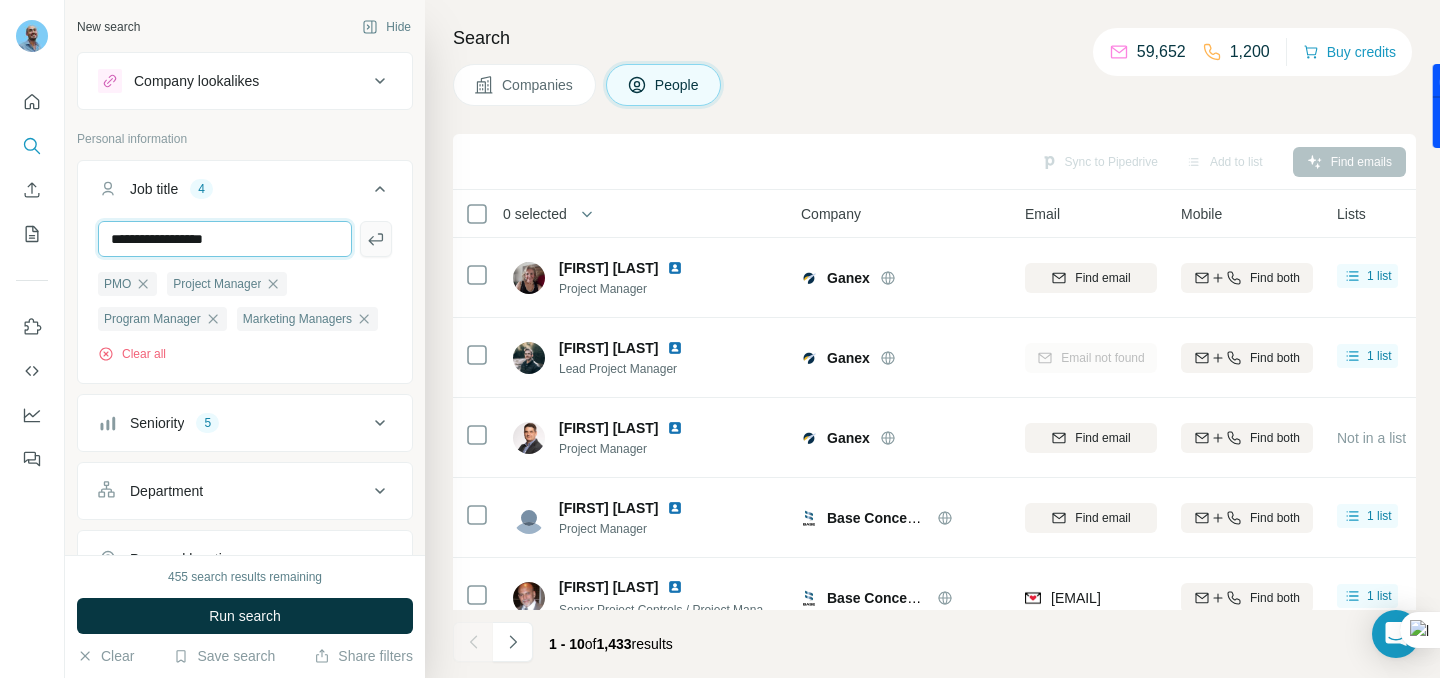 type on "**********" 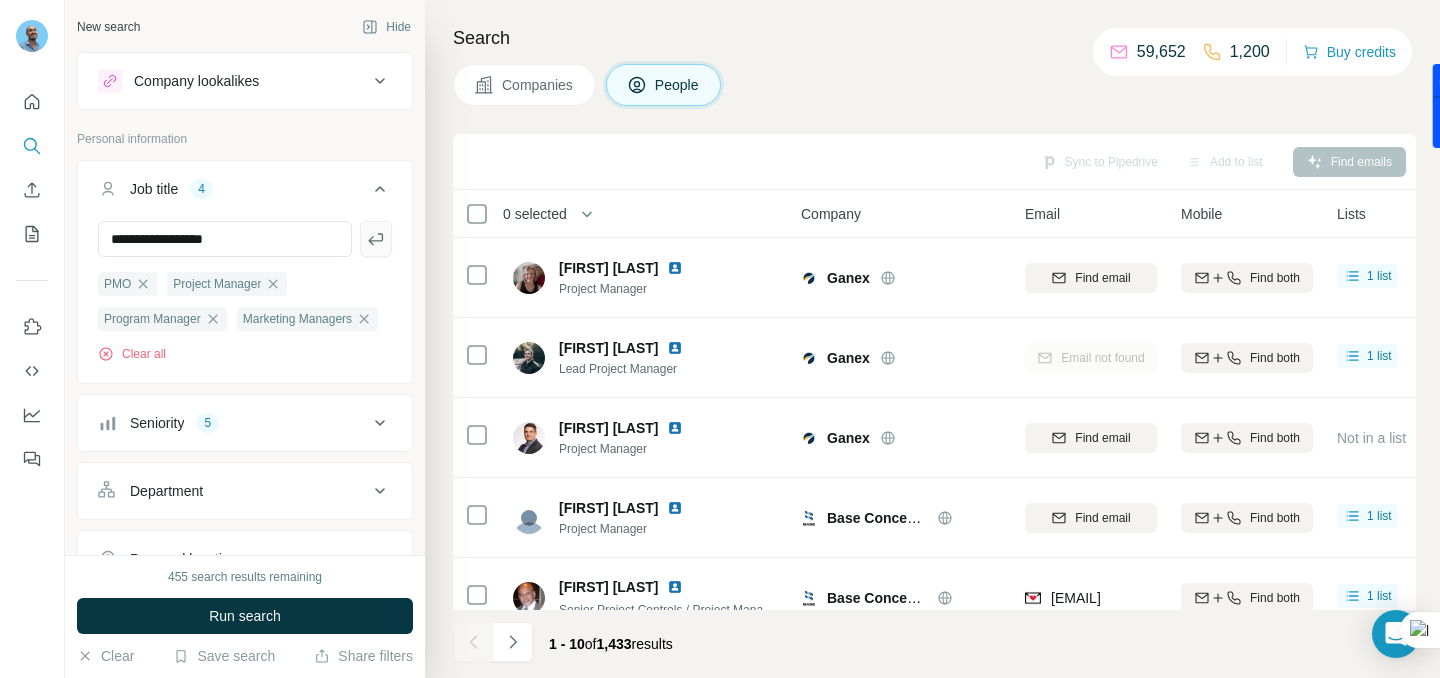 click at bounding box center (376, 239) 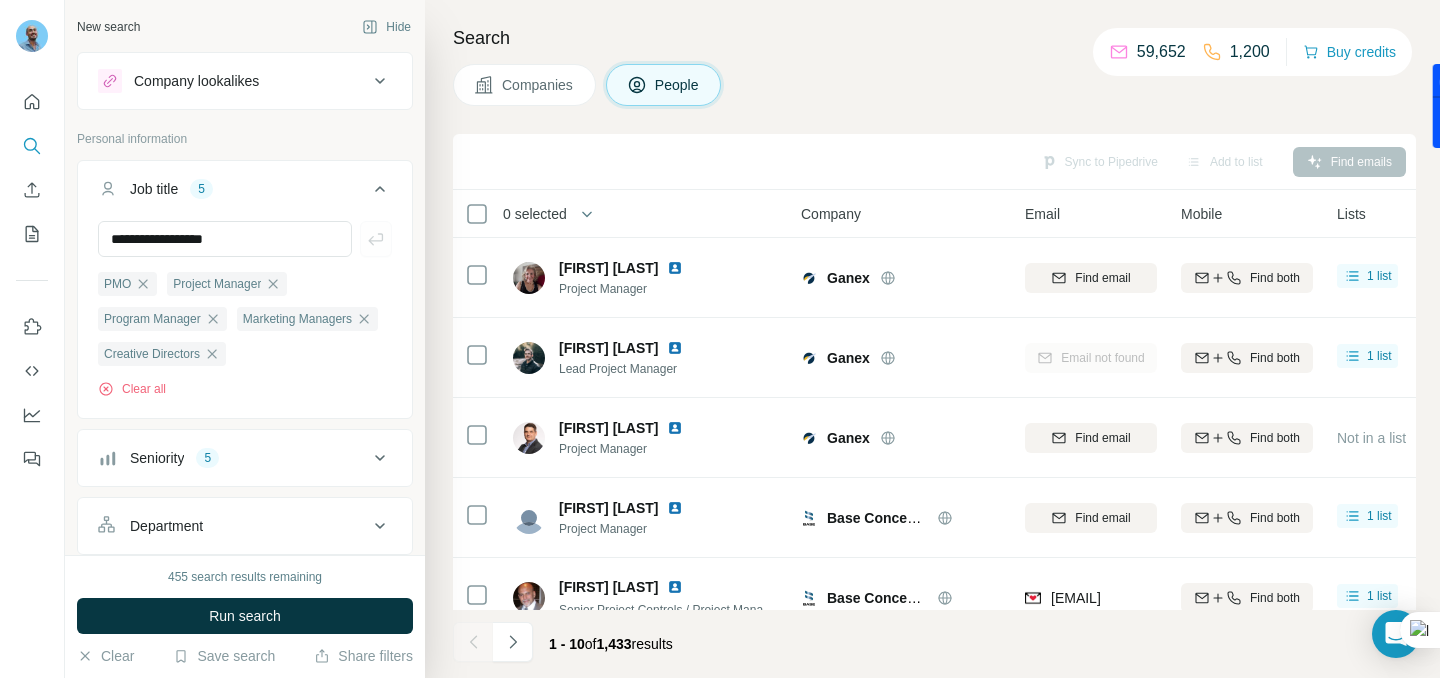 type 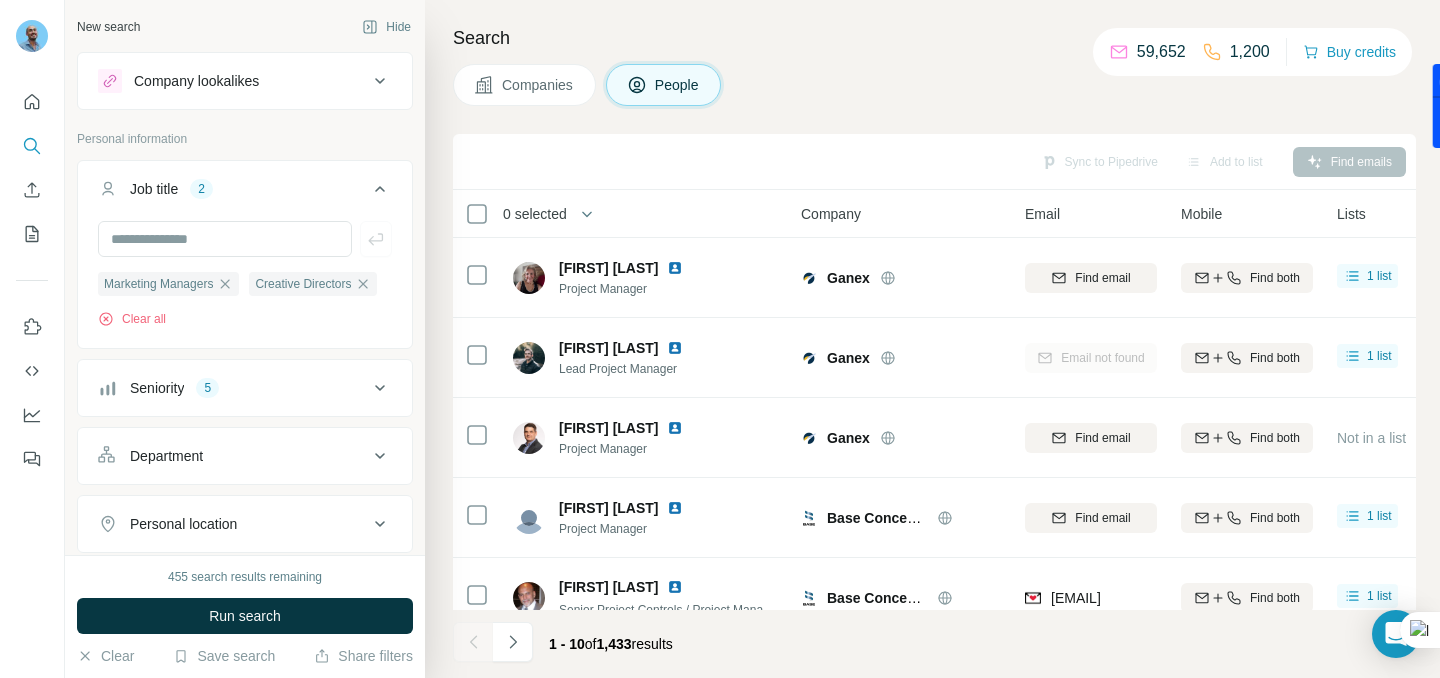 click on "Seniority 5" at bounding box center (233, 388) 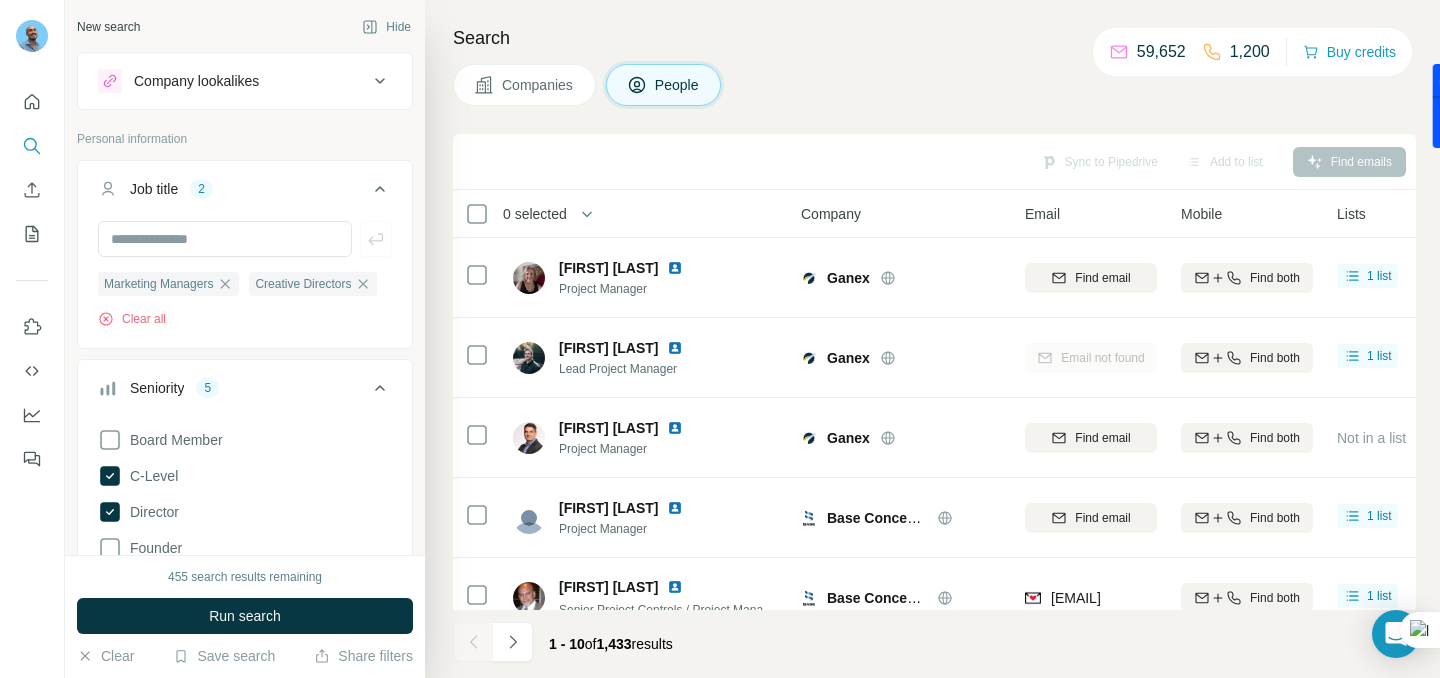 scroll, scrollTop: 186, scrollLeft: 0, axis: vertical 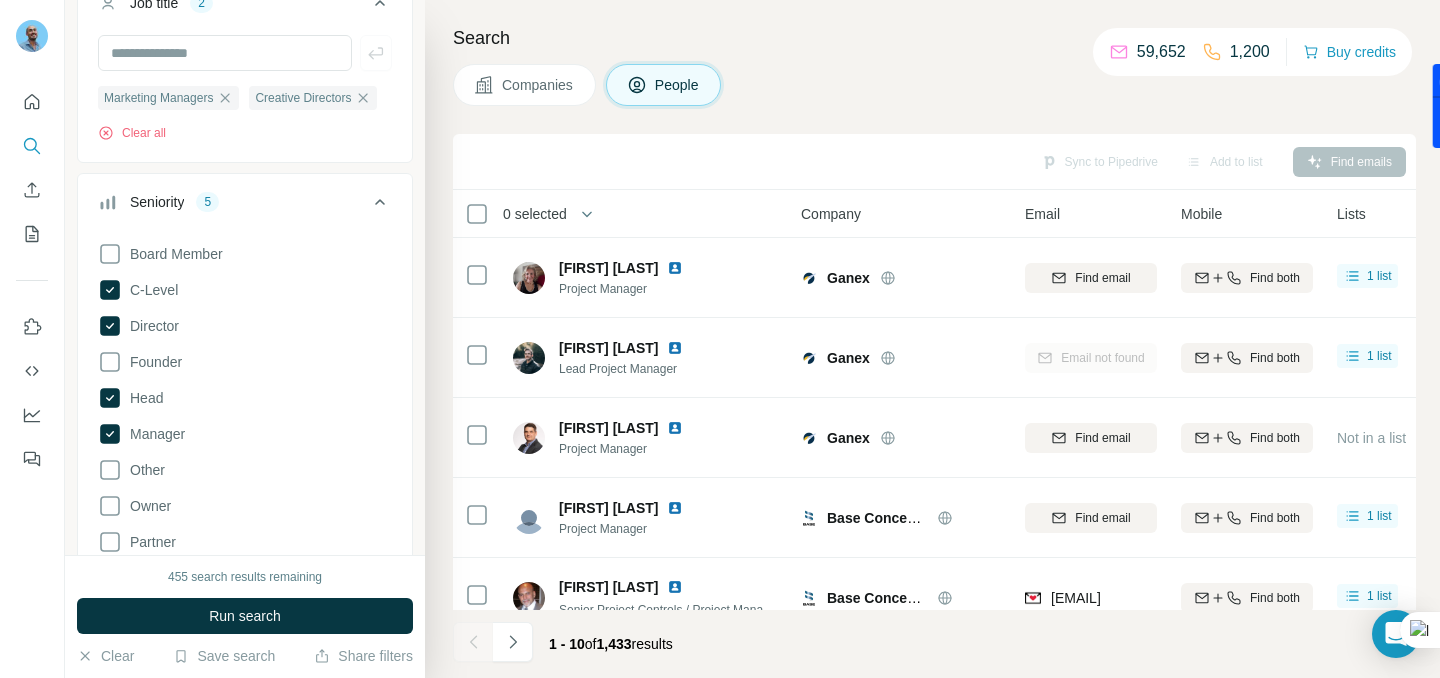 click on "Seniority 5" at bounding box center (245, 206) 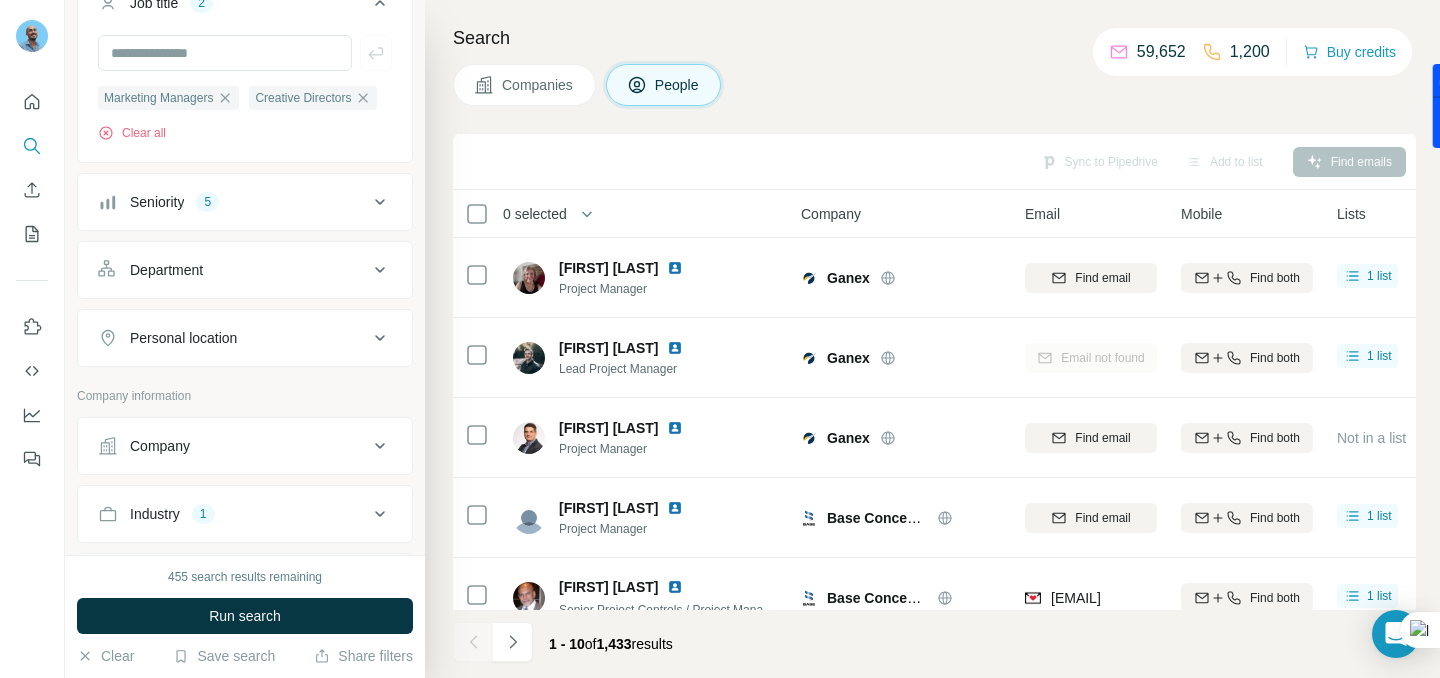 scroll, scrollTop: 0, scrollLeft: 0, axis: both 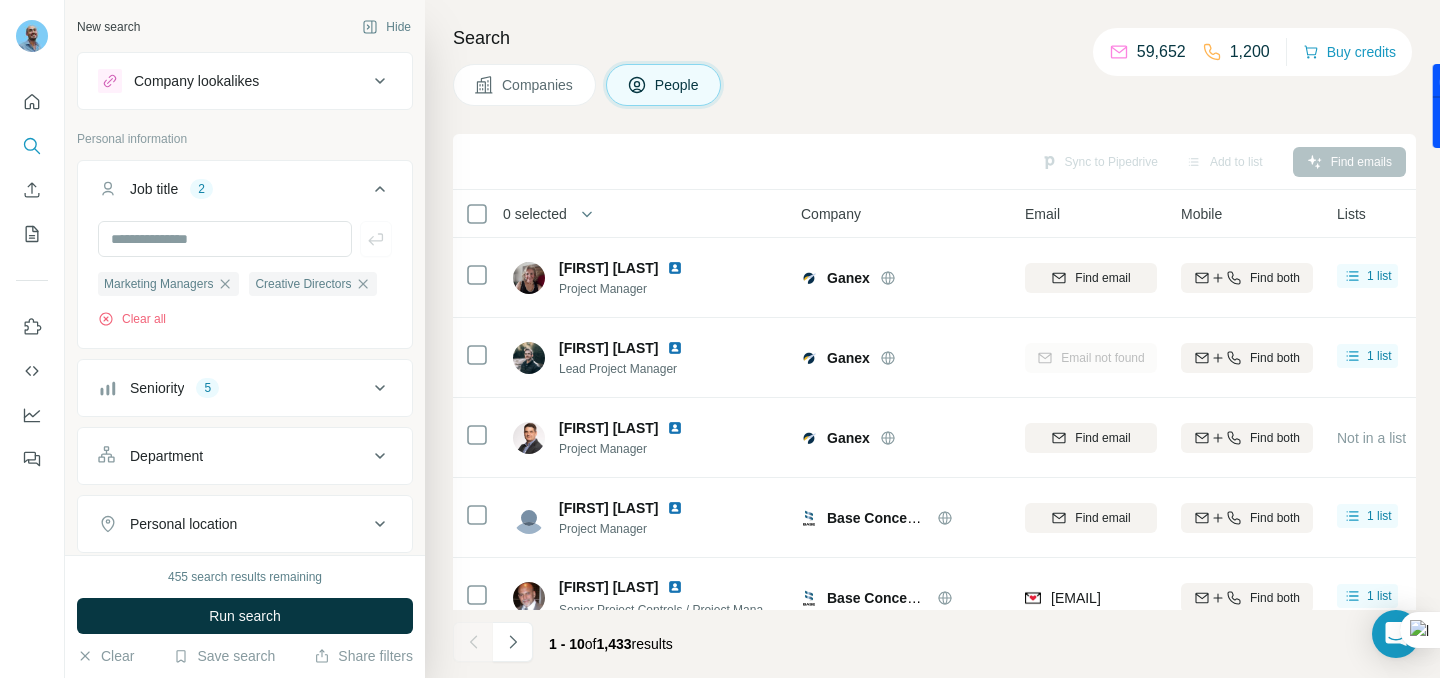 click 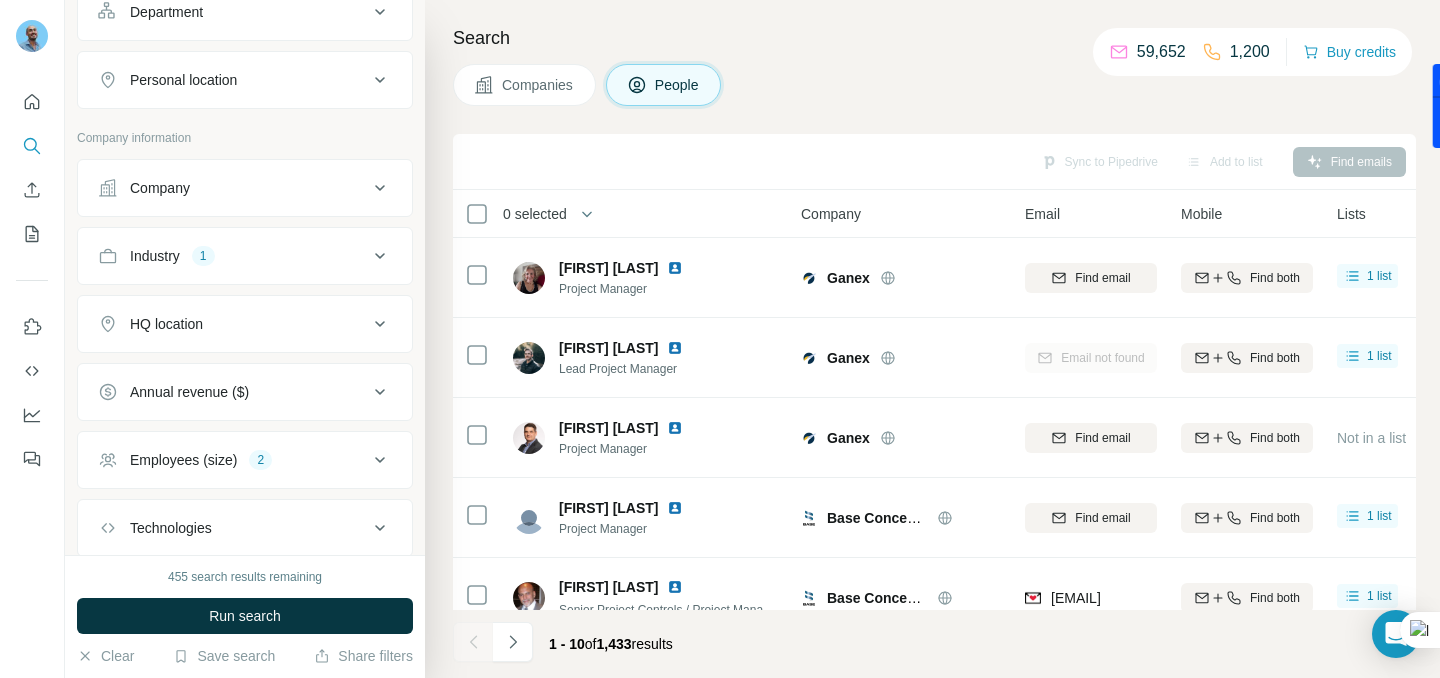scroll, scrollTop: 308, scrollLeft: 0, axis: vertical 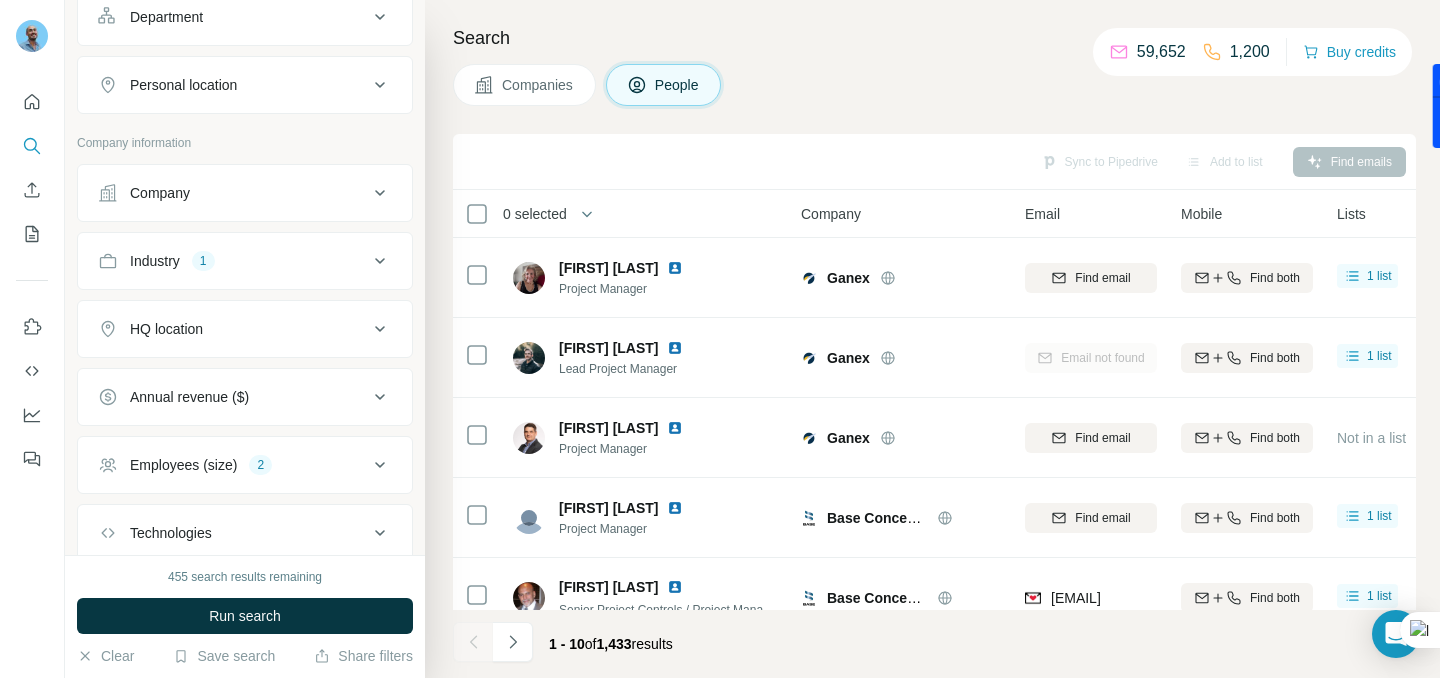 click on "Industry 1" at bounding box center (233, 261) 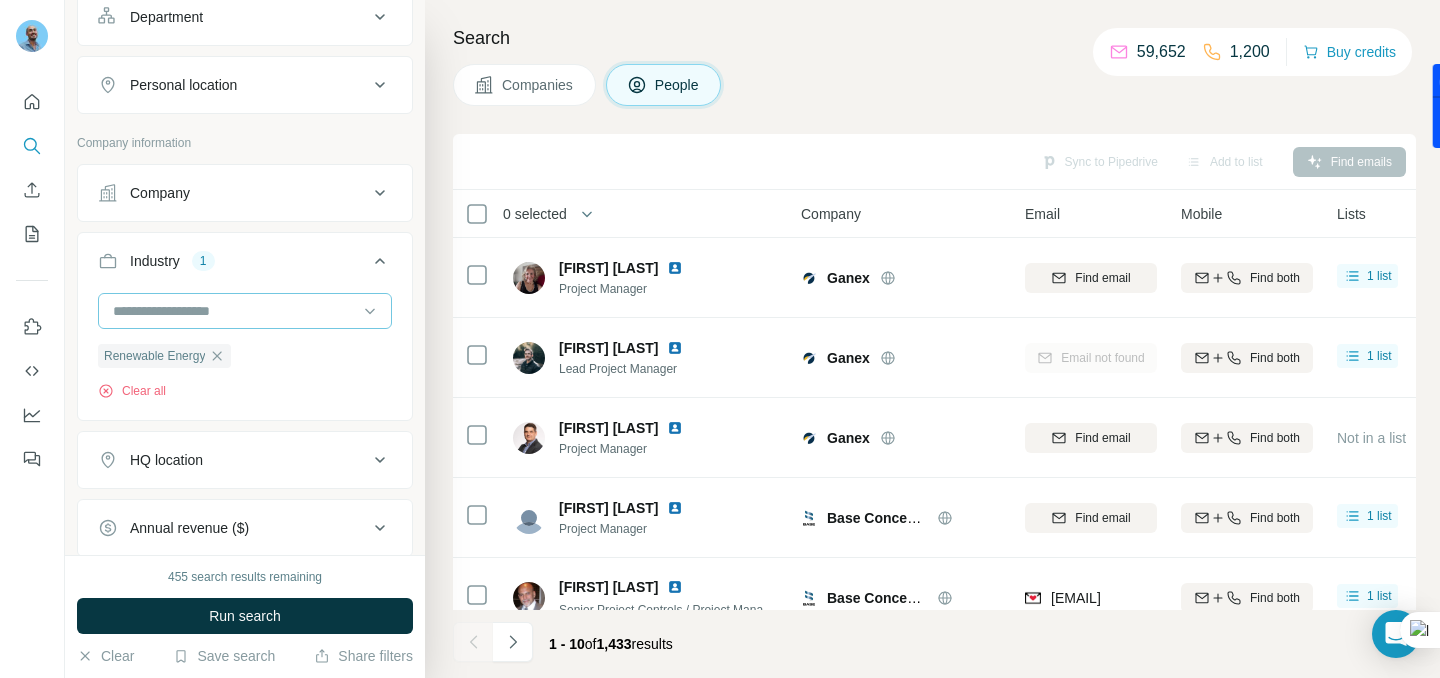 click at bounding box center [234, 311] 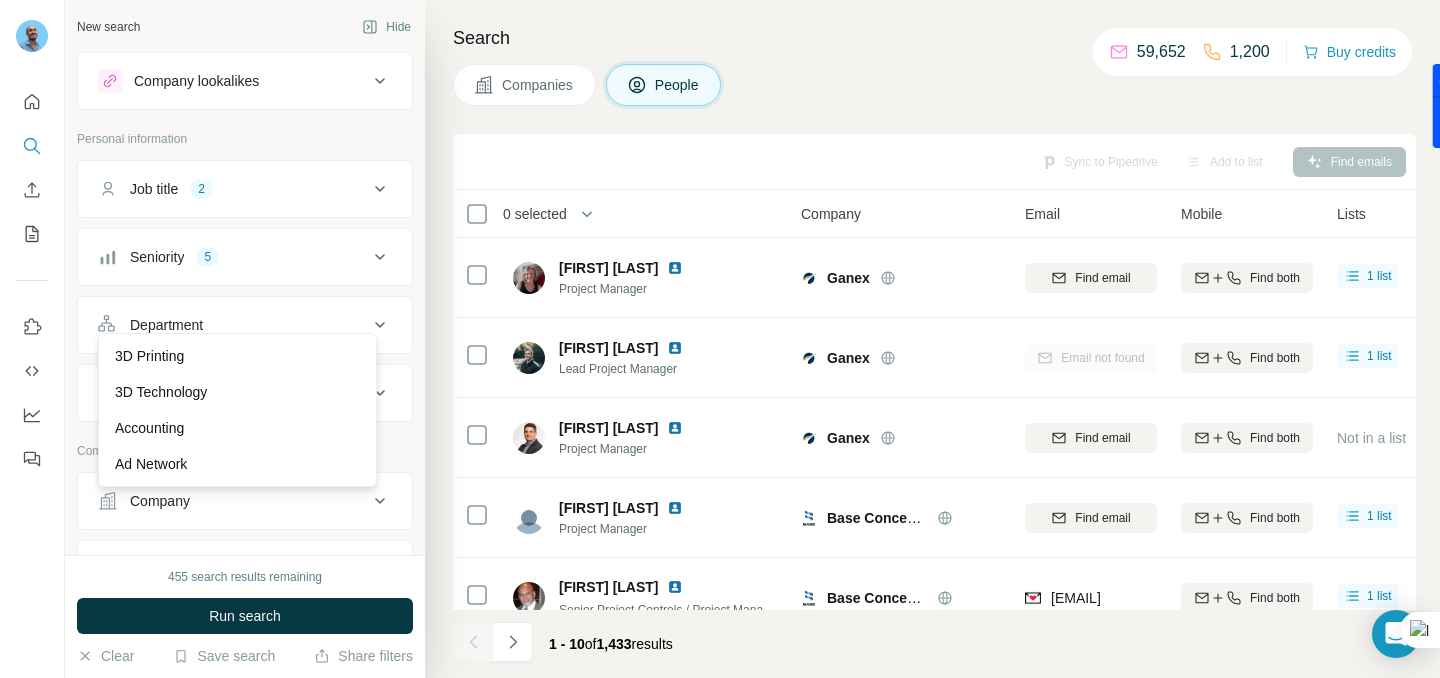 scroll, scrollTop: 0, scrollLeft: 0, axis: both 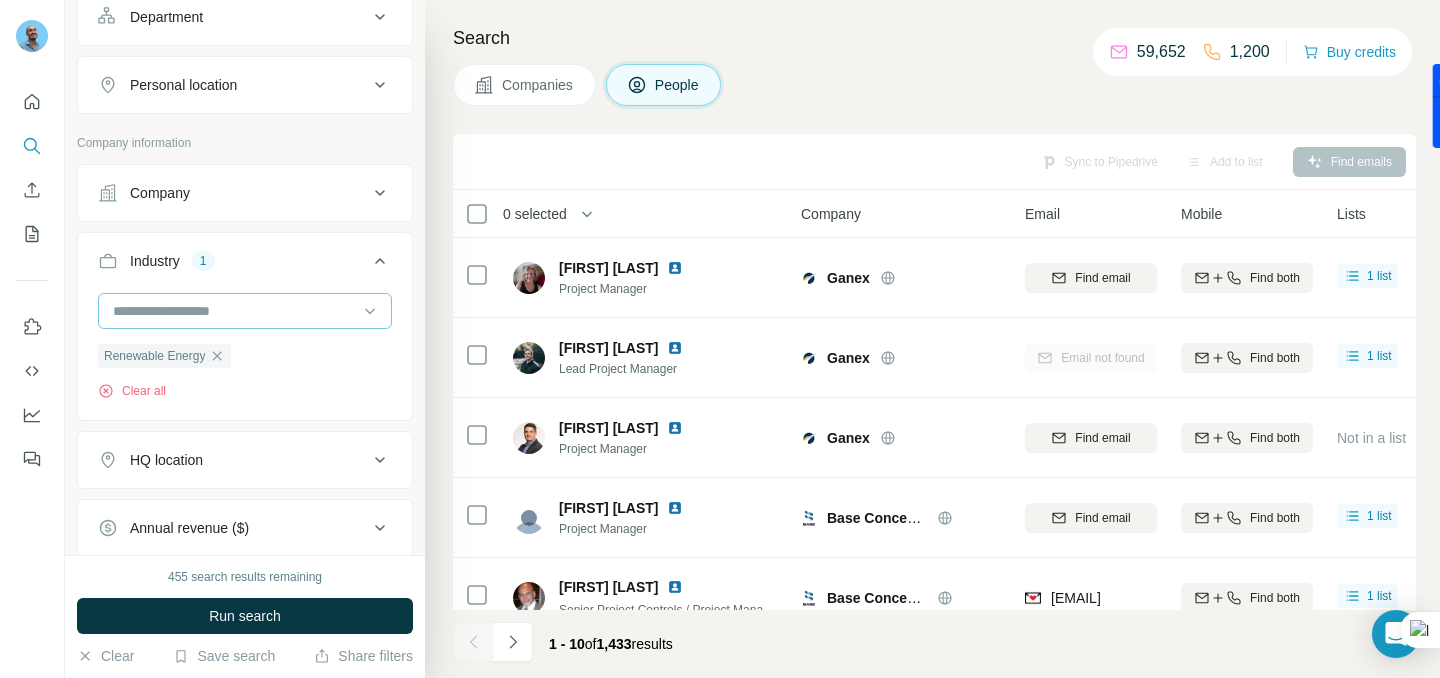 click at bounding box center [234, 311] 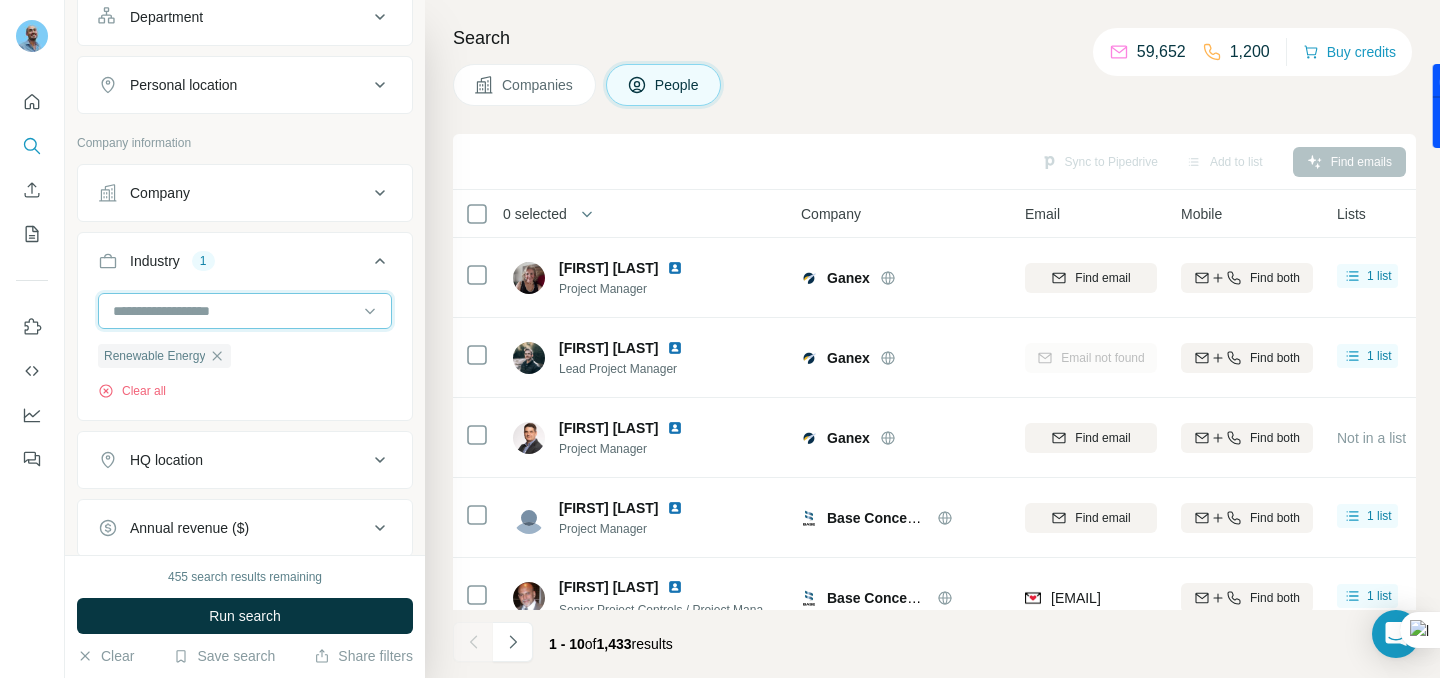 click at bounding box center (234, 311) 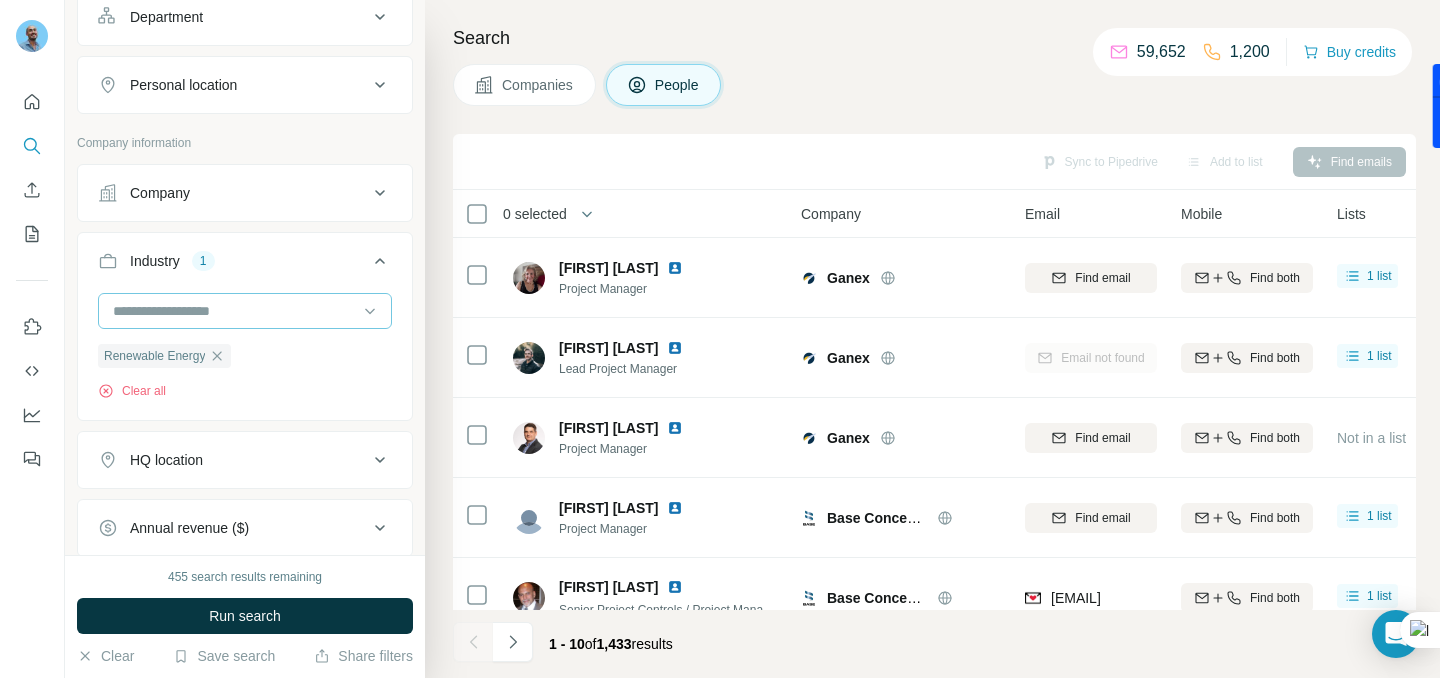click at bounding box center (234, 311) 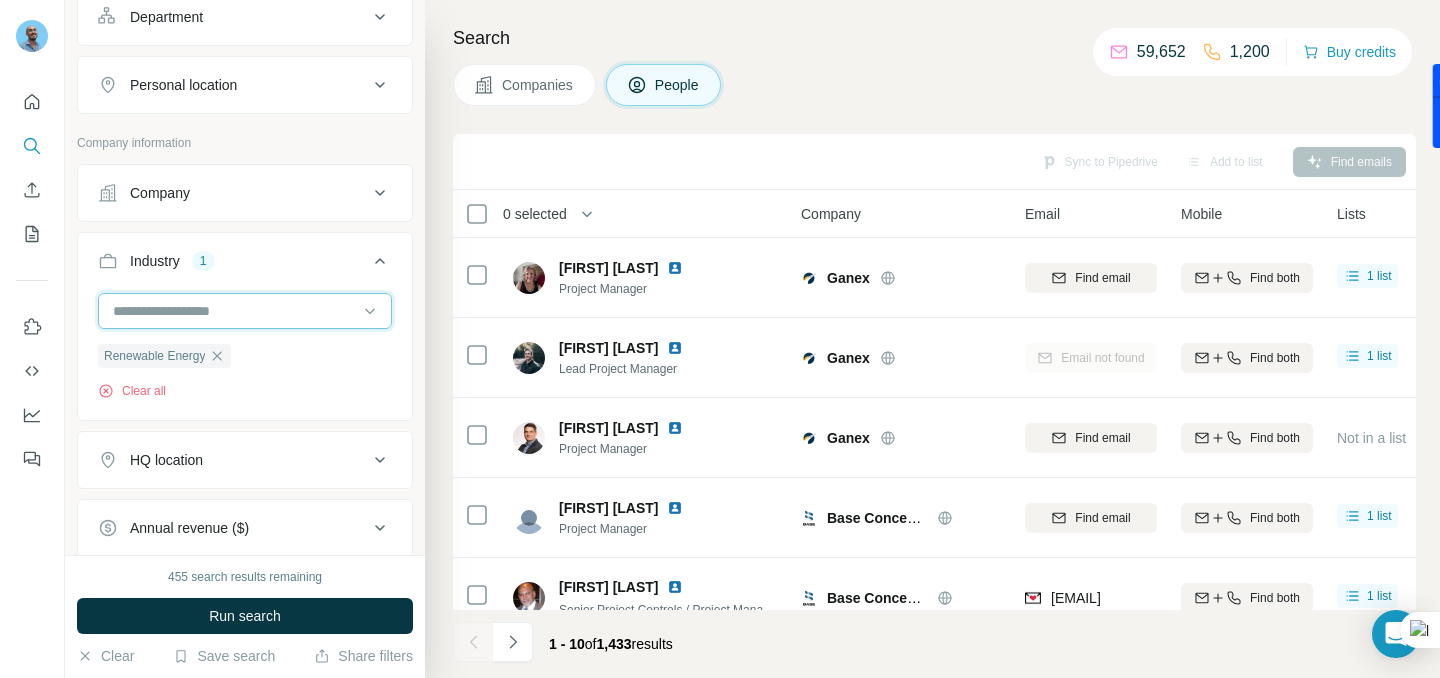 click at bounding box center (234, 311) 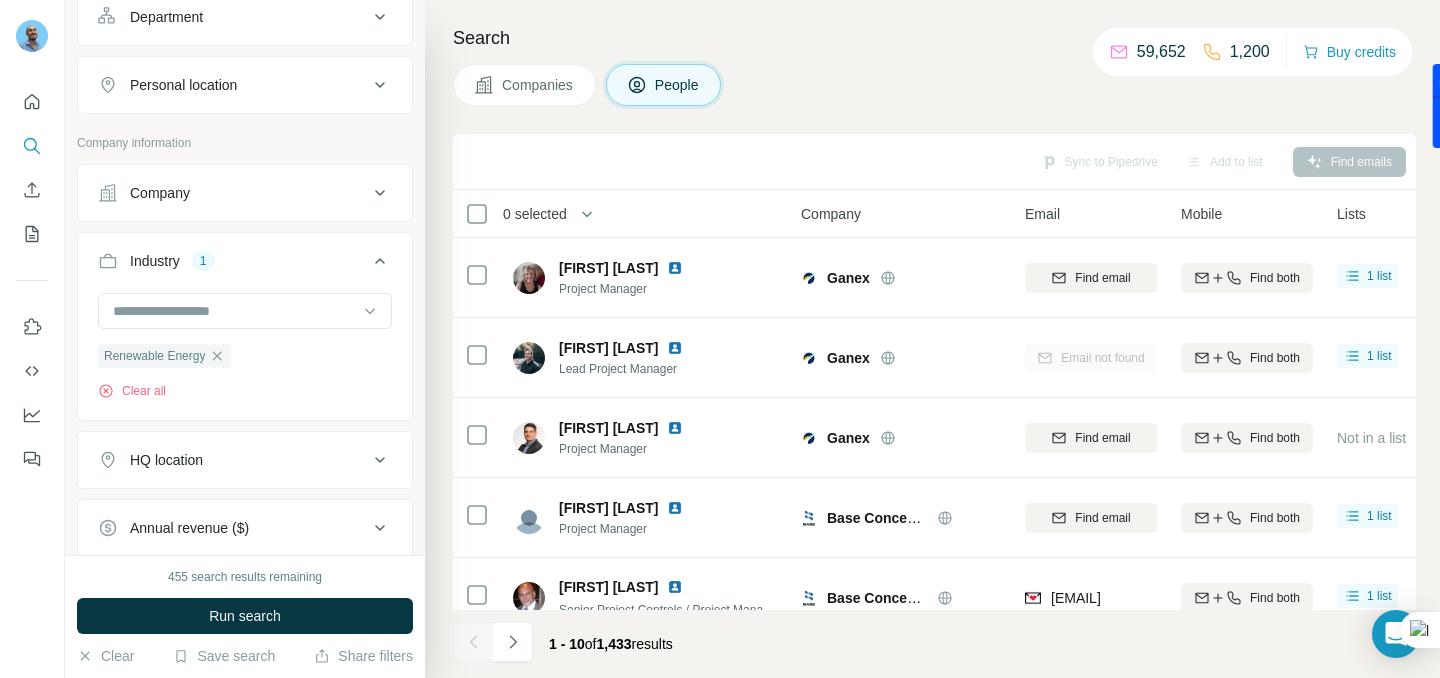 click at bounding box center [234, 311] 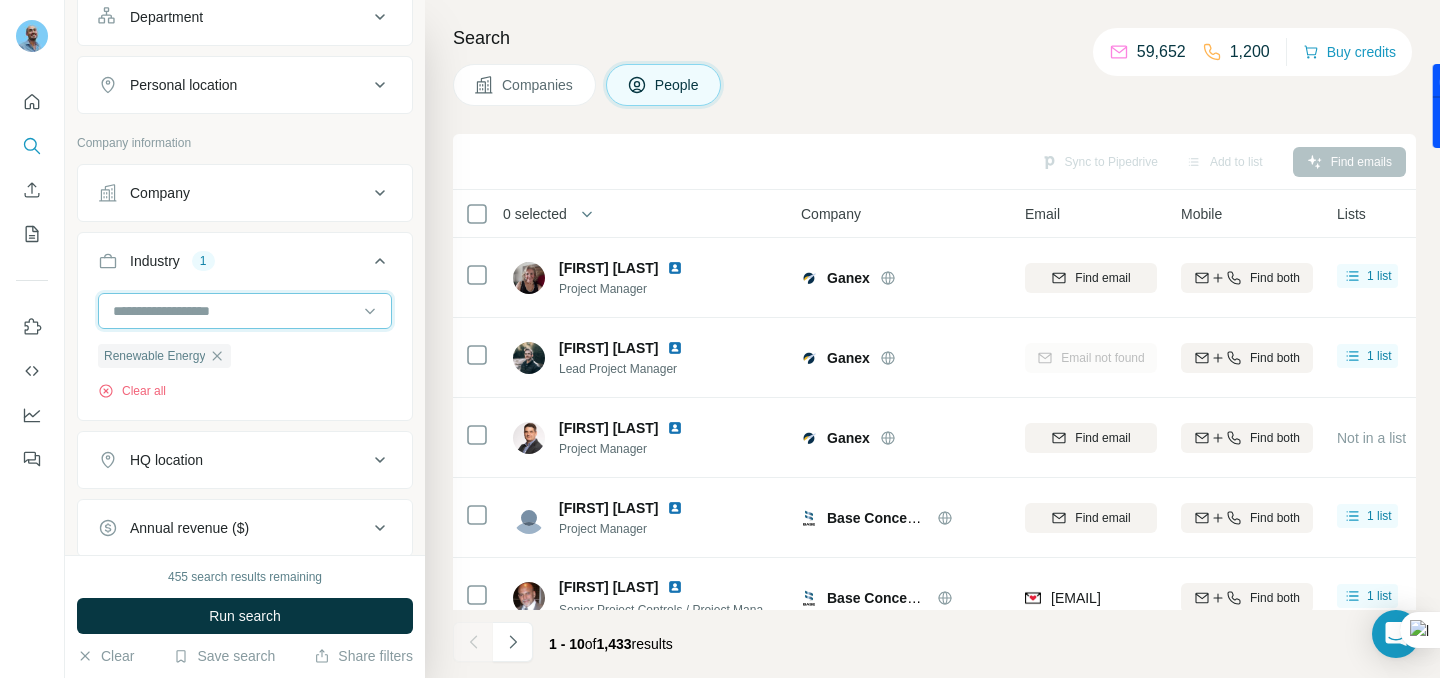 click at bounding box center [234, 311] 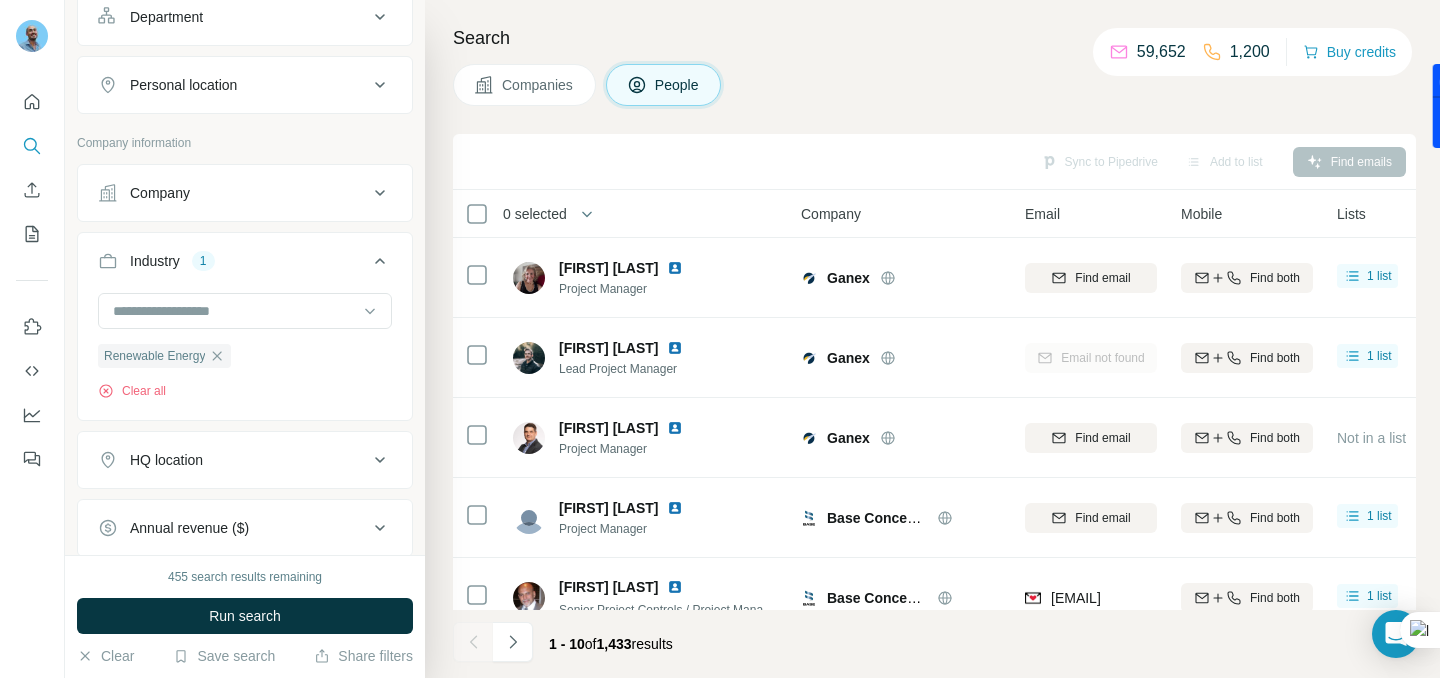 click at bounding box center [234, 311] 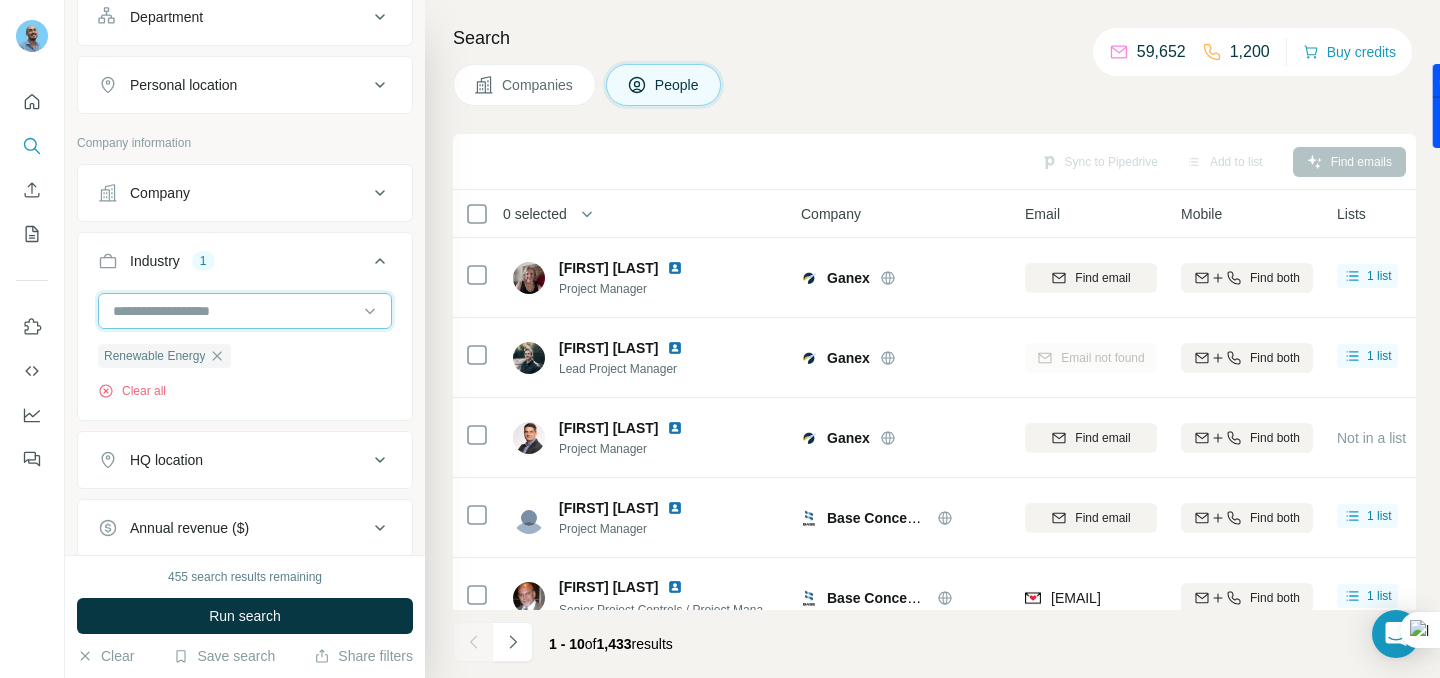 click at bounding box center [234, 311] 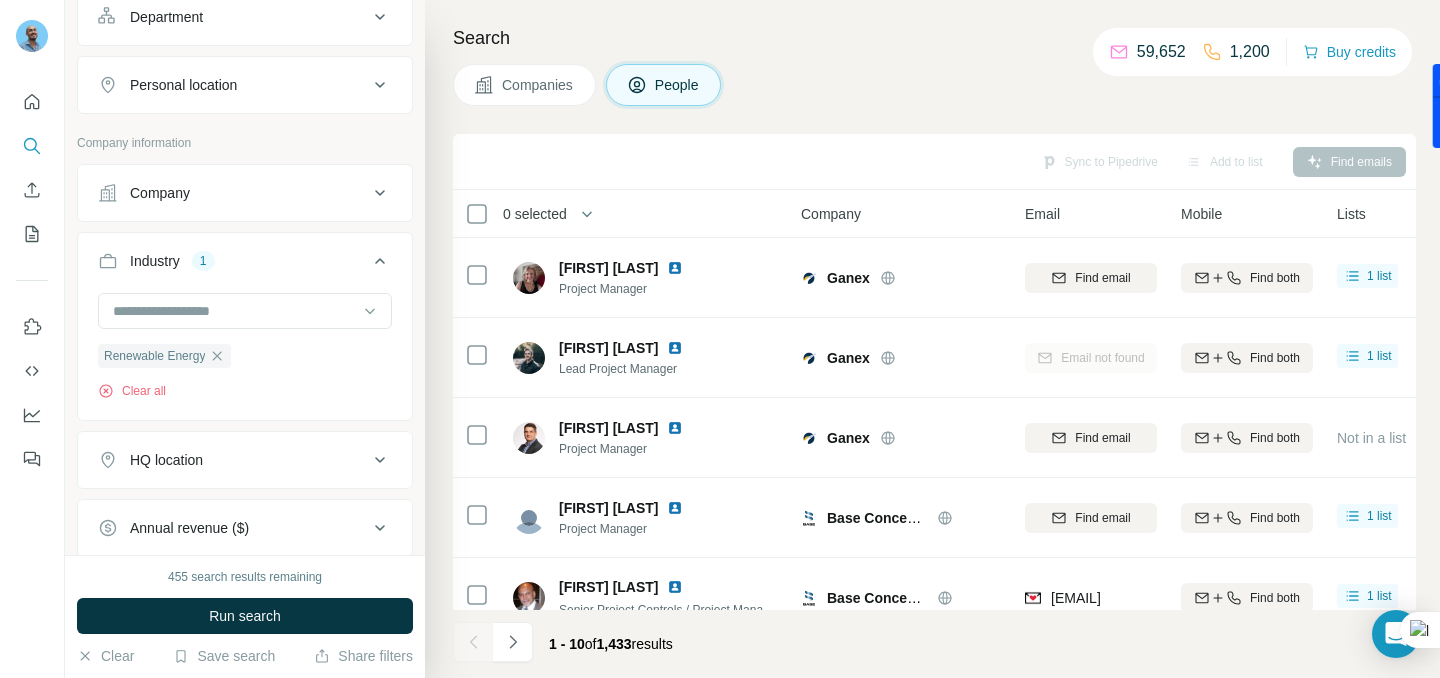 click at bounding box center (234, 311) 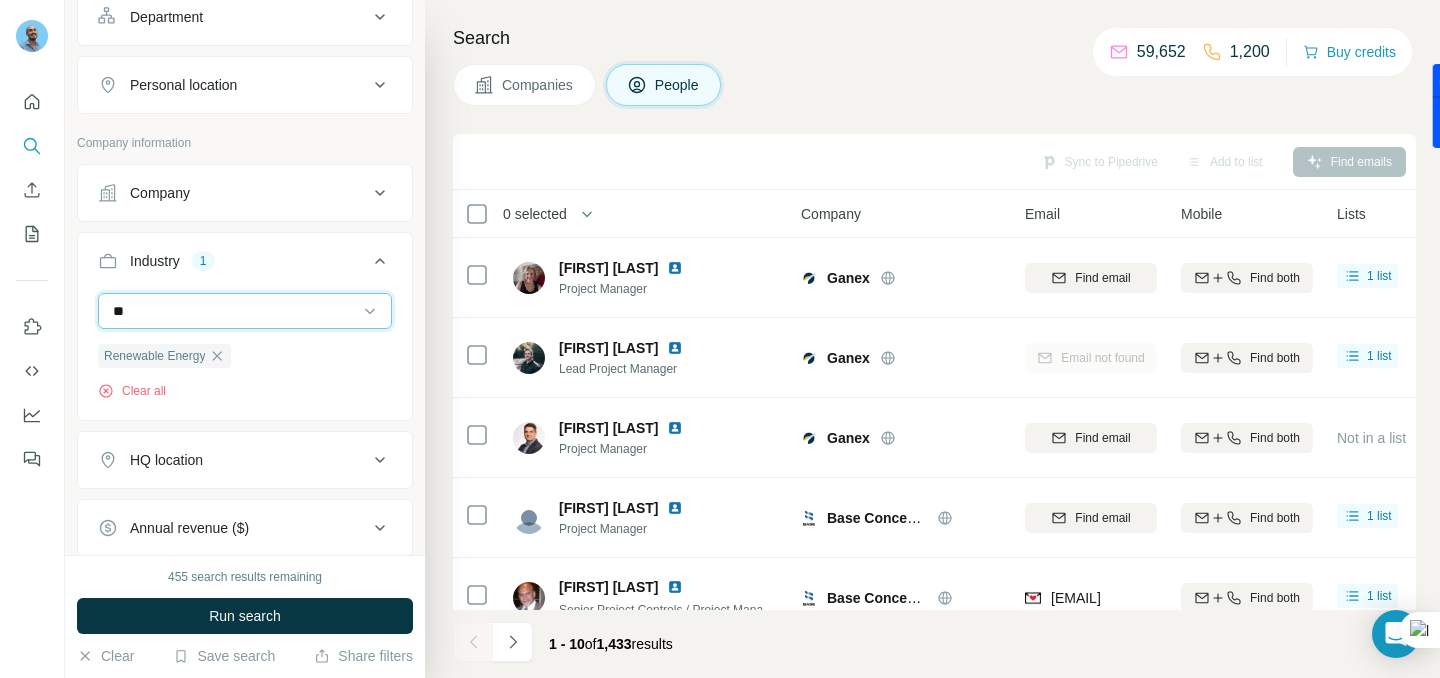 click on "**" at bounding box center [234, 311] 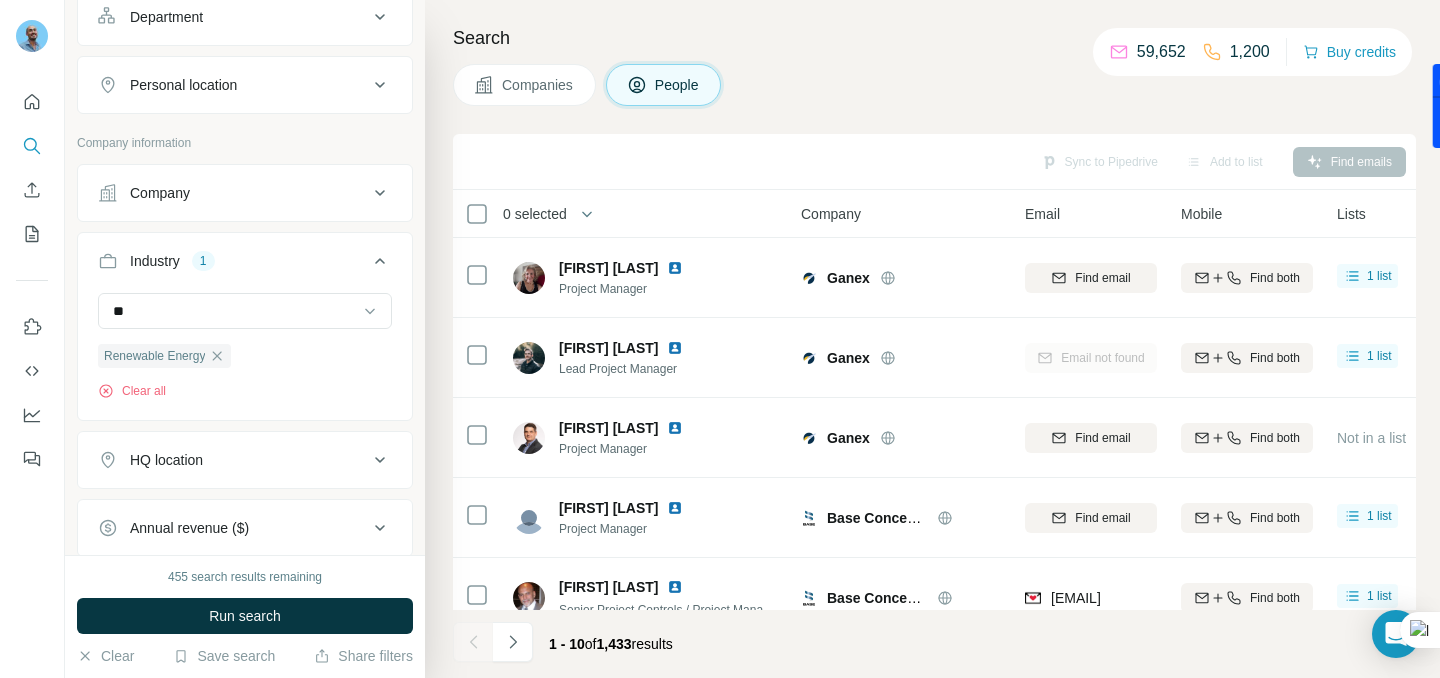 click on "Industry 1" at bounding box center [245, 265] 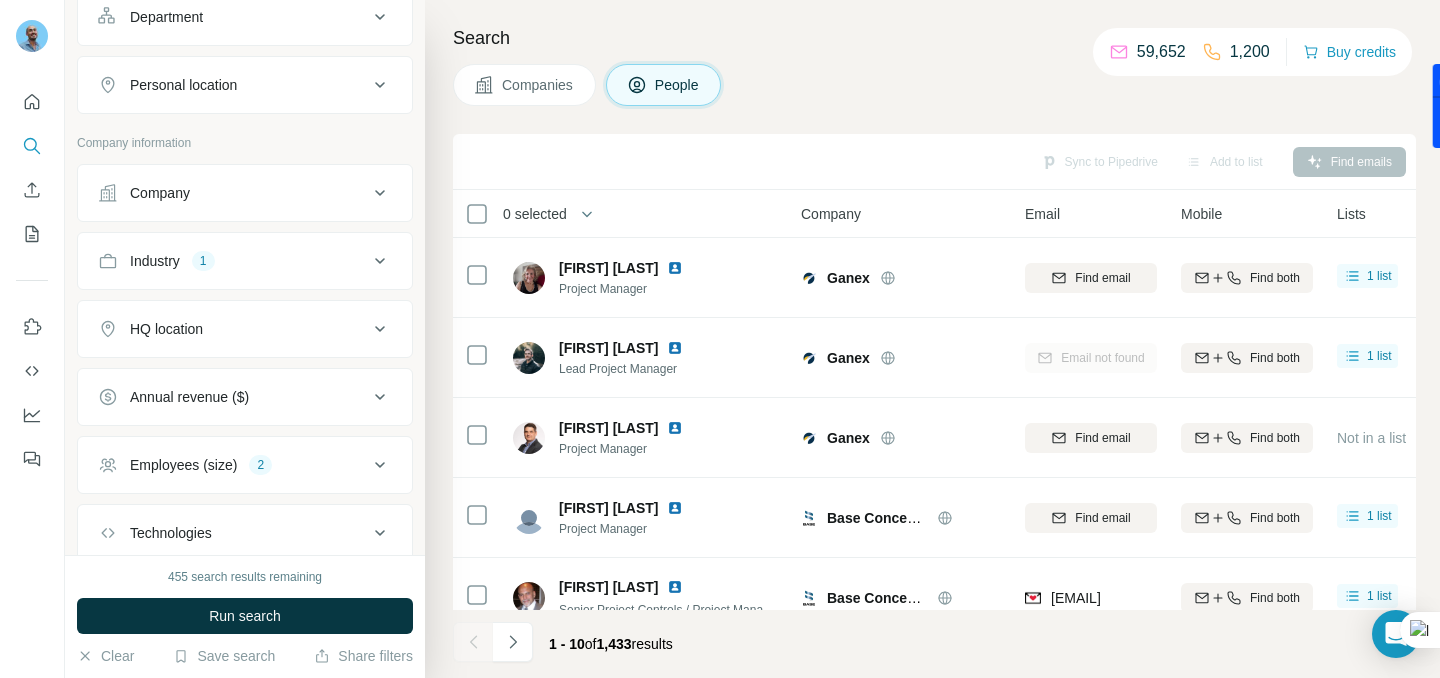 click 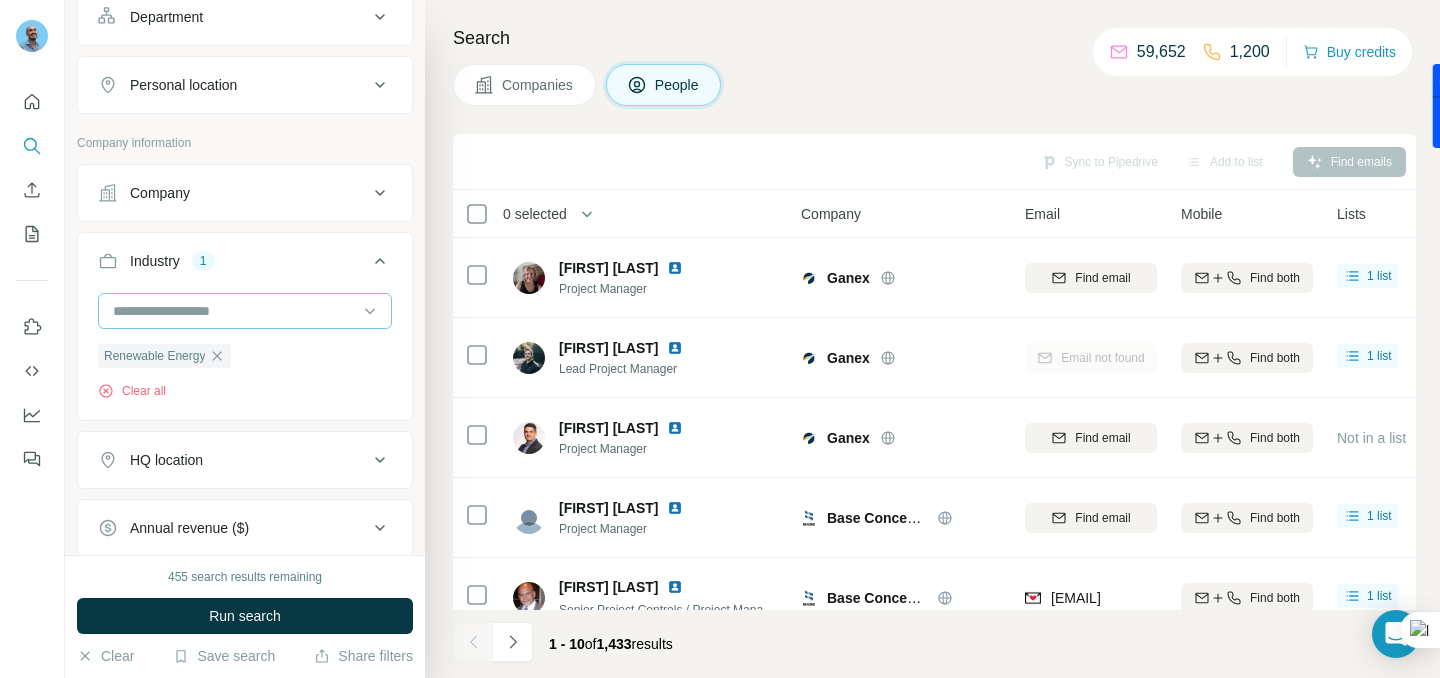 click at bounding box center [234, 311] 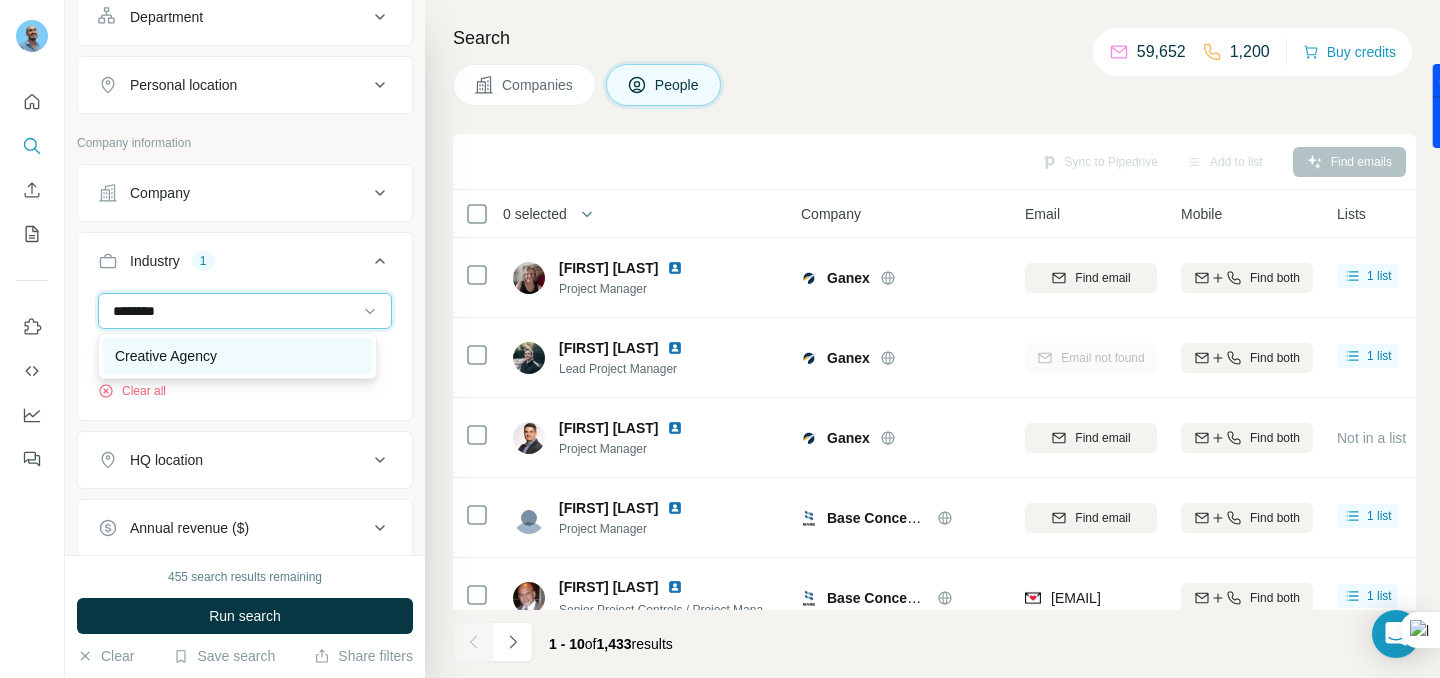 type on "********" 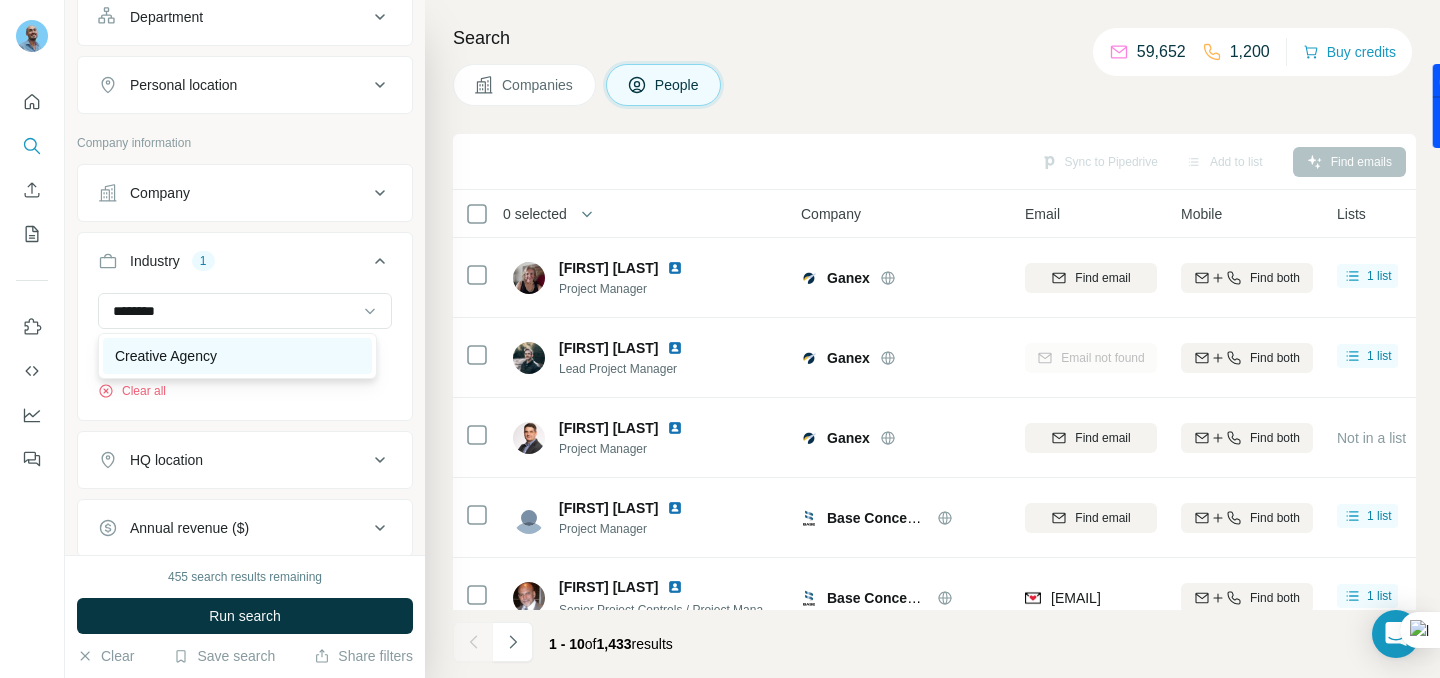 click on "Creative Agency" at bounding box center [237, 356] 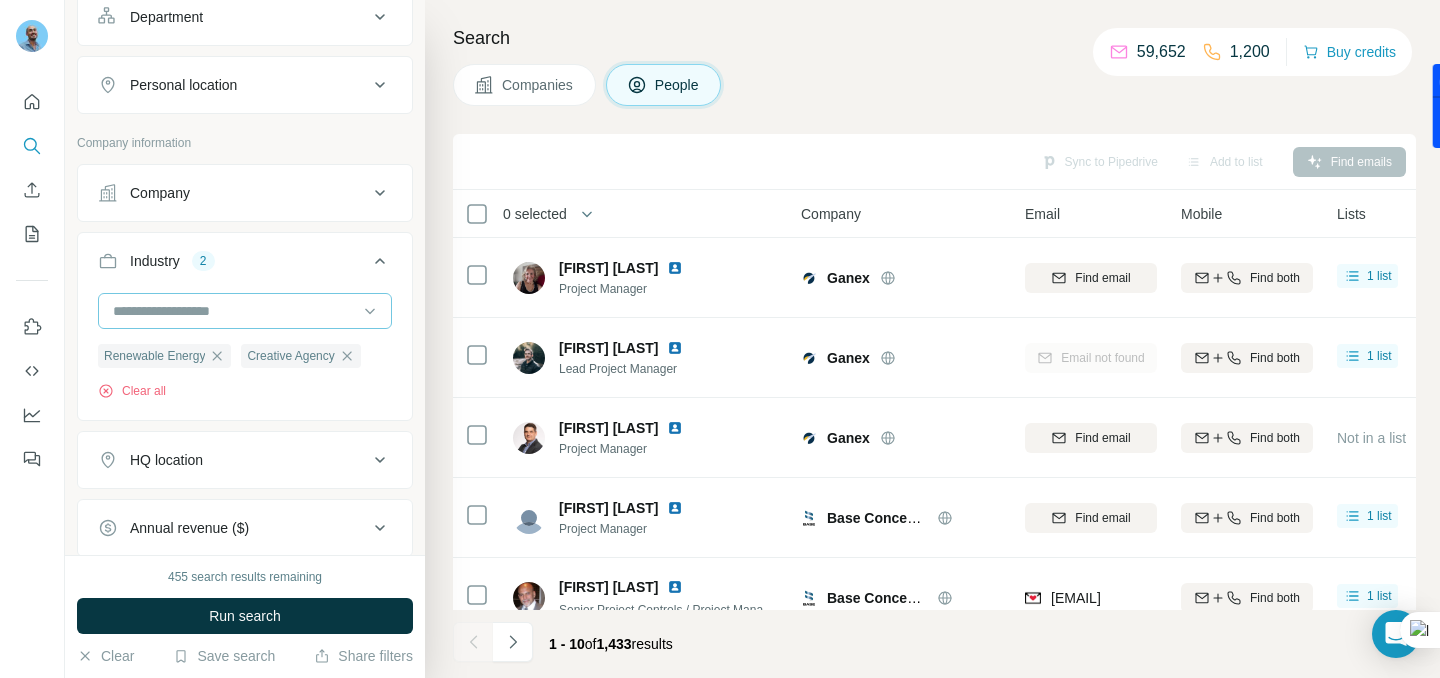 click at bounding box center [234, 311] 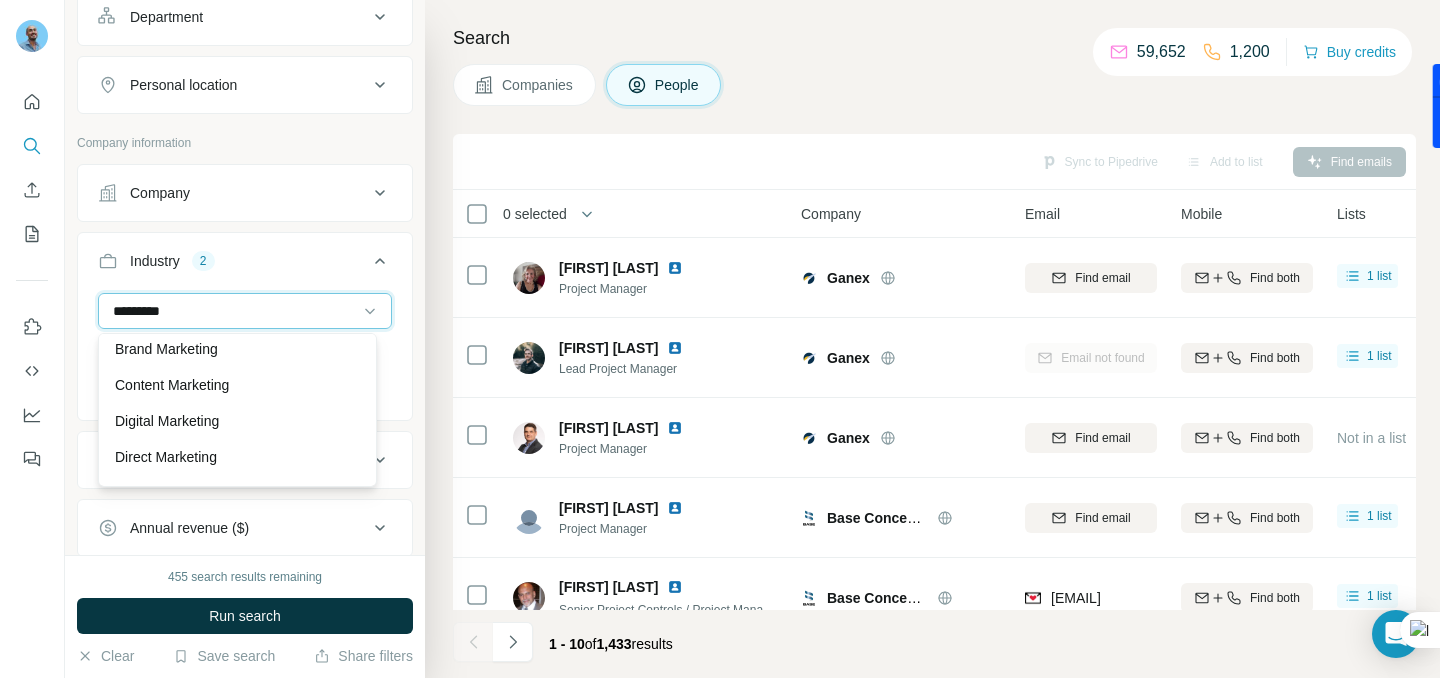 scroll, scrollTop: 216, scrollLeft: 0, axis: vertical 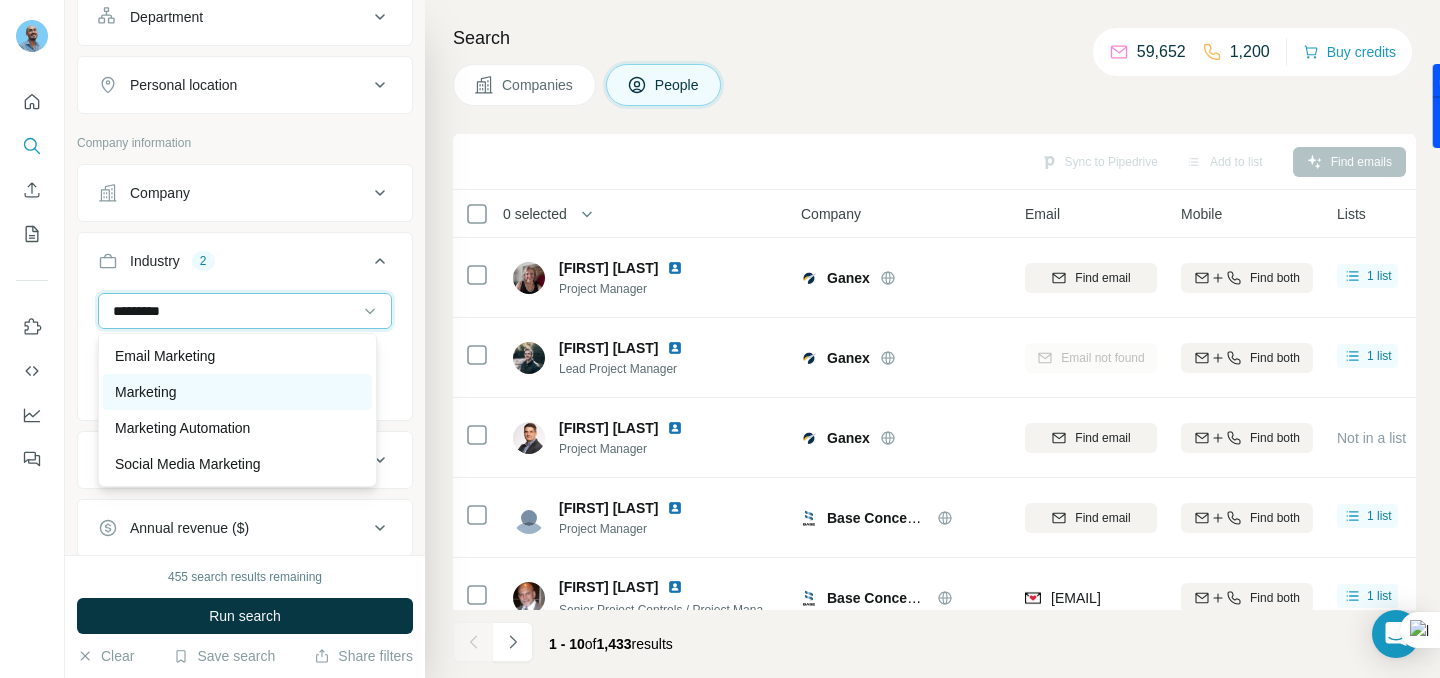 type on "*********" 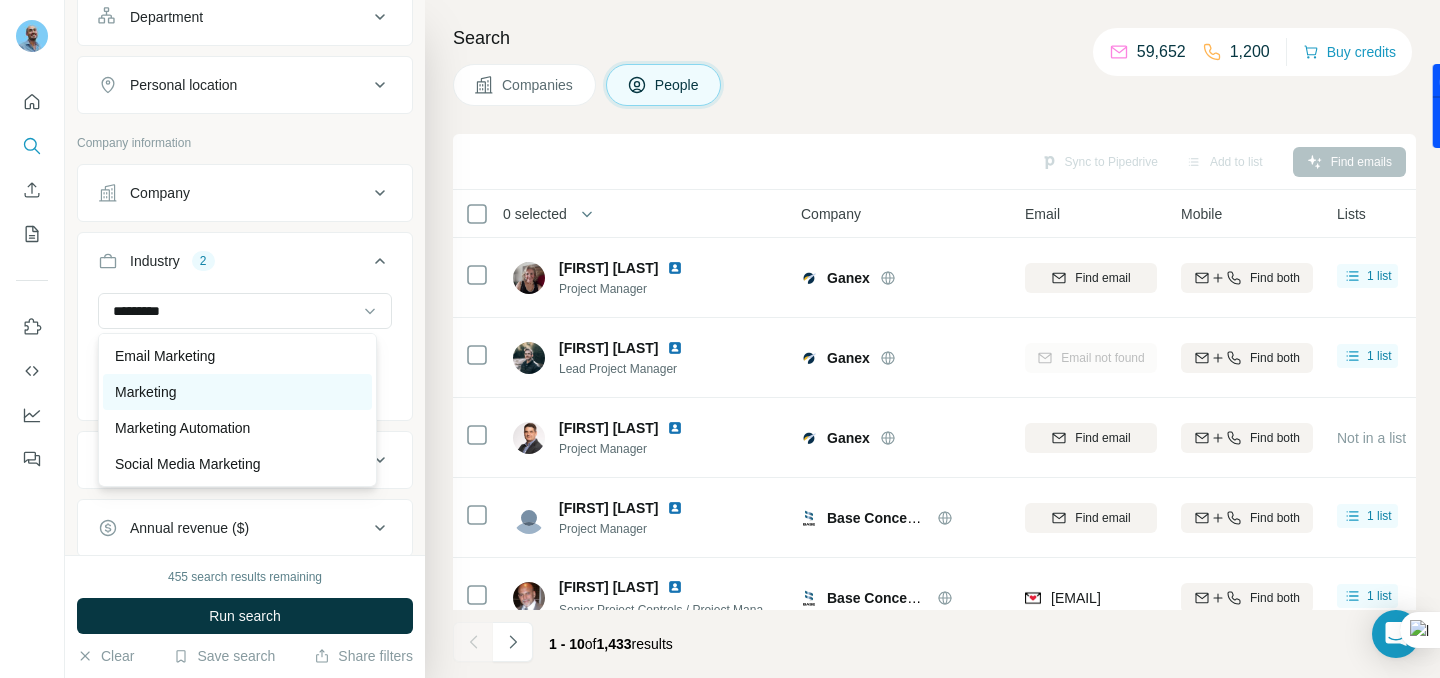 click on "Marketing" at bounding box center [237, 392] 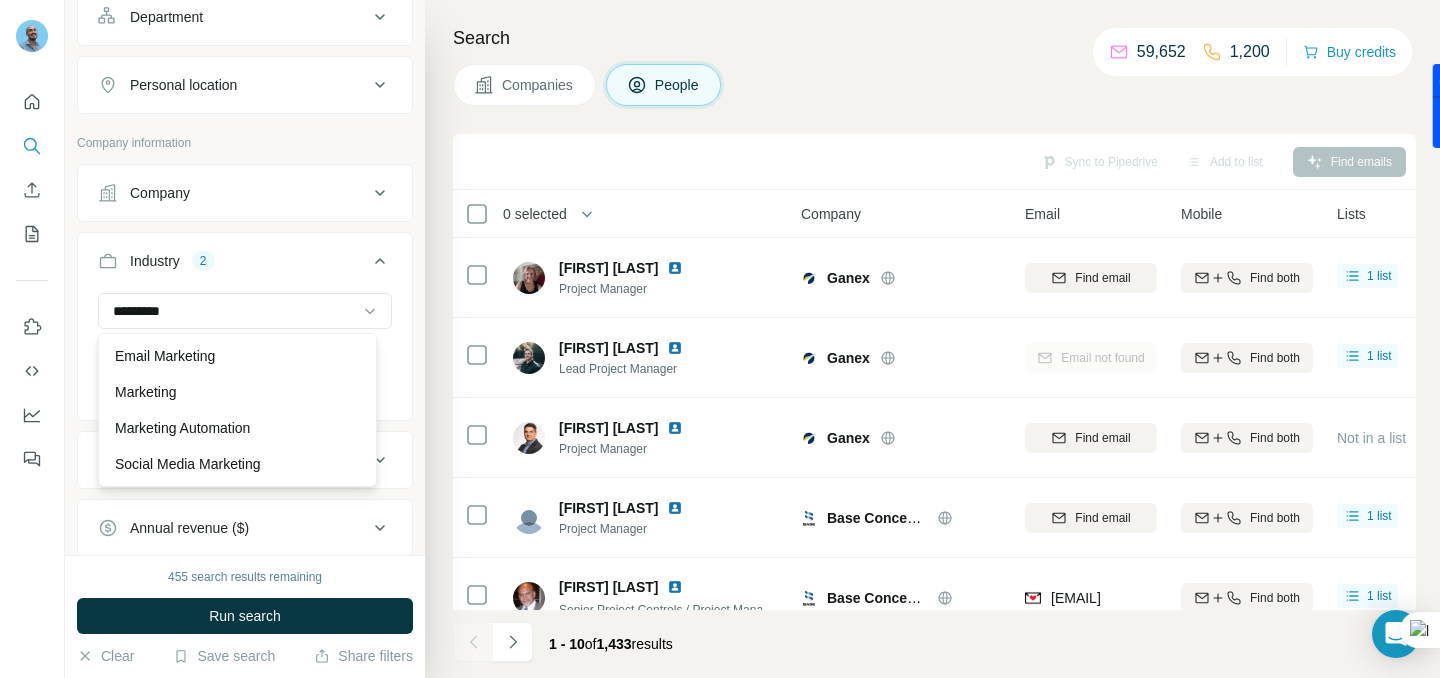 type 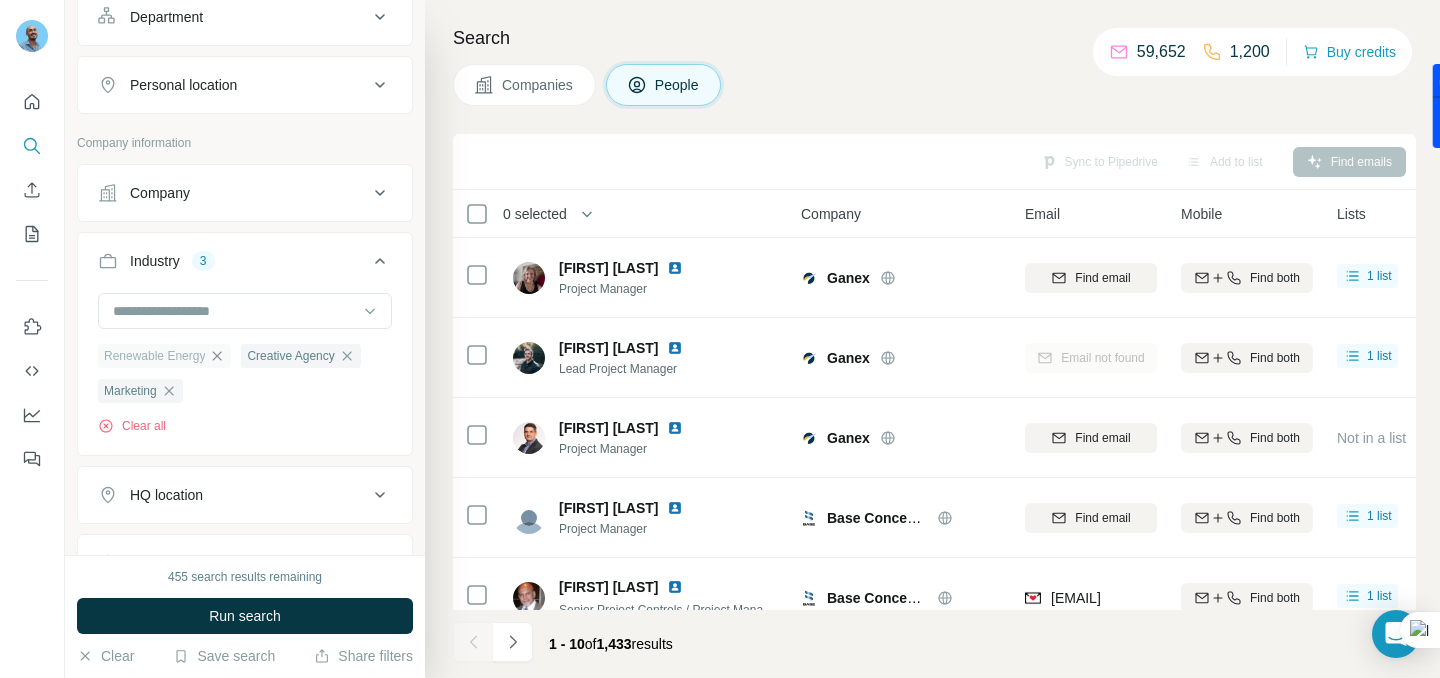click 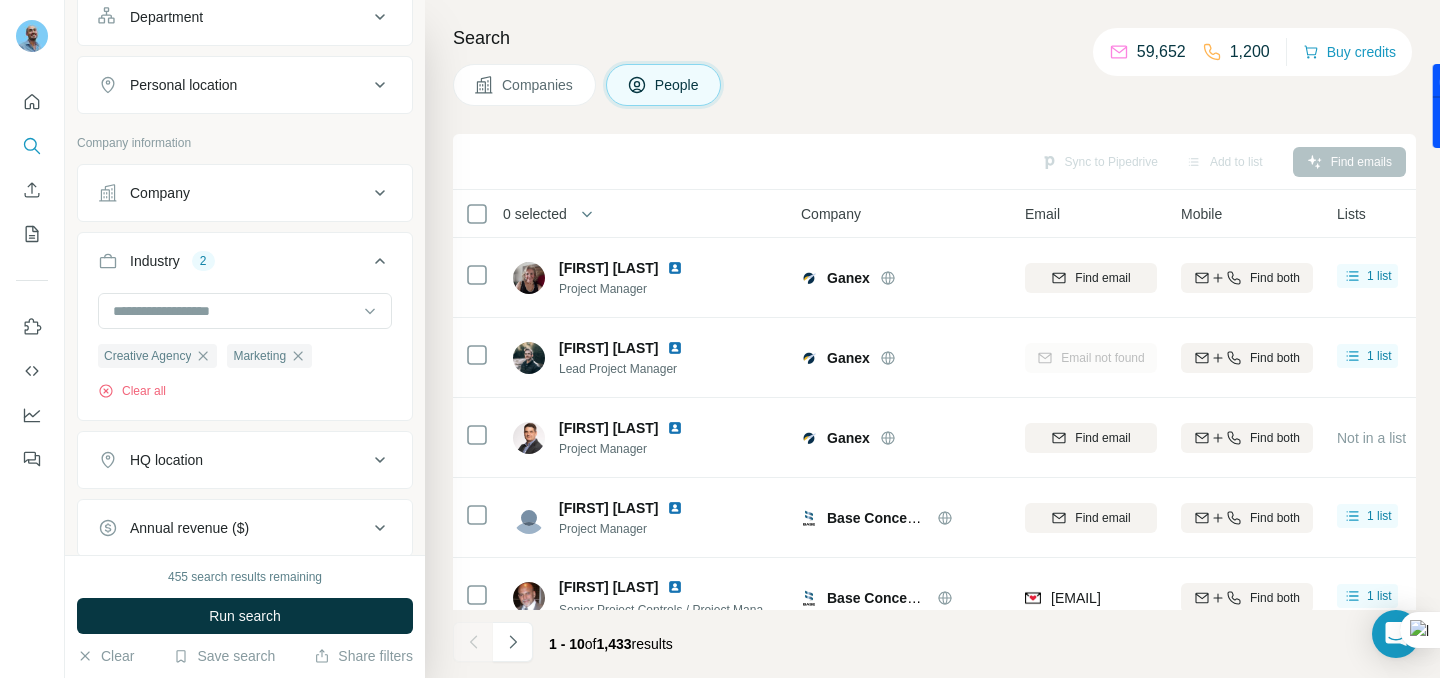 scroll, scrollTop: 410, scrollLeft: 0, axis: vertical 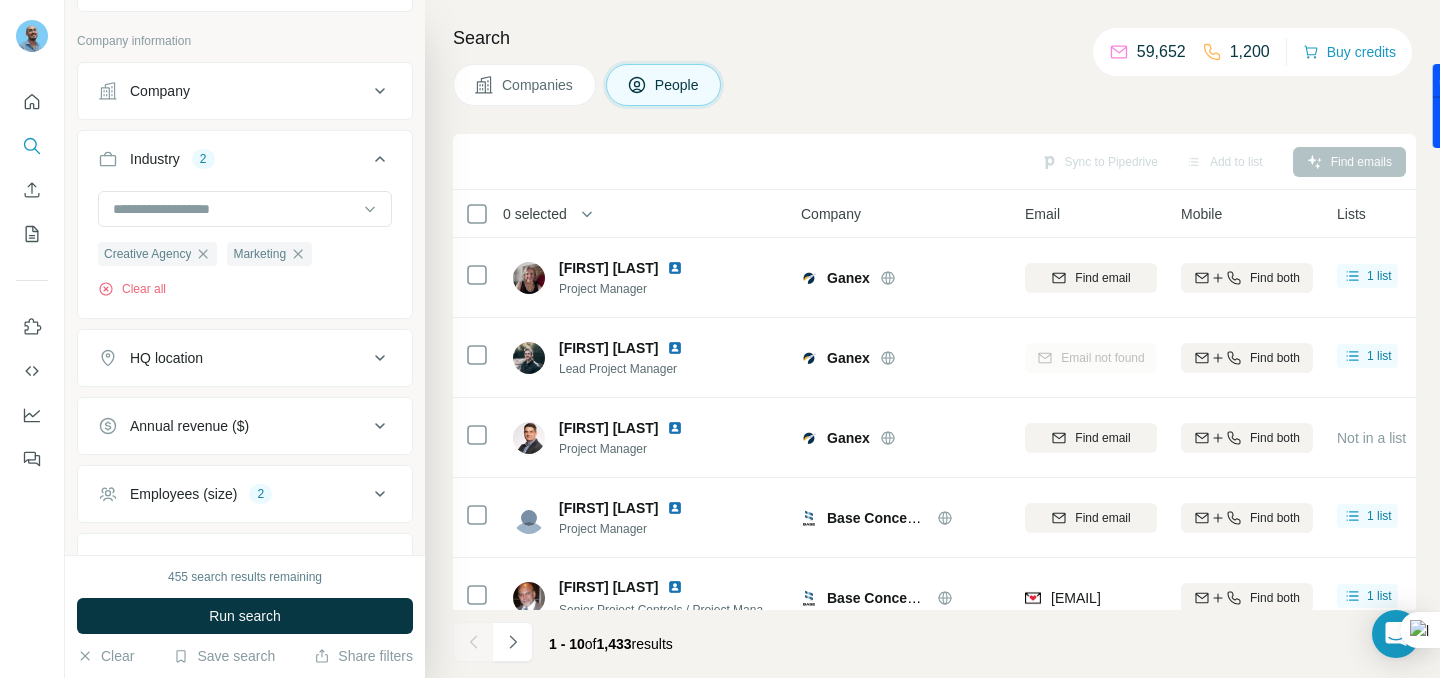 click 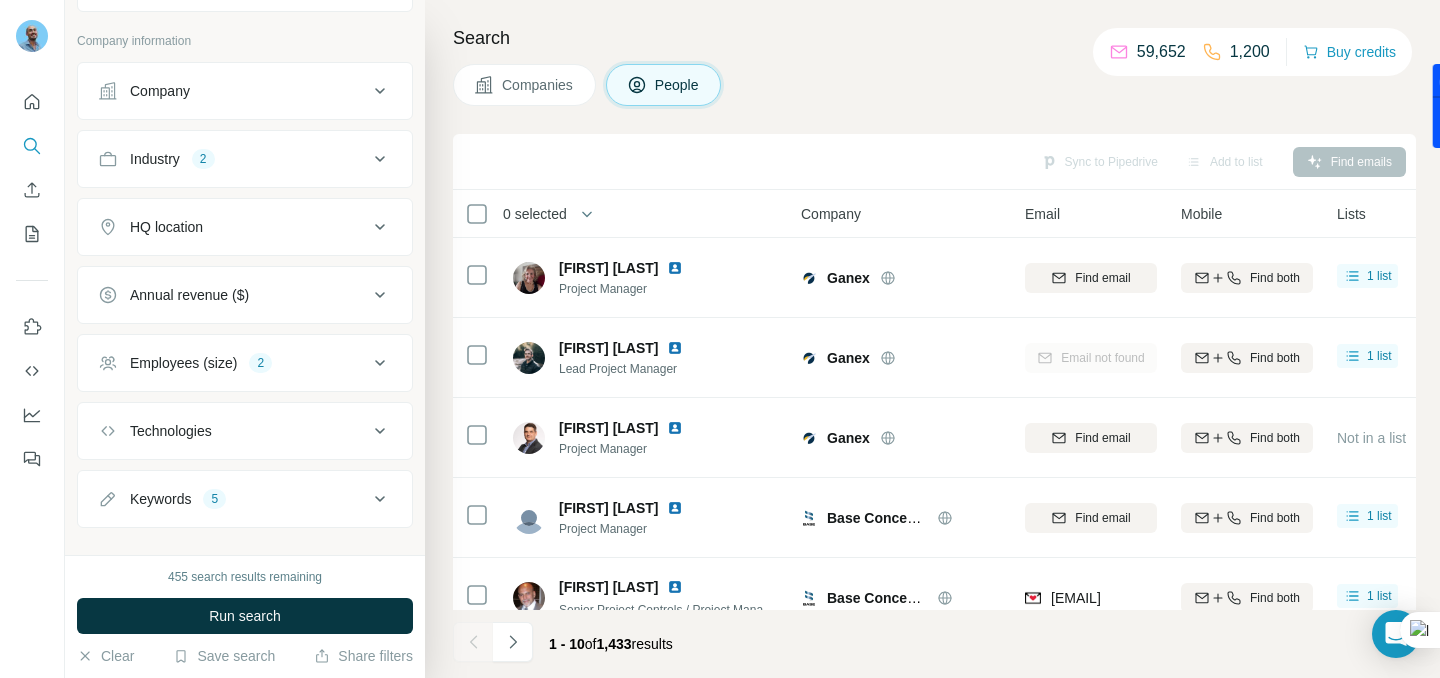 scroll, scrollTop: 439, scrollLeft: 0, axis: vertical 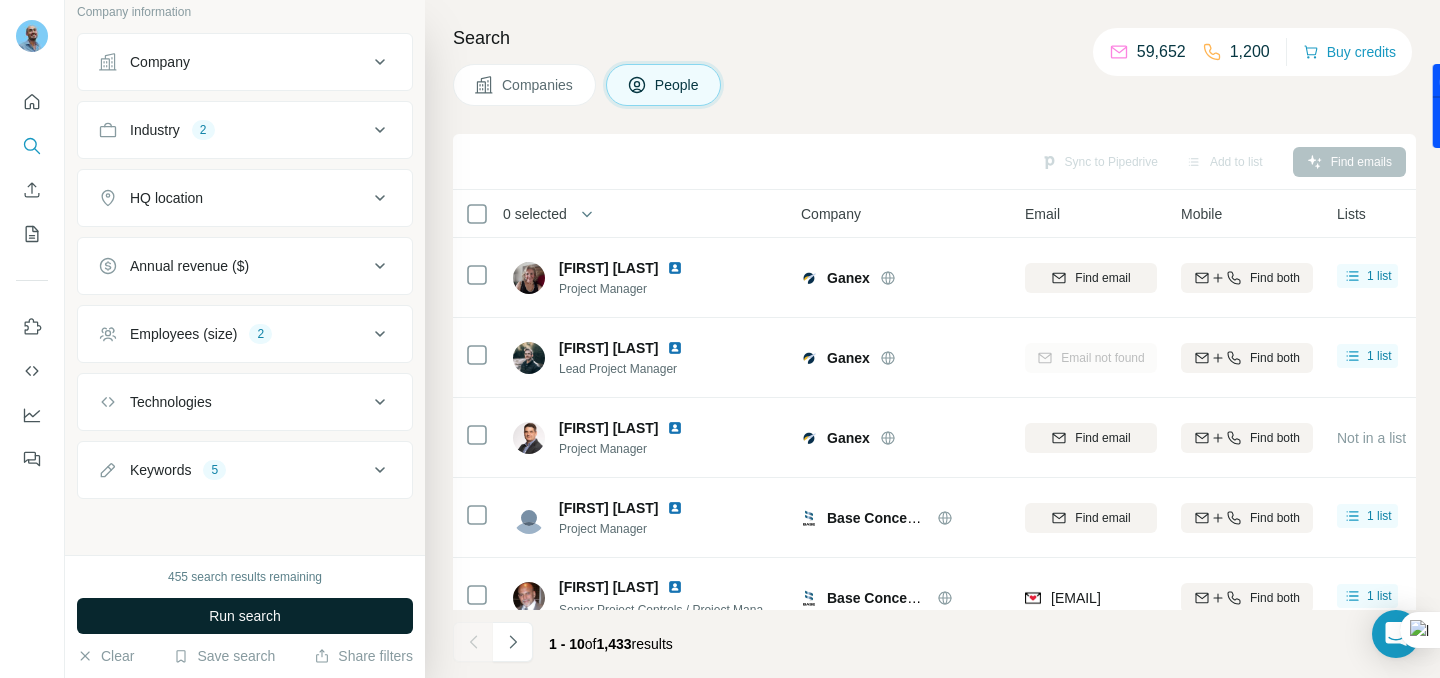 click on "Run search" at bounding box center (245, 616) 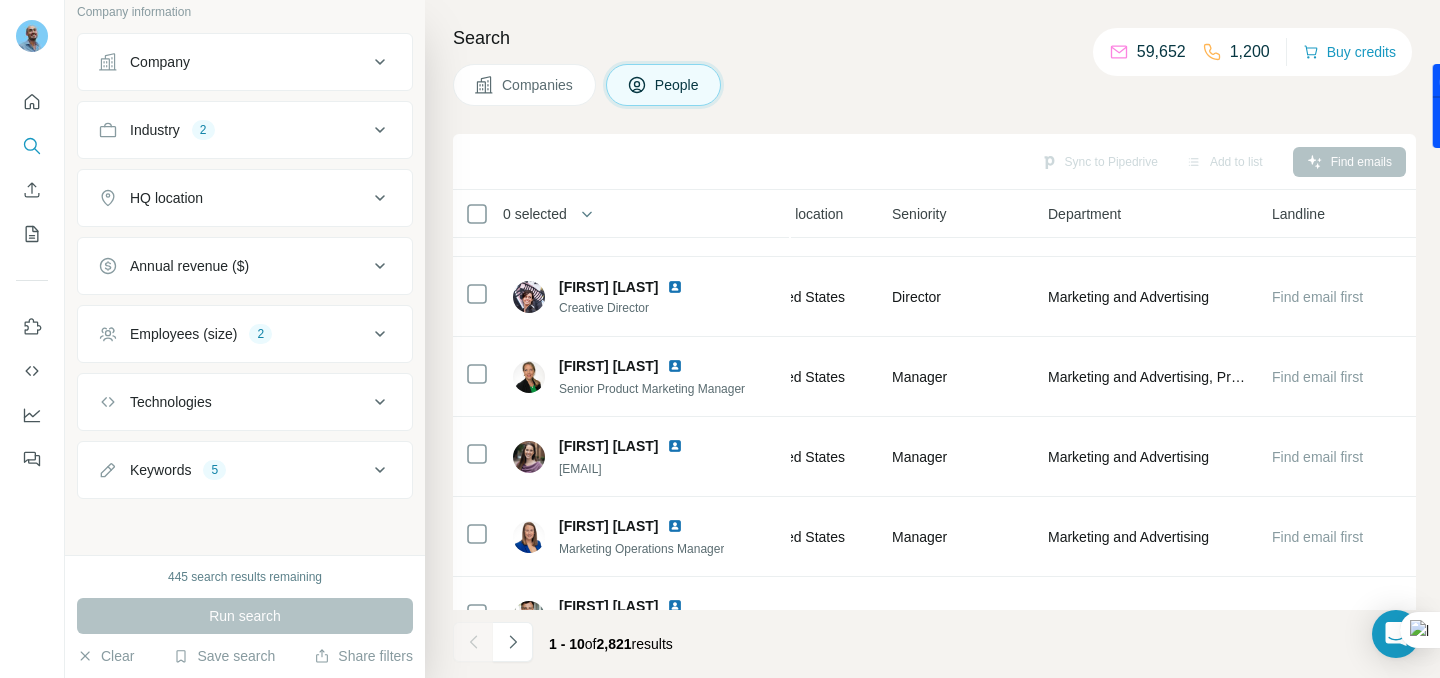 scroll, scrollTop: 439, scrollLeft: 768, axis: both 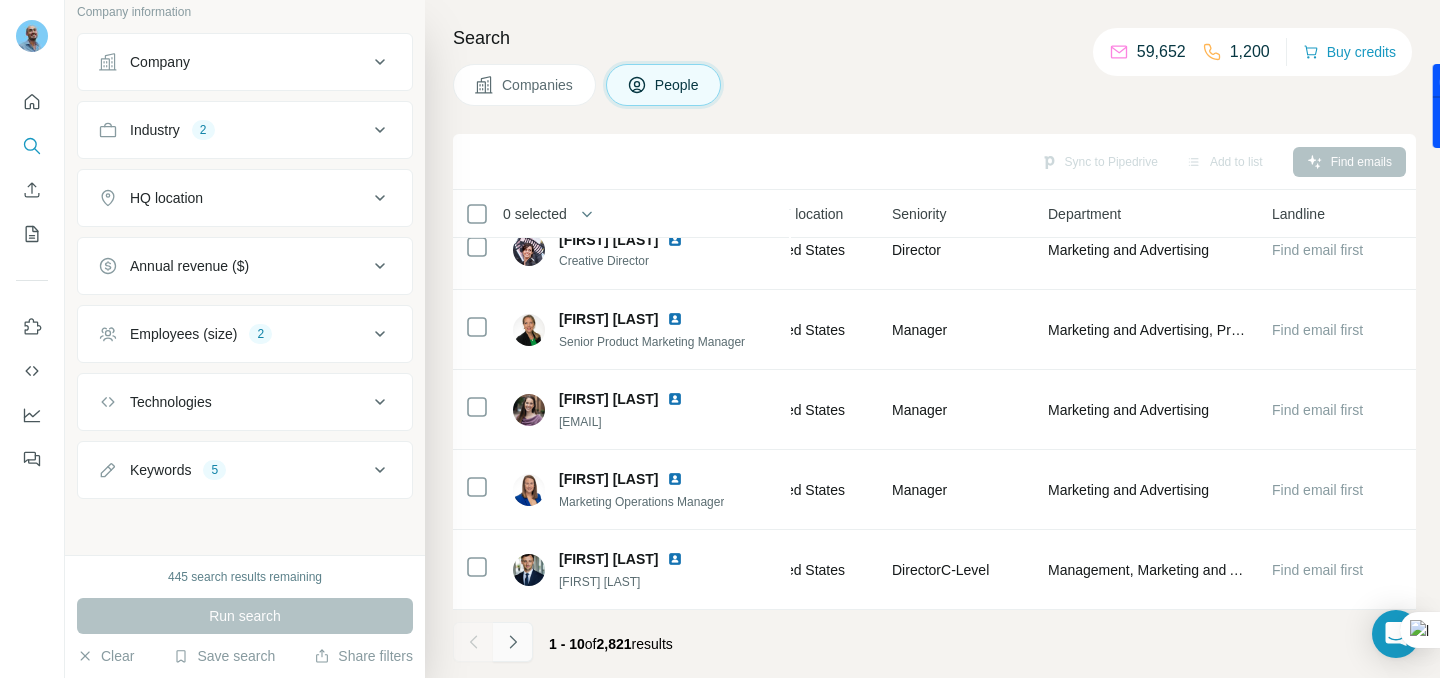 click 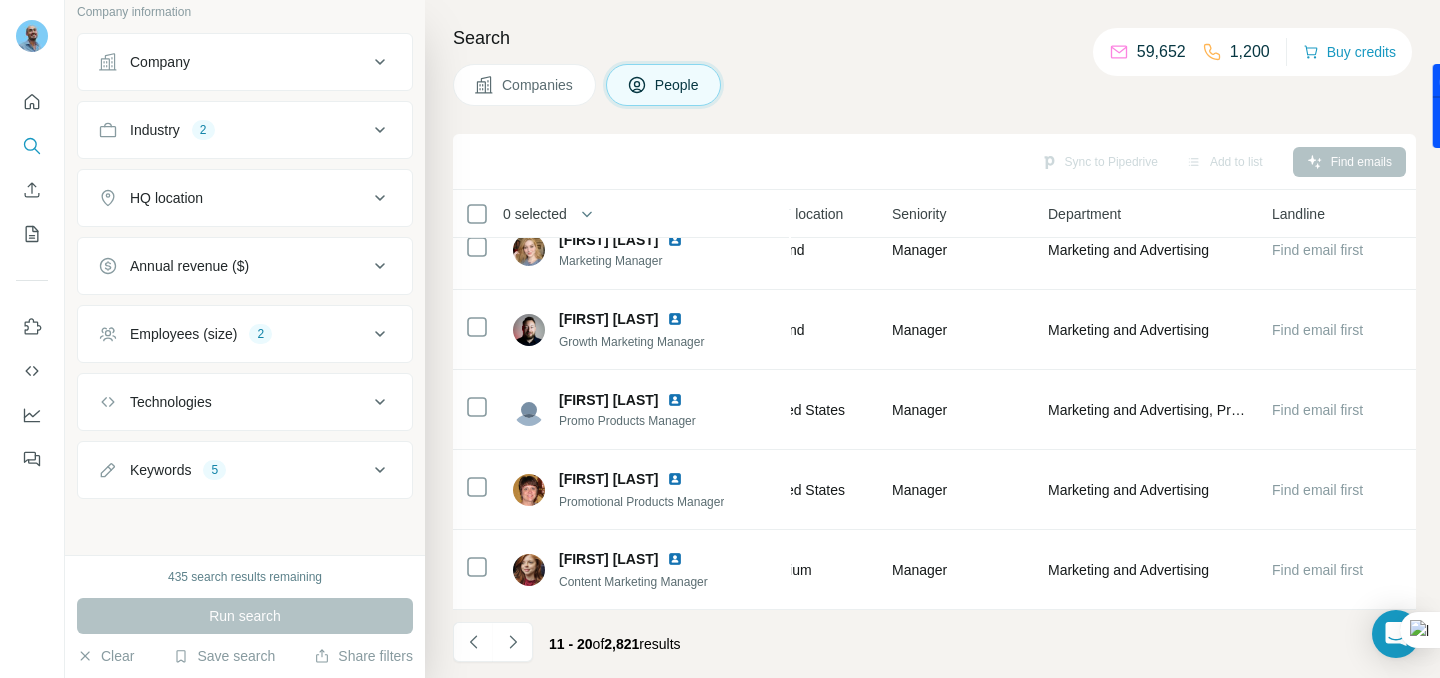 scroll, scrollTop: 439, scrollLeft: 768, axis: both 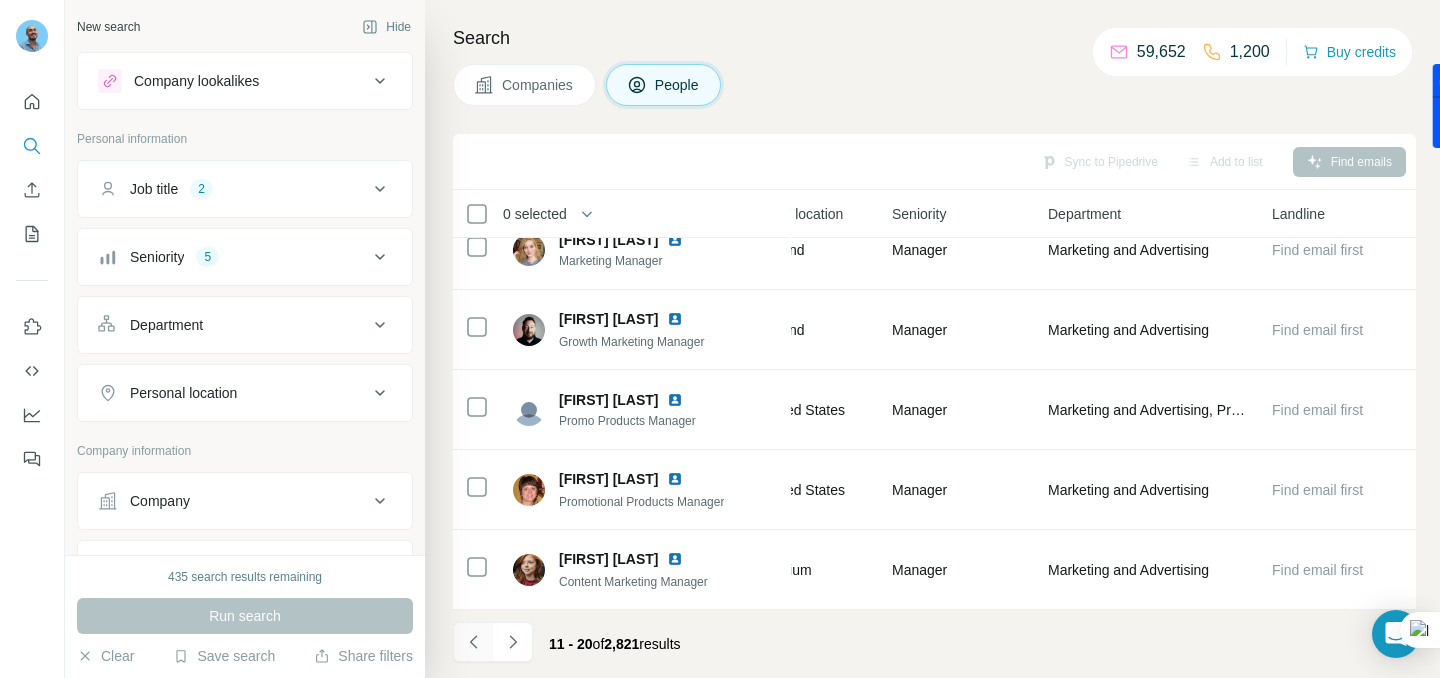 click 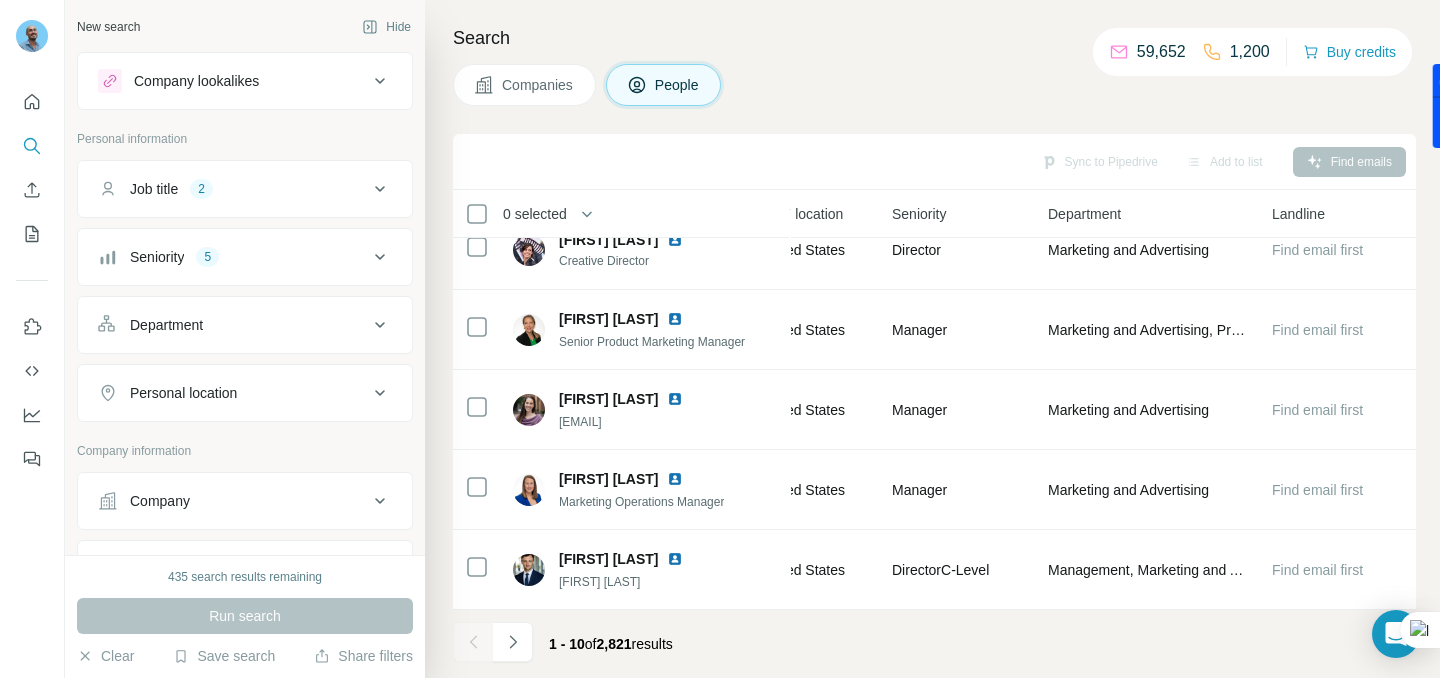 click at bounding box center (473, 642) 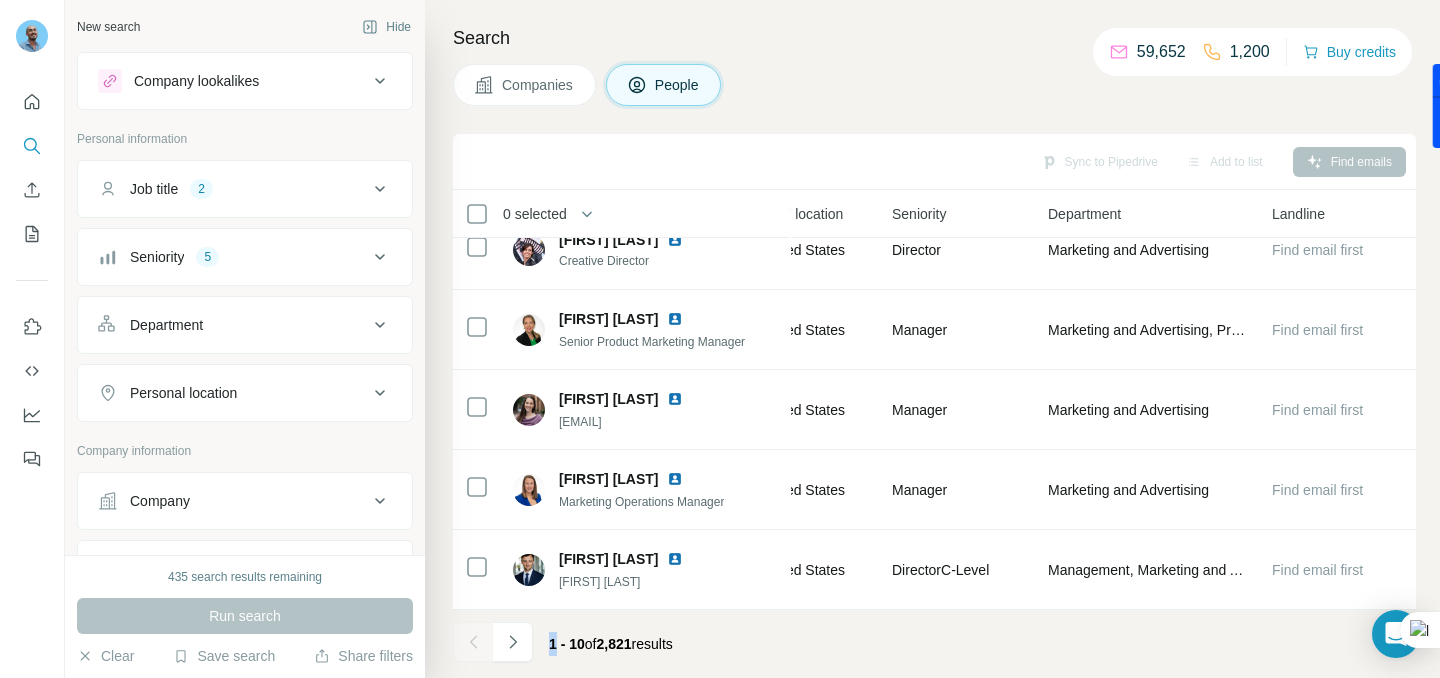click at bounding box center [473, 642] 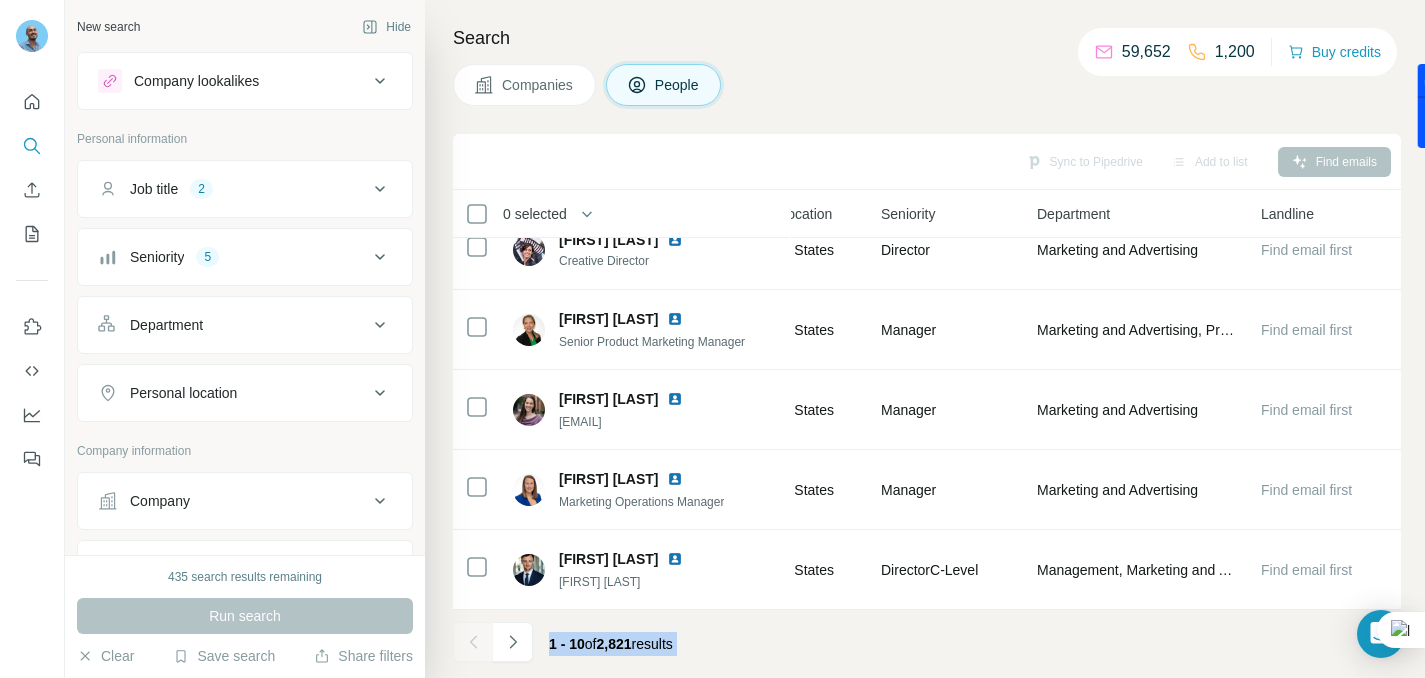 click at bounding box center [473, 642] 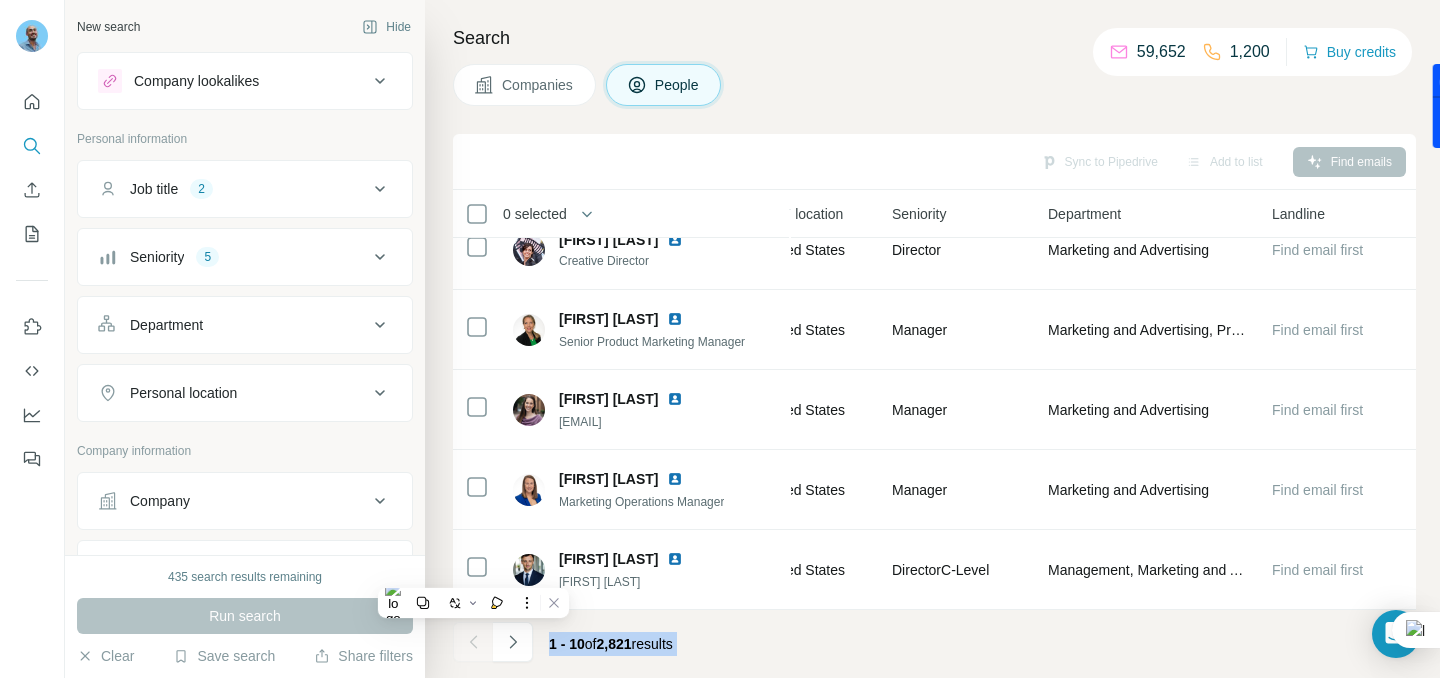click at bounding box center (473, 642) 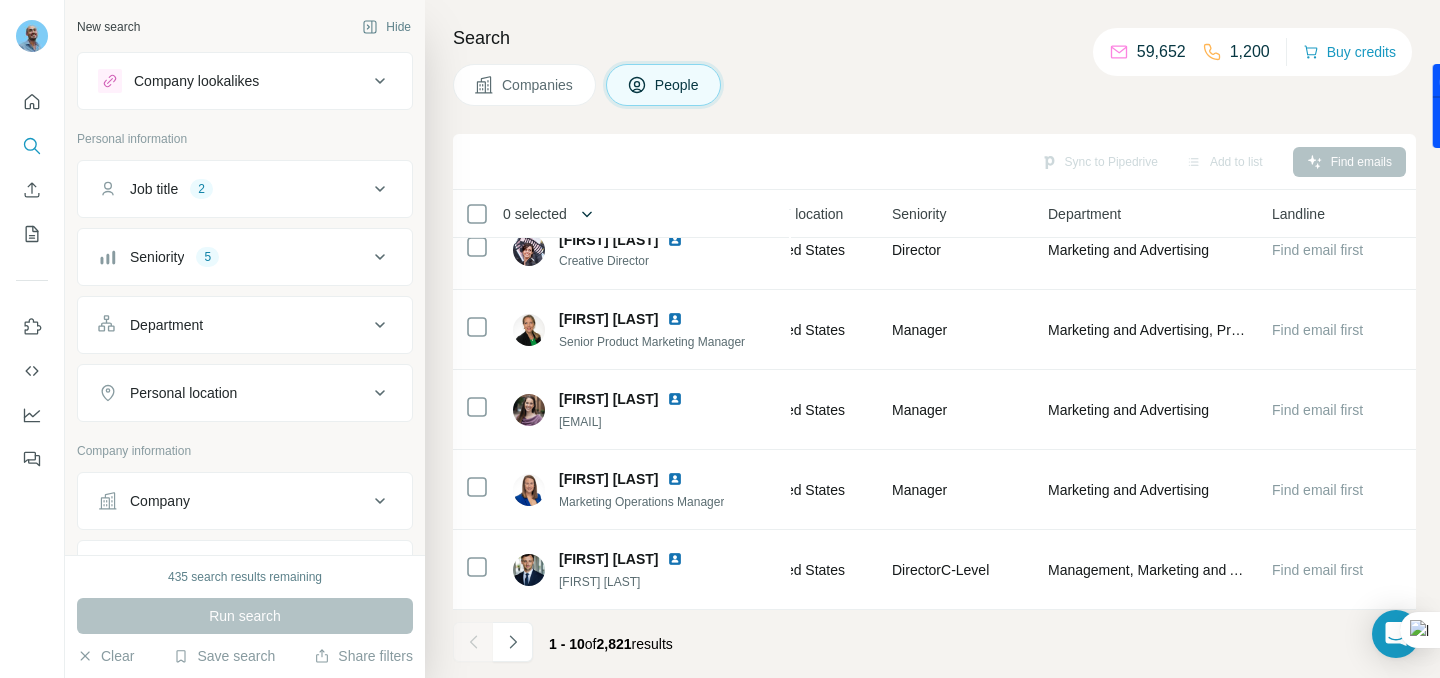 click 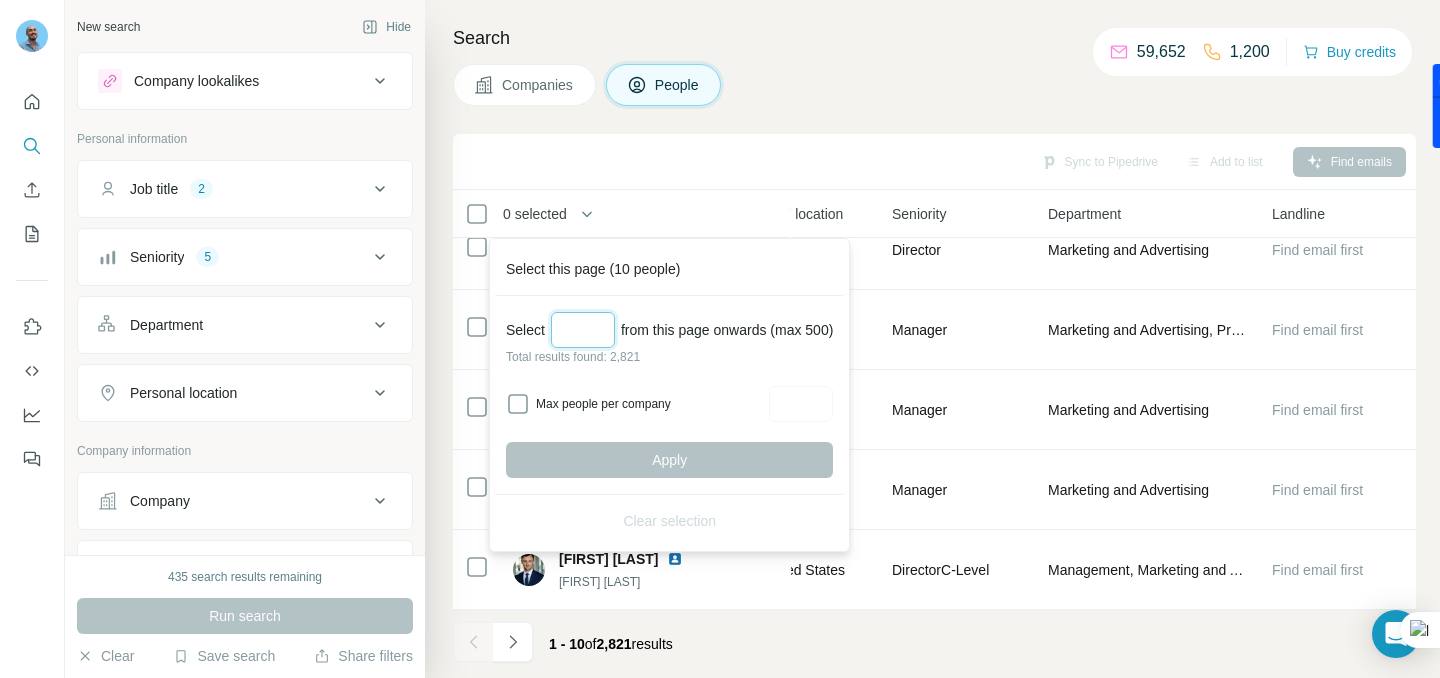 click at bounding box center [583, 330] 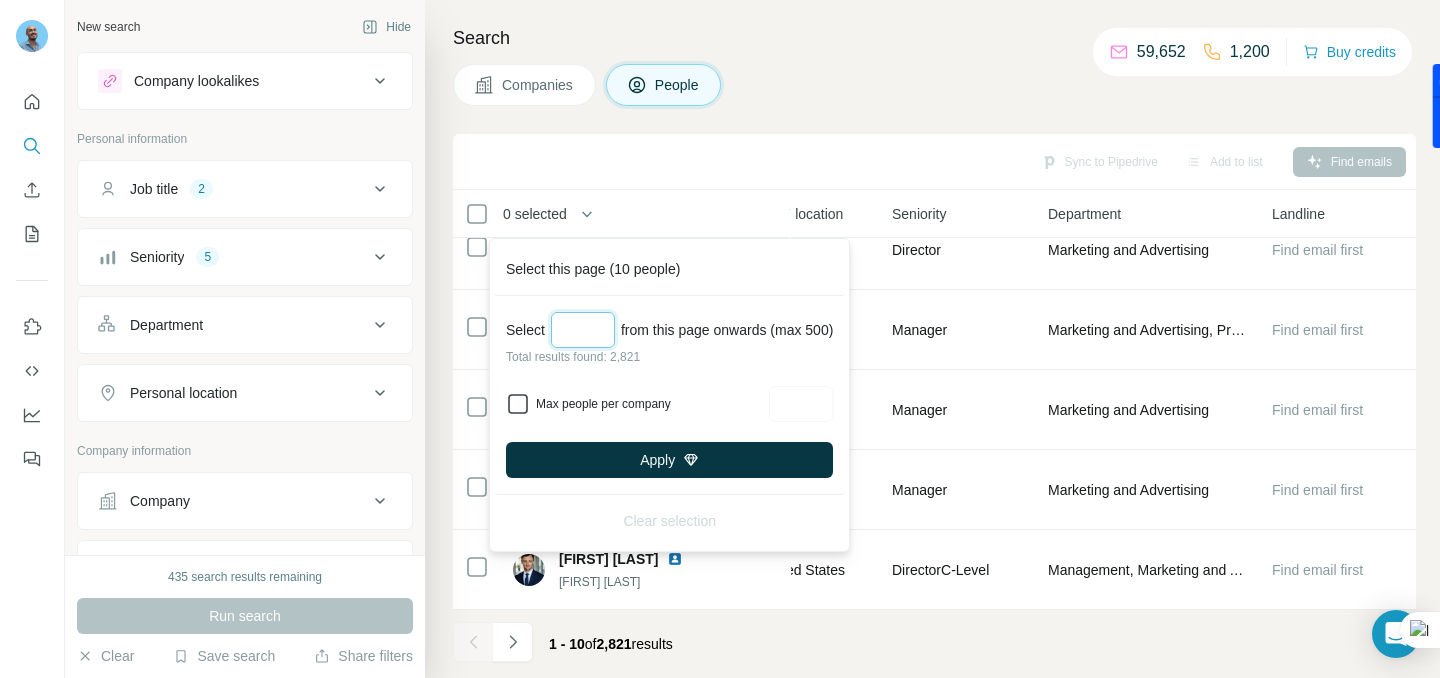 type on "***" 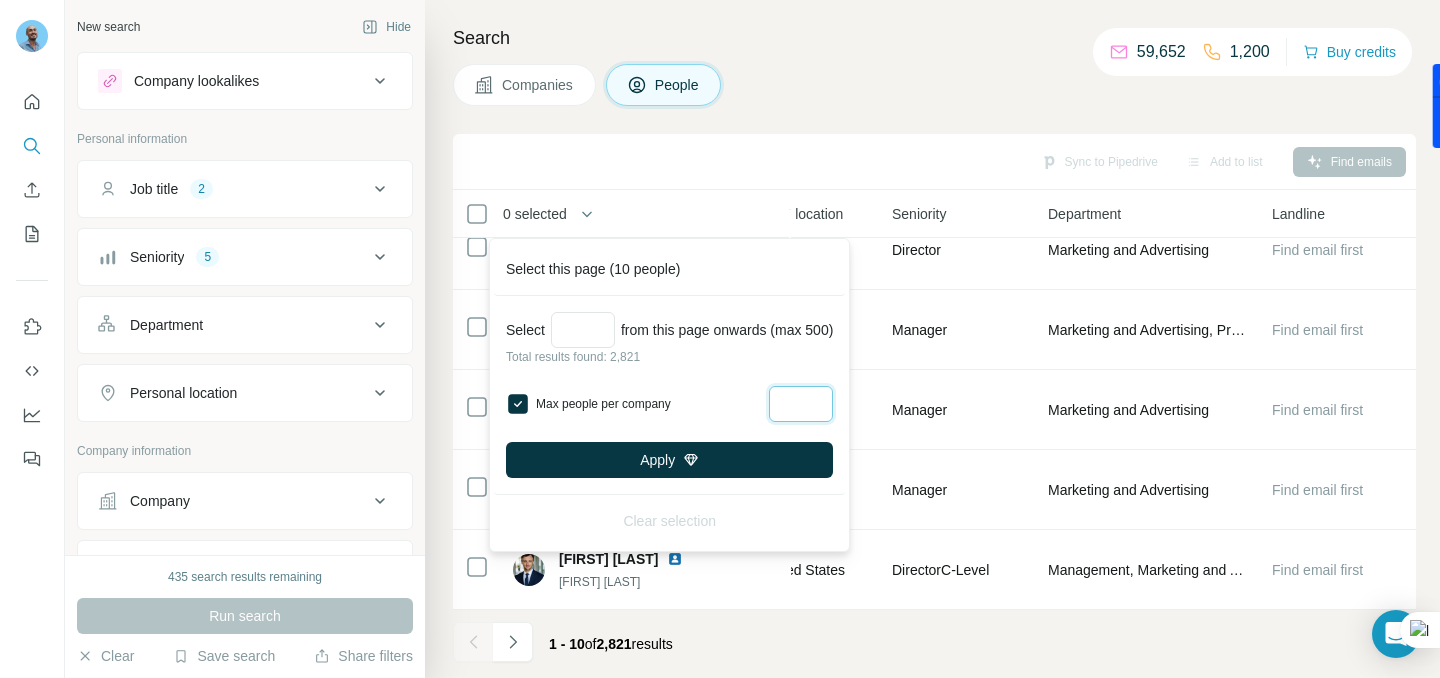 click at bounding box center [801, 404] 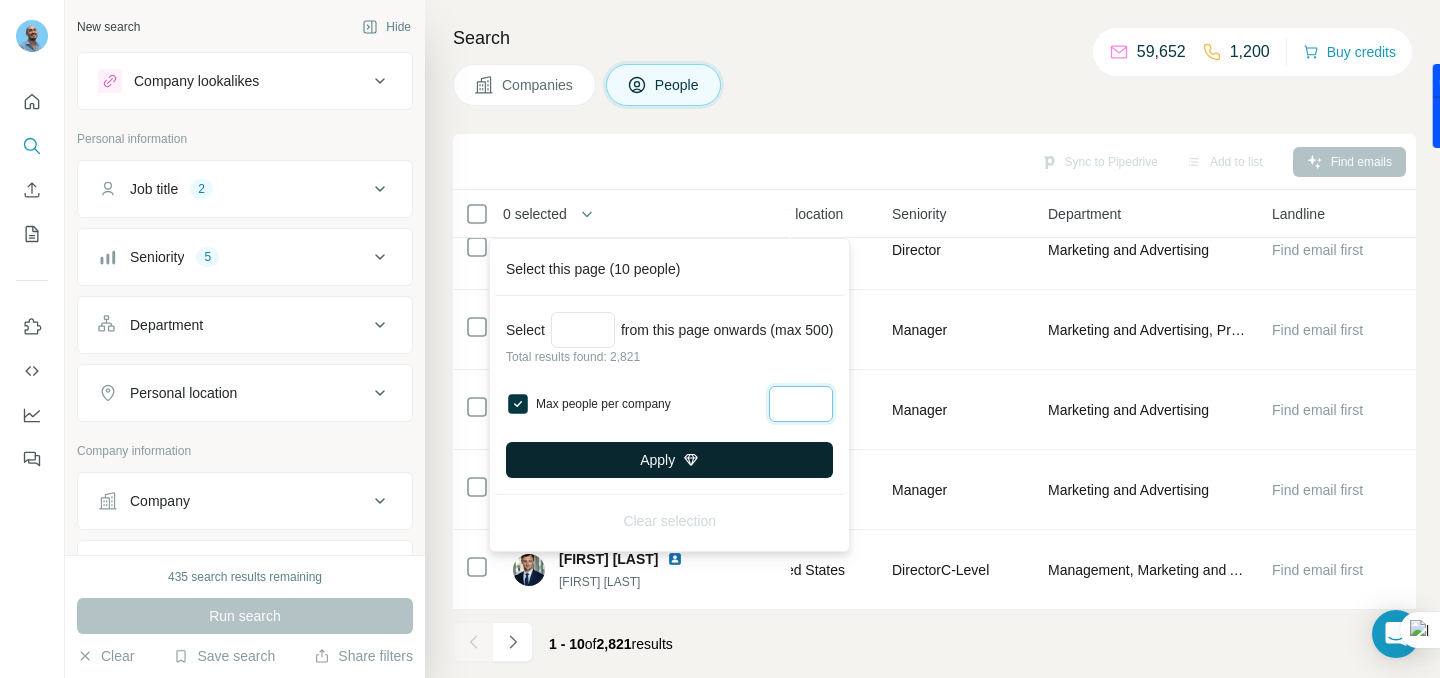 type on "*" 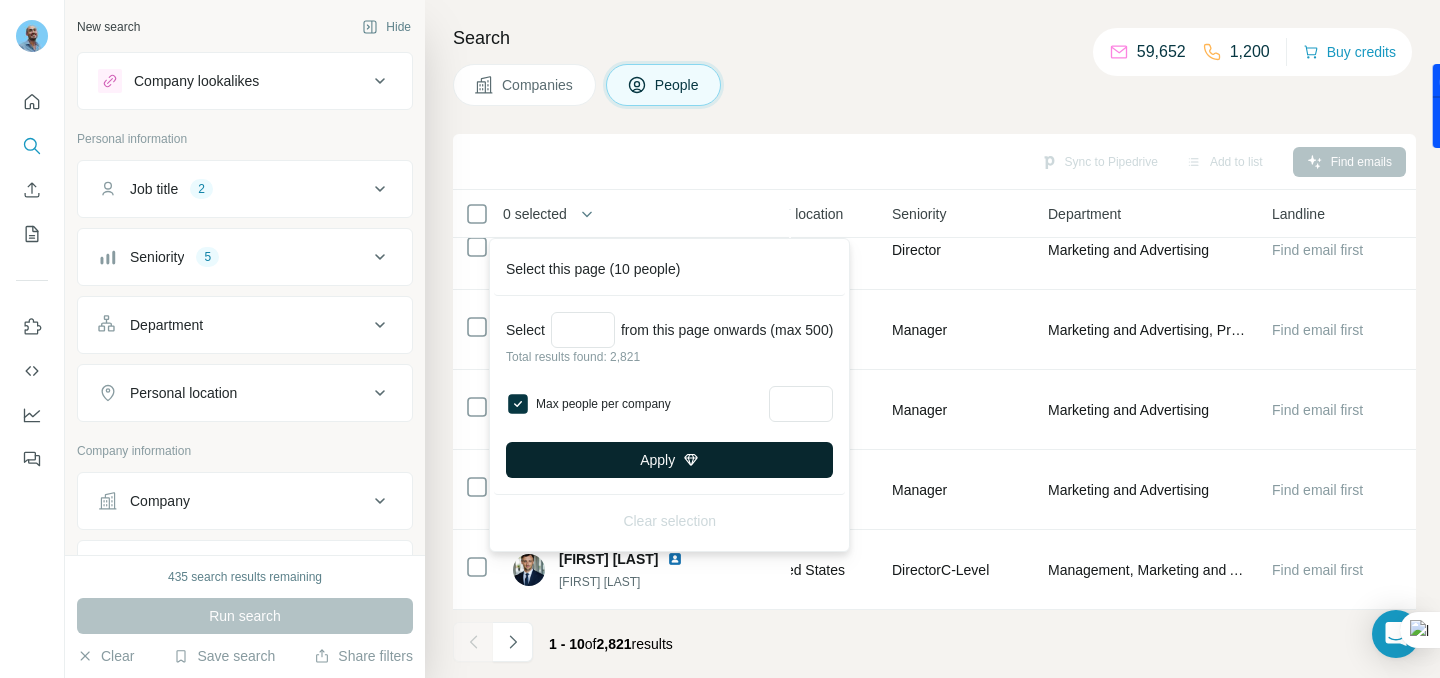 click on "Apply" at bounding box center (669, 460) 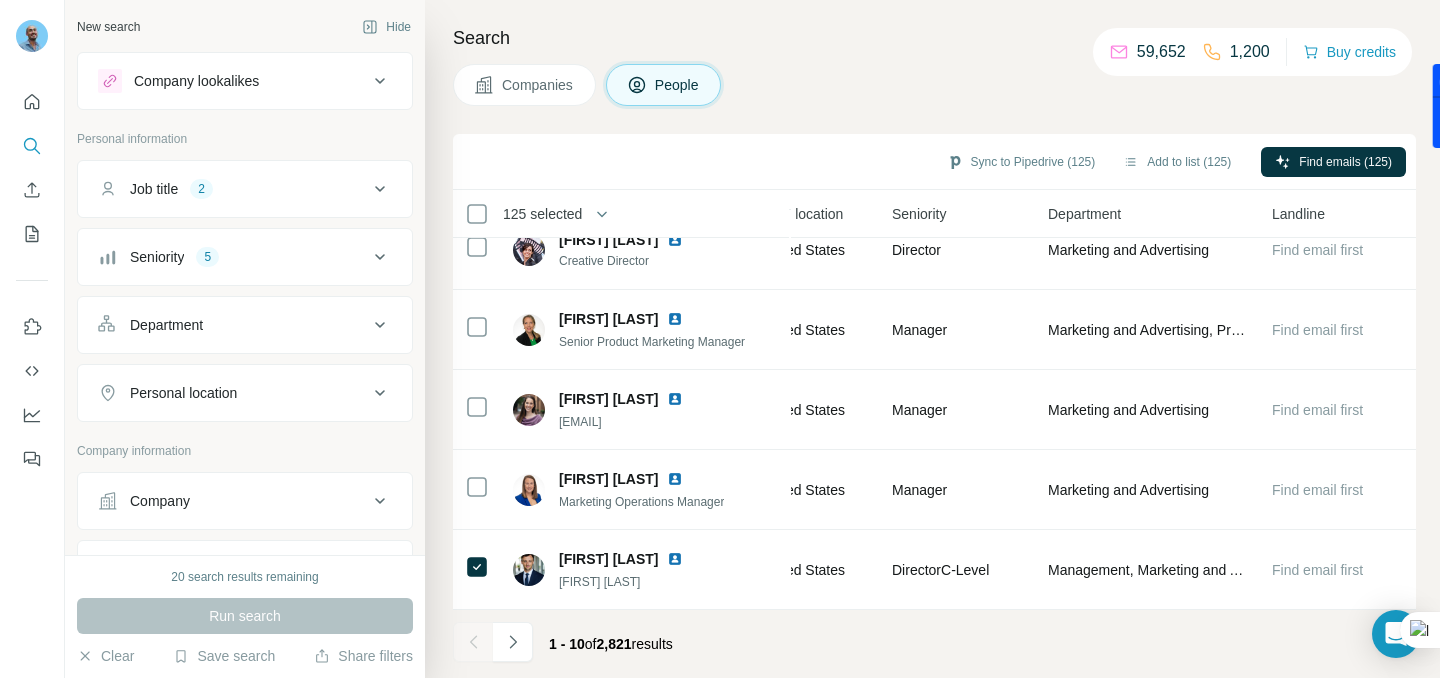 scroll, scrollTop: 439, scrollLeft: 768, axis: both 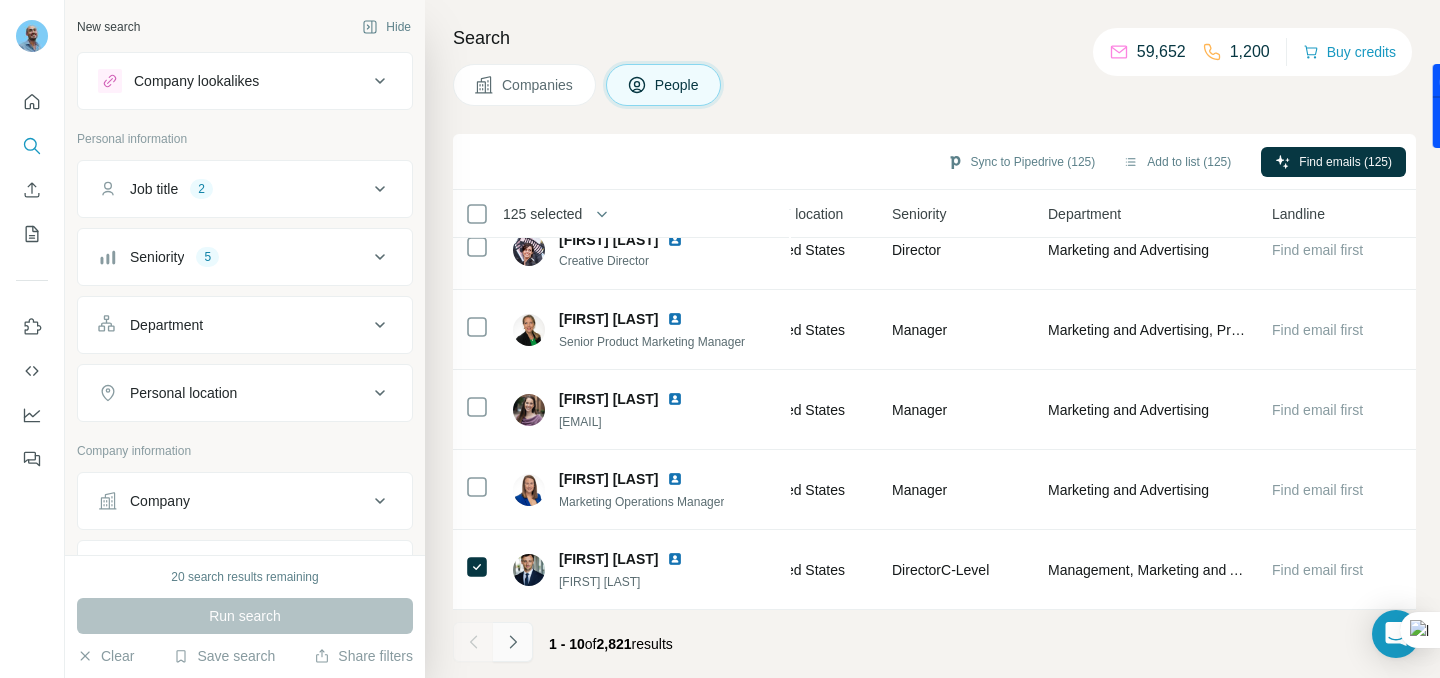 click 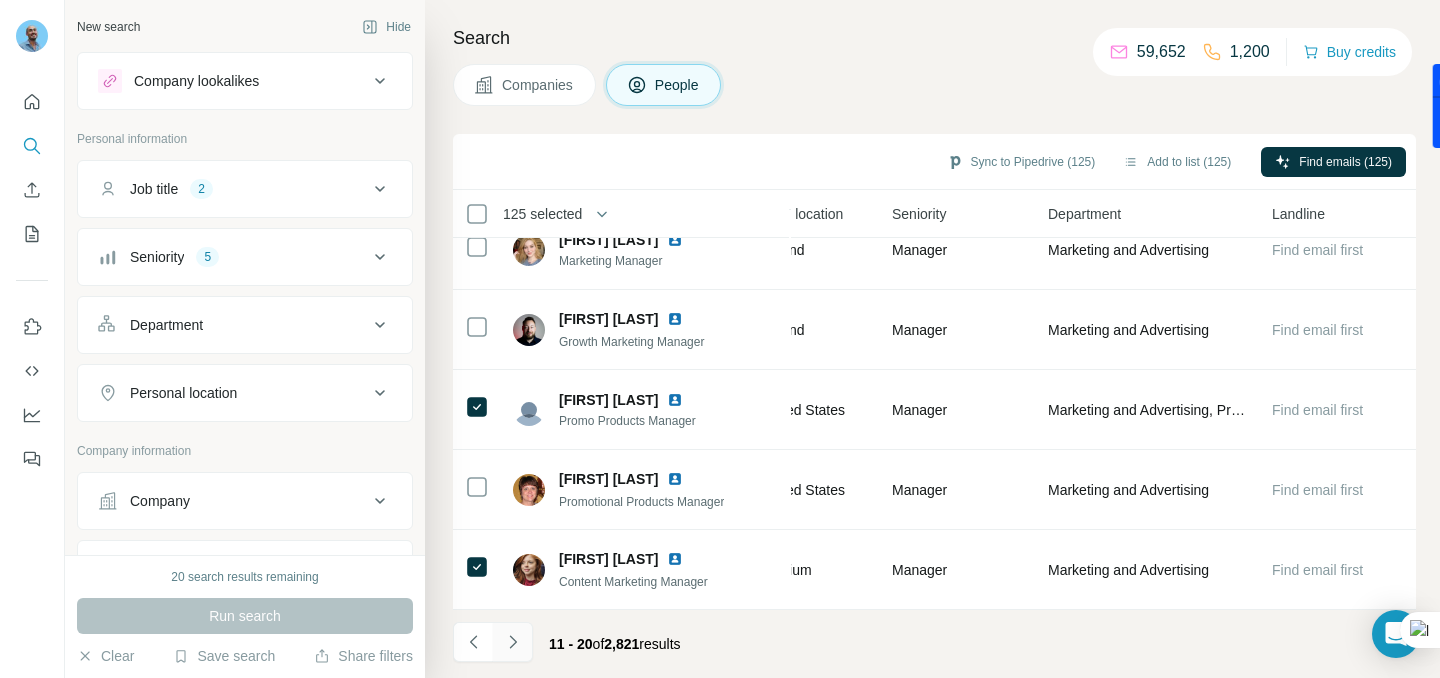 click 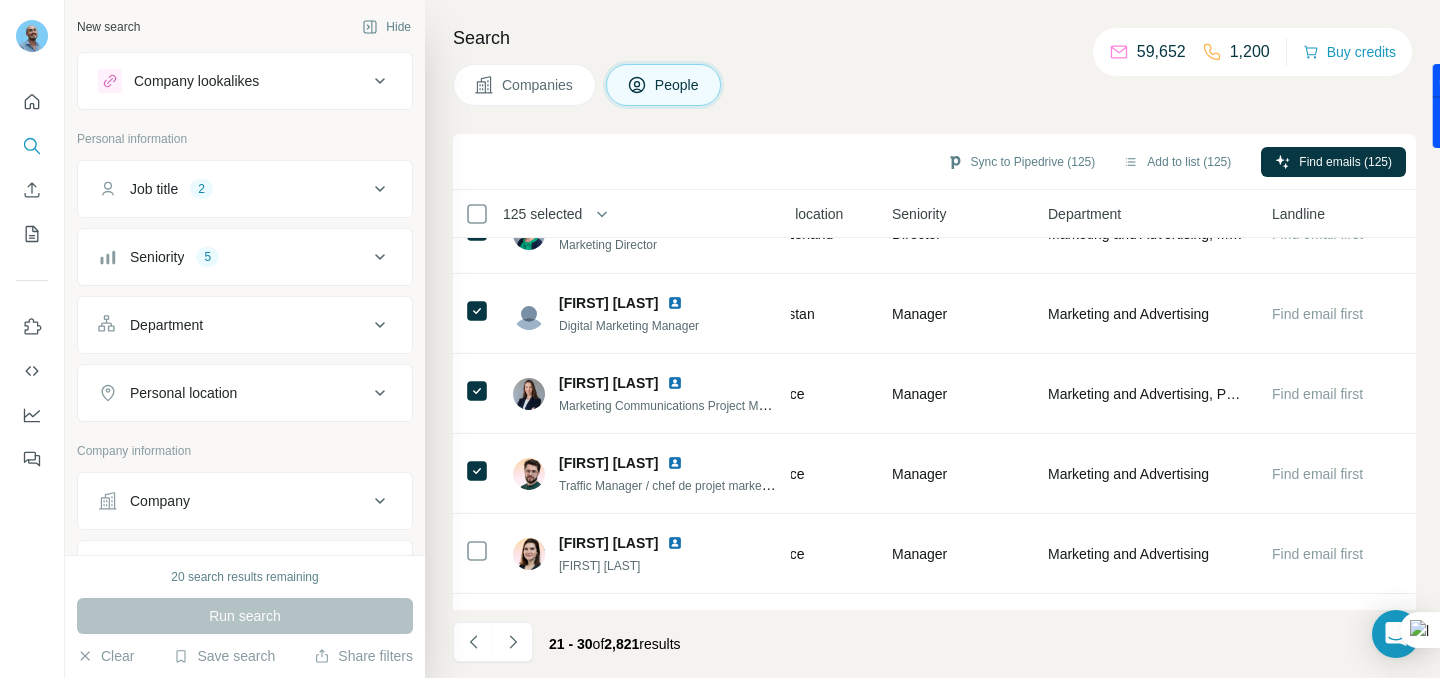 scroll, scrollTop: 0, scrollLeft: 768, axis: horizontal 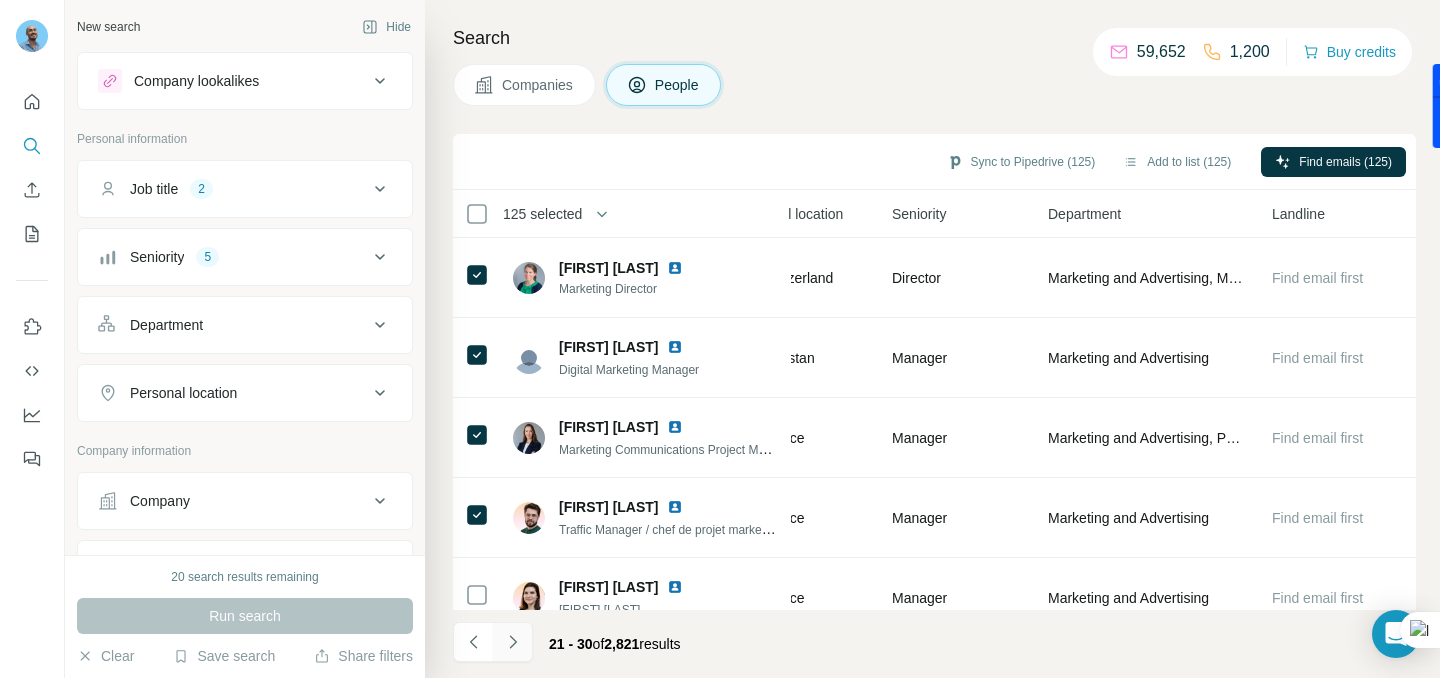 click 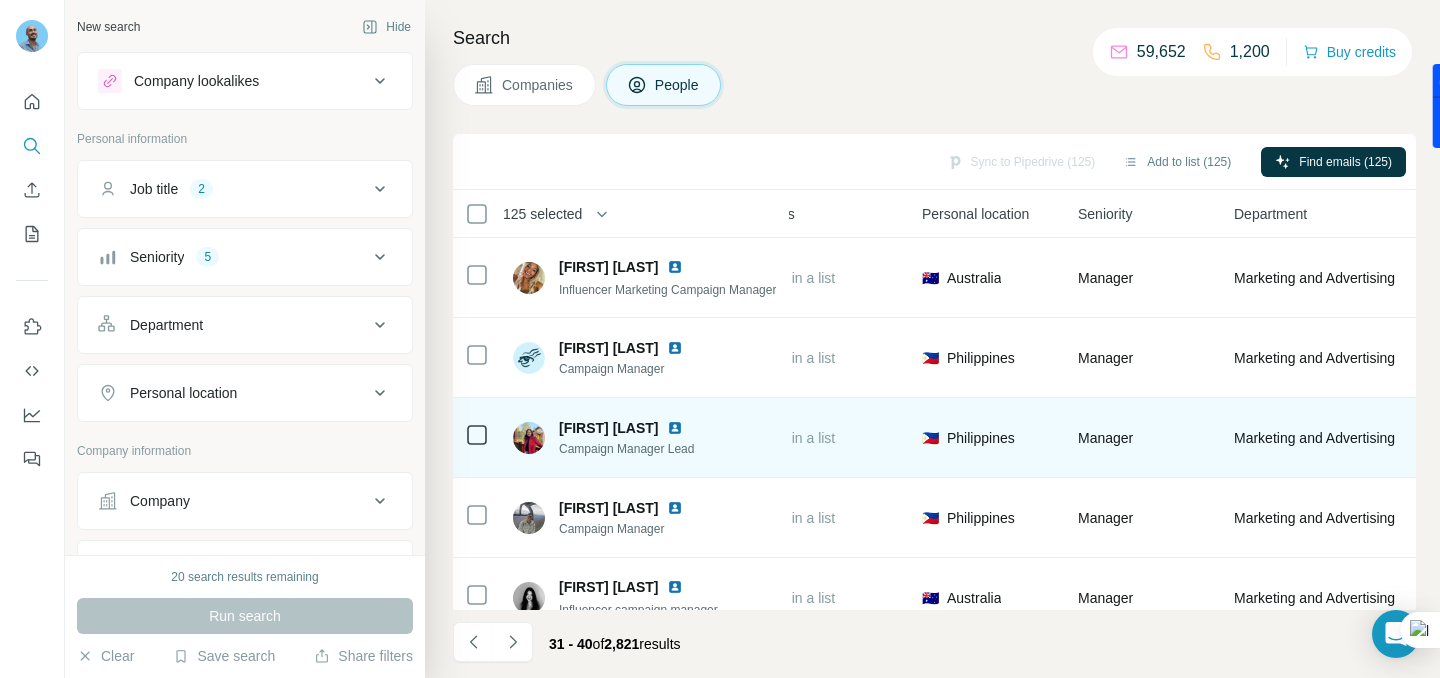 scroll, scrollTop: 0, scrollLeft: 768, axis: horizontal 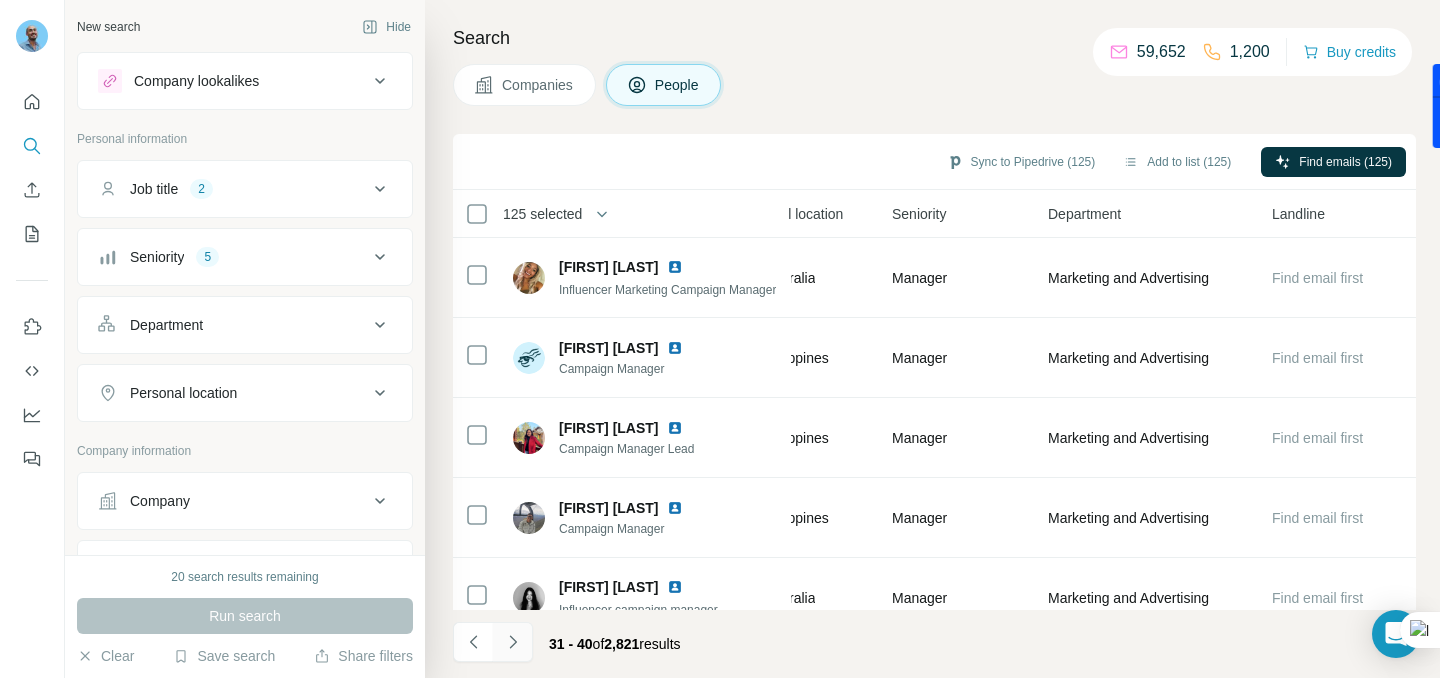 click 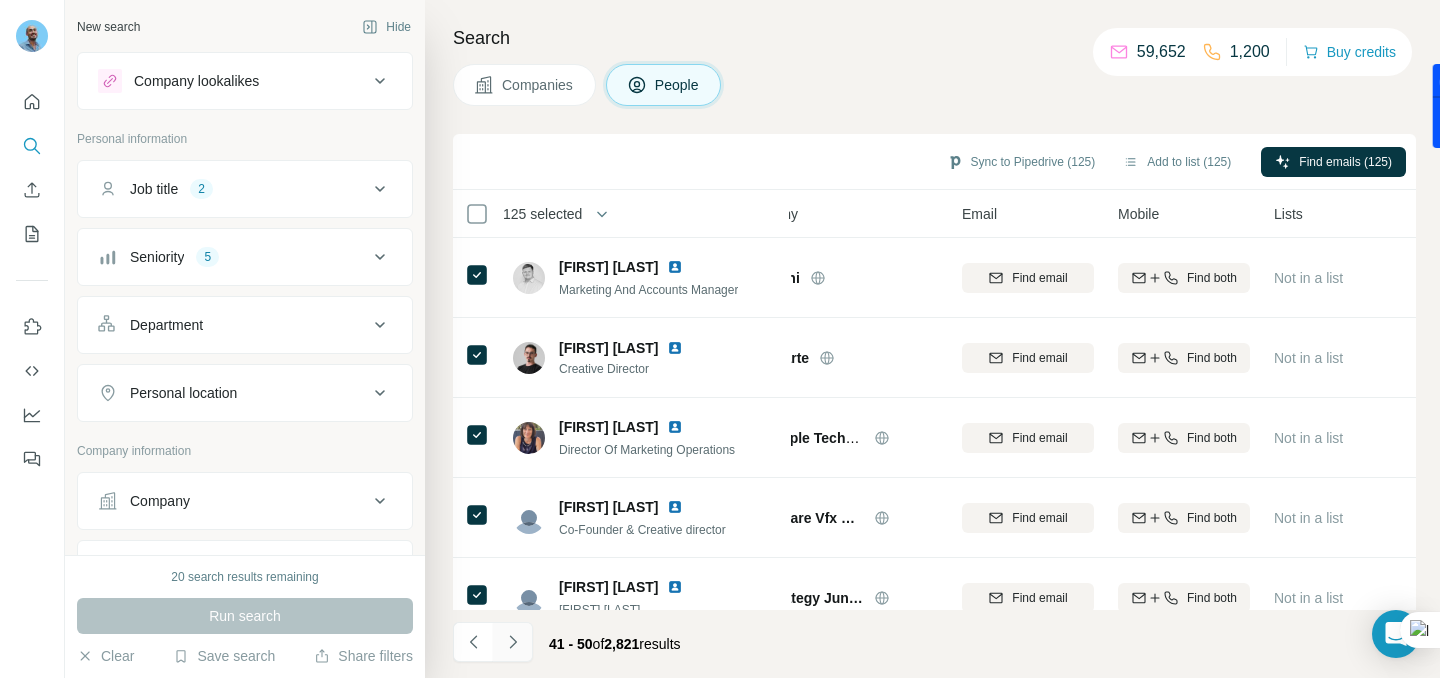 click 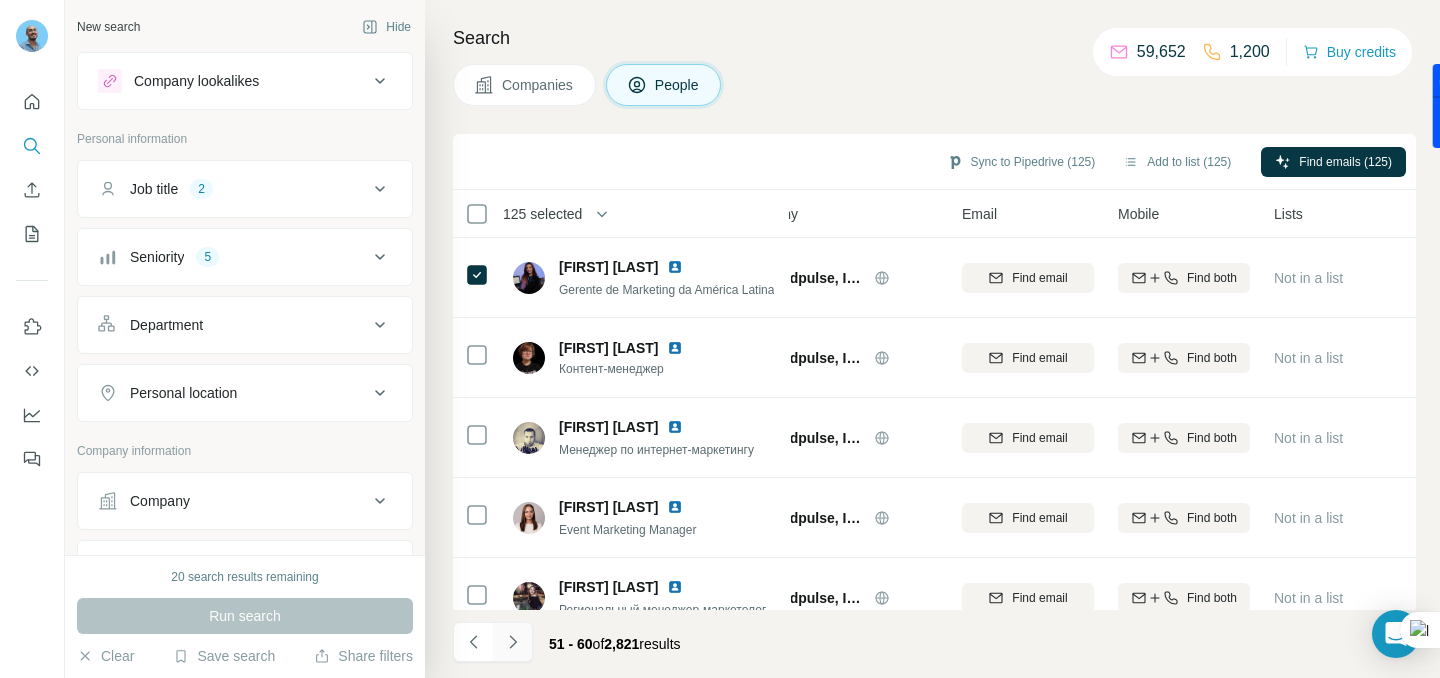 click 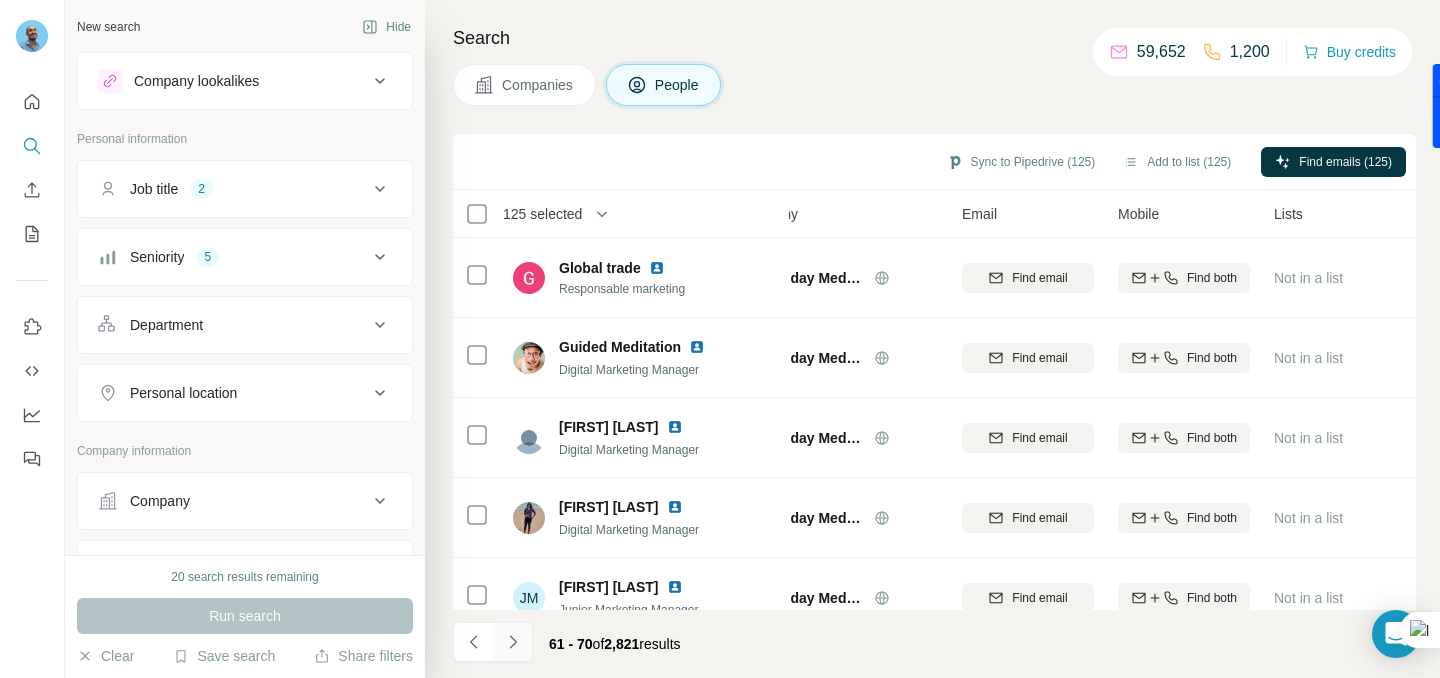 click 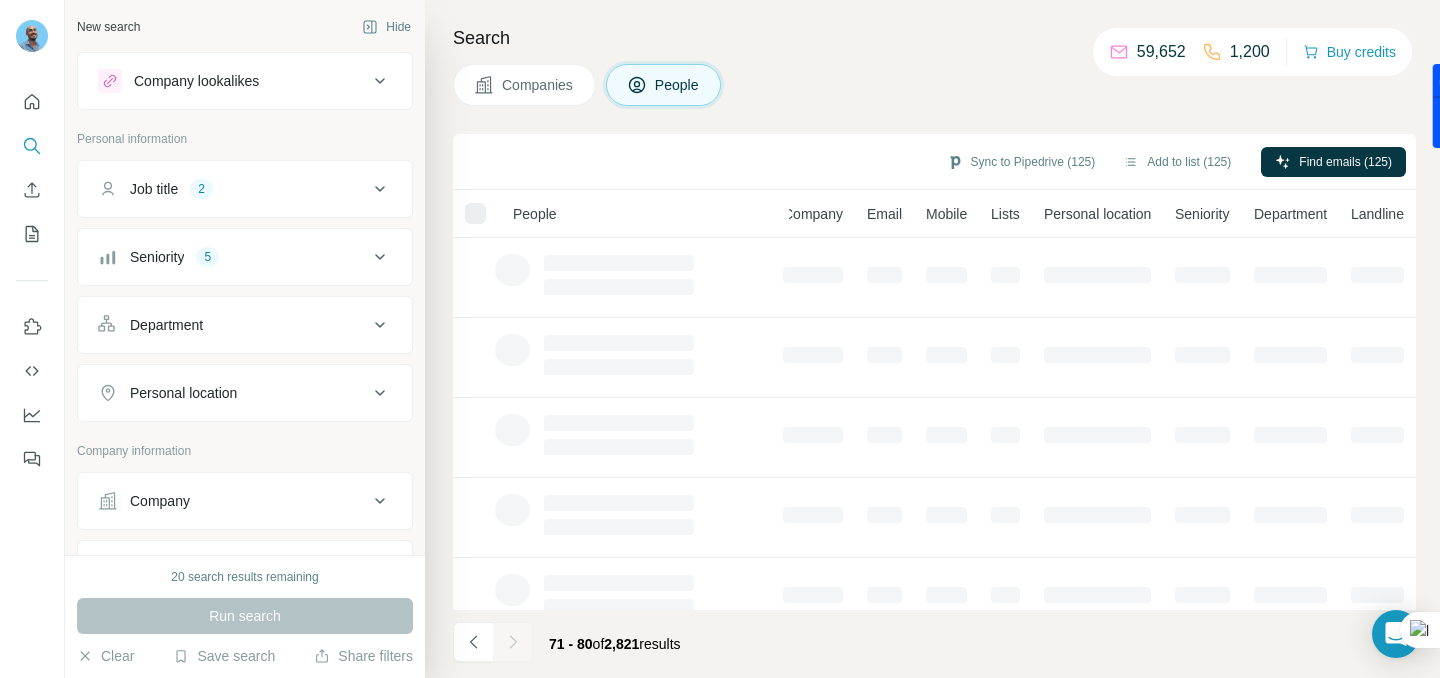 click at bounding box center [513, 642] 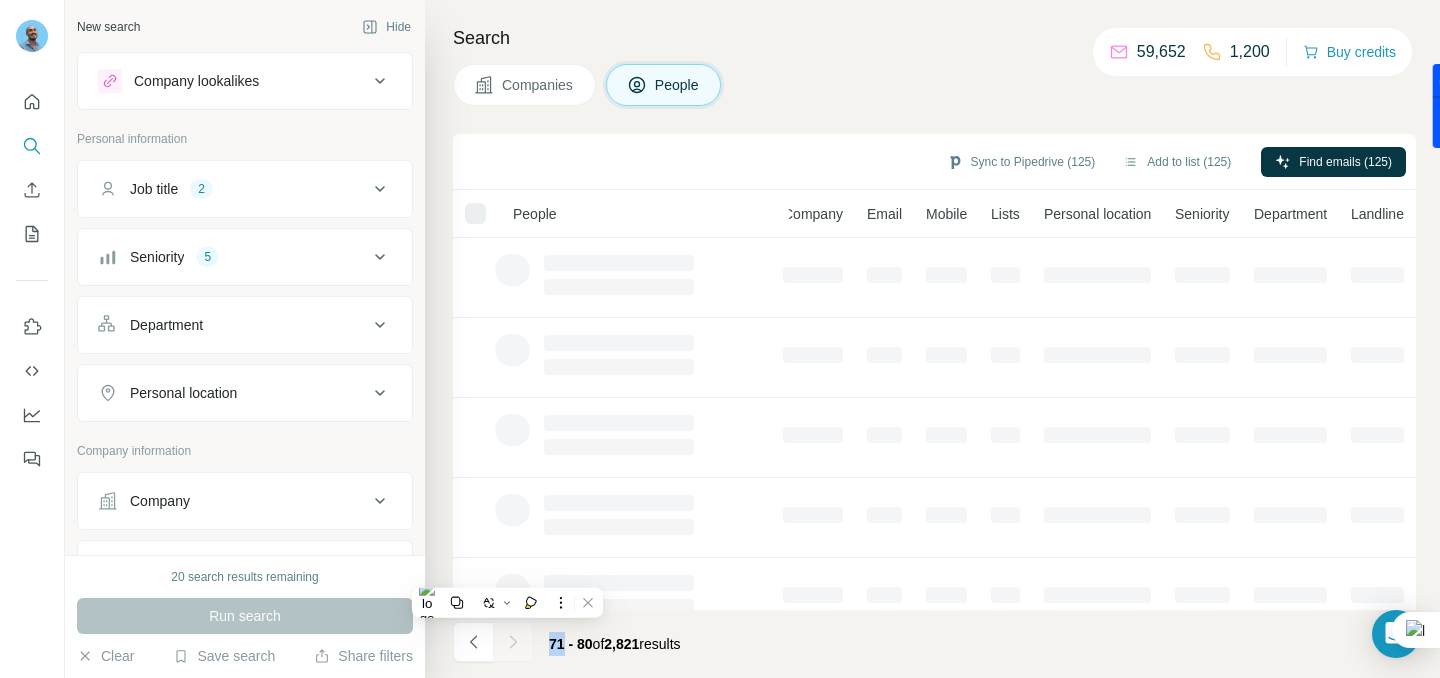 click at bounding box center (513, 642) 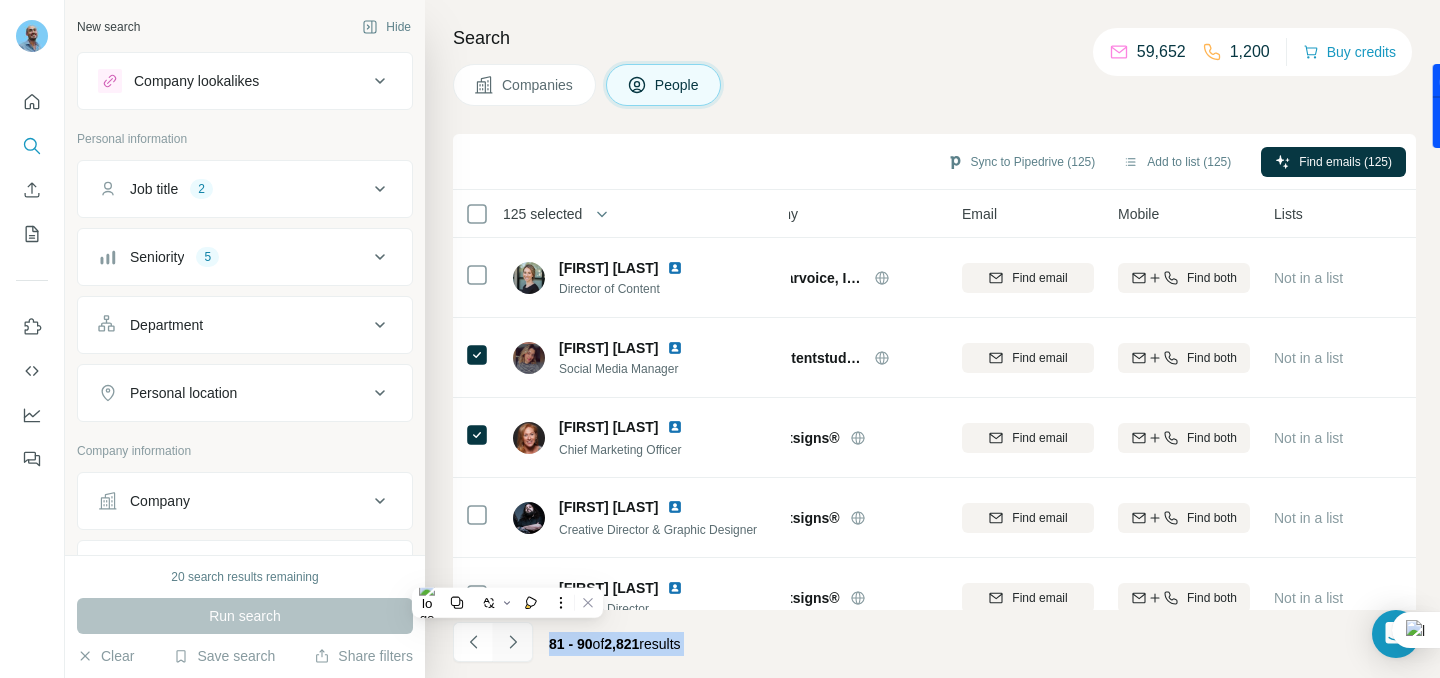 click 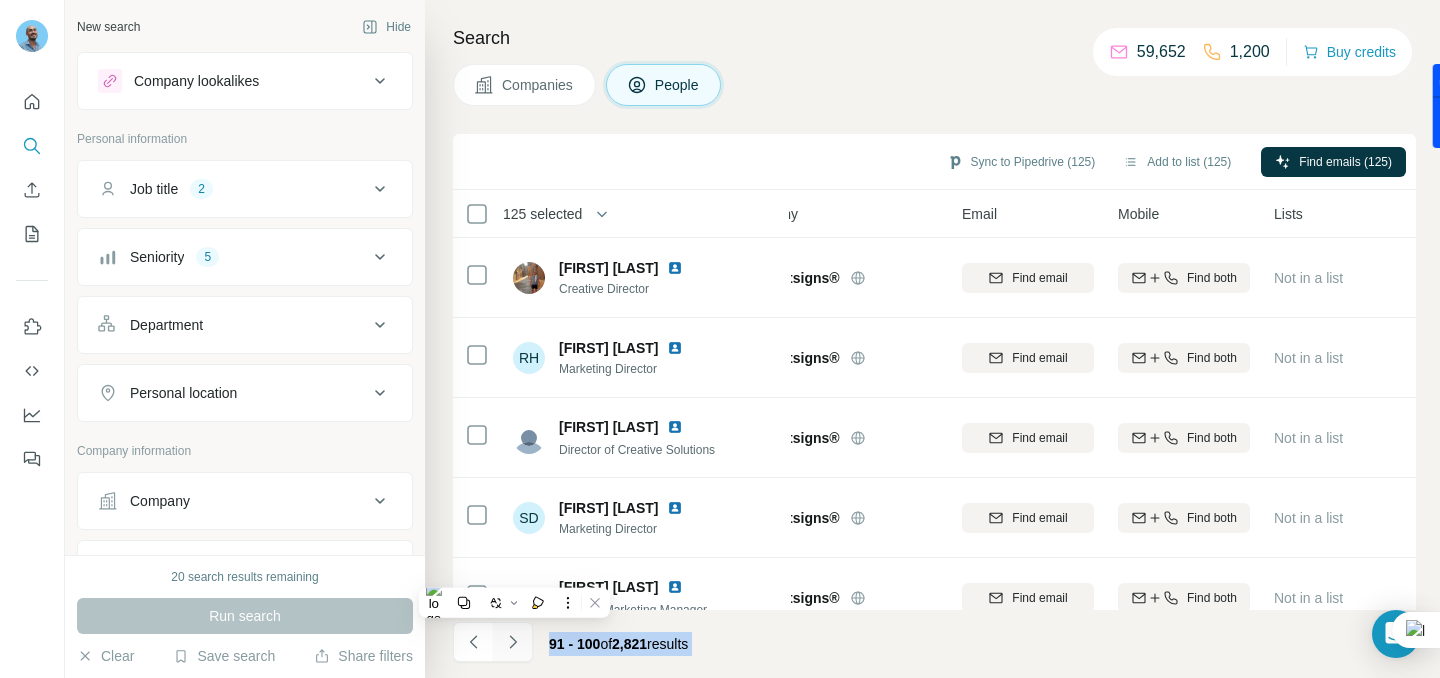 click 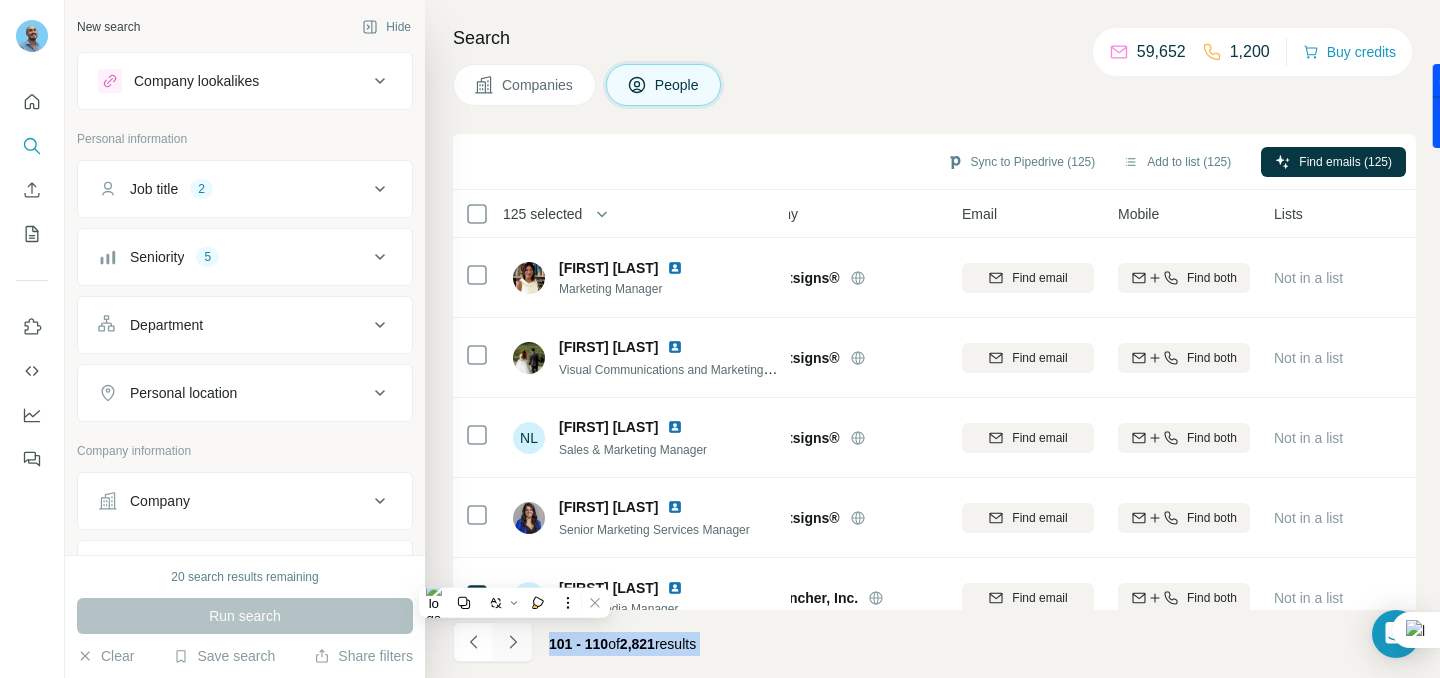 click 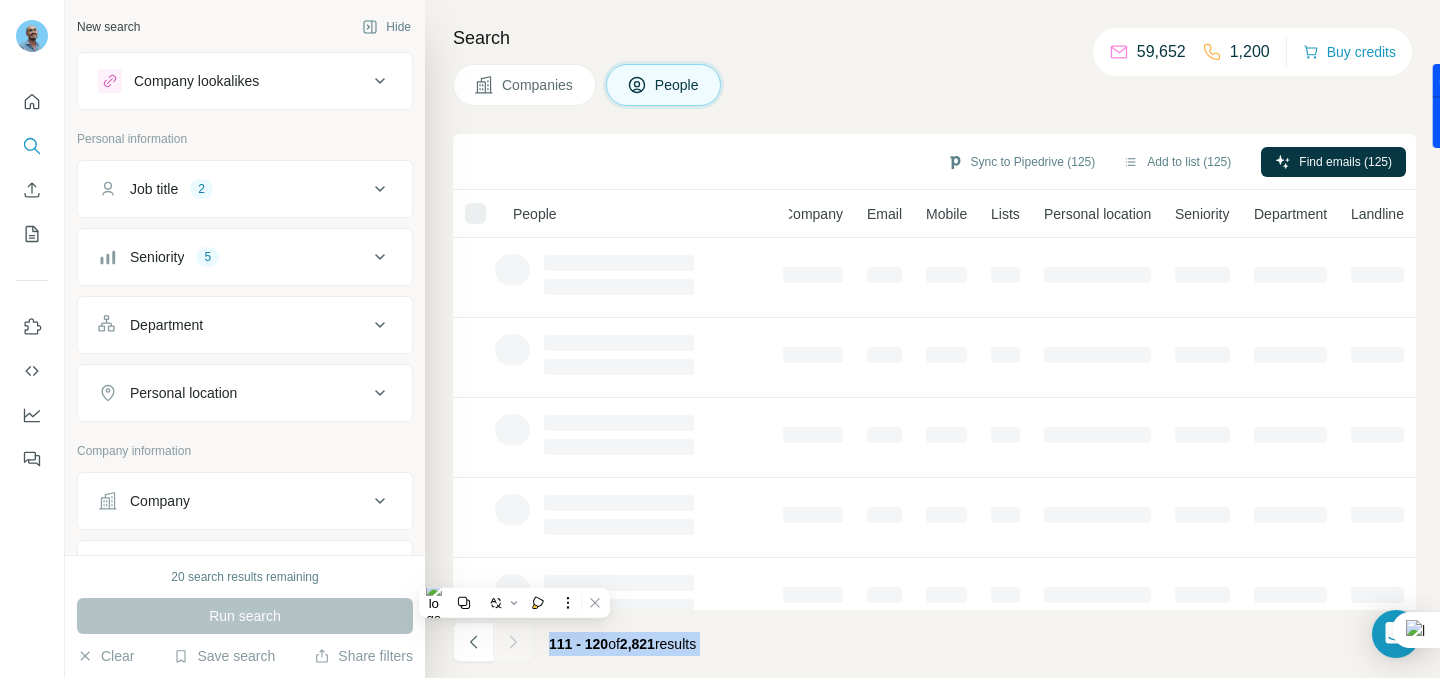 click 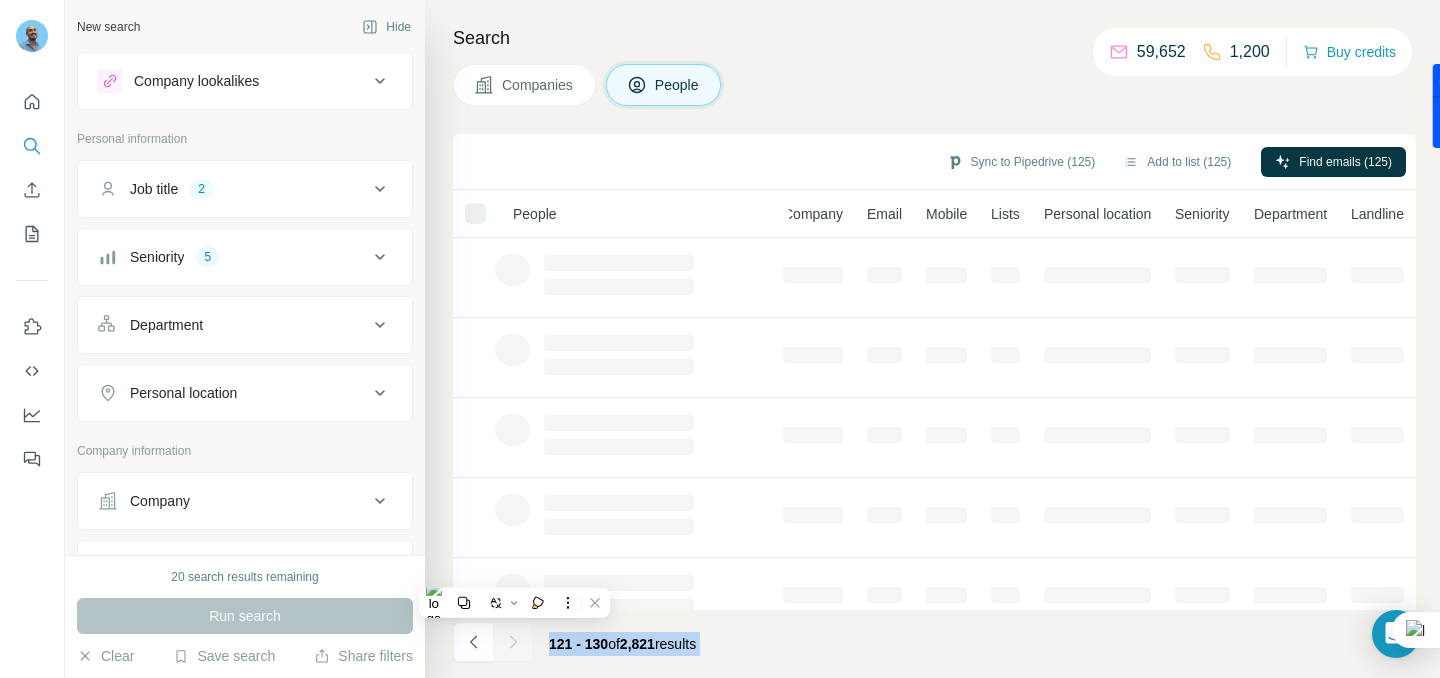 click 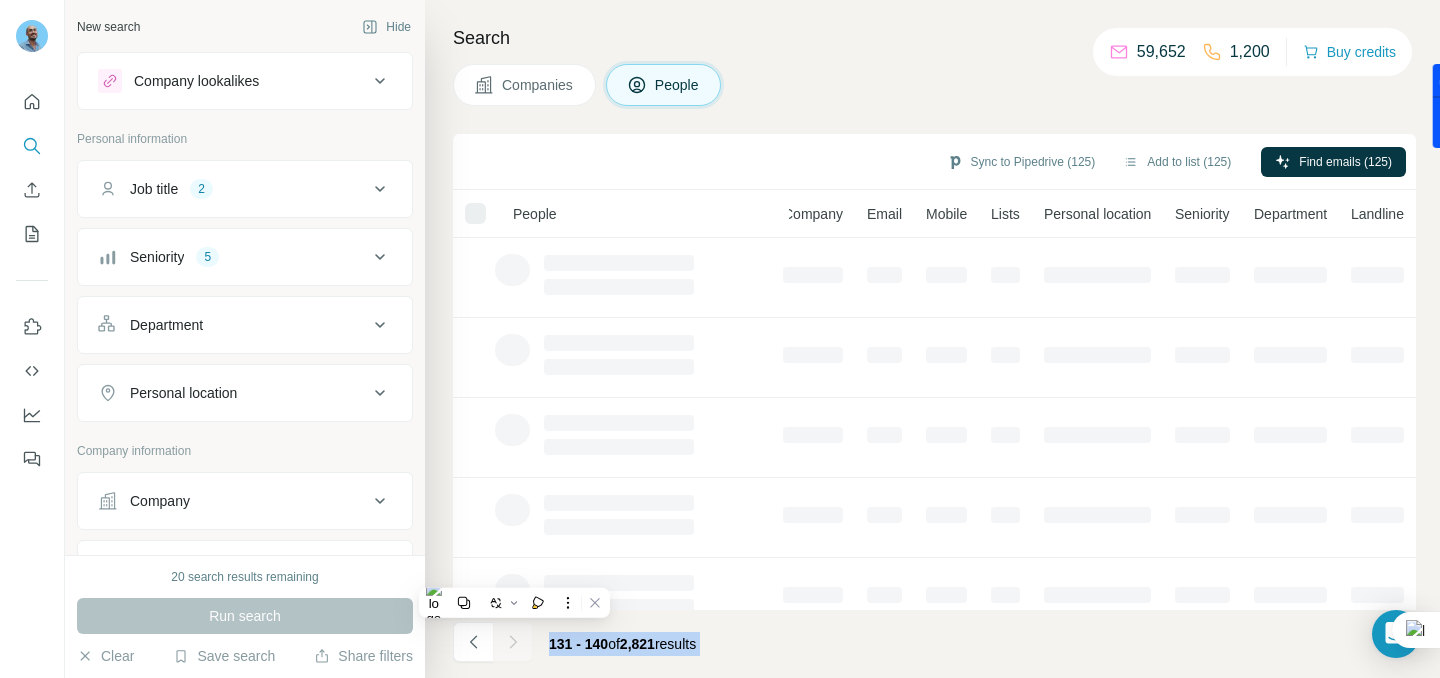 click 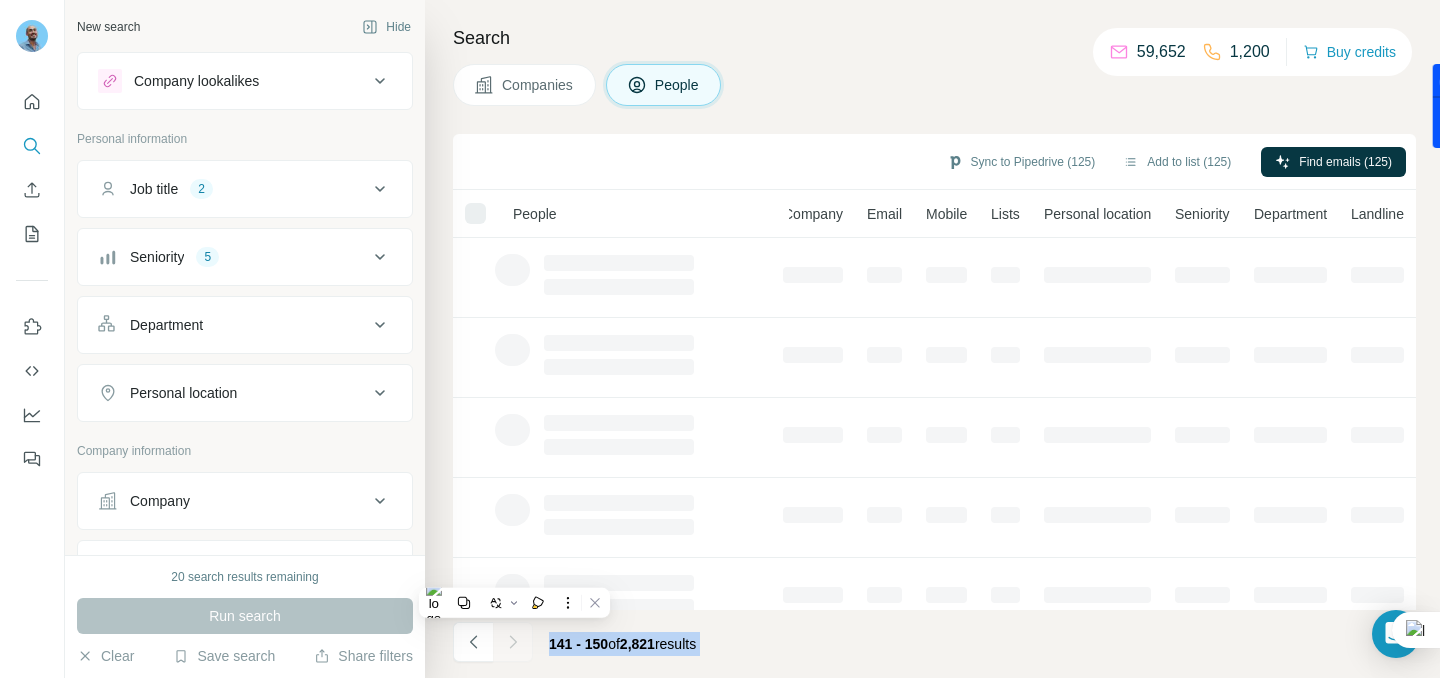 click 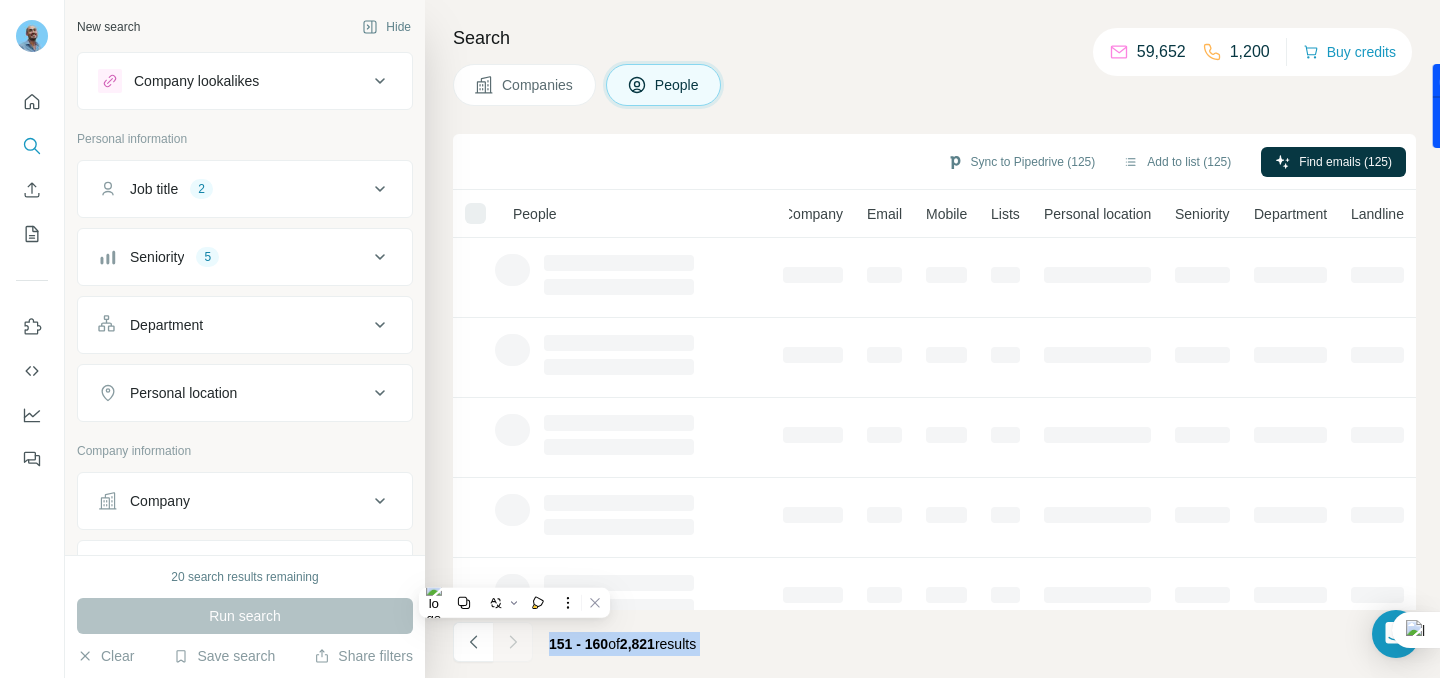 click at bounding box center (513, 642) 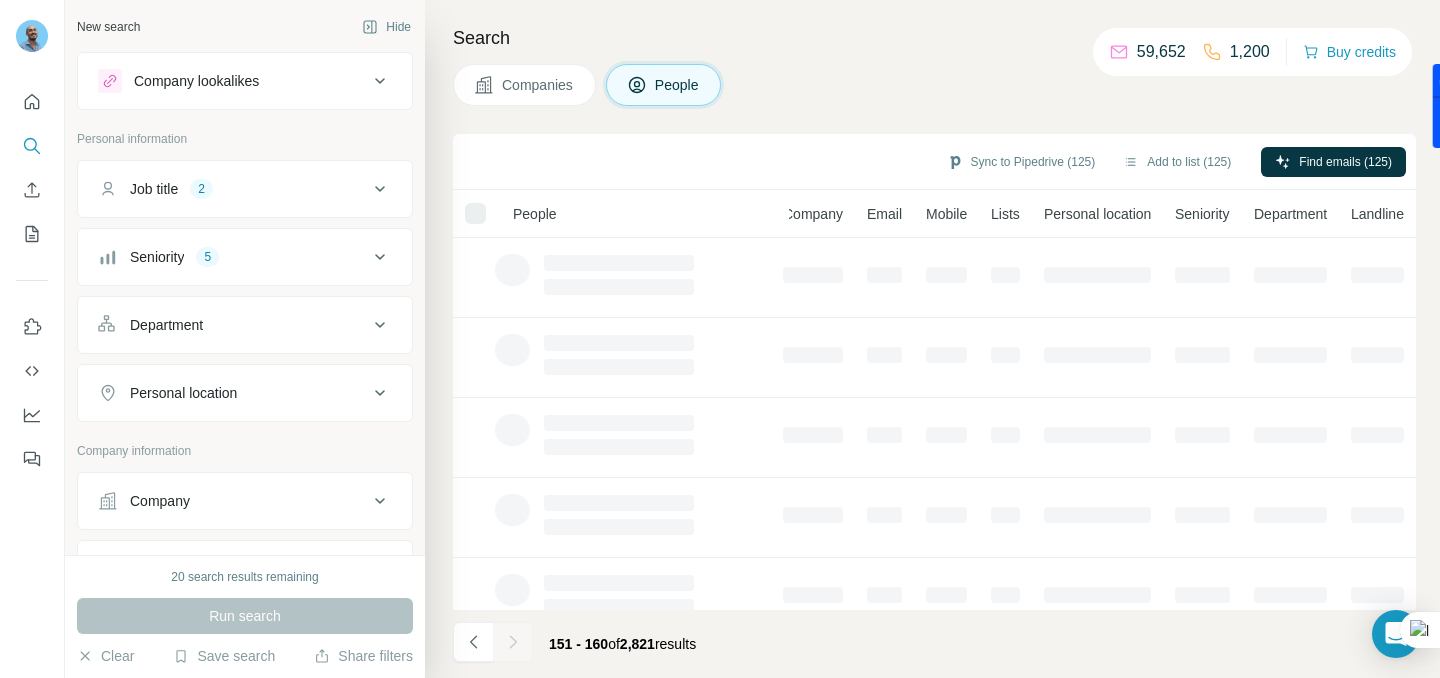 click at bounding box center (513, 642) 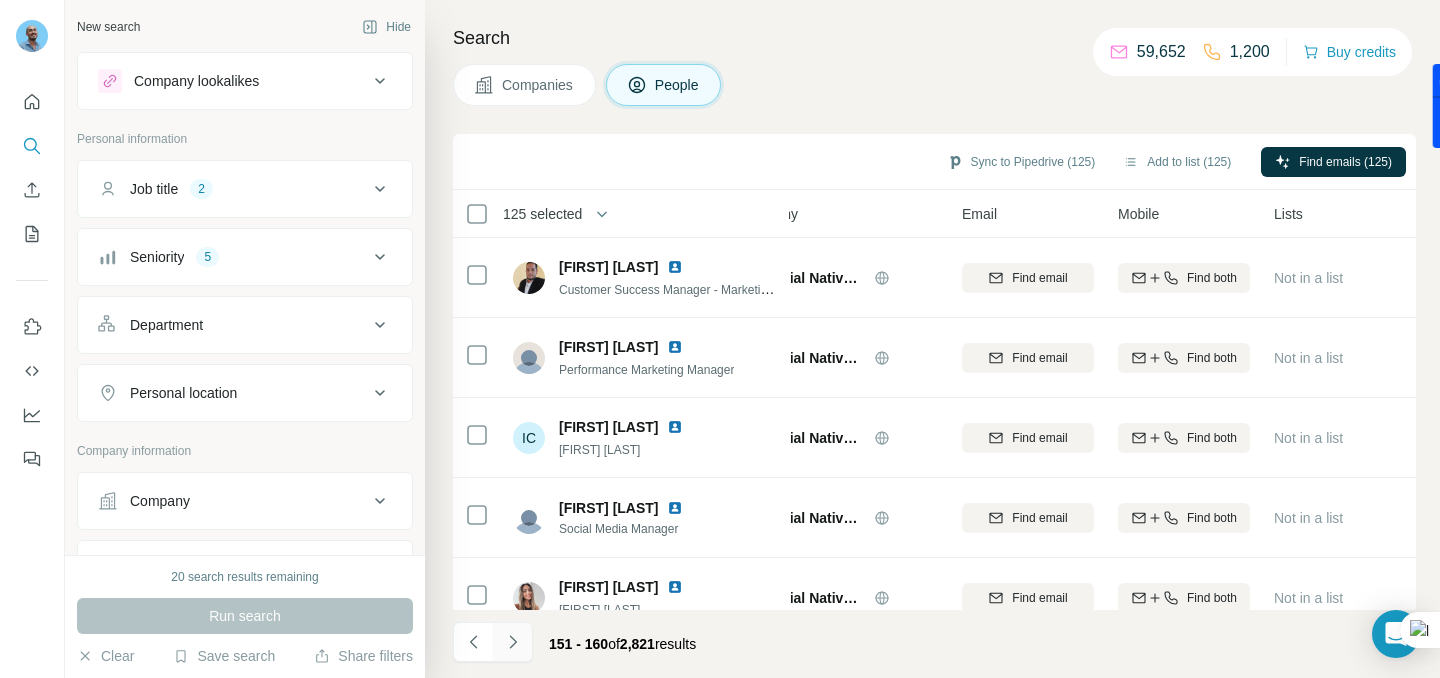 click 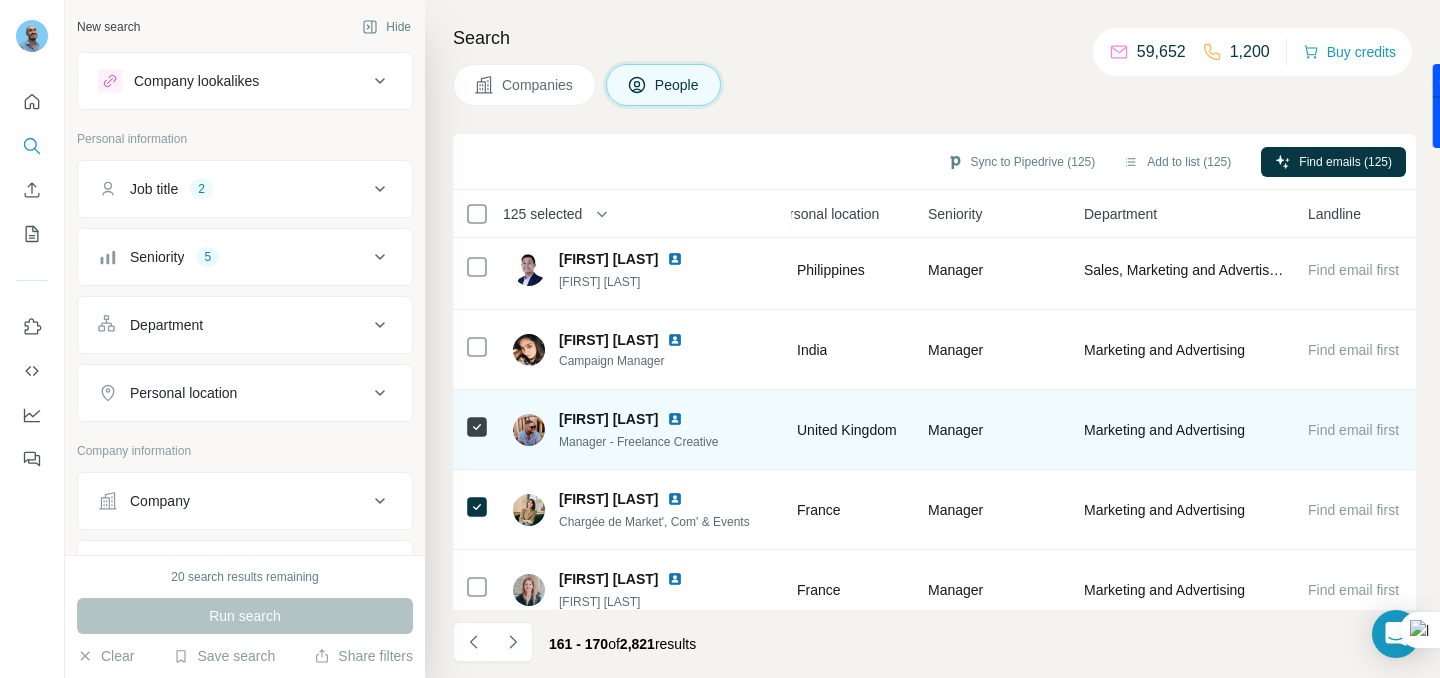 scroll, scrollTop: 439, scrollLeft: 721, axis: both 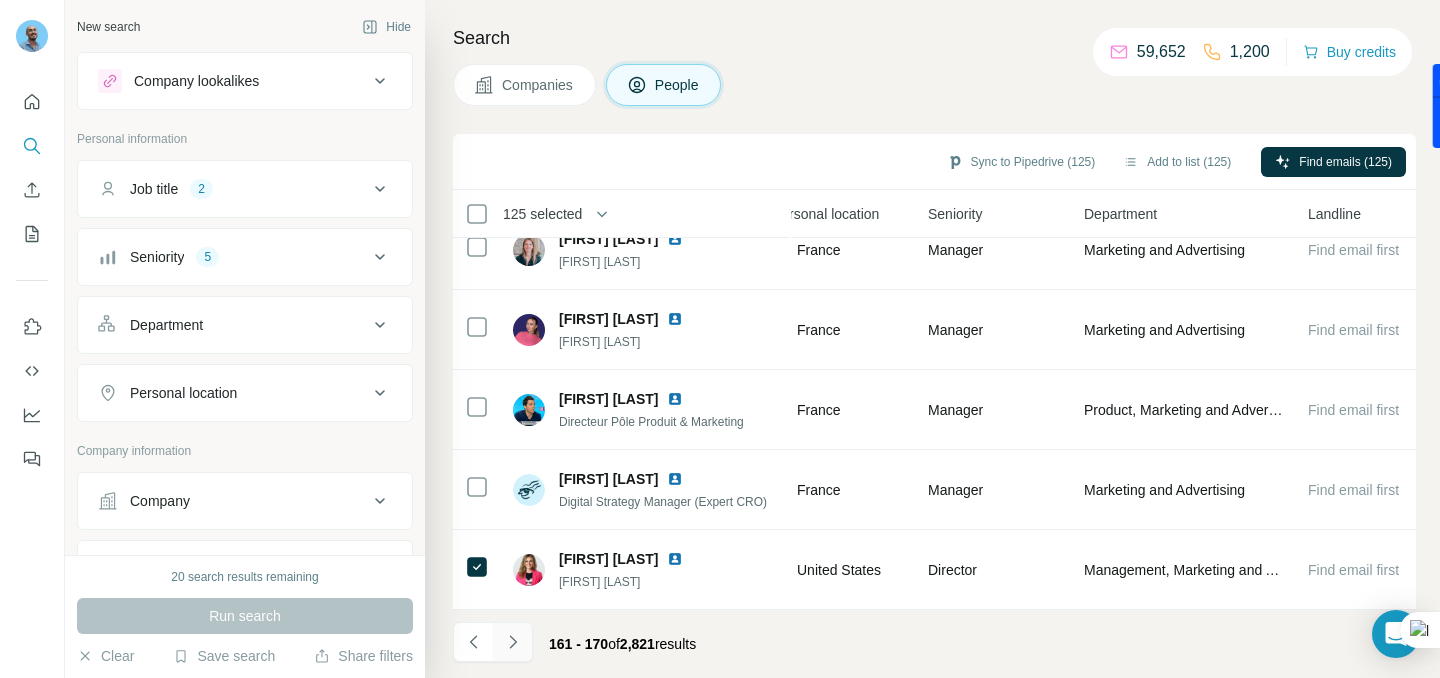 click 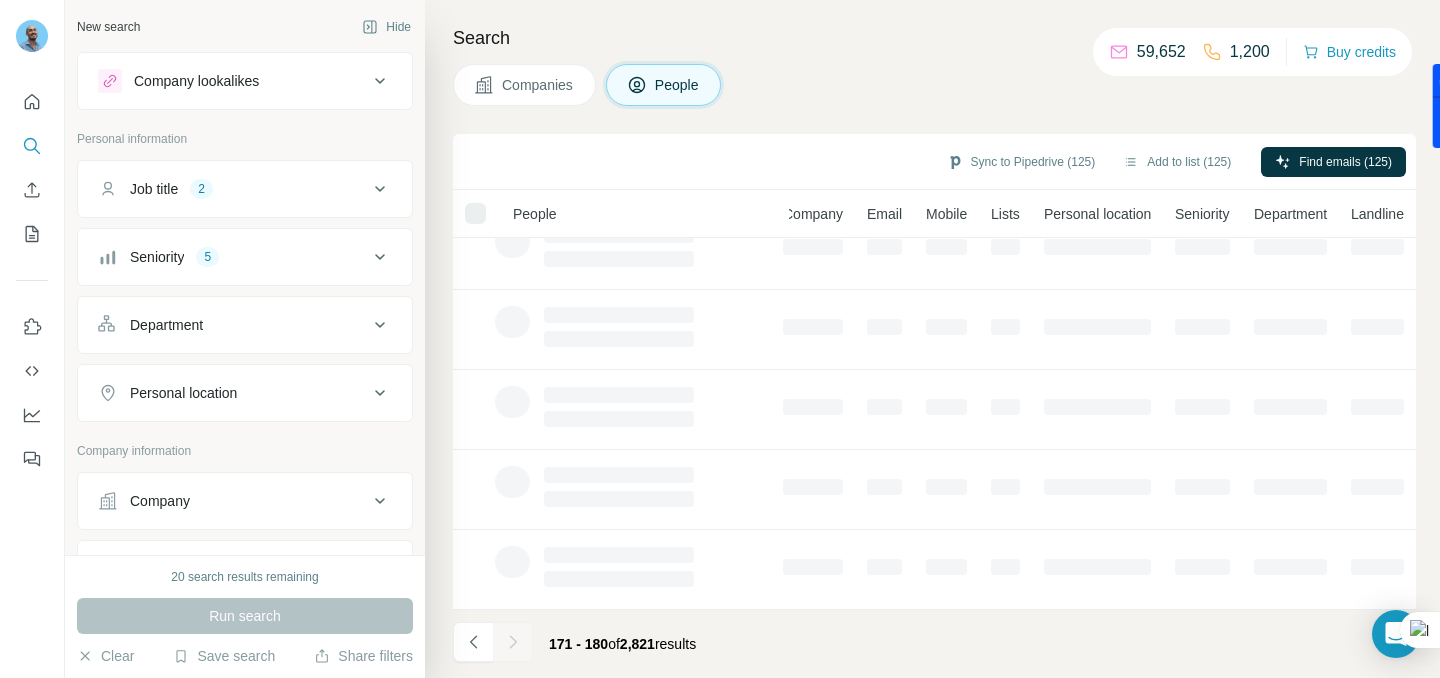 scroll, scrollTop: 439, scrollLeft: 63, axis: both 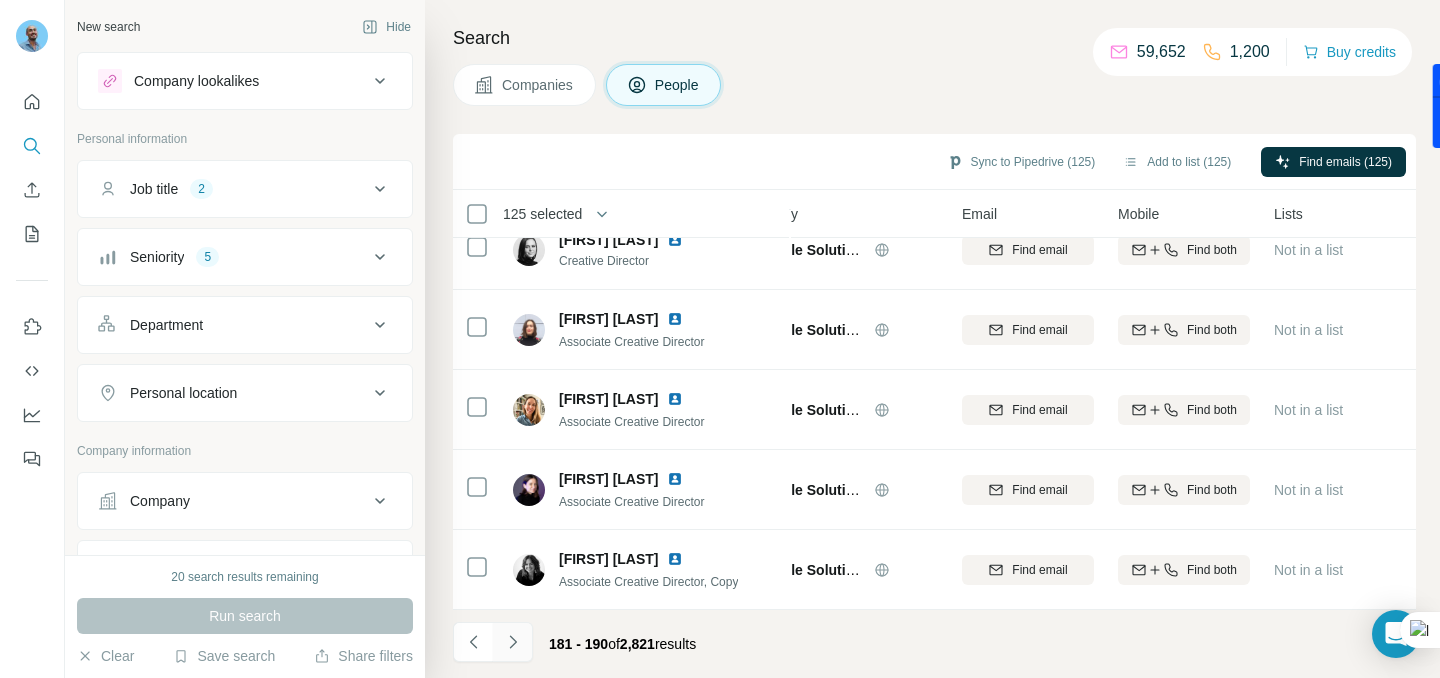 click 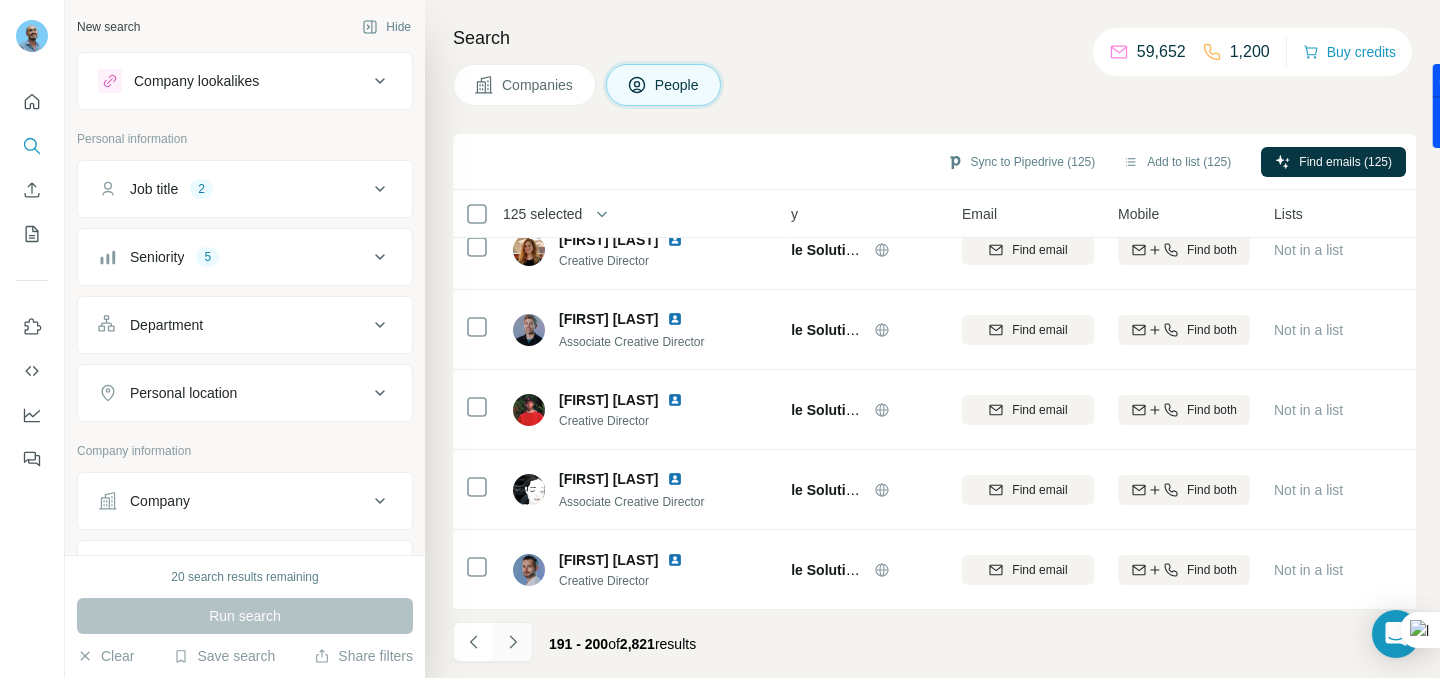 click 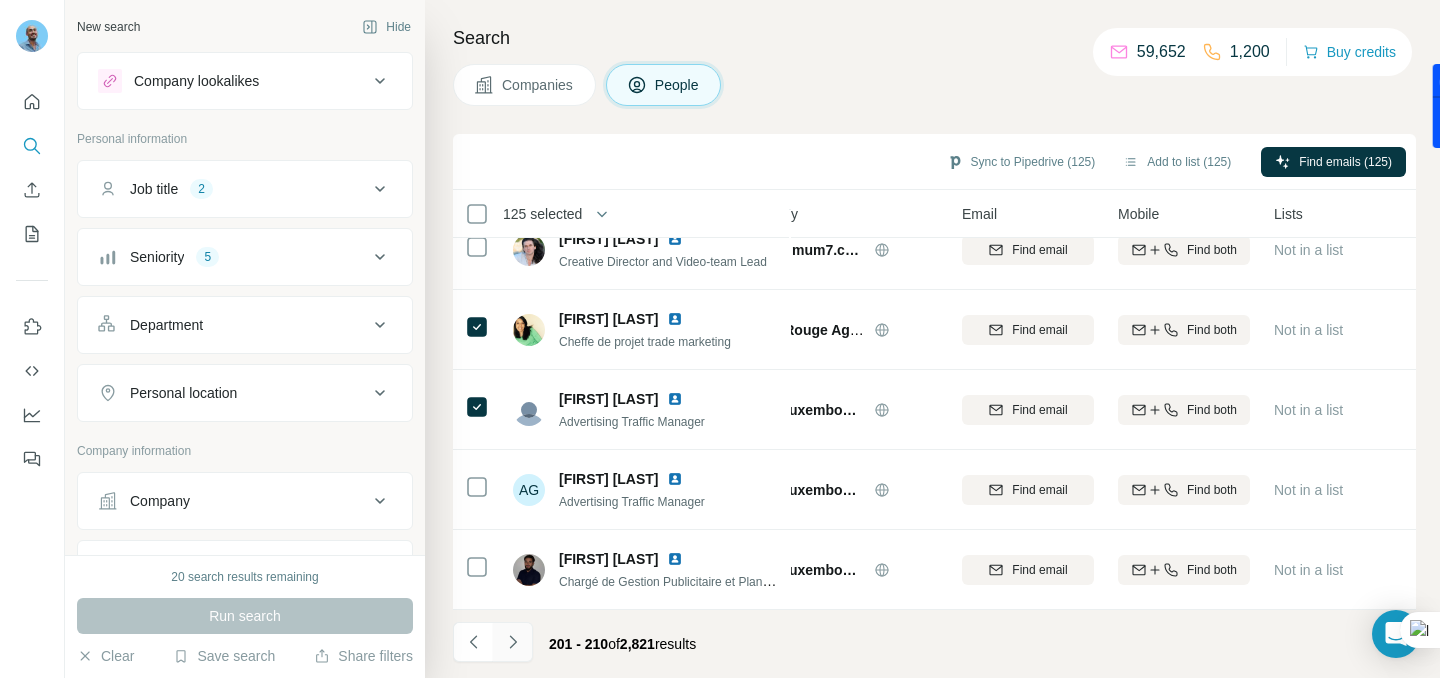 click 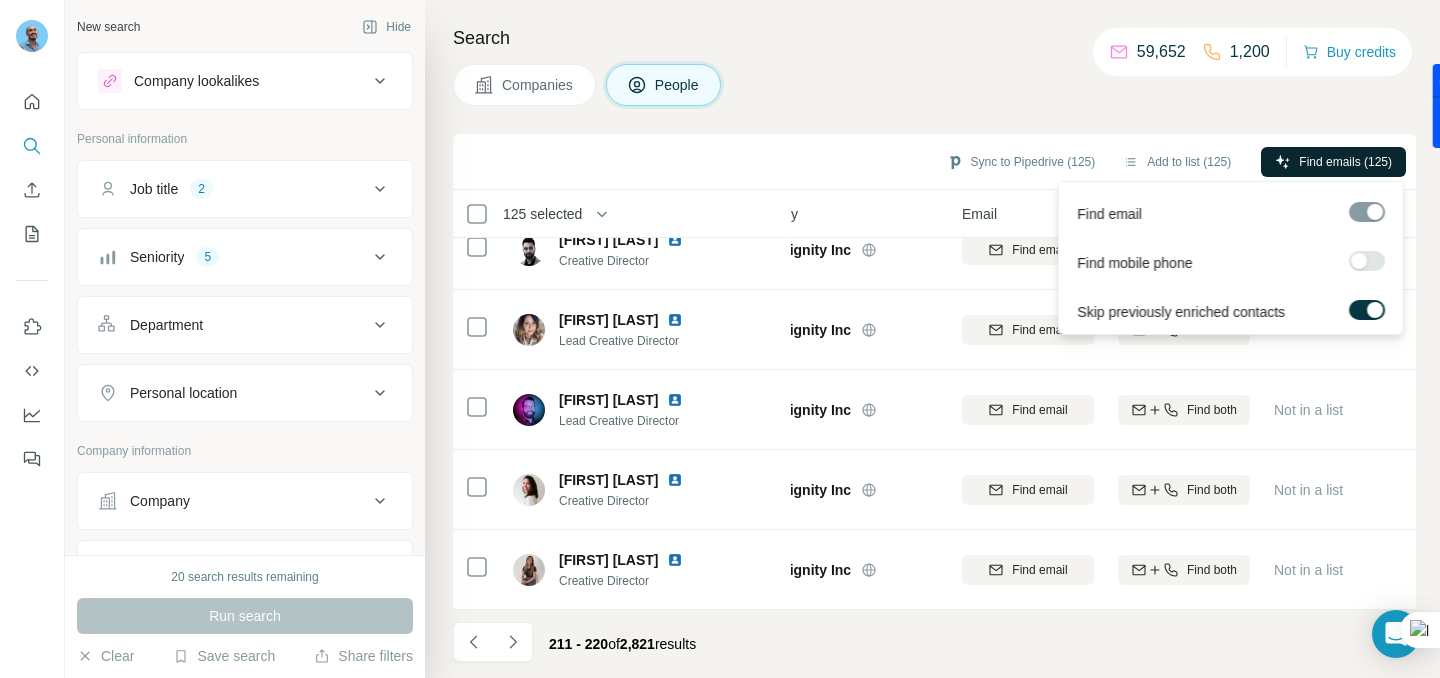 click 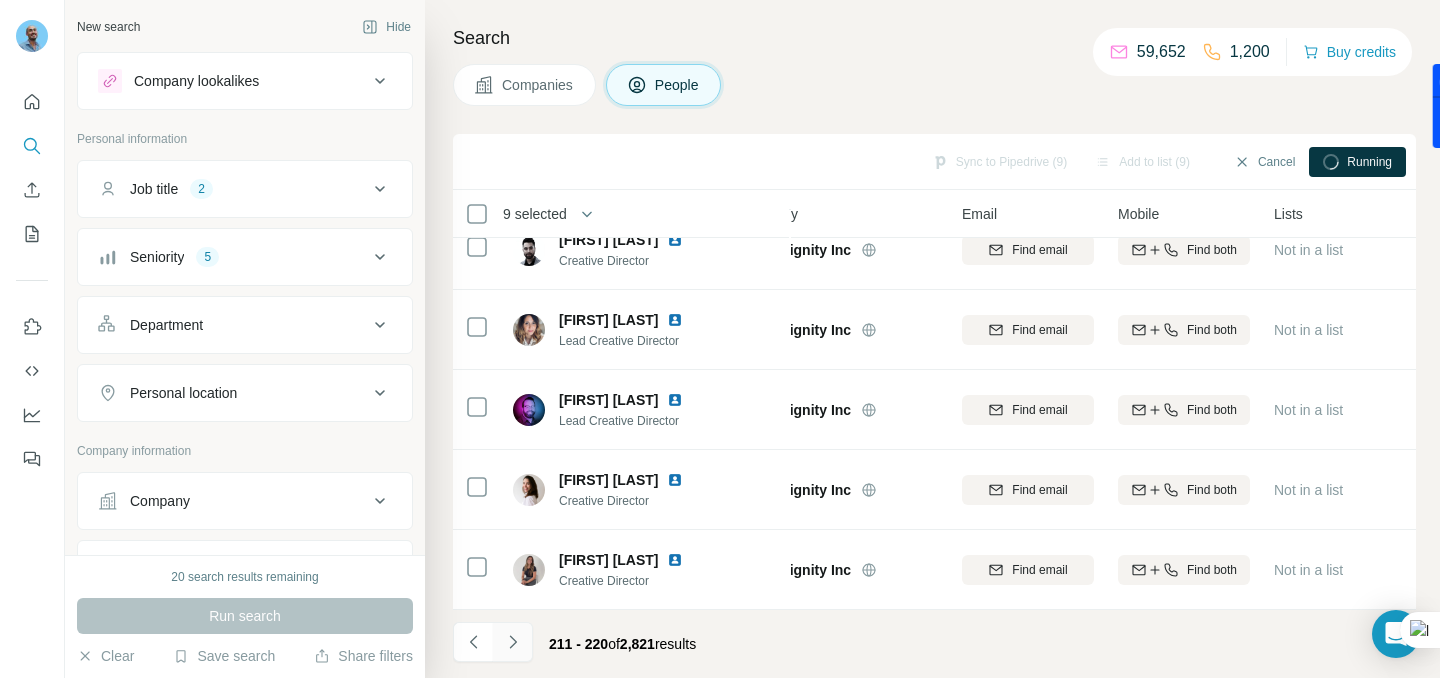 click 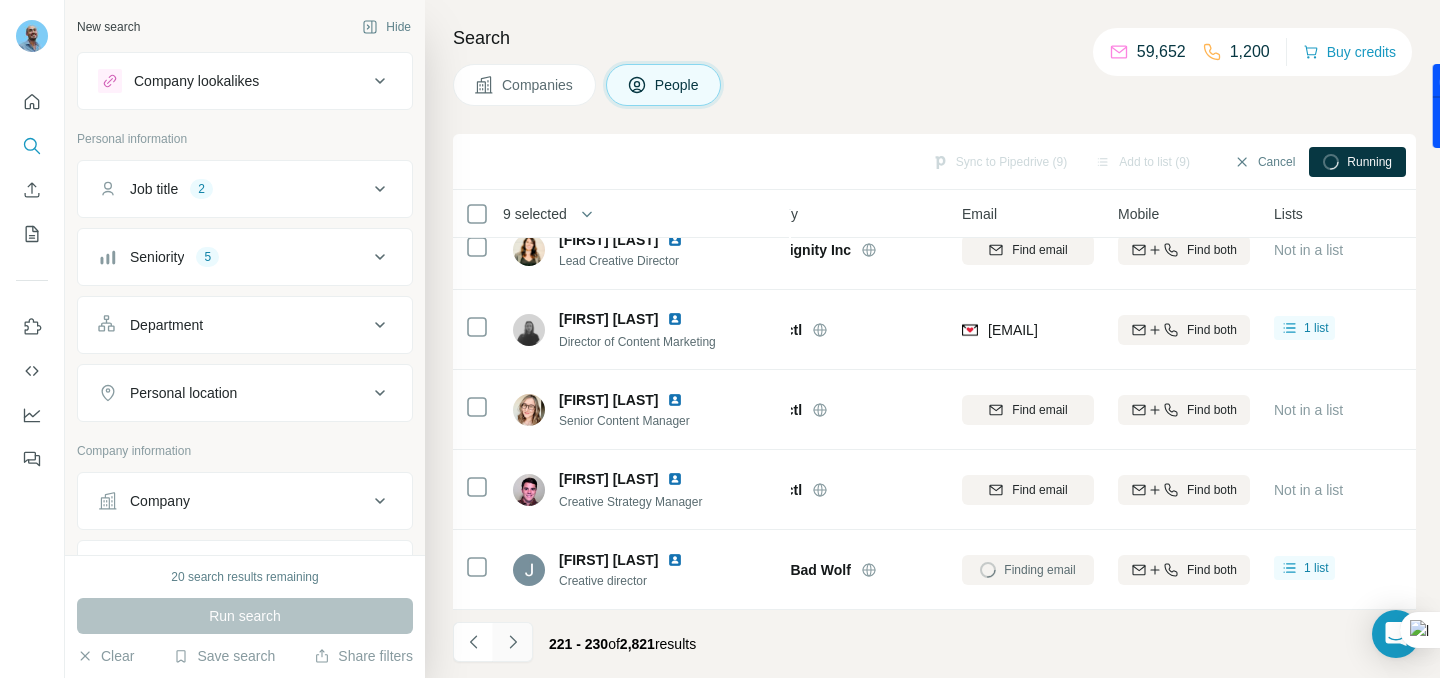 click 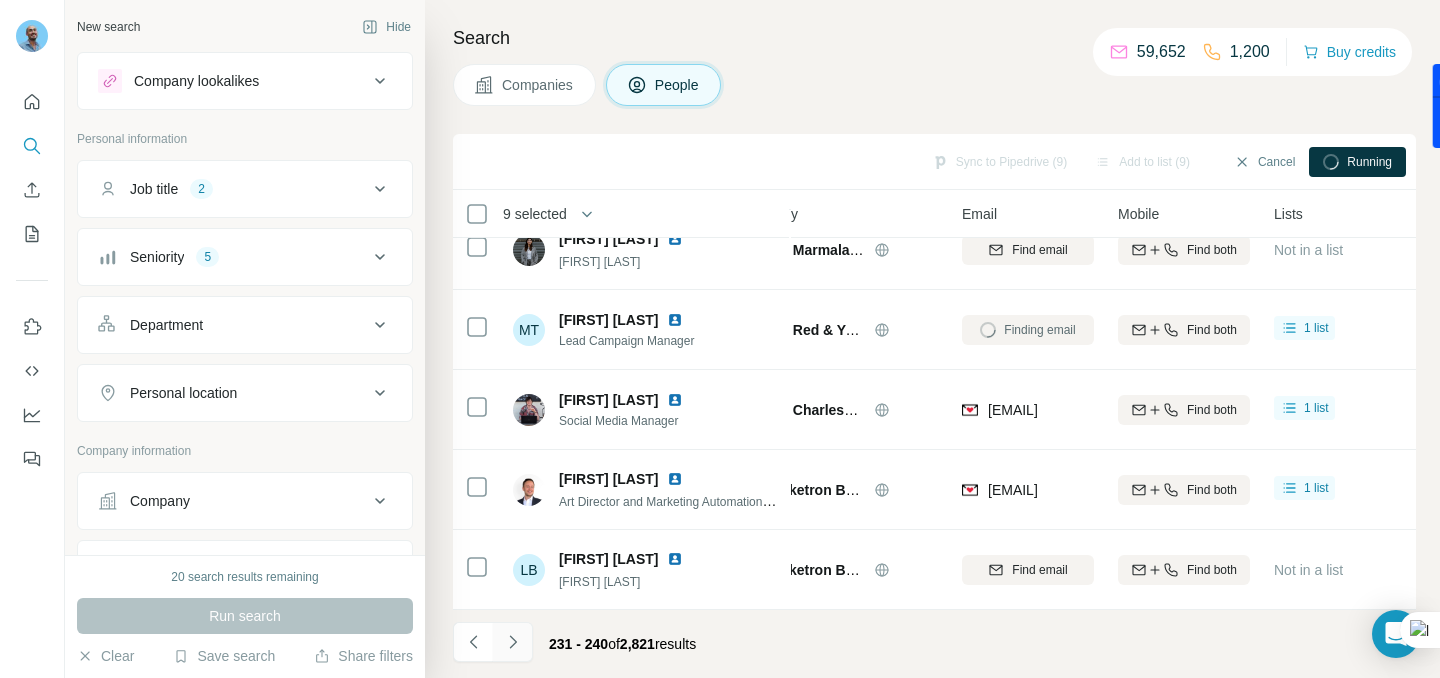 click 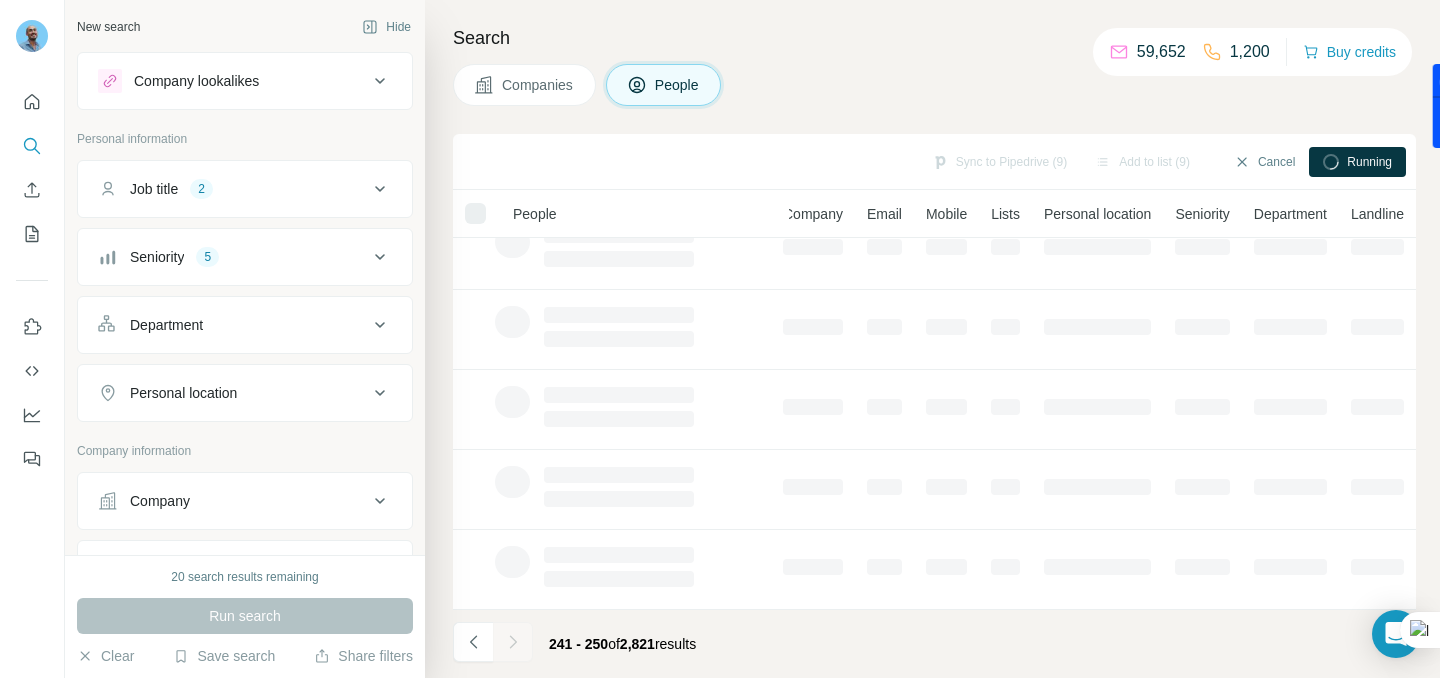 click at bounding box center (513, 642) 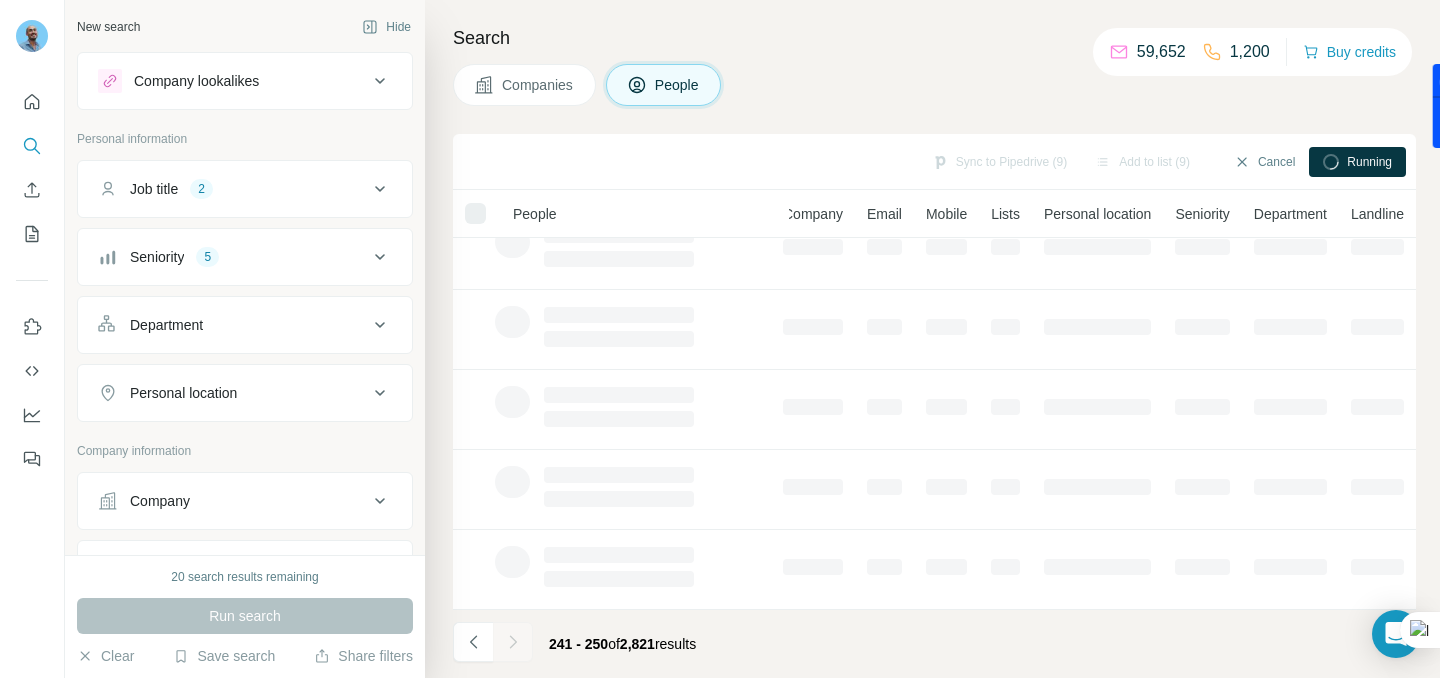 click at bounding box center [513, 642] 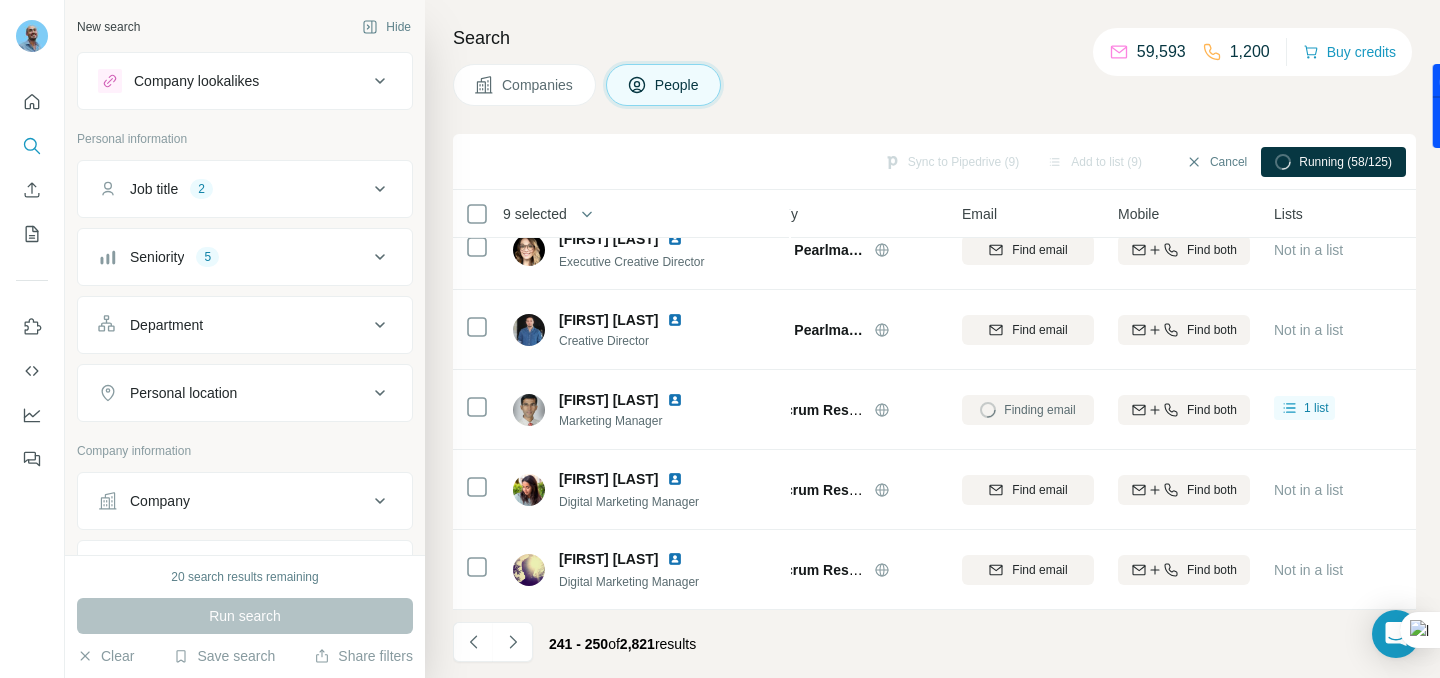 click 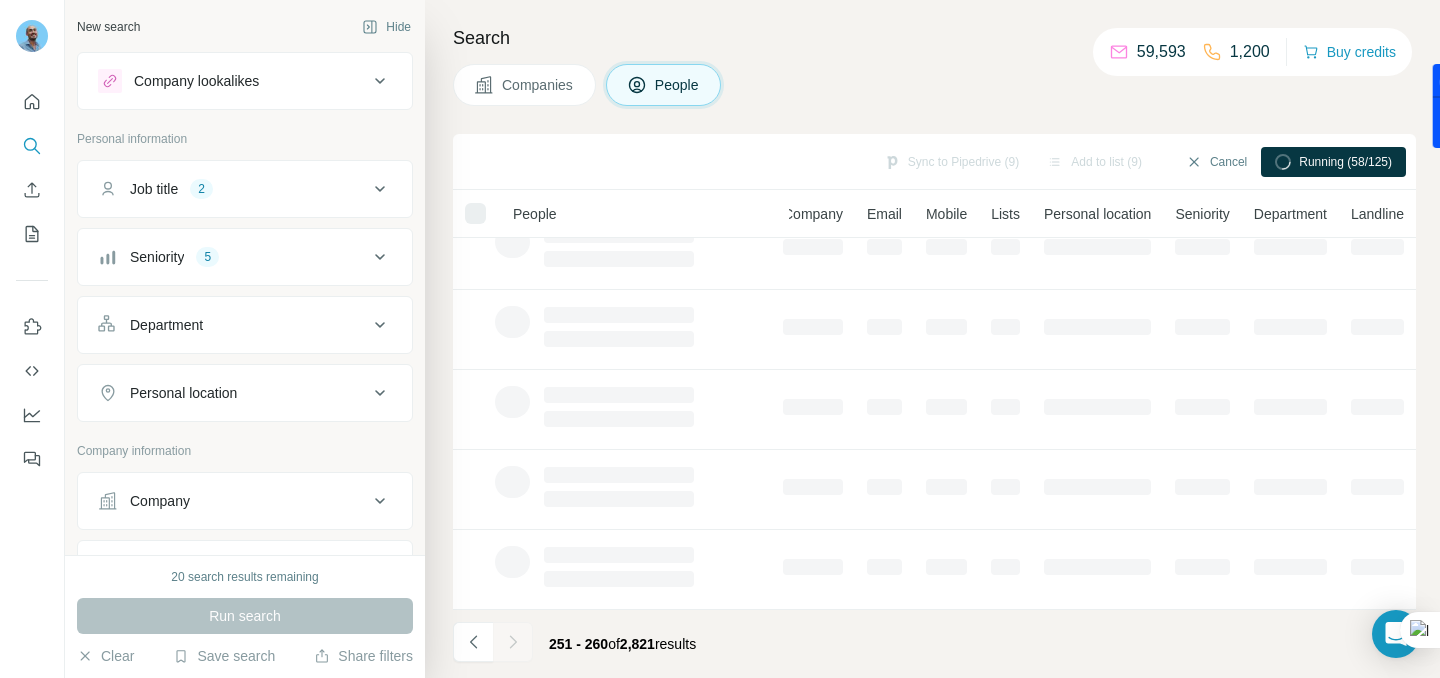 click 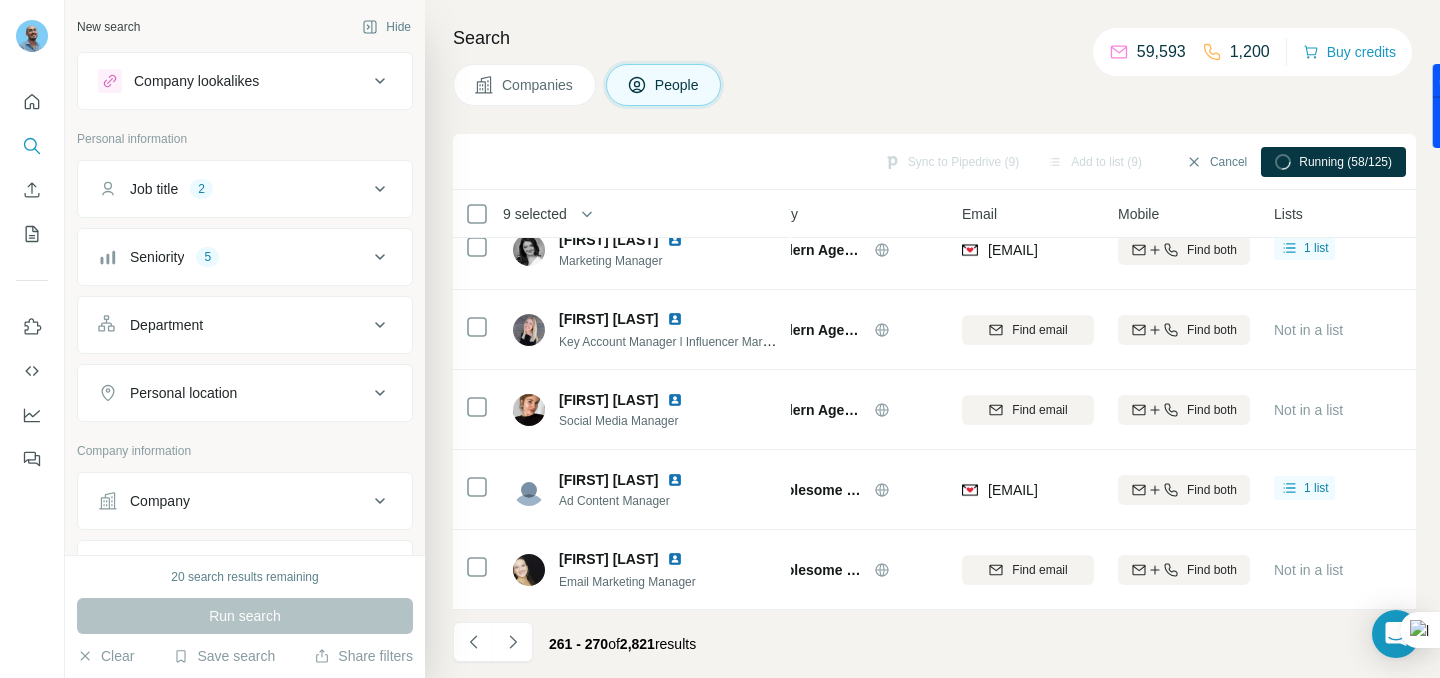 click 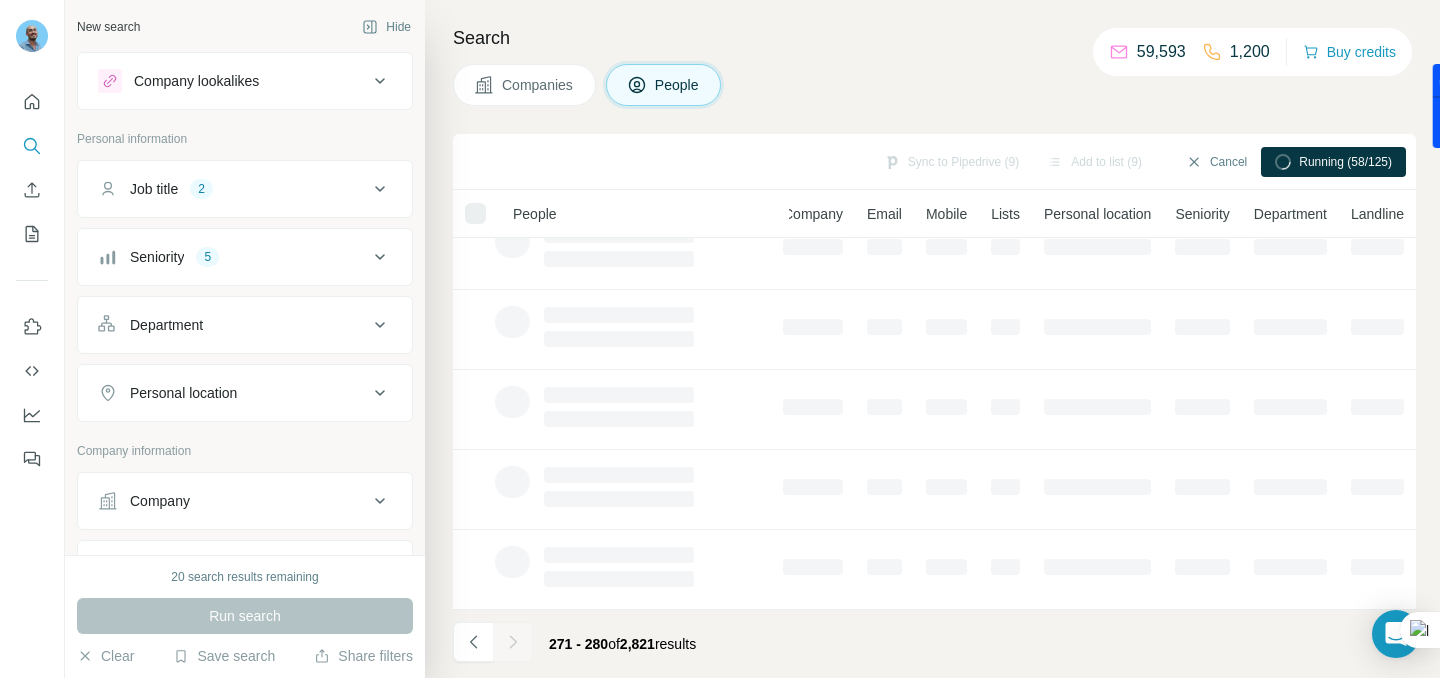 click at bounding box center (513, 642) 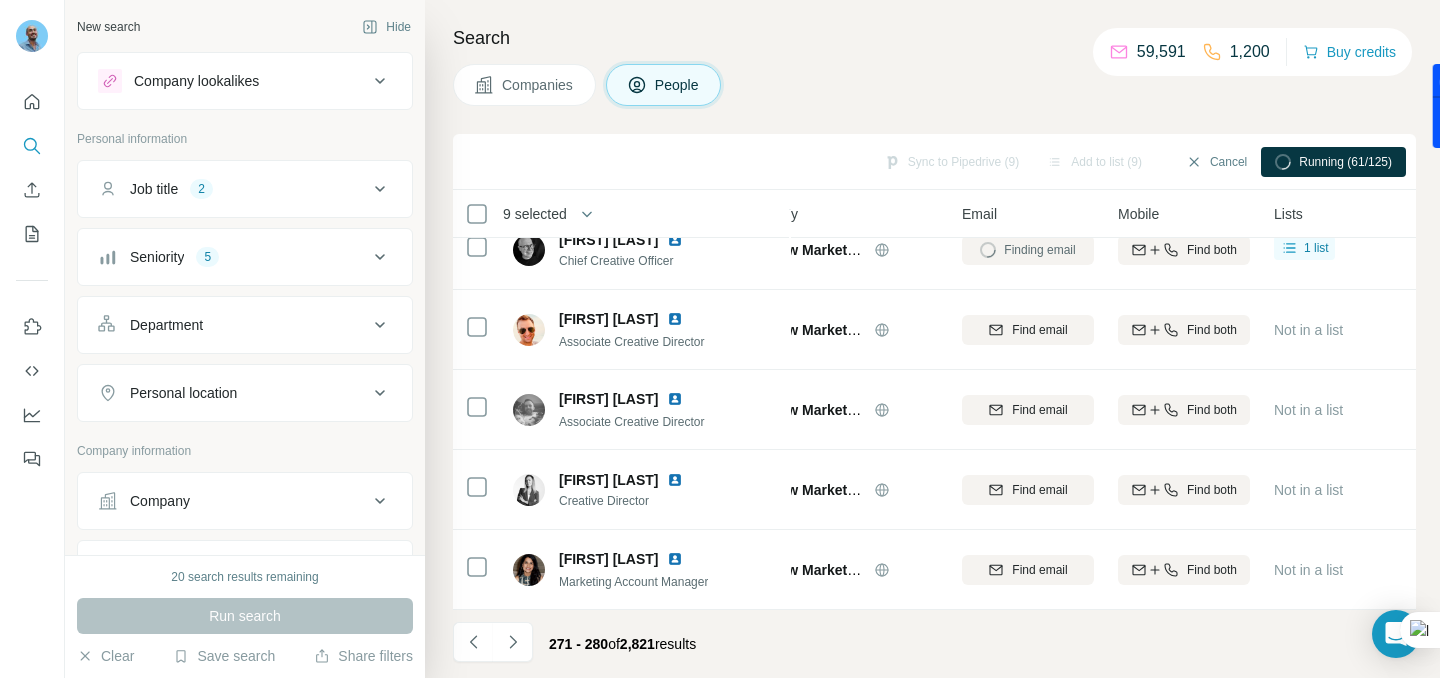 click 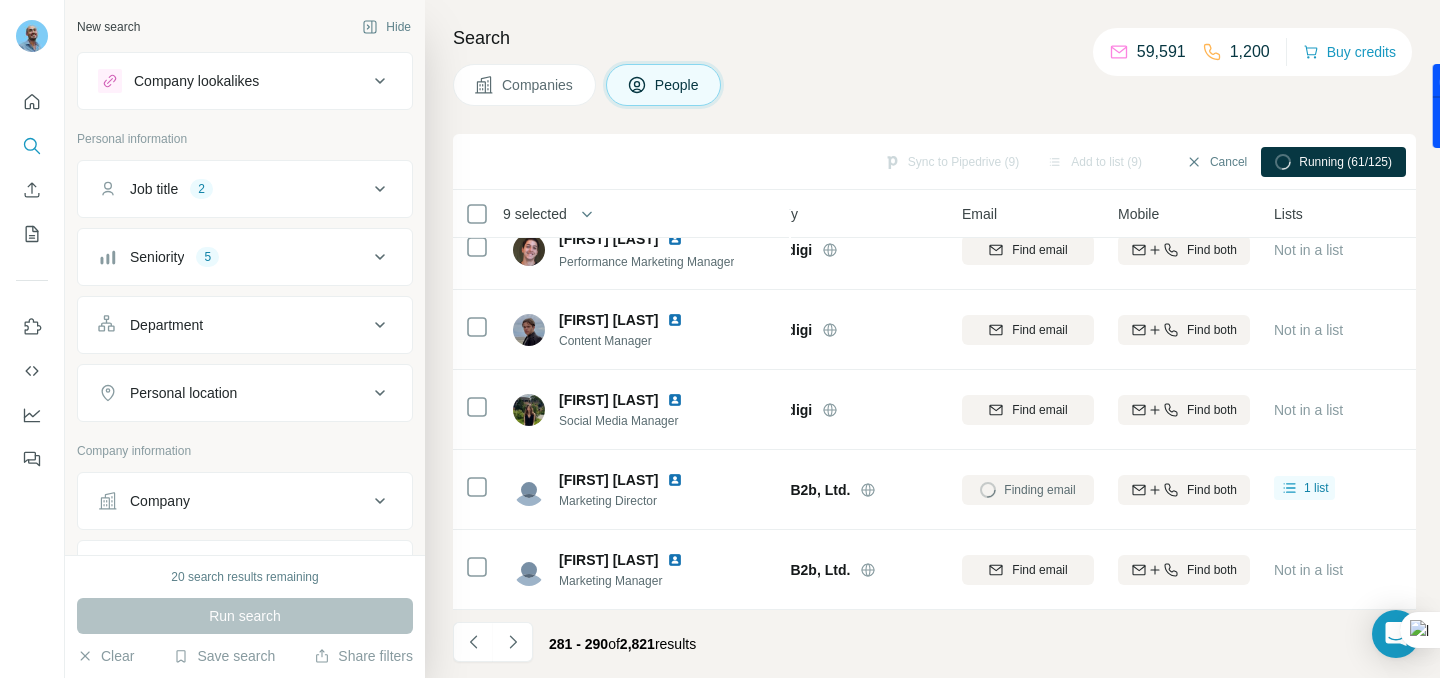 click 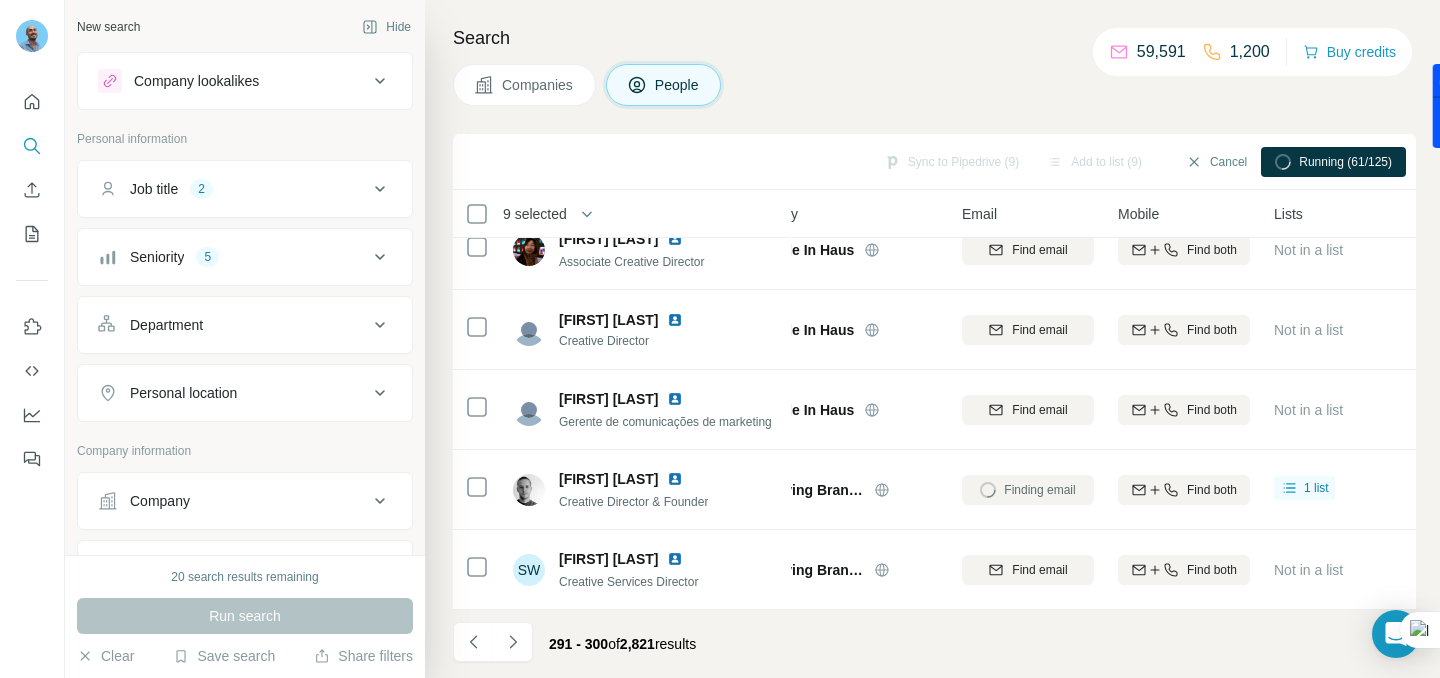 click 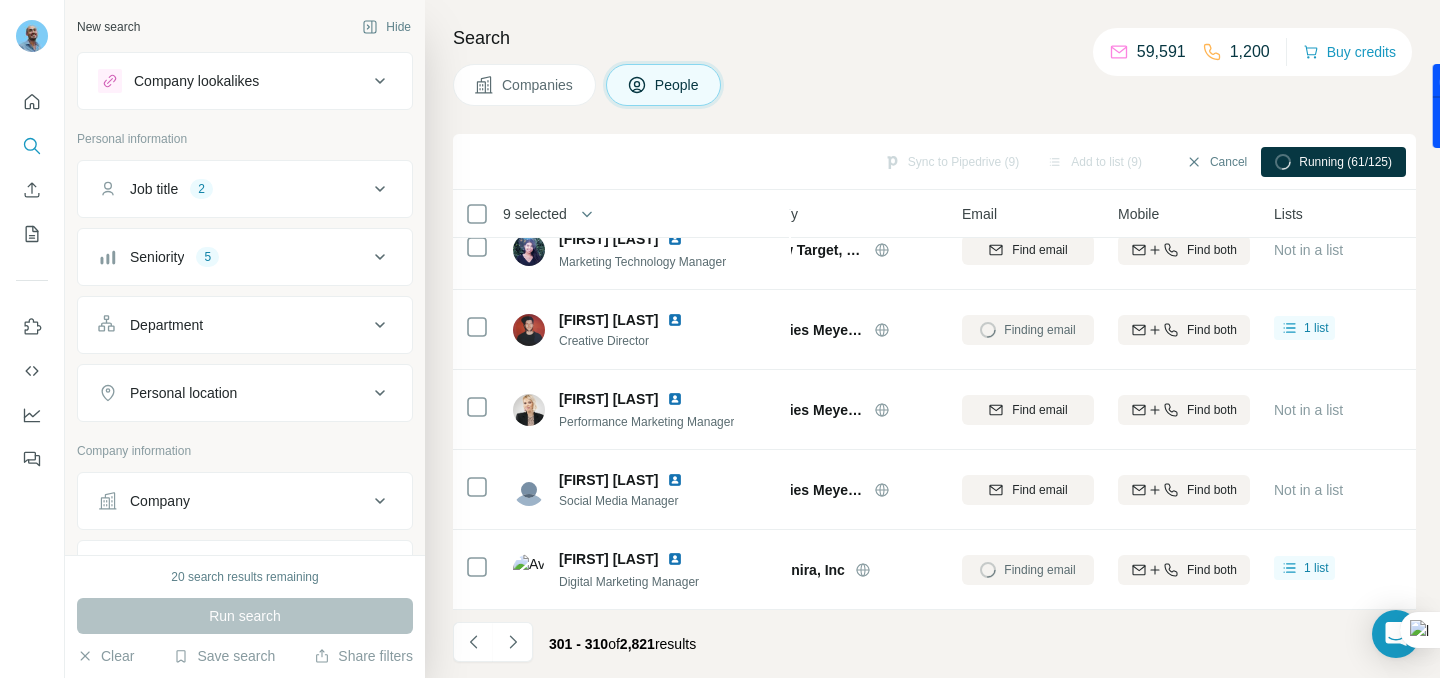click 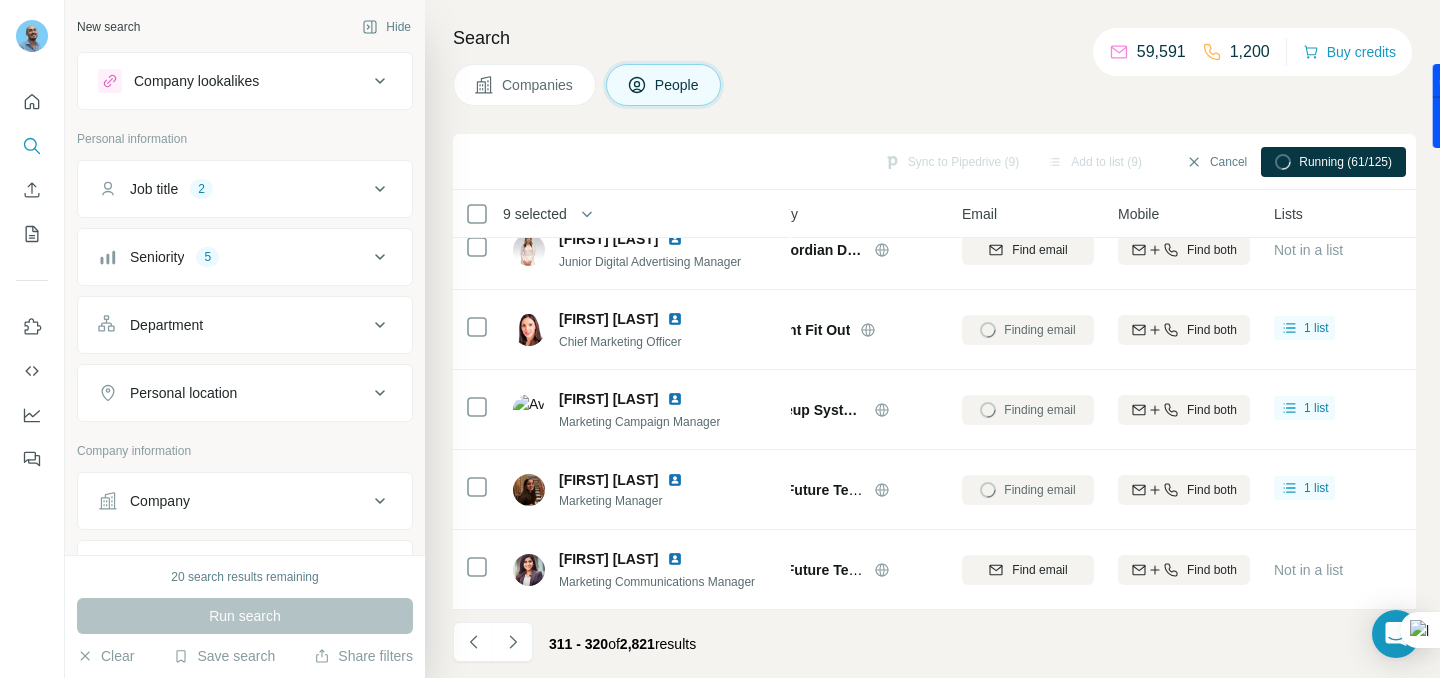 click 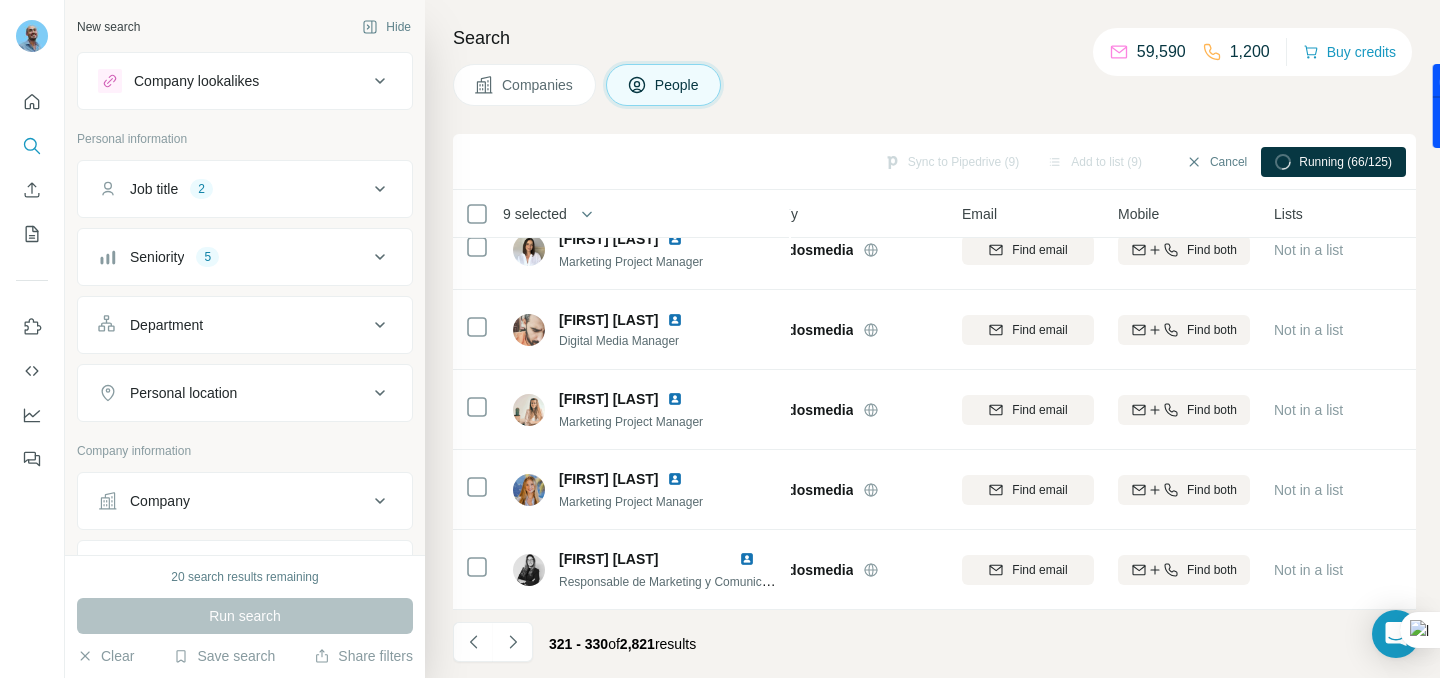 click 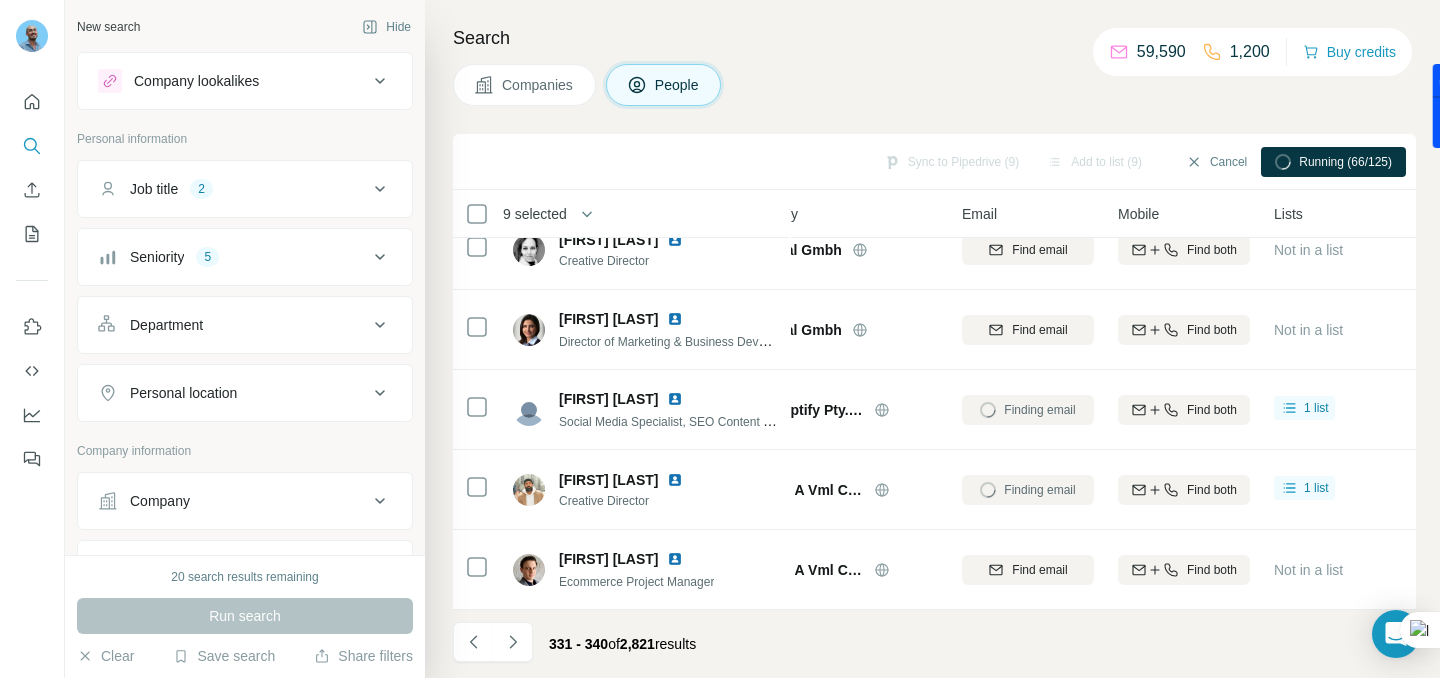 click 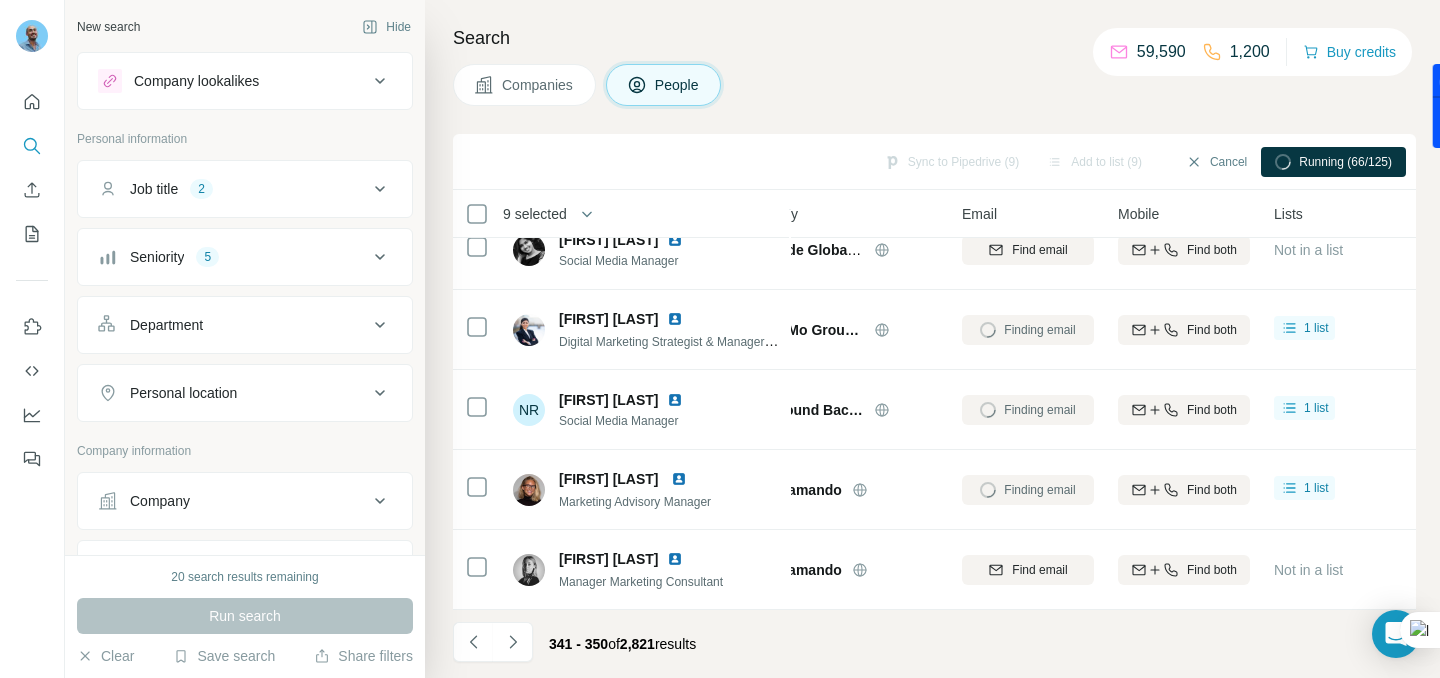 click 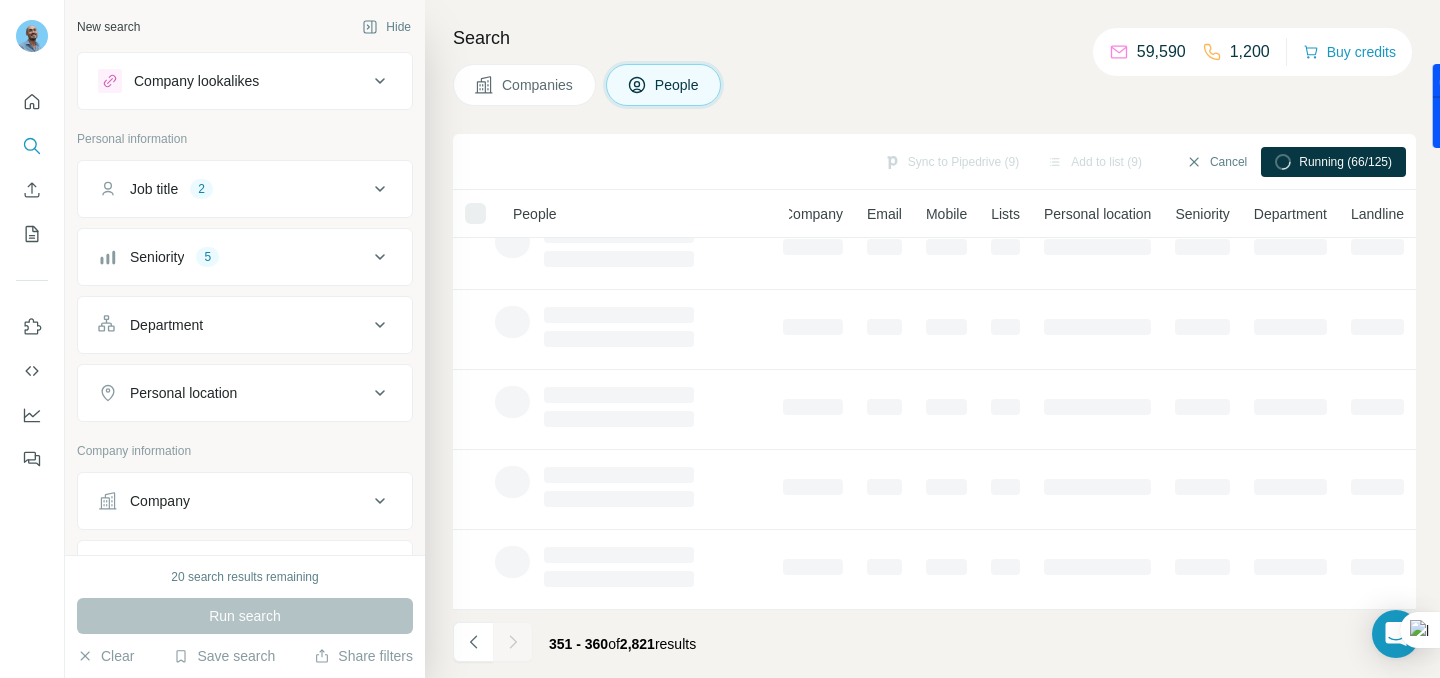 click 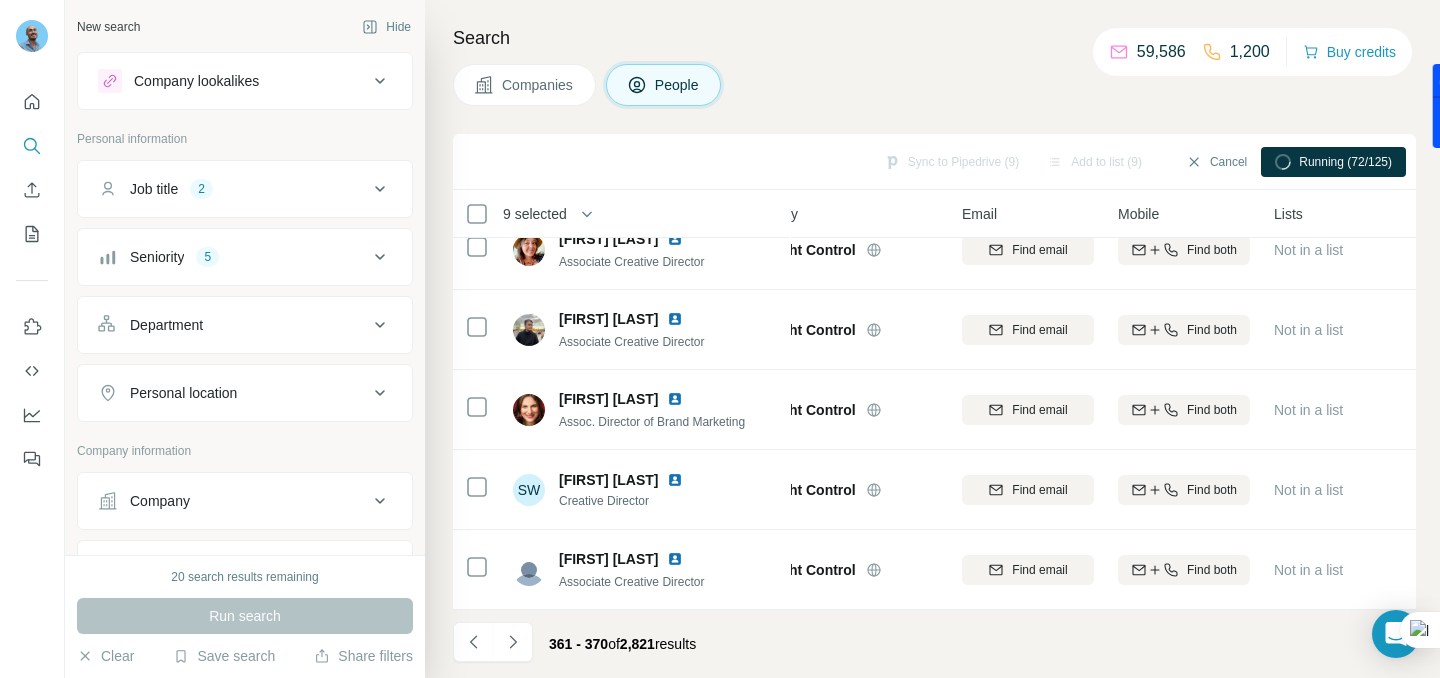 click 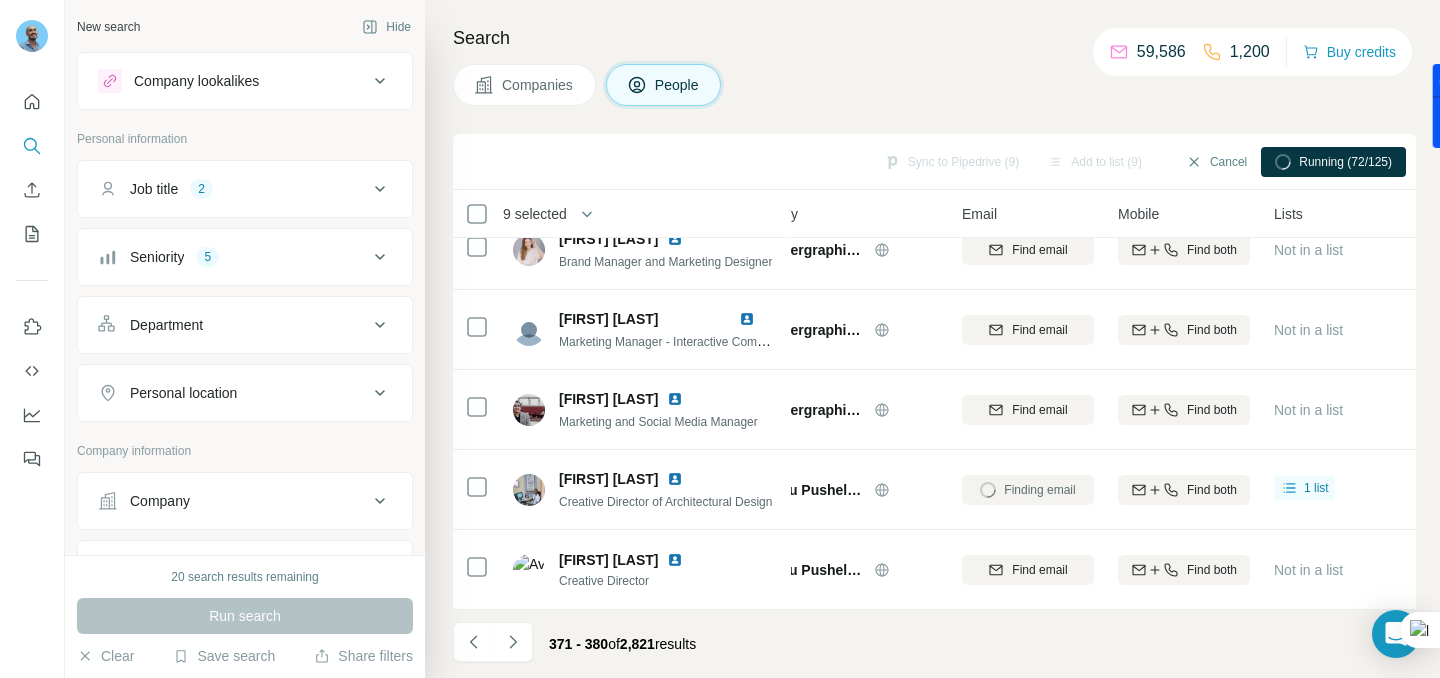 click 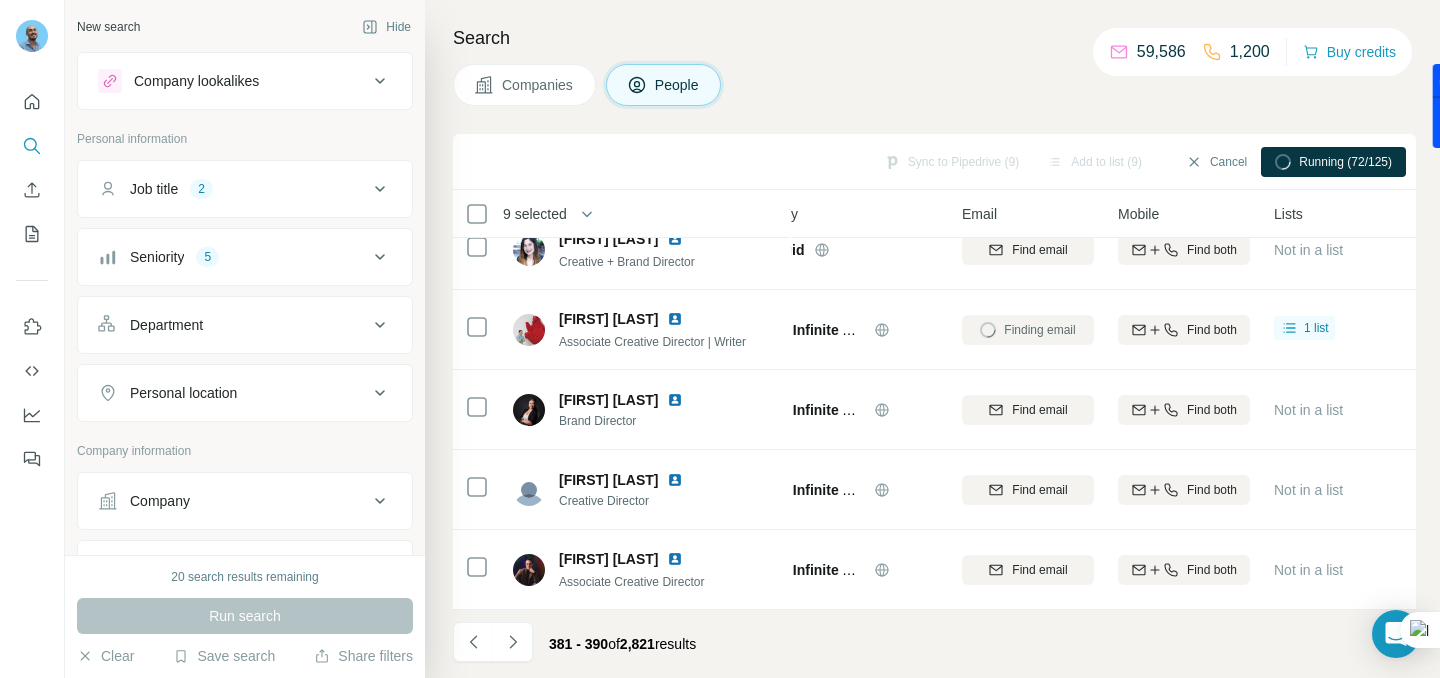 click 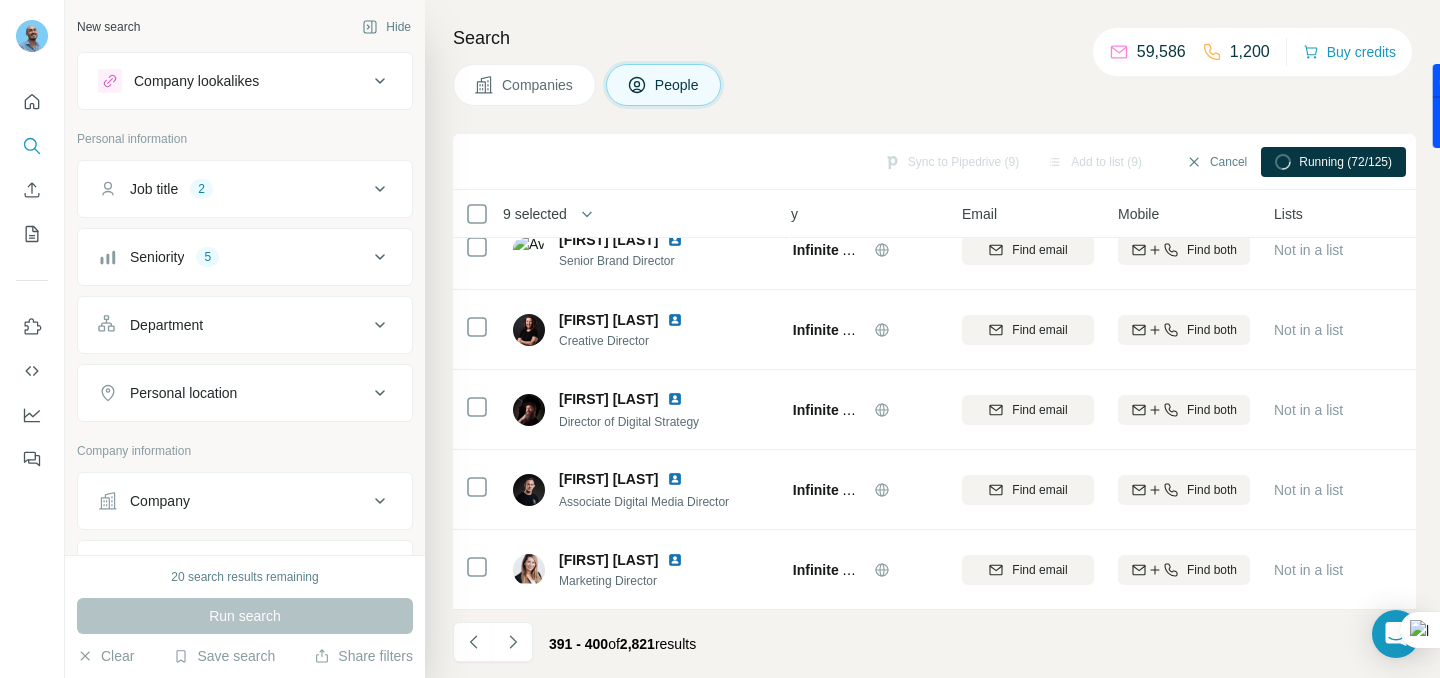 click 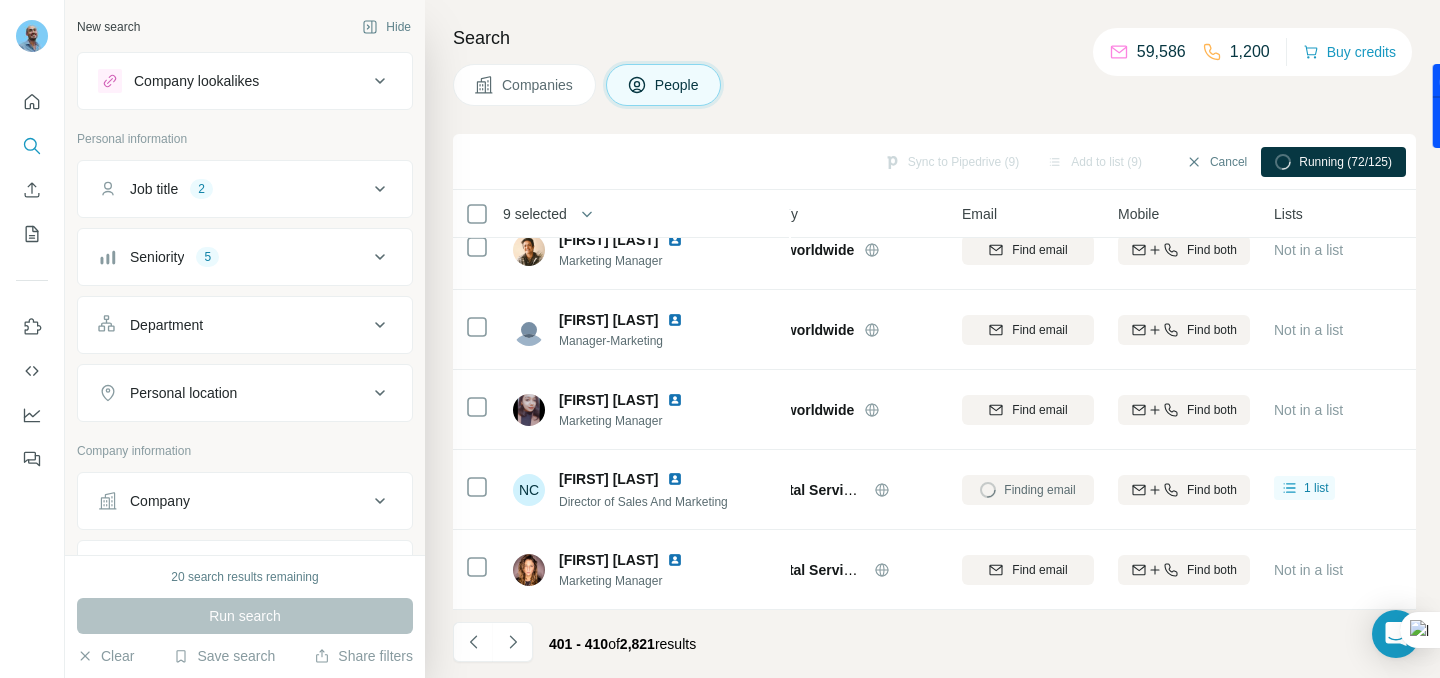 click 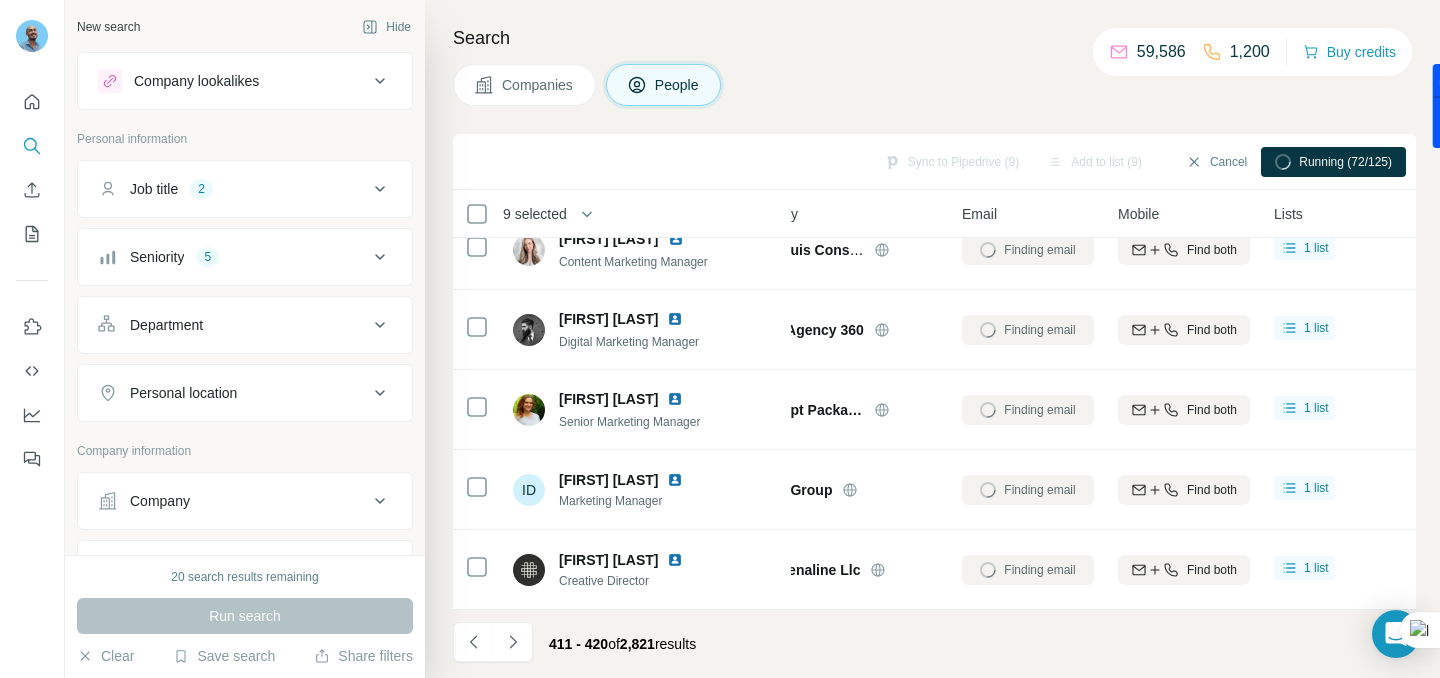 click 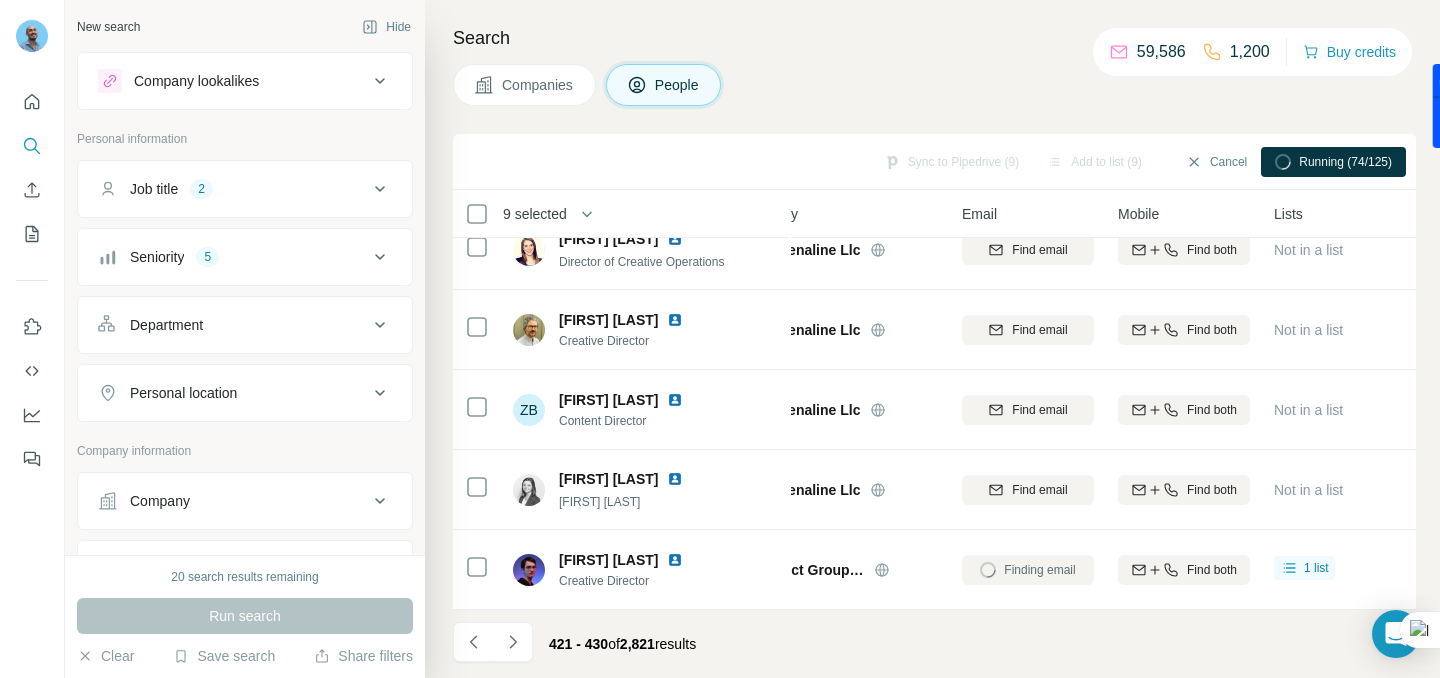 click 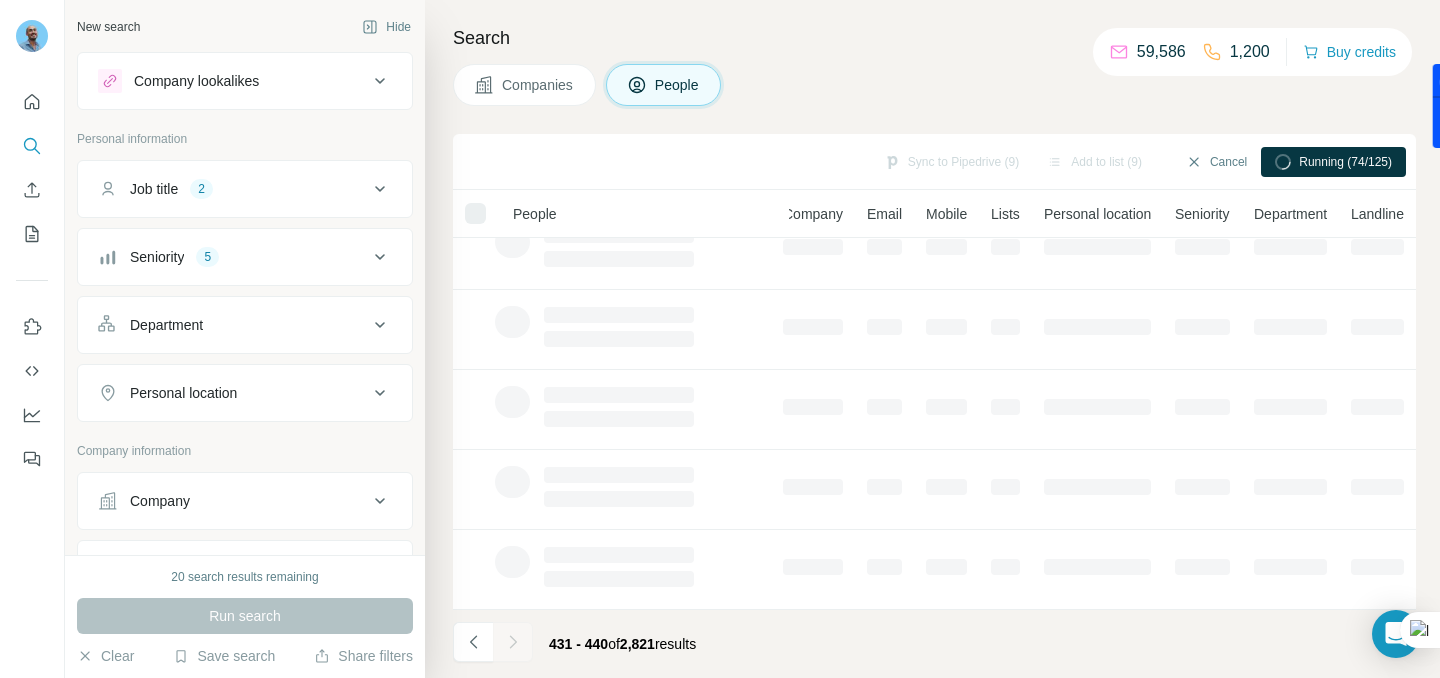 click at bounding box center [513, 642] 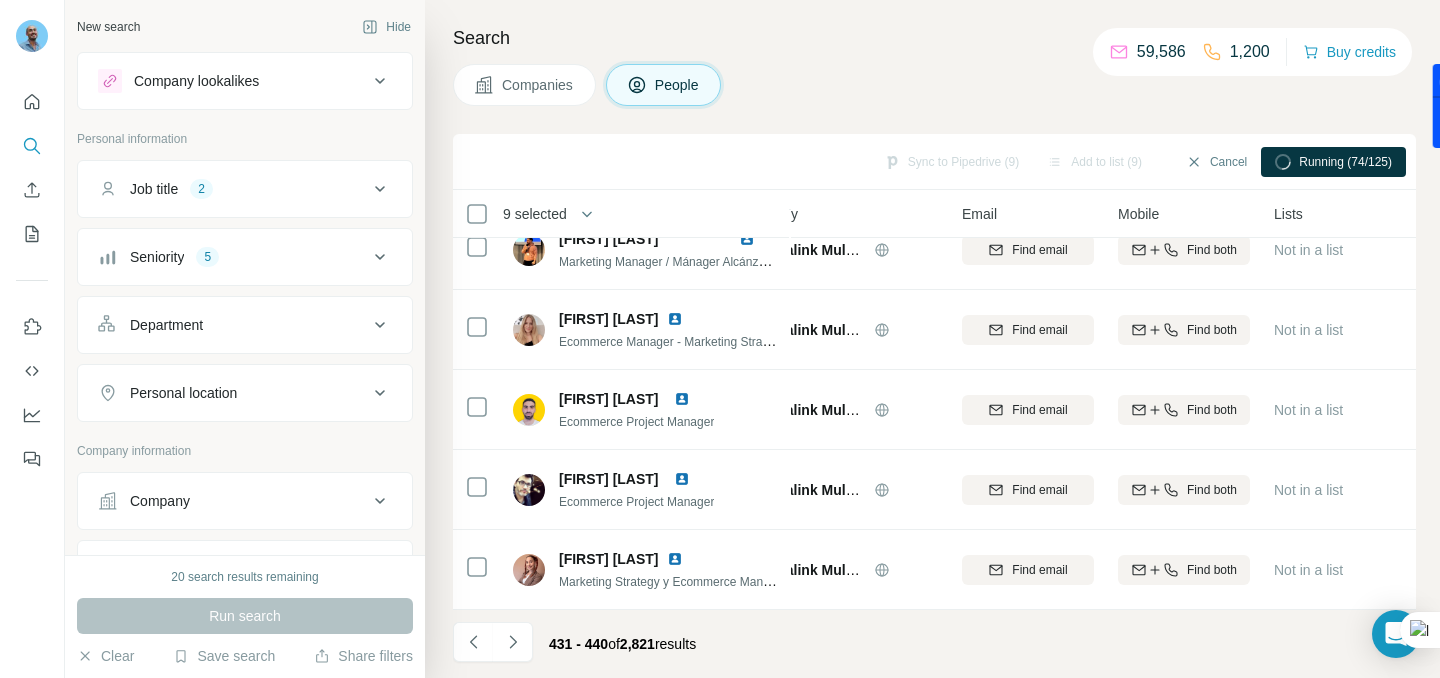 click 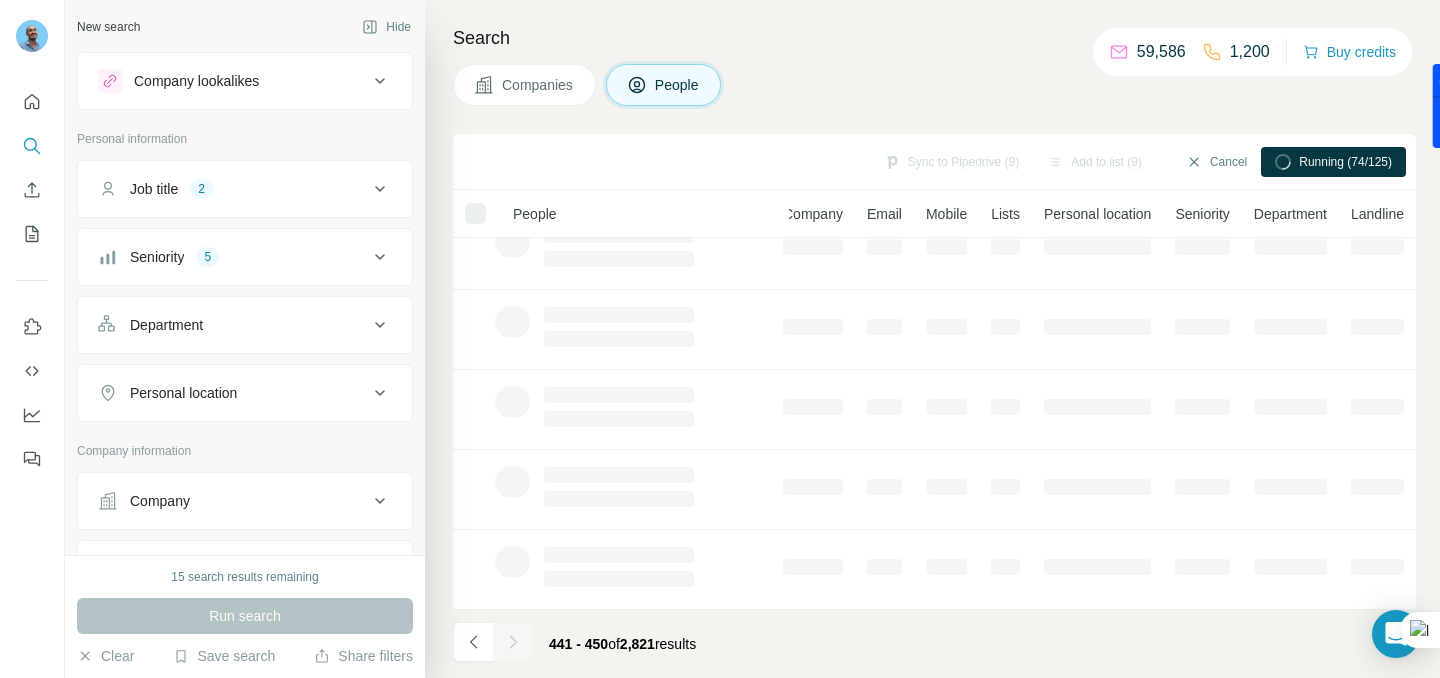 click 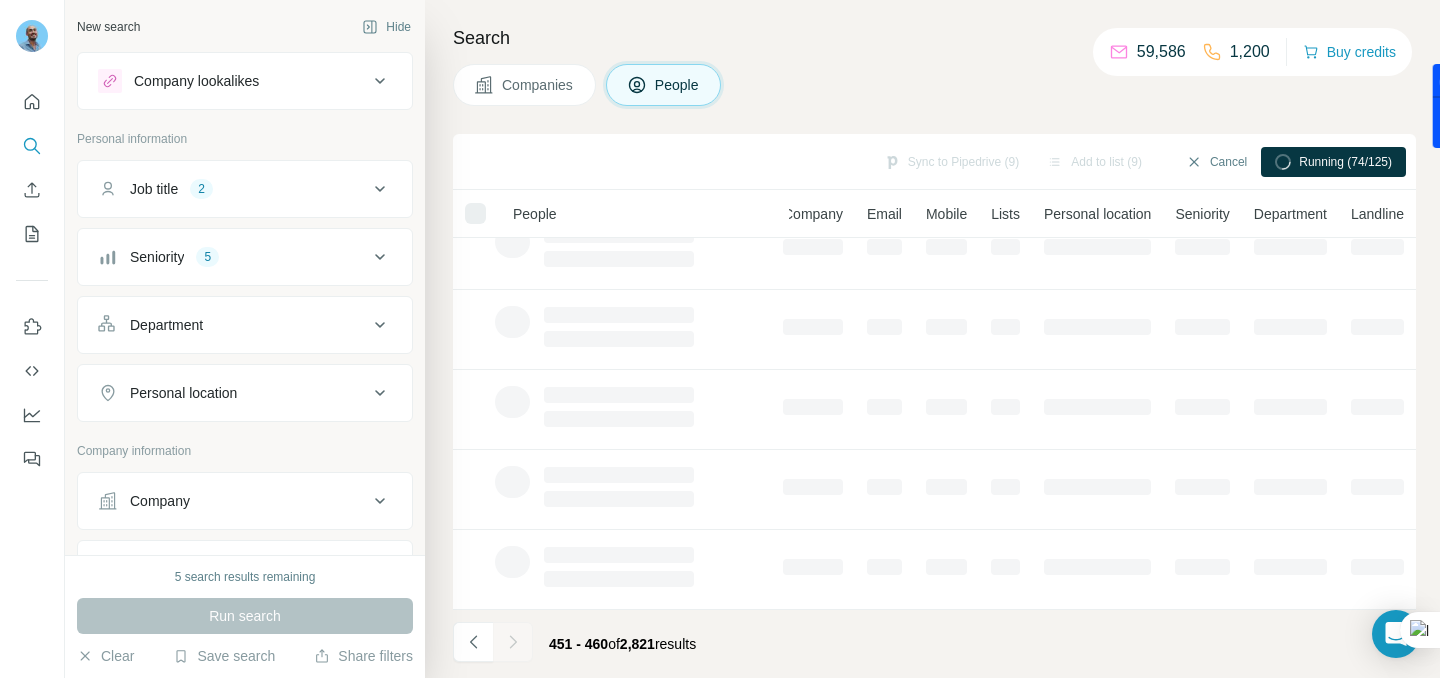 click at bounding box center [513, 642] 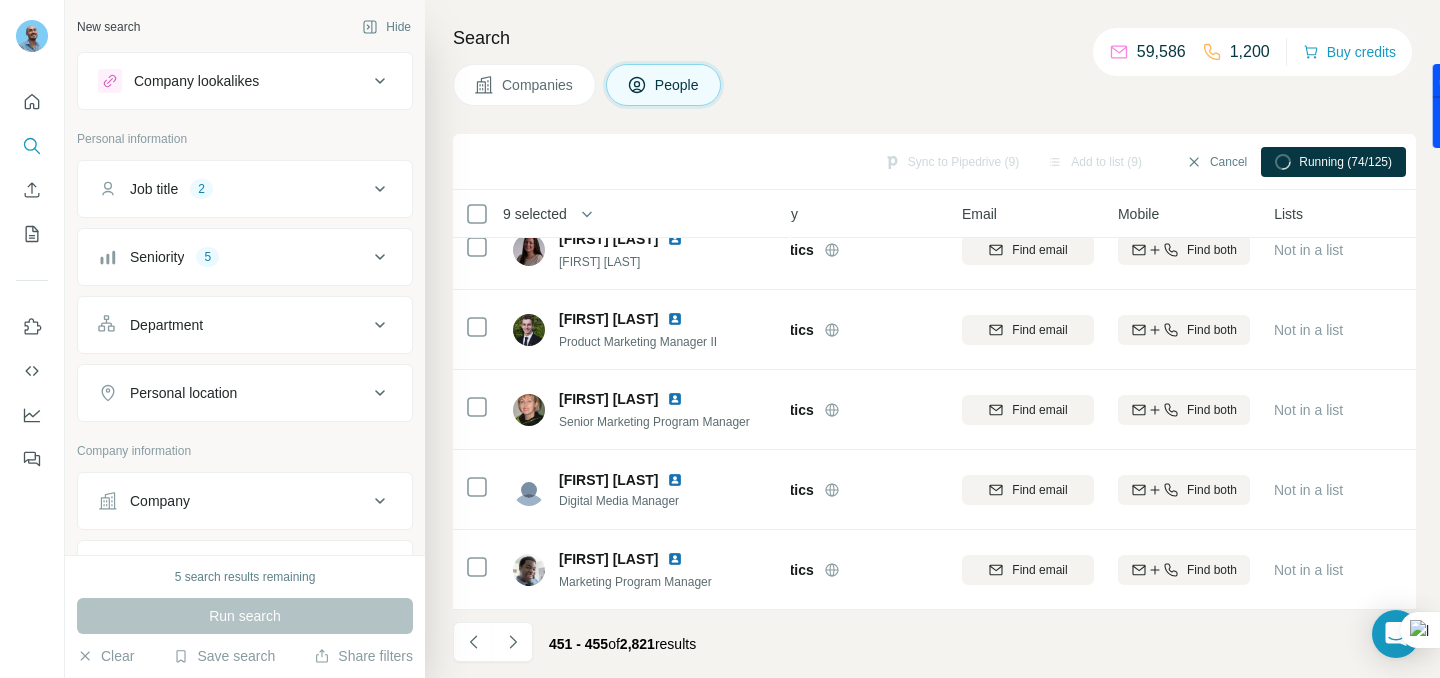 scroll, scrollTop: 39, scrollLeft: 63, axis: both 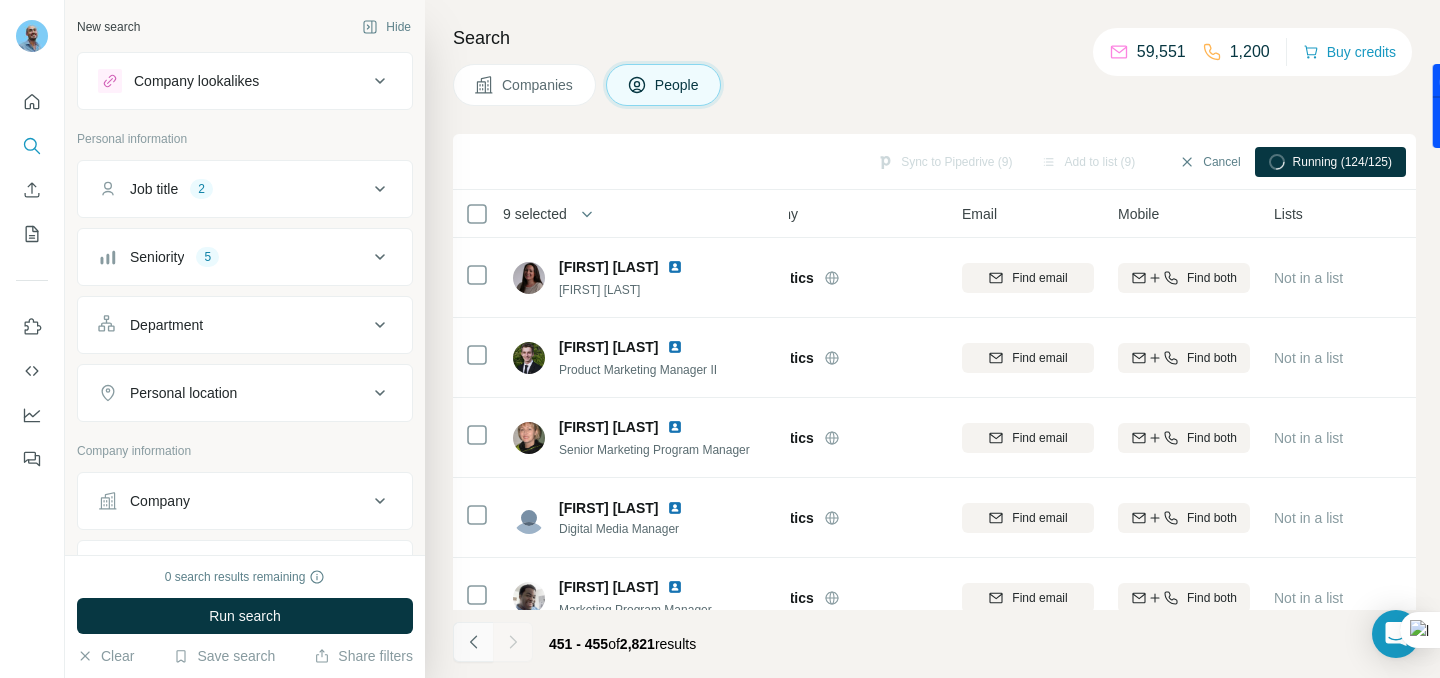 click at bounding box center [473, 642] 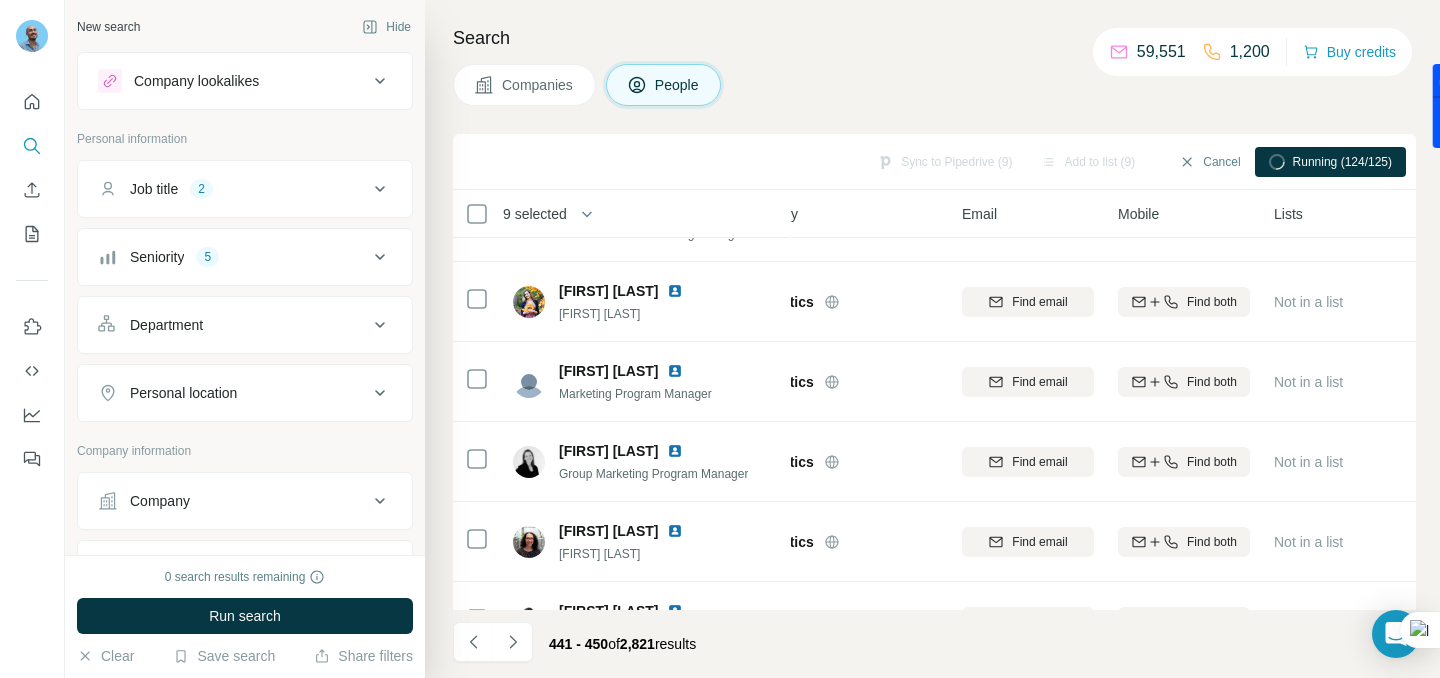 scroll, scrollTop: 439, scrollLeft: 63, axis: both 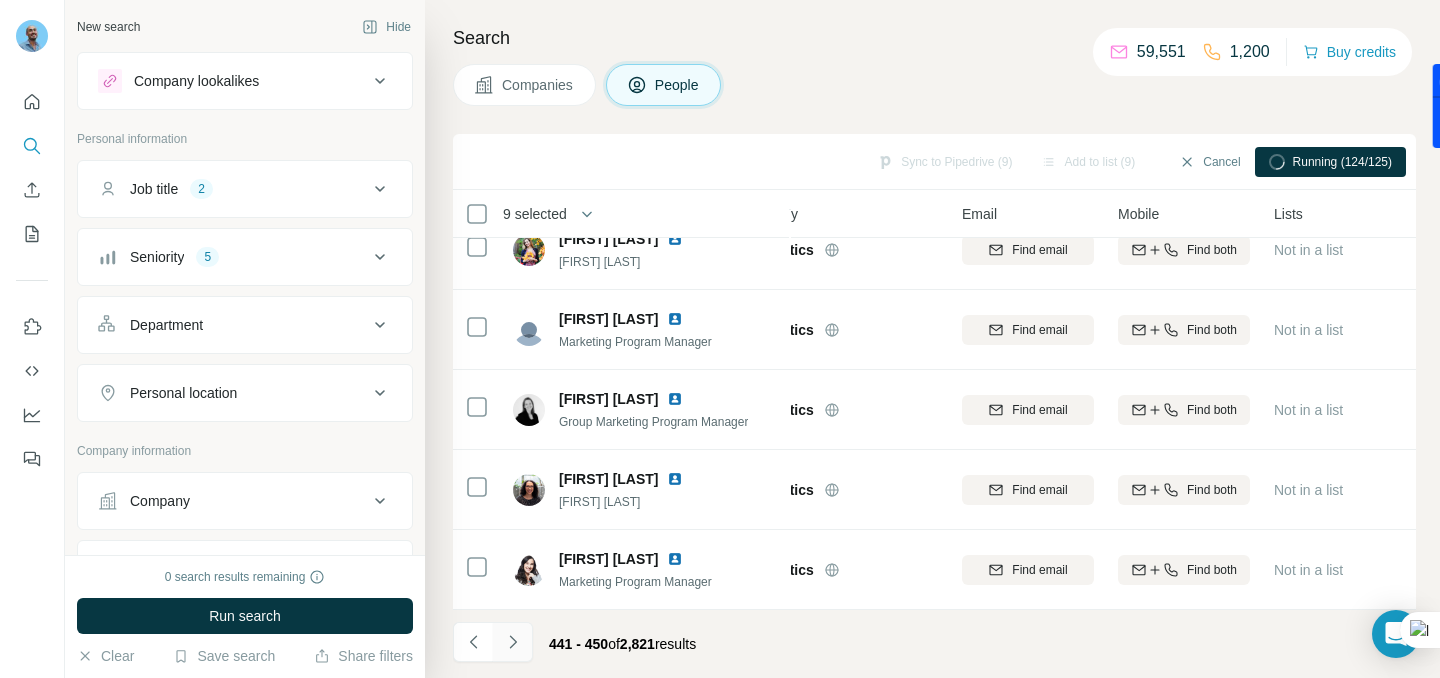 click 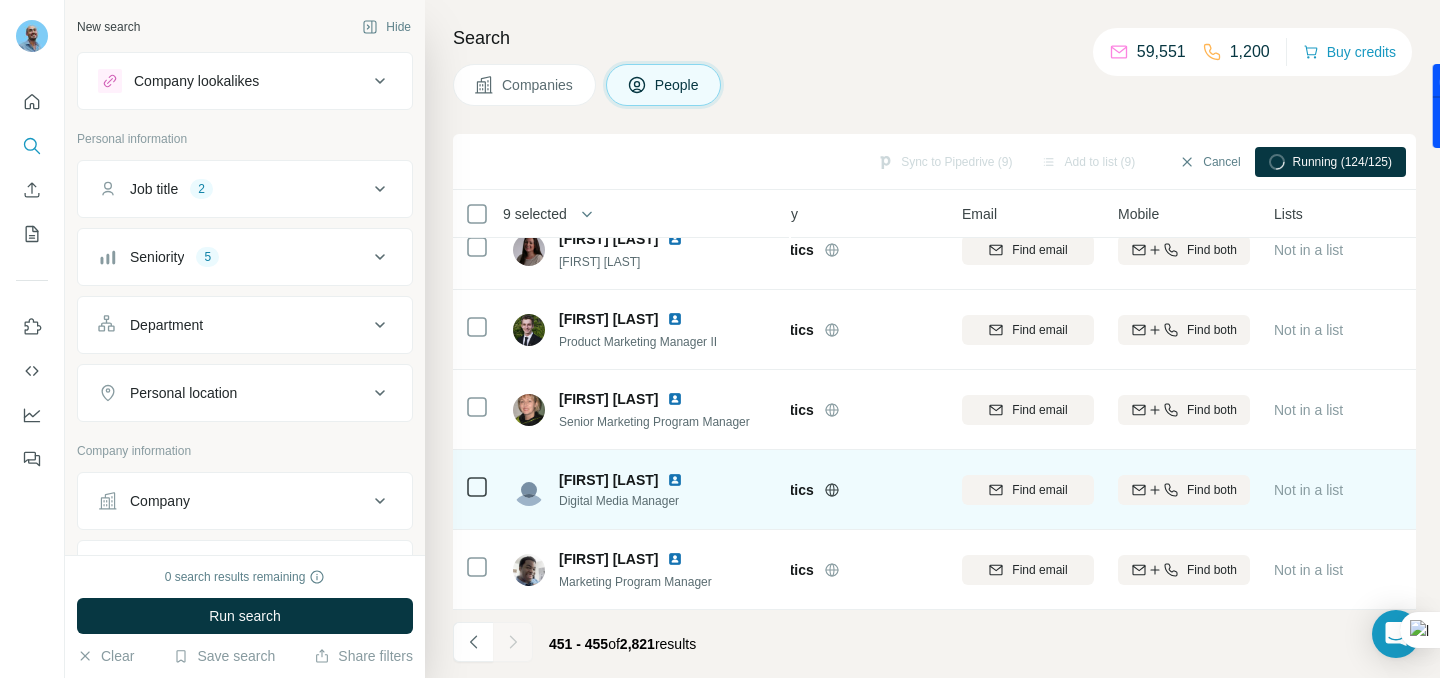 scroll, scrollTop: 0, scrollLeft: 63, axis: horizontal 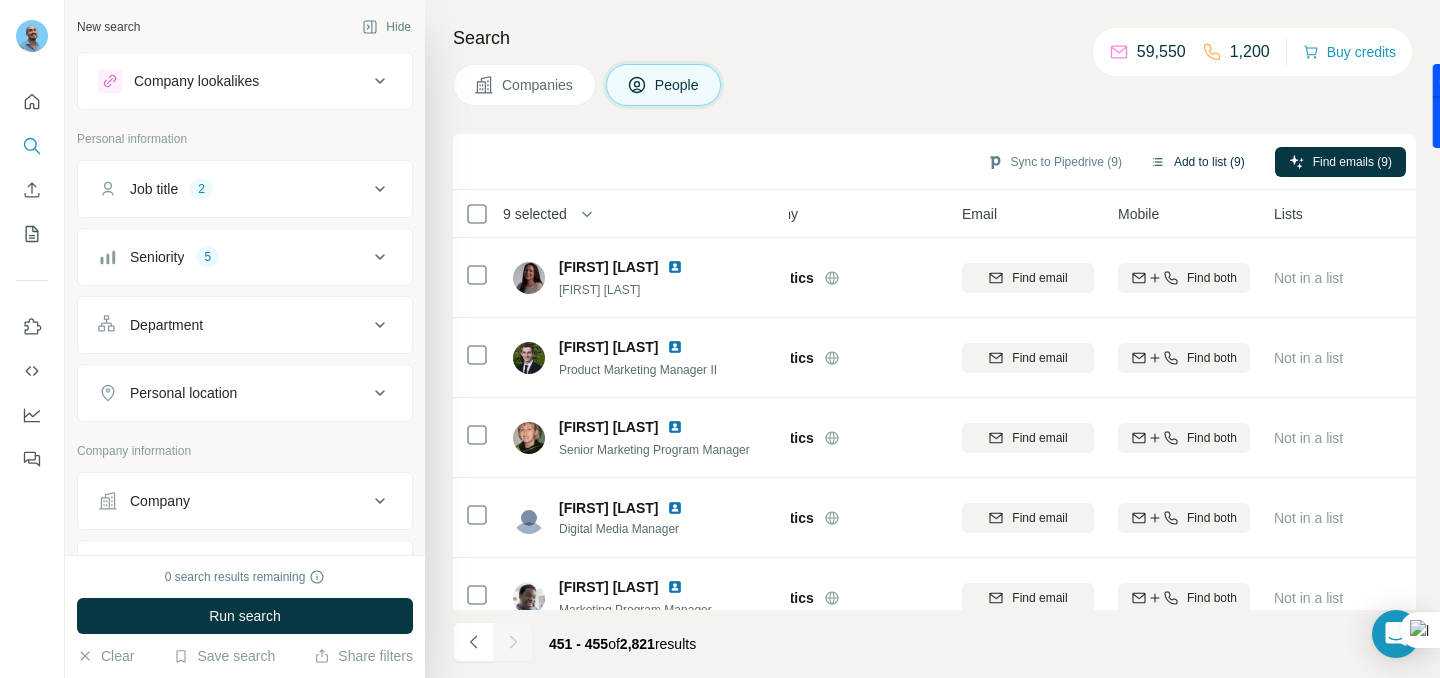 click 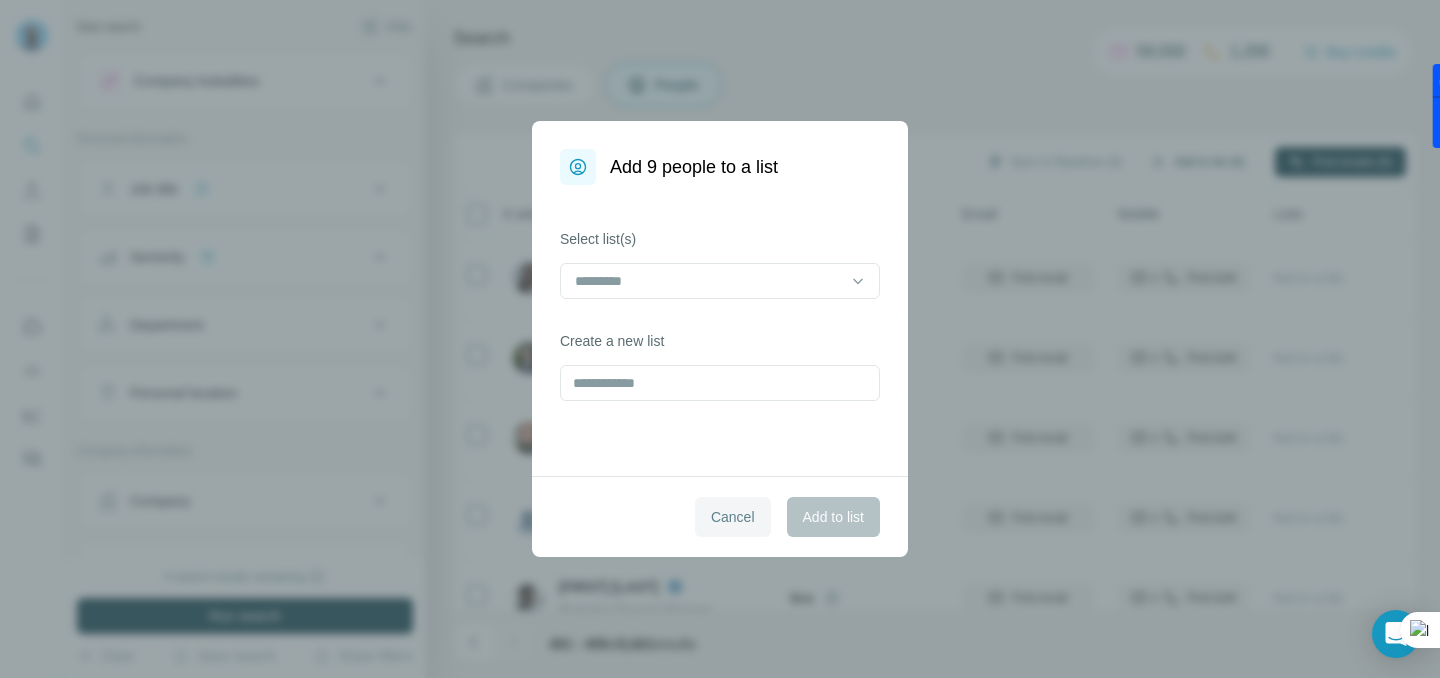 click on "Cancel" at bounding box center [733, 517] 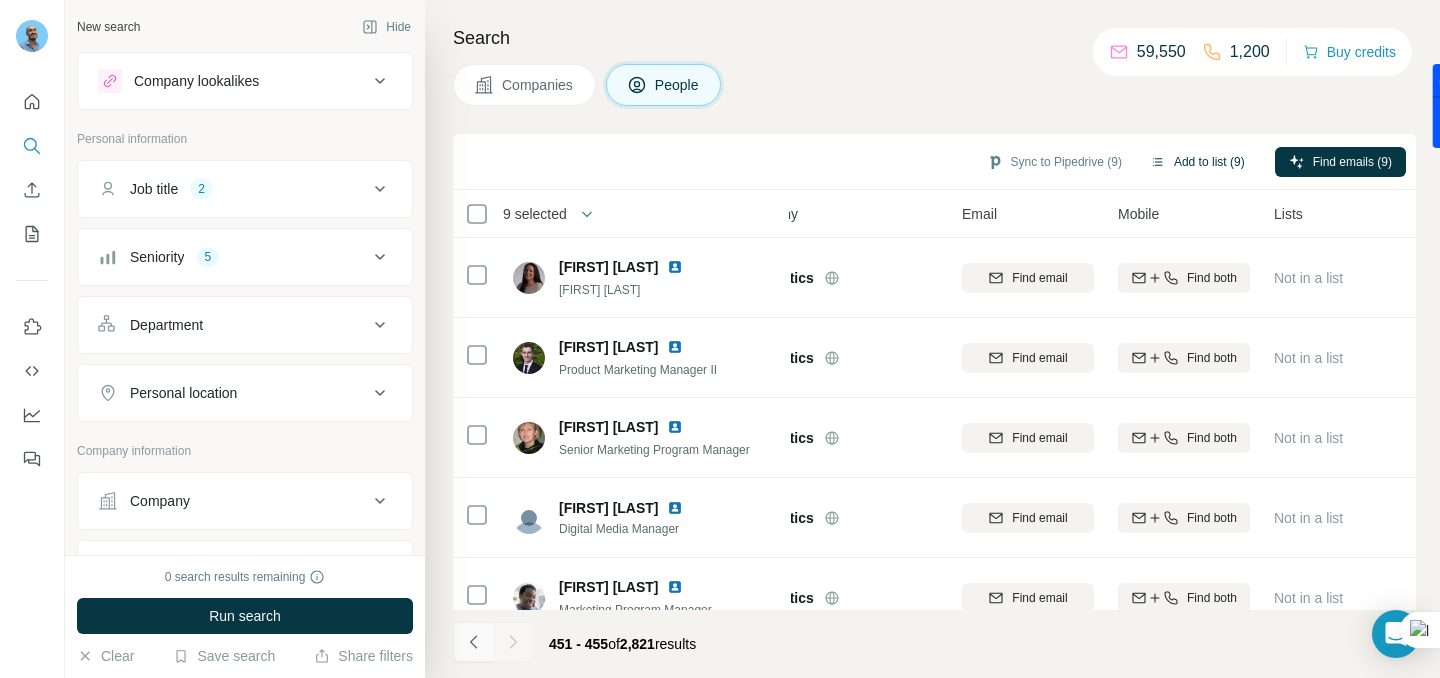 click at bounding box center (473, 642) 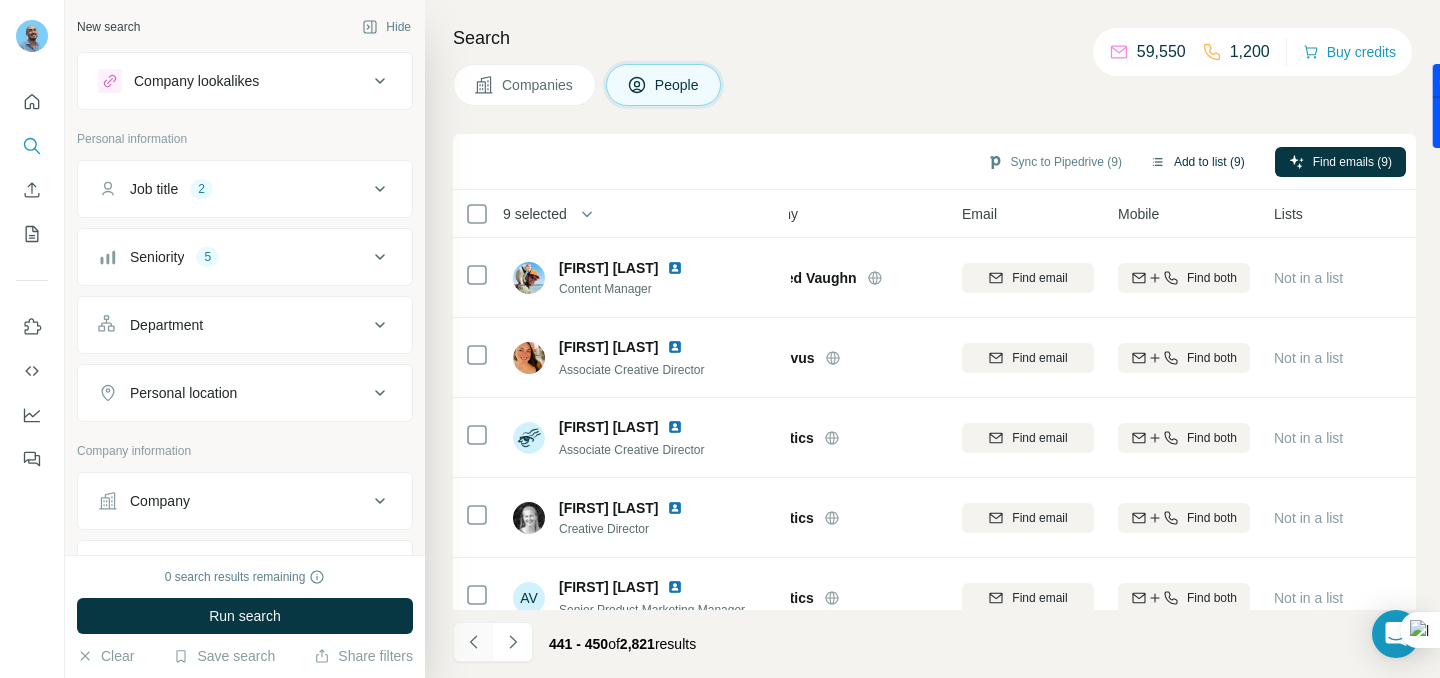 click at bounding box center (473, 642) 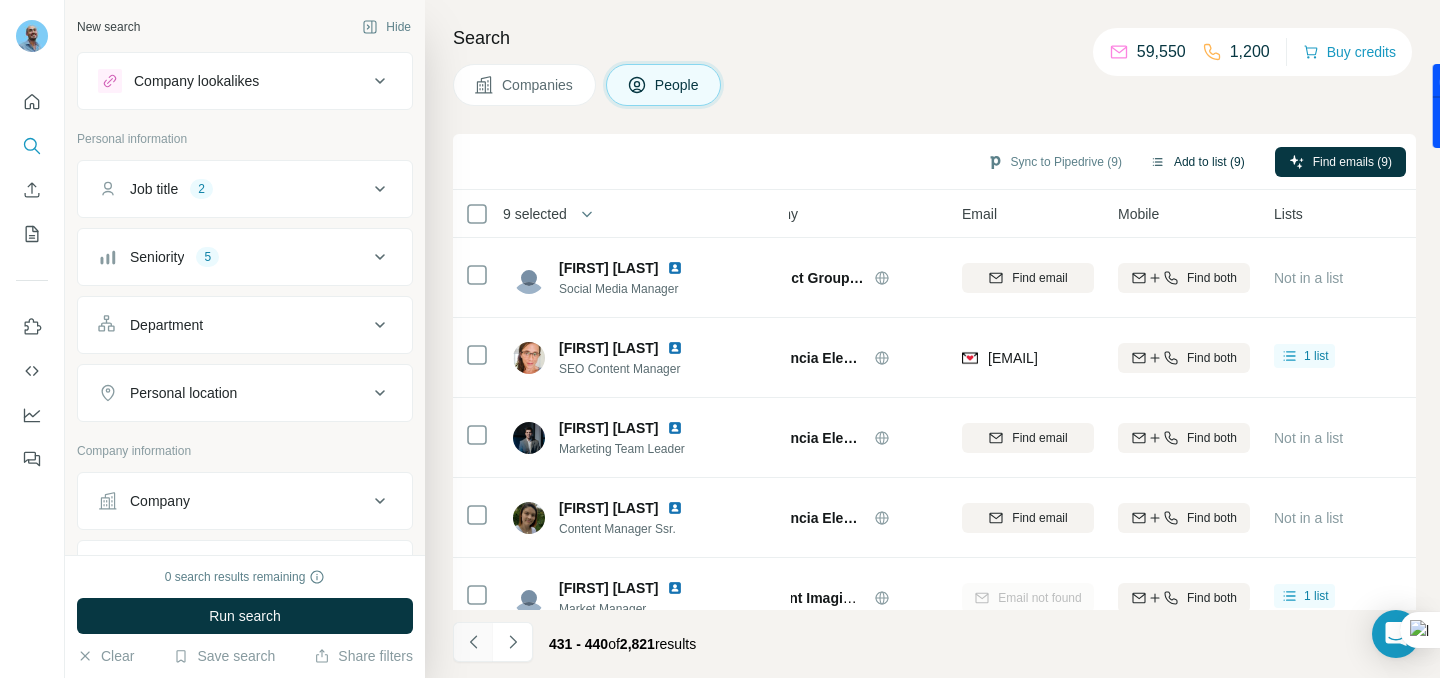 click at bounding box center (473, 642) 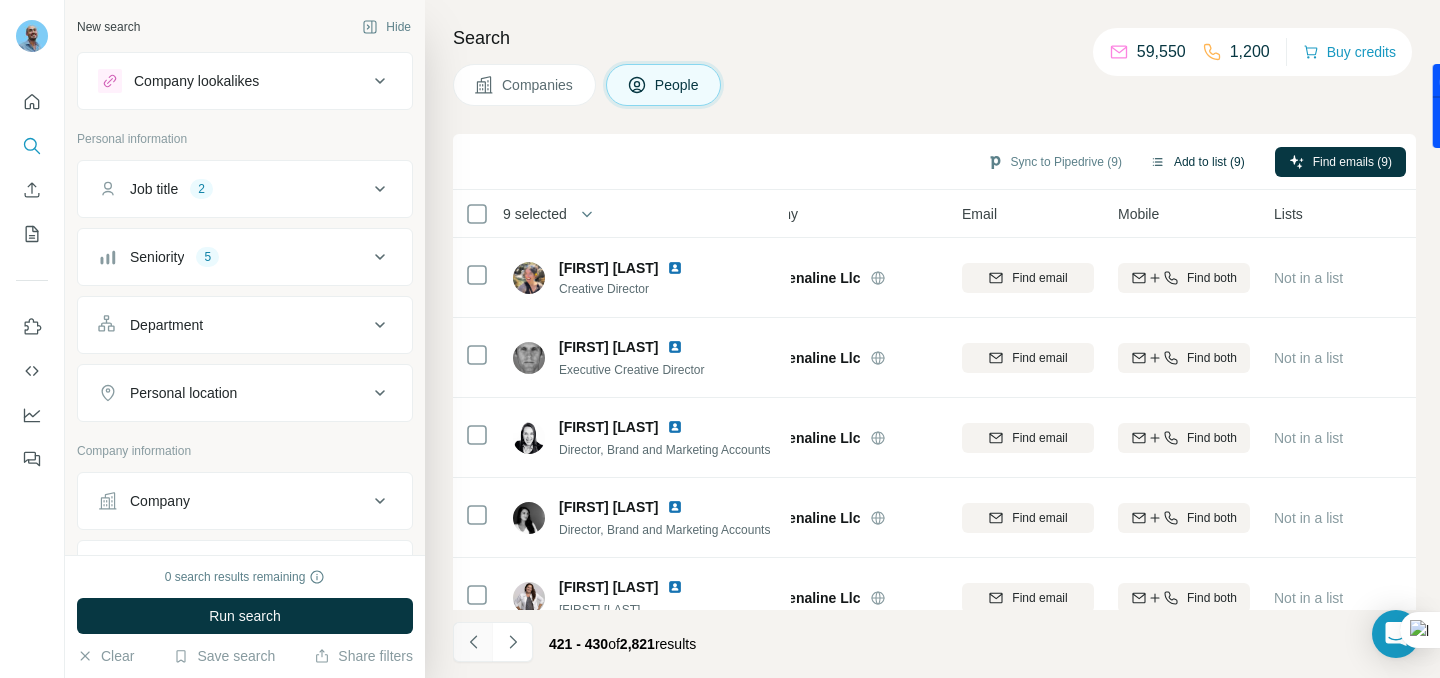 click at bounding box center [473, 642] 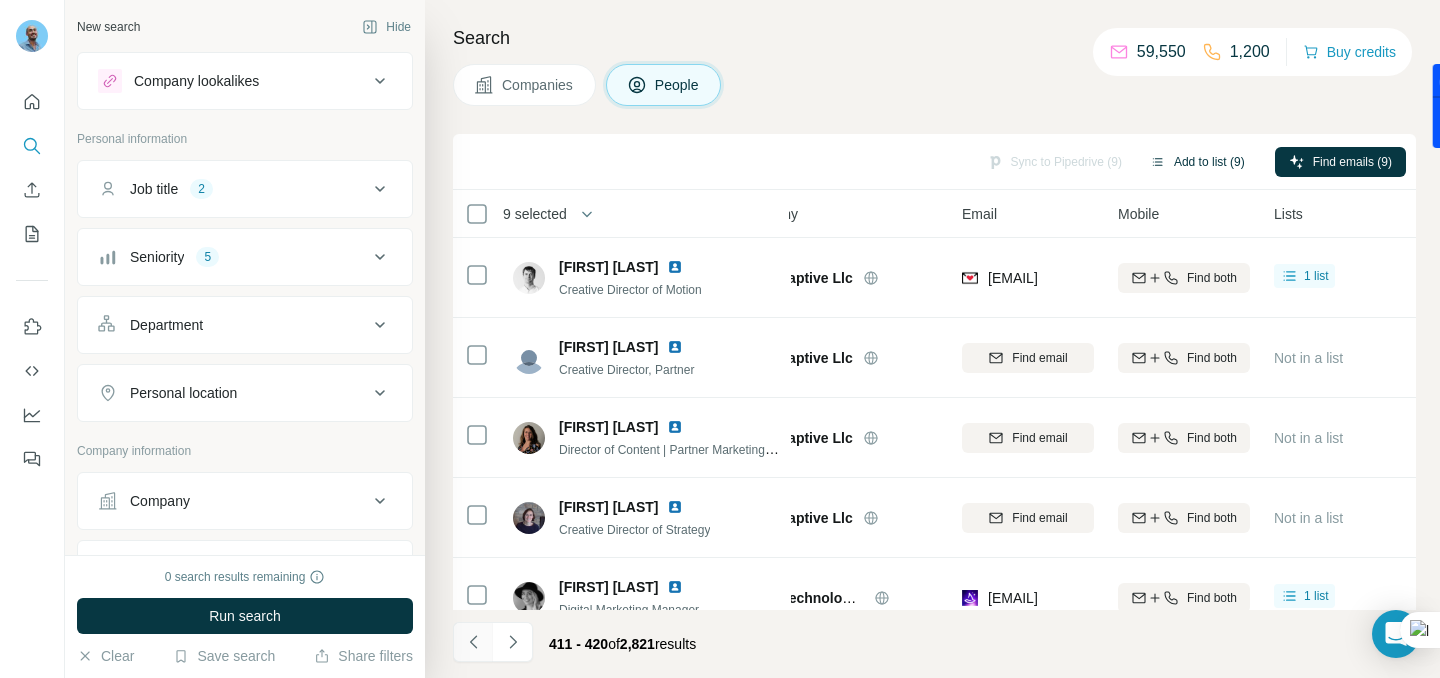 click at bounding box center [473, 642] 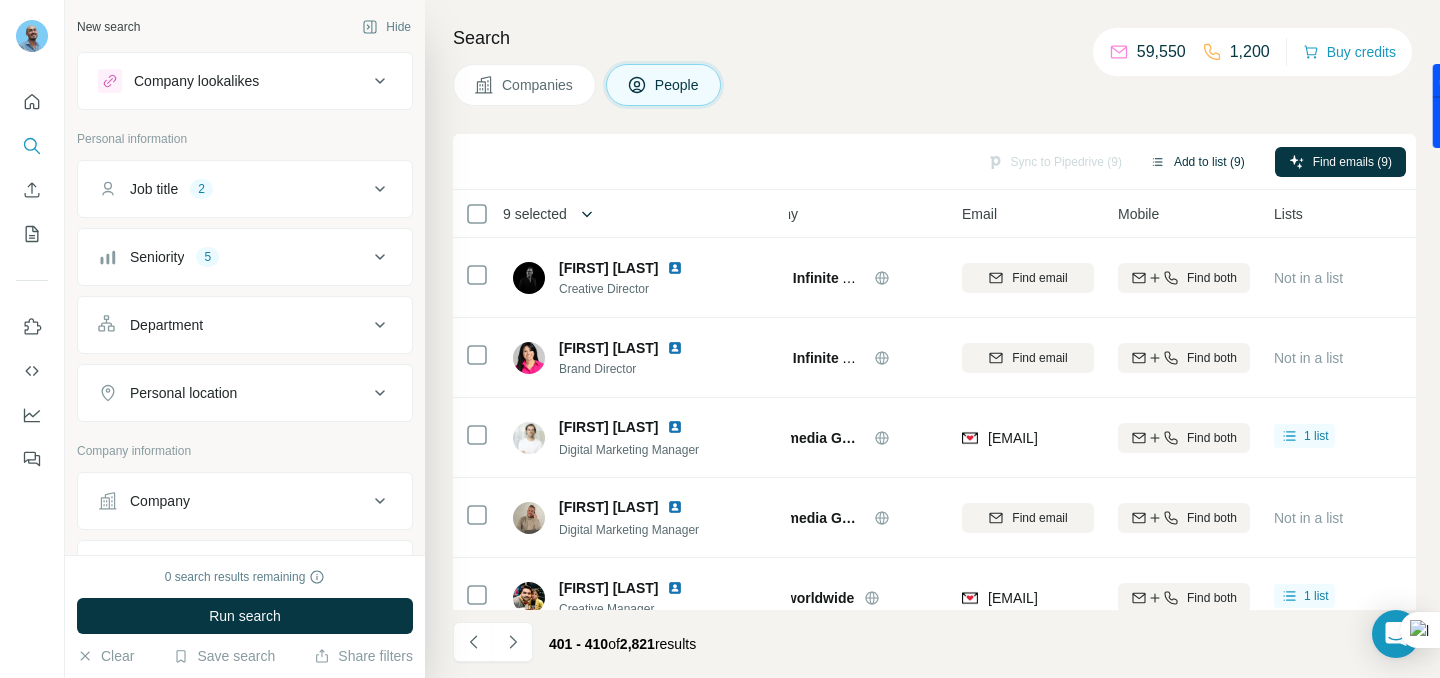 click 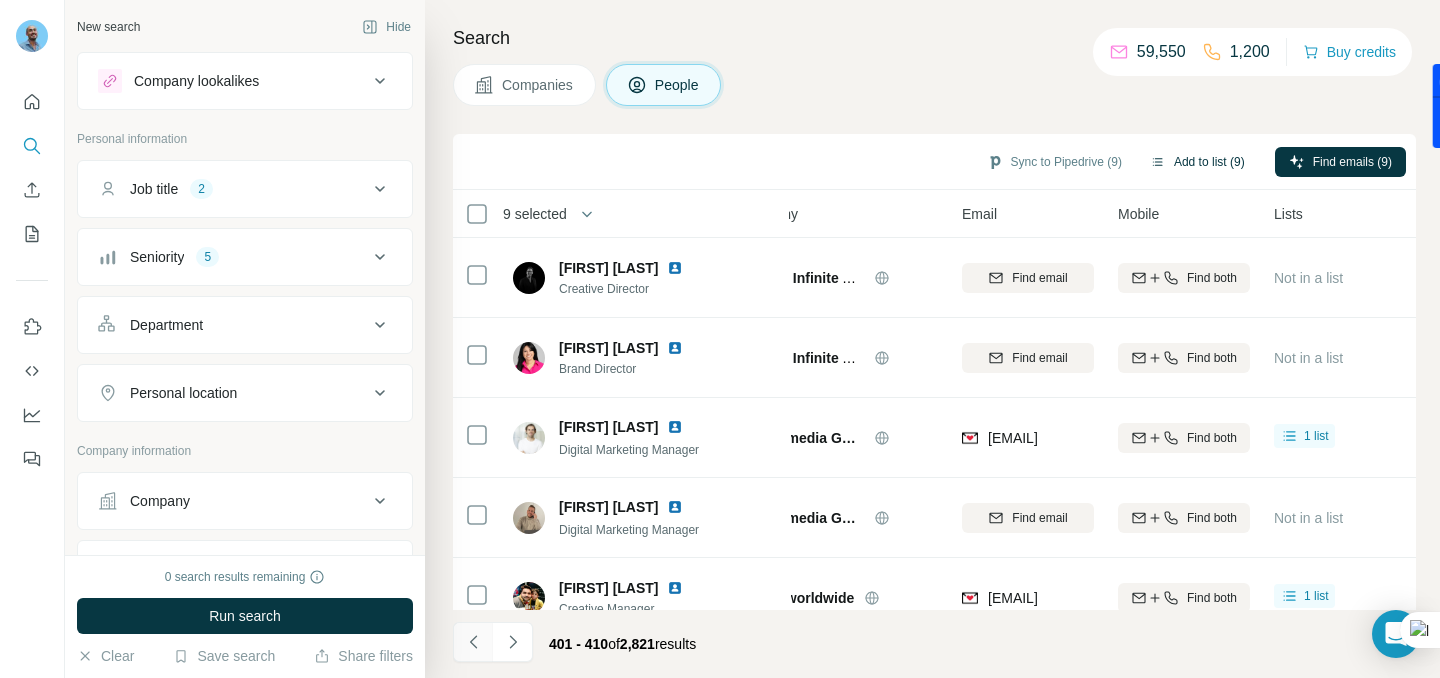click at bounding box center [473, 642] 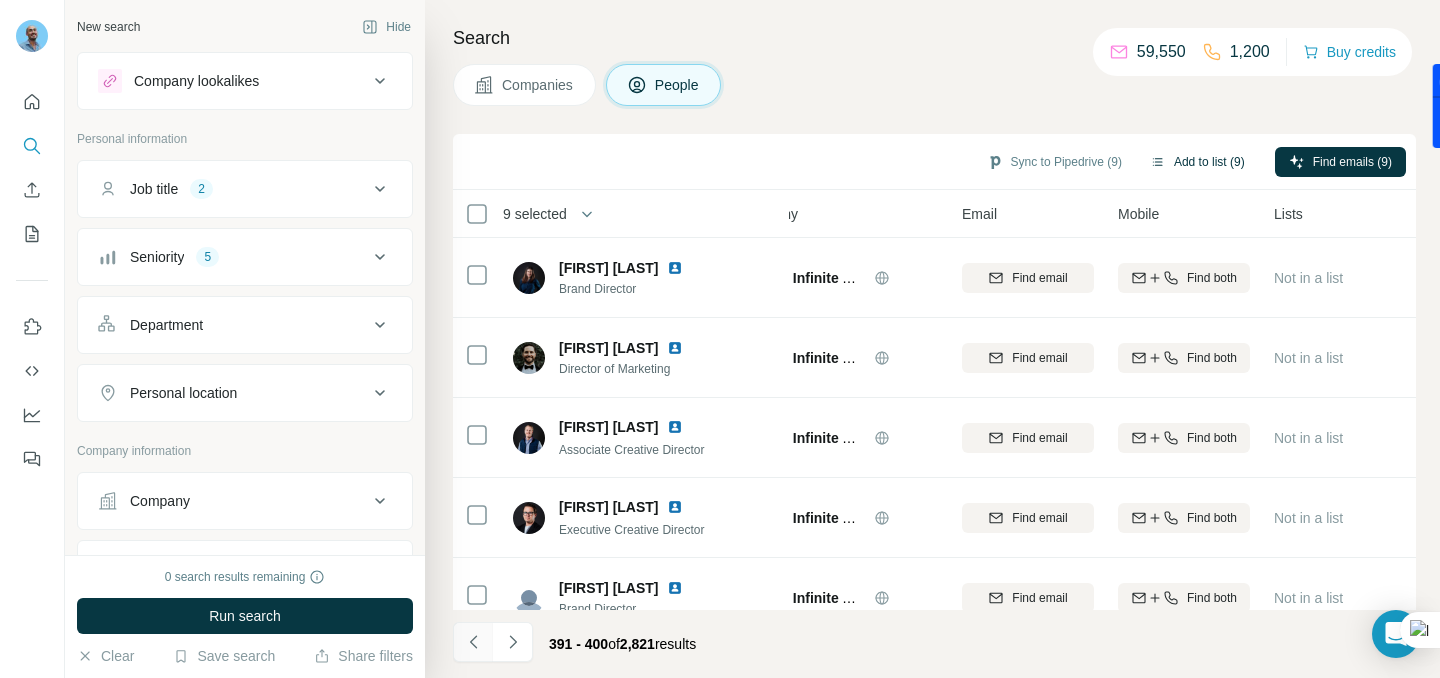 click 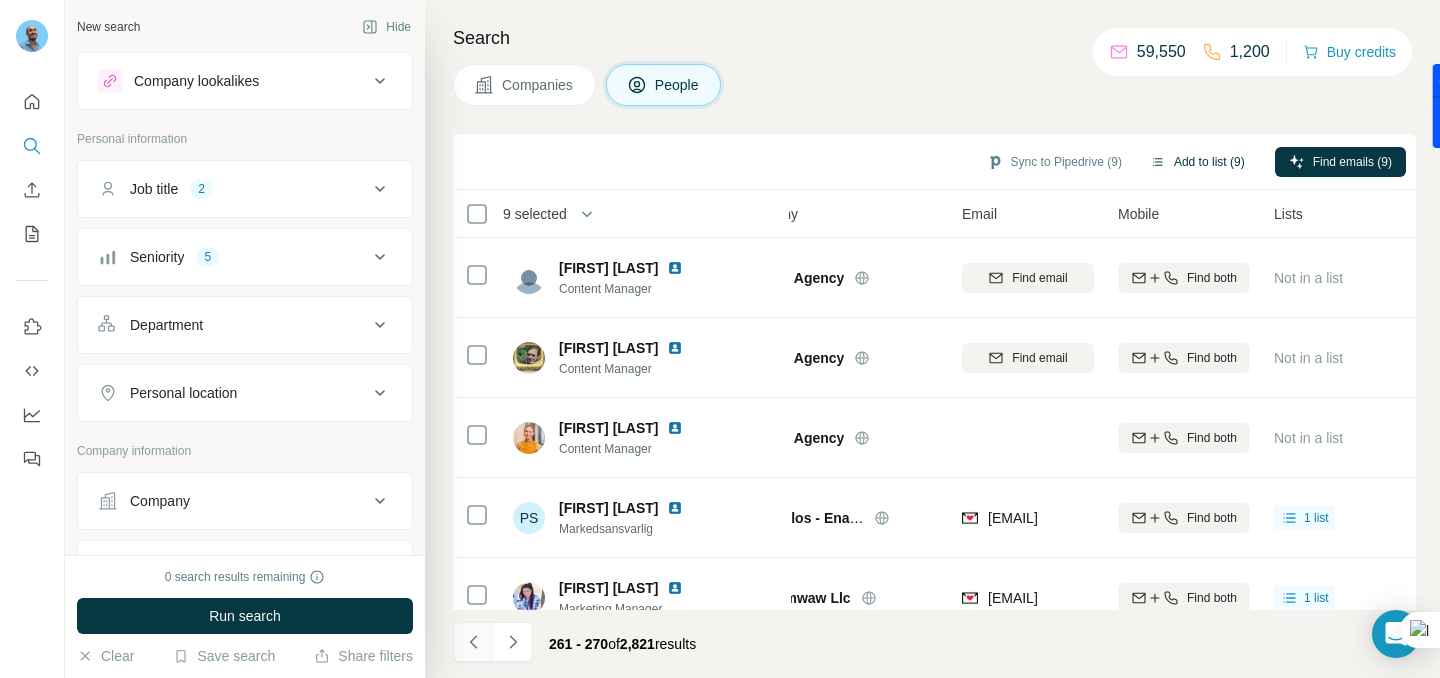 click 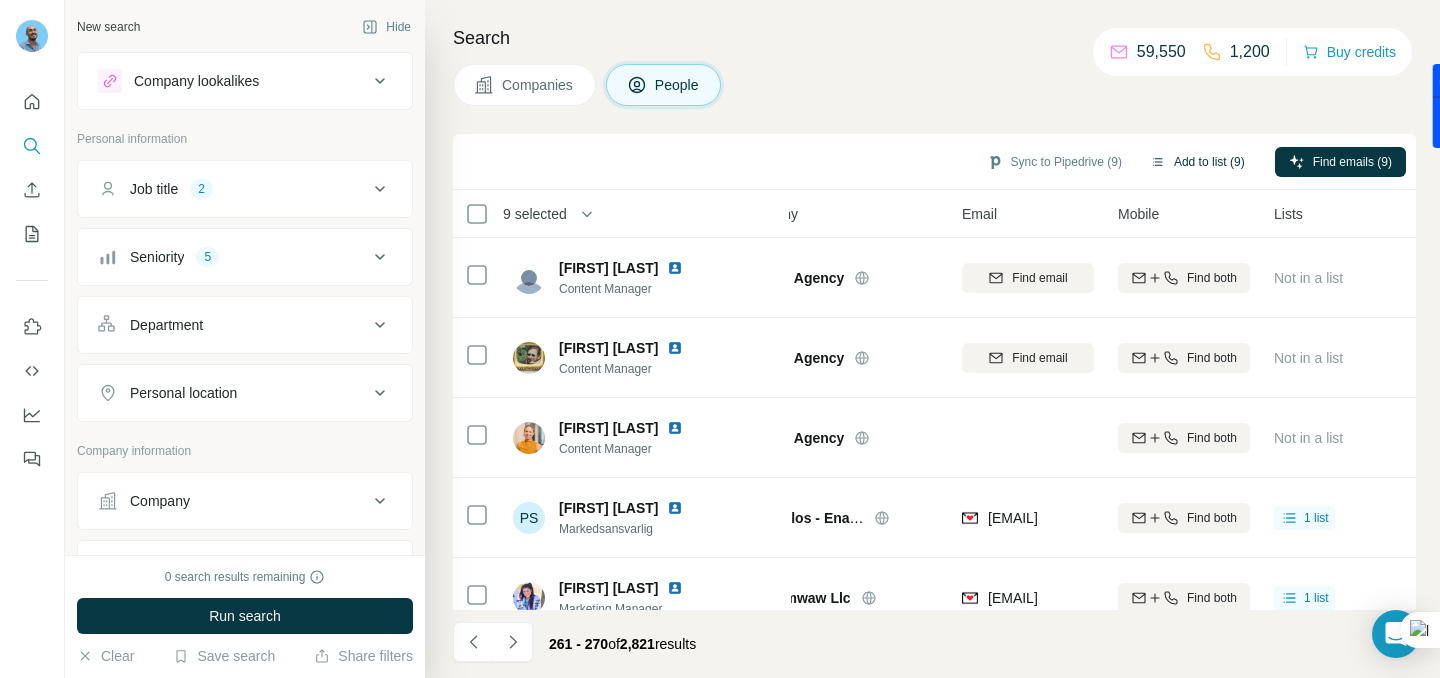 click on "261 - 270" at bounding box center (578, 644) 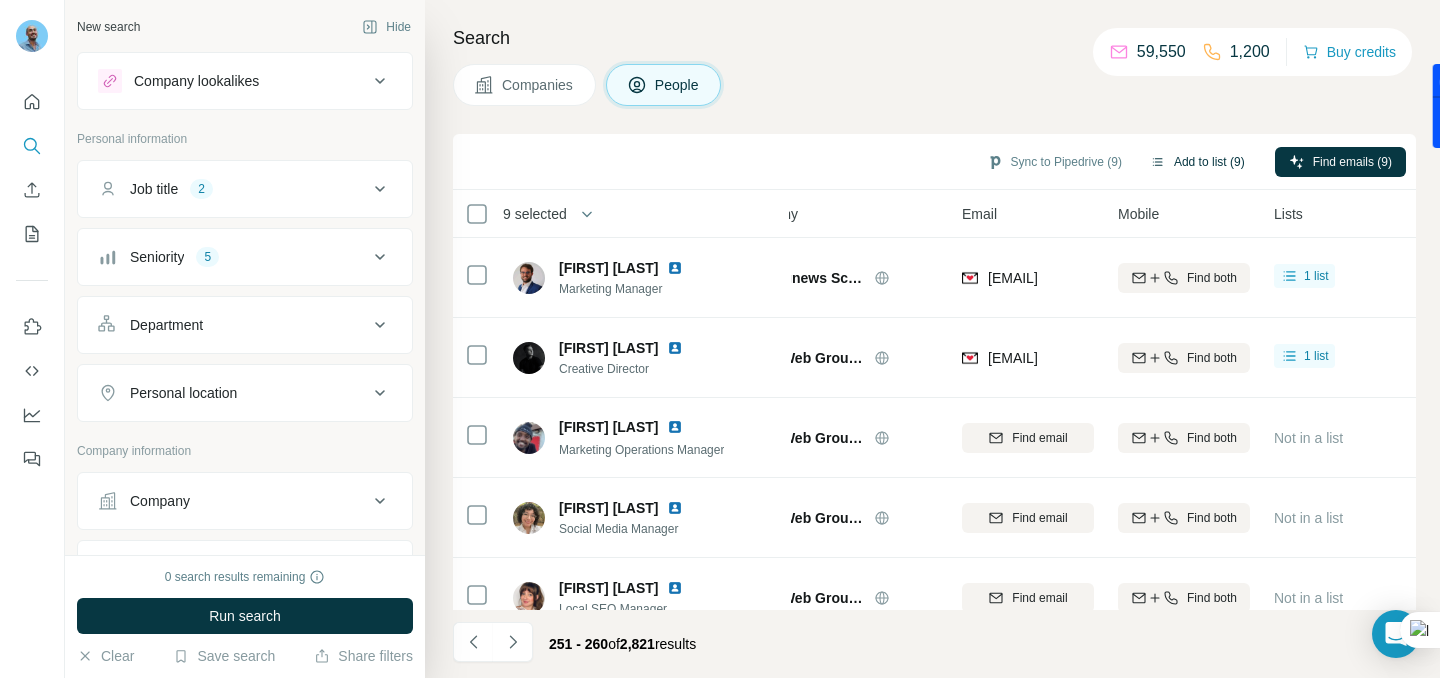 click on "251 - 260" at bounding box center [578, 644] 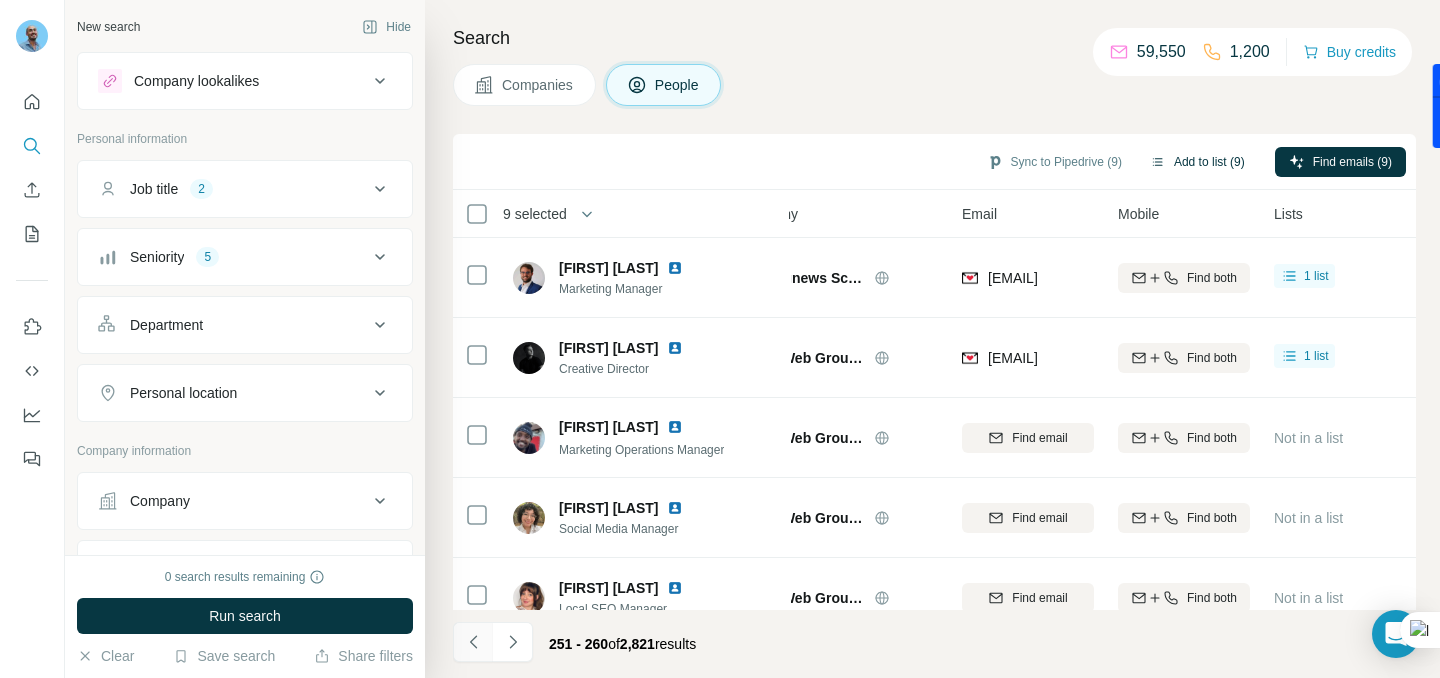 click 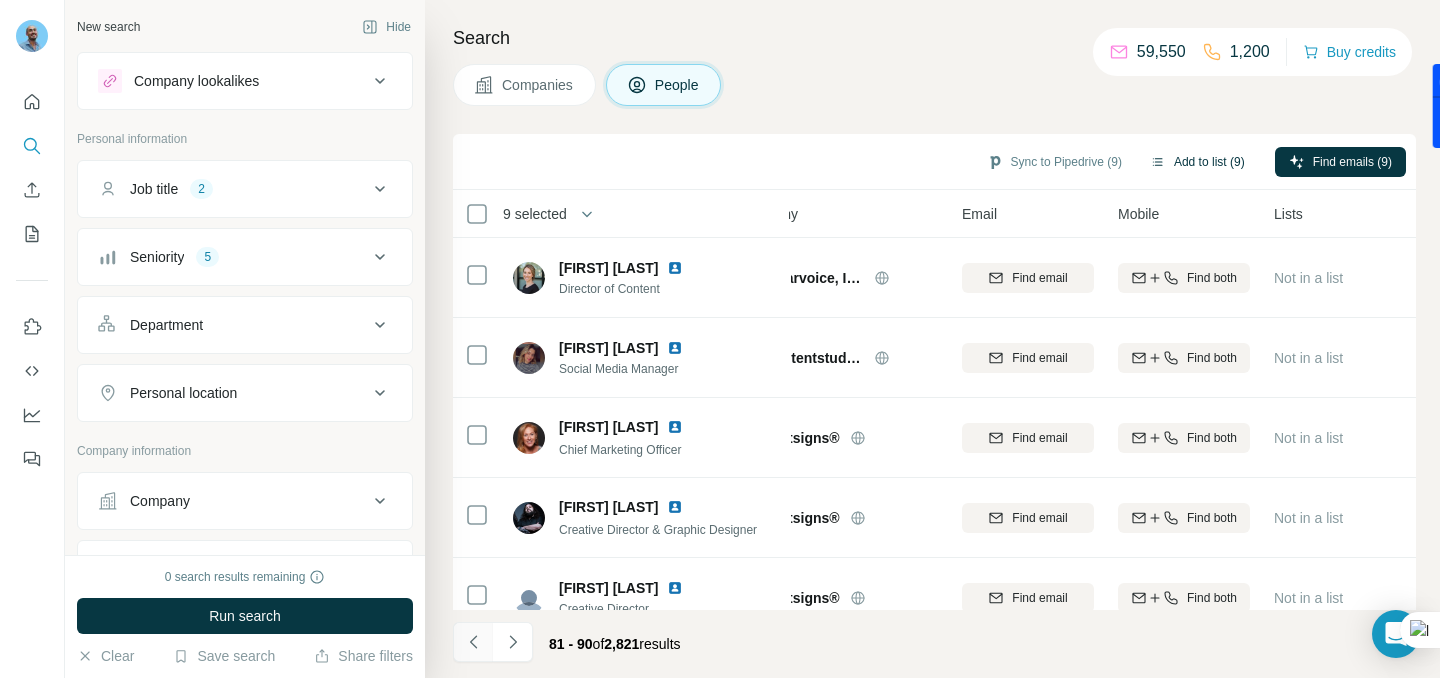 click 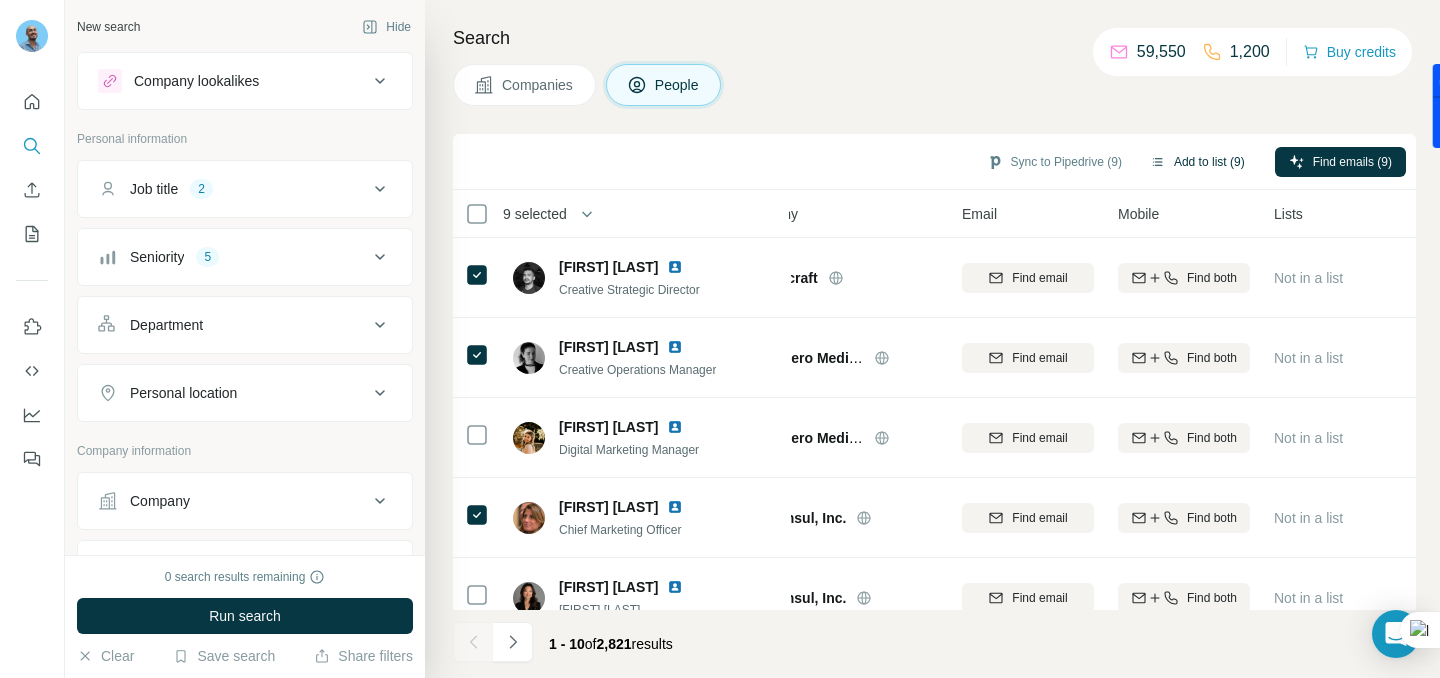 click at bounding box center (473, 642) 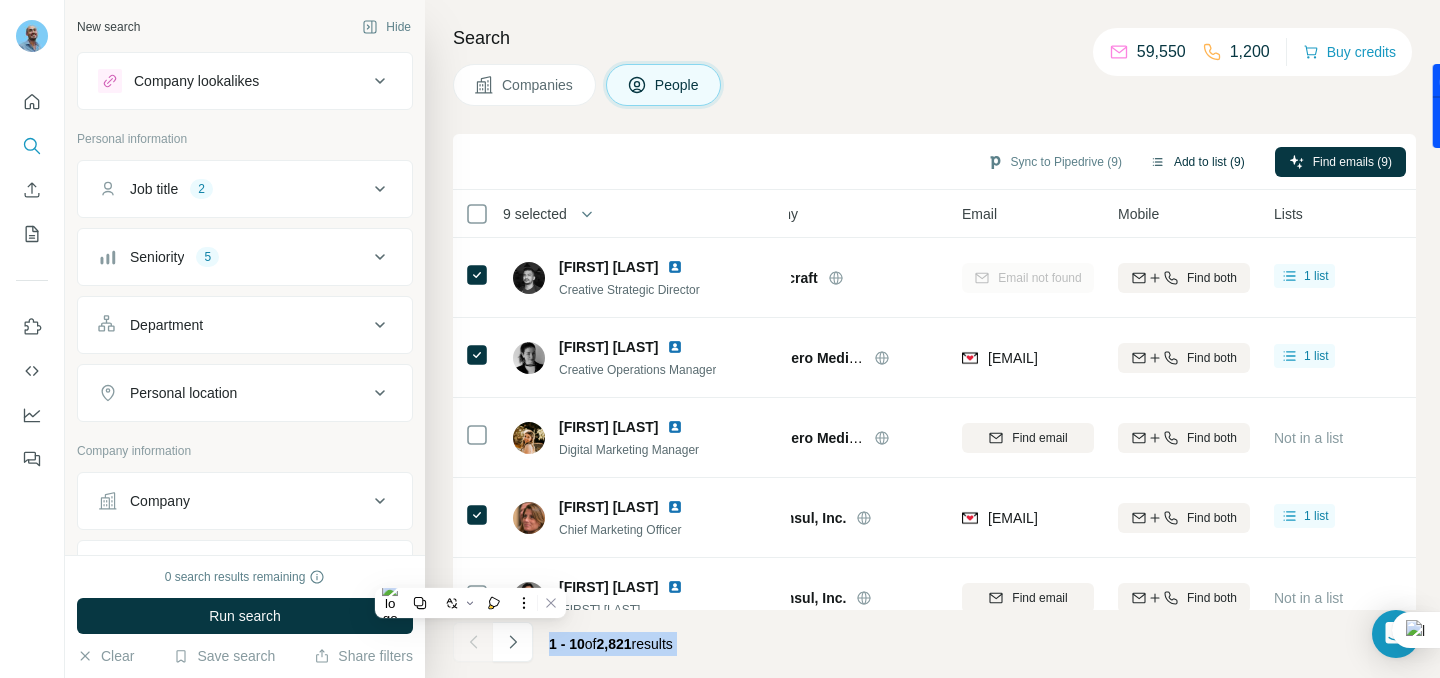 click on "of" at bounding box center (591, 644) 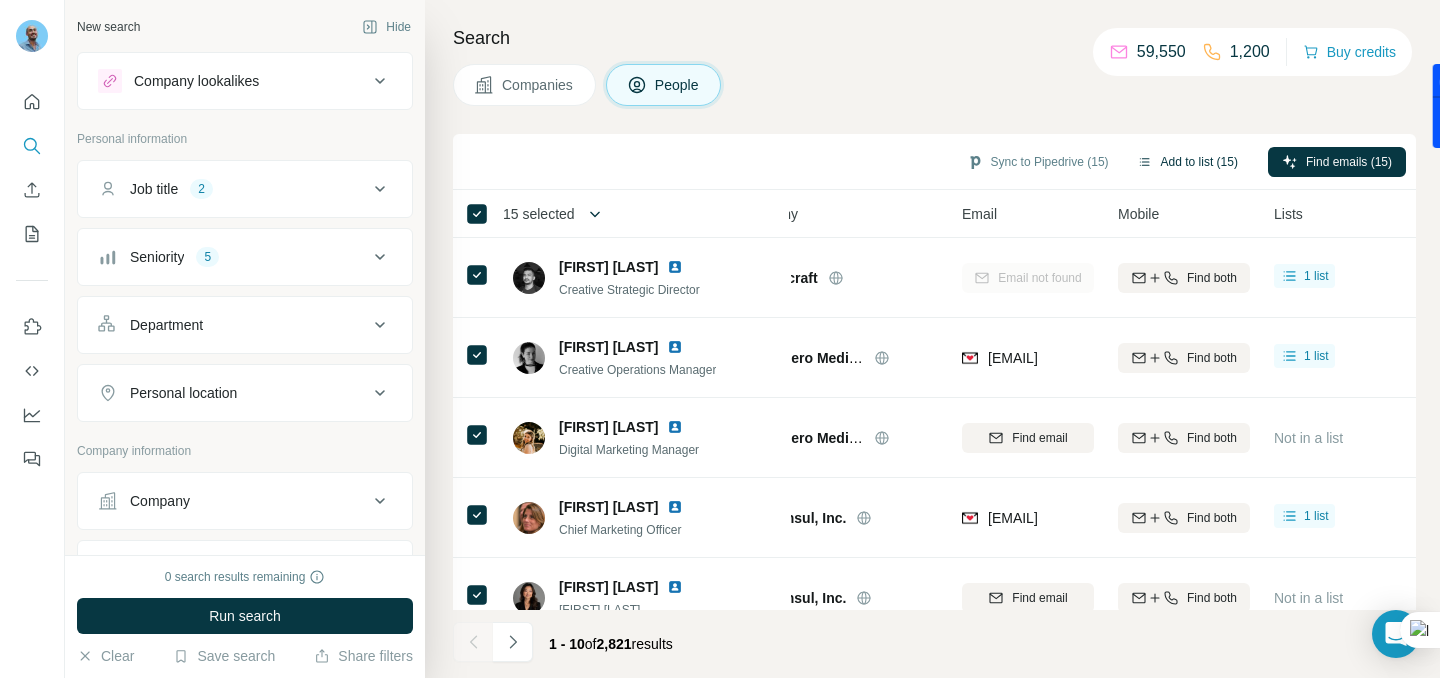 click at bounding box center [595, 214] 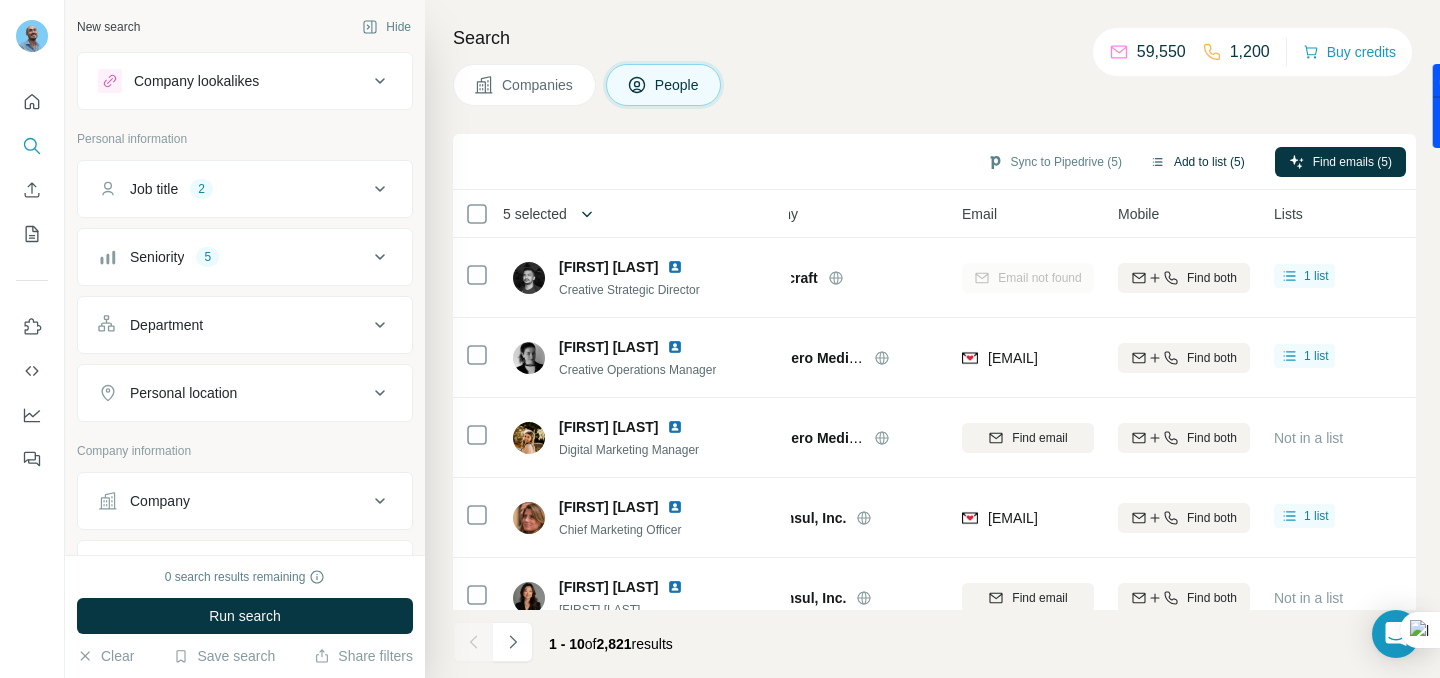 click at bounding box center [587, 214] 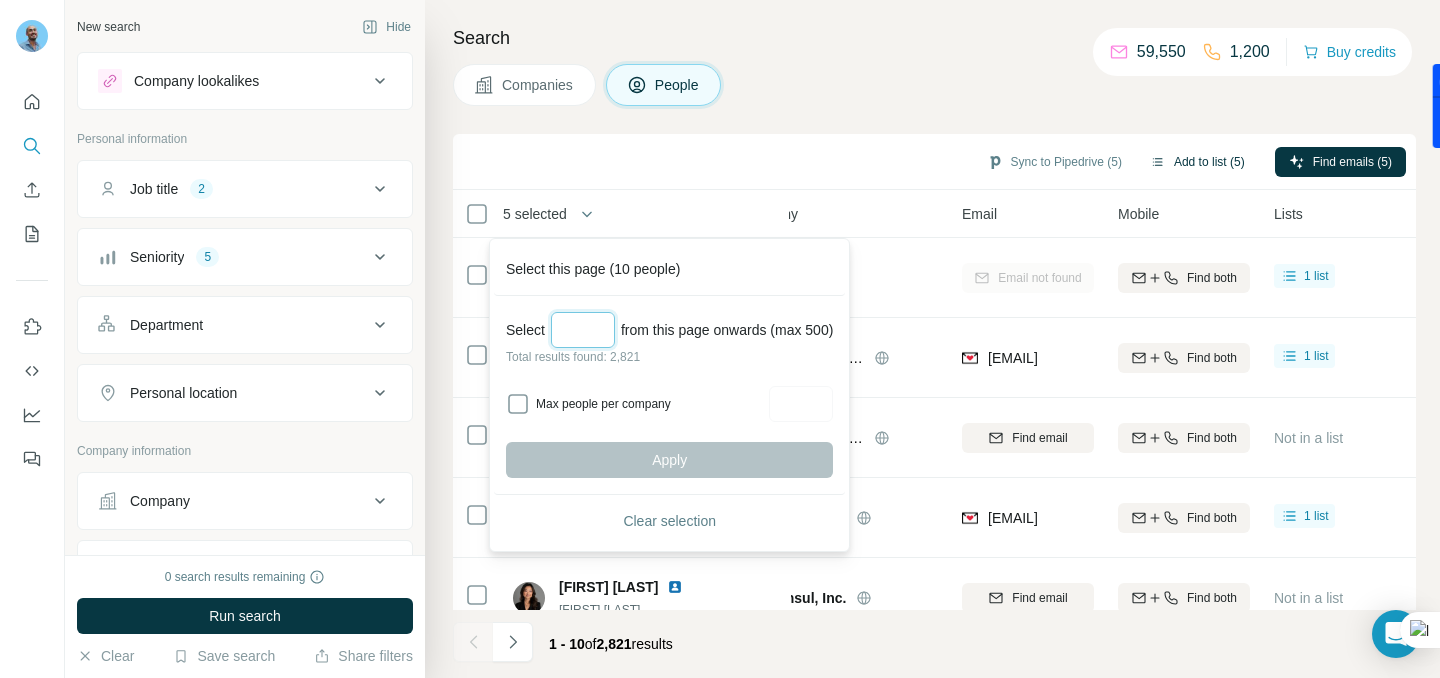 click at bounding box center [583, 330] 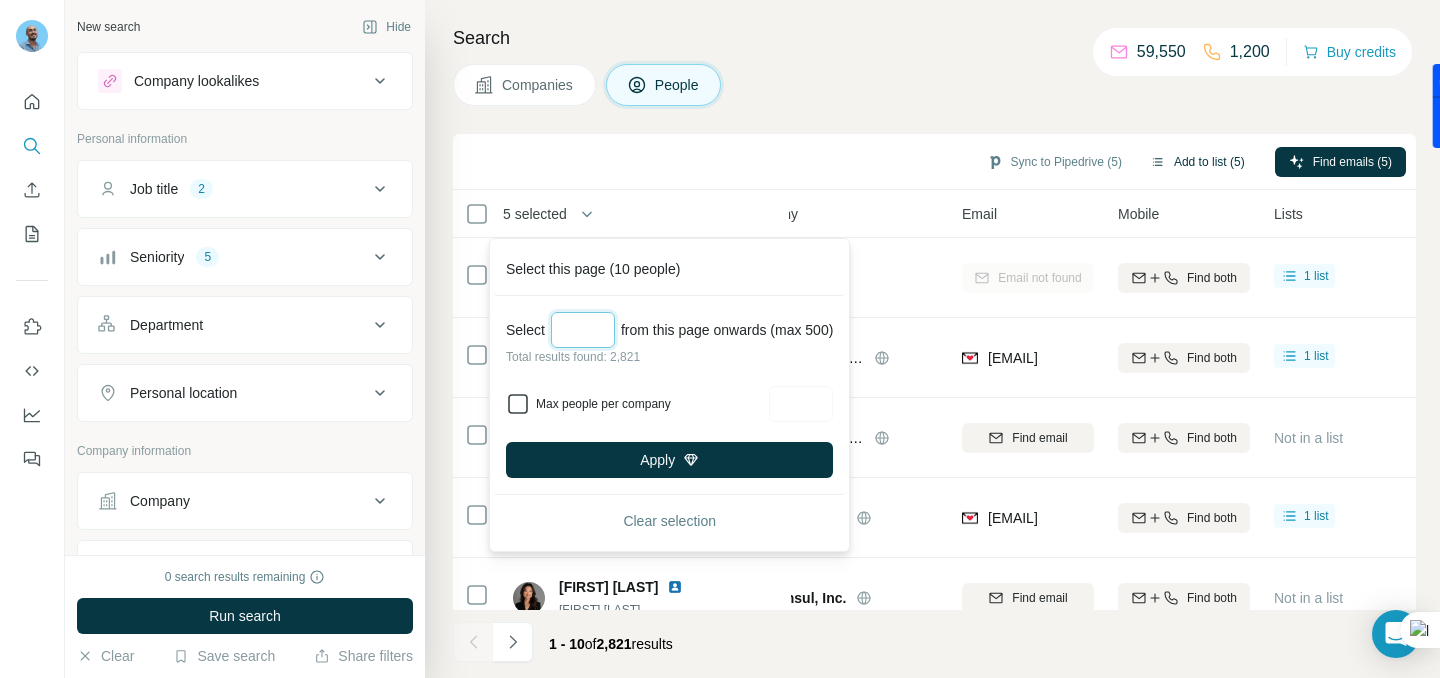 type on "***" 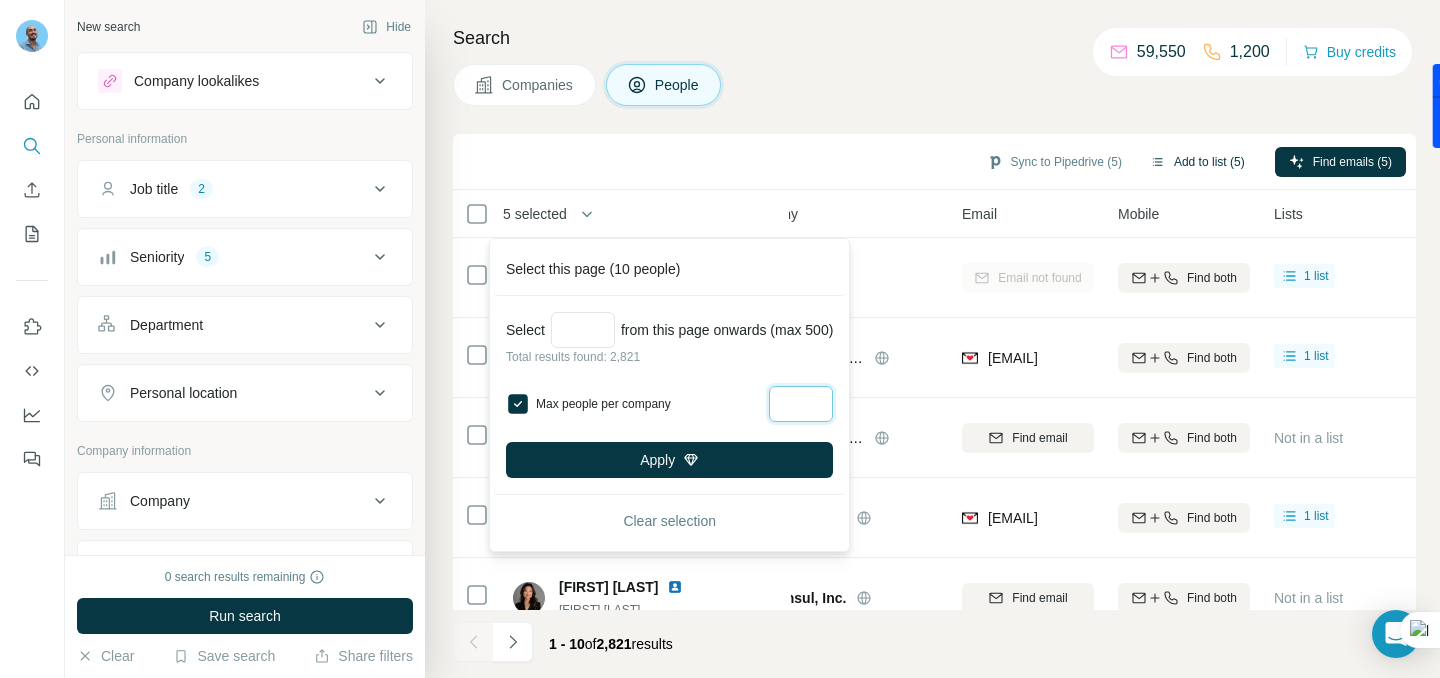 click at bounding box center (801, 404) 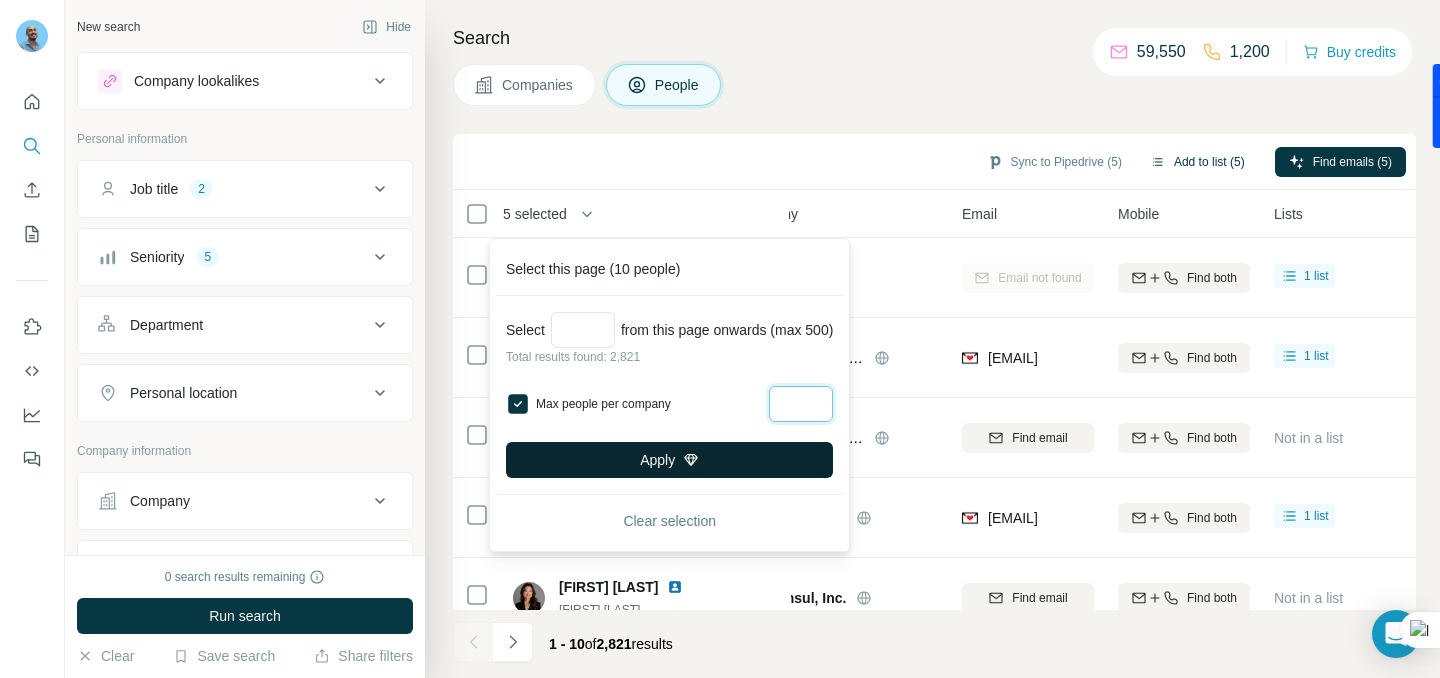 type on "*" 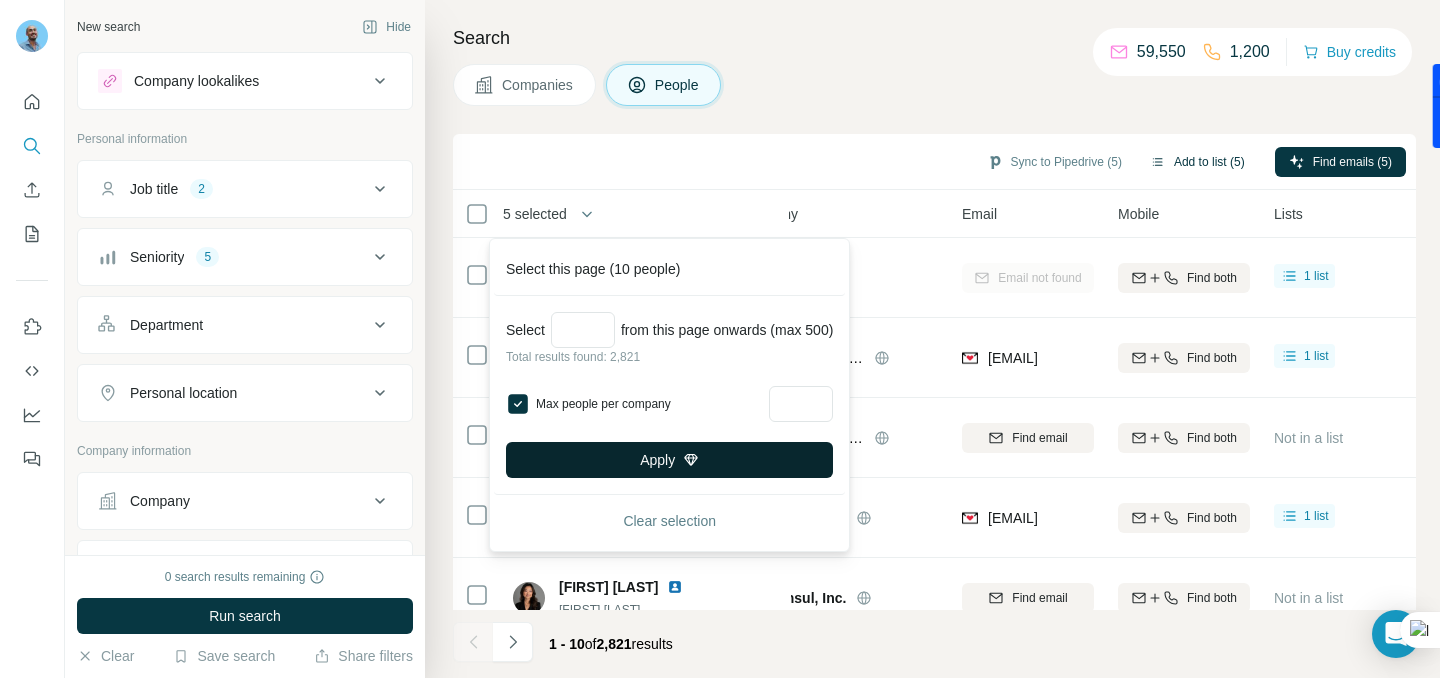 click on "Apply" at bounding box center (669, 460) 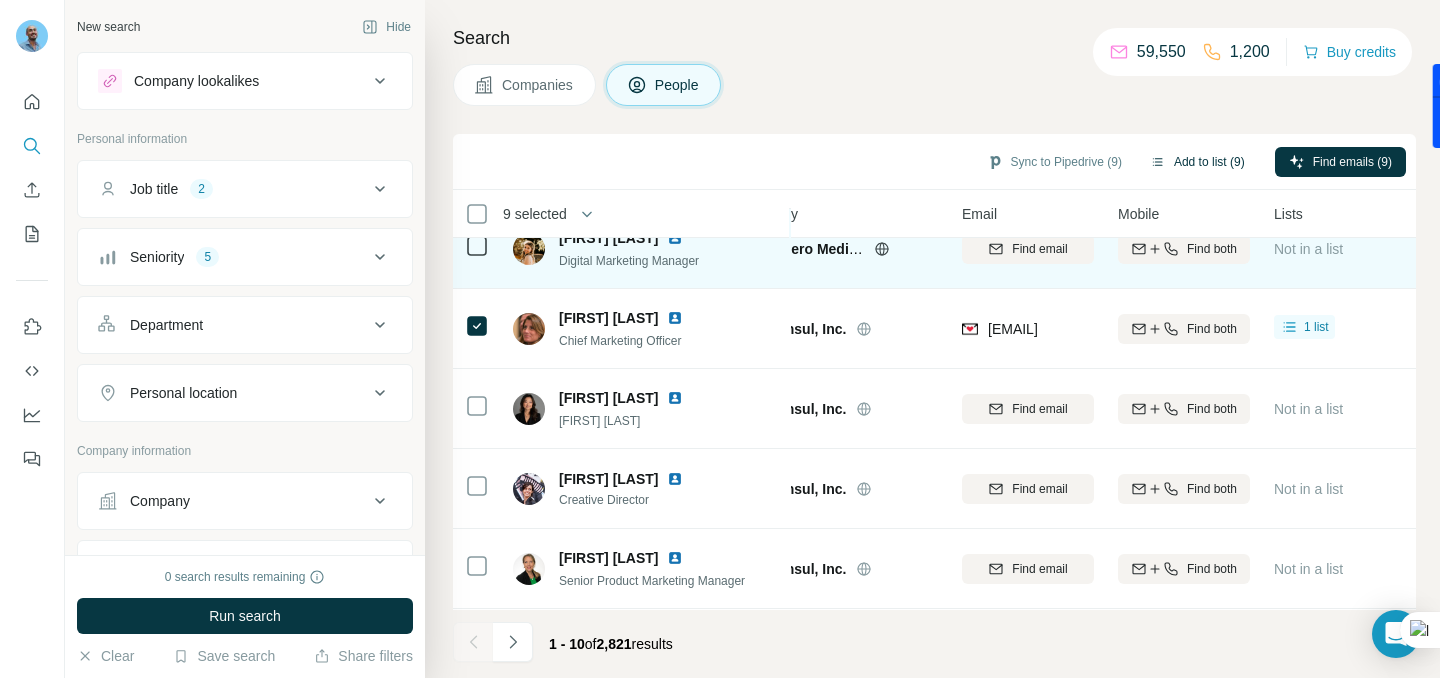scroll, scrollTop: 439, scrollLeft: 63, axis: both 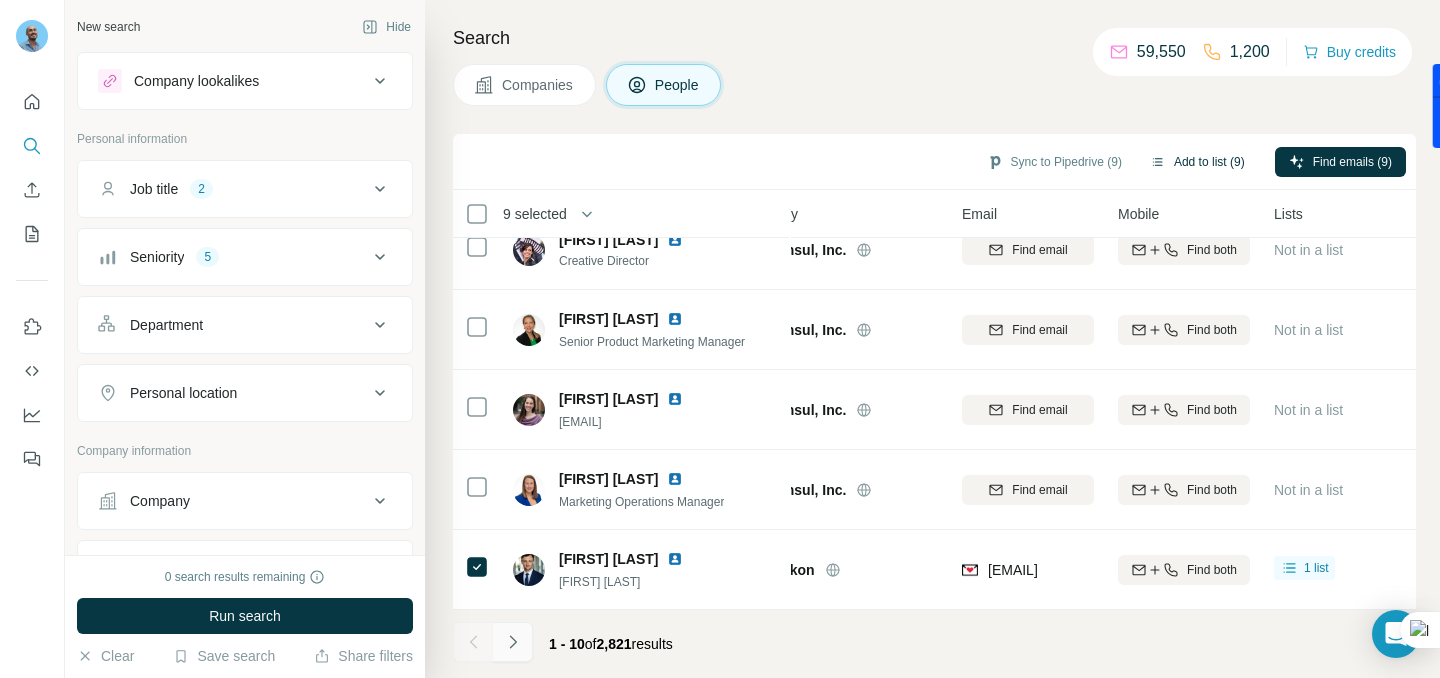 click 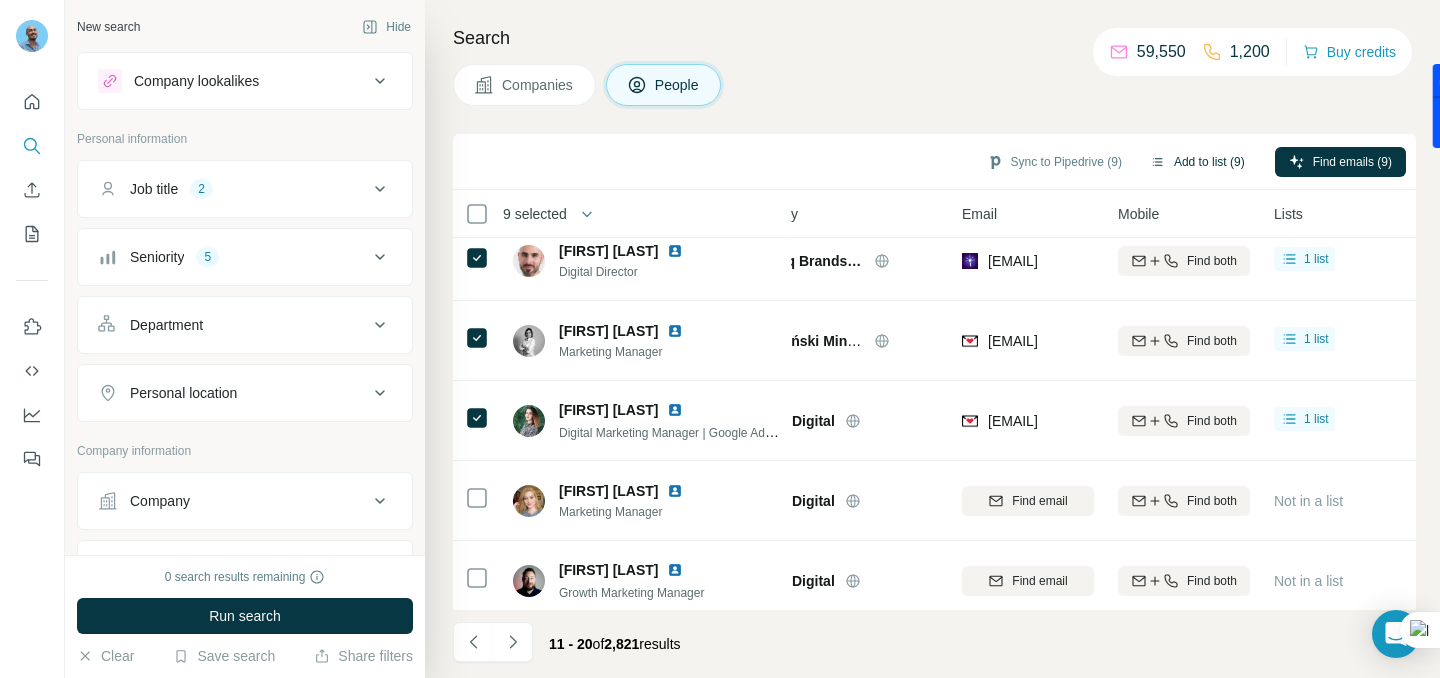 scroll, scrollTop: 439, scrollLeft: 63, axis: both 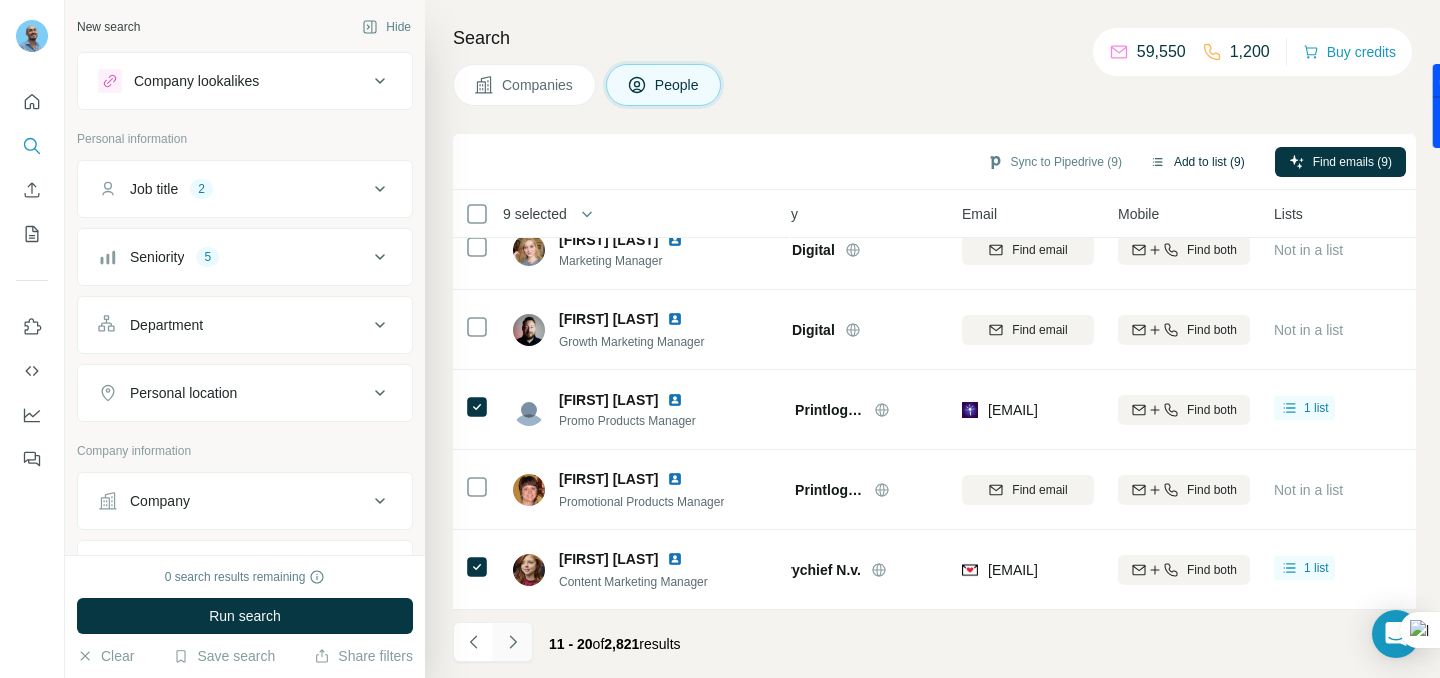 click 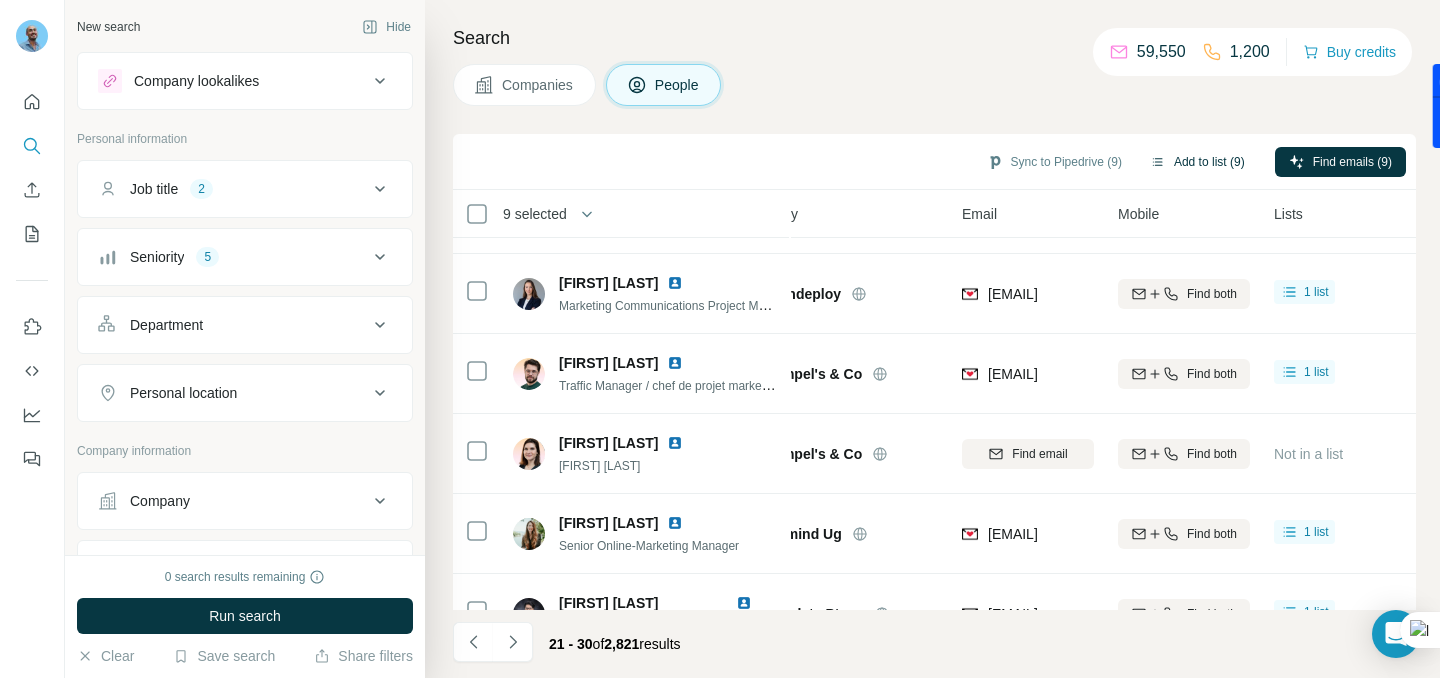 scroll, scrollTop: 0, scrollLeft: 63, axis: horizontal 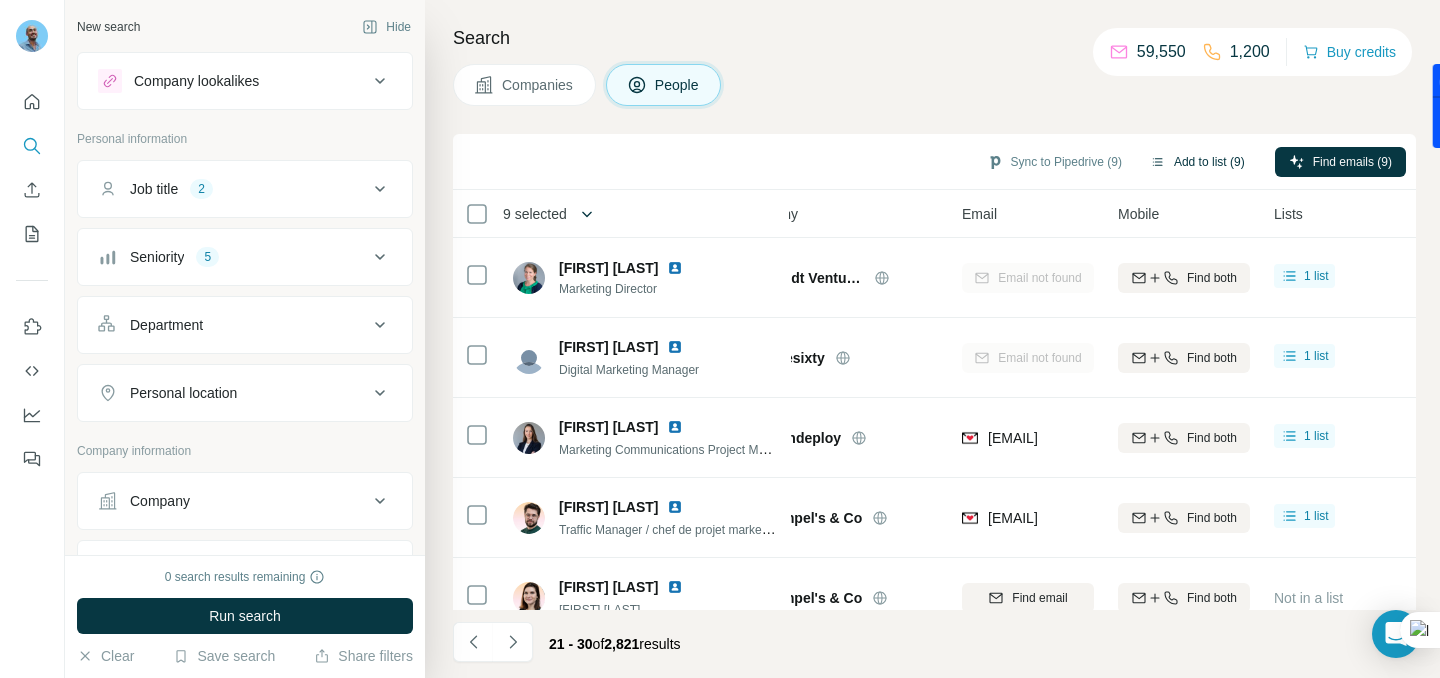 click 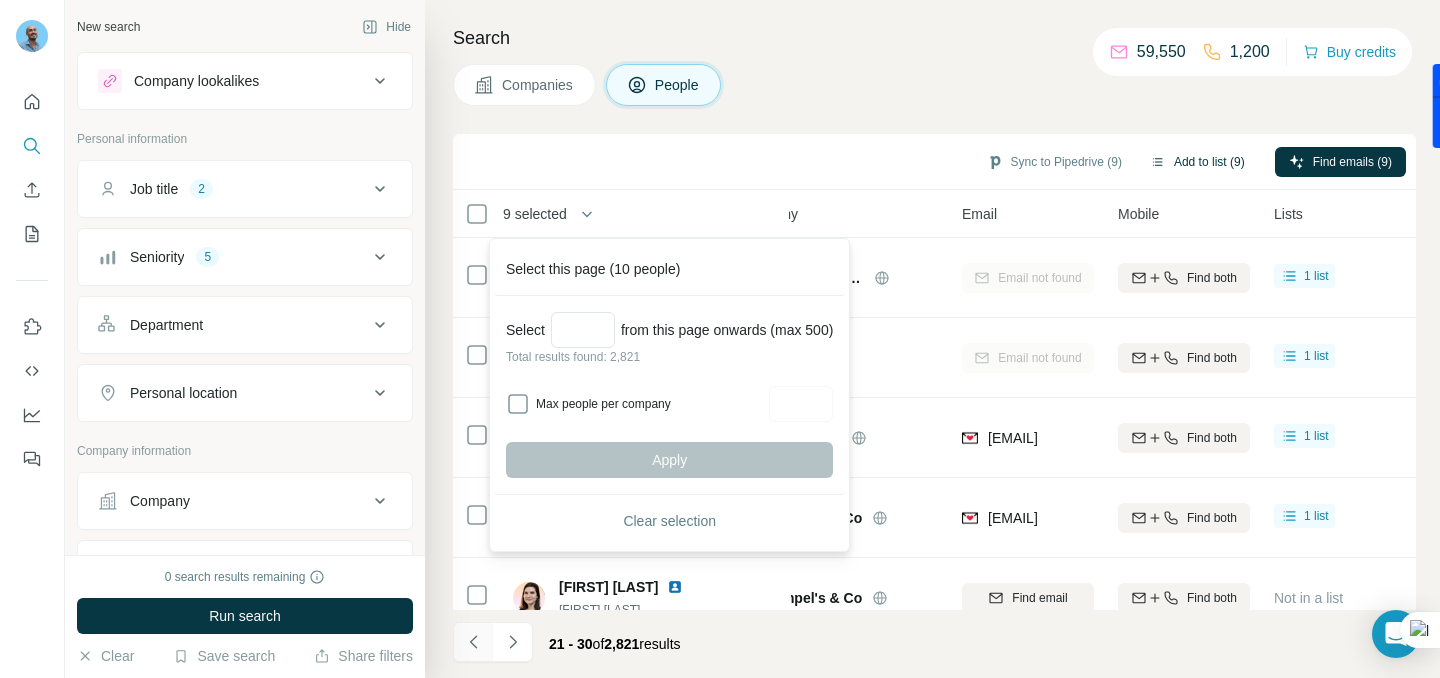 click 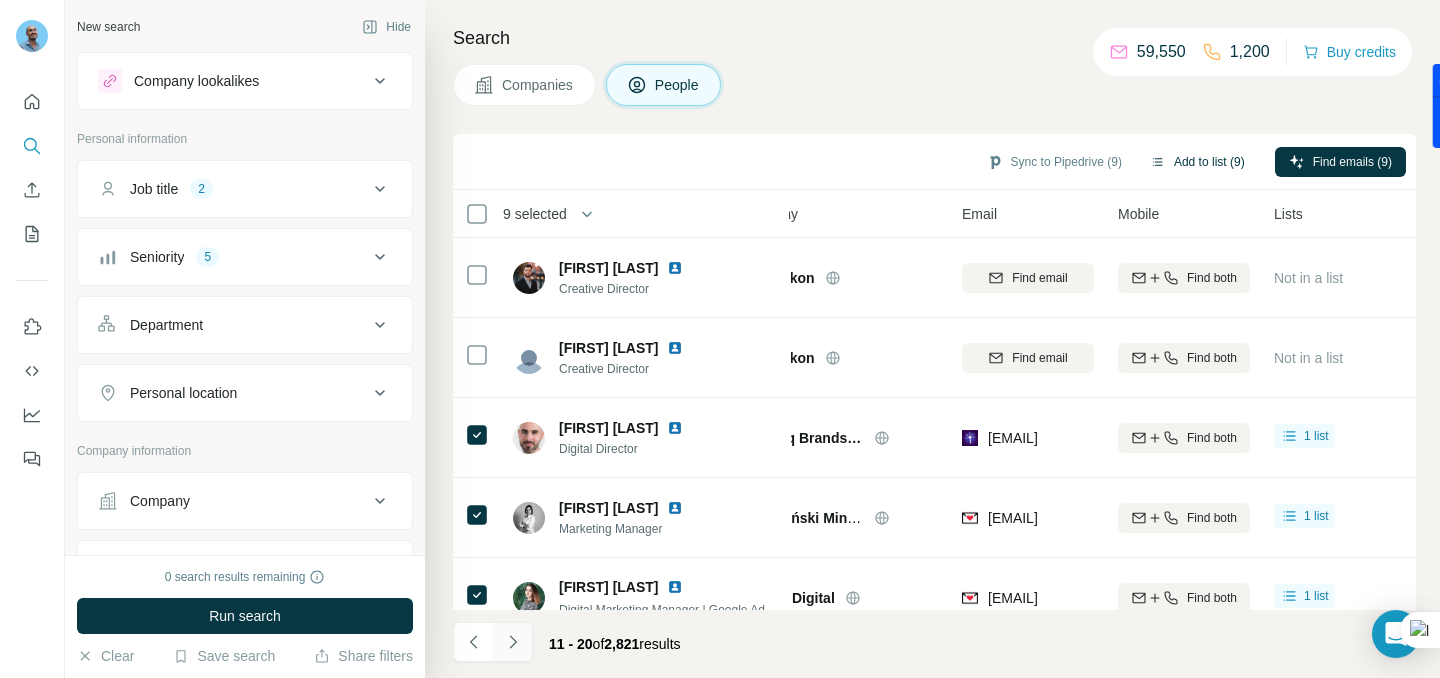 click at bounding box center [513, 642] 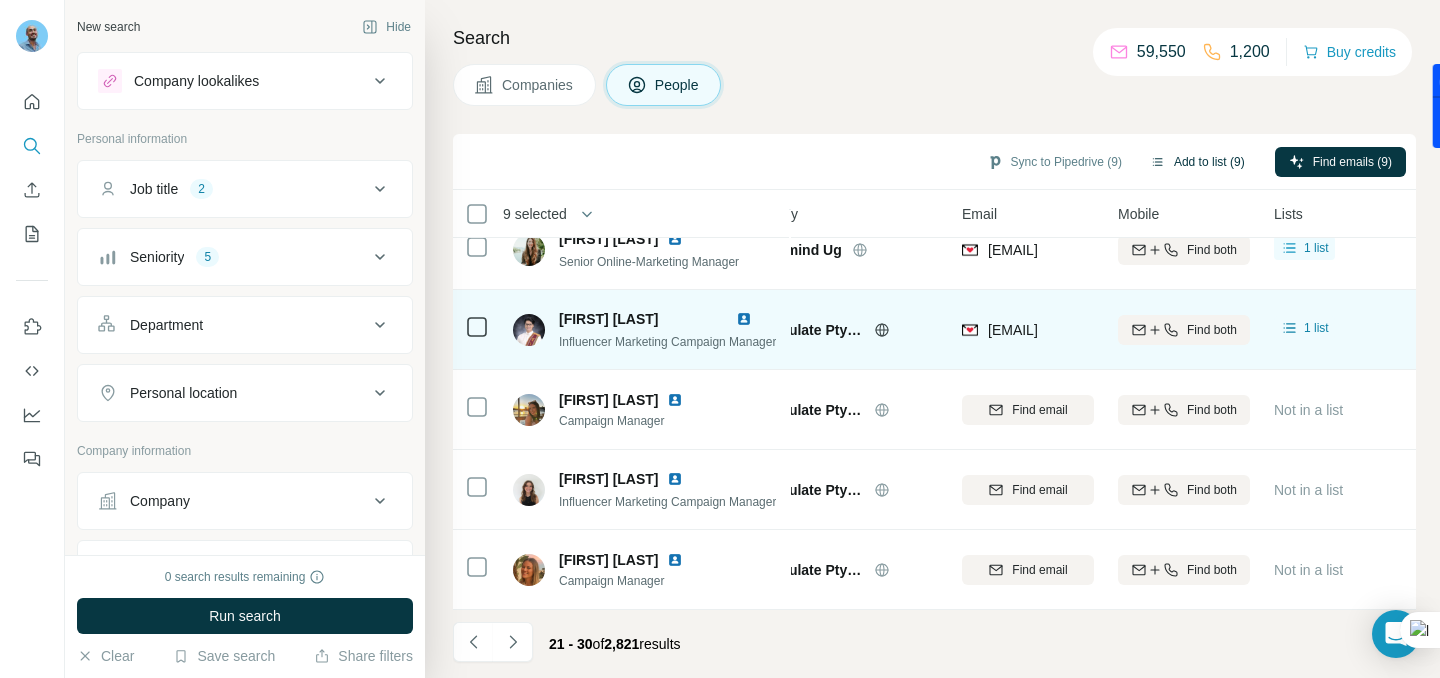 scroll, scrollTop: 0, scrollLeft: 63, axis: horizontal 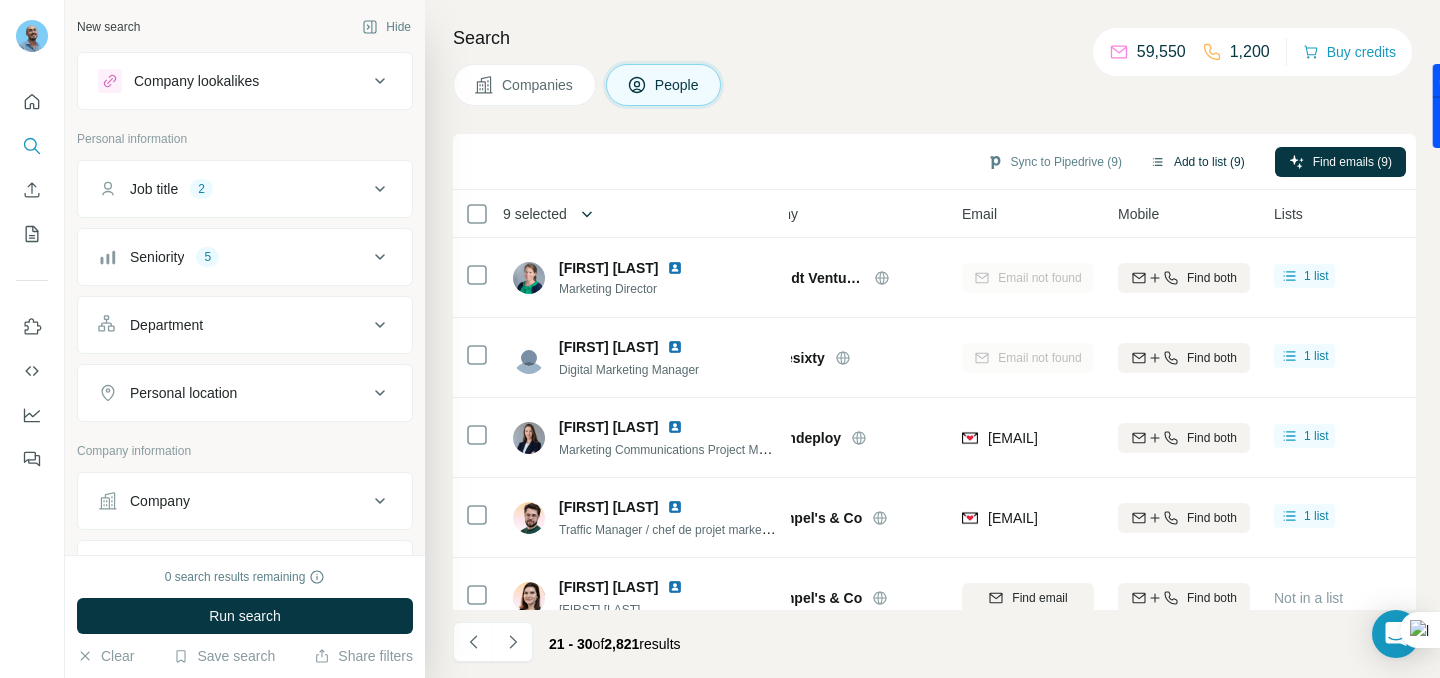 click 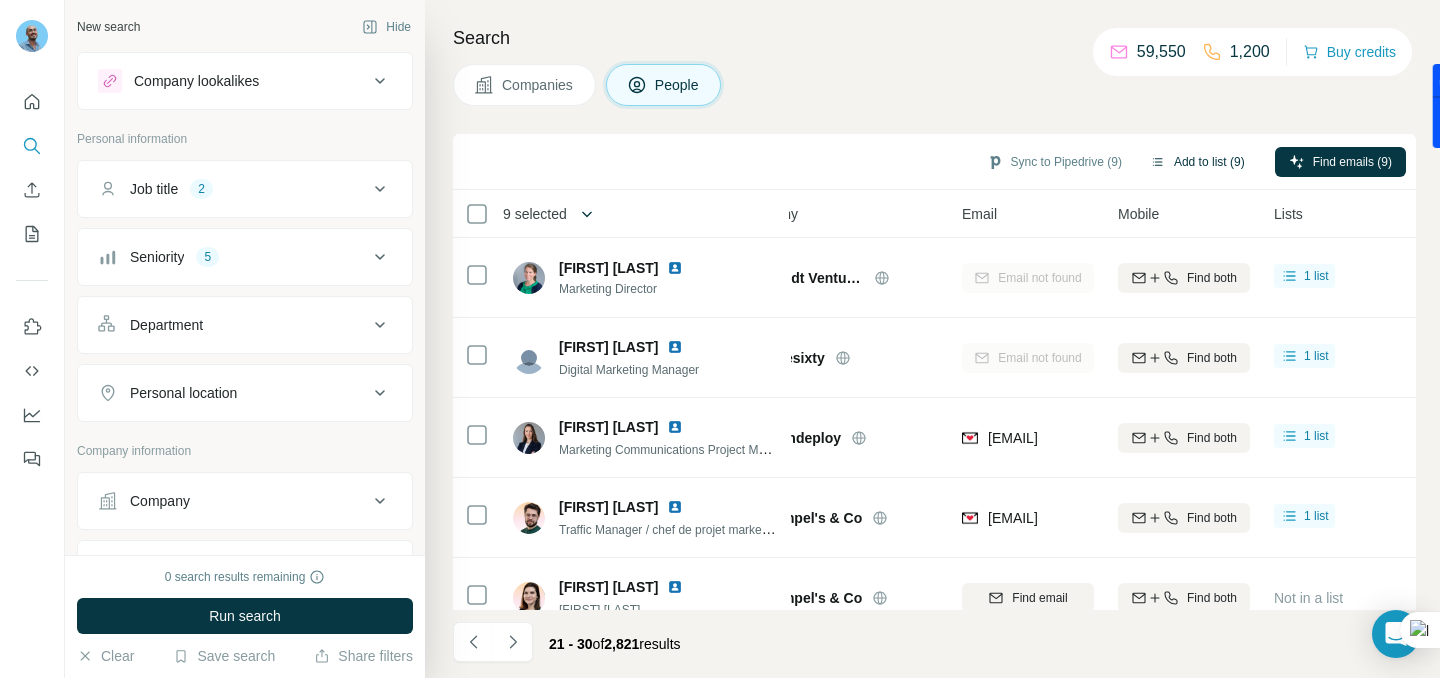 click 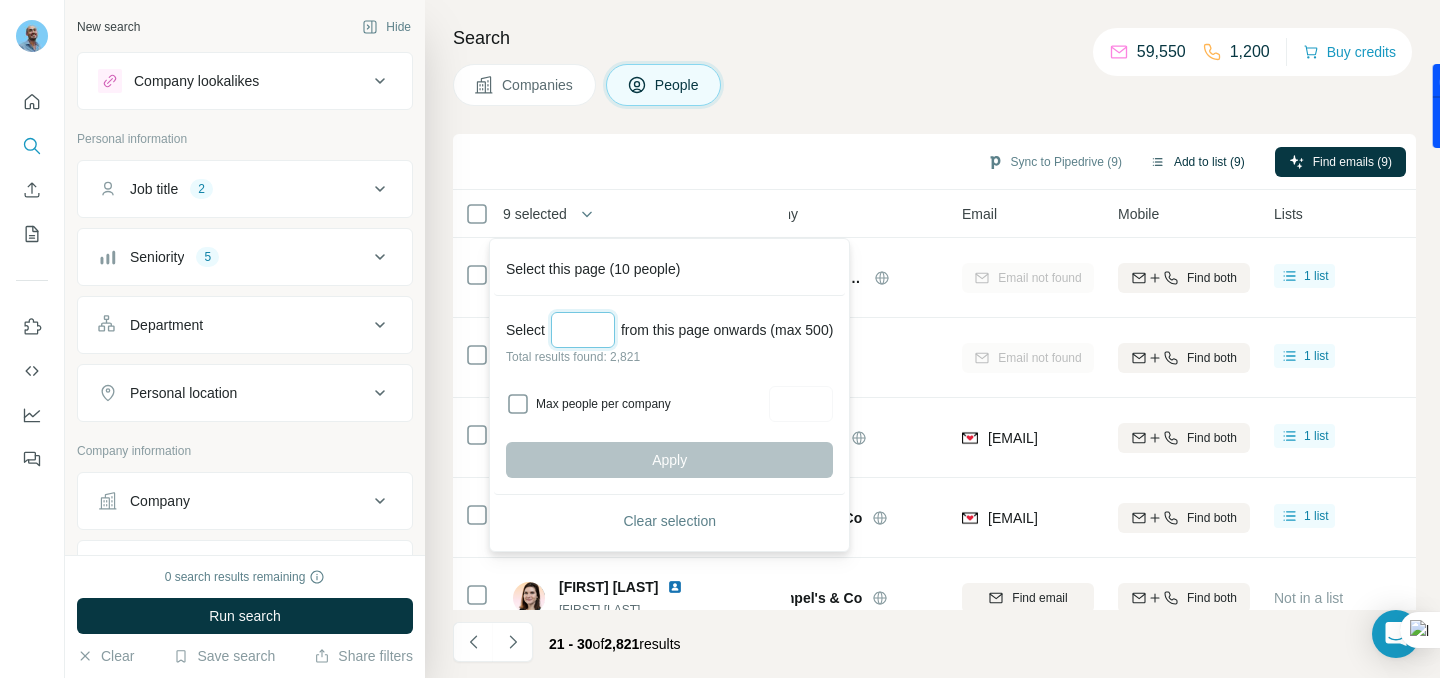 click at bounding box center (583, 330) 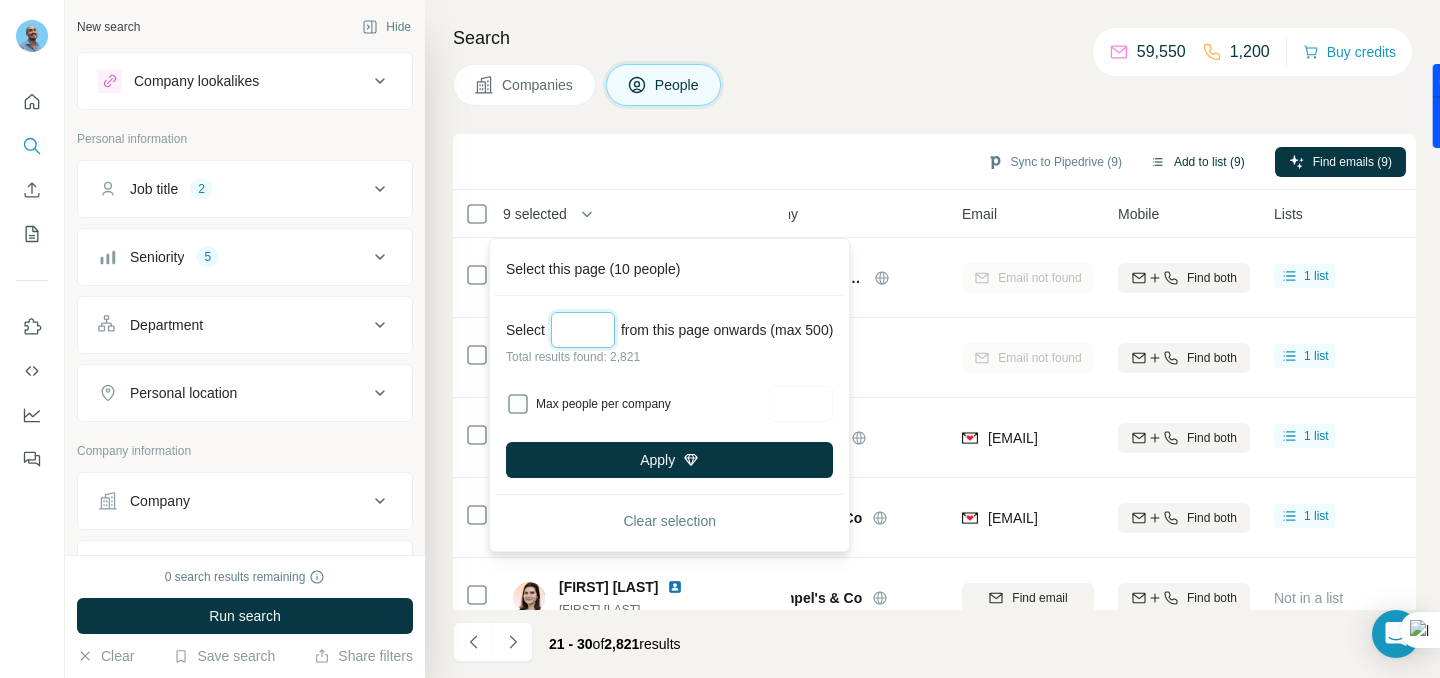 type on "***" 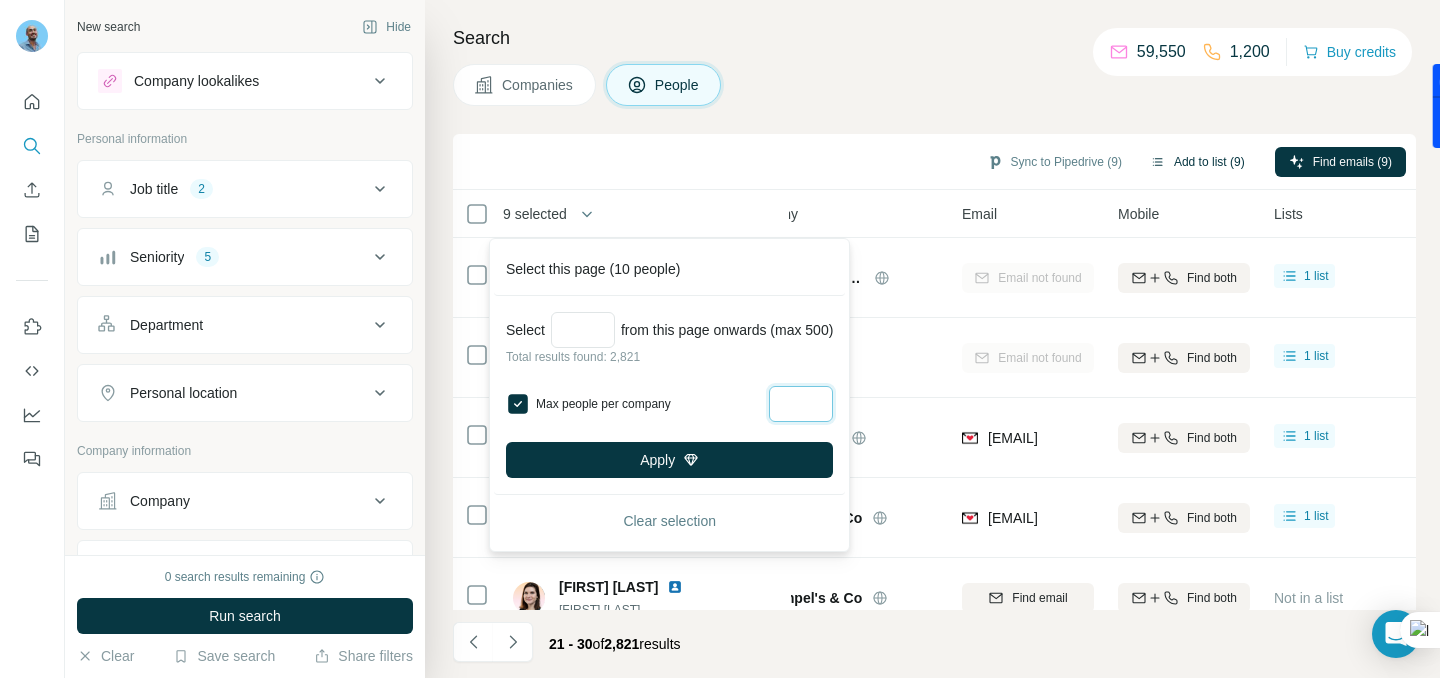 click at bounding box center (801, 404) 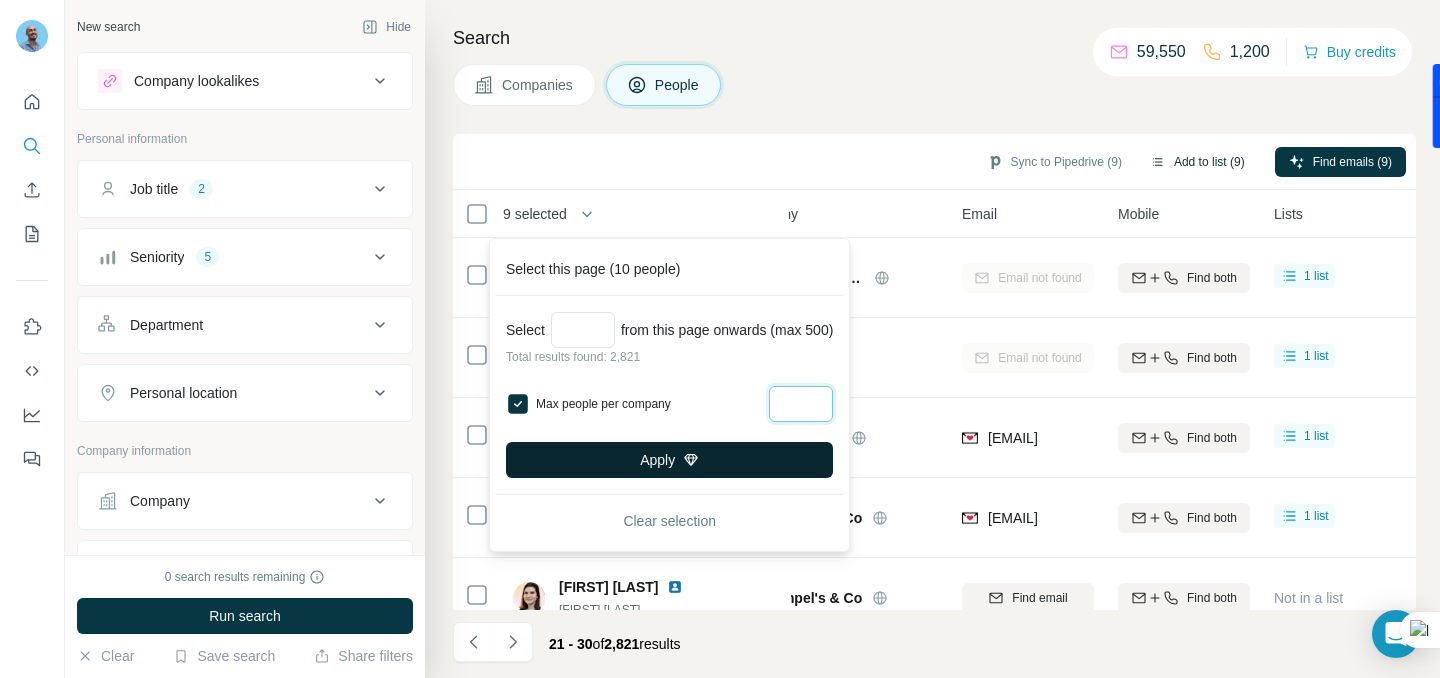 type on "*" 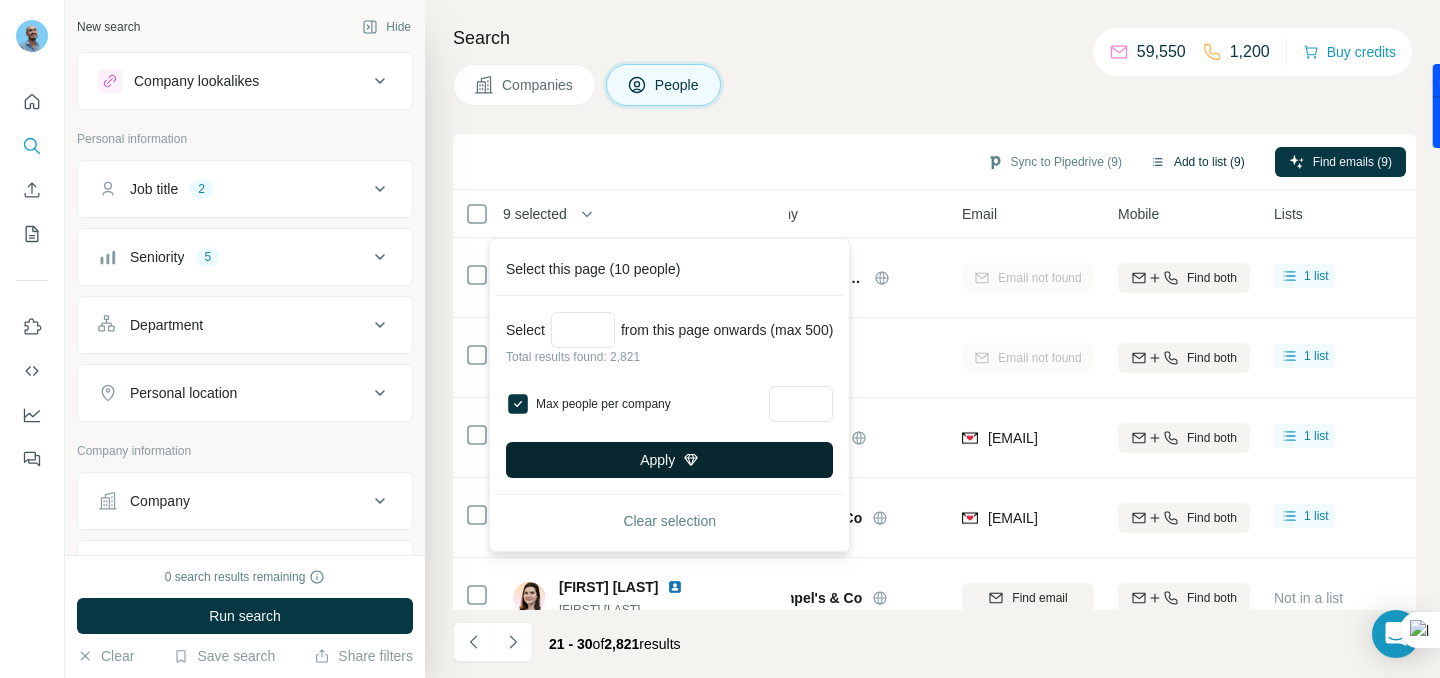 click on "Apply" at bounding box center [669, 460] 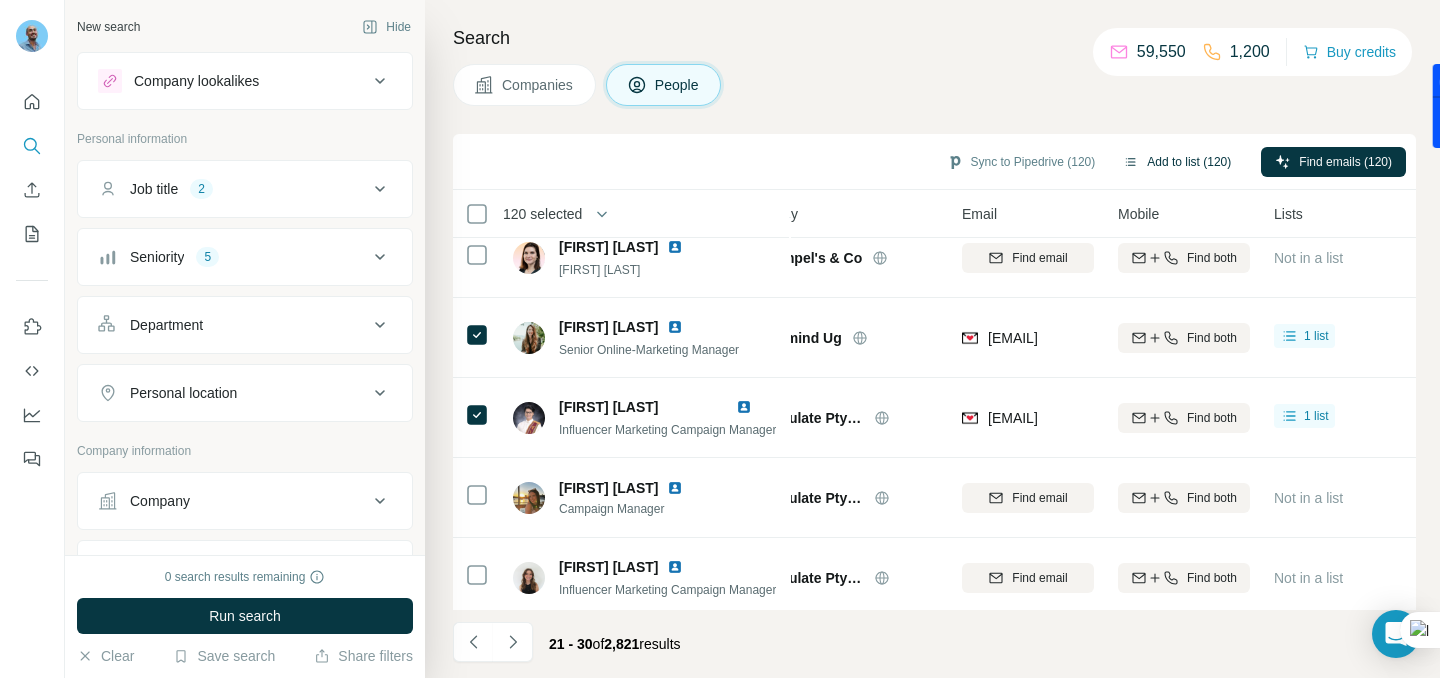 scroll, scrollTop: 439, scrollLeft: 63, axis: both 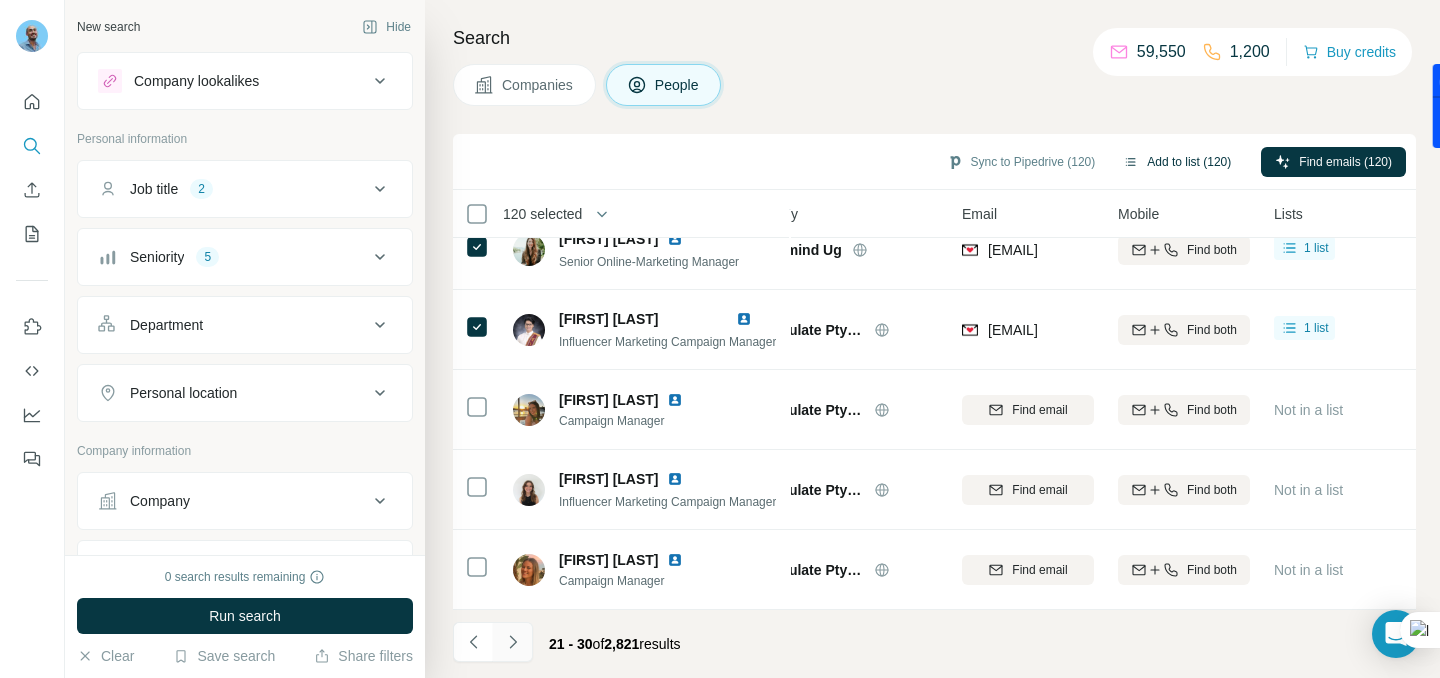click 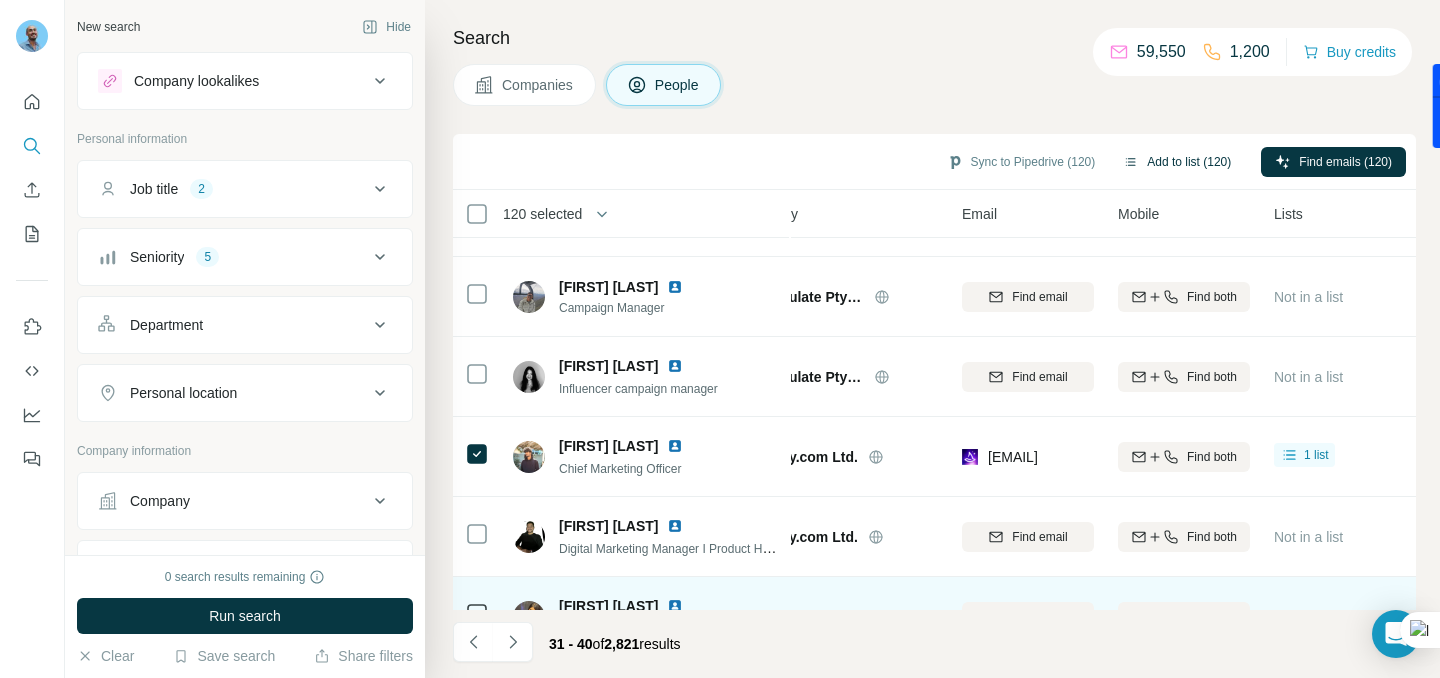scroll, scrollTop: 439, scrollLeft: 63, axis: both 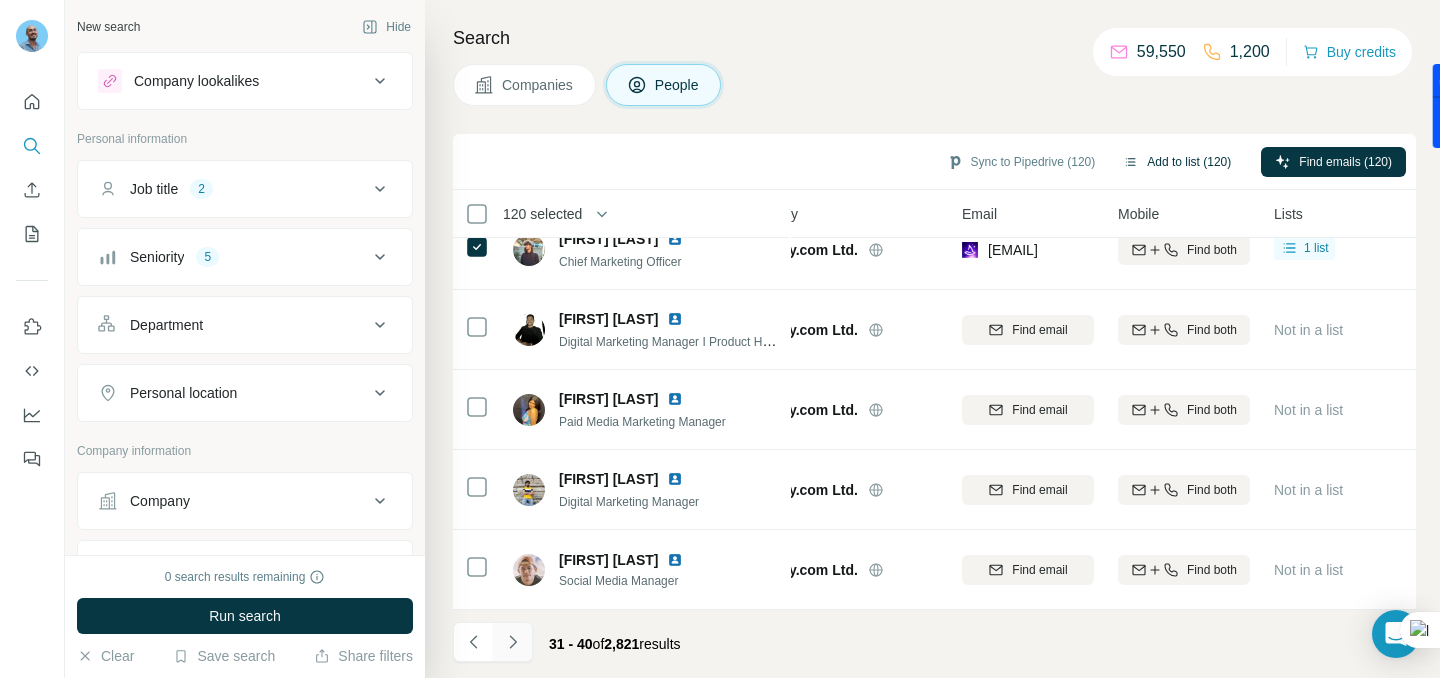 click 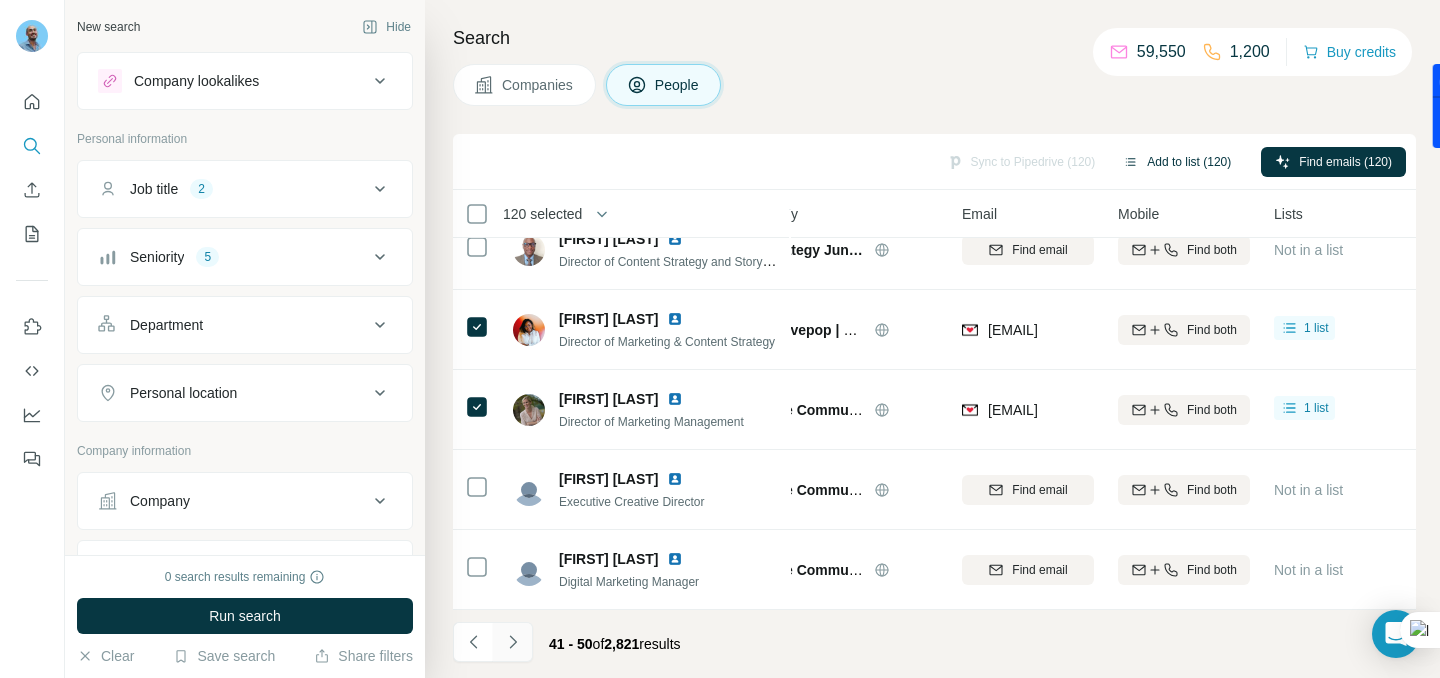 click 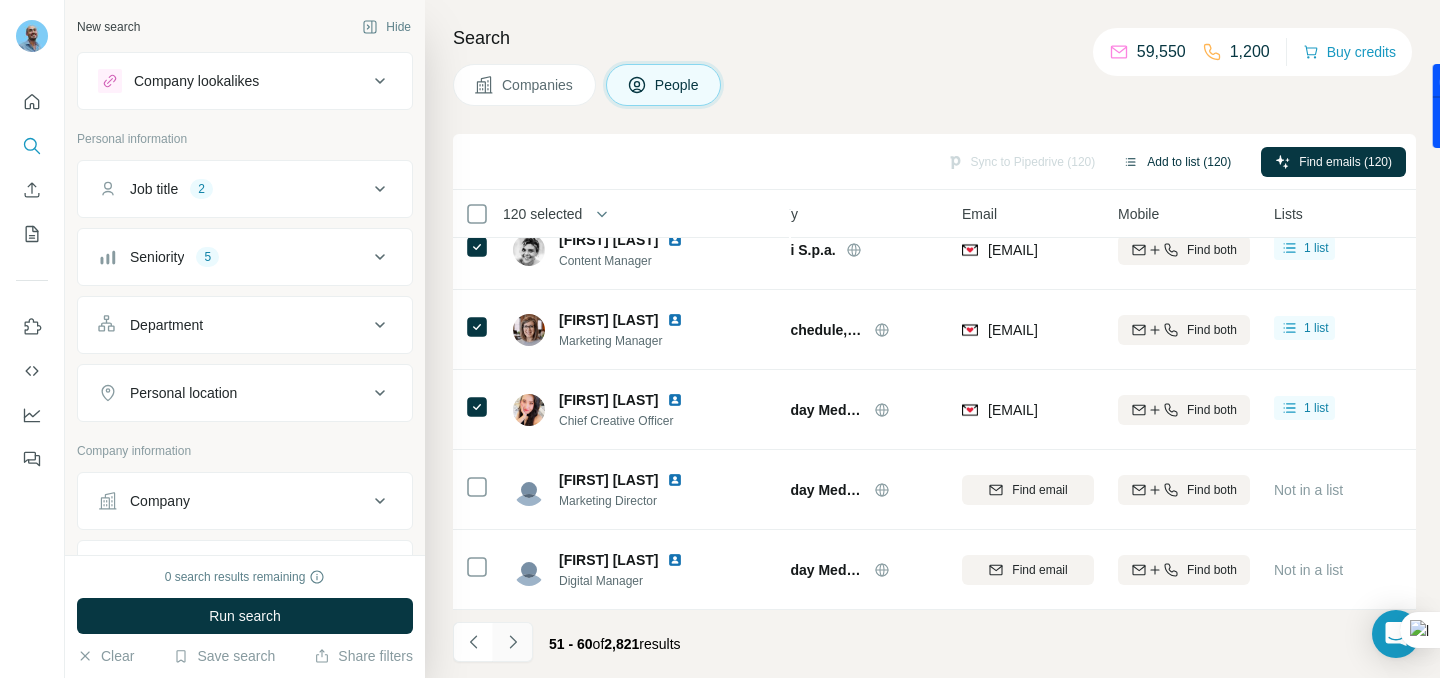 click 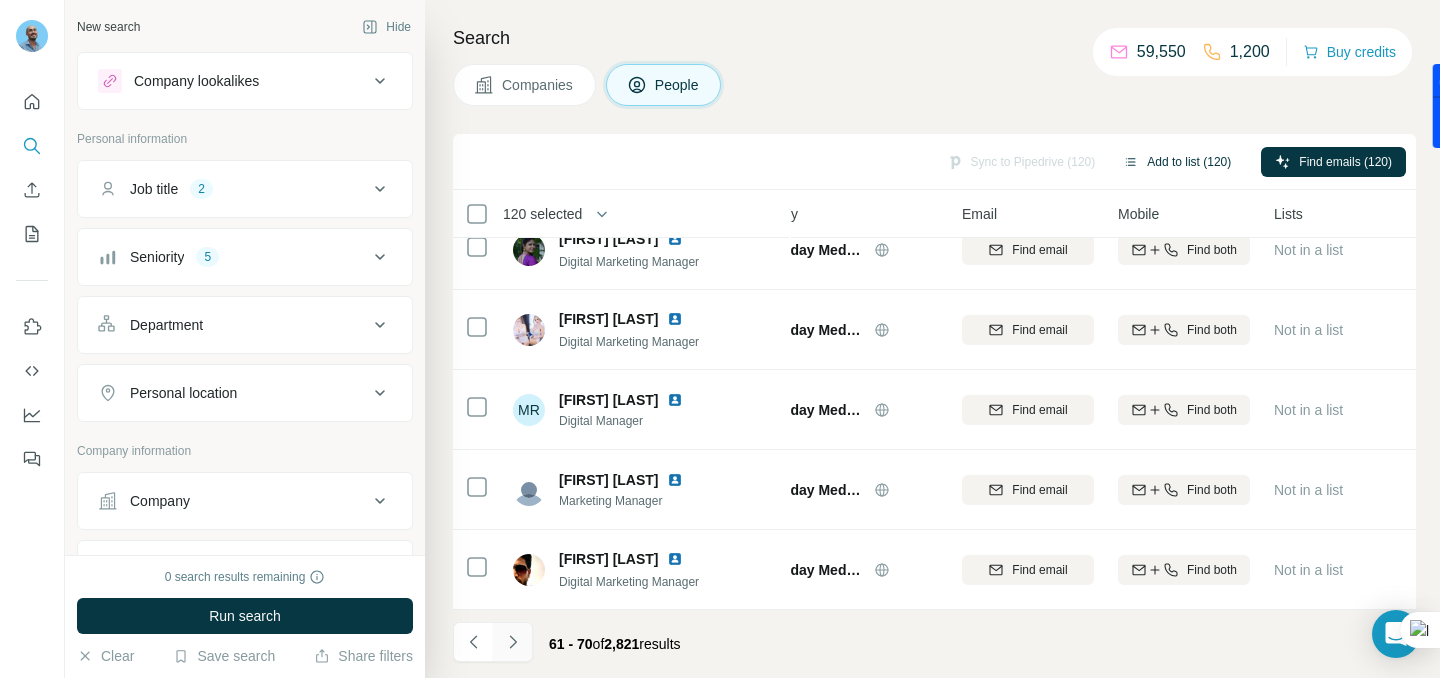 click 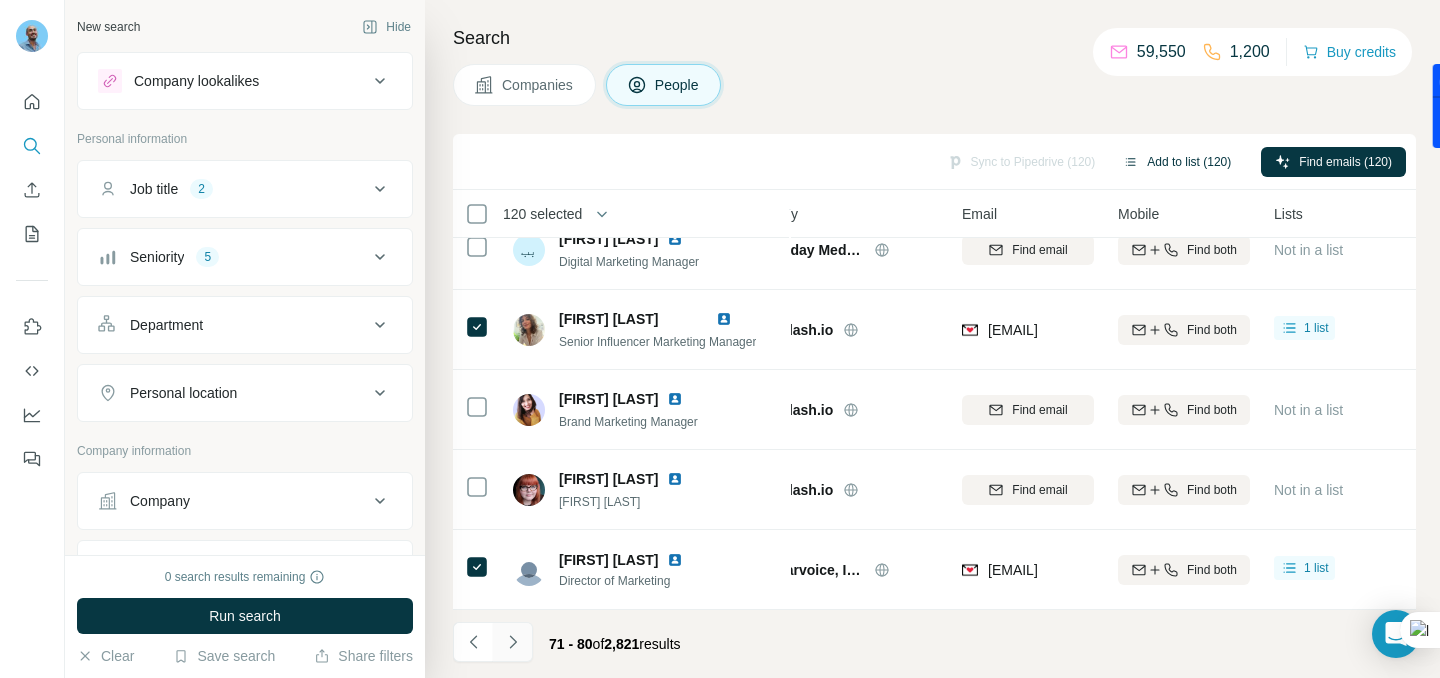 click 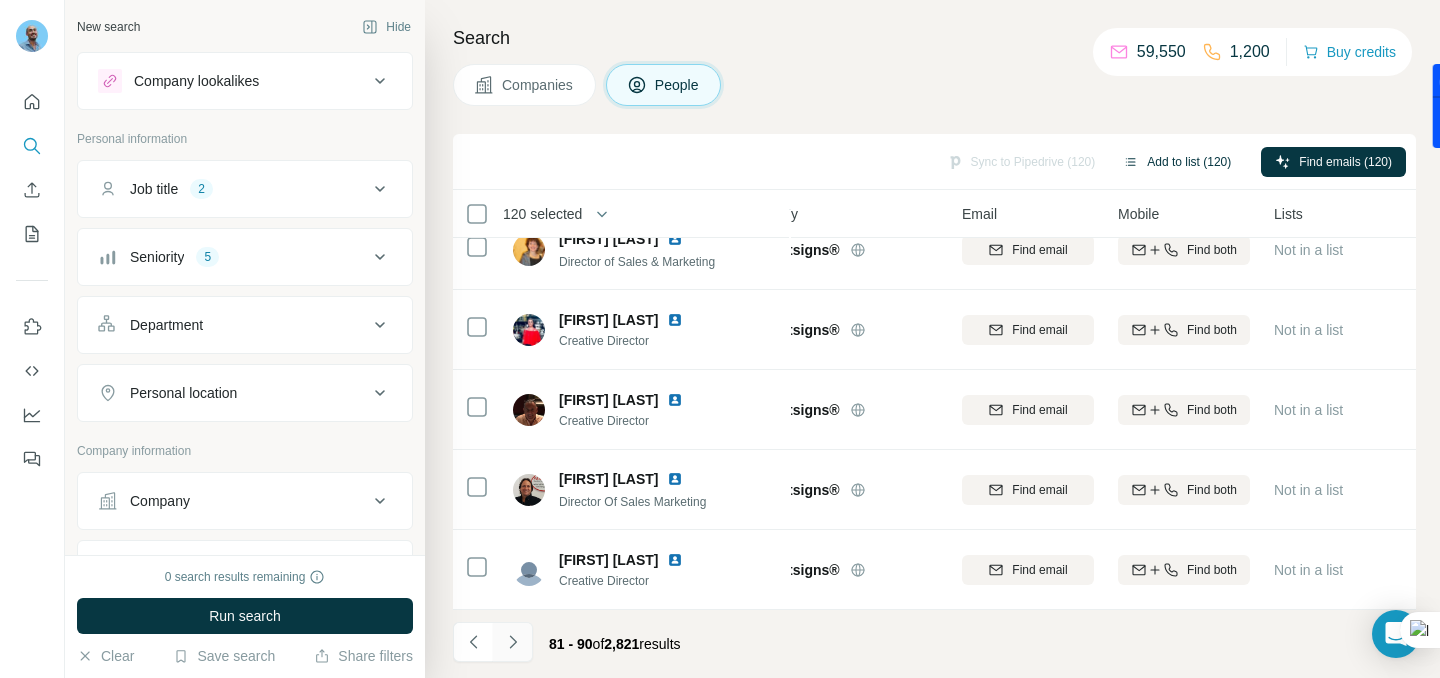 click 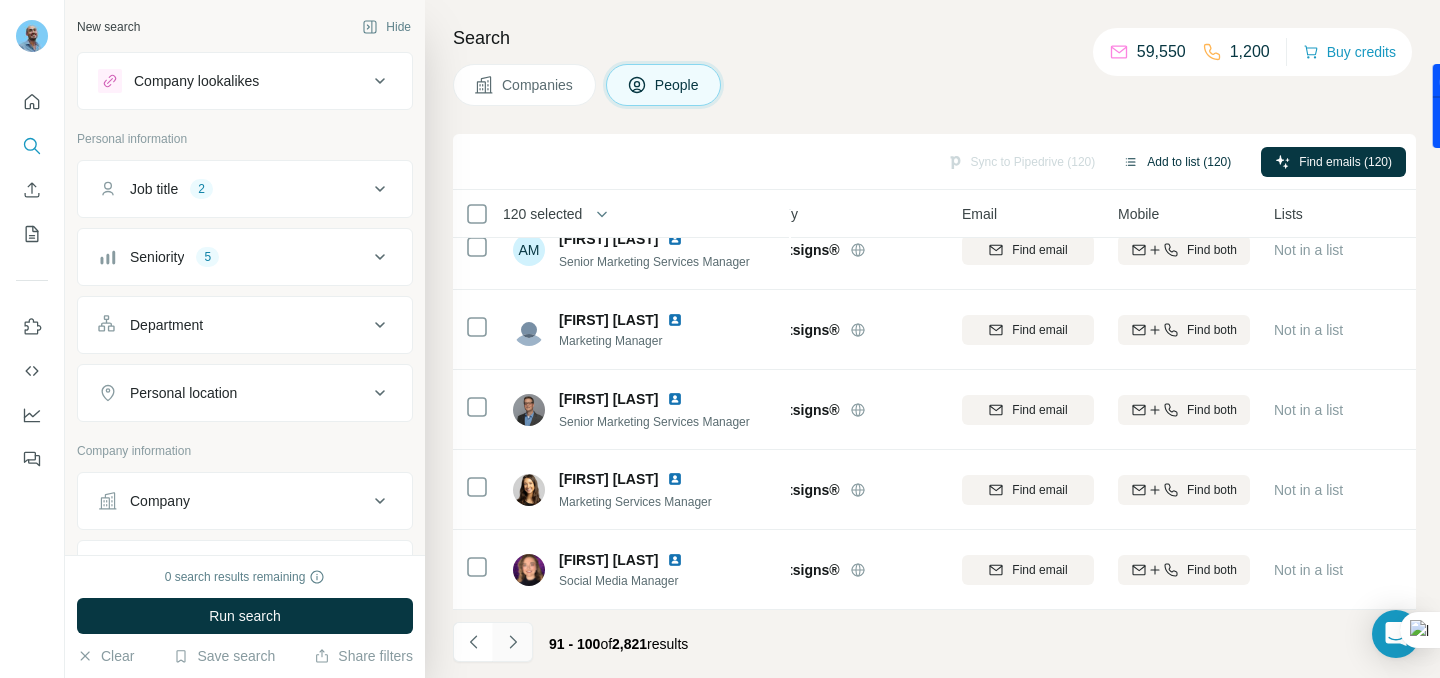 click 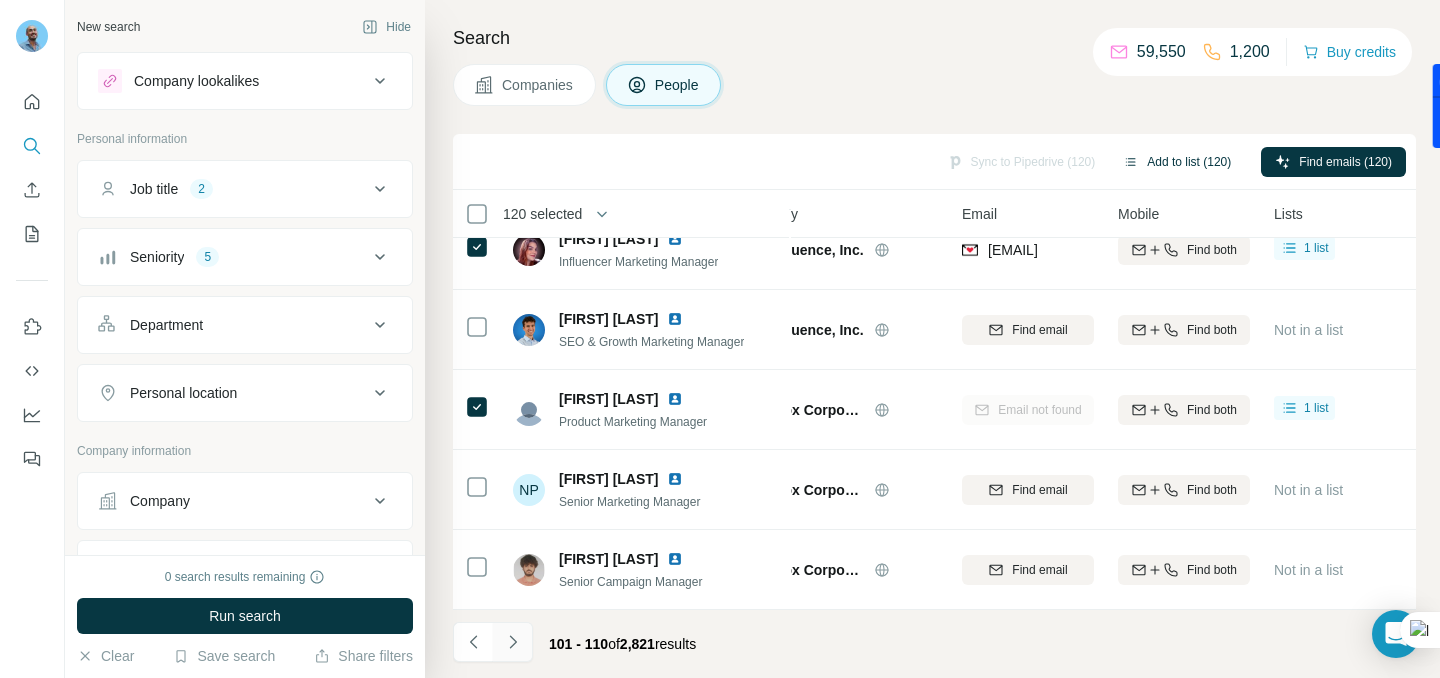 click 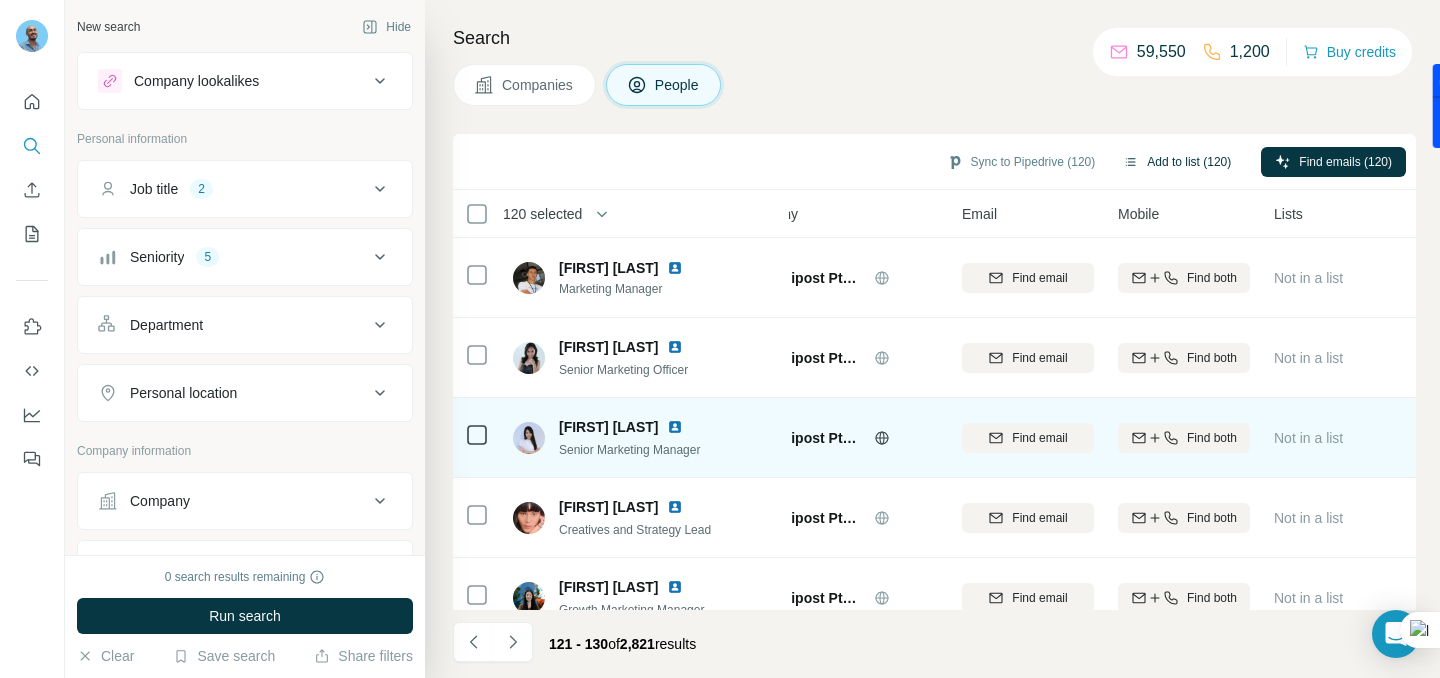 scroll, scrollTop: 439, scrollLeft: 63, axis: both 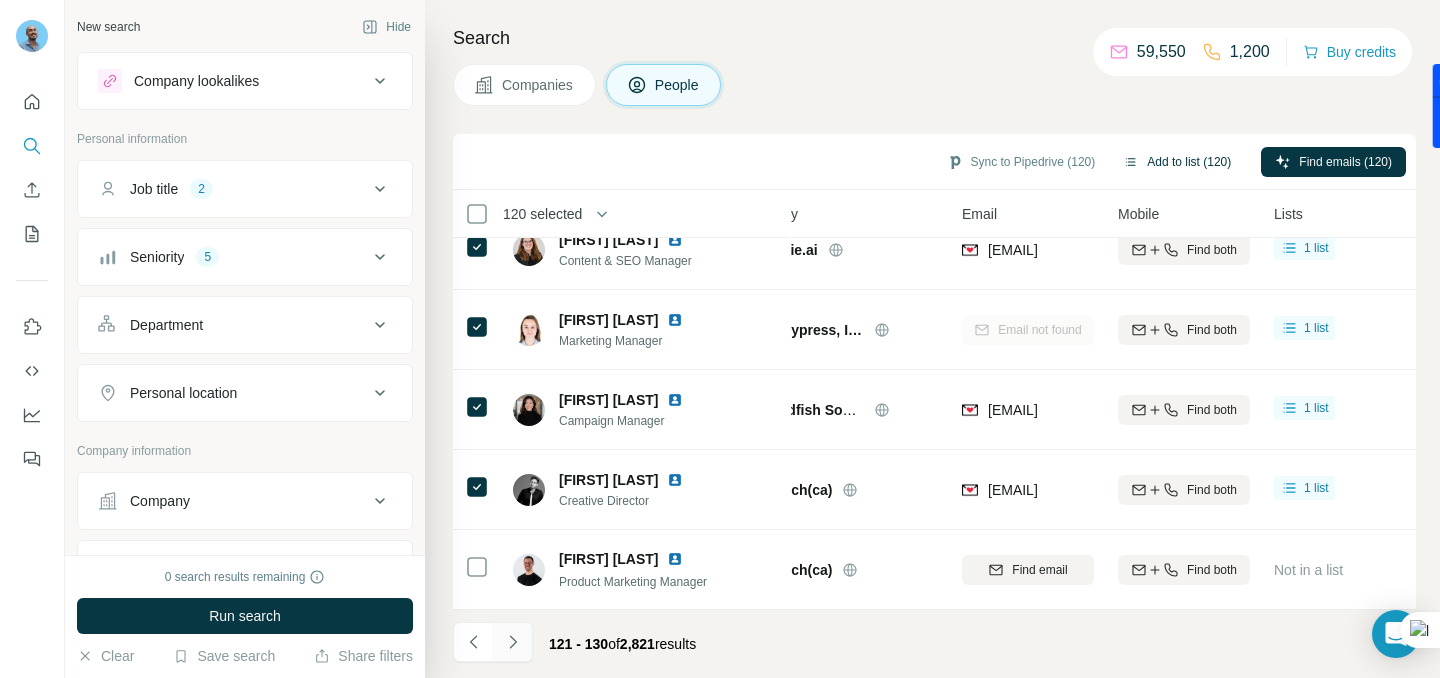 click 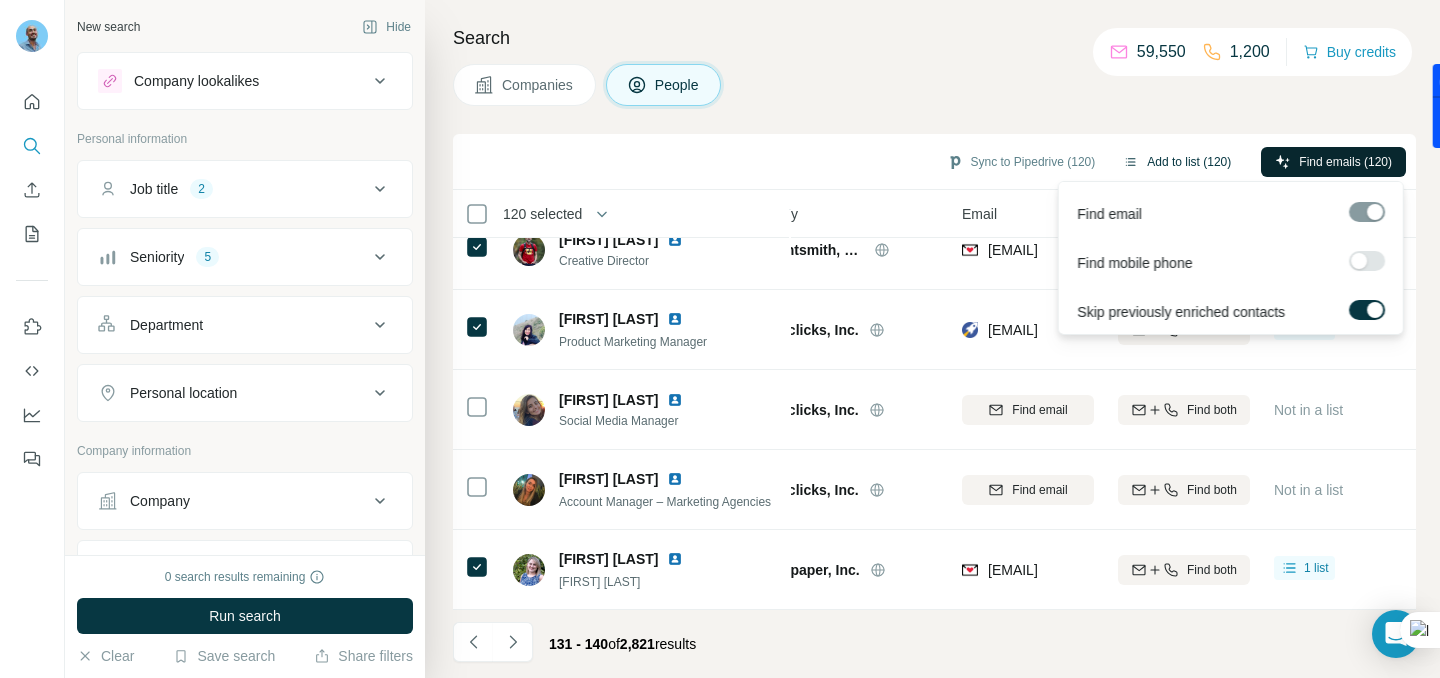 click on "Find emails (120)" at bounding box center [1333, 162] 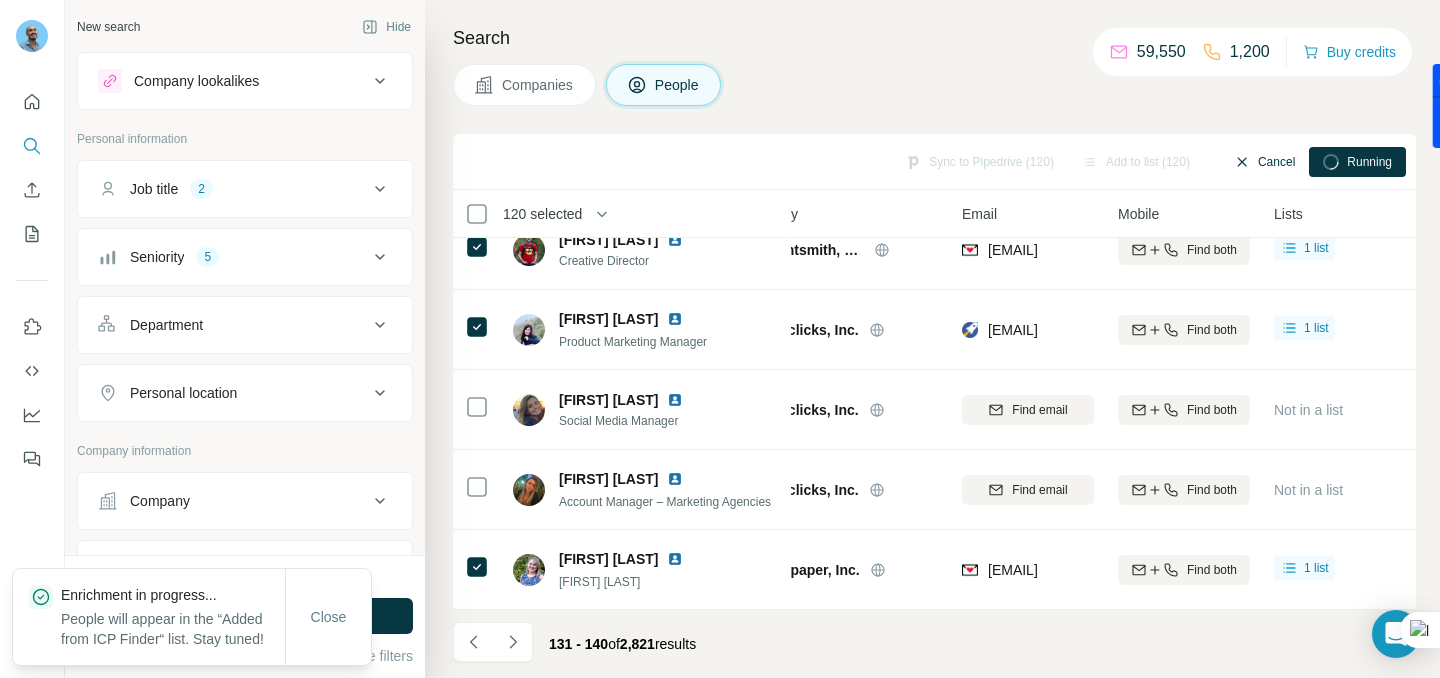 click on "Cancel" at bounding box center (1264, 162) 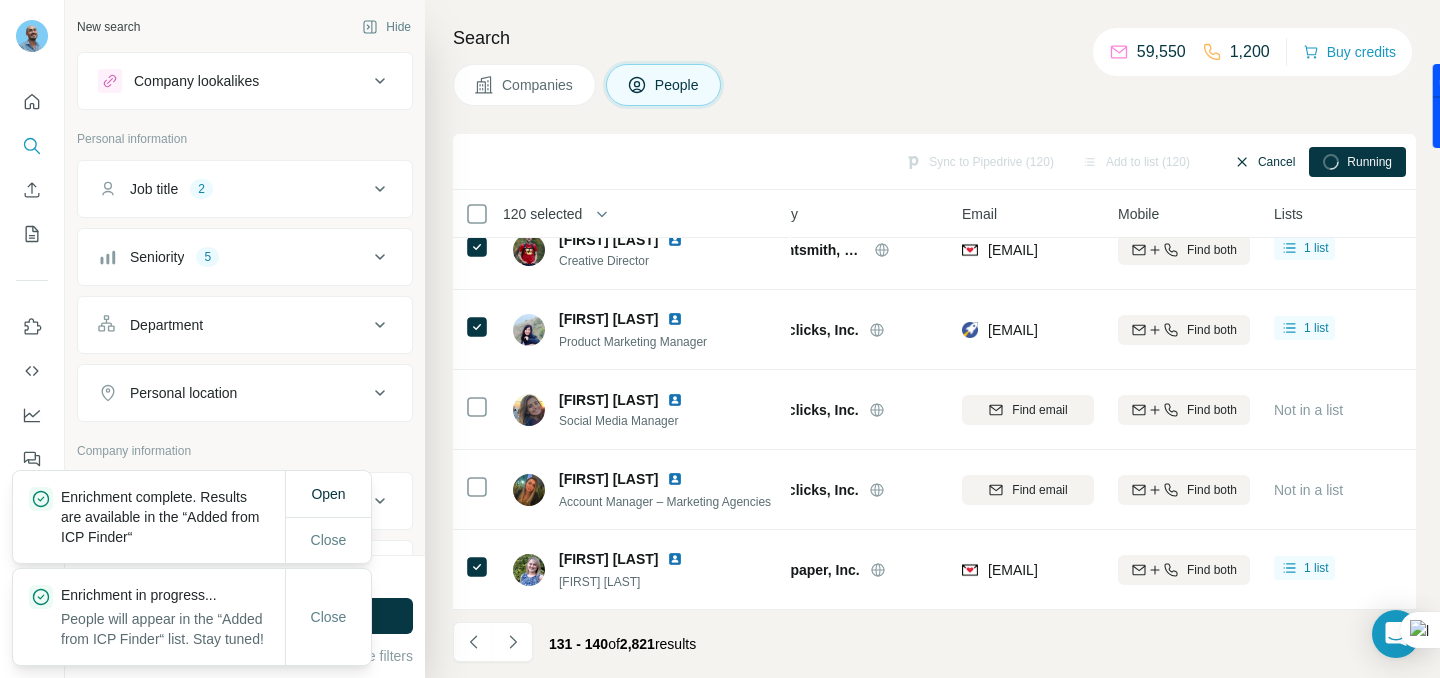click on "Cancel" at bounding box center [1264, 162] 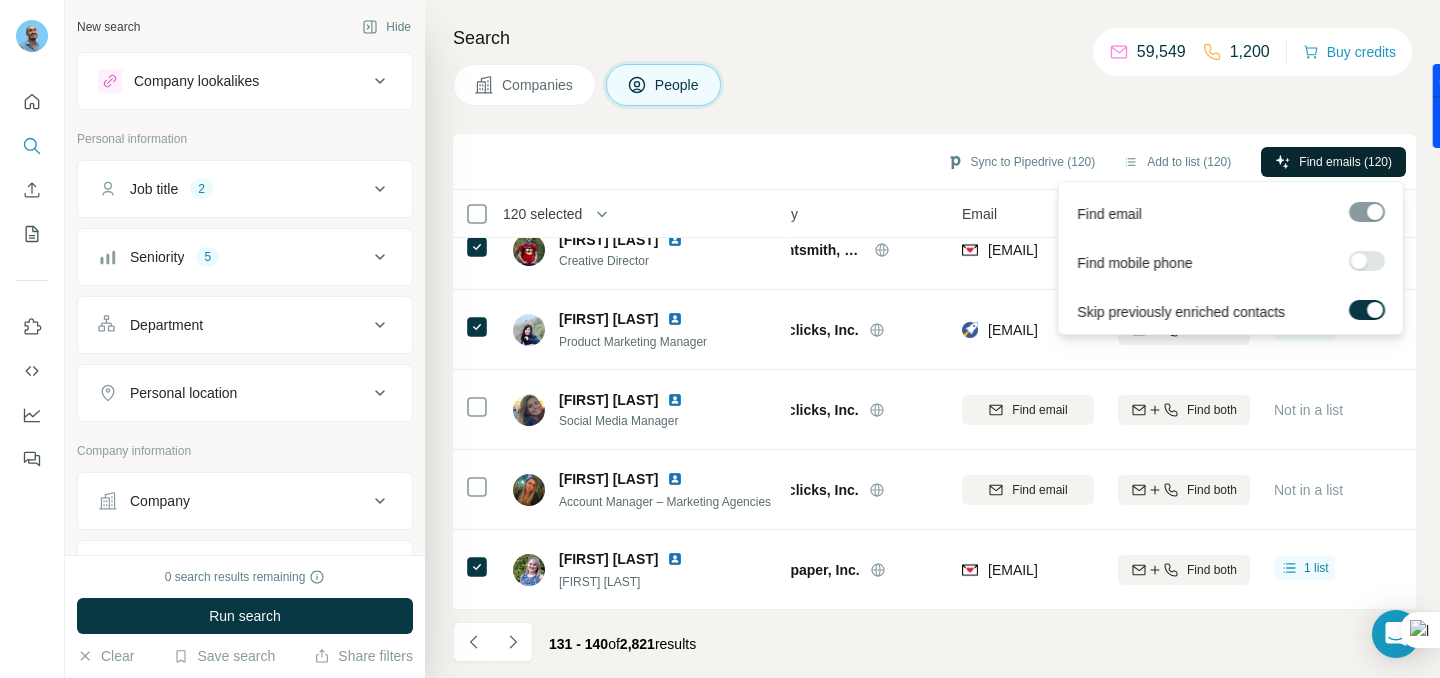 click 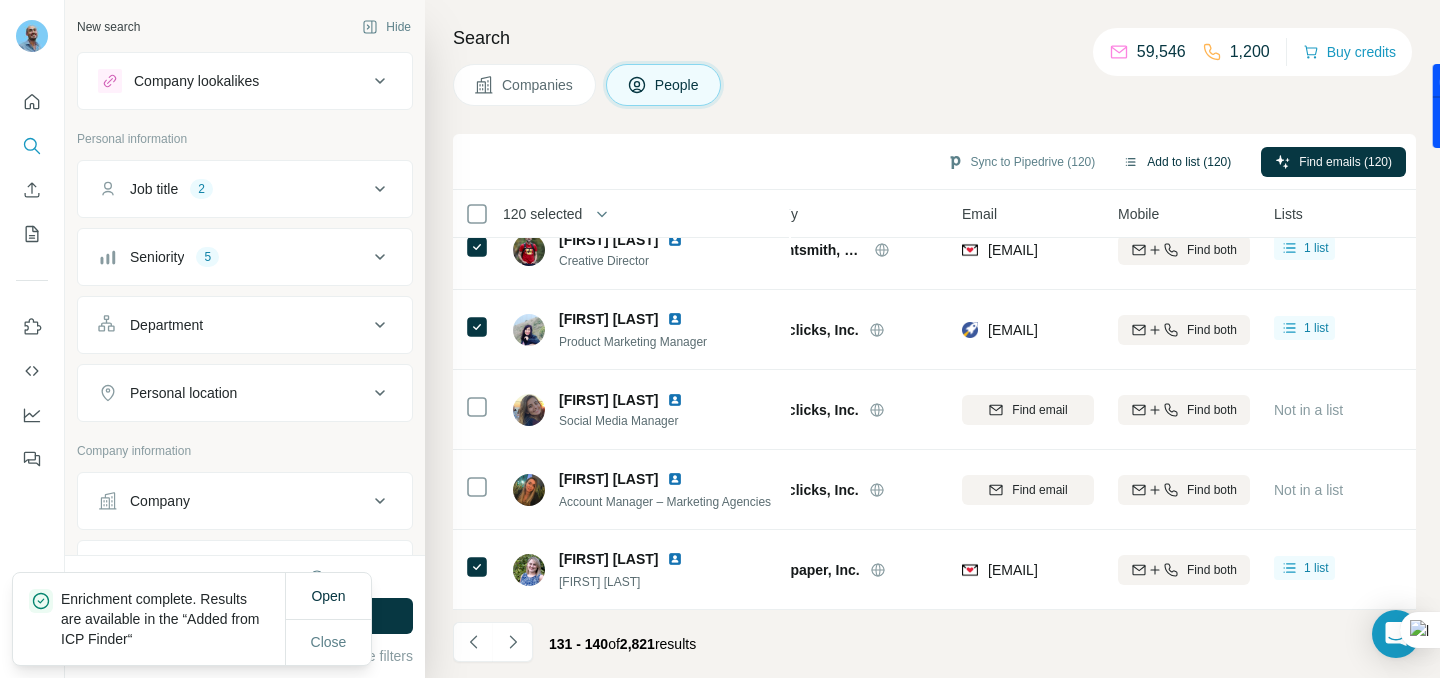 click on "Add to list (120)" at bounding box center [1177, 162] 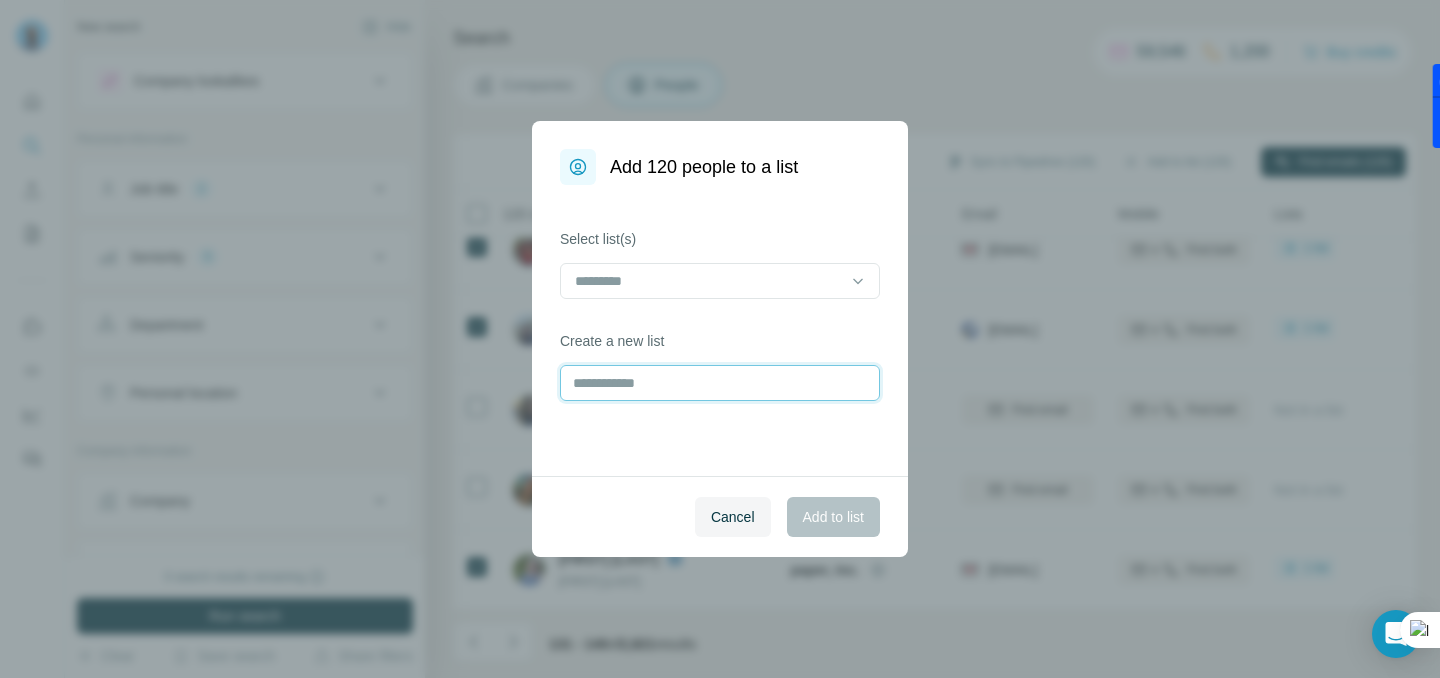 click at bounding box center [720, 383] 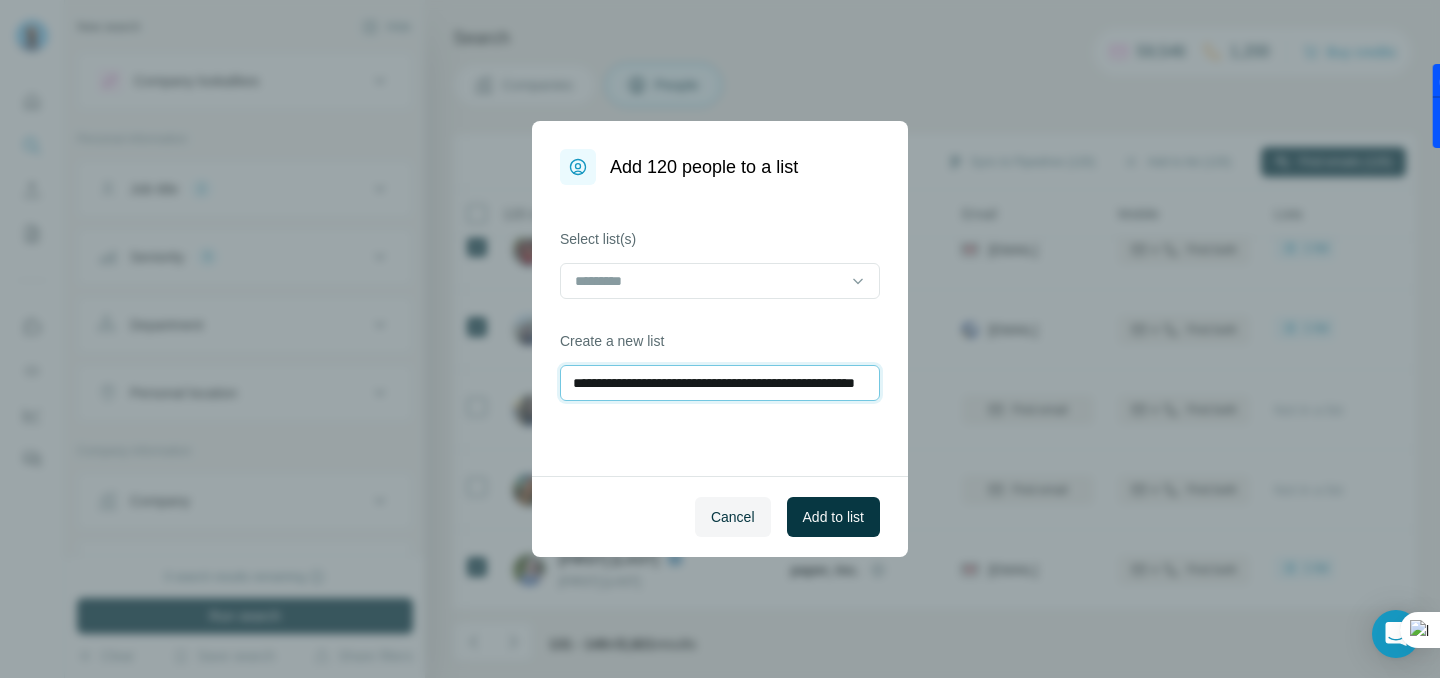 scroll, scrollTop: 0, scrollLeft: 91, axis: horizontal 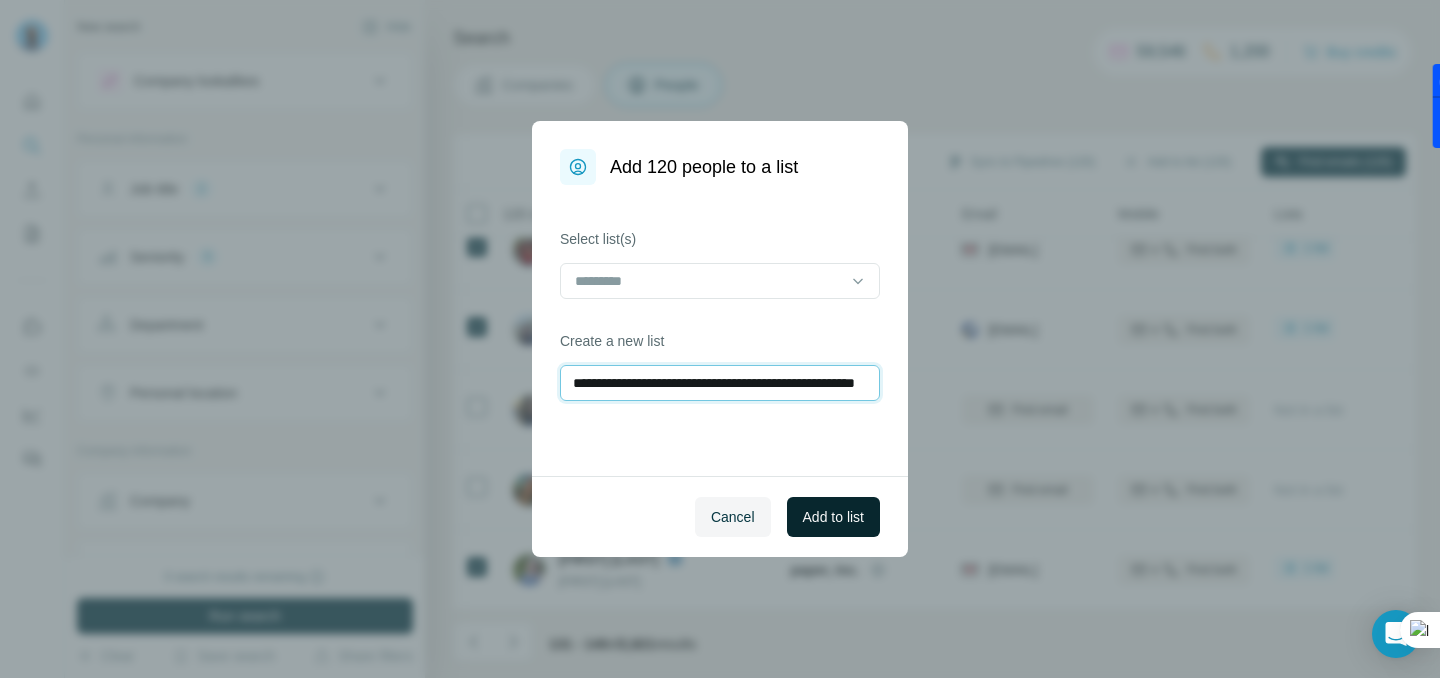 type on "**********" 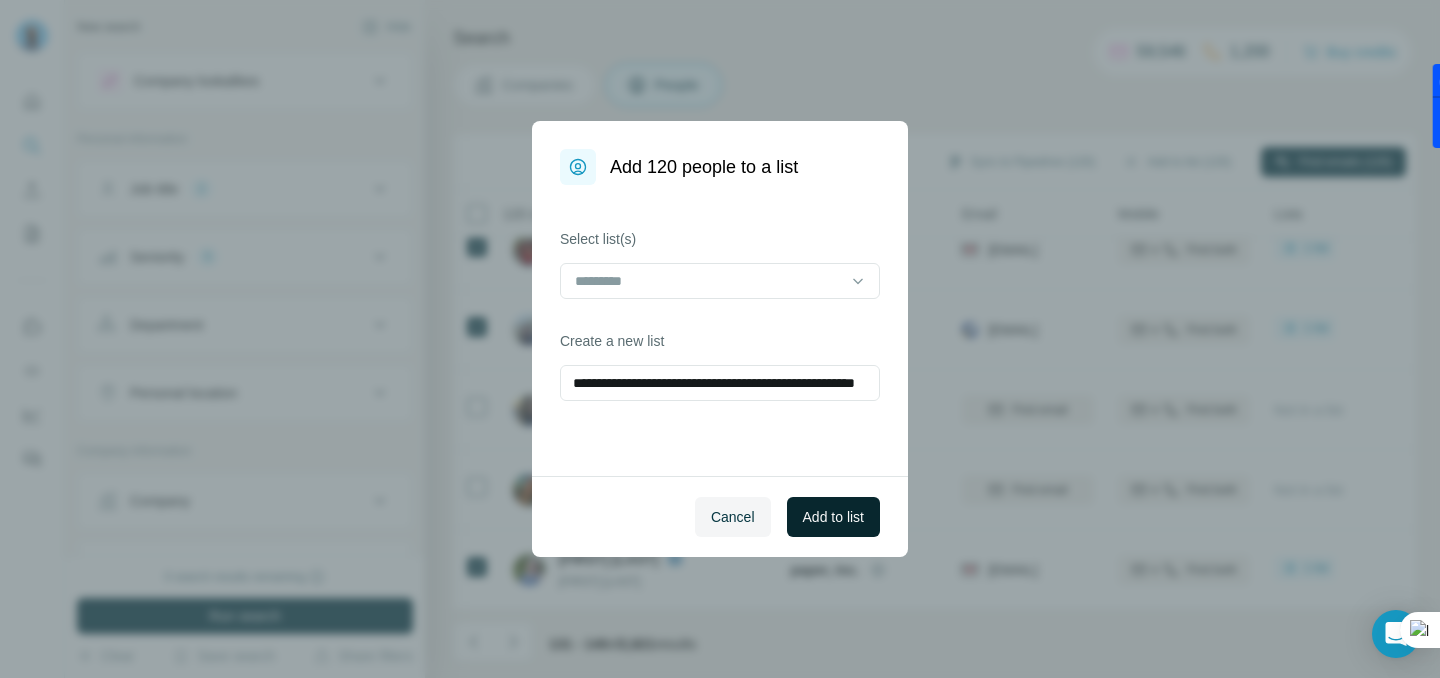 click on "Add to list" at bounding box center [833, 517] 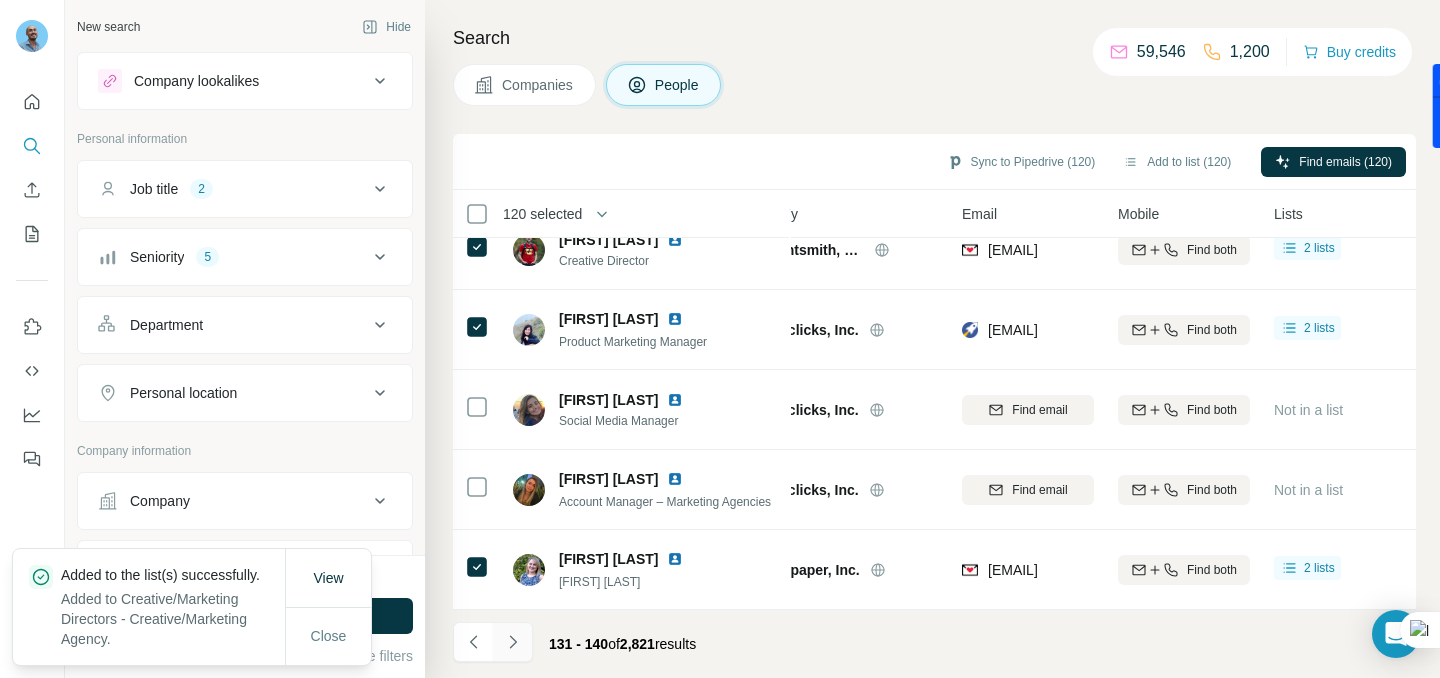click 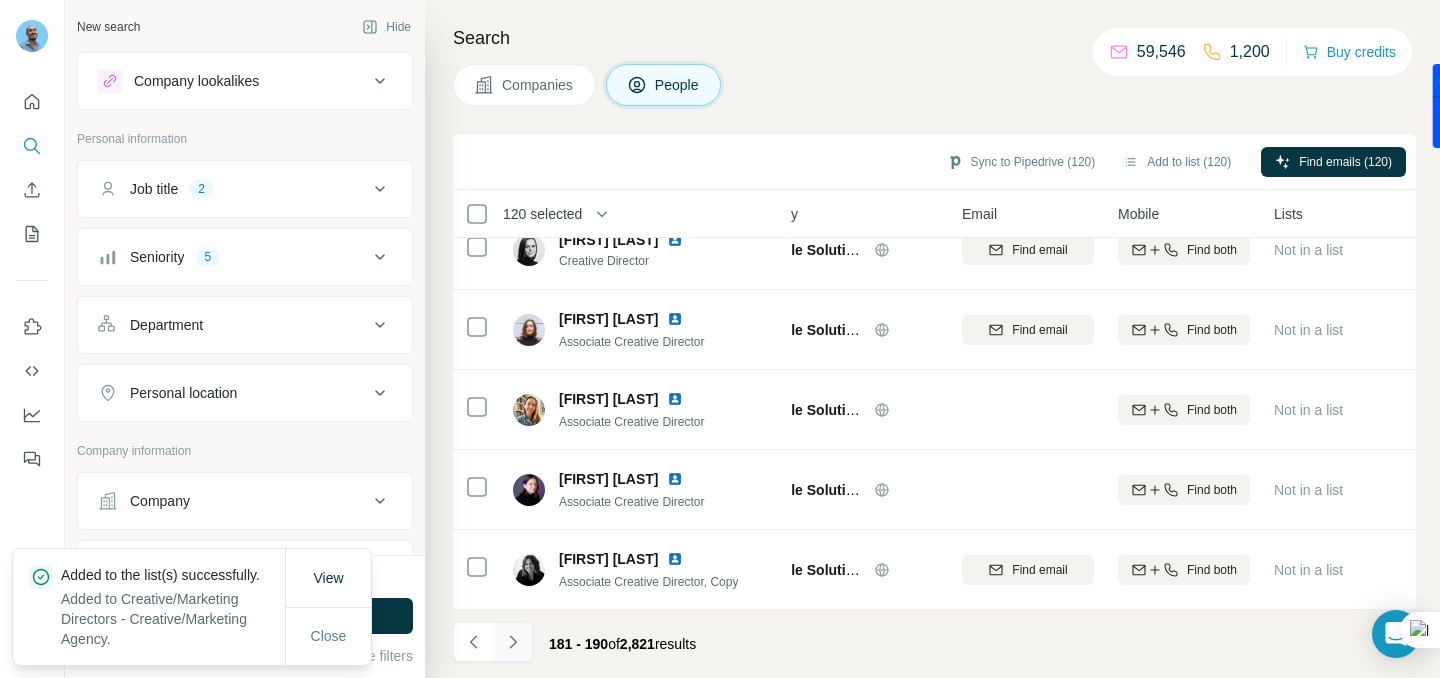 click 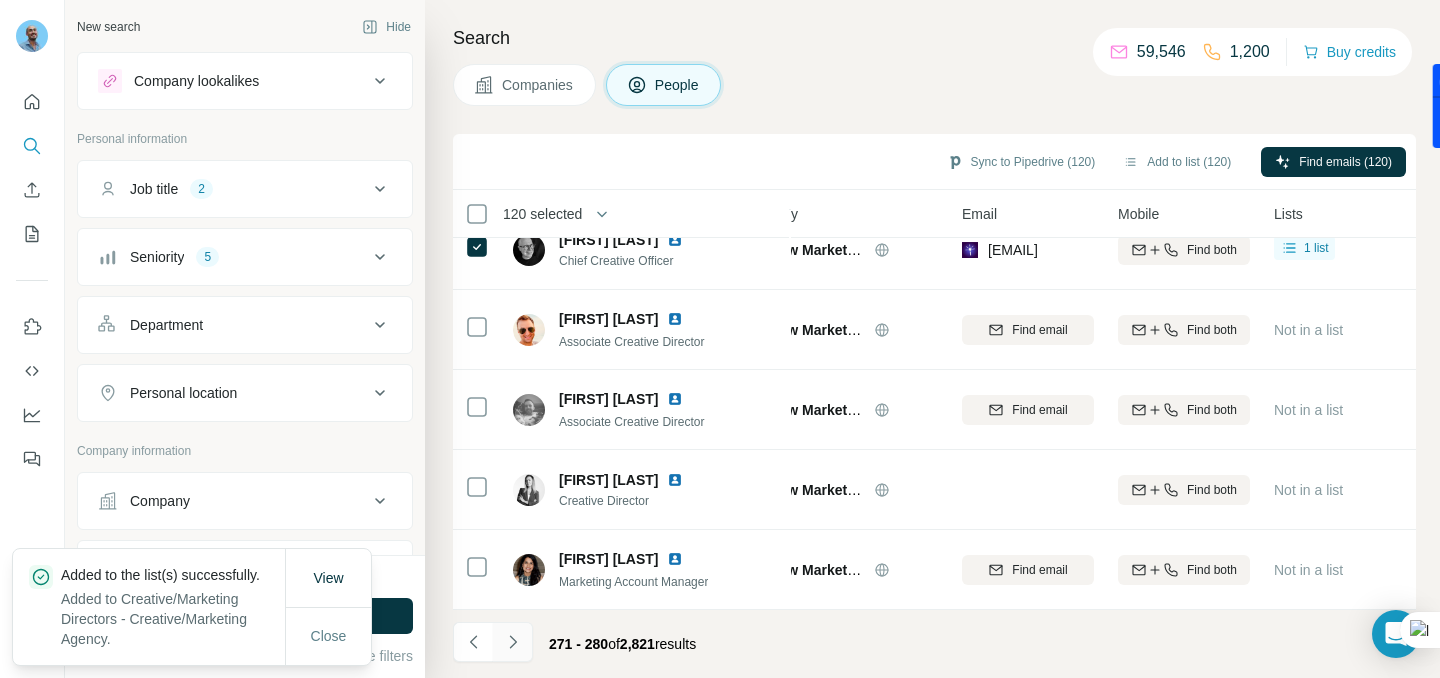 click 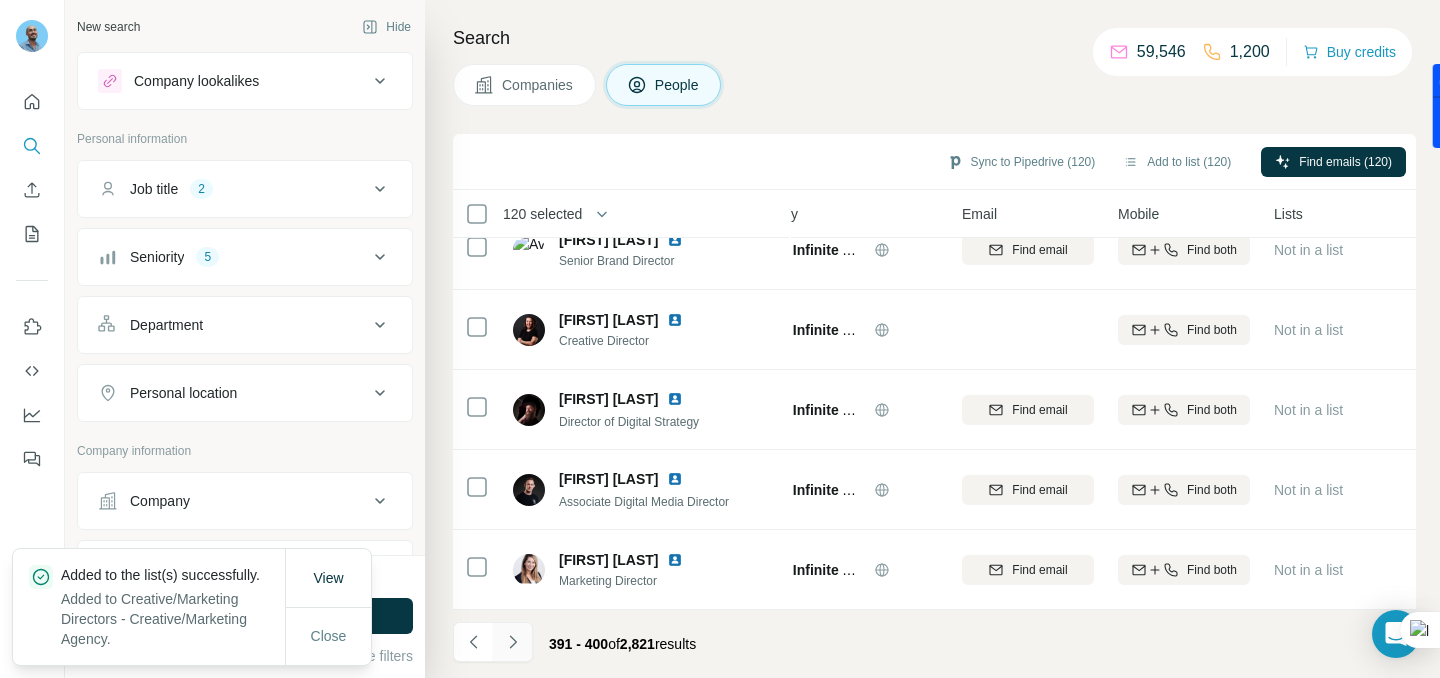 click 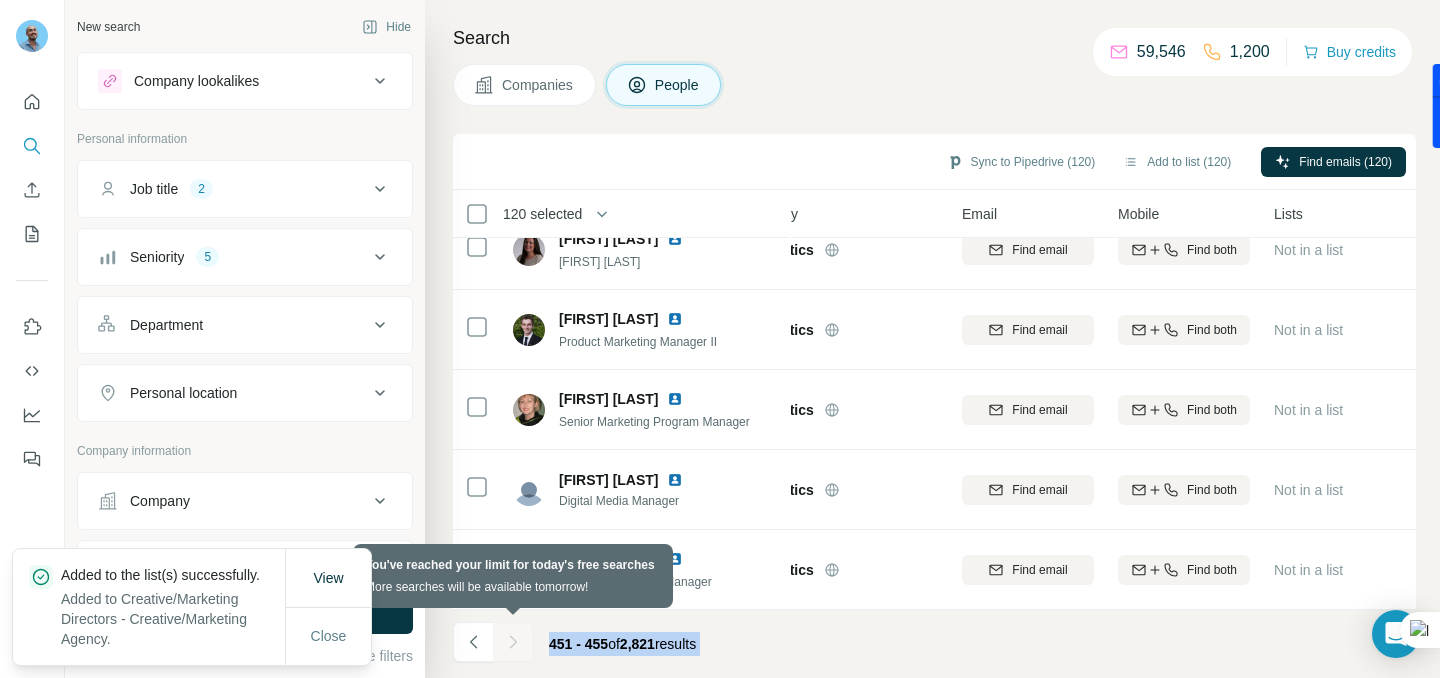 scroll, scrollTop: 39, scrollLeft: 63, axis: both 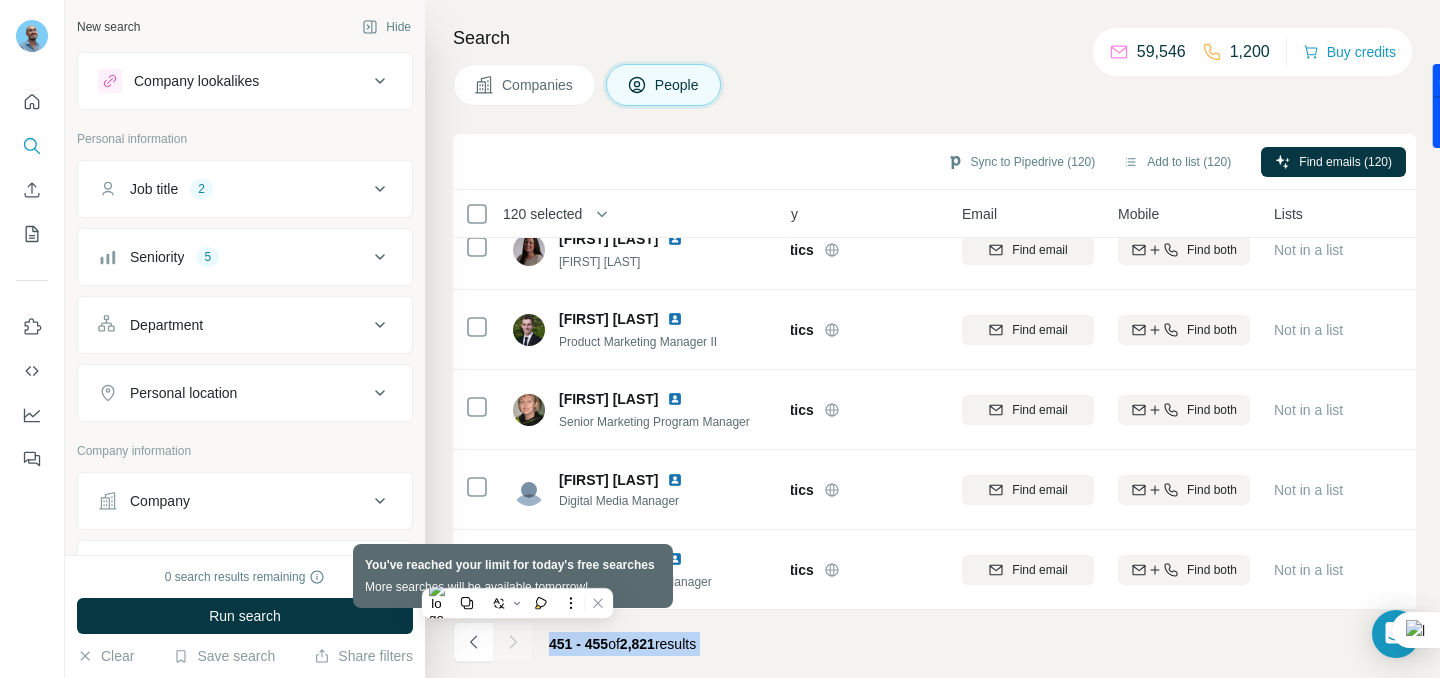 click at bounding box center (513, 642) 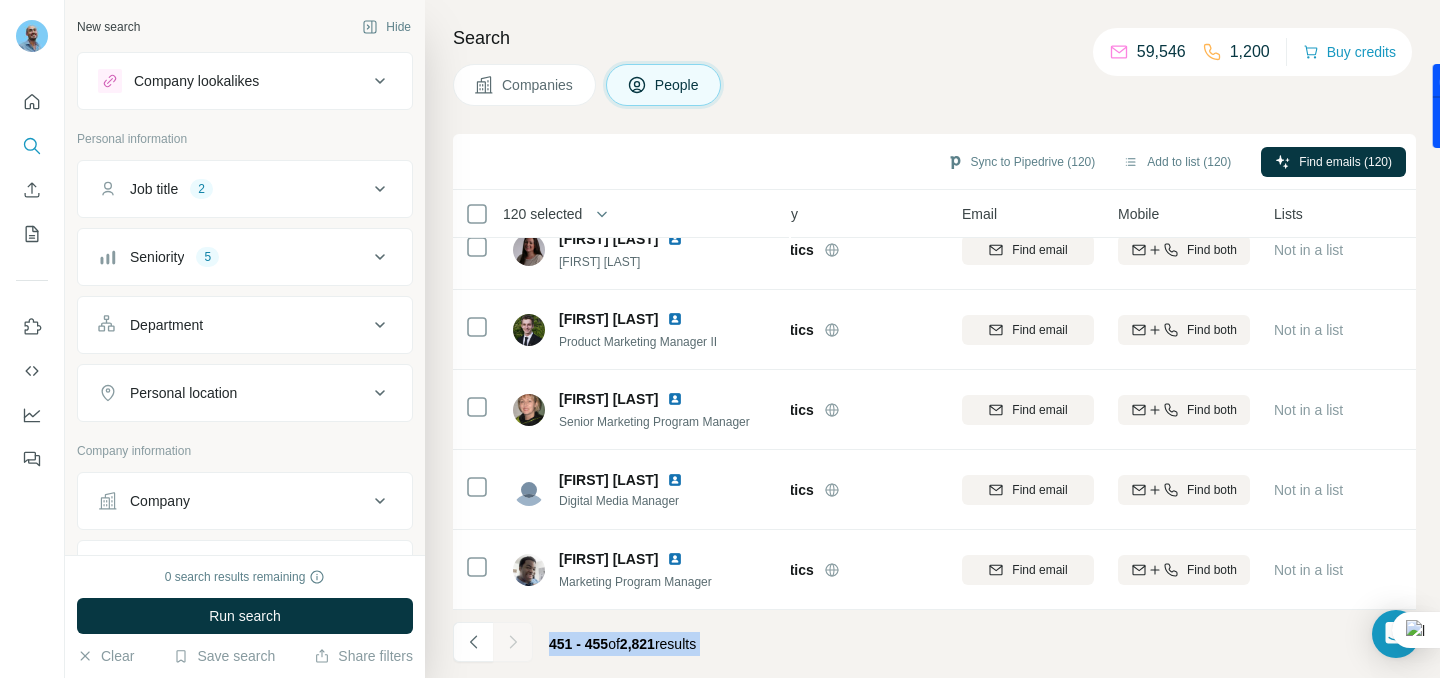 click on "2,821" at bounding box center [637, 644] 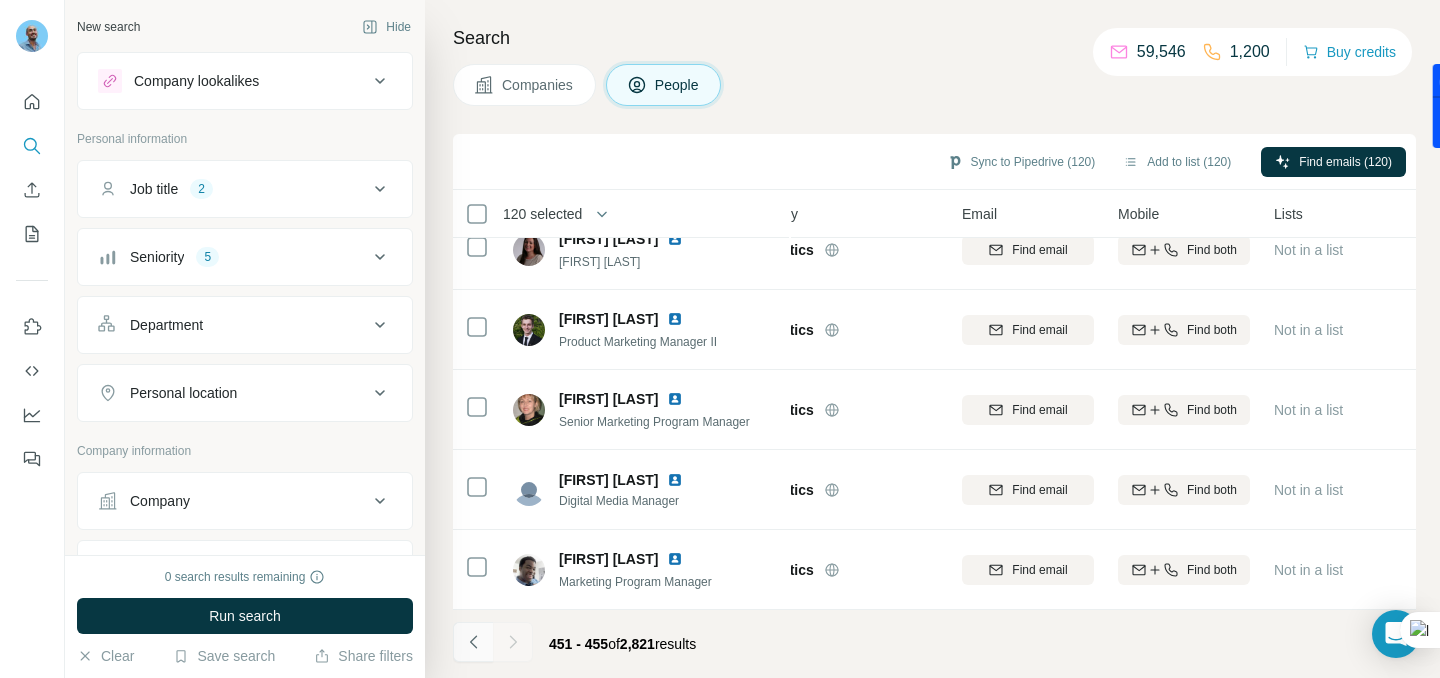 click 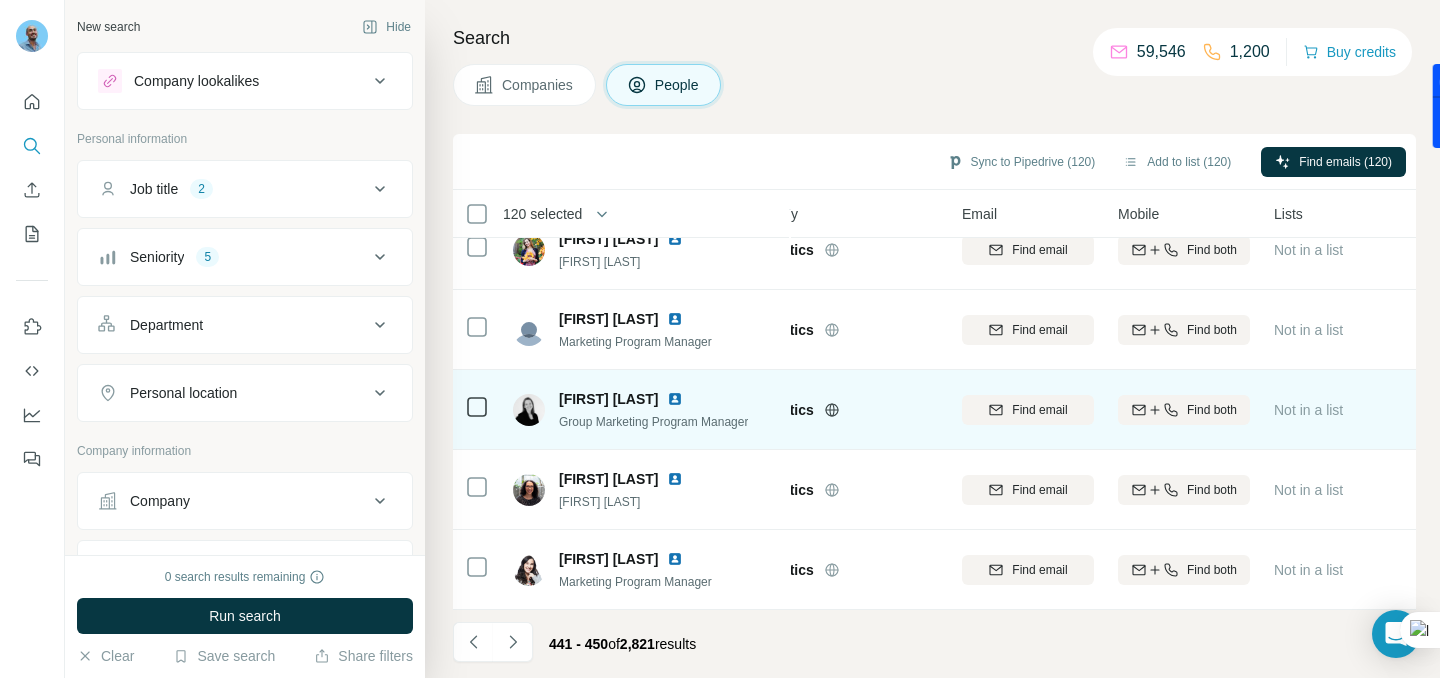 scroll, scrollTop: 439, scrollLeft: 63, axis: both 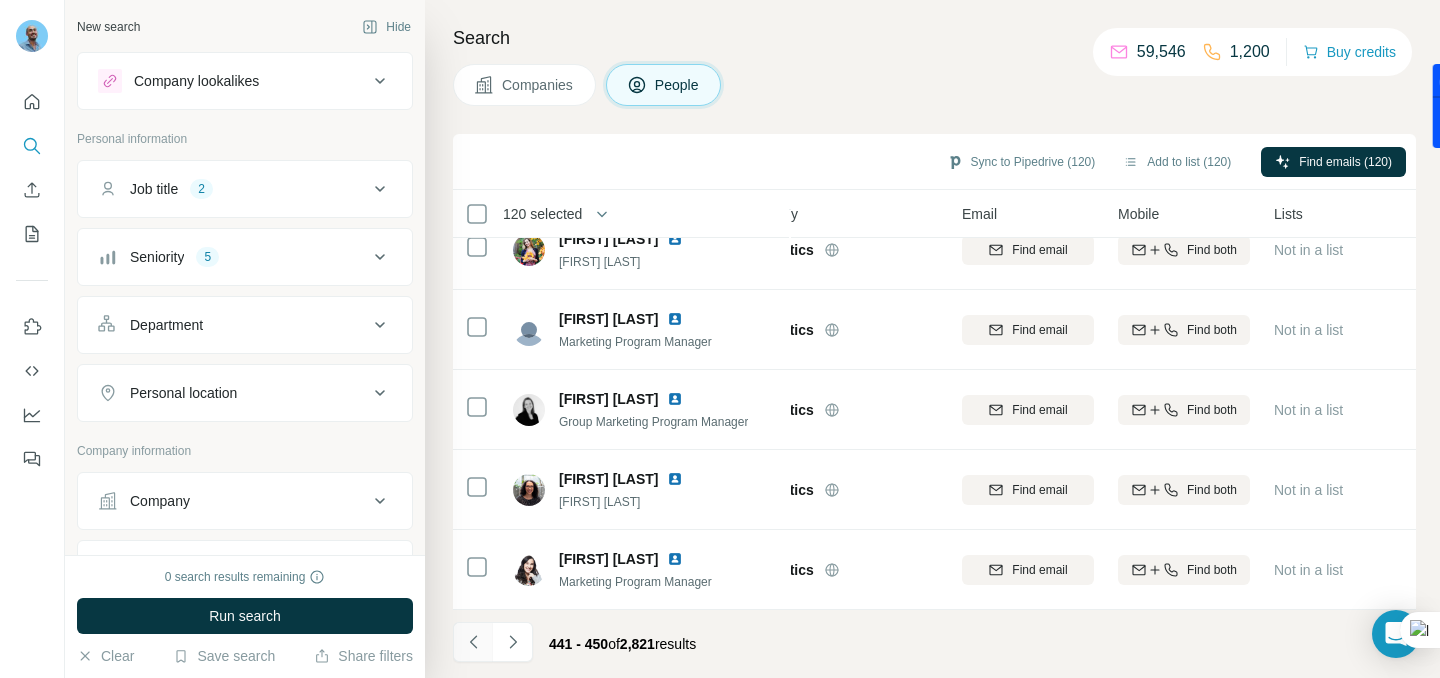 click 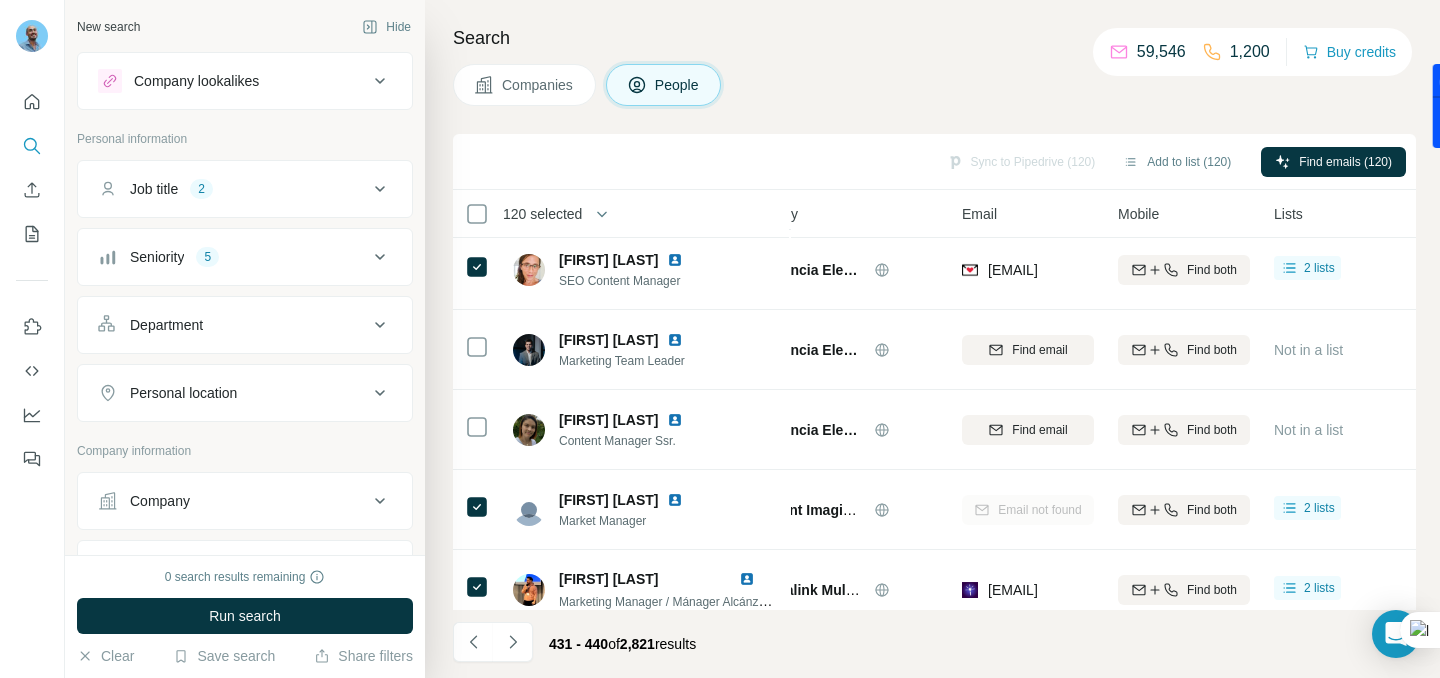 scroll, scrollTop: 439, scrollLeft: 63, axis: both 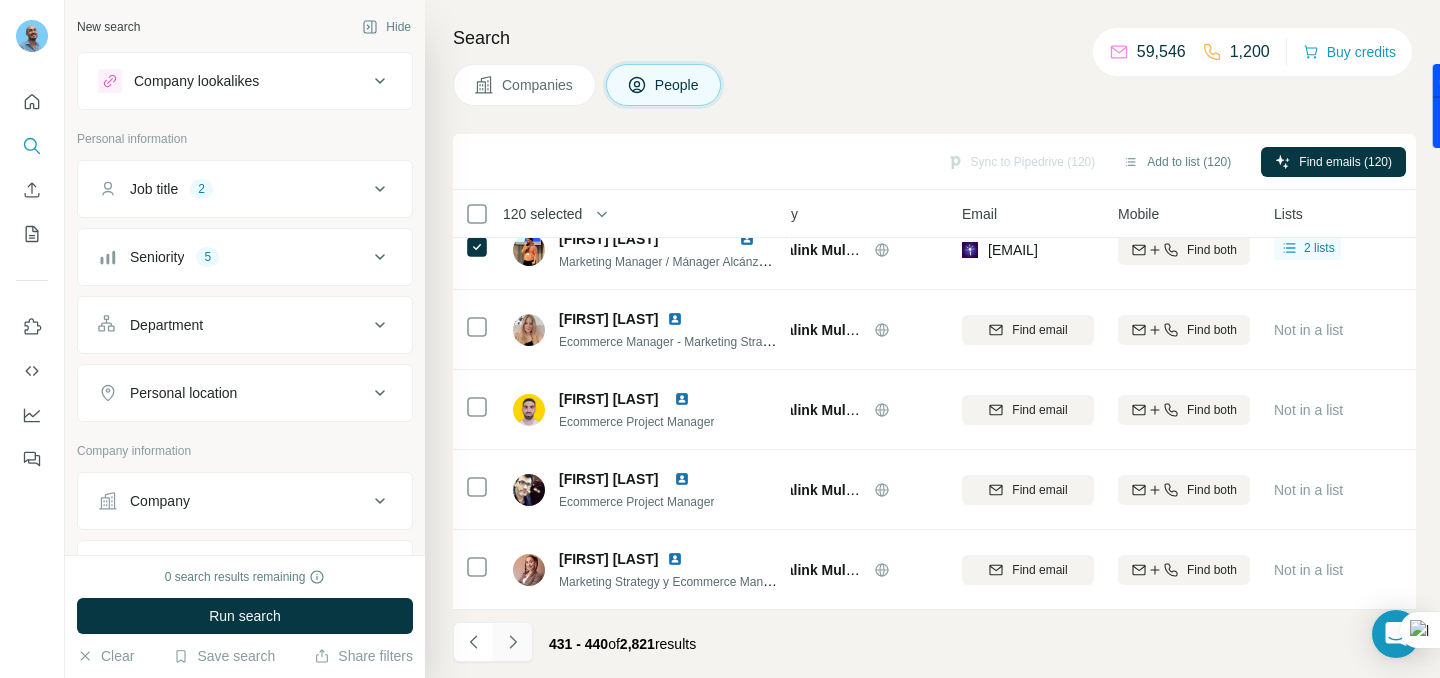 click 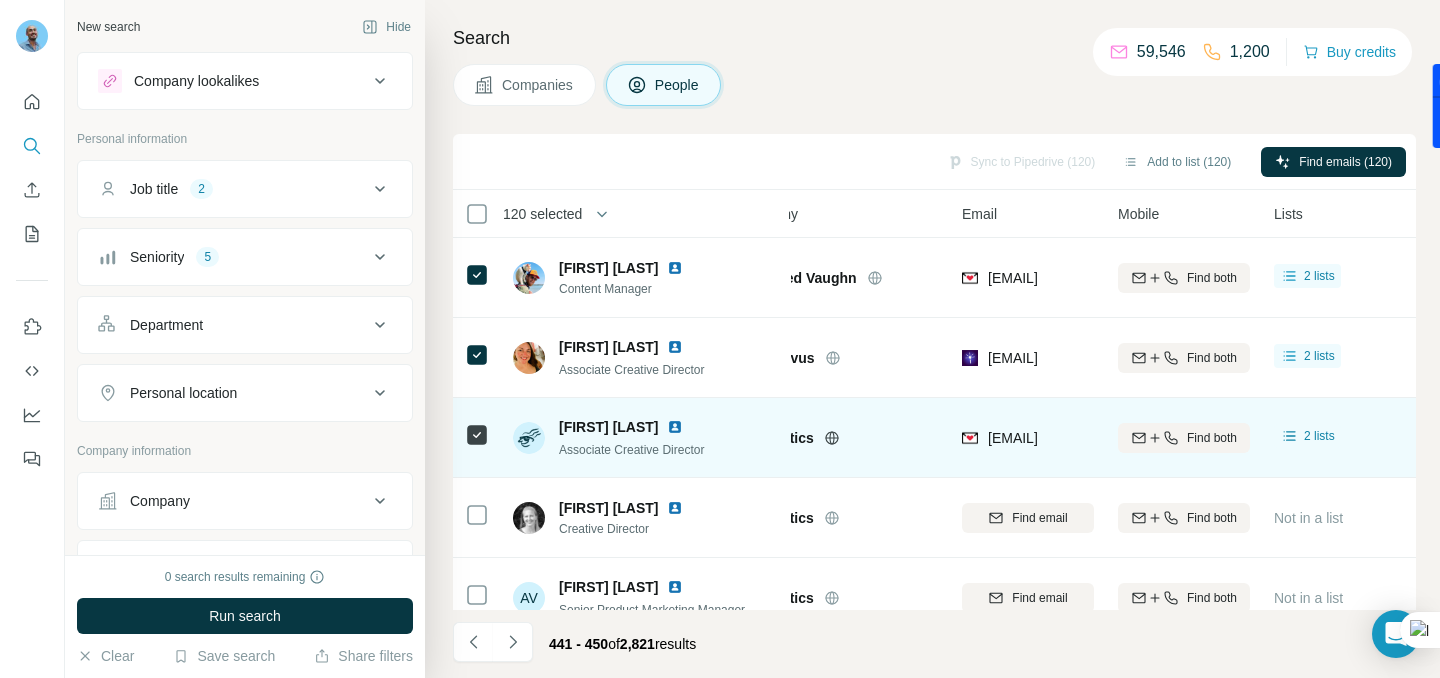 scroll, scrollTop: 439, scrollLeft: 63, axis: both 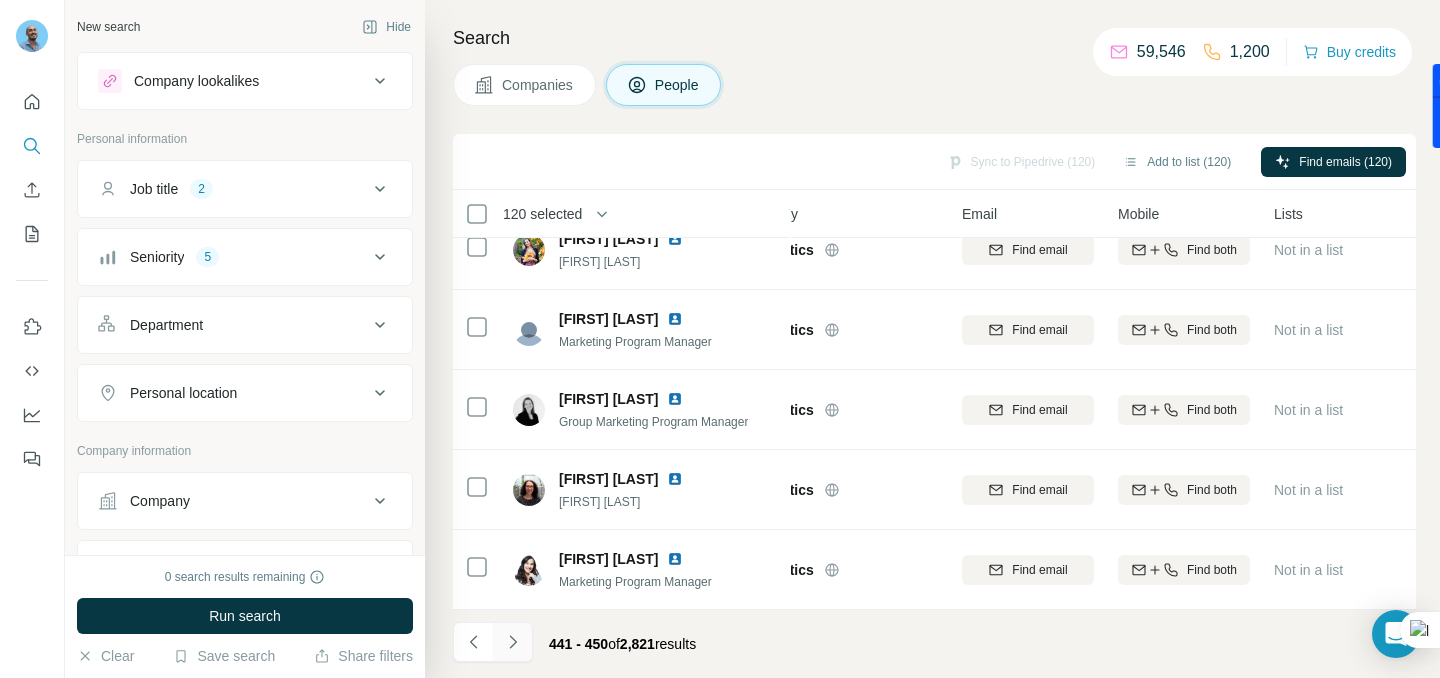 click 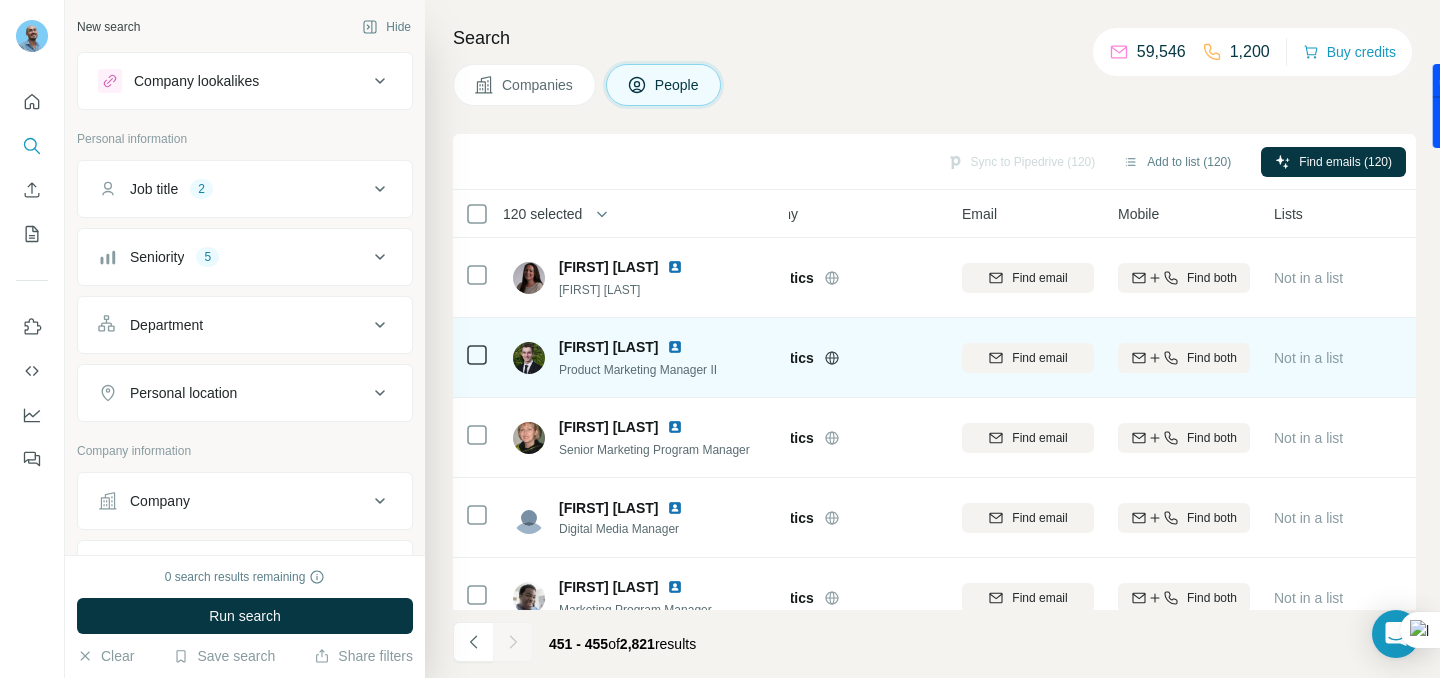 scroll, scrollTop: 39, scrollLeft: 63, axis: both 